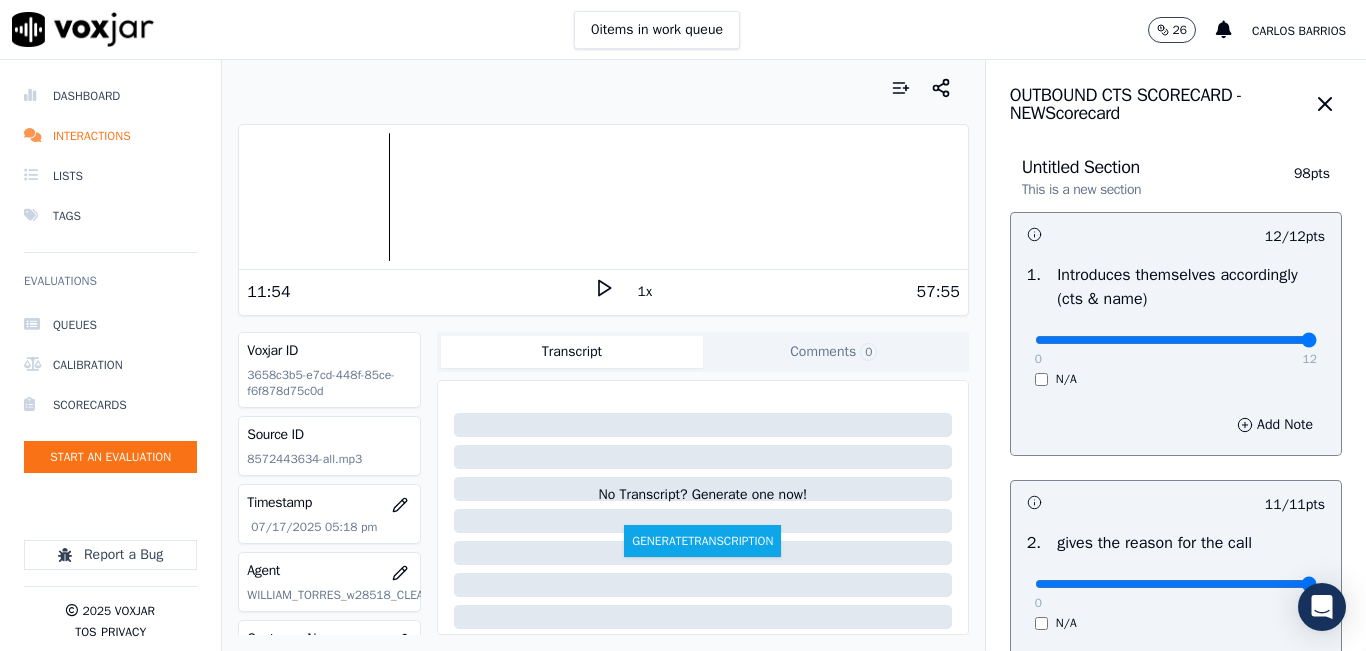 scroll, scrollTop: 0, scrollLeft: 0, axis: both 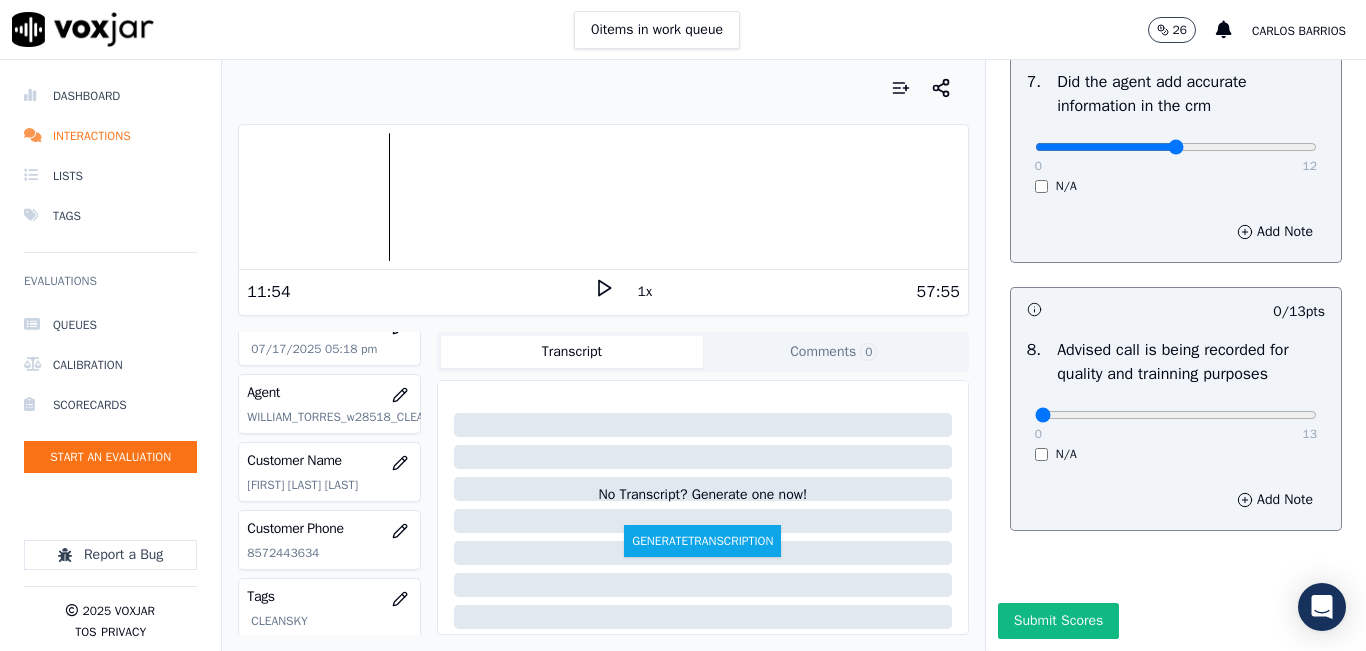 click 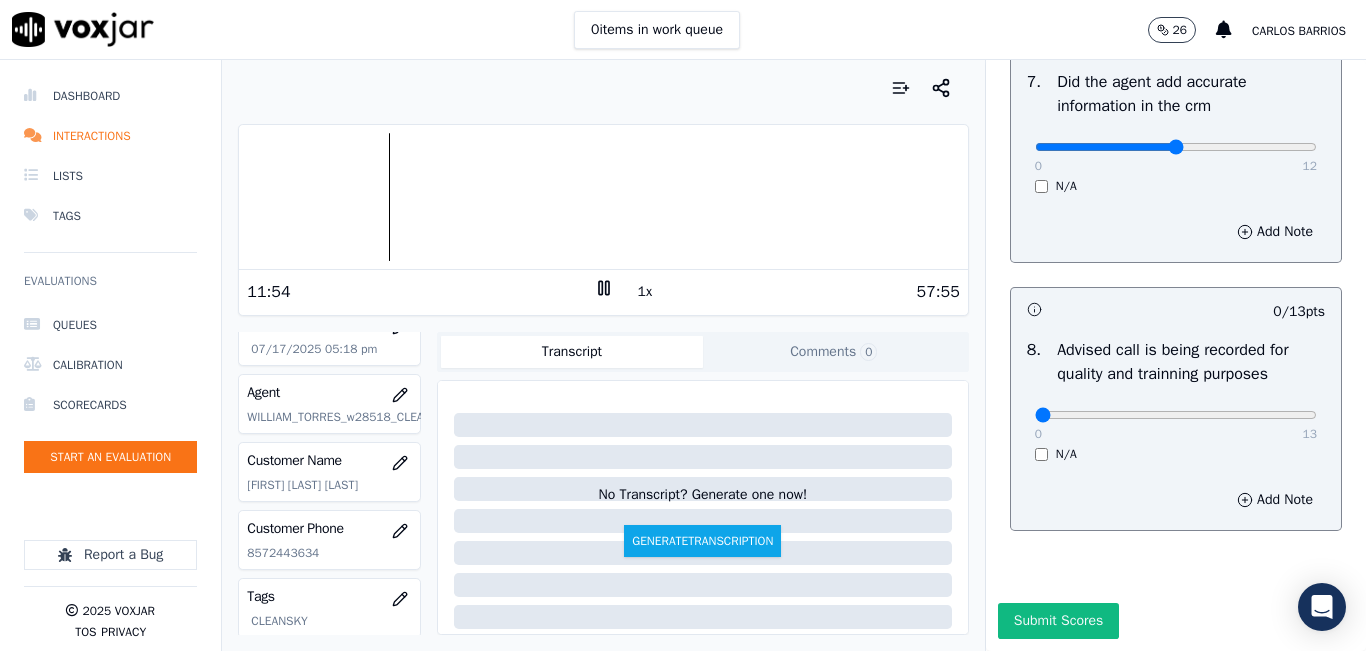 click on "1x" at bounding box center [645, 292] 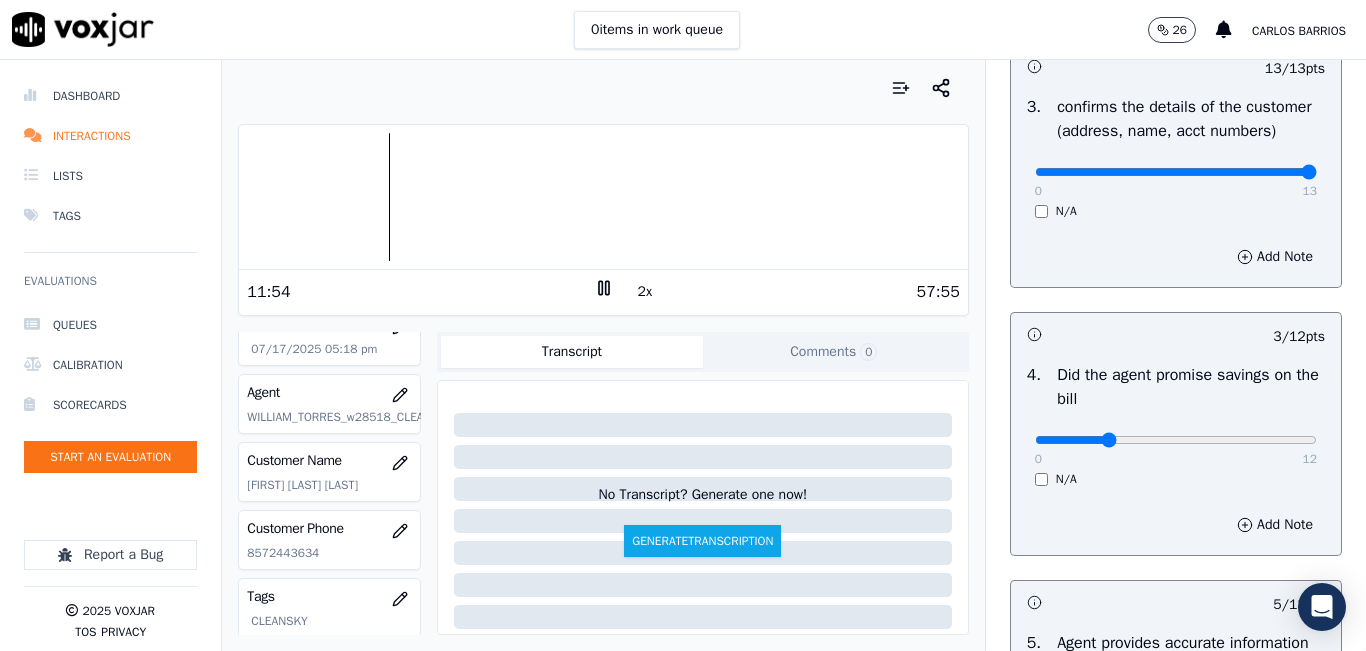 scroll, scrollTop: 800, scrollLeft: 0, axis: vertical 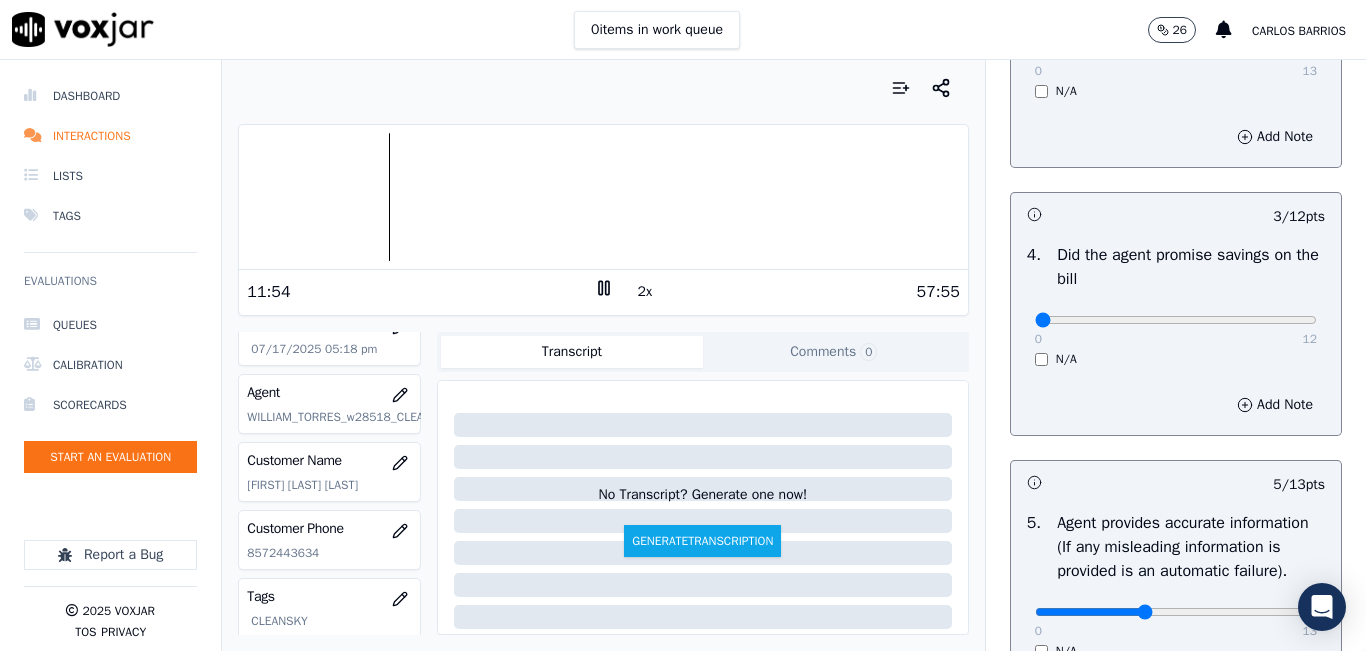 type on "0" 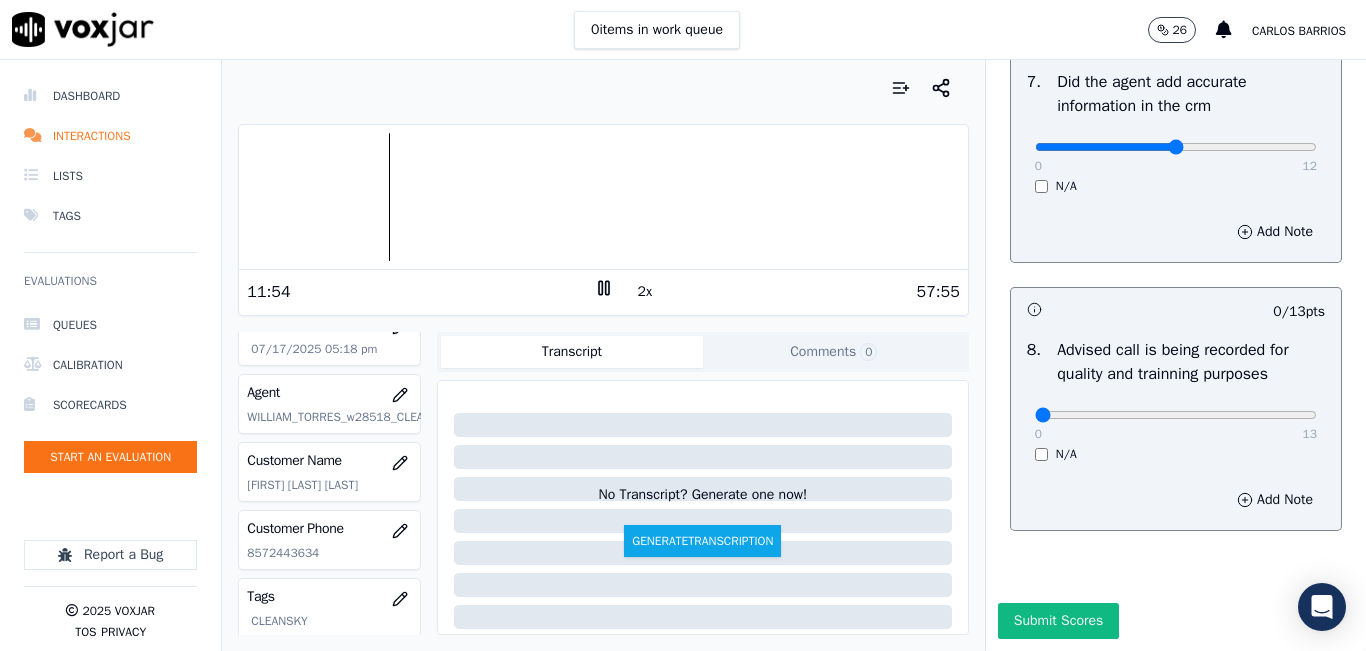 scroll, scrollTop: 1918, scrollLeft: 0, axis: vertical 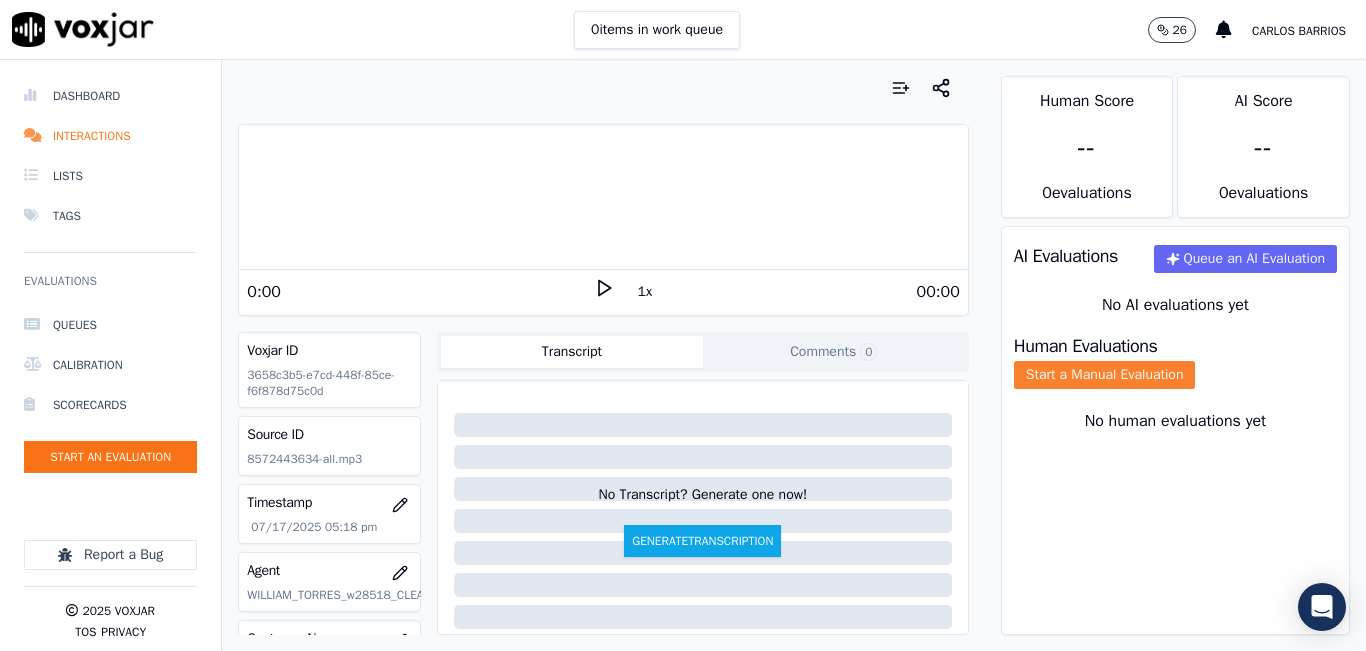 click on "Start a Manual Evaluation" 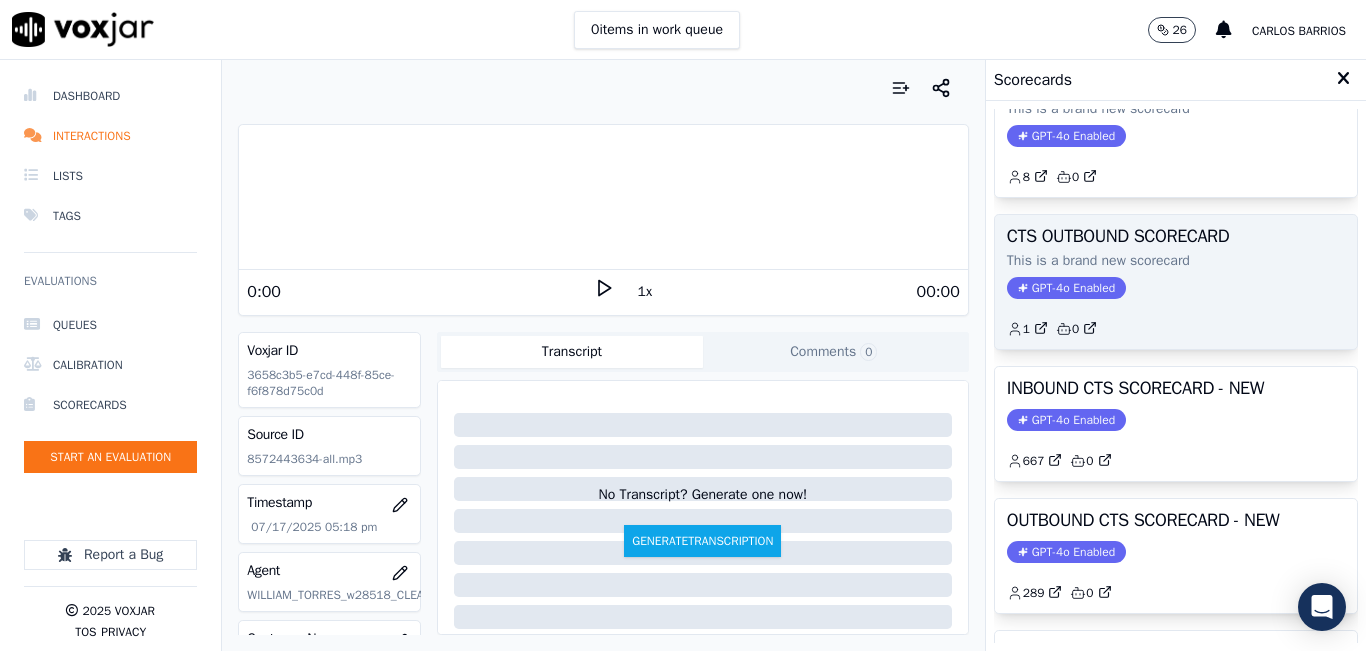 scroll, scrollTop: 100, scrollLeft: 0, axis: vertical 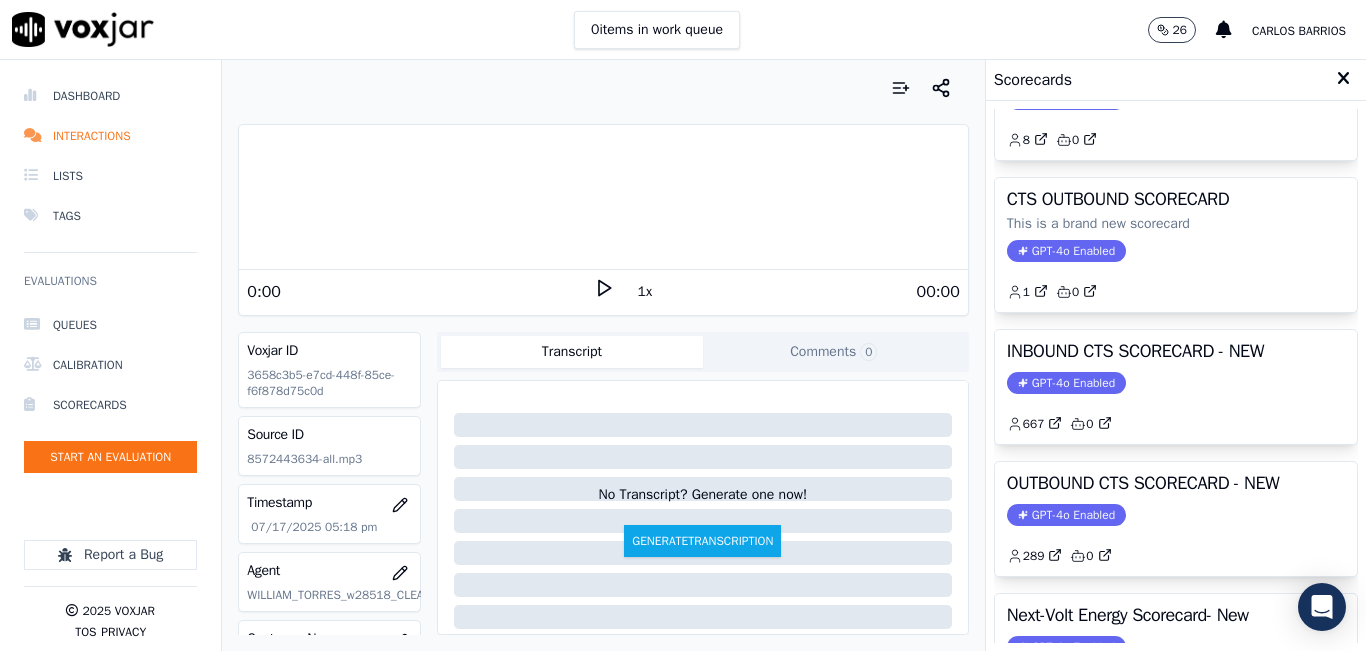 click 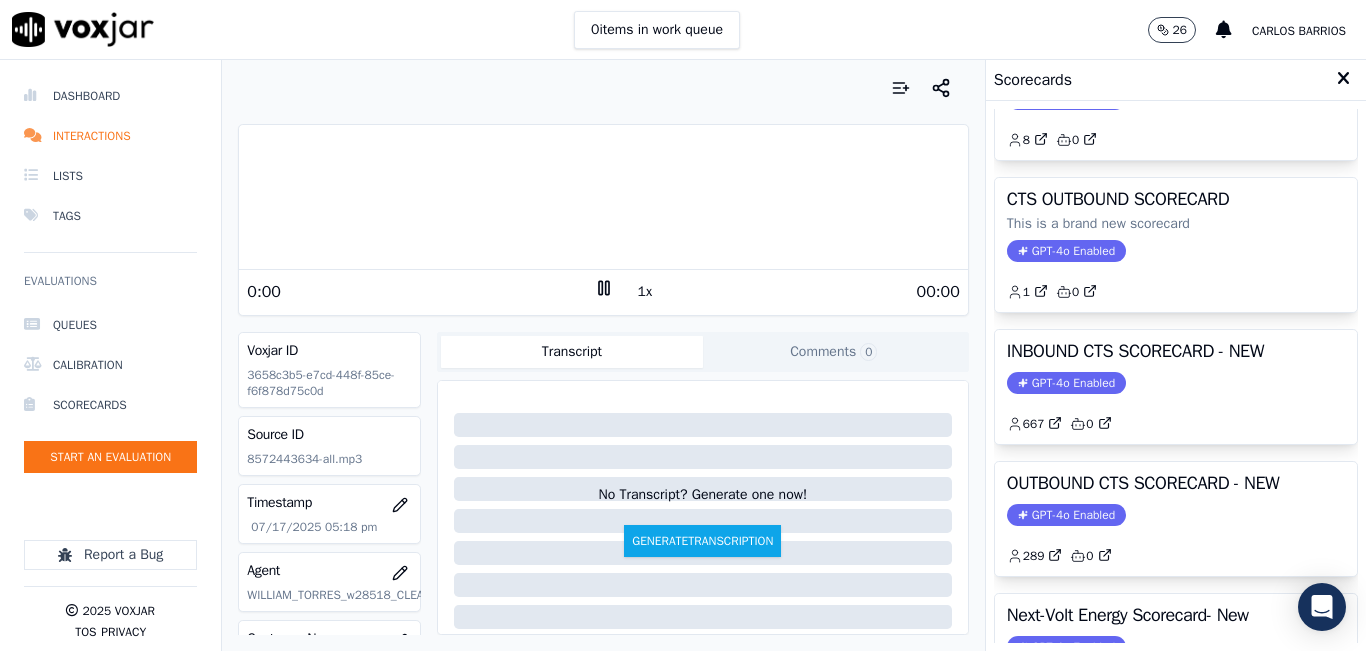 click on "1x" at bounding box center [645, 292] 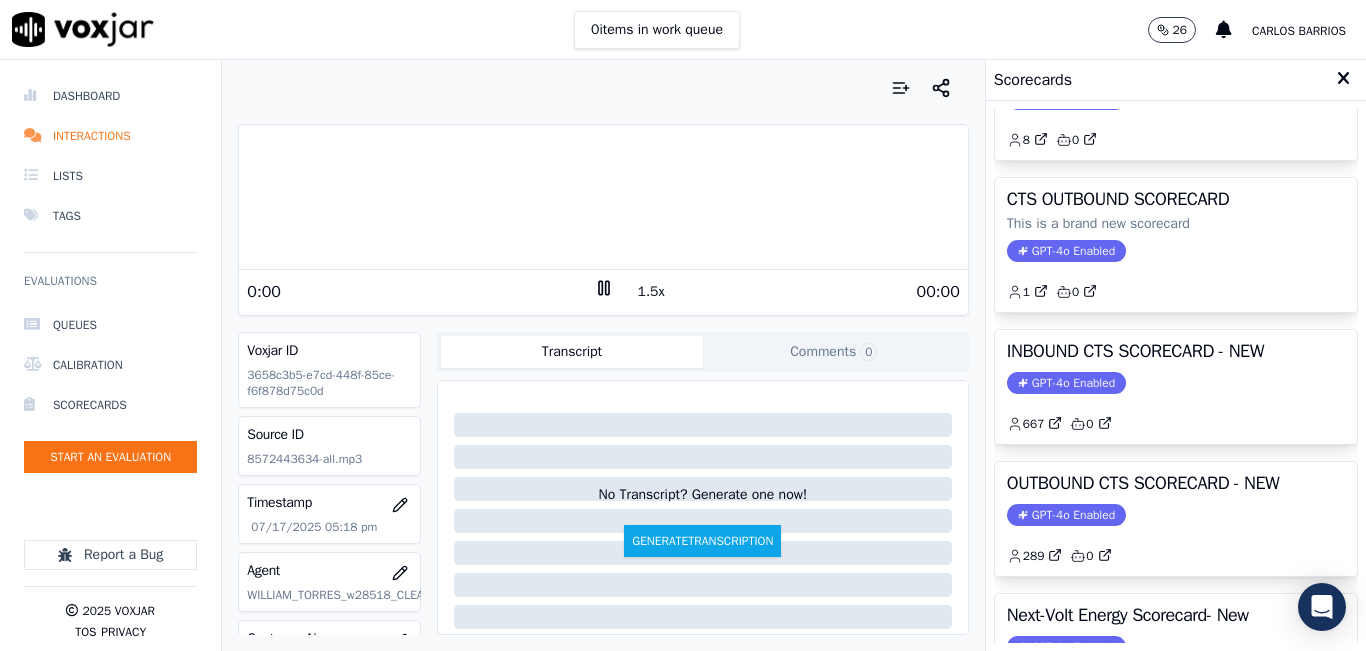 click on "1.5x" at bounding box center (651, 292) 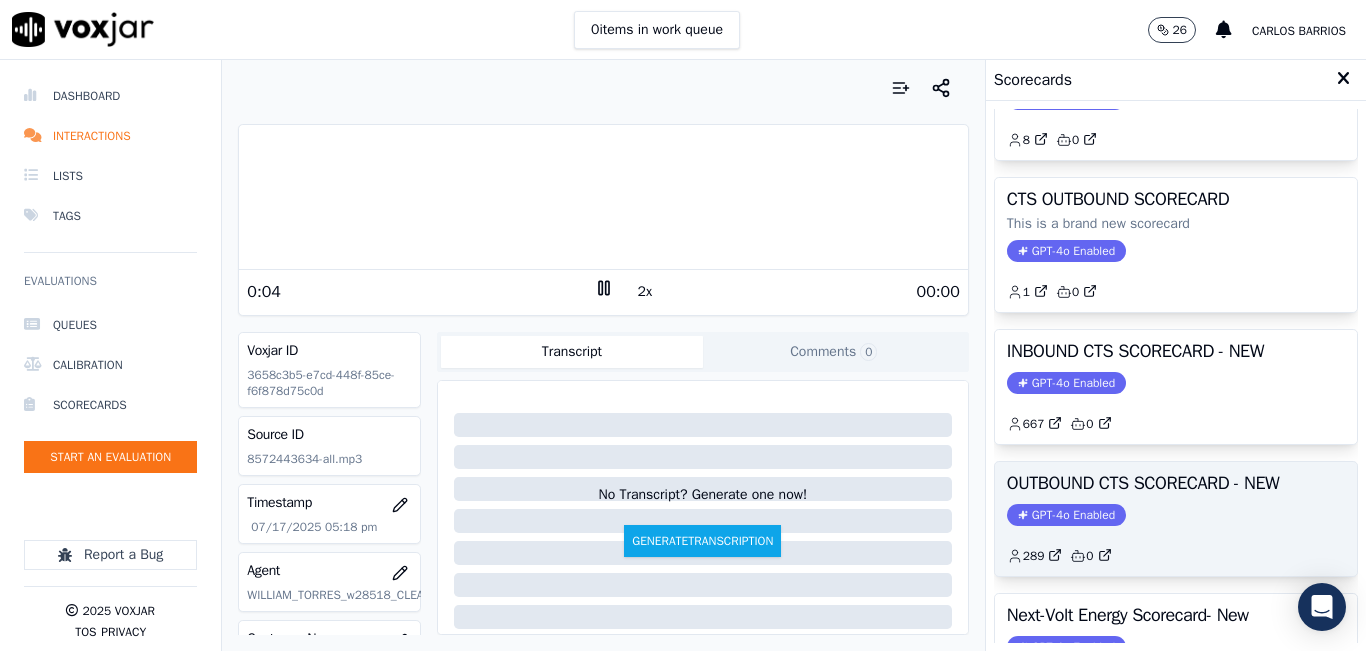 click on "OUTBOUND CTS SCORECARD - NEW" at bounding box center [1176, 483] 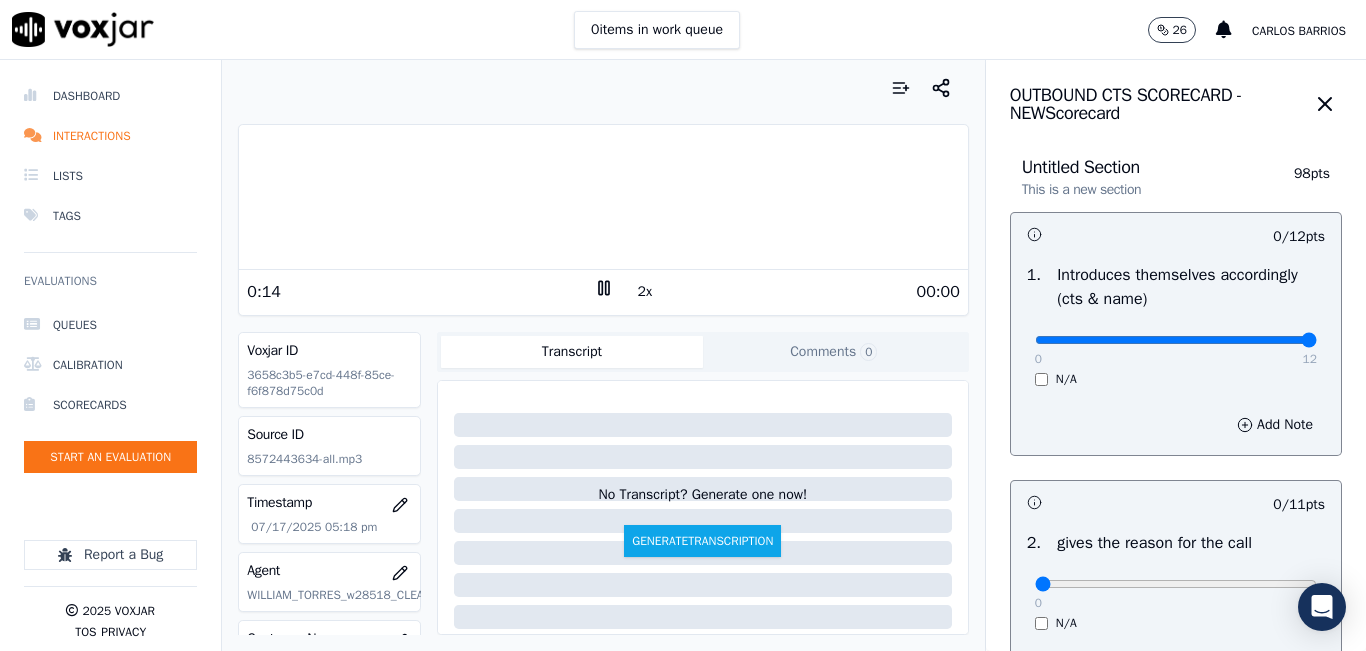 drag, startPoint x: 1258, startPoint y: 339, endPoint x: 1274, endPoint y: 331, distance: 17.888544 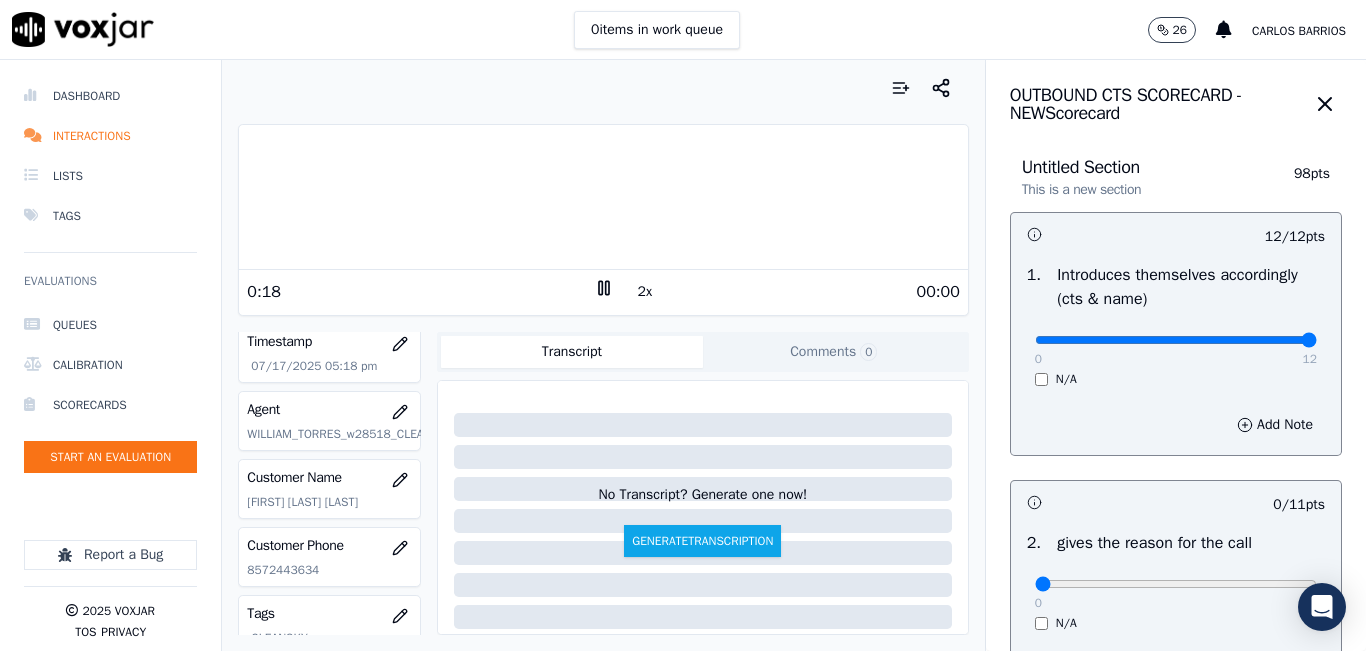 scroll, scrollTop: 200, scrollLeft: 0, axis: vertical 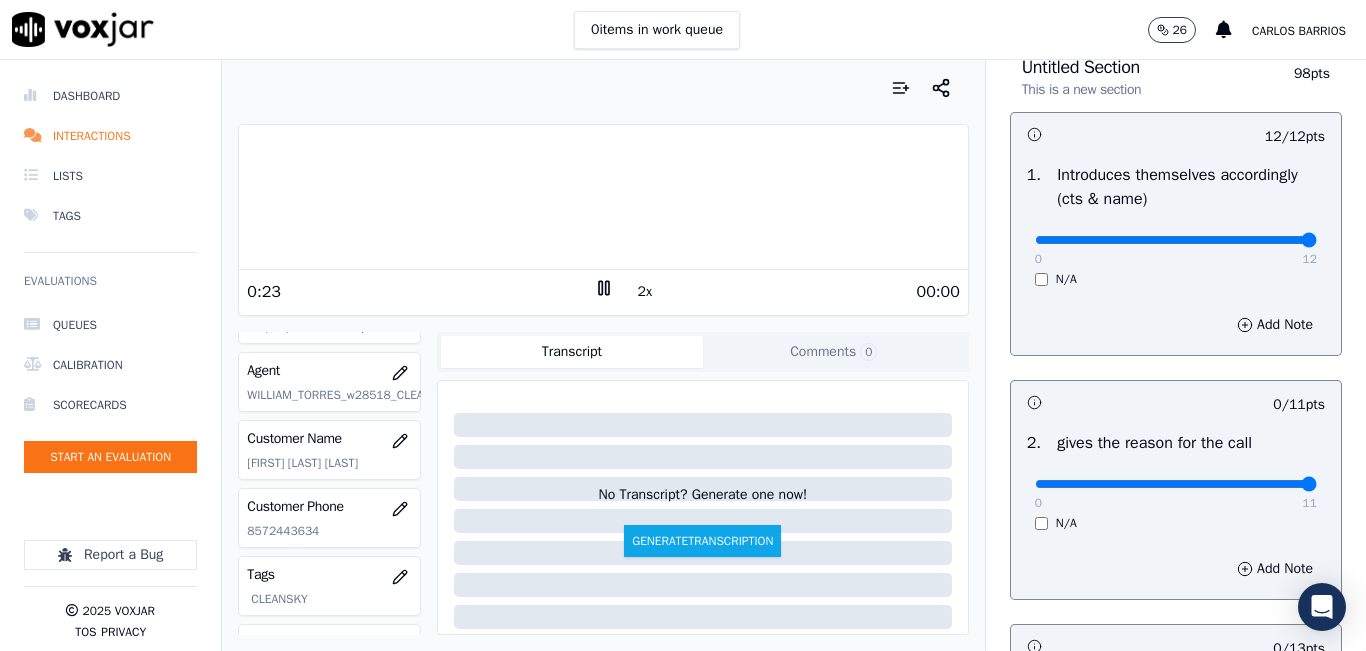 type on "11" 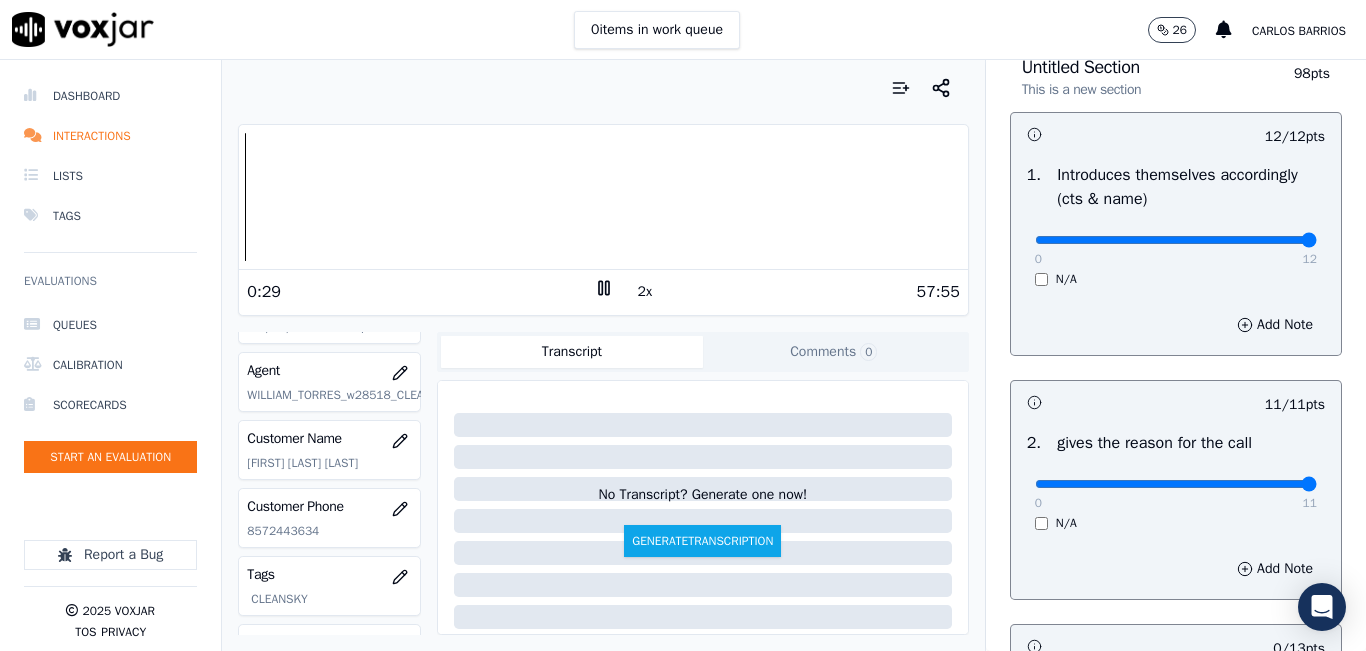 scroll, scrollTop: 400, scrollLeft: 0, axis: vertical 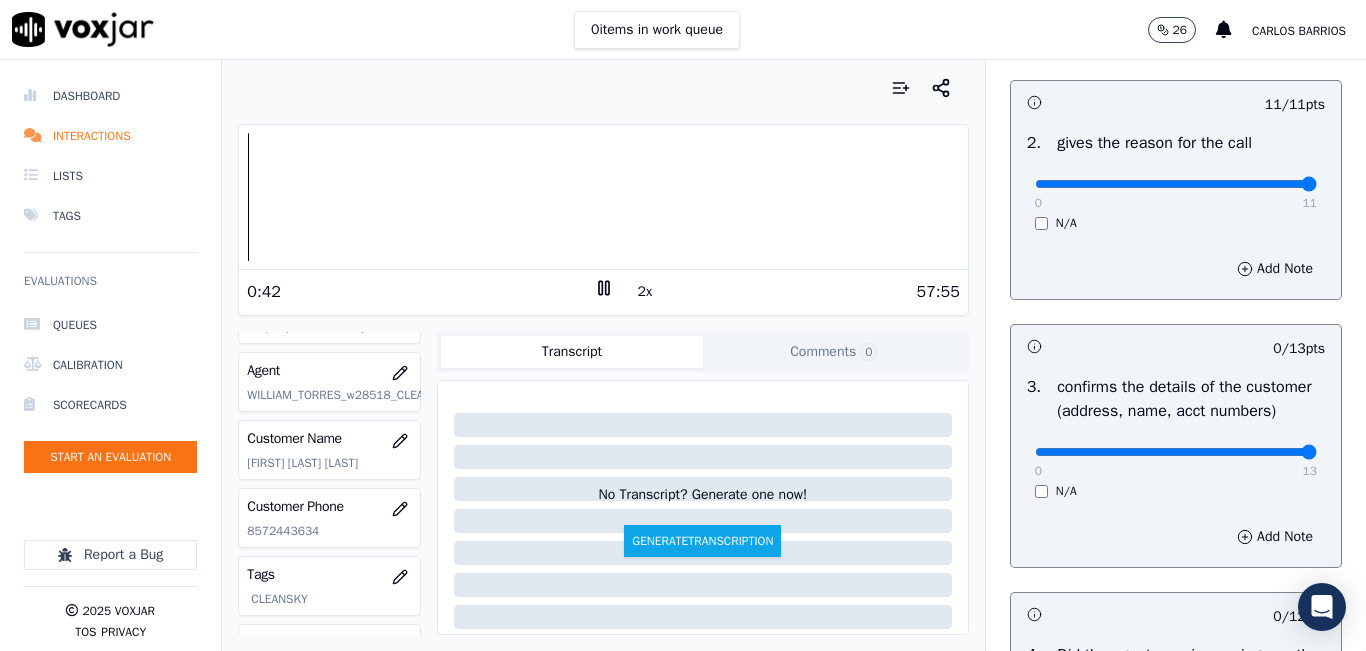 type on "13" 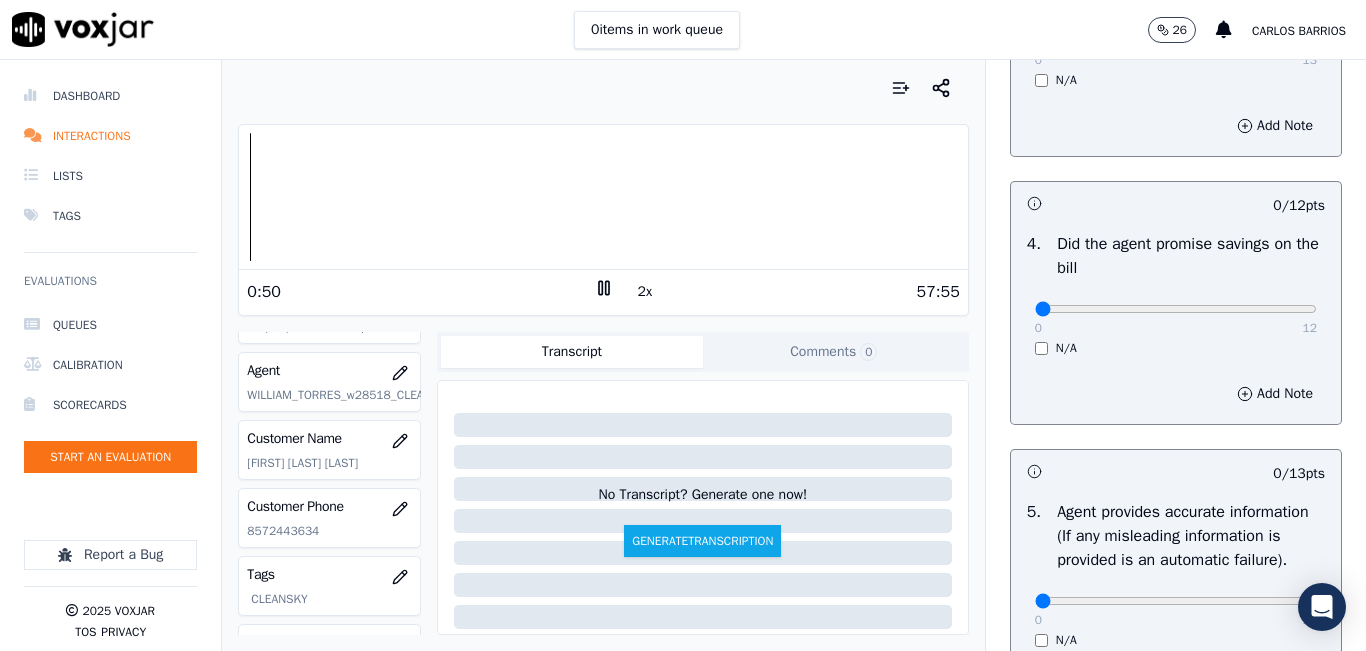 scroll, scrollTop: 1000, scrollLeft: 0, axis: vertical 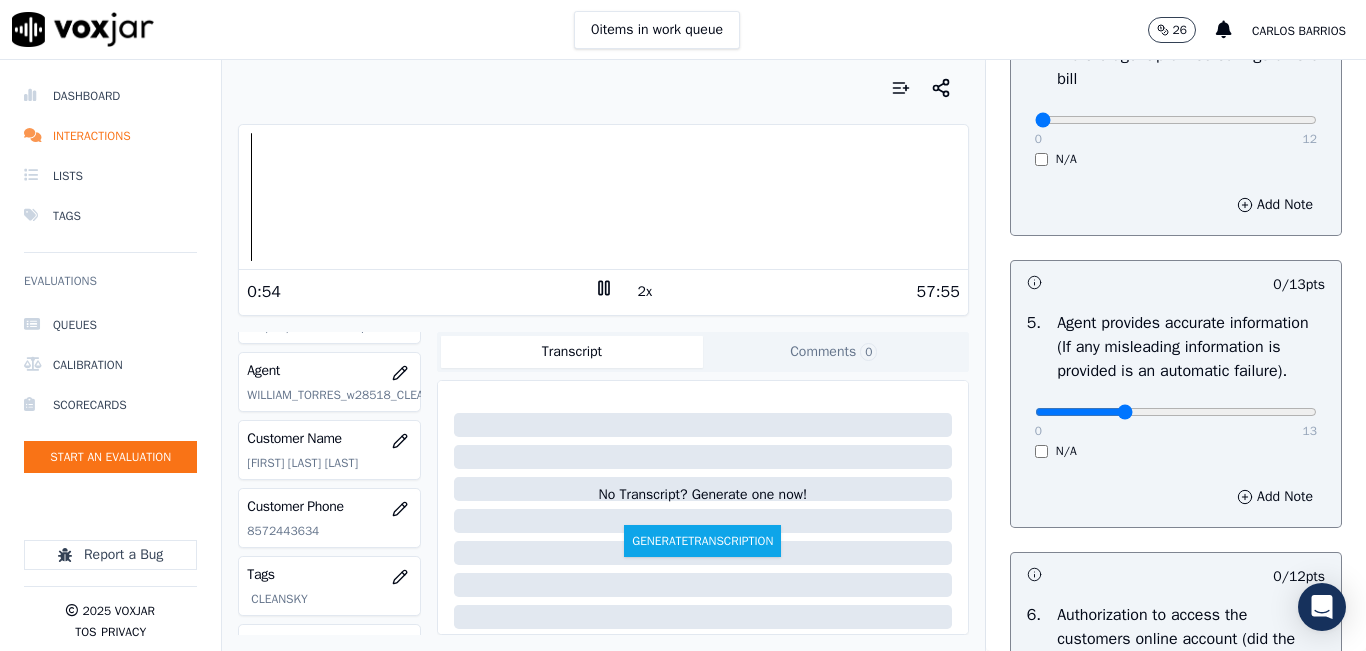 click at bounding box center (1176, -660) 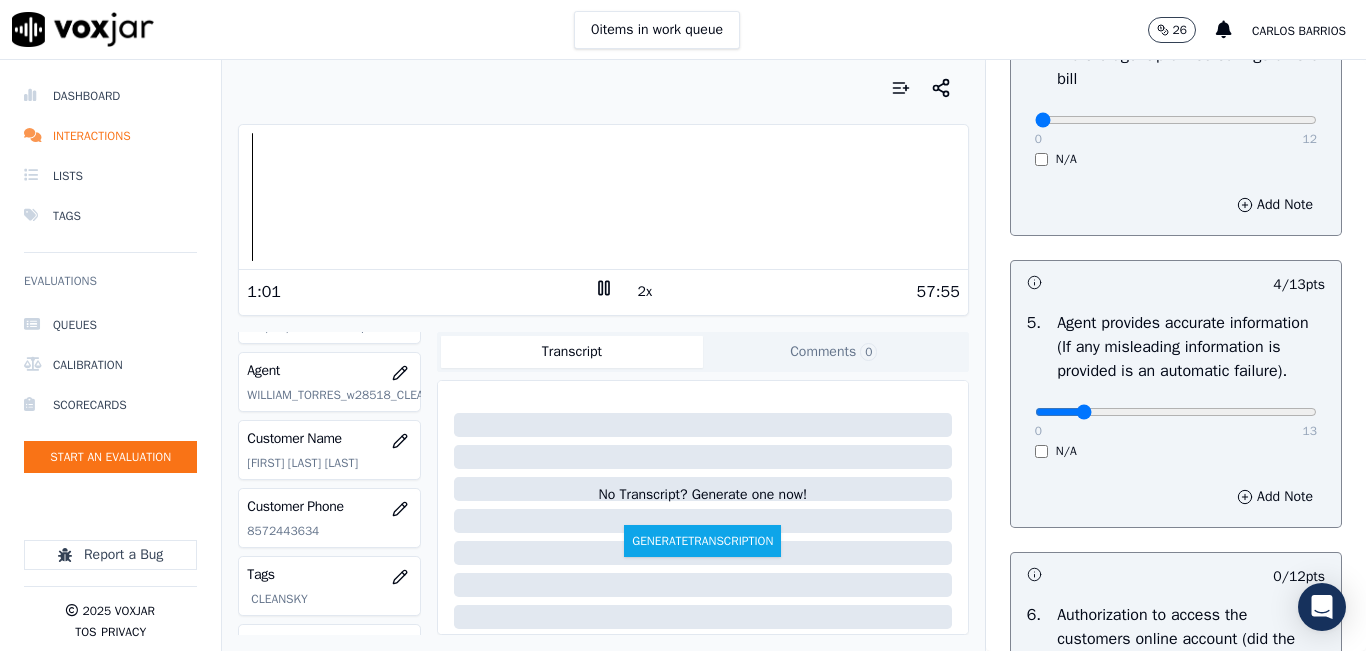 drag, startPoint x: 1047, startPoint y: 460, endPoint x: 1067, endPoint y: 463, distance: 20.22375 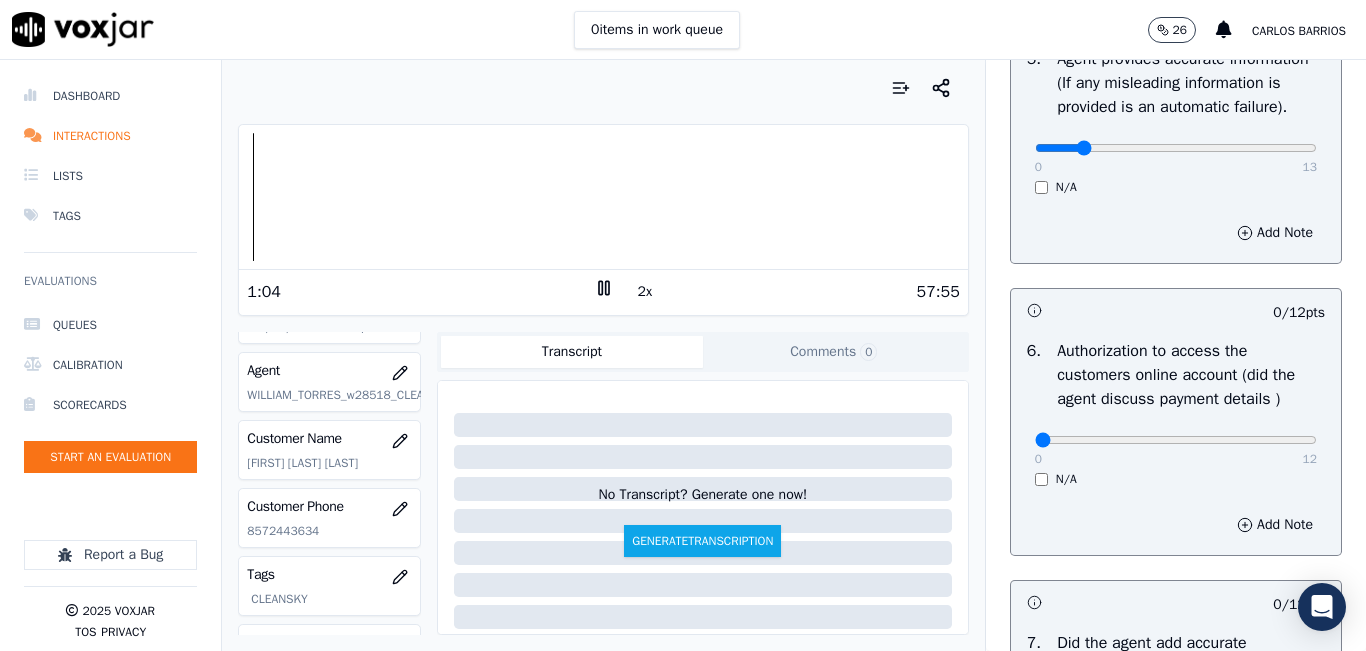 scroll, scrollTop: 1300, scrollLeft: 0, axis: vertical 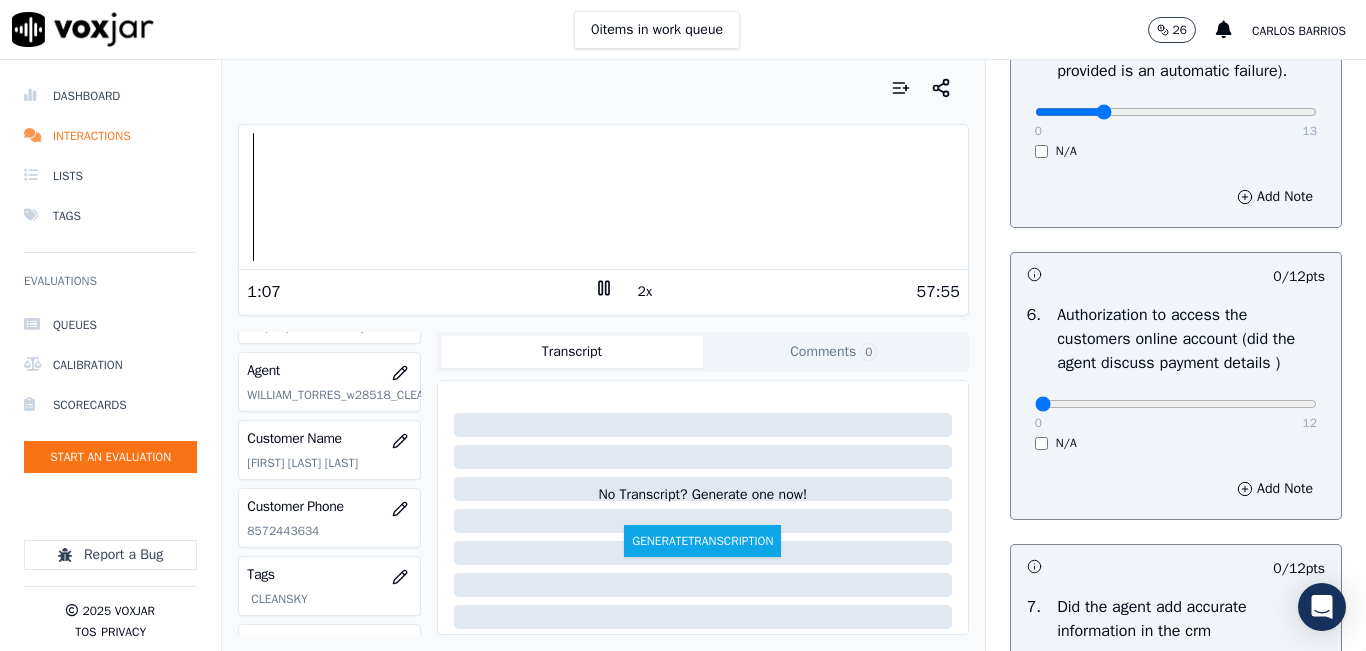 type on "3" 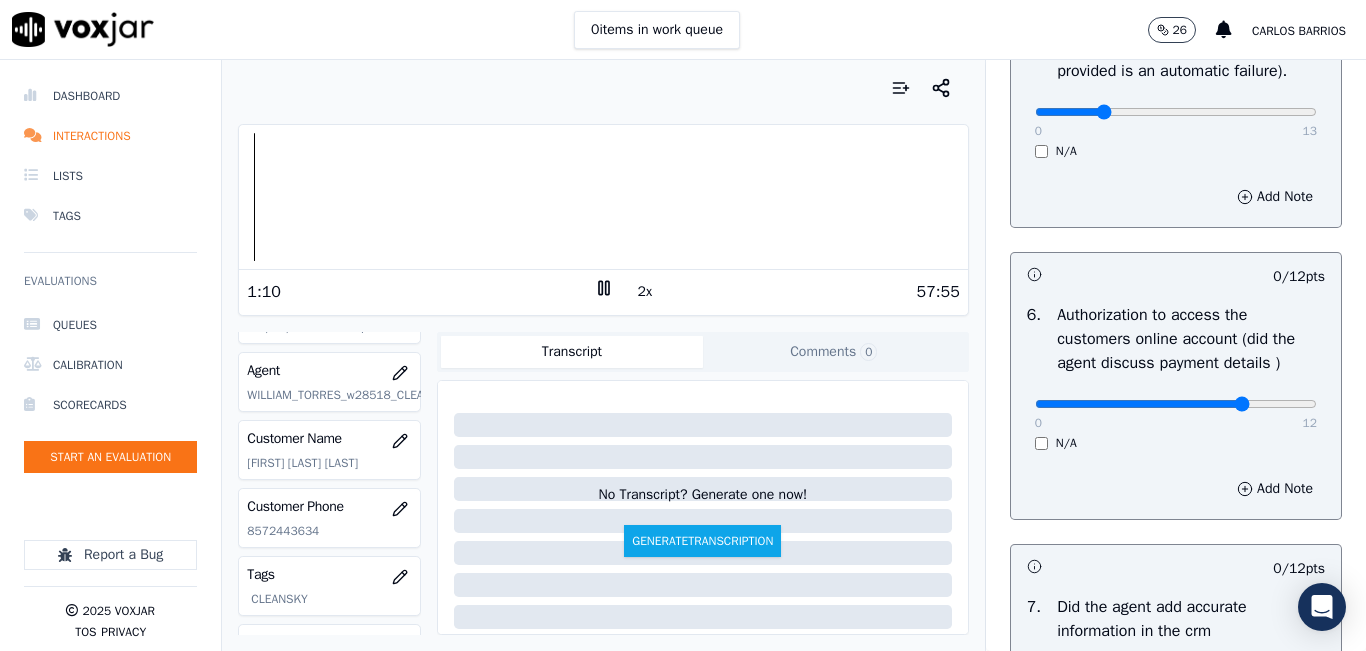 click at bounding box center [1176, -960] 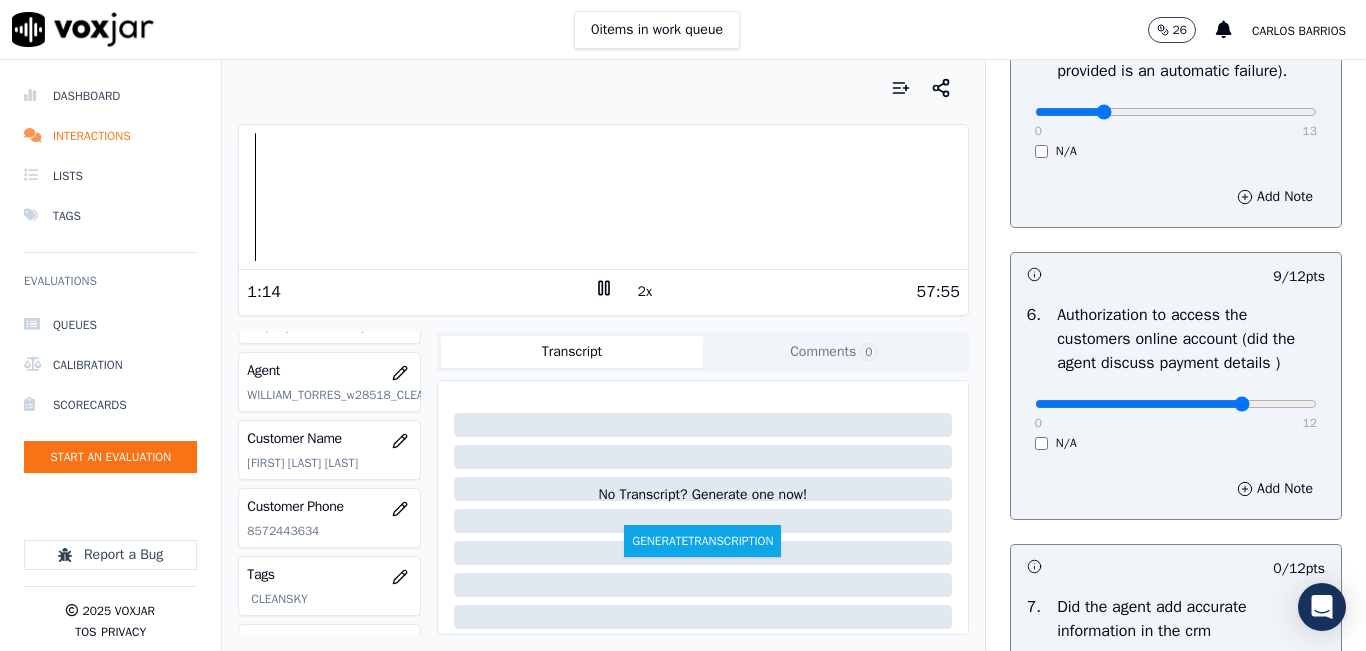 click at bounding box center (1176, -960) 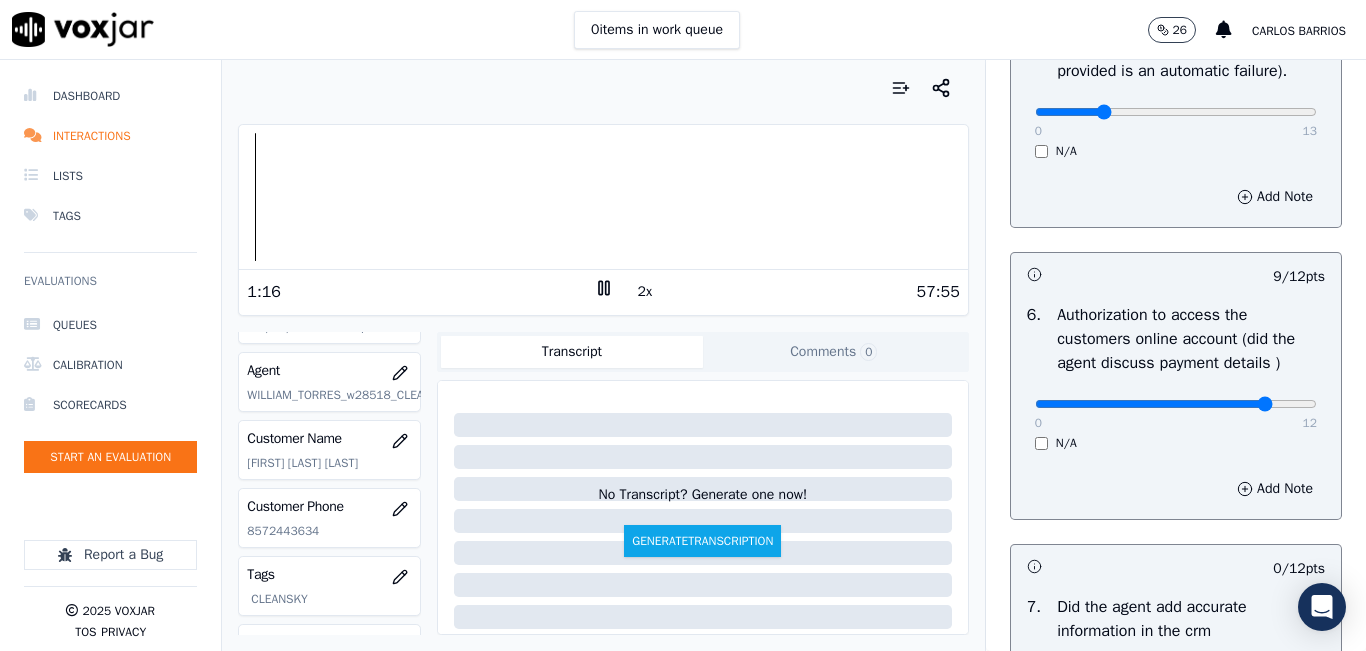 drag, startPoint x: 1212, startPoint y: 448, endPoint x: 1224, endPoint y: 451, distance: 12.369317 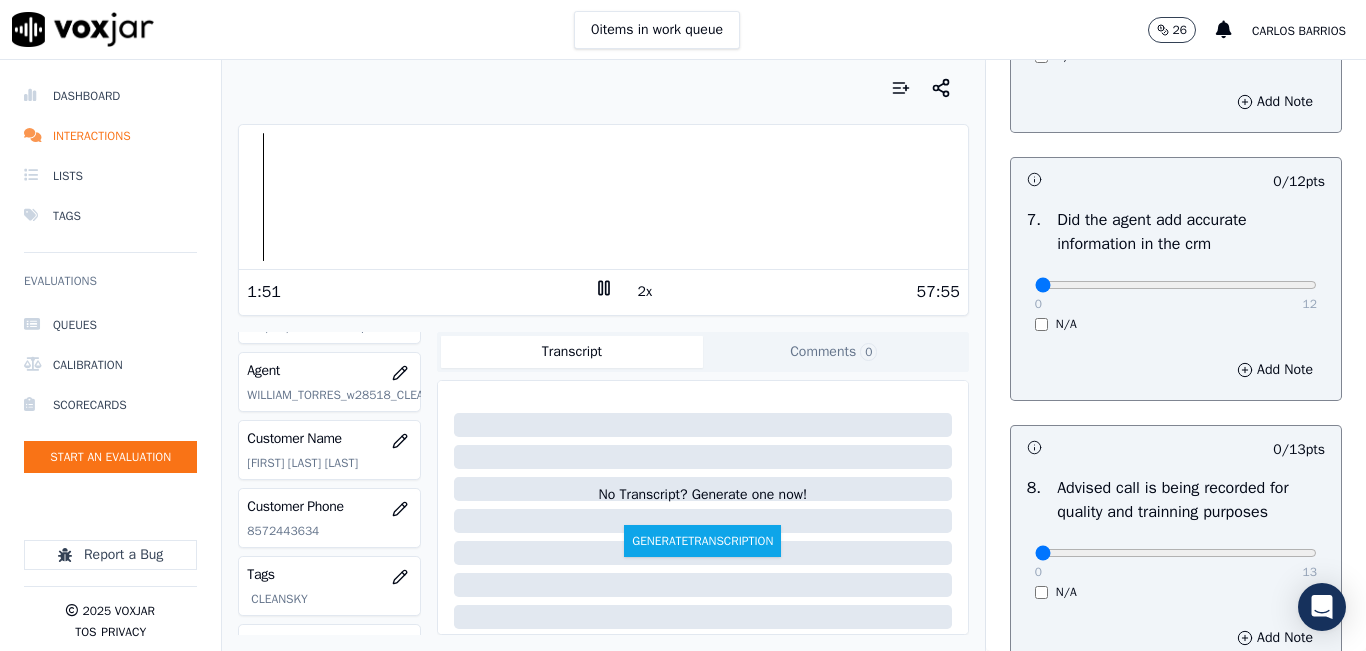 scroll, scrollTop: 1700, scrollLeft: 0, axis: vertical 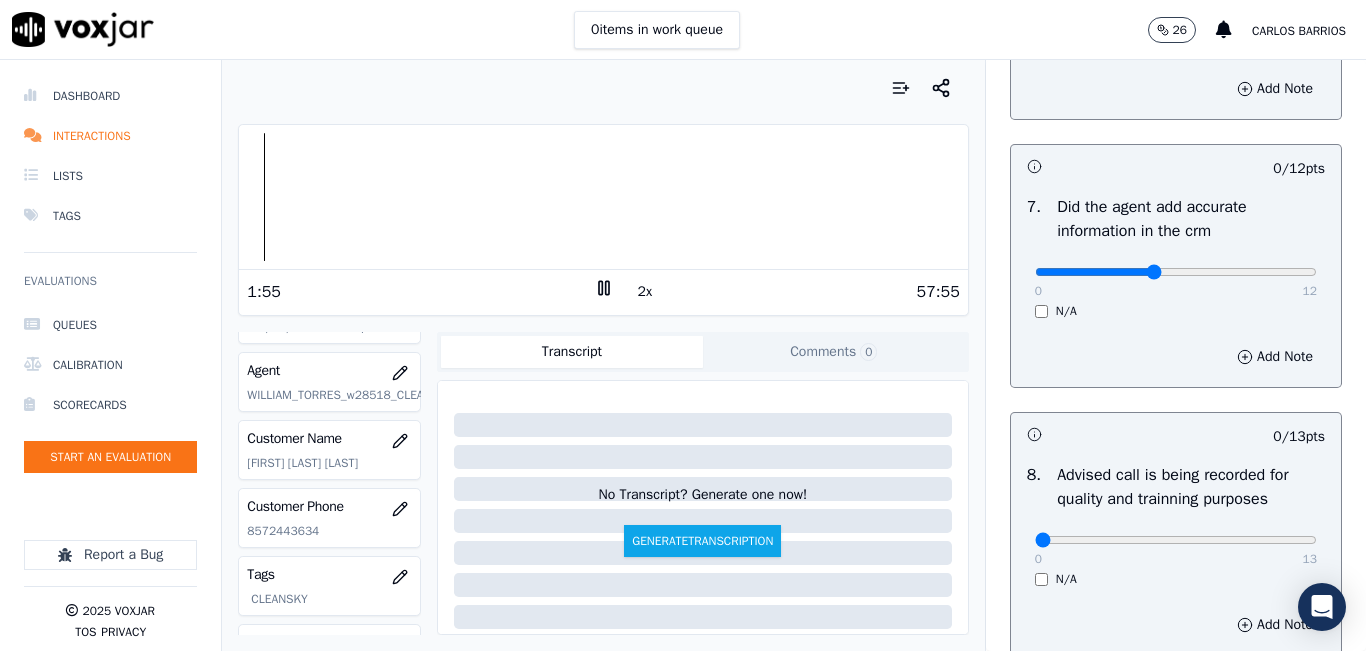 type on "5" 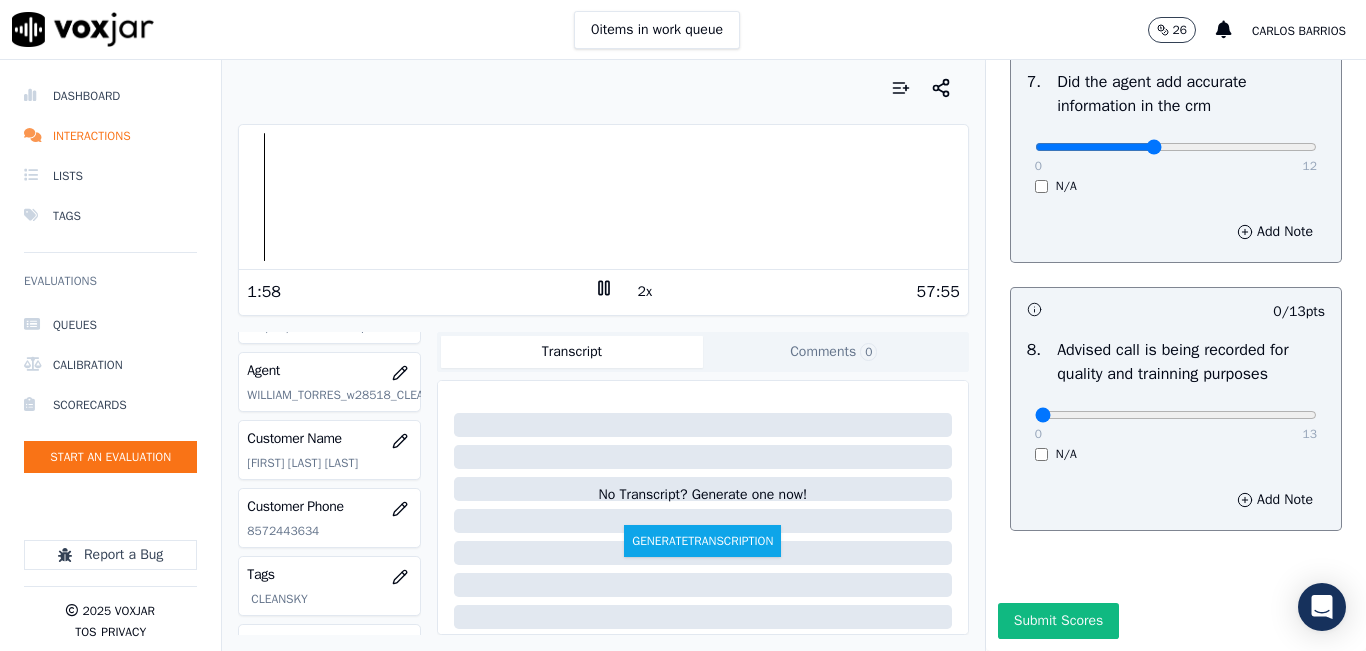 scroll, scrollTop: 1900, scrollLeft: 0, axis: vertical 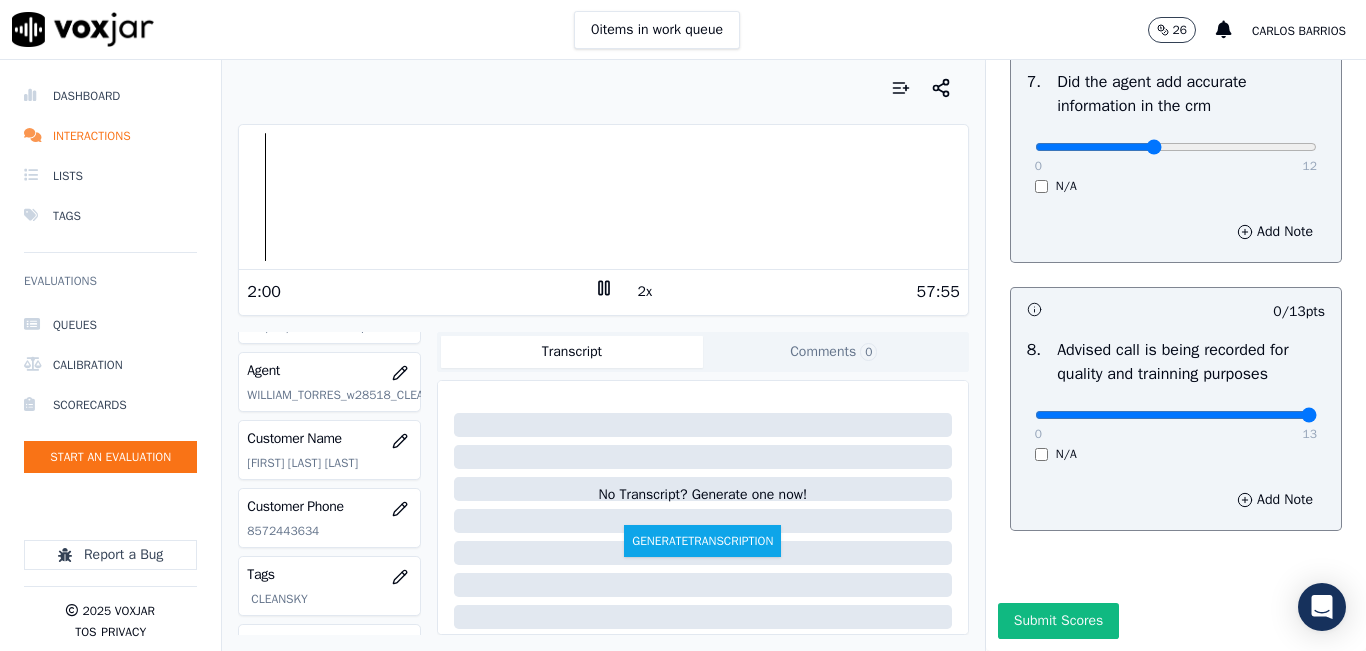 click at bounding box center (1176, -1485) 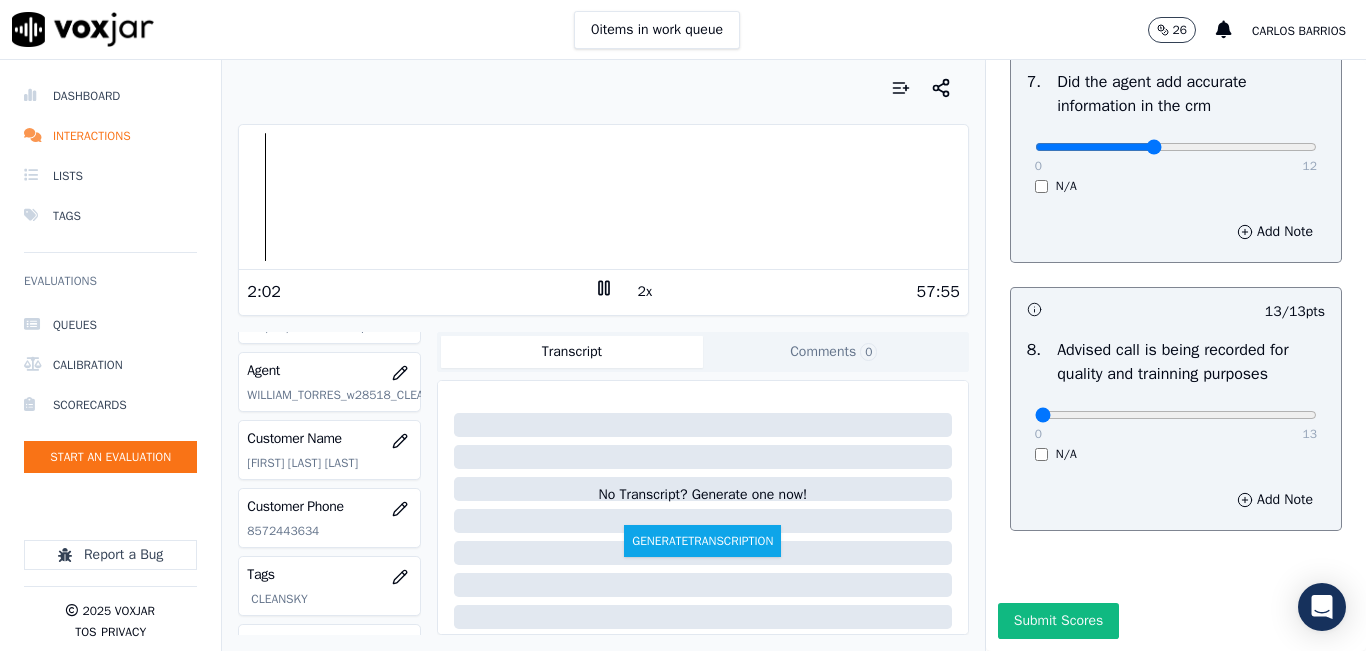 drag, startPoint x: 1047, startPoint y: 384, endPoint x: 992, endPoint y: 381, distance: 55.081757 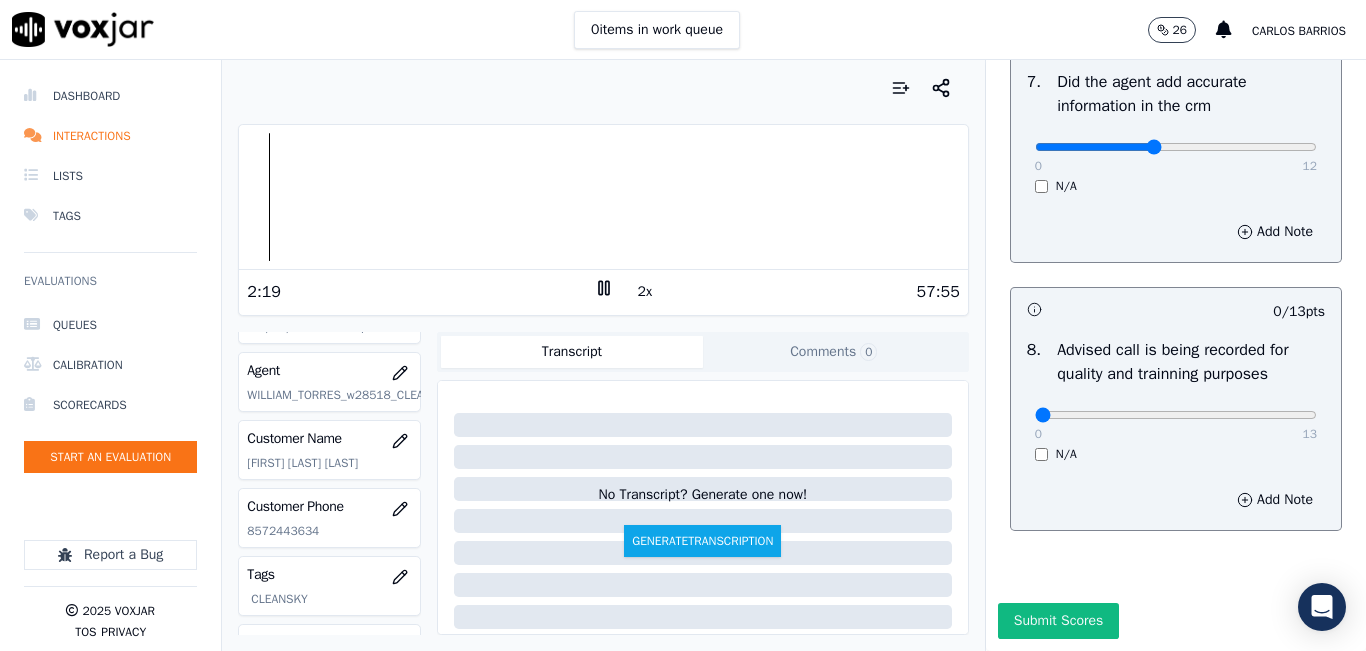 scroll, scrollTop: 1918, scrollLeft: 0, axis: vertical 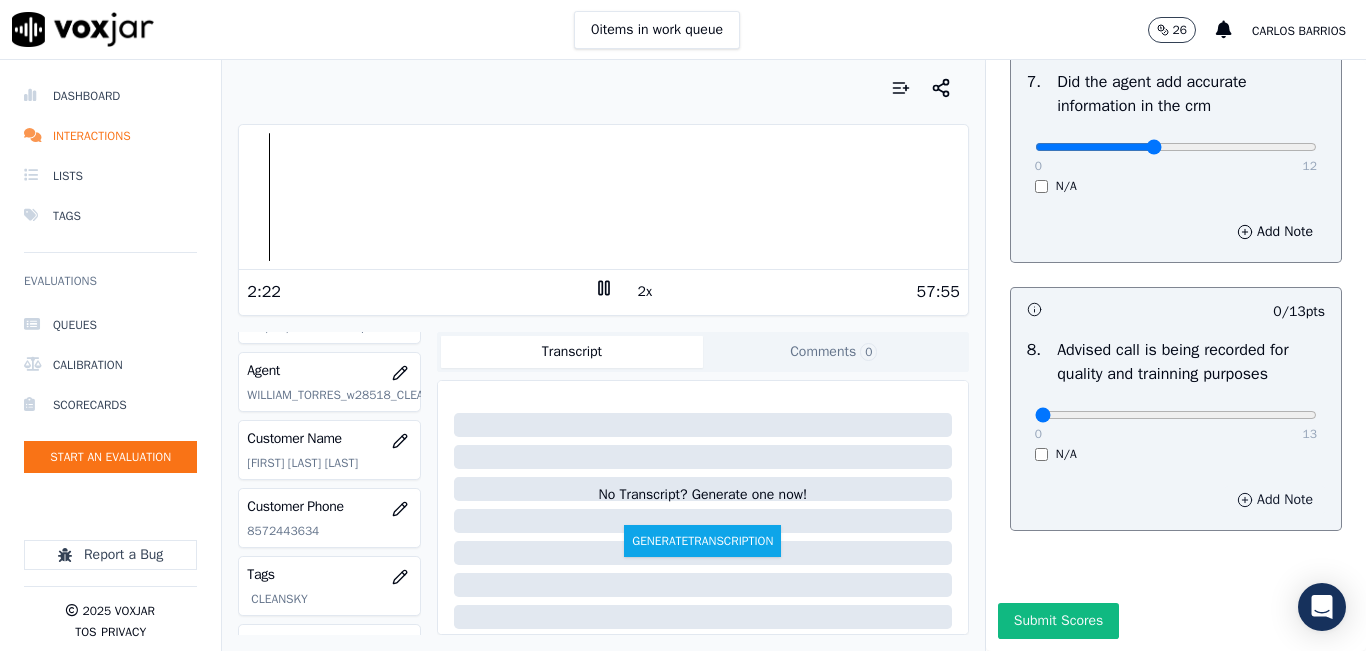 click on "Add Note" at bounding box center [1275, 500] 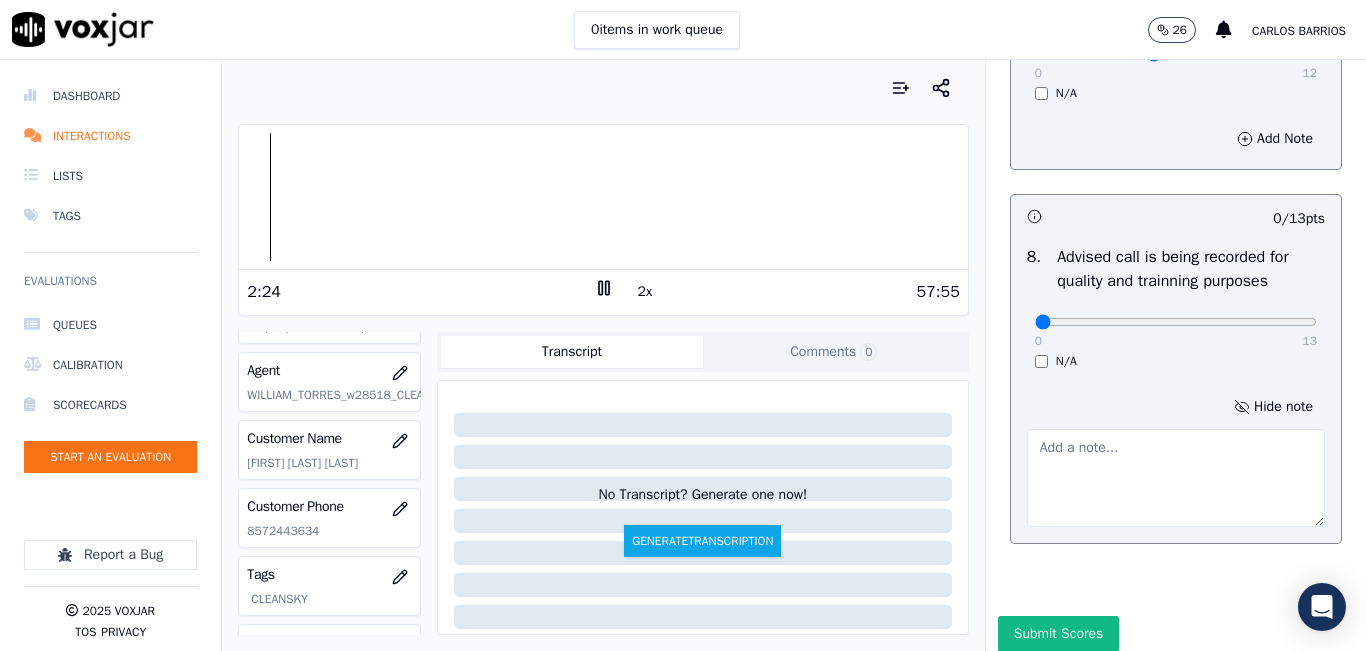 click at bounding box center (1176, 478) 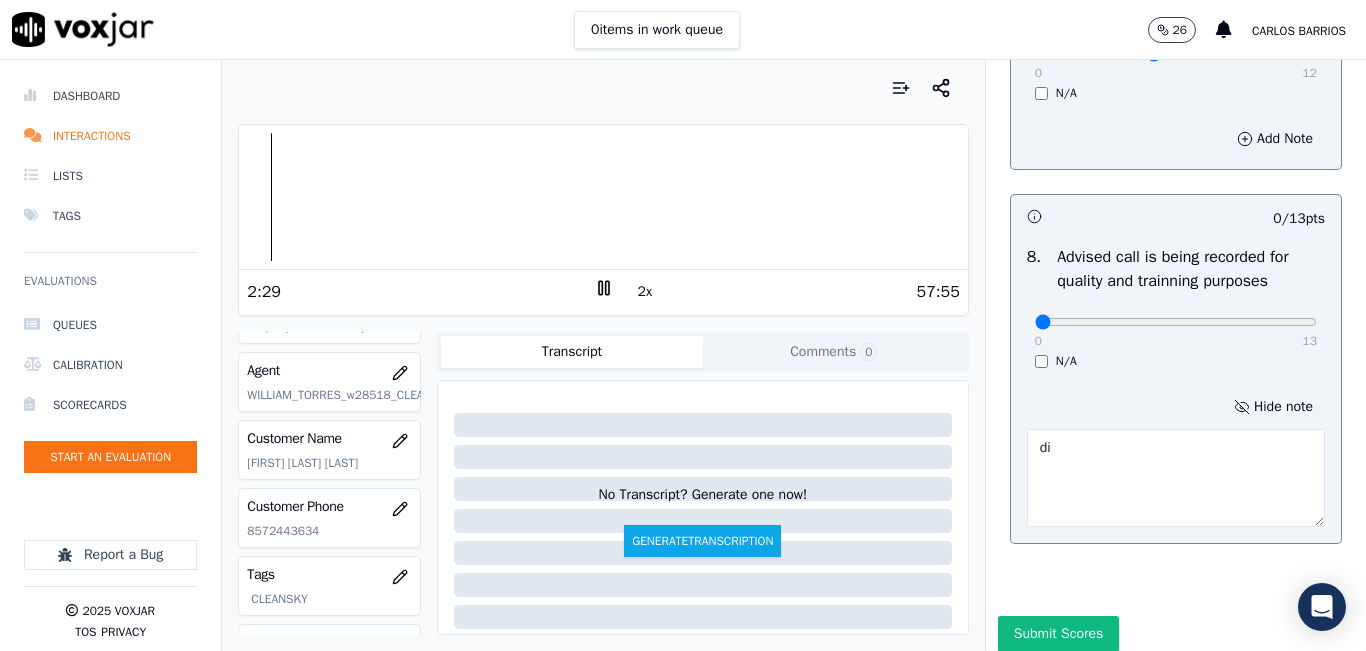 type on "d" 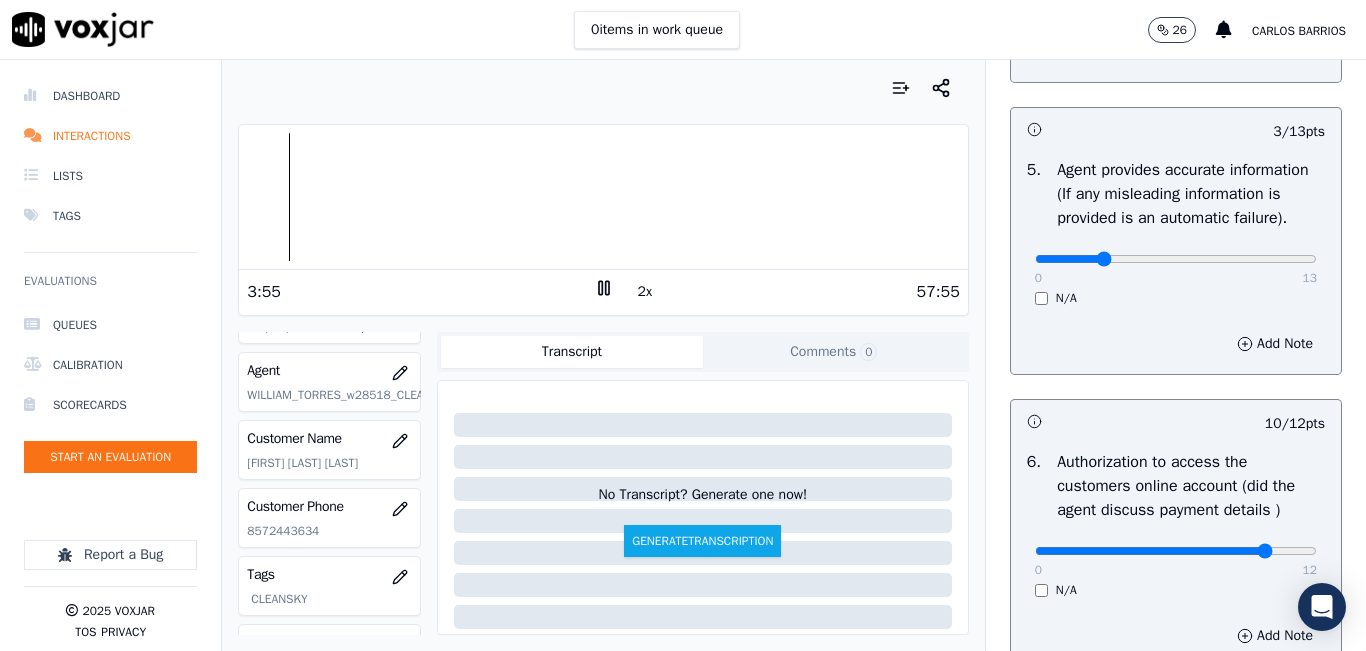 scroll, scrollTop: 1118, scrollLeft: 0, axis: vertical 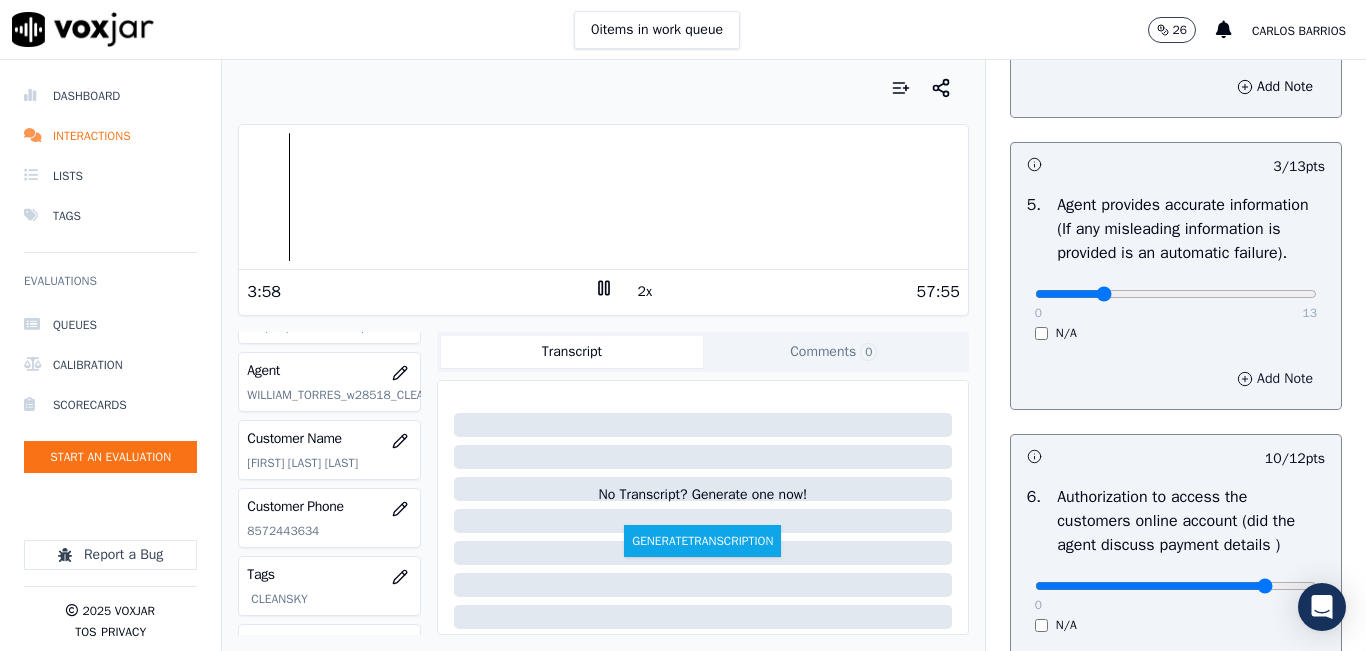 type on "DIDNT STATE CALL IS BEIN RECORDED FOR QUALITY PURPOSES" 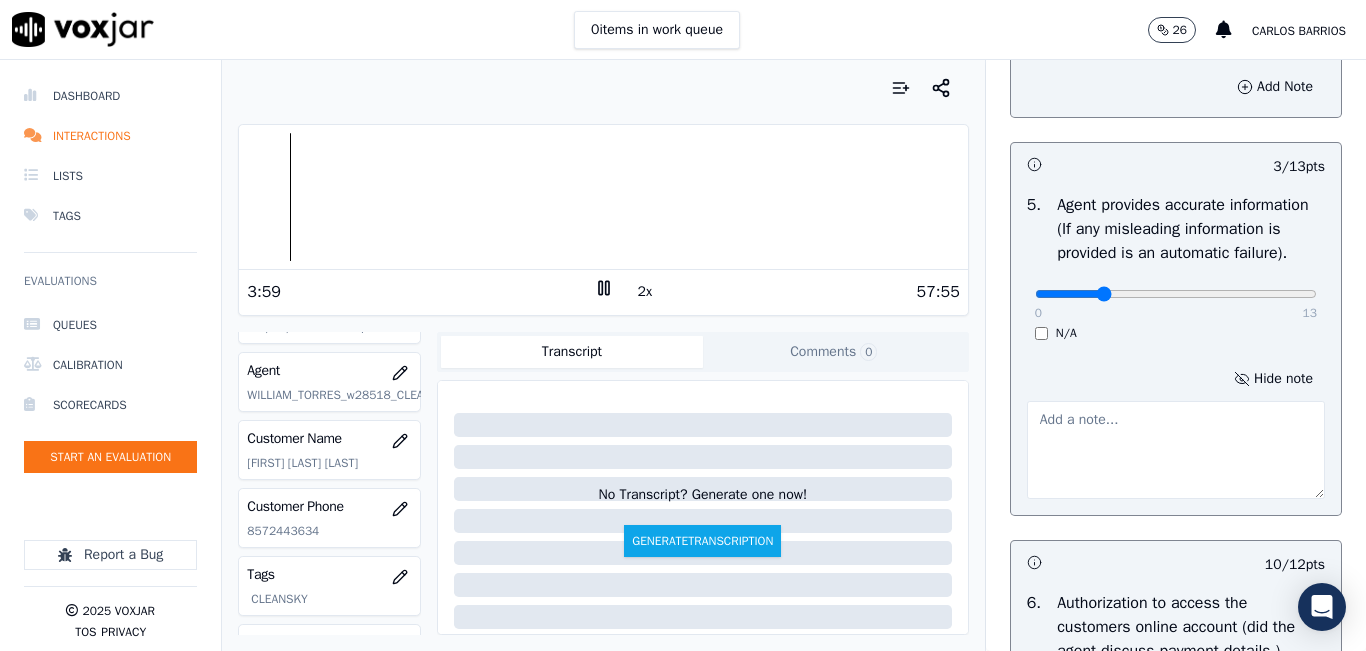 click at bounding box center [1176, 450] 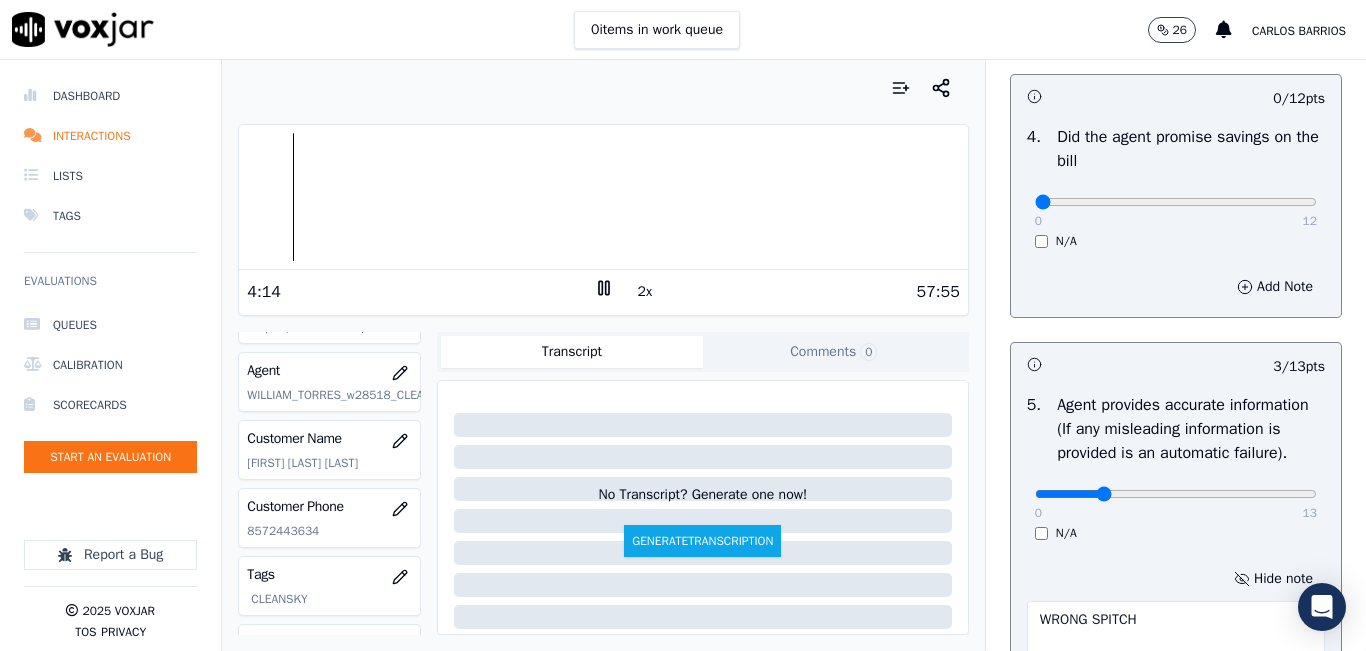 scroll, scrollTop: 718, scrollLeft: 0, axis: vertical 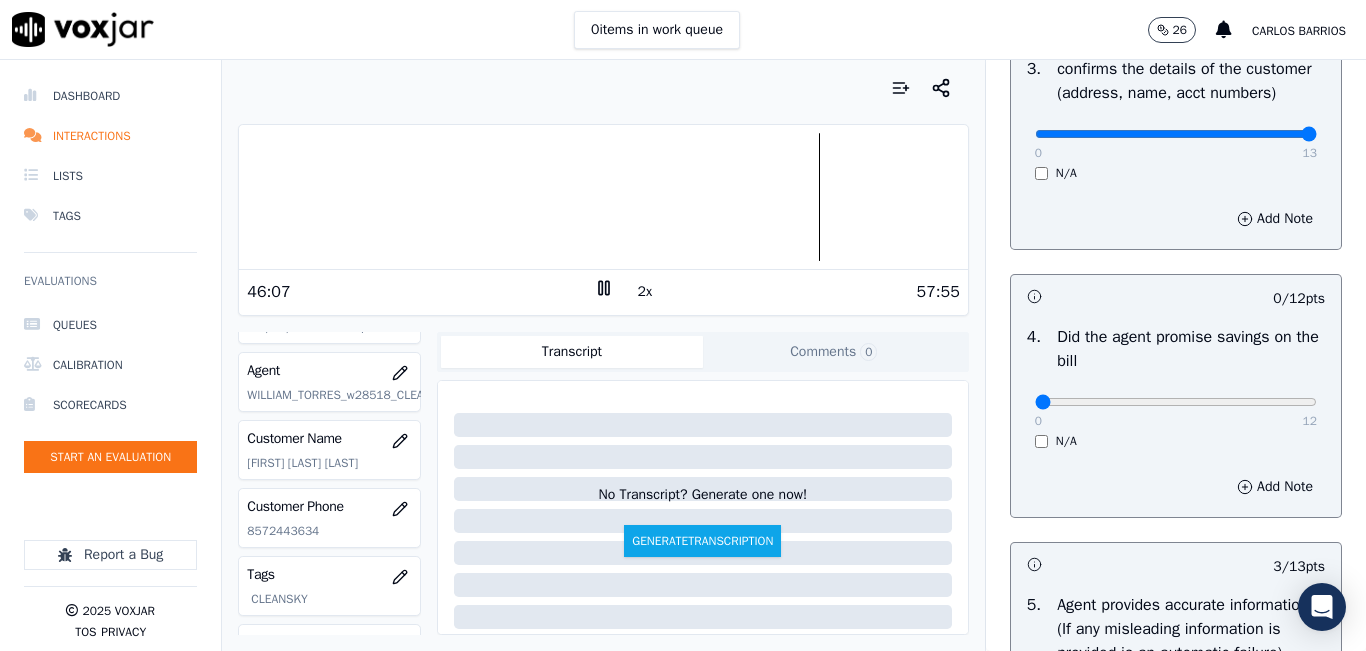 click at bounding box center (603, 197) 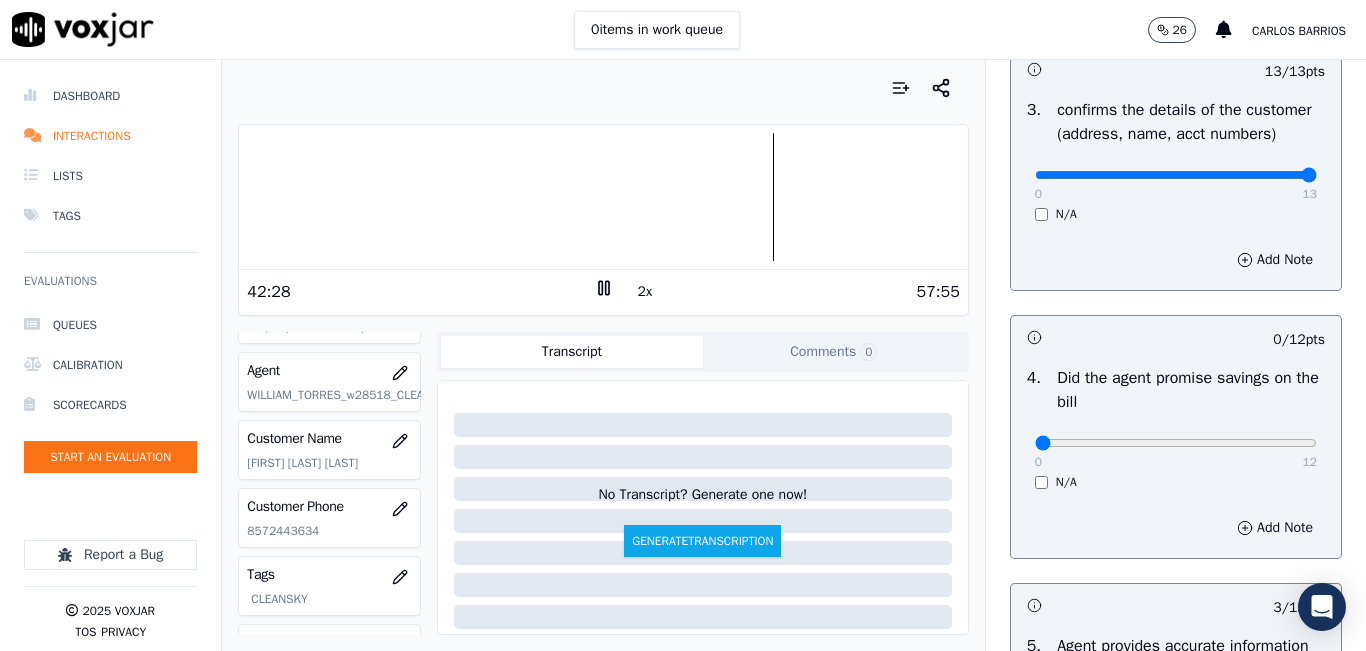 scroll, scrollTop: 718, scrollLeft: 0, axis: vertical 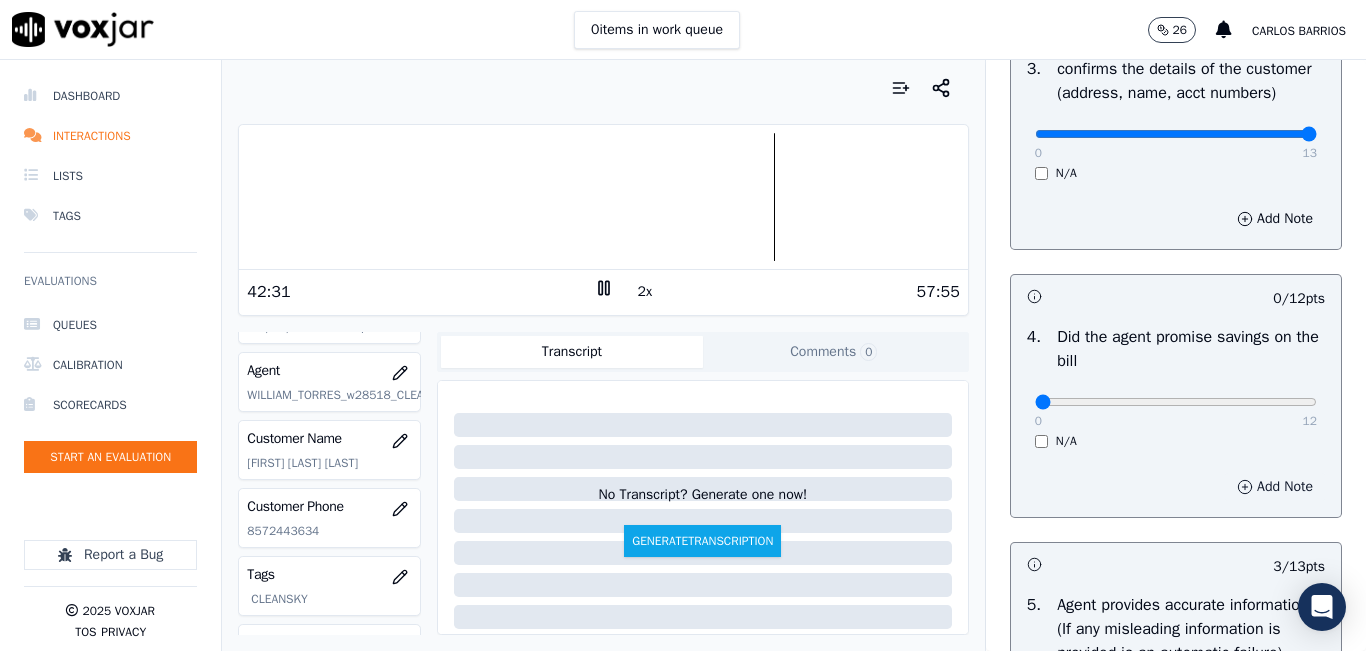 type on "WRONG SPITCH" 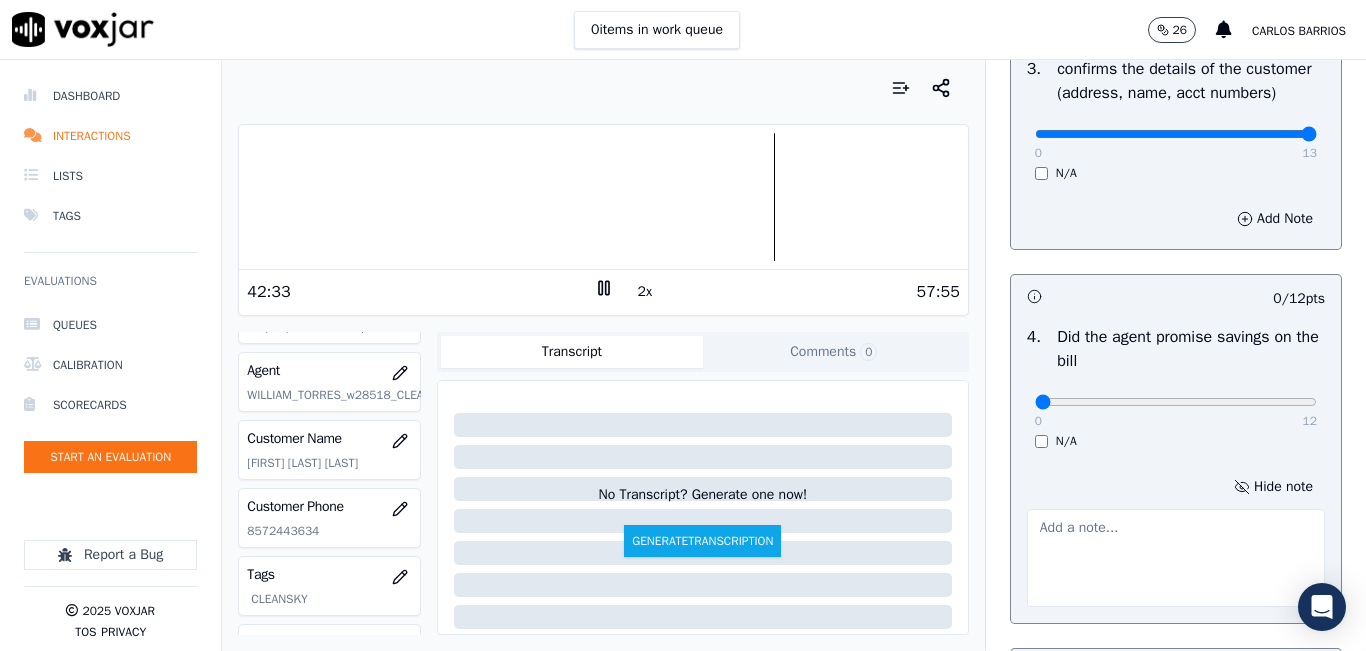 click at bounding box center [1176, 558] 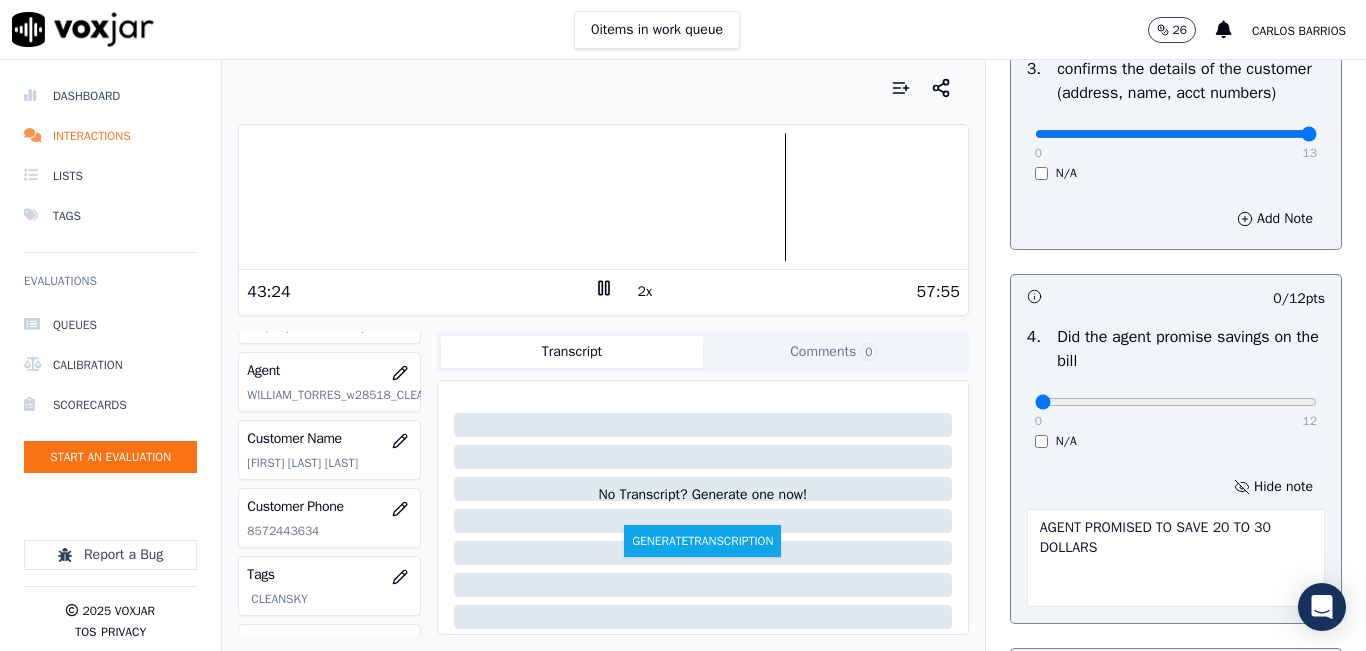 click at bounding box center (603, 197) 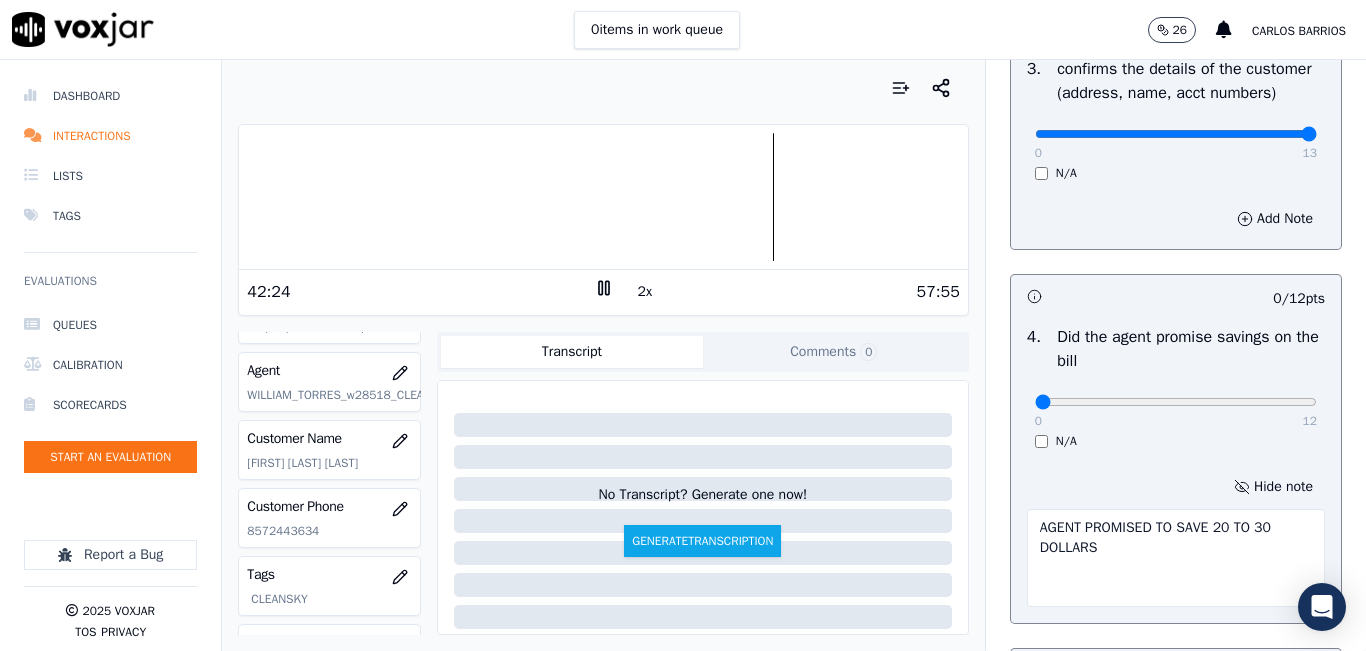 click at bounding box center [603, 197] 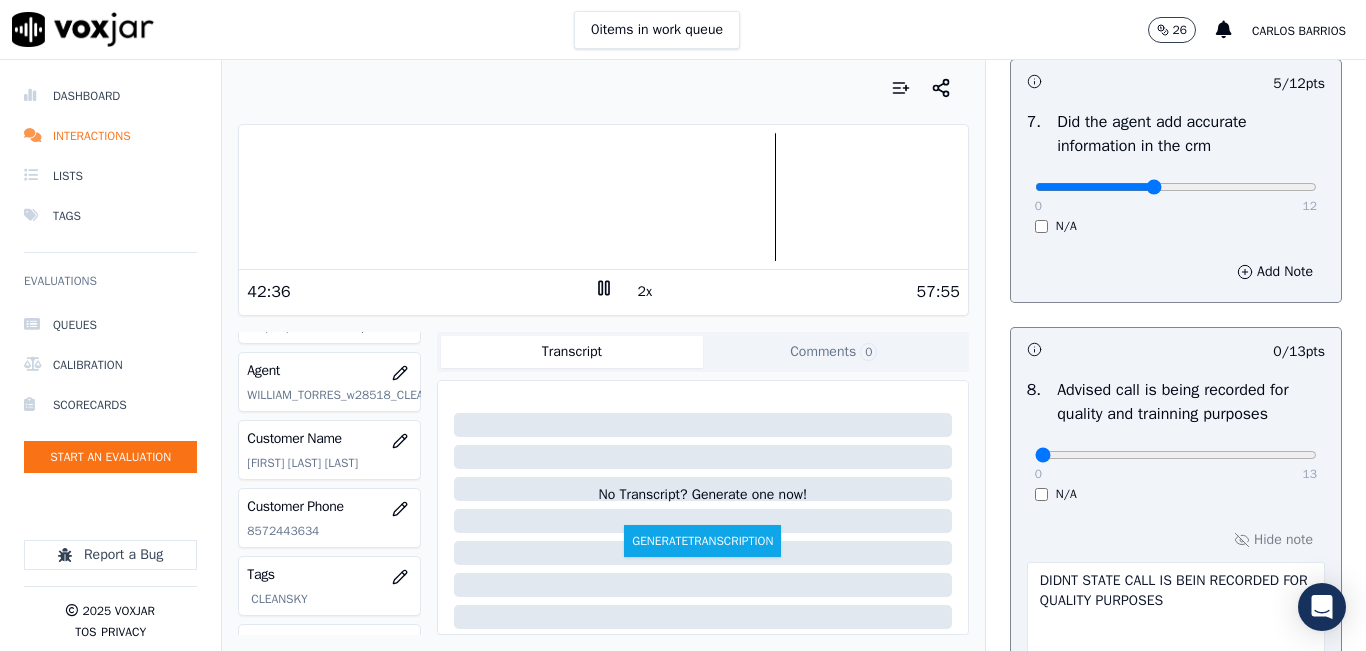 scroll, scrollTop: 2000, scrollLeft: 0, axis: vertical 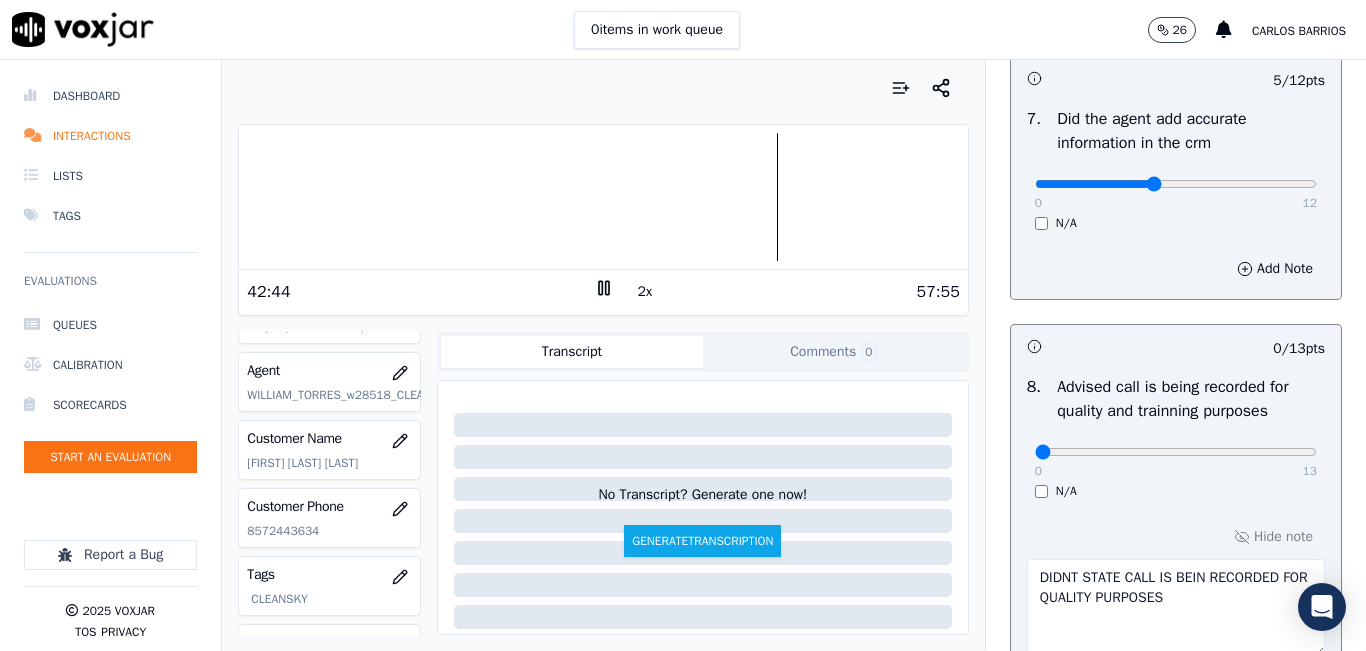 type on "AGENT PROMISED TO SAVE 20 TO 30 DOLLARS" 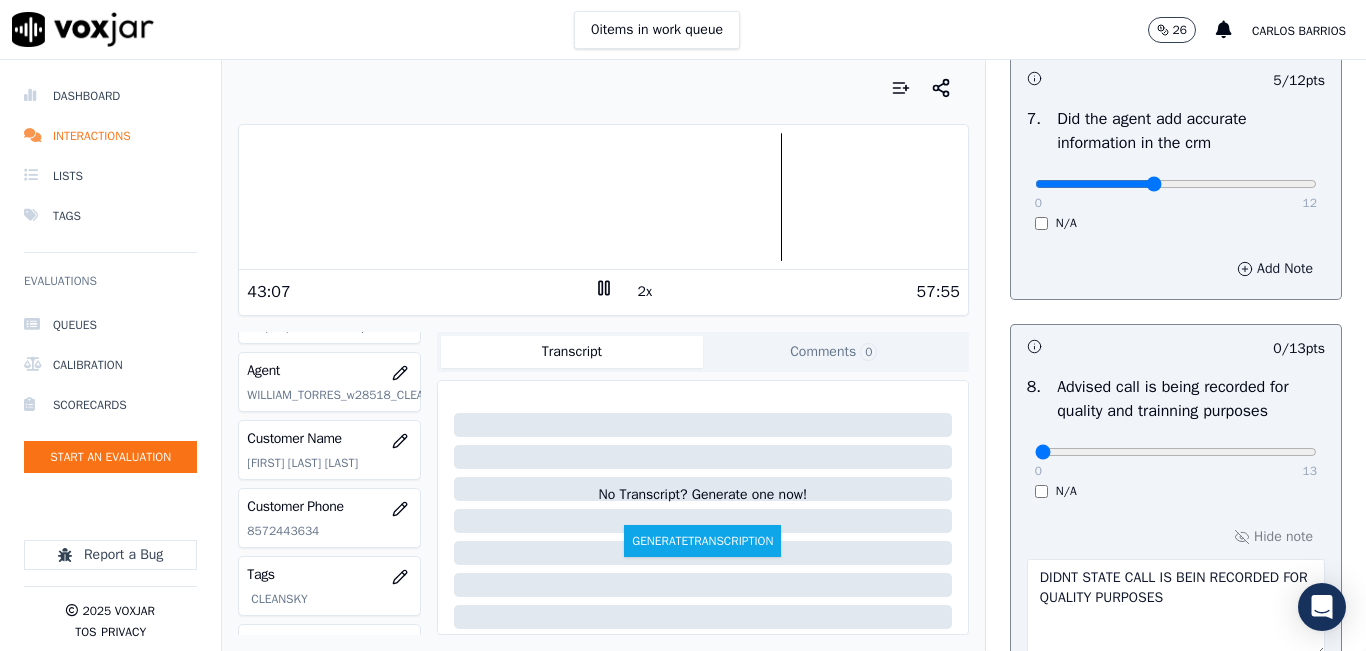 click on "Add Note" at bounding box center (1275, 269) 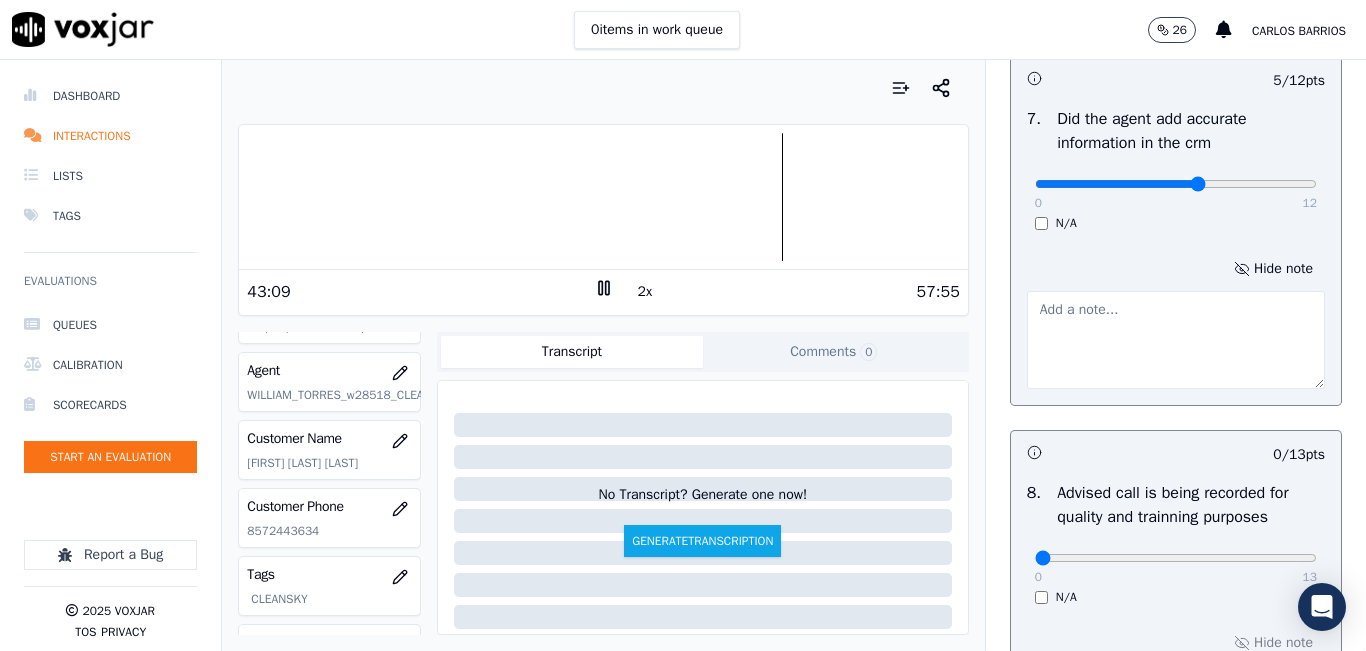 type on "7" 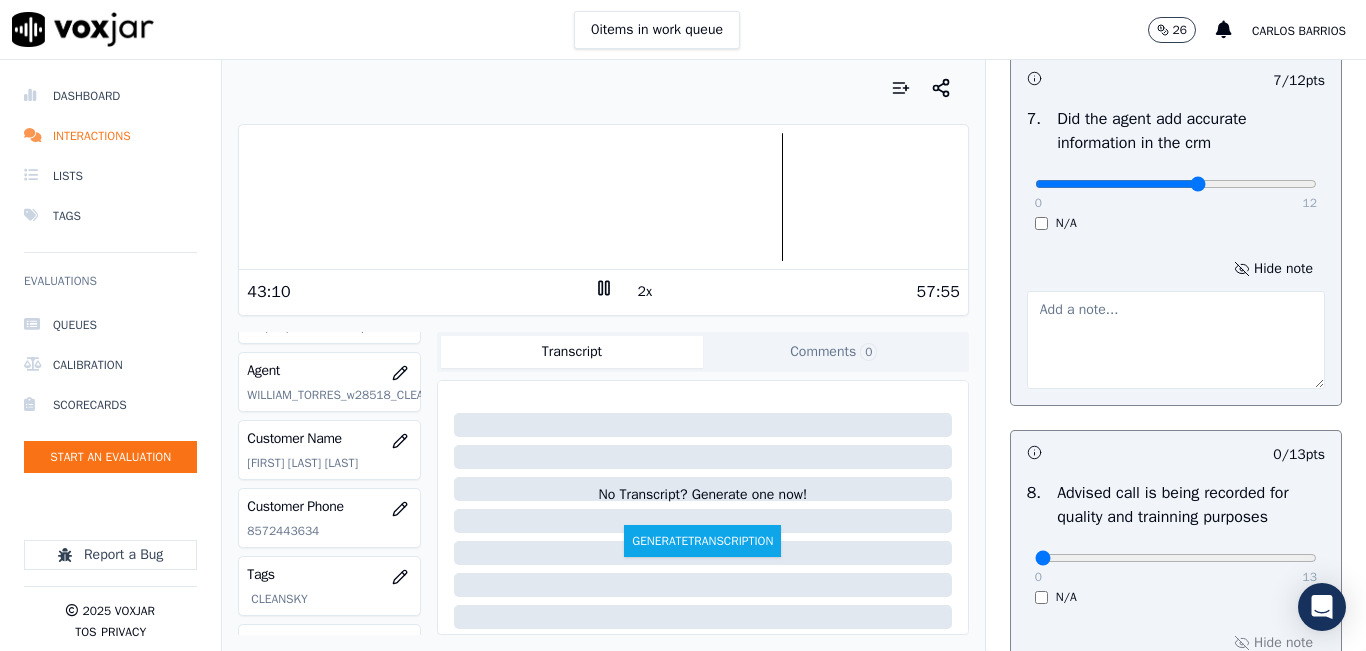 click at bounding box center (1176, 340) 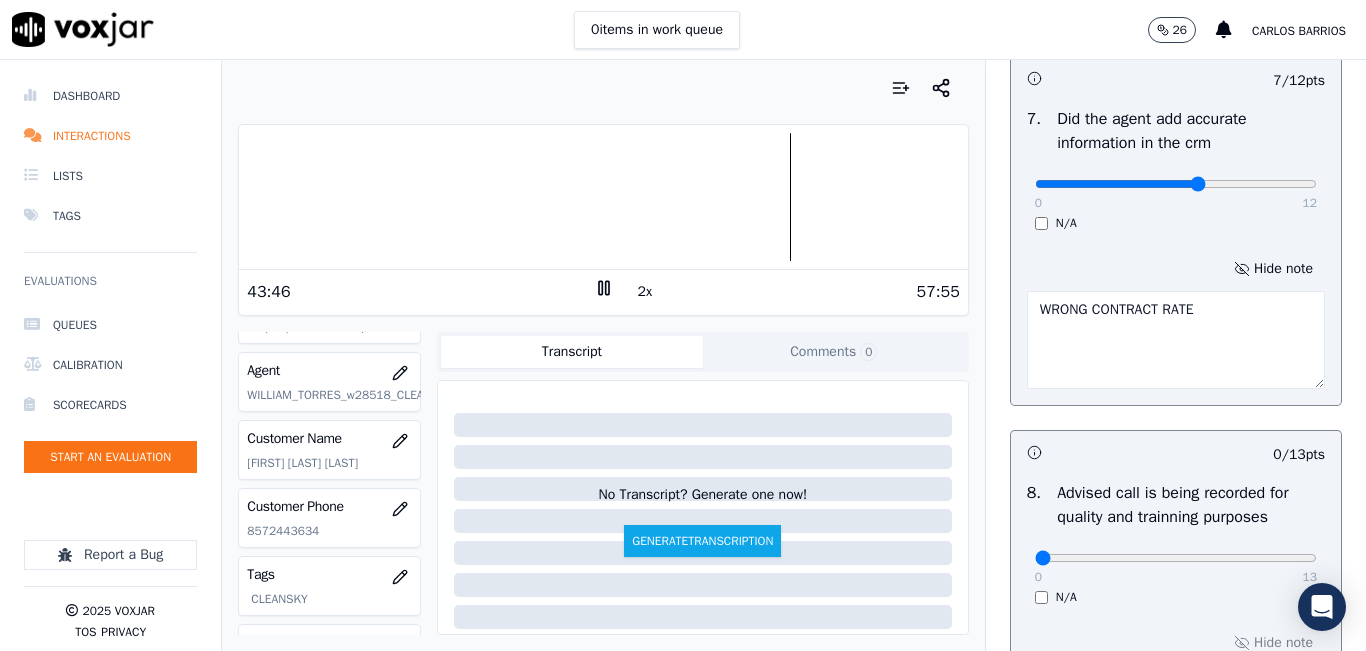 type on "WRONG CONTRACT RATE" 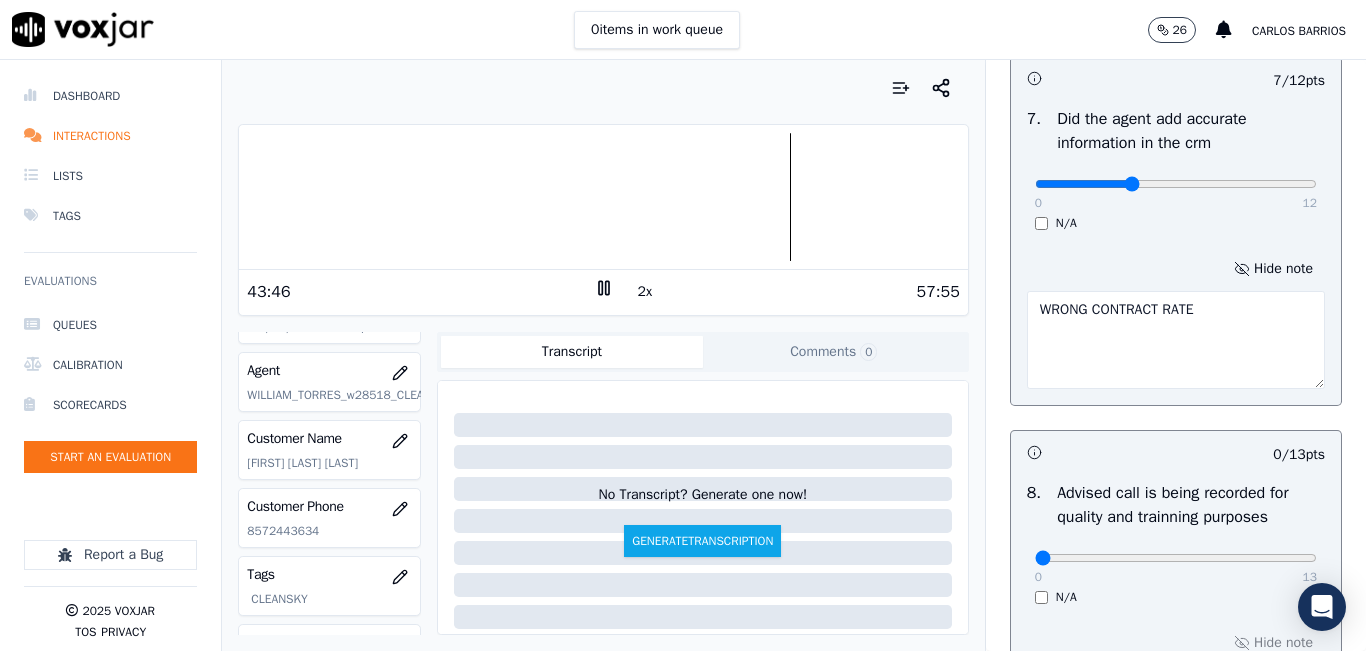 type on "4" 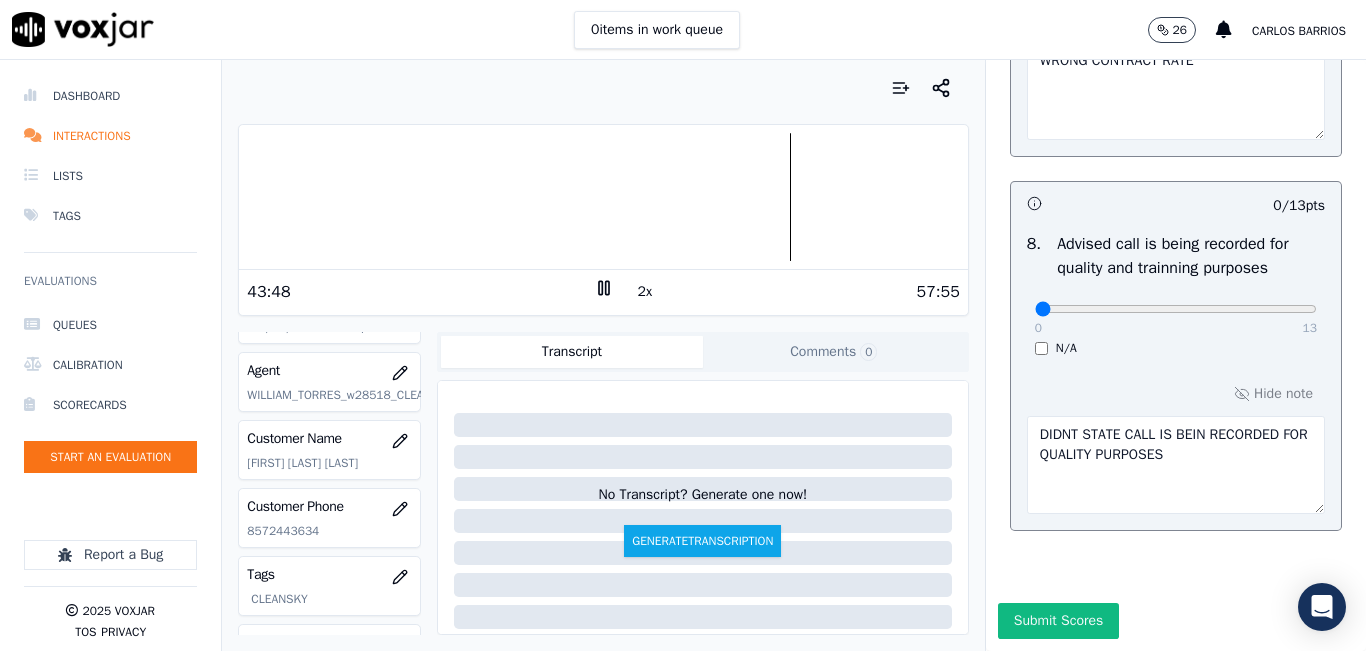 scroll, scrollTop: 2342, scrollLeft: 0, axis: vertical 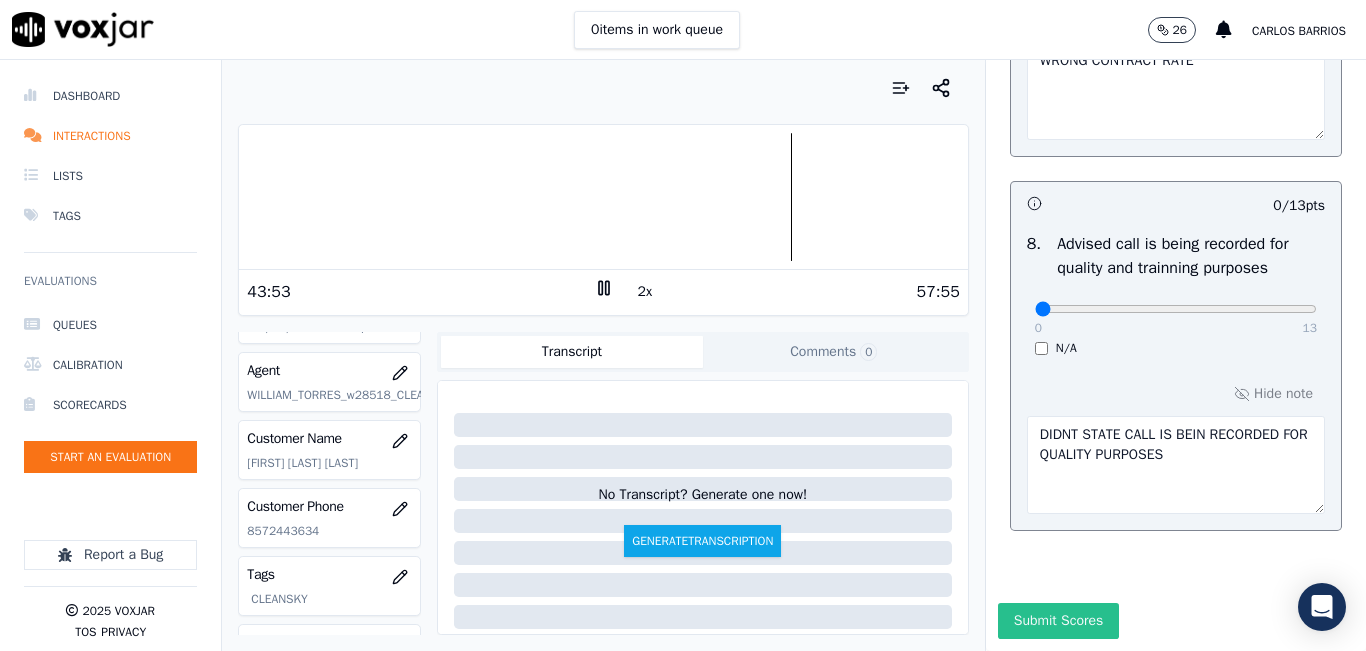 click on "Submit Scores" at bounding box center (1058, 621) 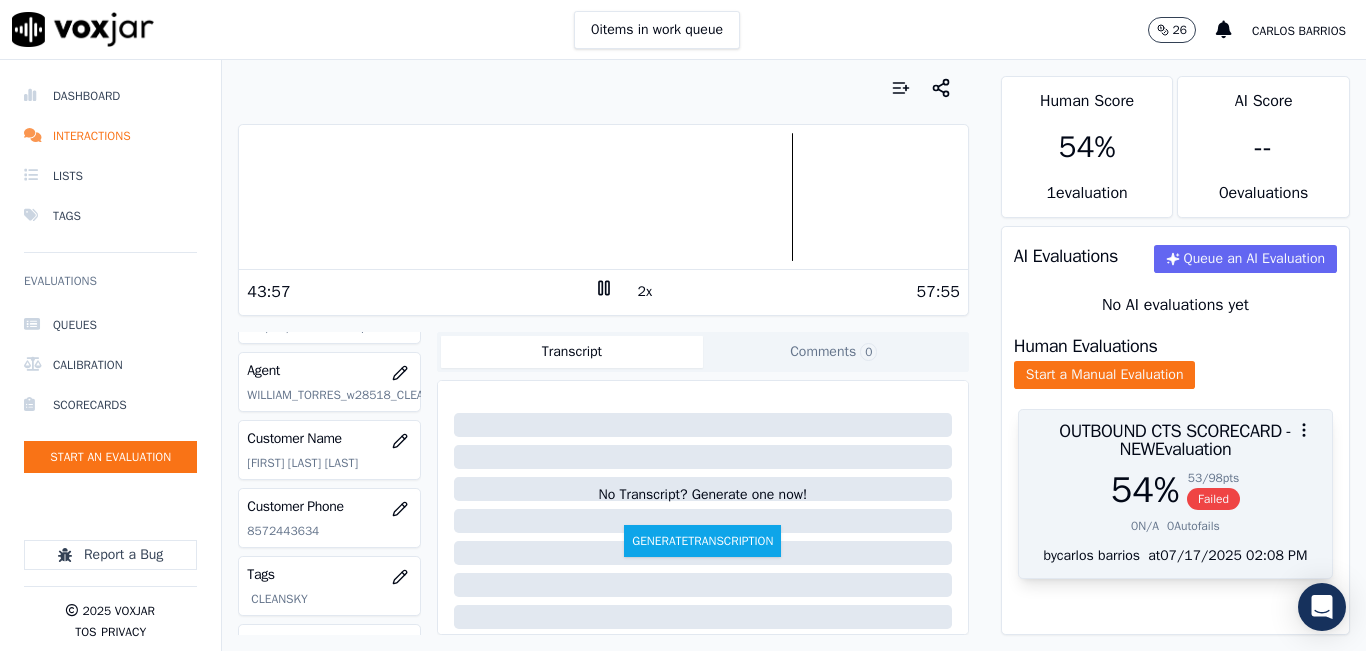 click at bounding box center [1175, 430] 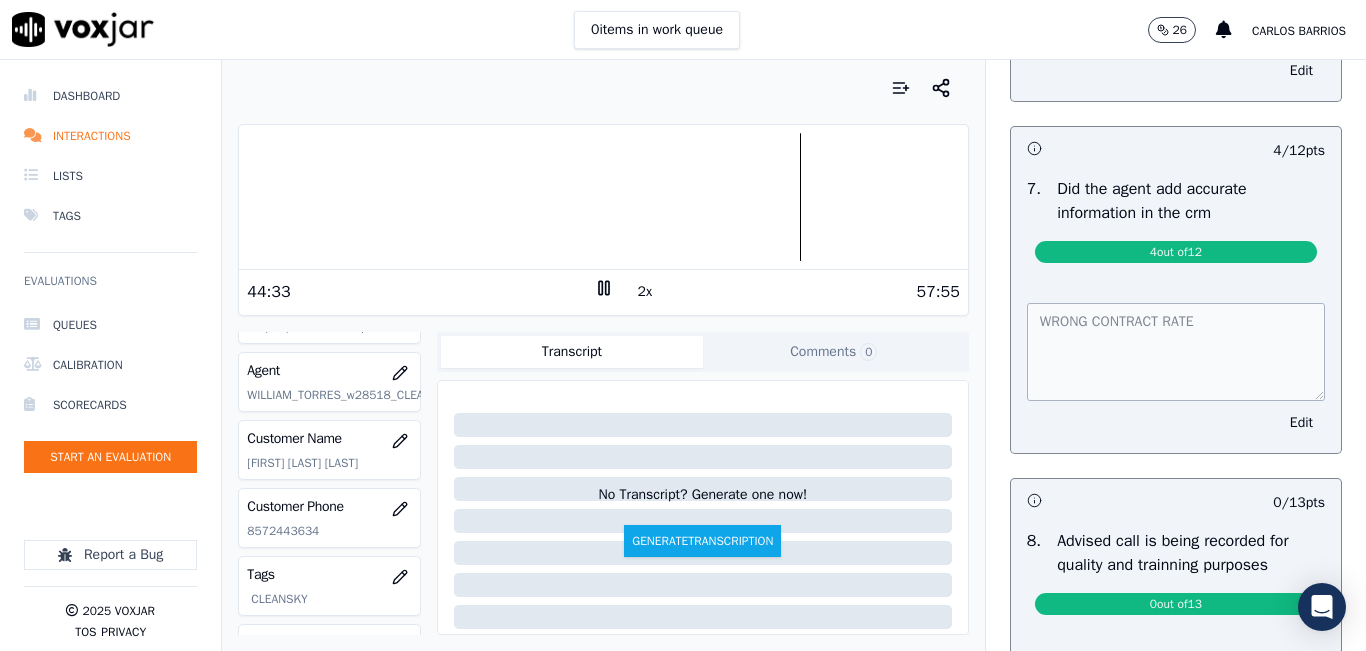 scroll, scrollTop: 1800, scrollLeft: 0, axis: vertical 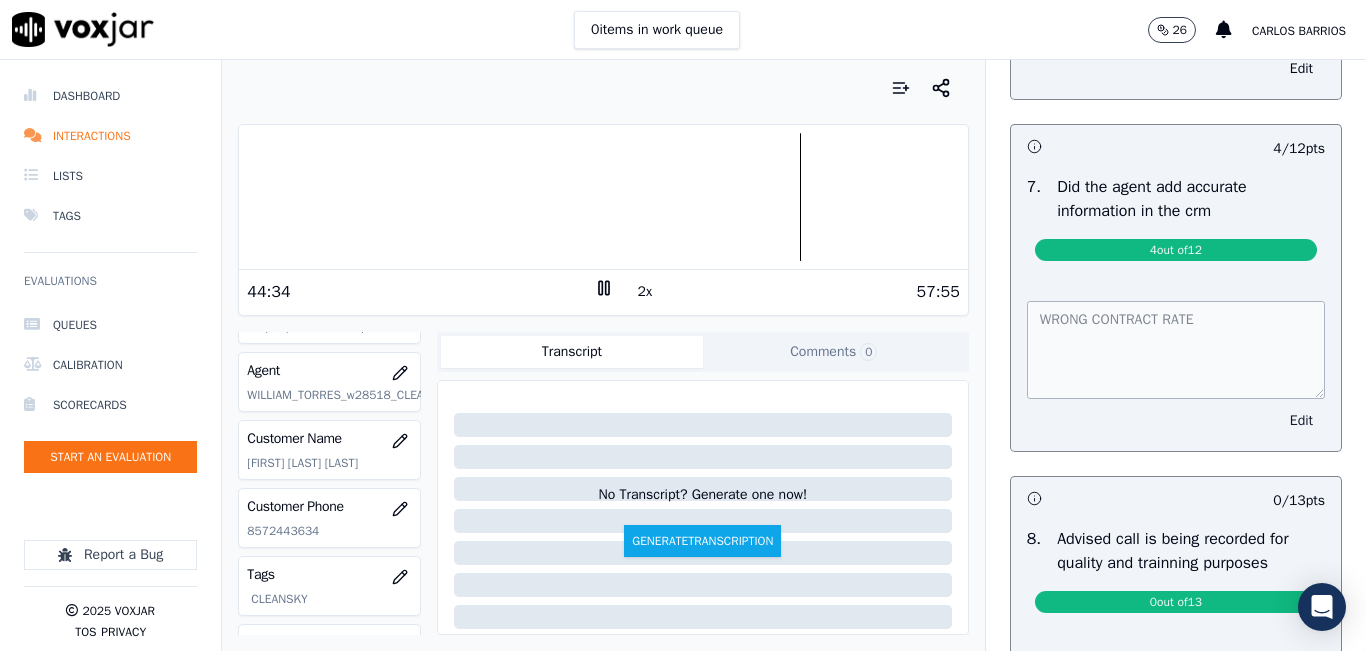 click on "Edit" at bounding box center [1301, 421] 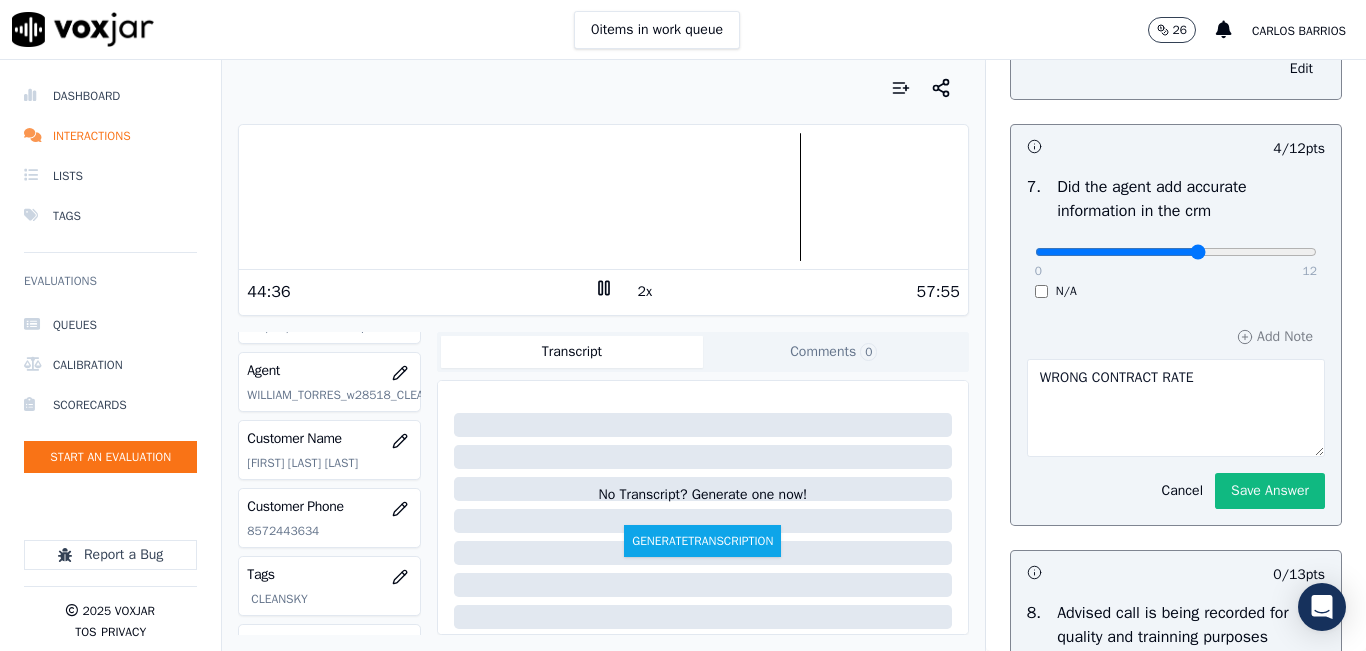 click at bounding box center (1176, 252) 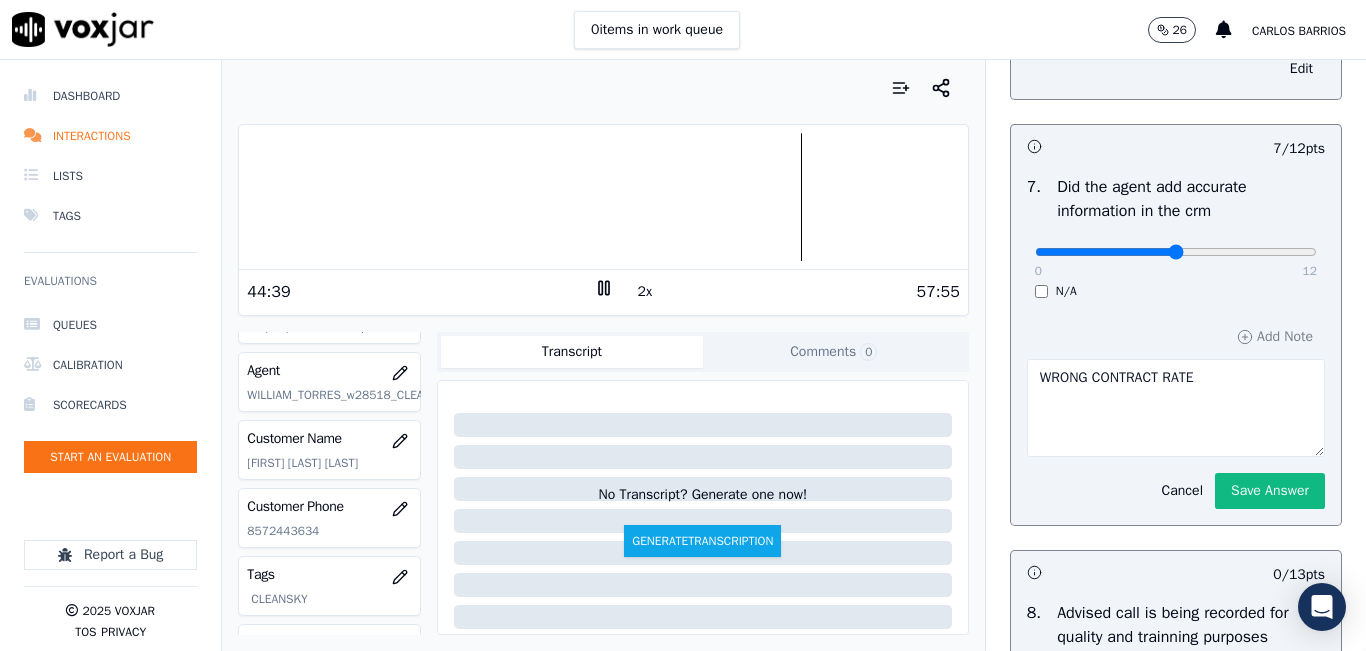 click at bounding box center [1176, 252] 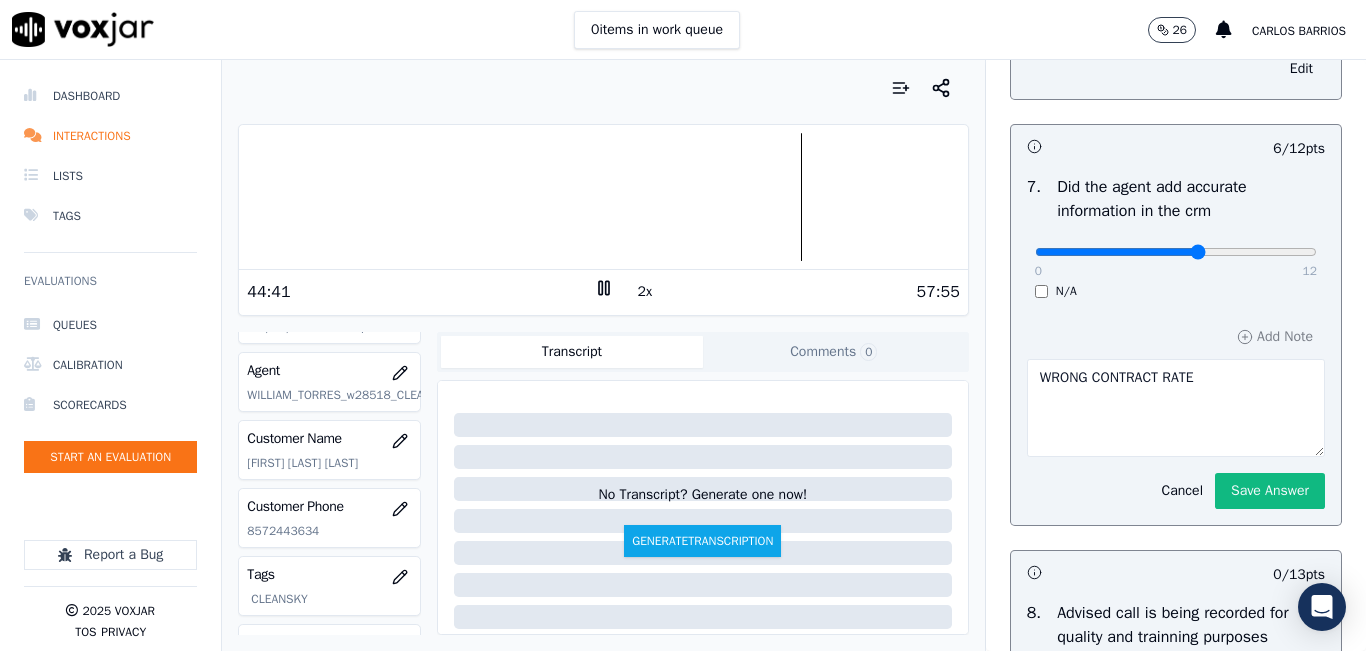 click at bounding box center [1176, 252] 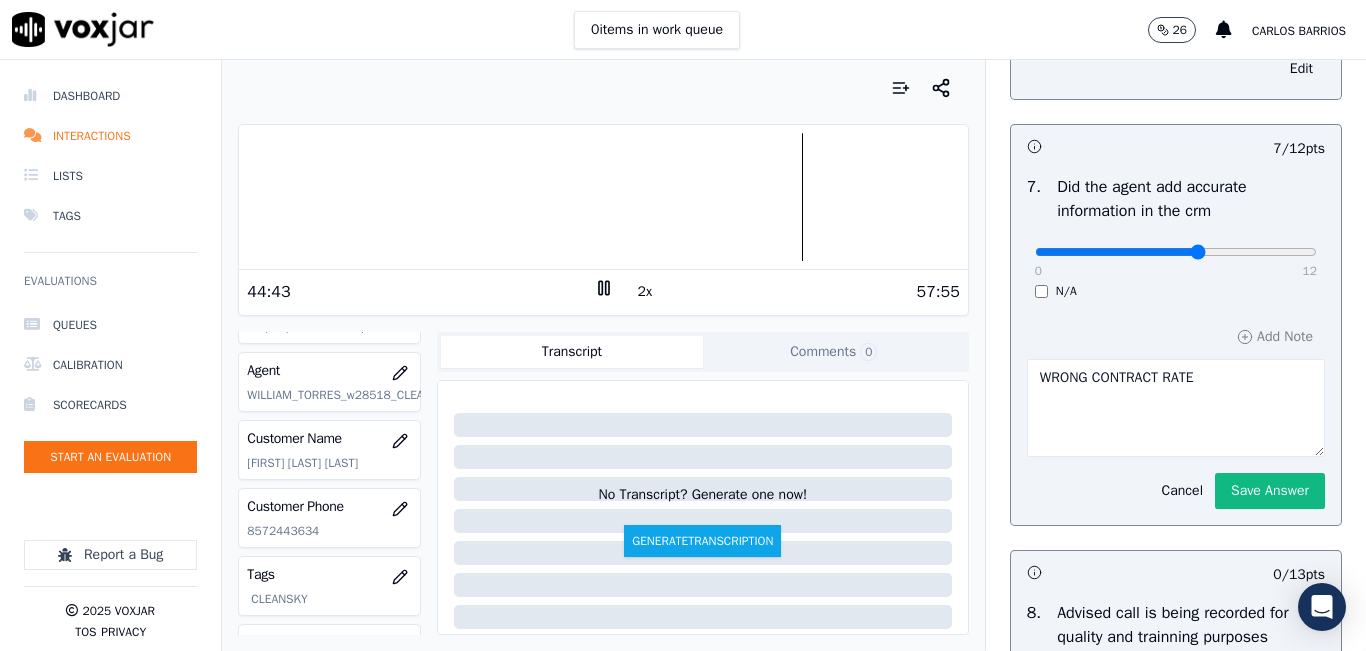click at bounding box center [1176, 252] 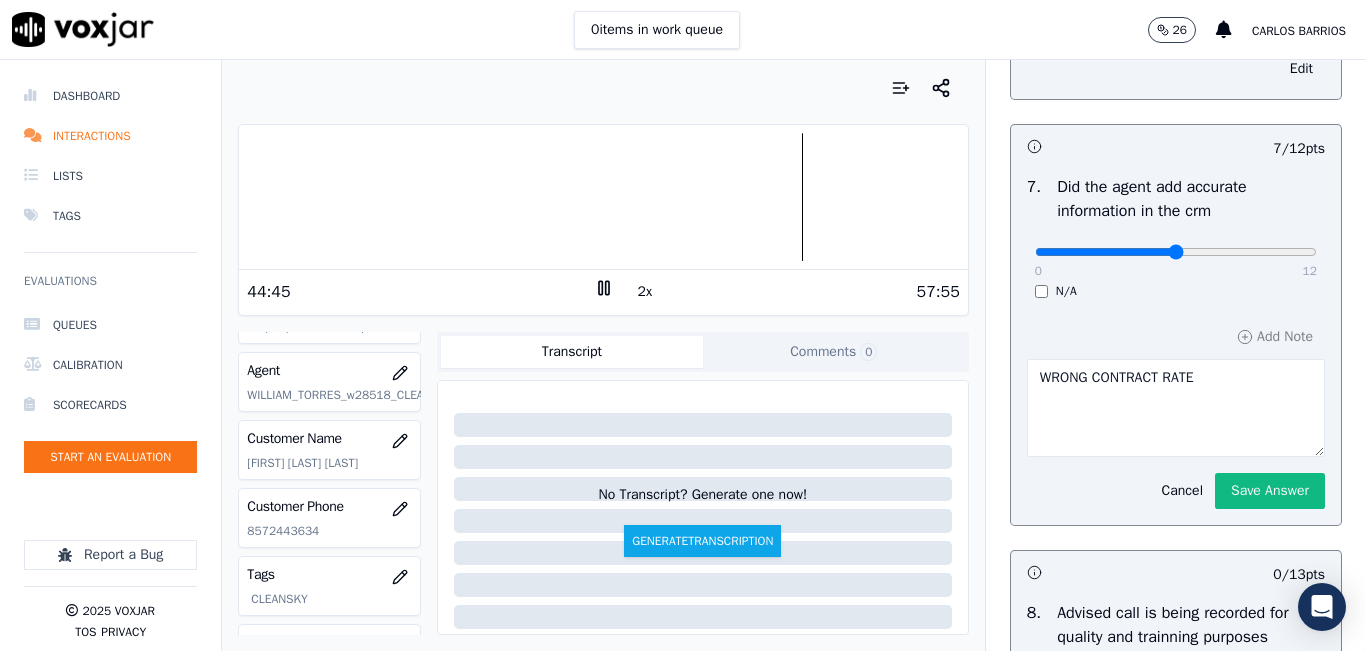 type on "6" 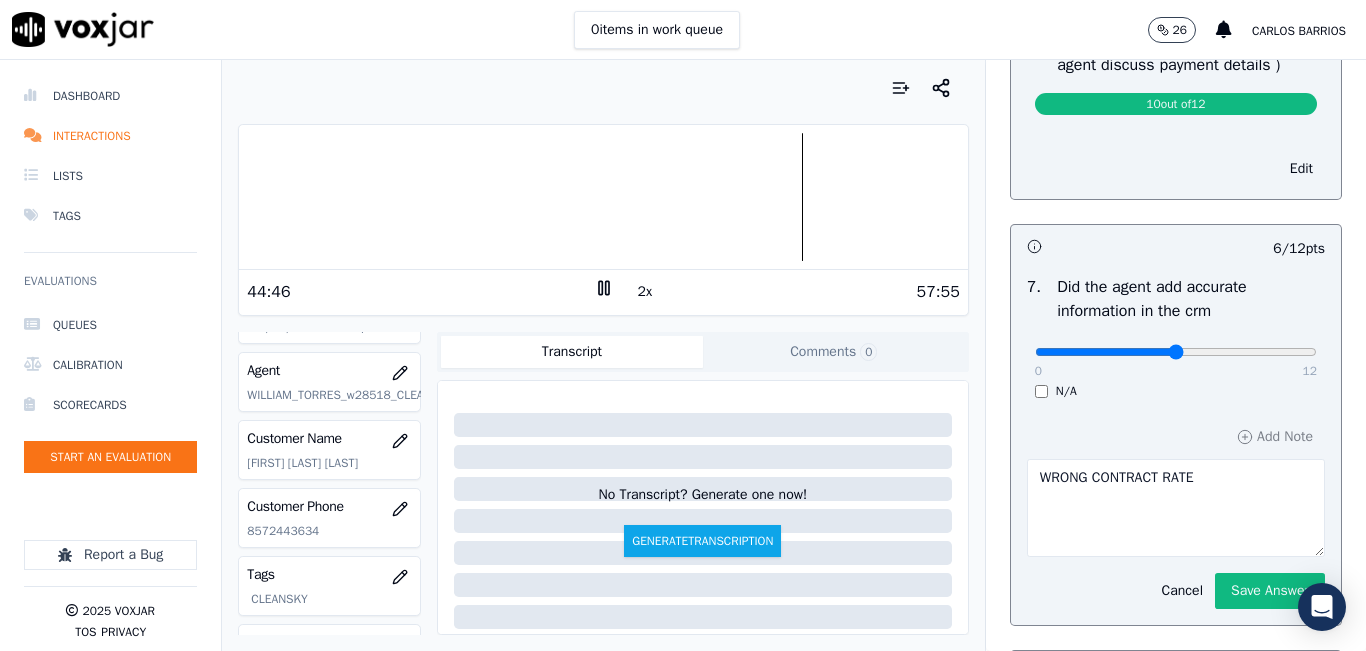 scroll, scrollTop: 1600, scrollLeft: 0, axis: vertical 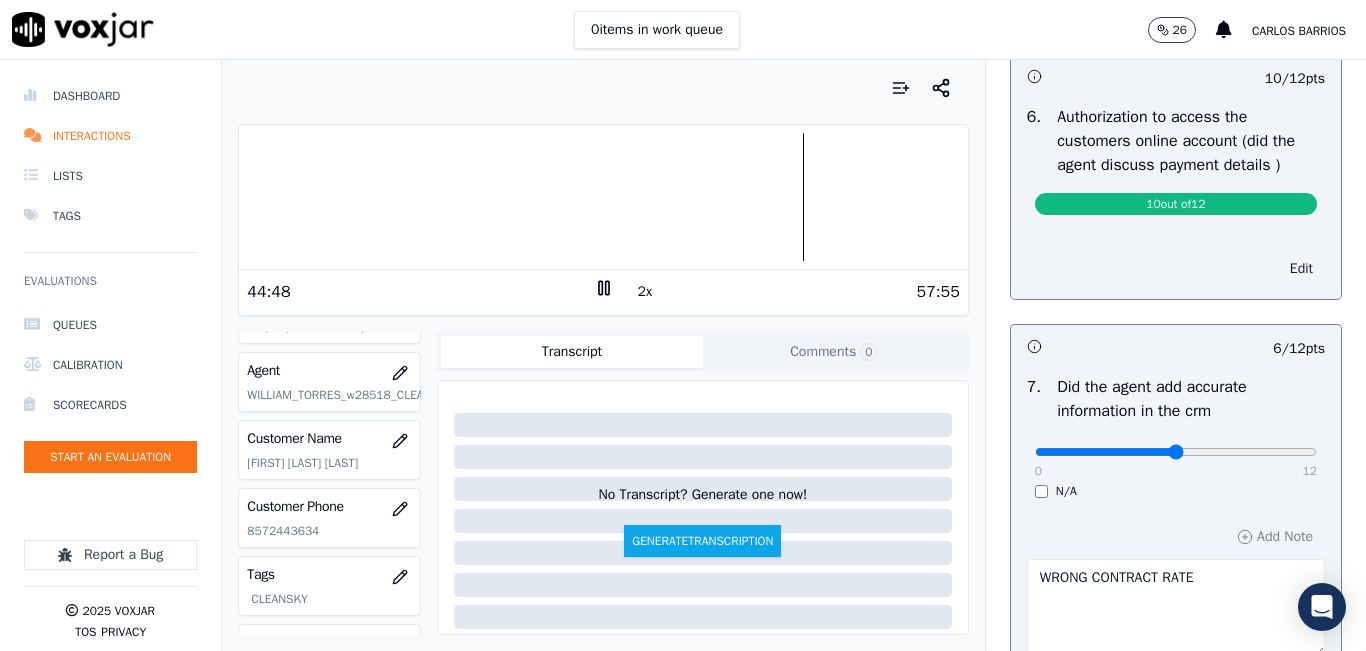 click on "Edit" at bounding box center [1301, 269] 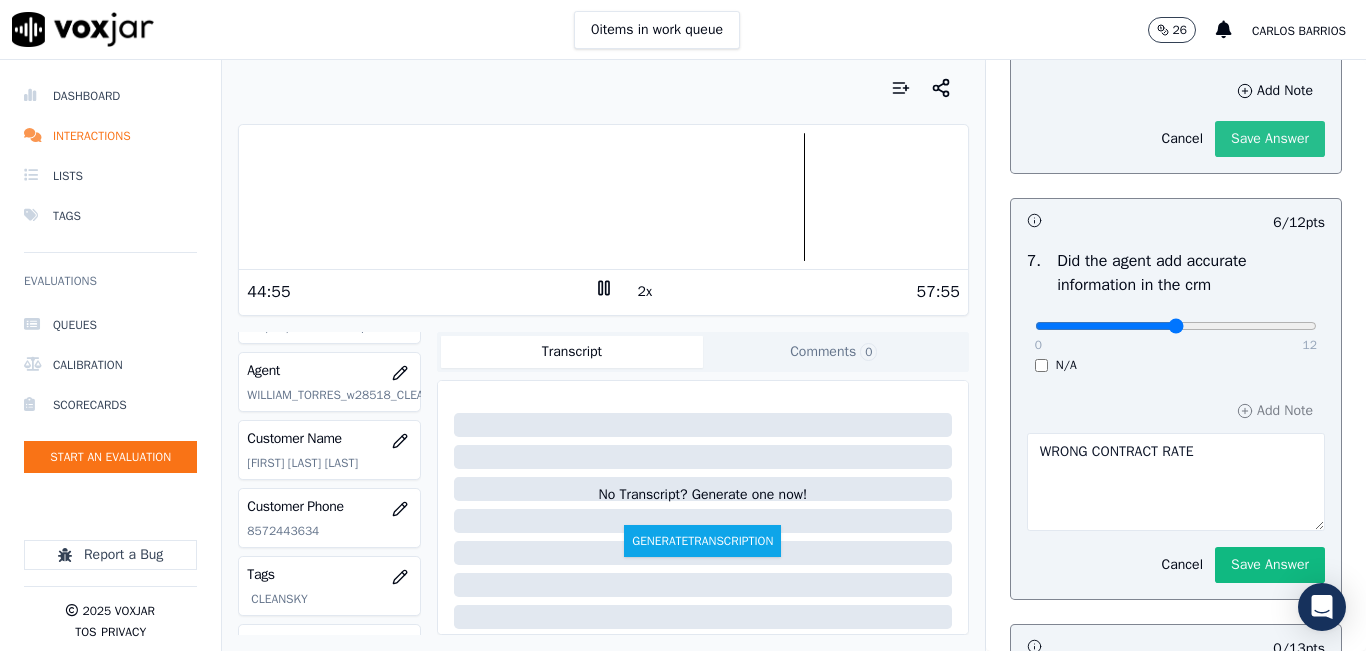 click on "Save Answer" 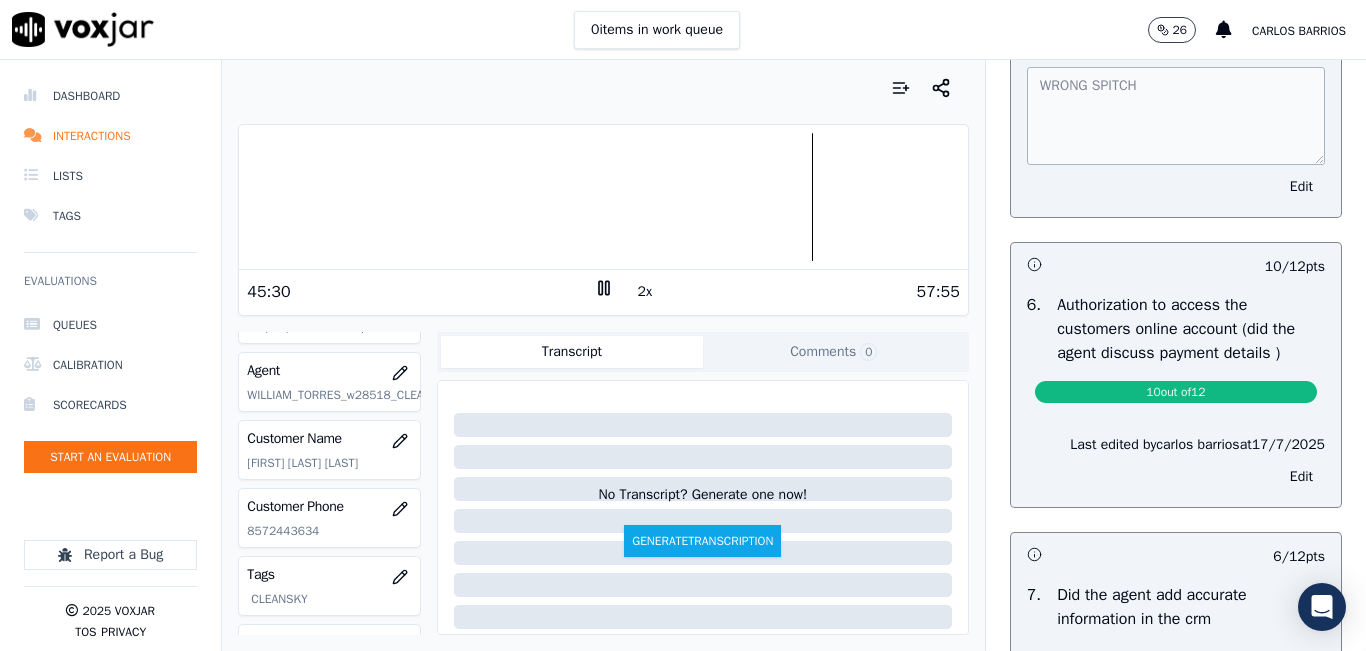 scroll, scrollTop: 1212, scrollLeft: 0, axis: vertical 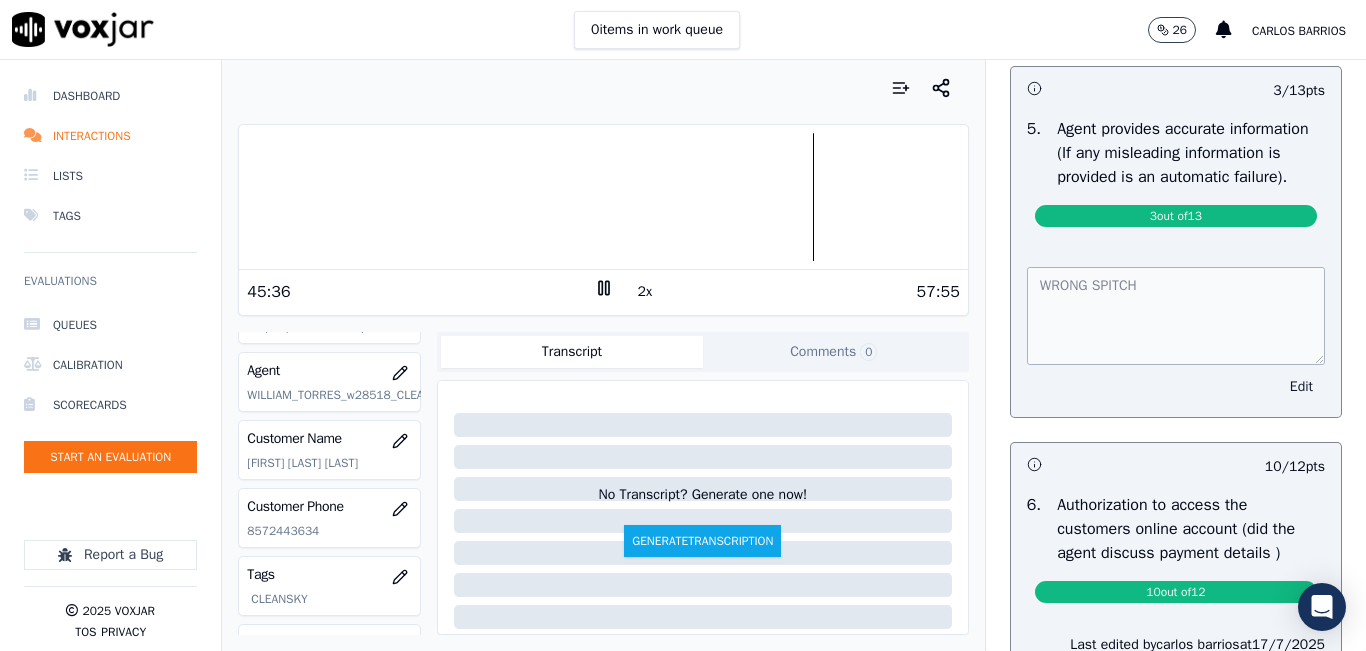 click on "Edit" at bounding box center [1301, 387] 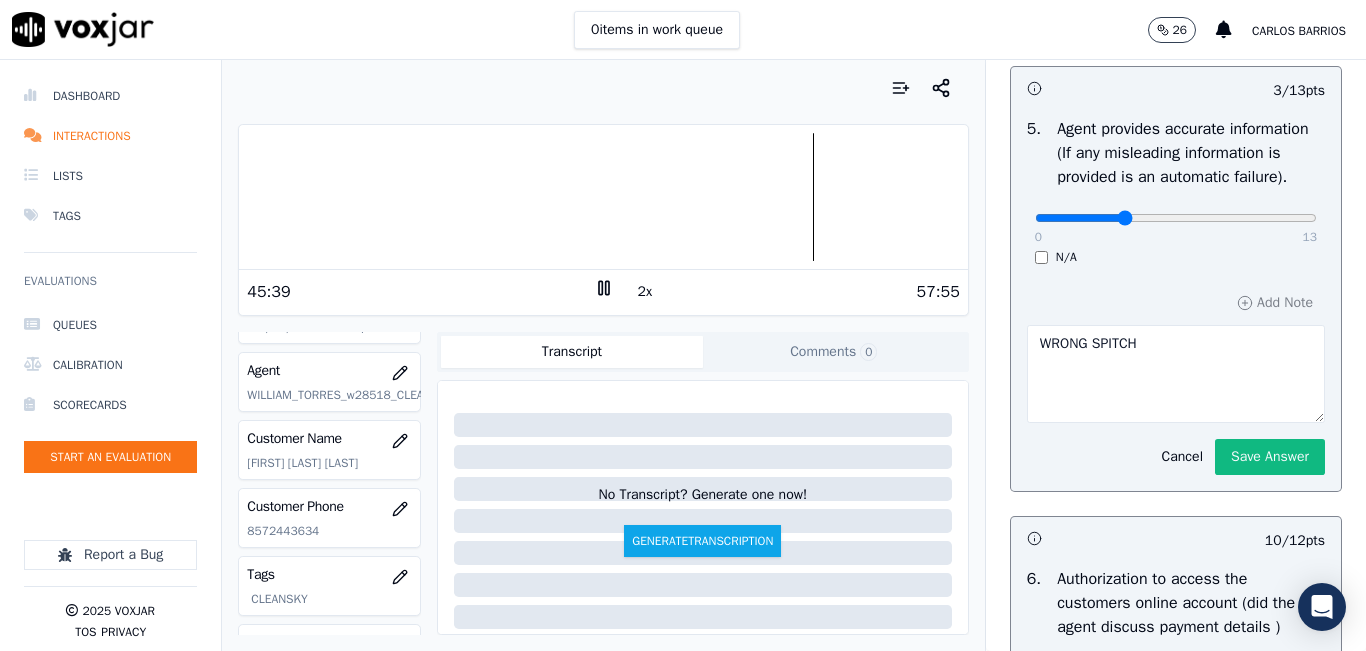 click at bounding box center (1176, 218) 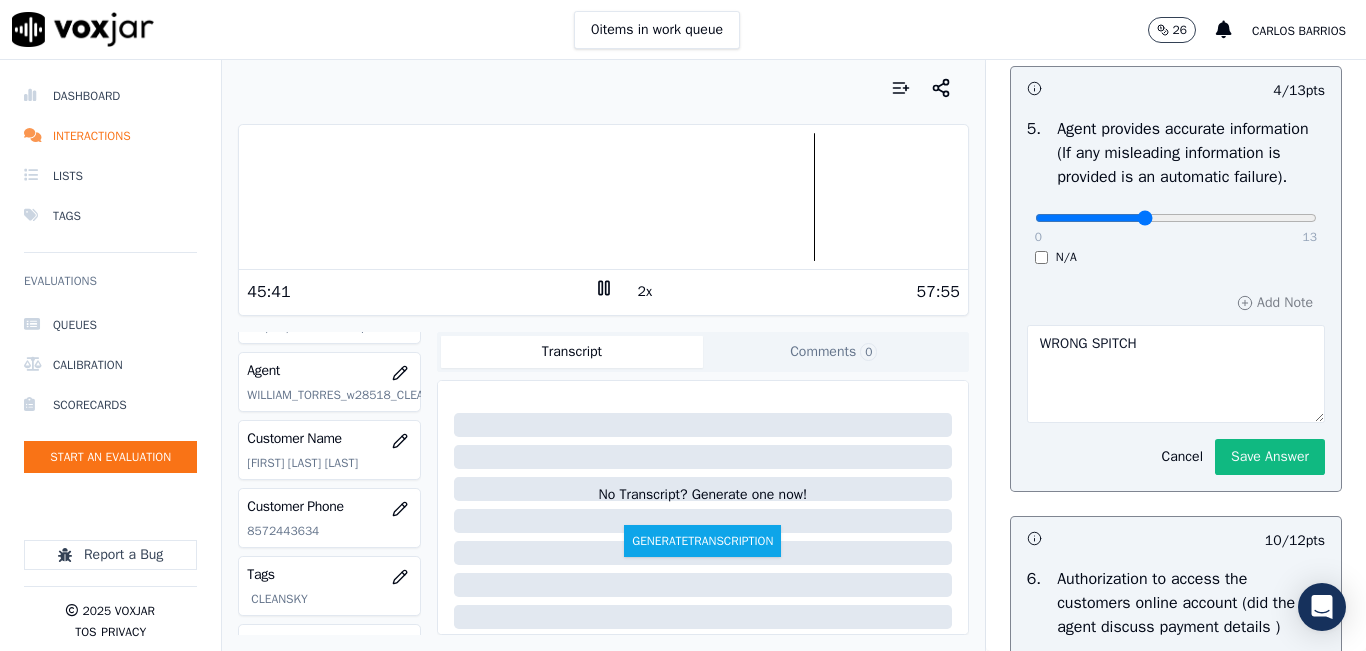 click at bounding box center [1176, 218] 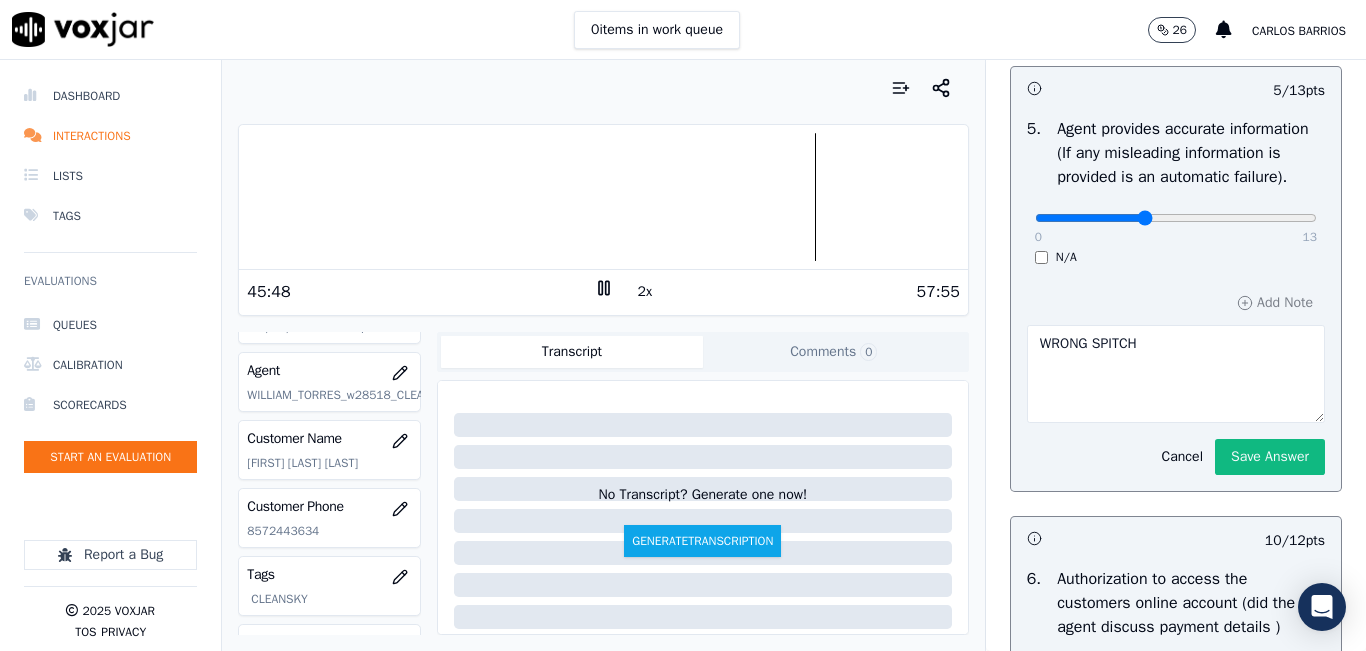click at bounding box center [1176, 218] 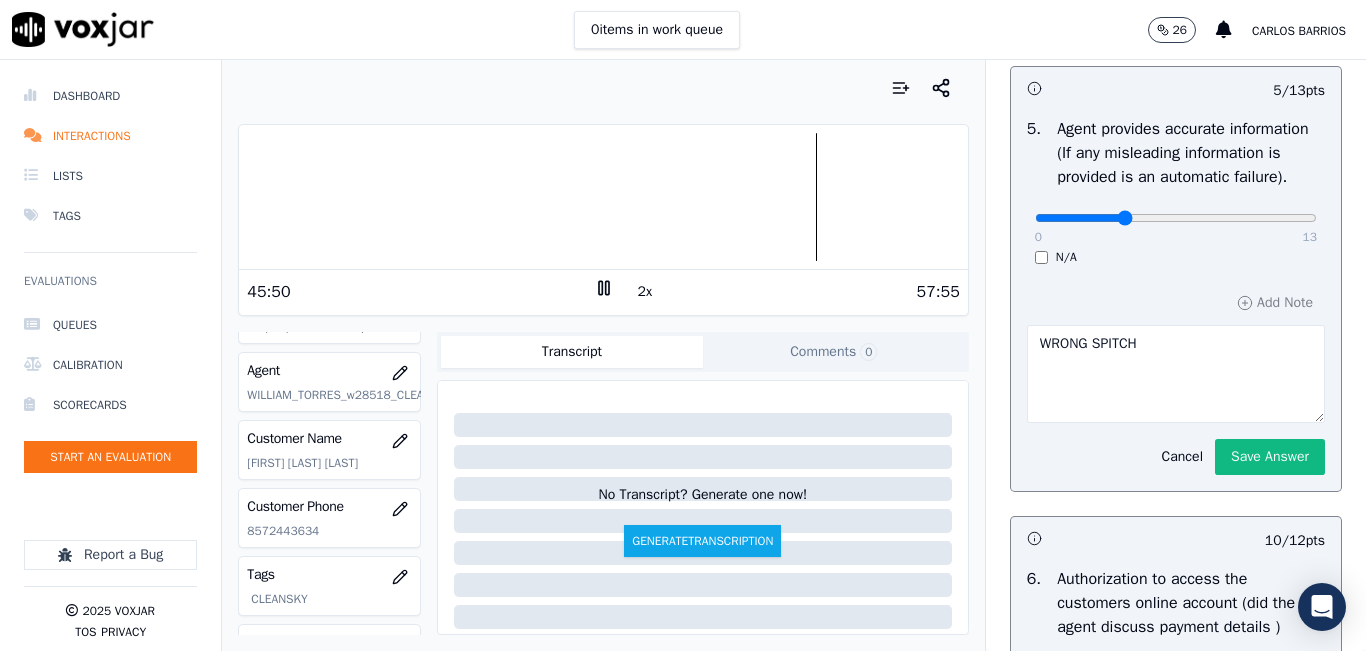 click at bounding box center [1176, 218] 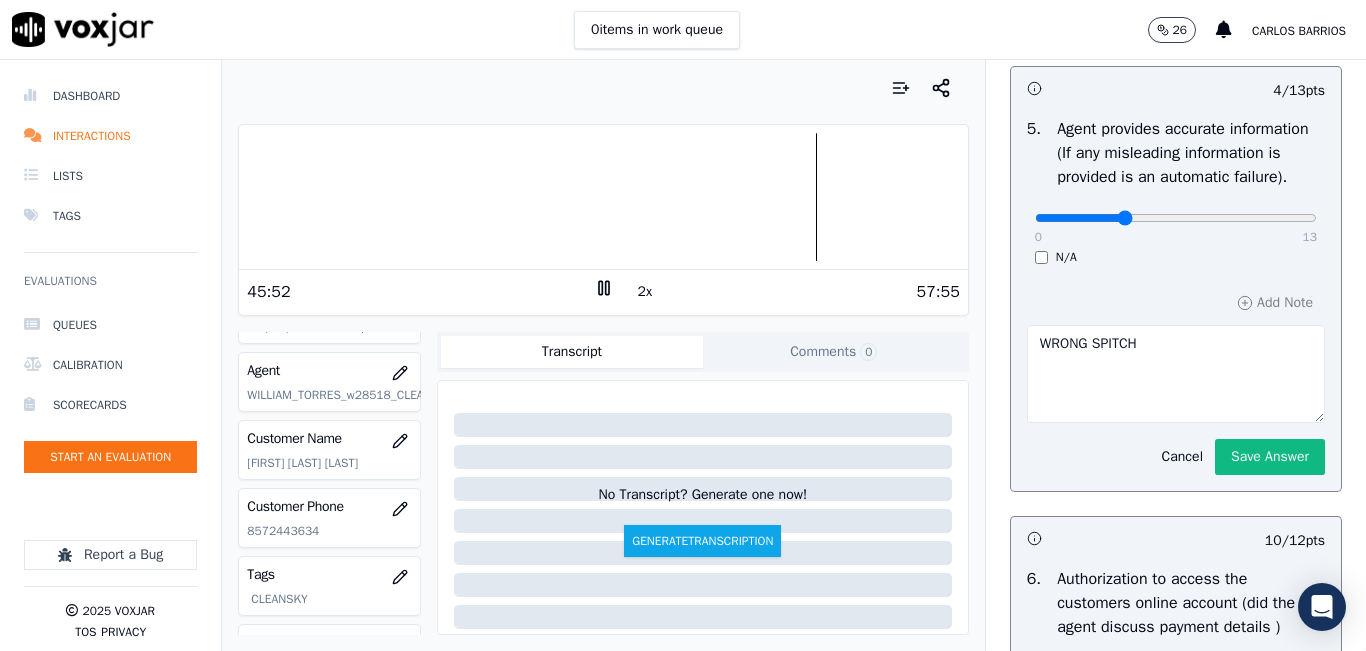 click at bounding box center [603, 197] 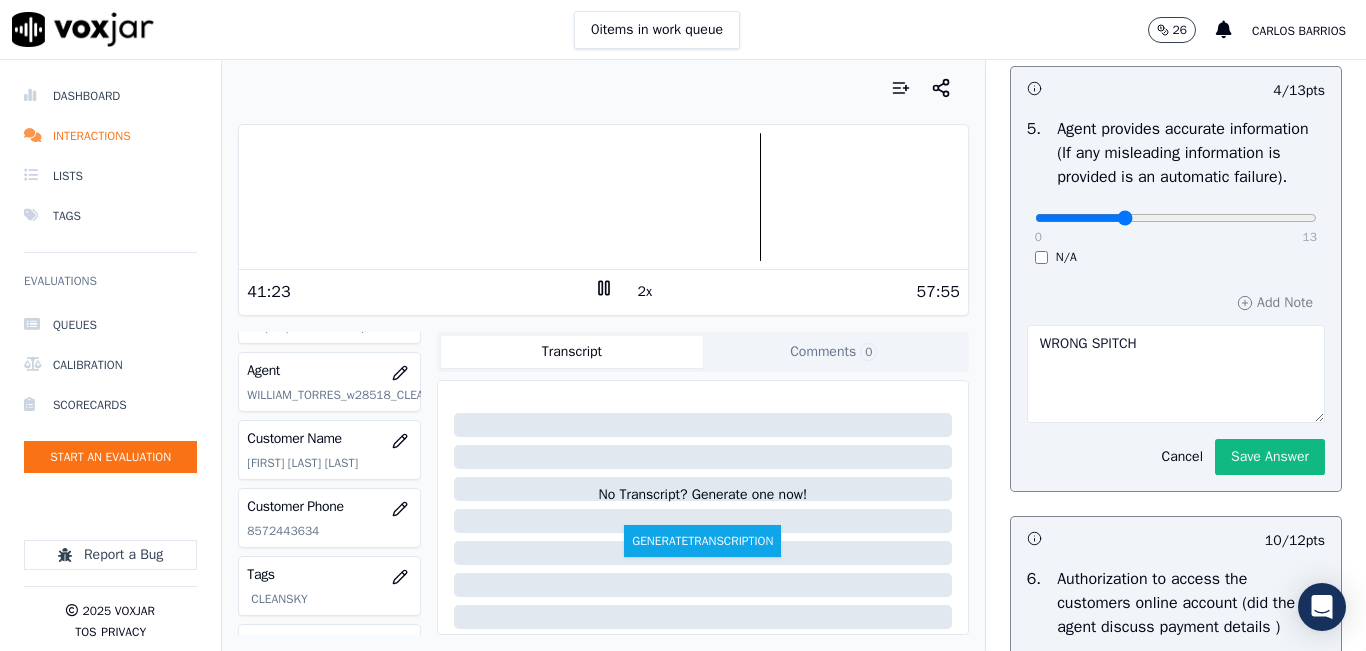 click at bounding box center (603, 197) 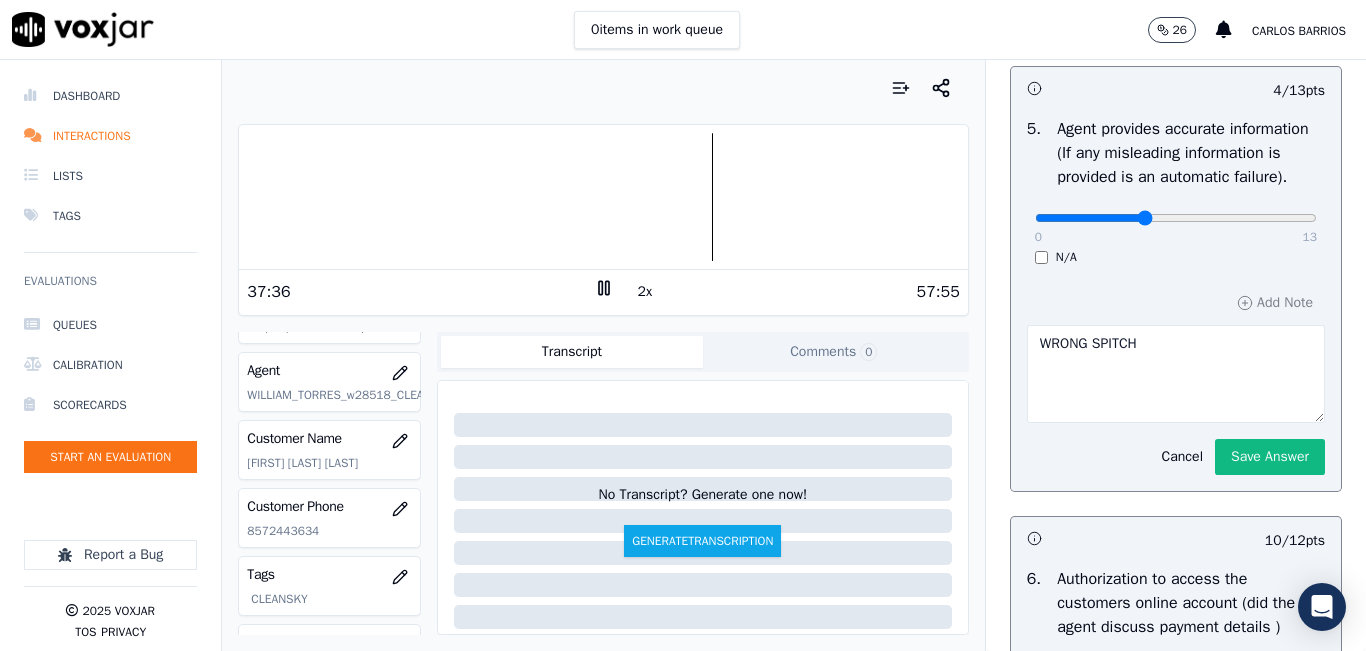 type on "5" 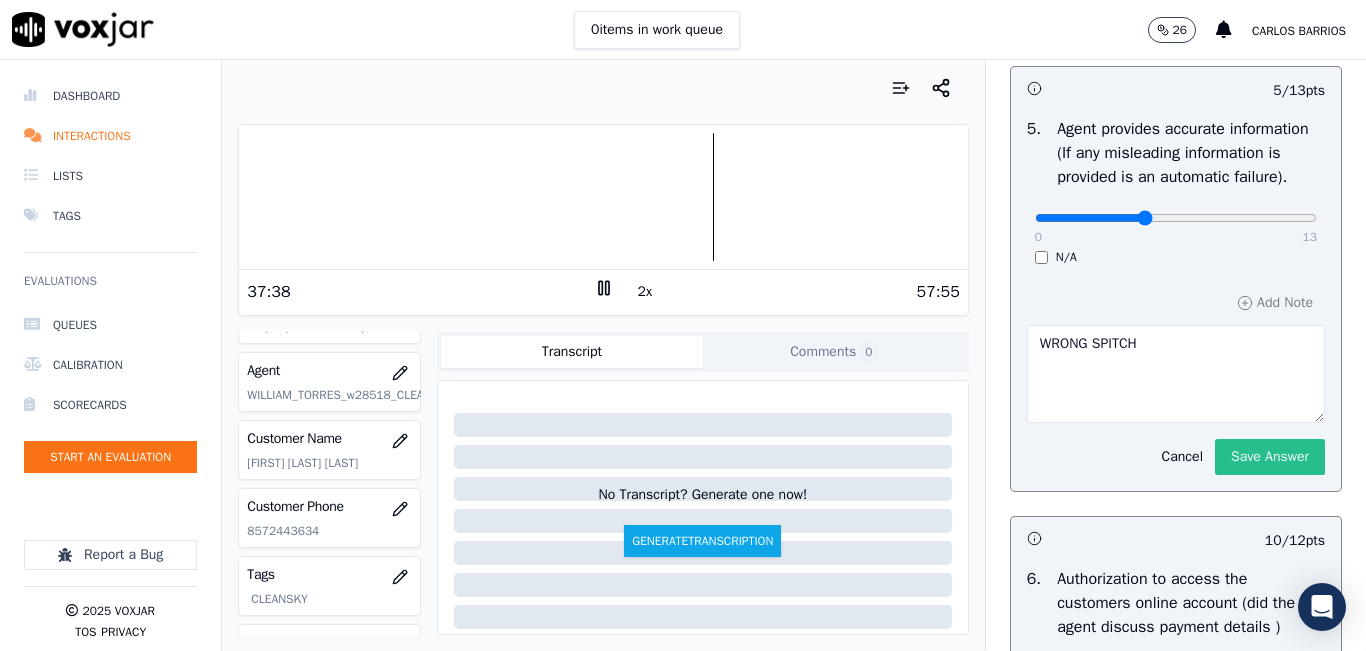 click on "Save Answer" 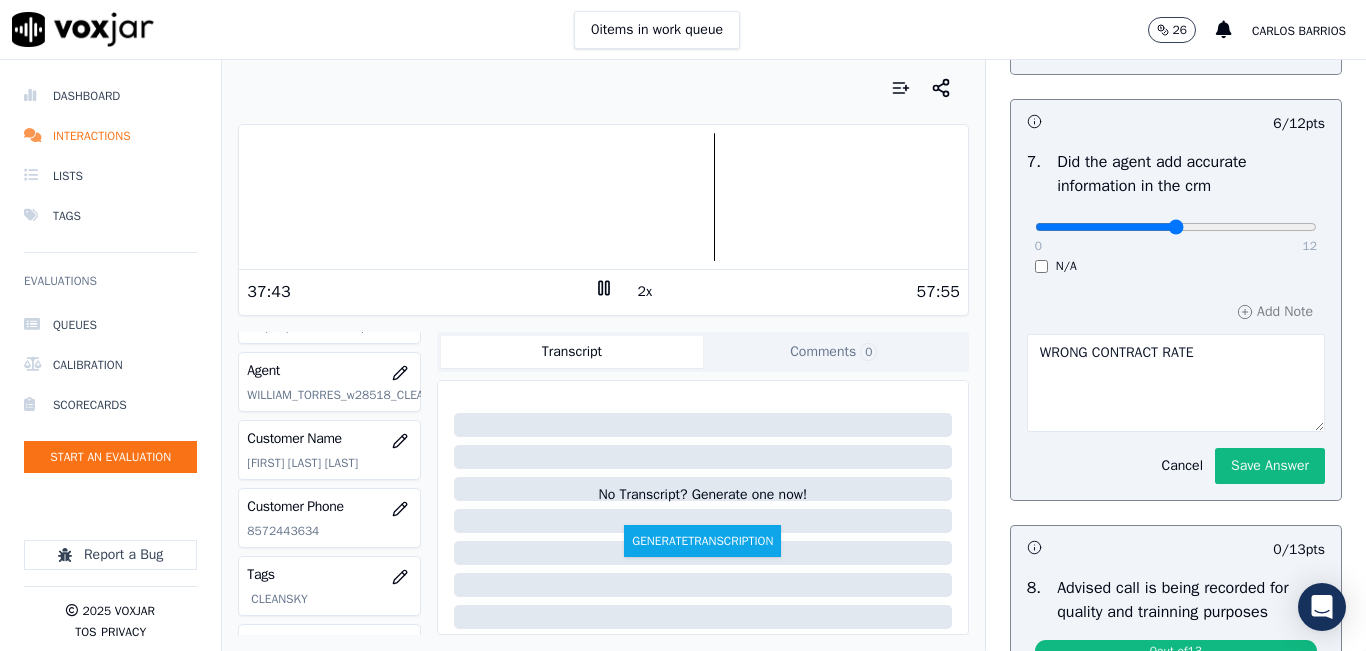 scroll, scrollTop: 1912, scrollLeft: 0, axis: vertical 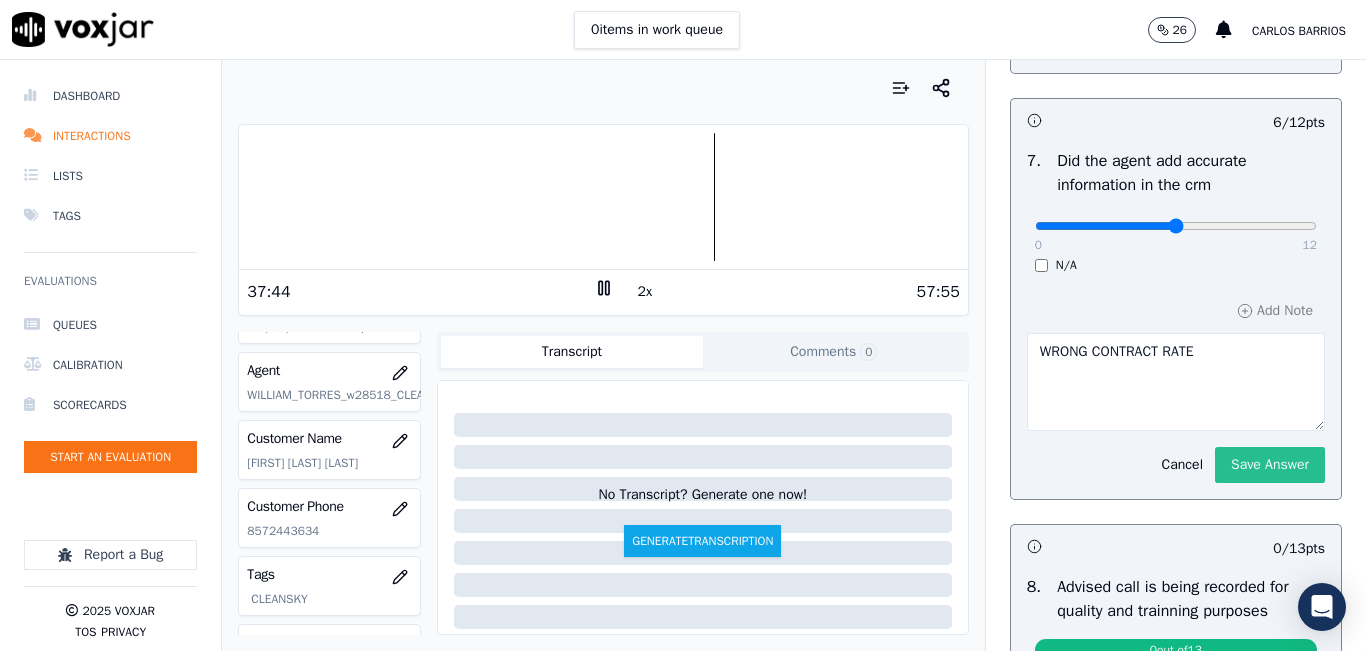 click on "Save Answer" 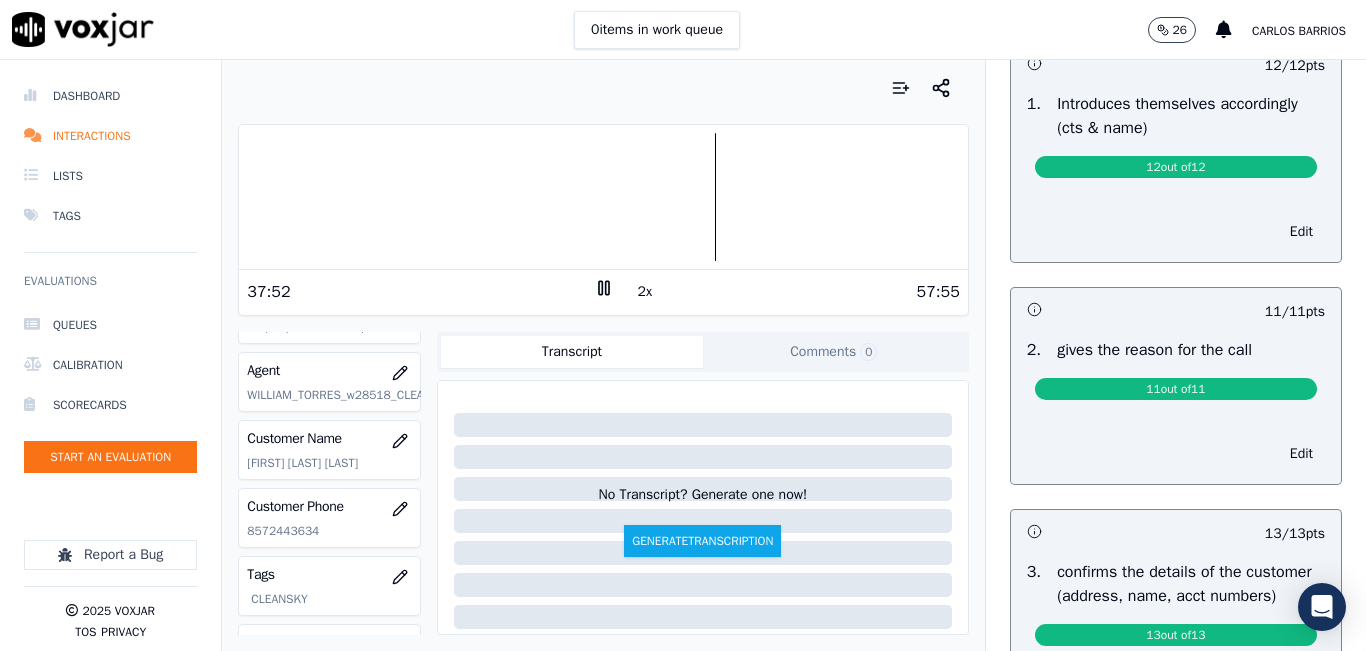 scroll, scrollTop: 0, scrollLeft: 0, axis: both 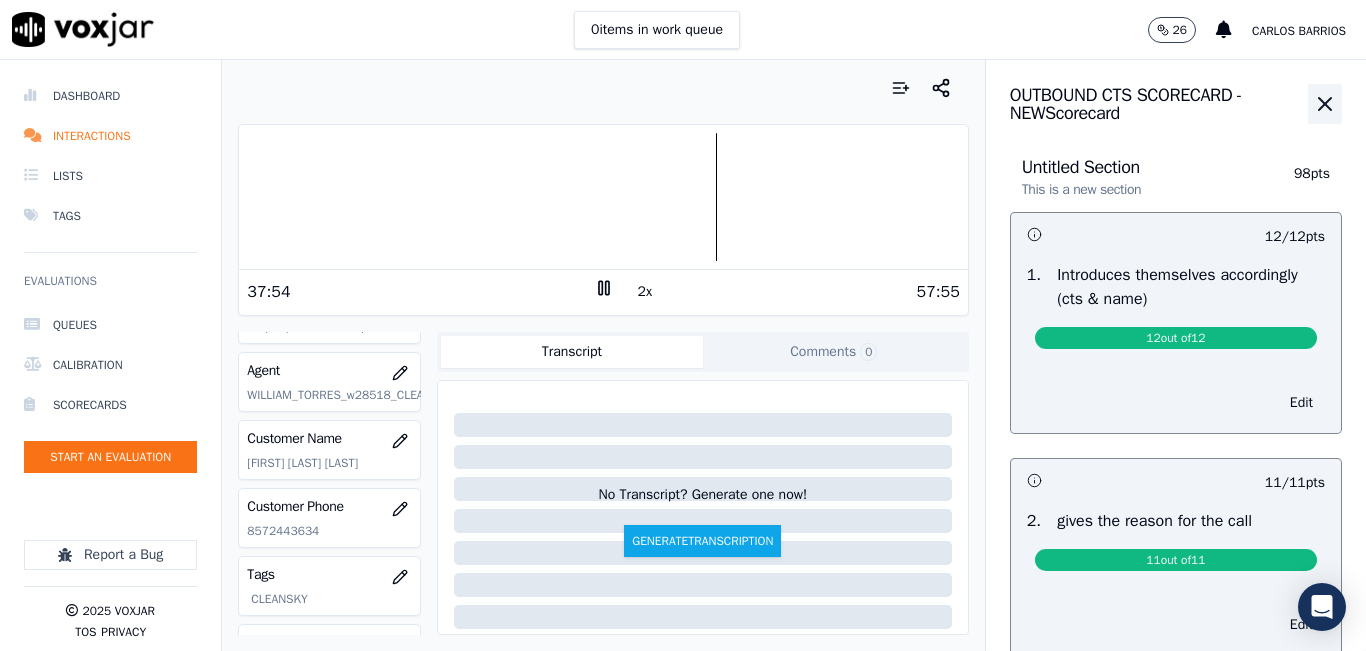 click 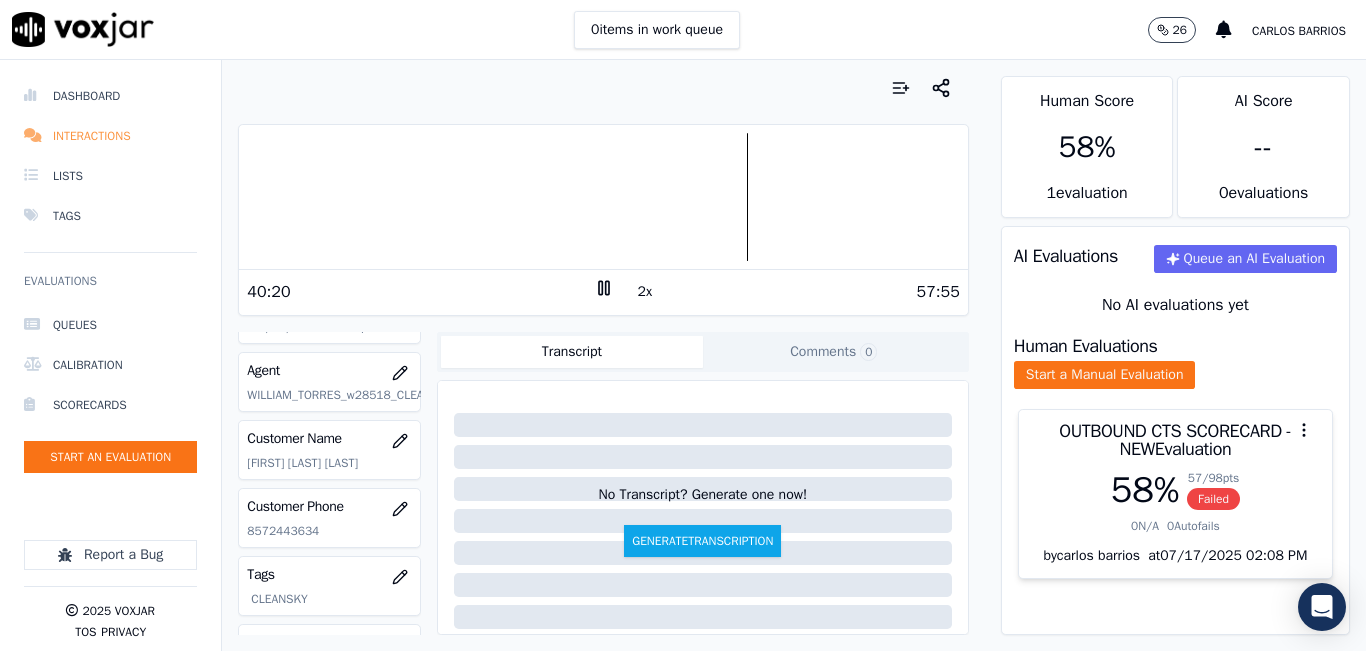 click on "Interactions" at bounding box center (110, 136) 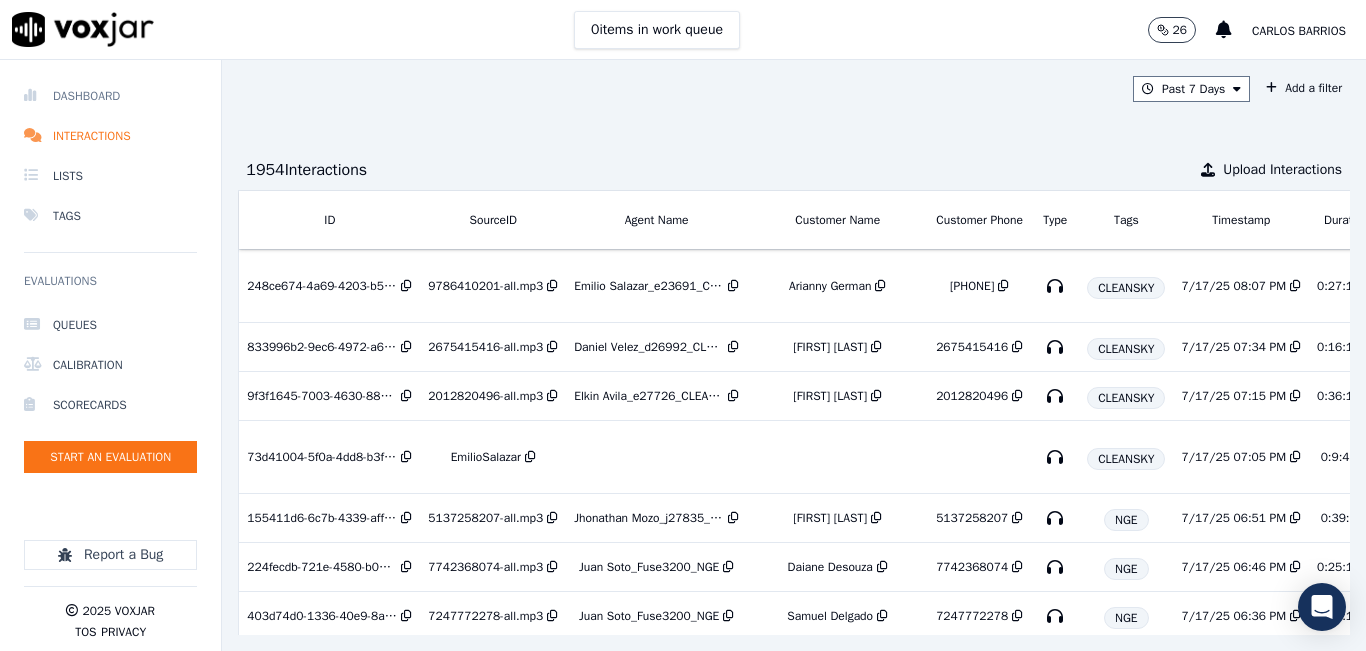 click on "Dashboard" at bounding box center [110, 96] 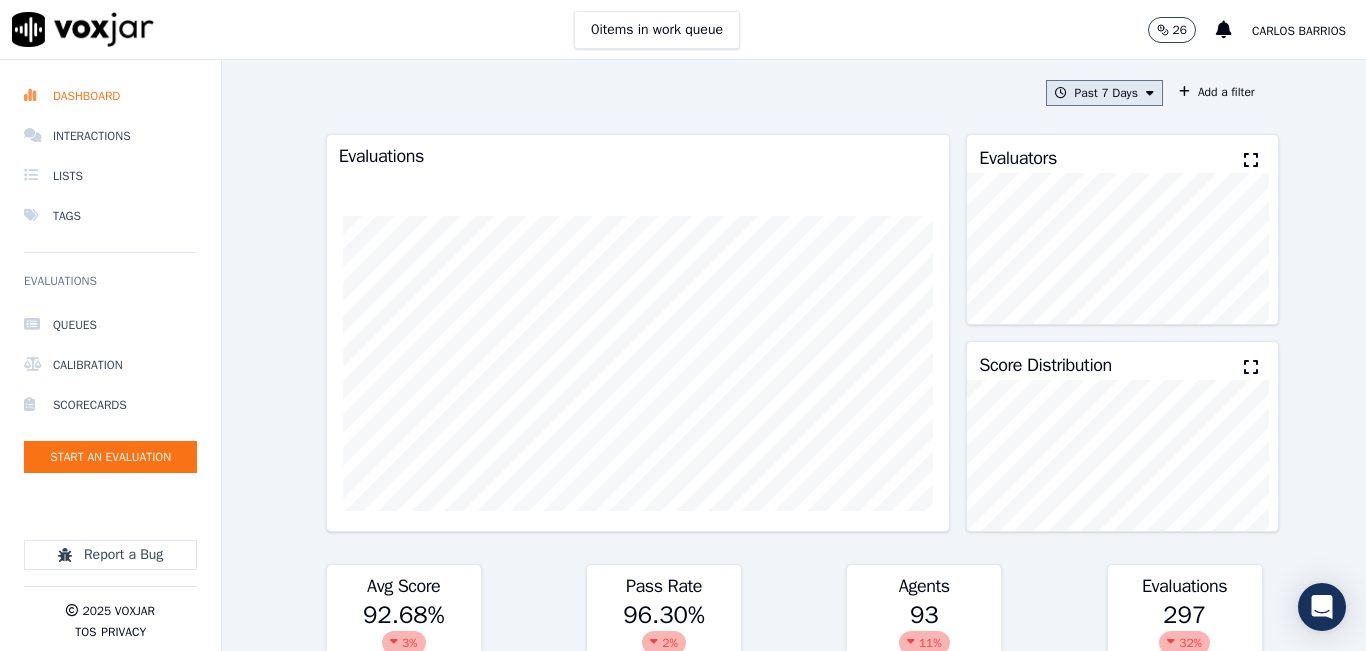 click on "Past 7 Days" at bounding box center (1104, 93) 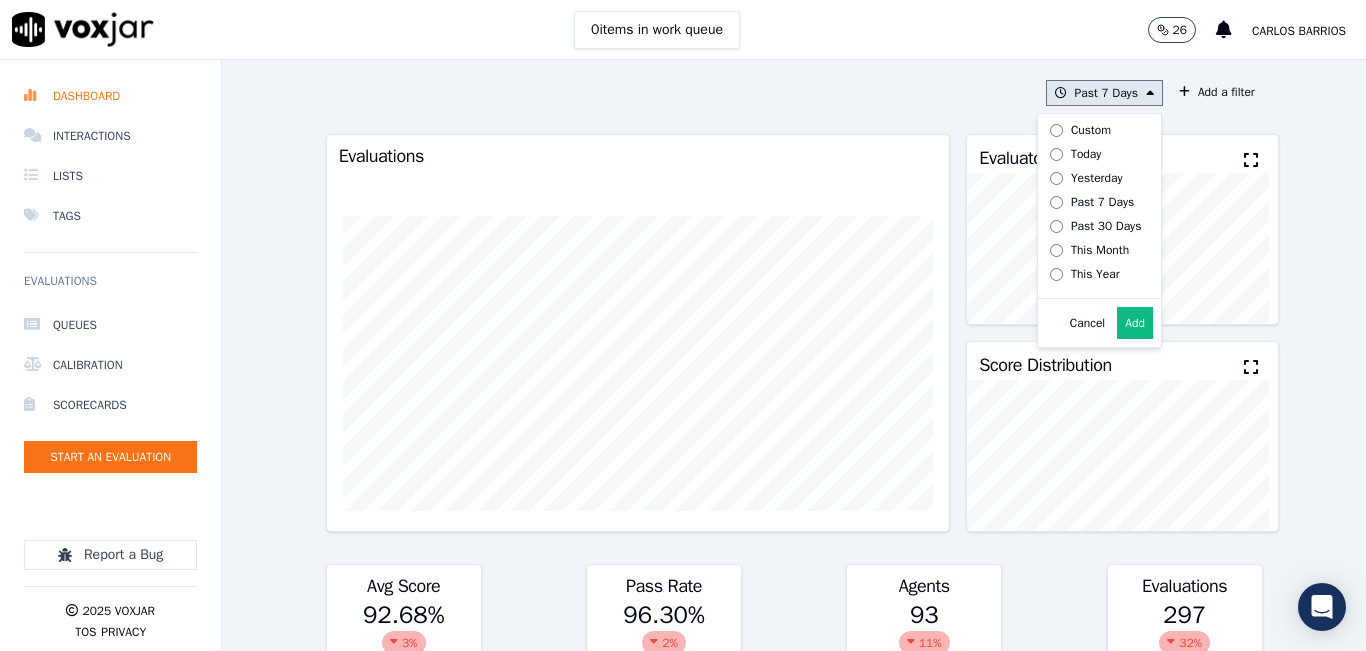 click on "Today" at bounding box center (1086, 154) 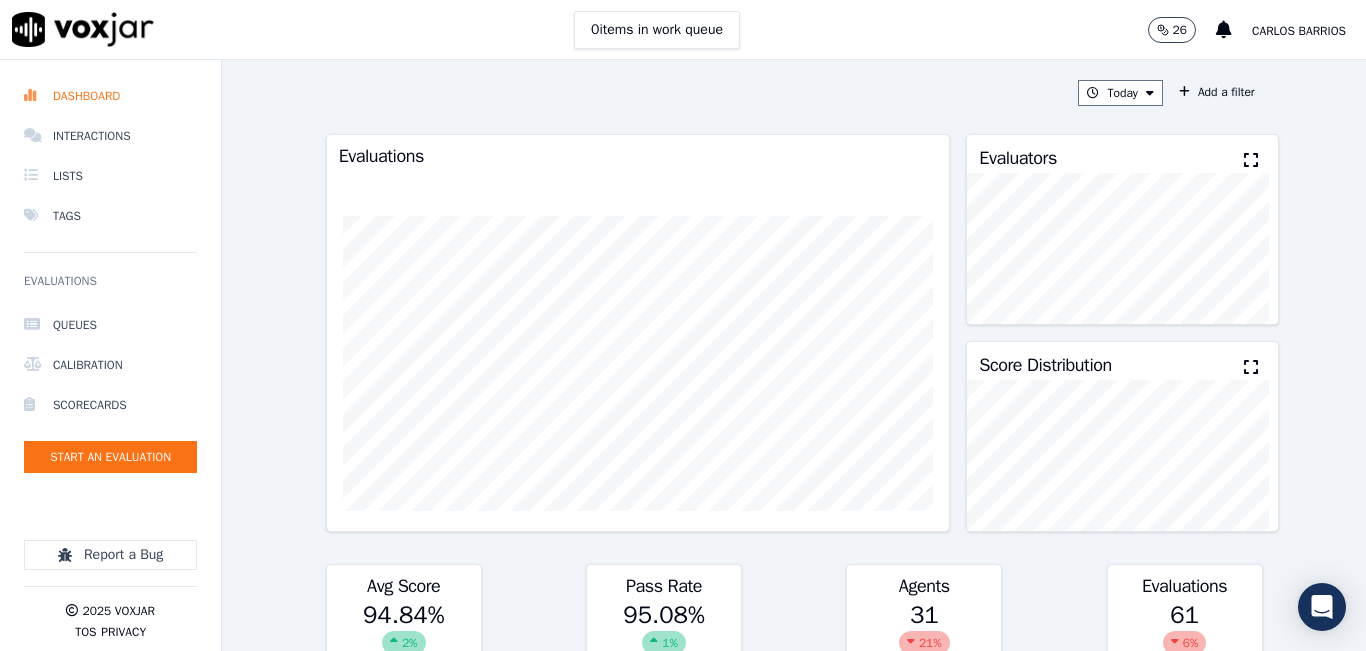 click at bounding box center (1251, 160) 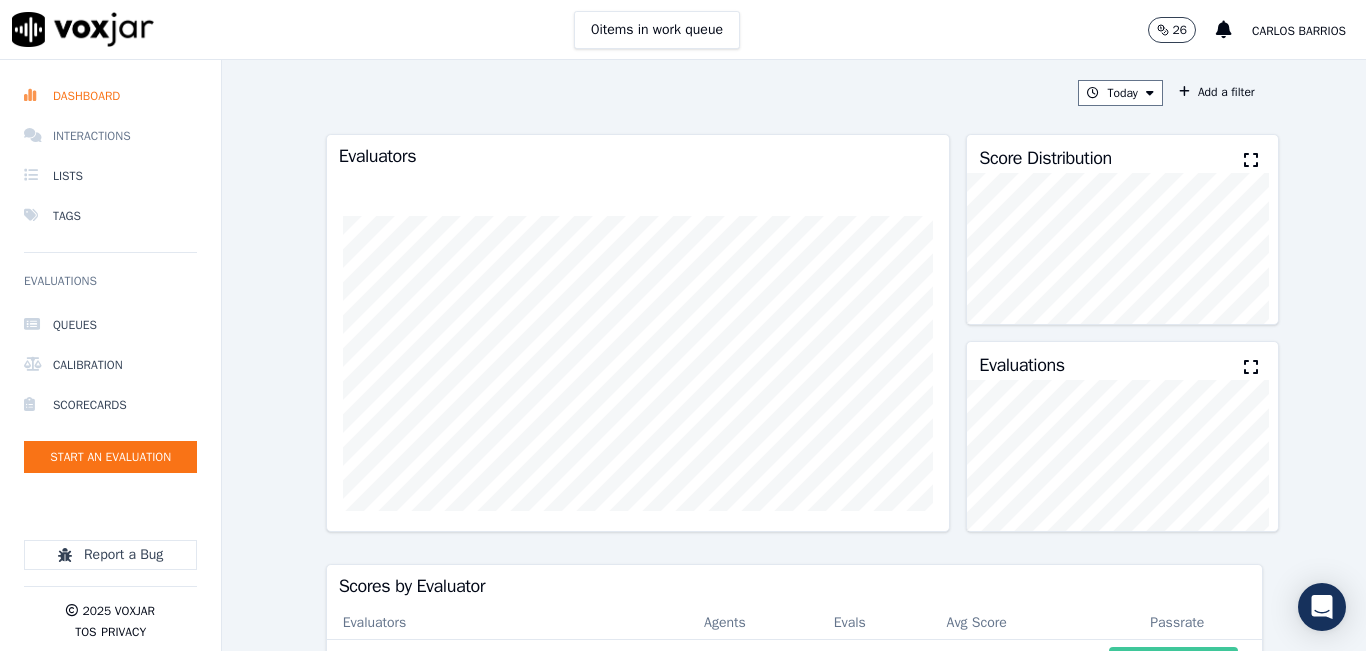 click on "Interactions" at bounding box center [110, 136] 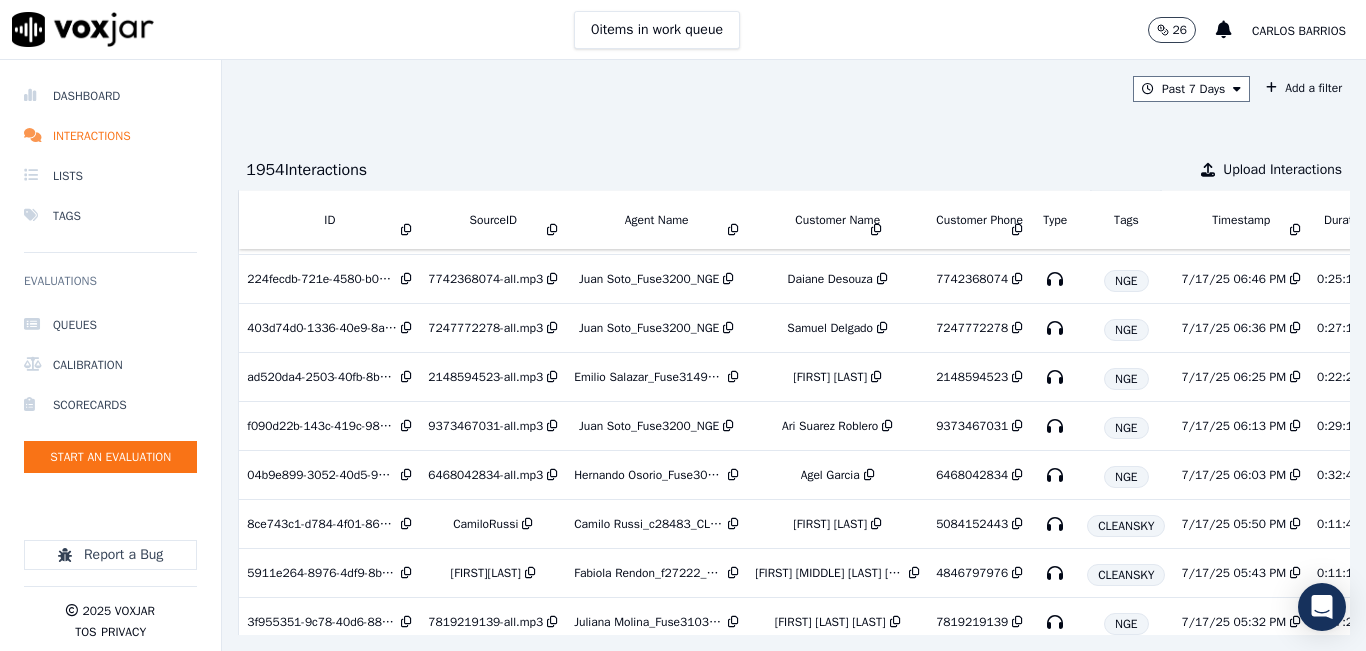 scroll, scrollTop: 300, scrollLeft: 0, axis: vertical 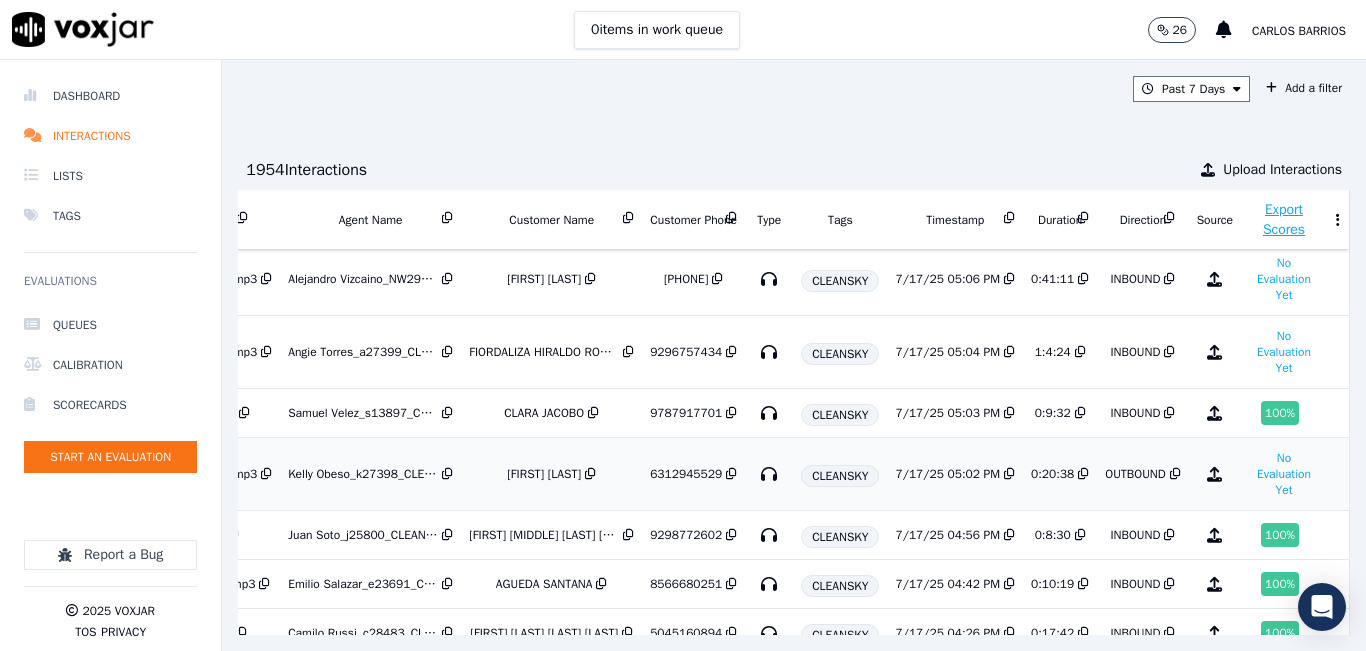 click on "[LAST]" at bounding box center [544, 474] 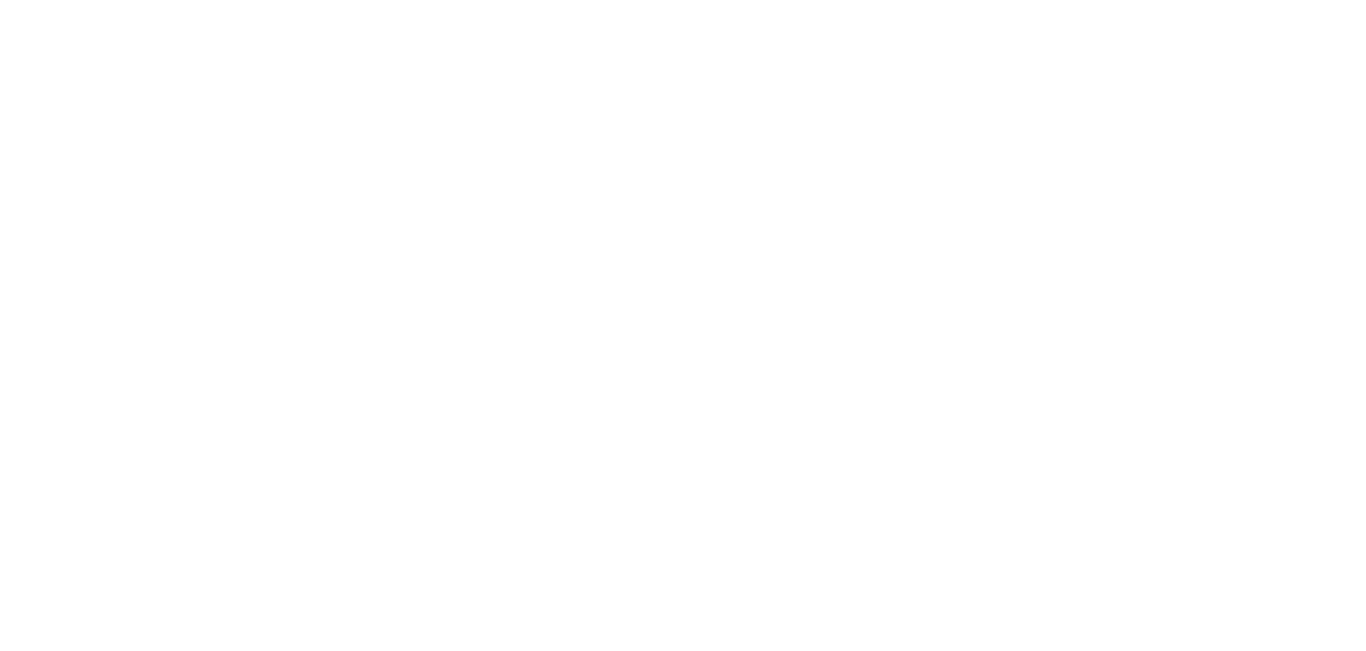 scroll, scrollTop: 0, scrollLeft: 0, axis: both 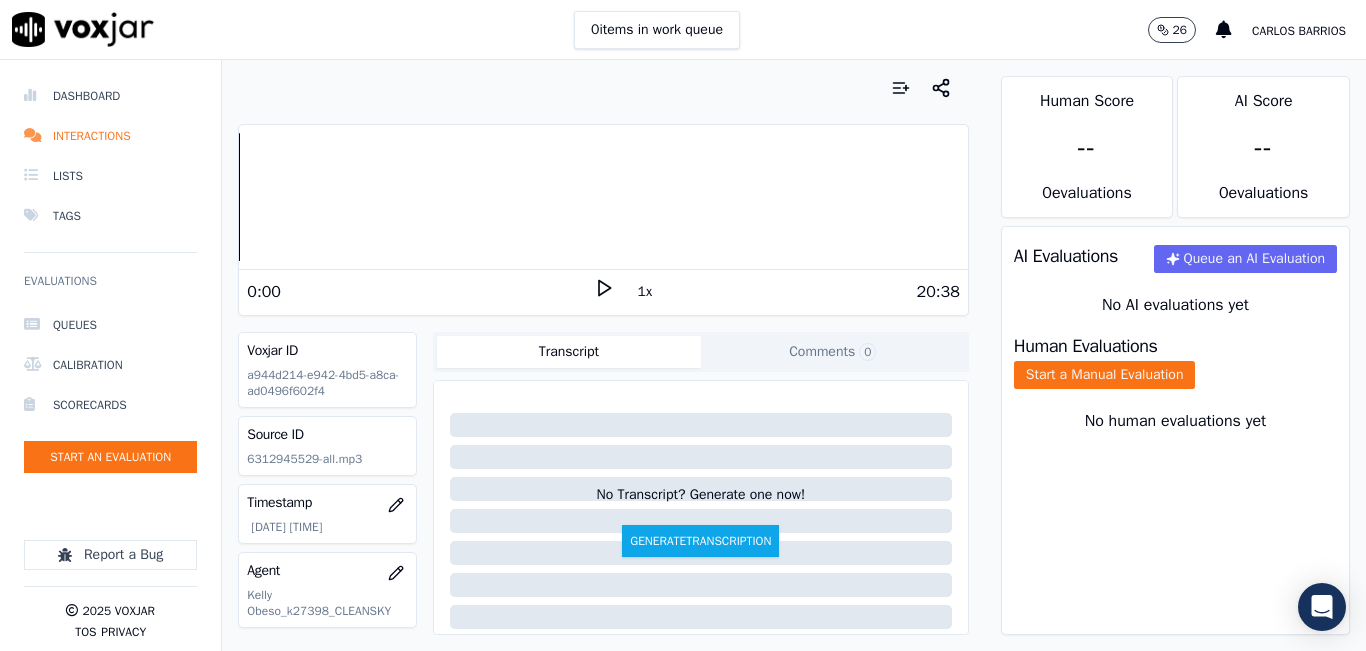 click on "1x" at bounding box center [645, 292] 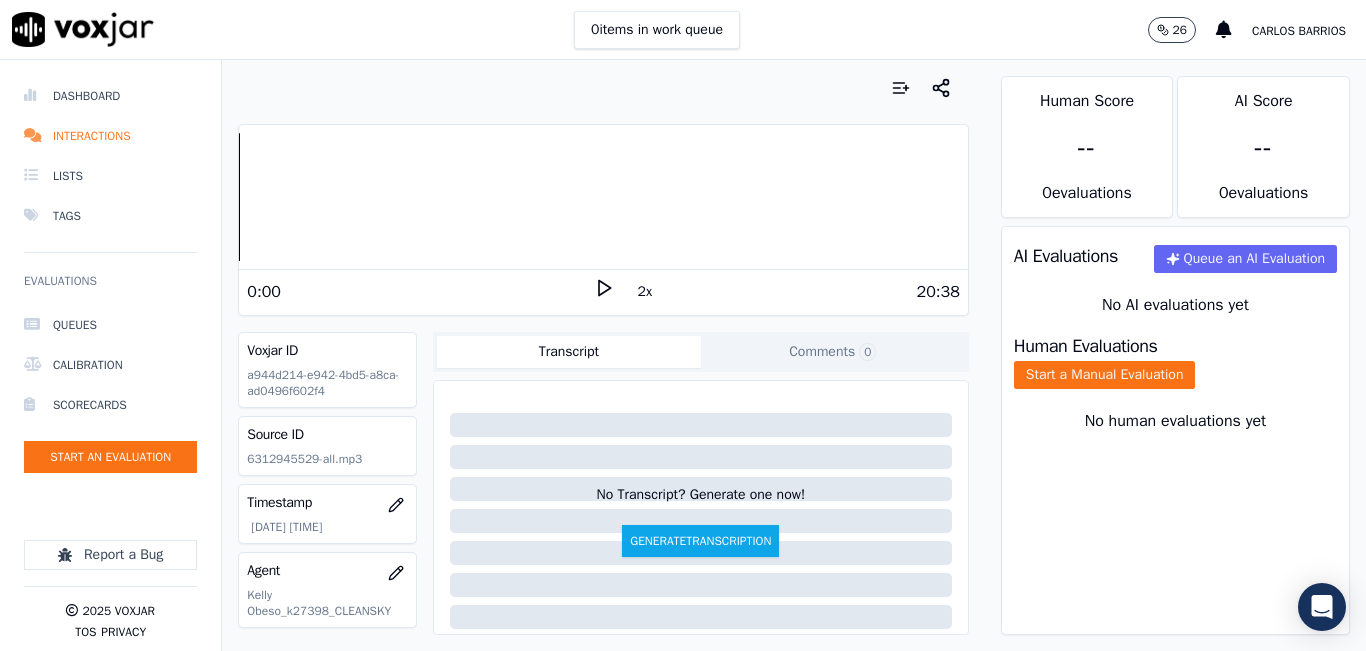 click 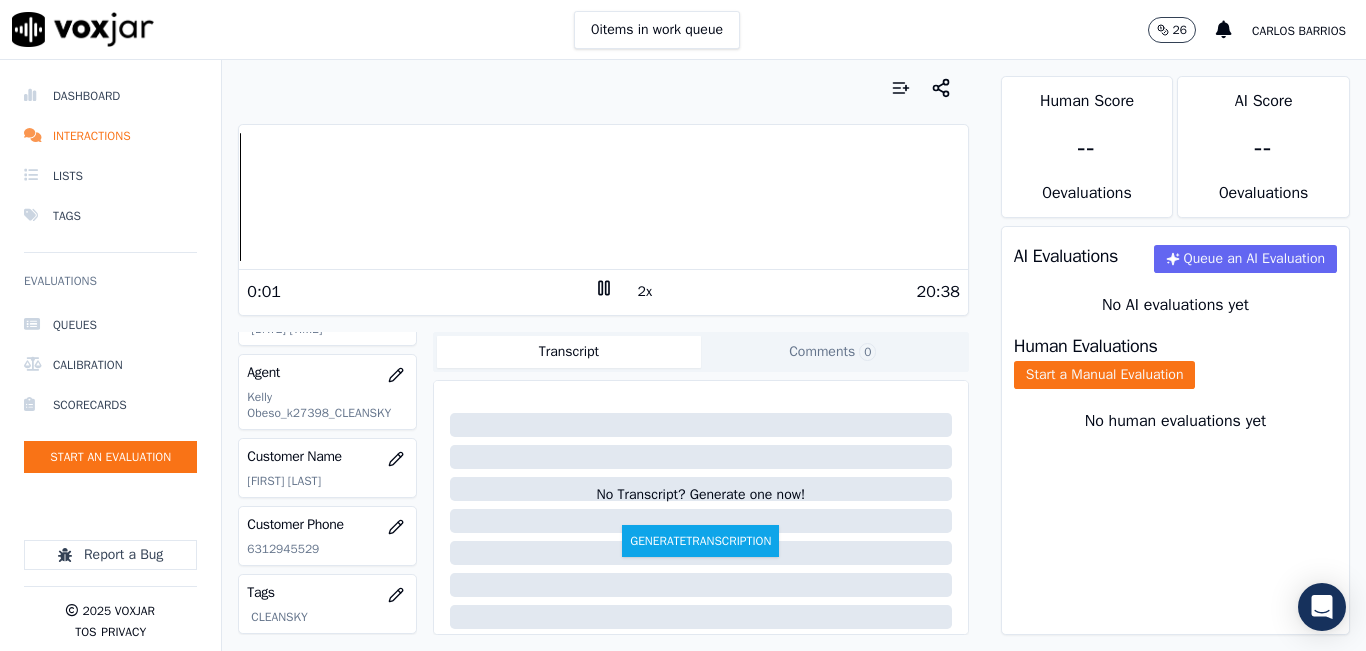 scroll, scrollTop: 200, scrollLeft: 0, axis: vertical 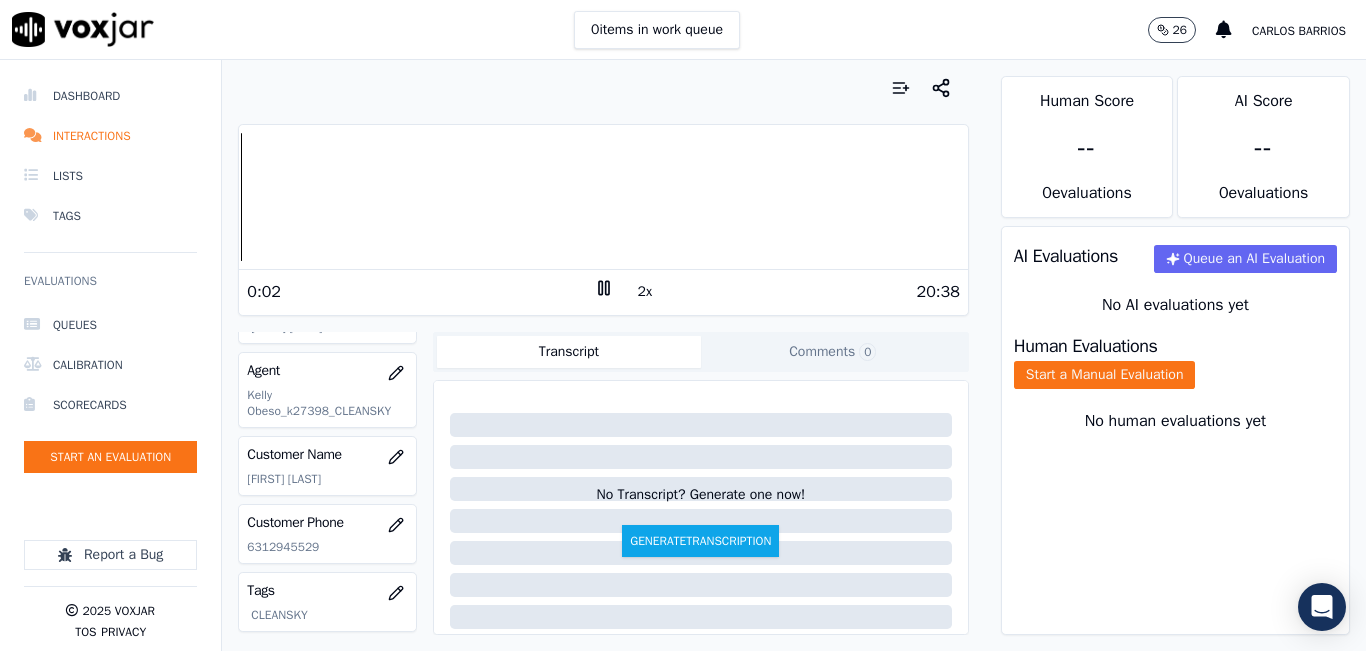 click on "6312945529" 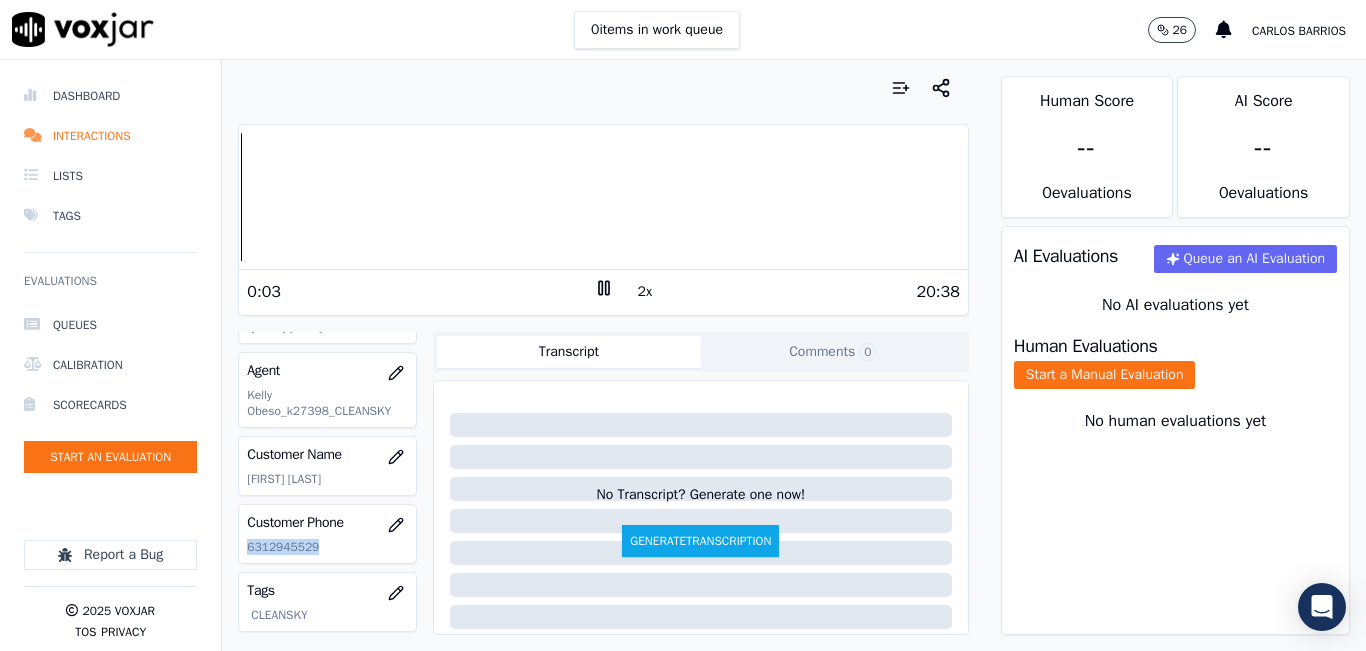 click on "6312945529" 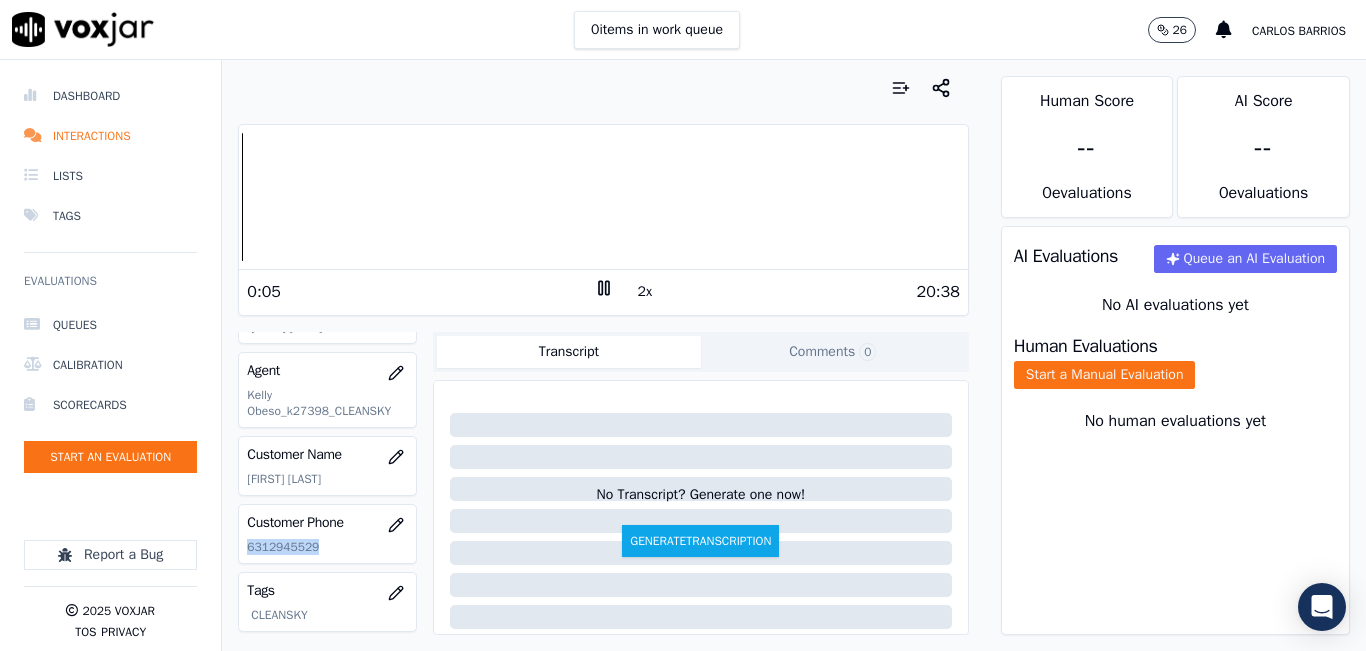 copy on "6312945529" 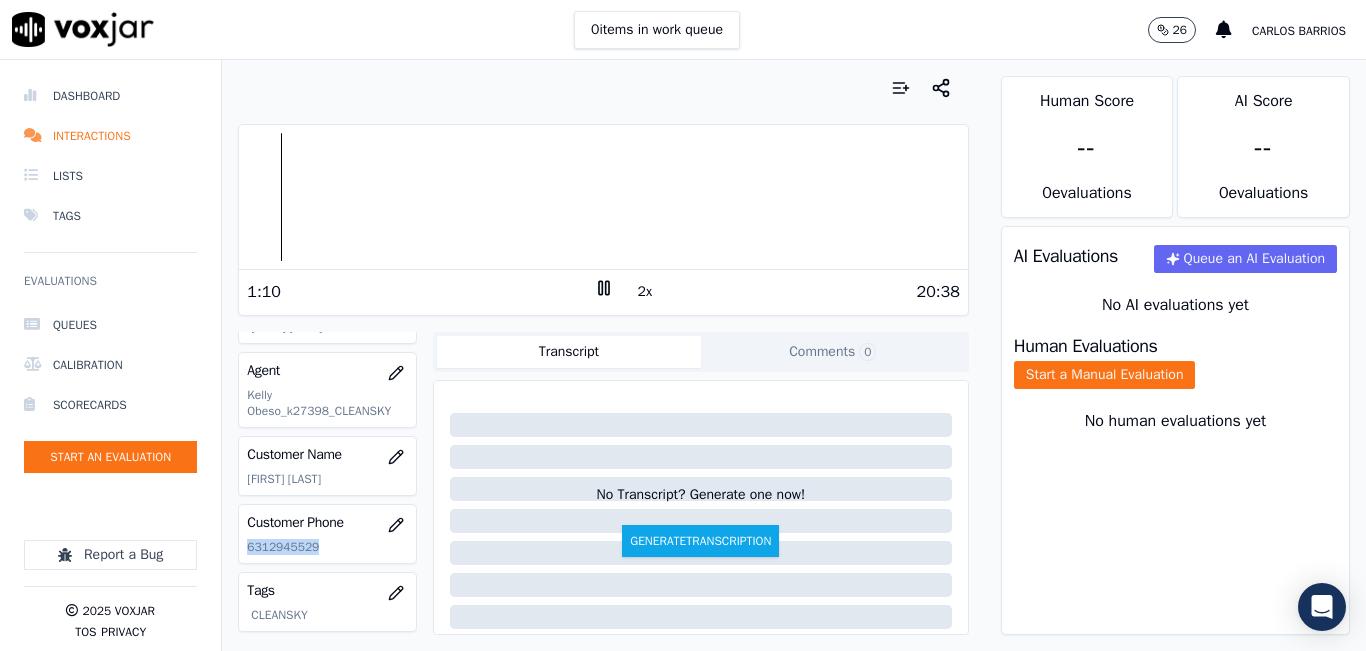 scroll, scrollTop: 300, scrollLeft: 0, axis: vertical 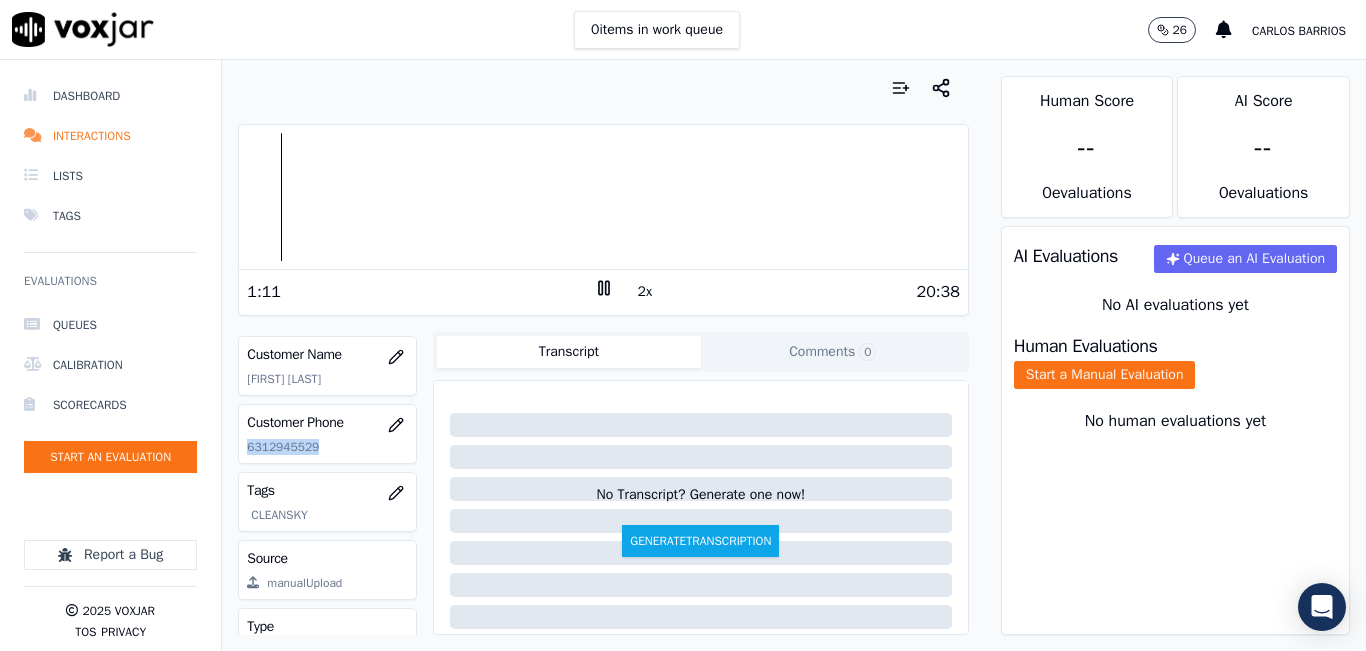 click on "6312945529" 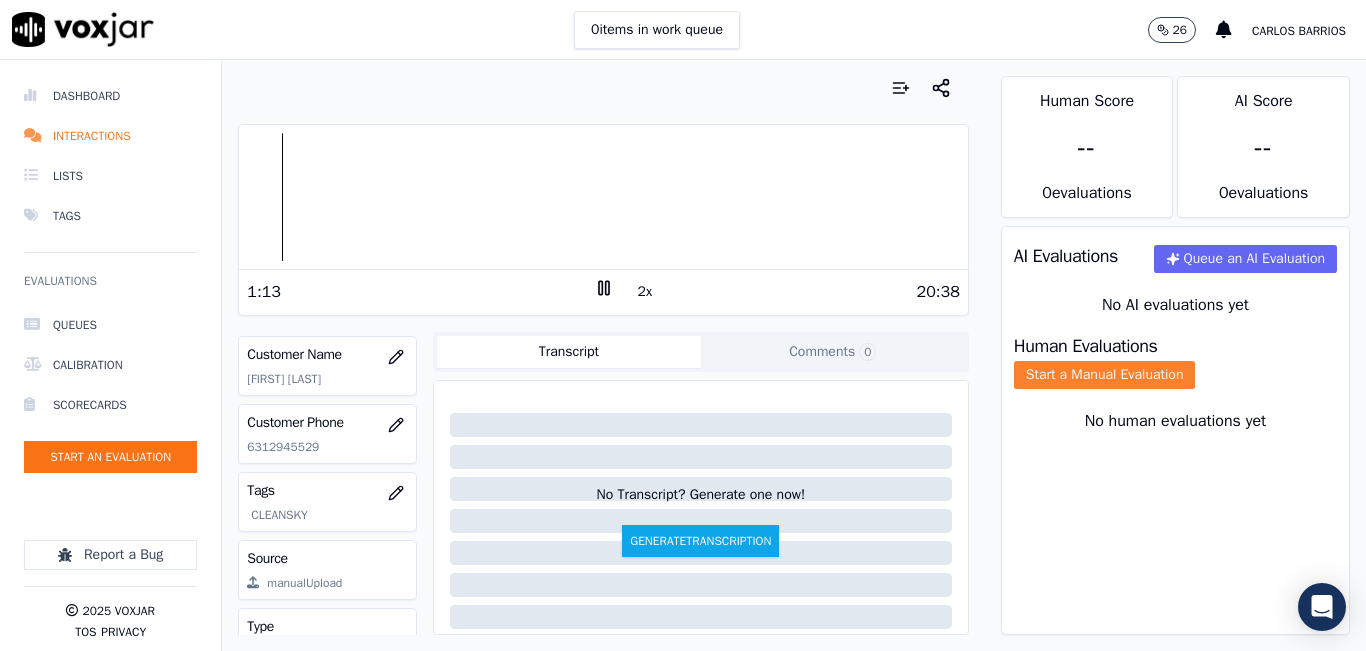 click on "Start a Manual Evaluation" 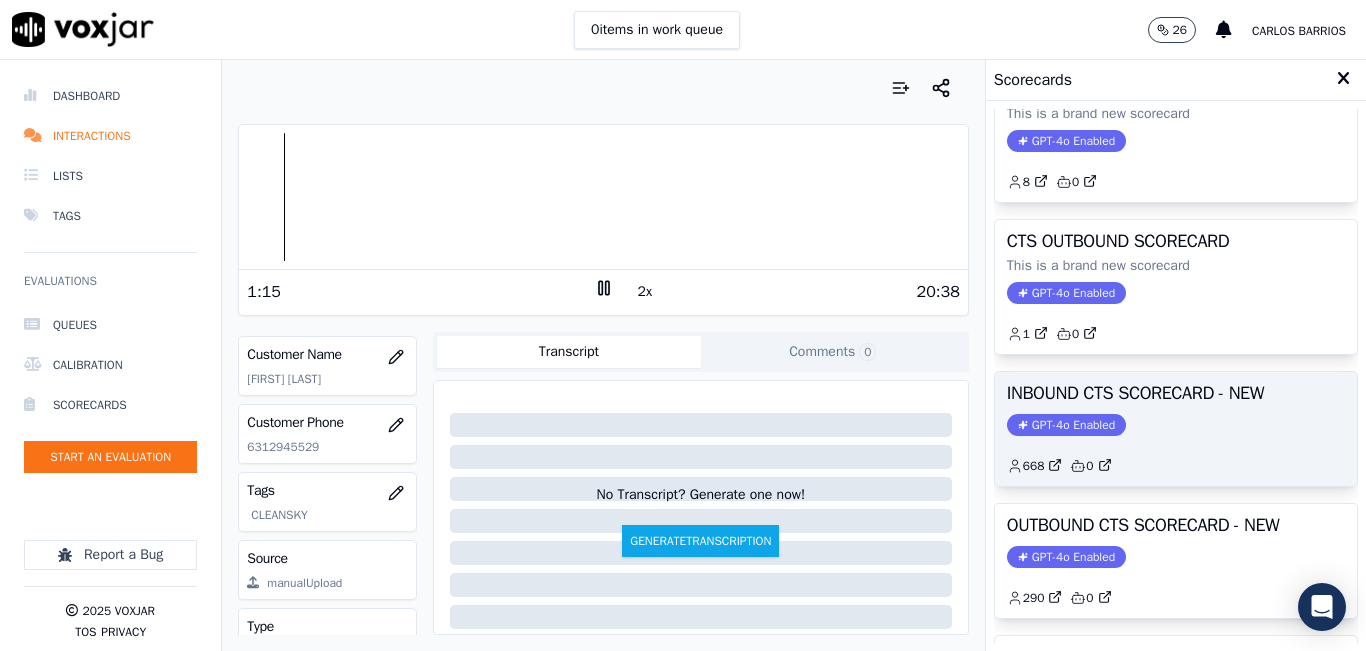 scroll, scrollTop: 100, scrollLeft: 0, axis: vertical 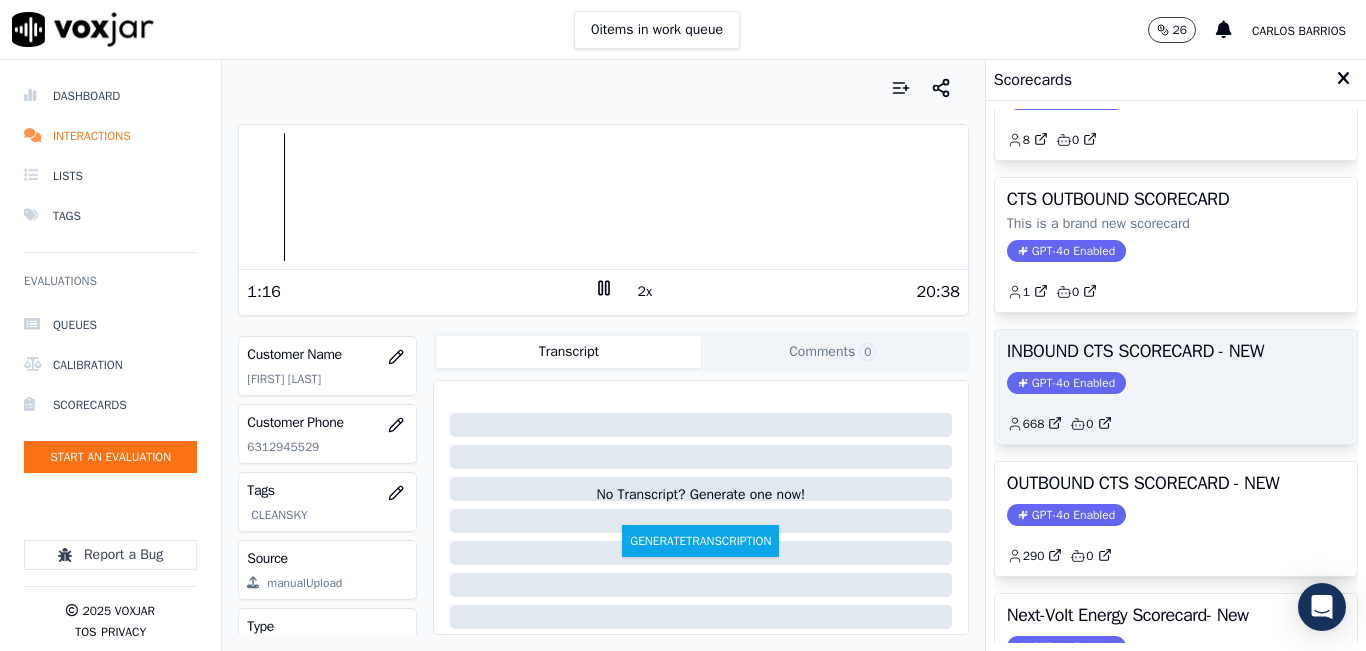 click on "OUTBOUND CTS SCORECARD - NEW" at bounding box center [1176, 483] 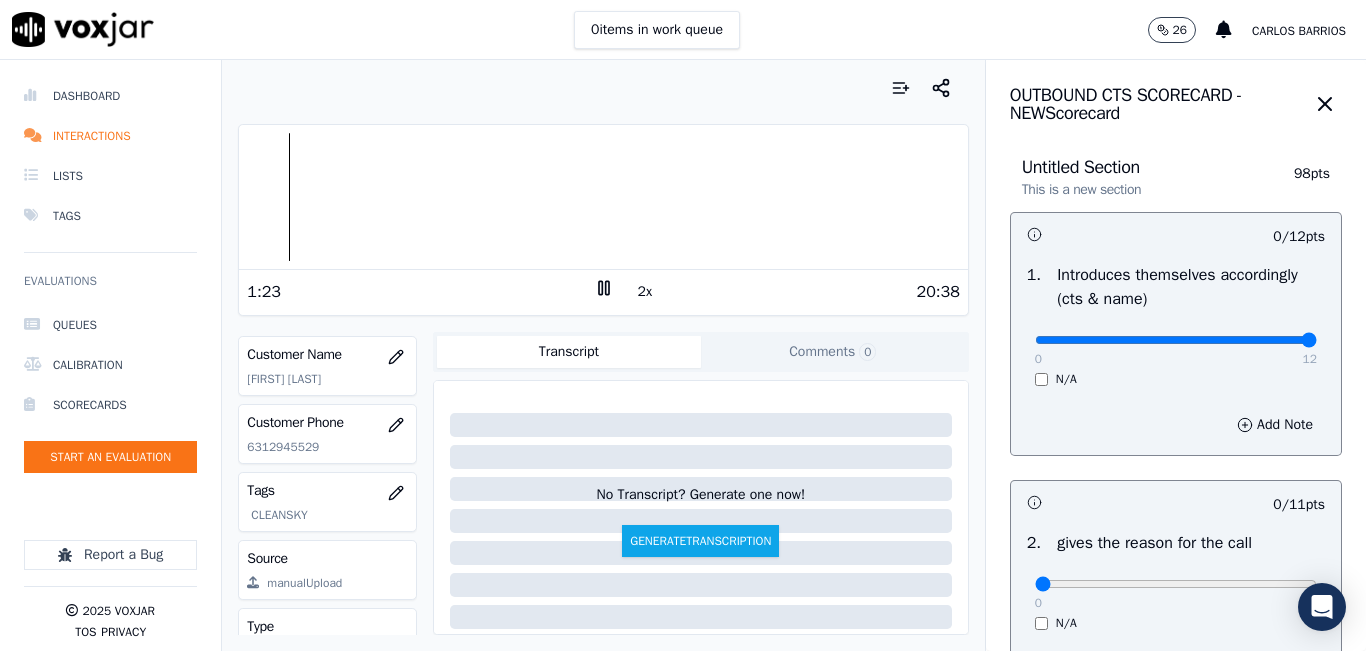 type on "12" 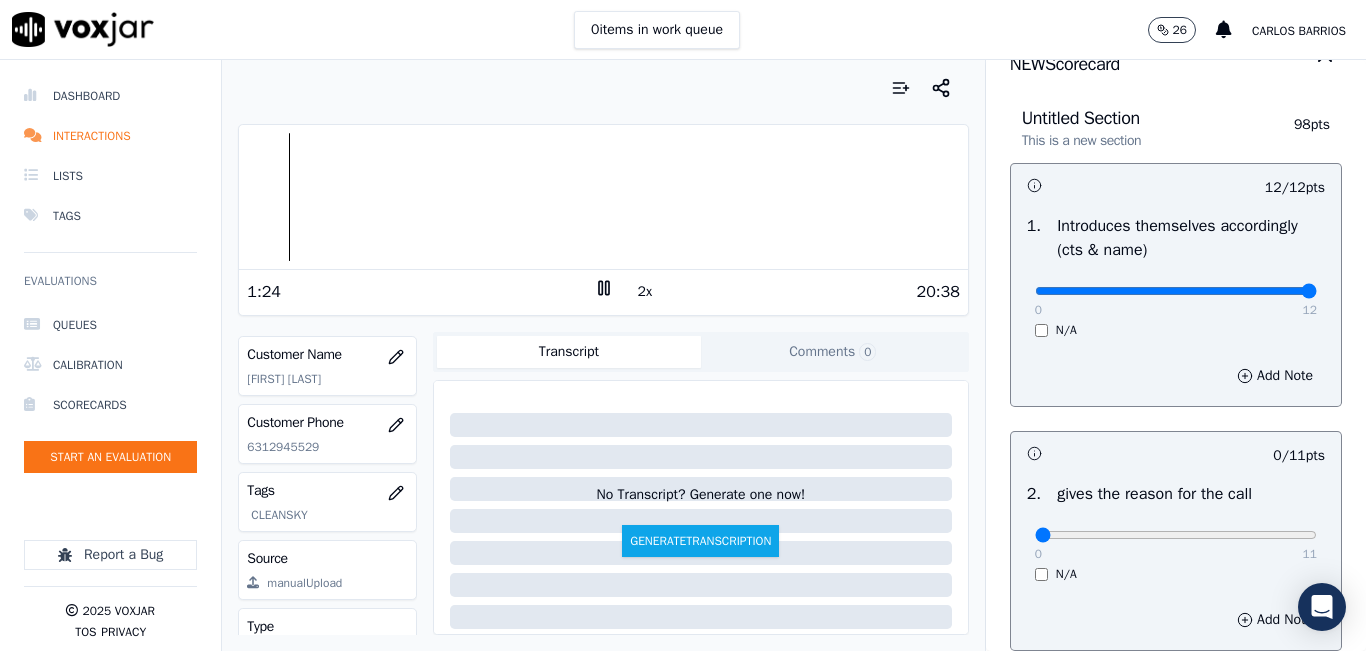 scroll, scrollTop: 100, scrollLeft: 0, axis: vertical 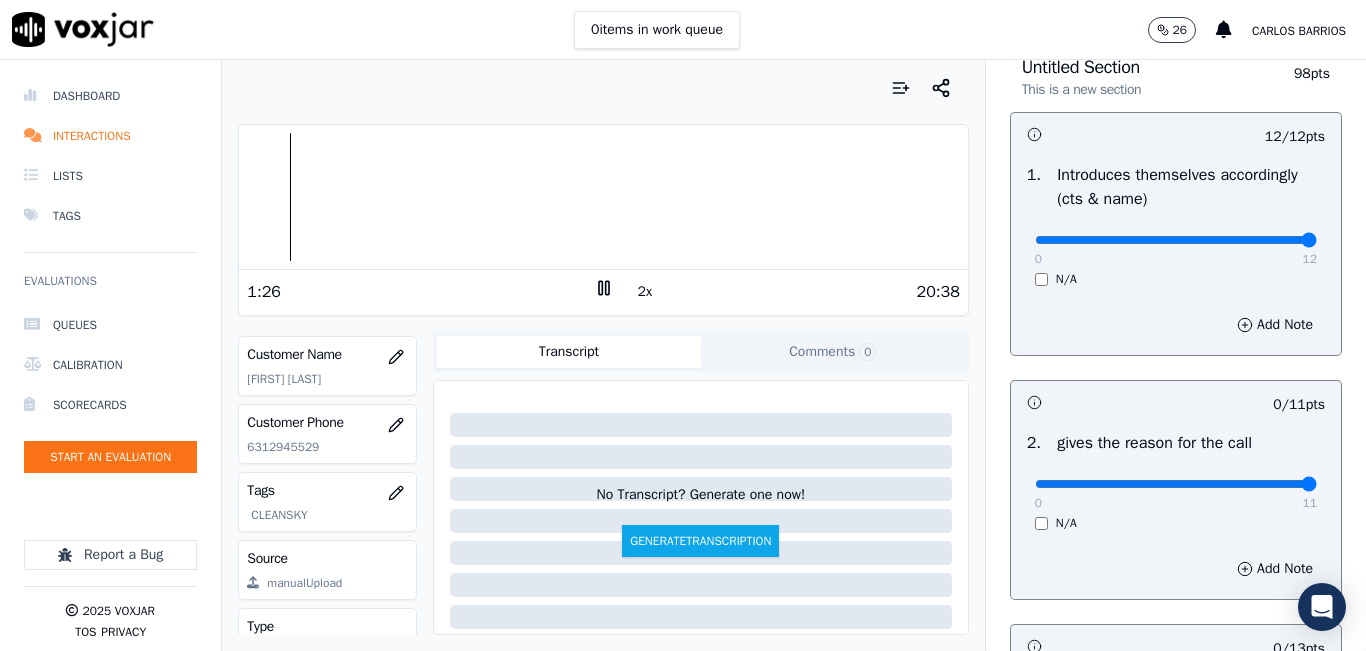 type on "11" 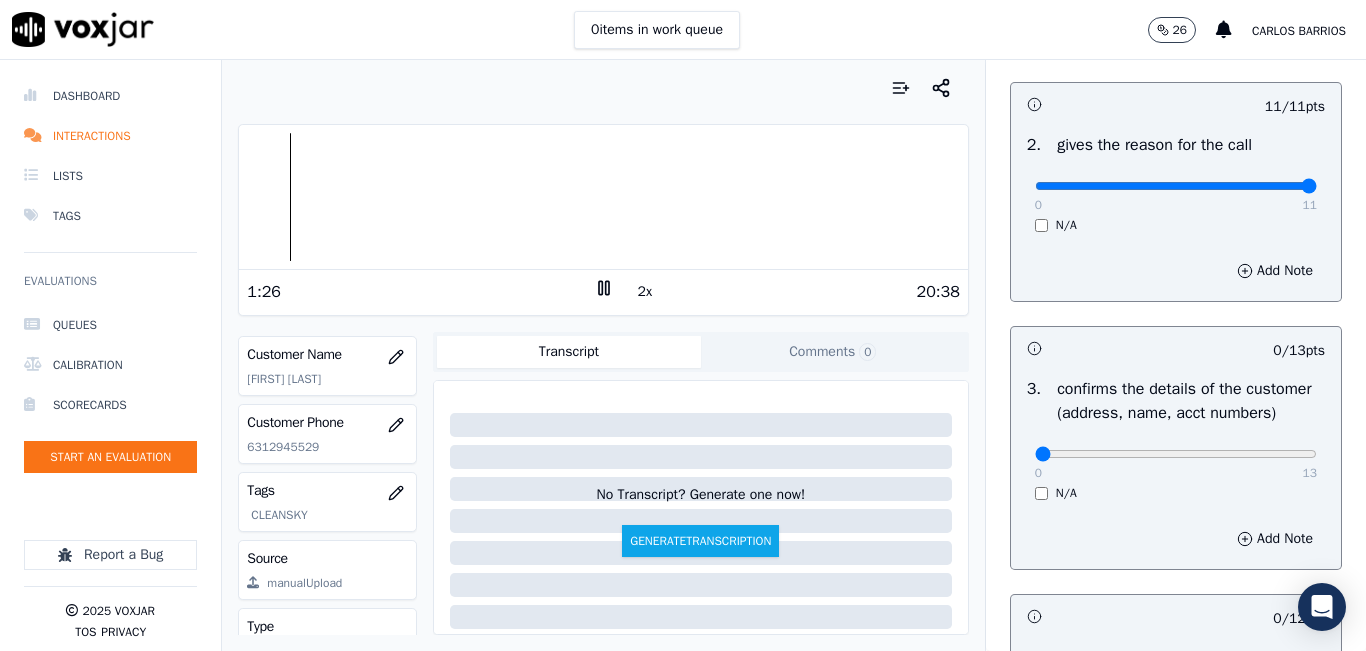 scroll, scrollTop: 400, scrollLeft: 0, axis: vertical 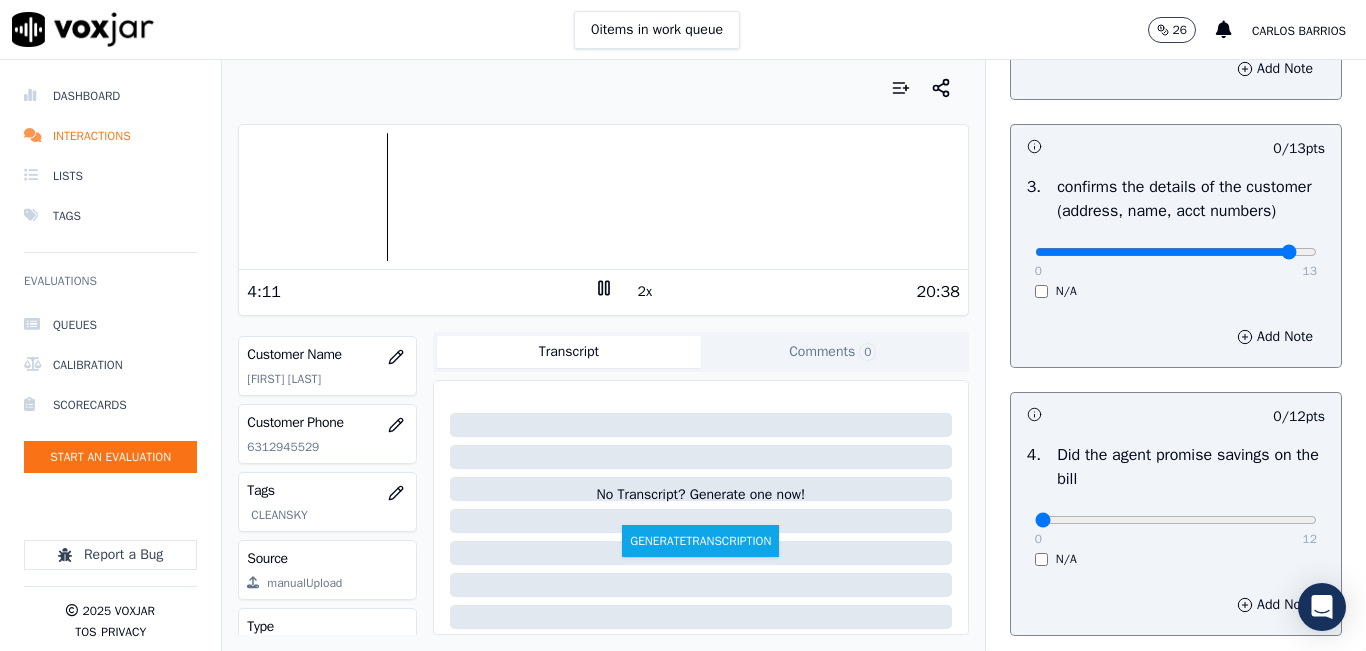 click at bounding box center (1176, -260) 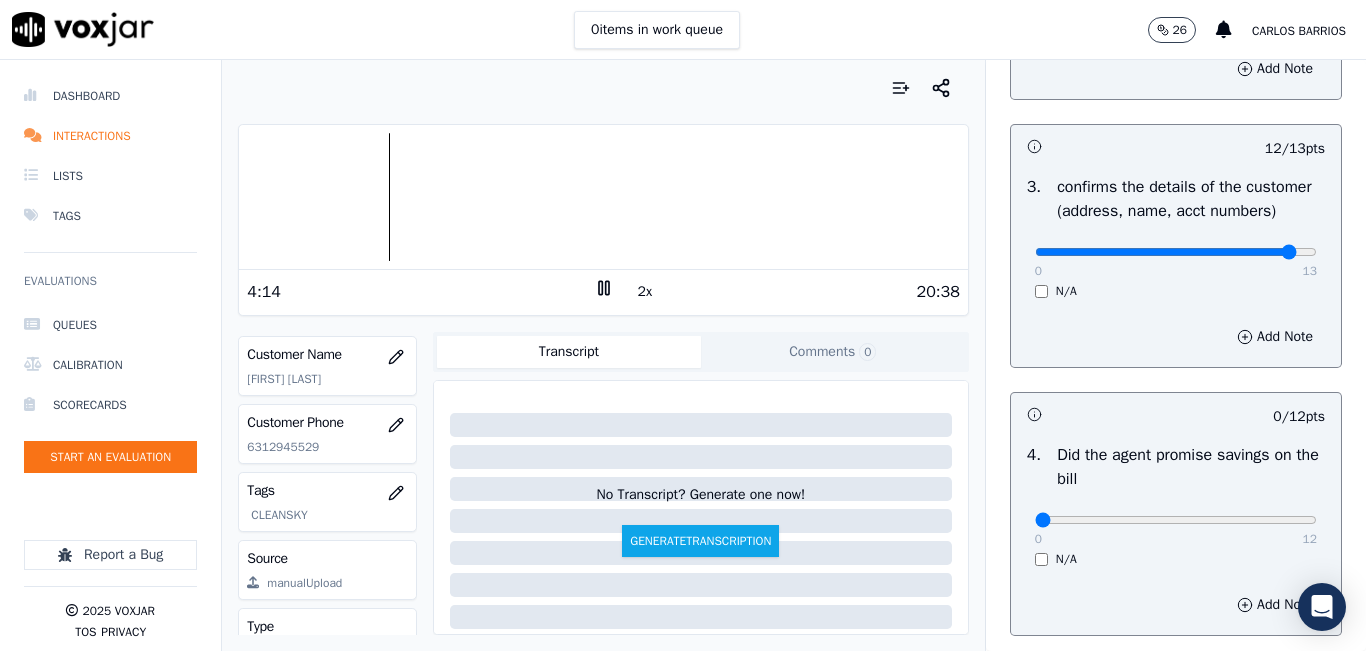 drag, startPoint x: 1243, startPoint y: 274, endPoint x: 1254, endPoint y: 269, distance: 12.083046 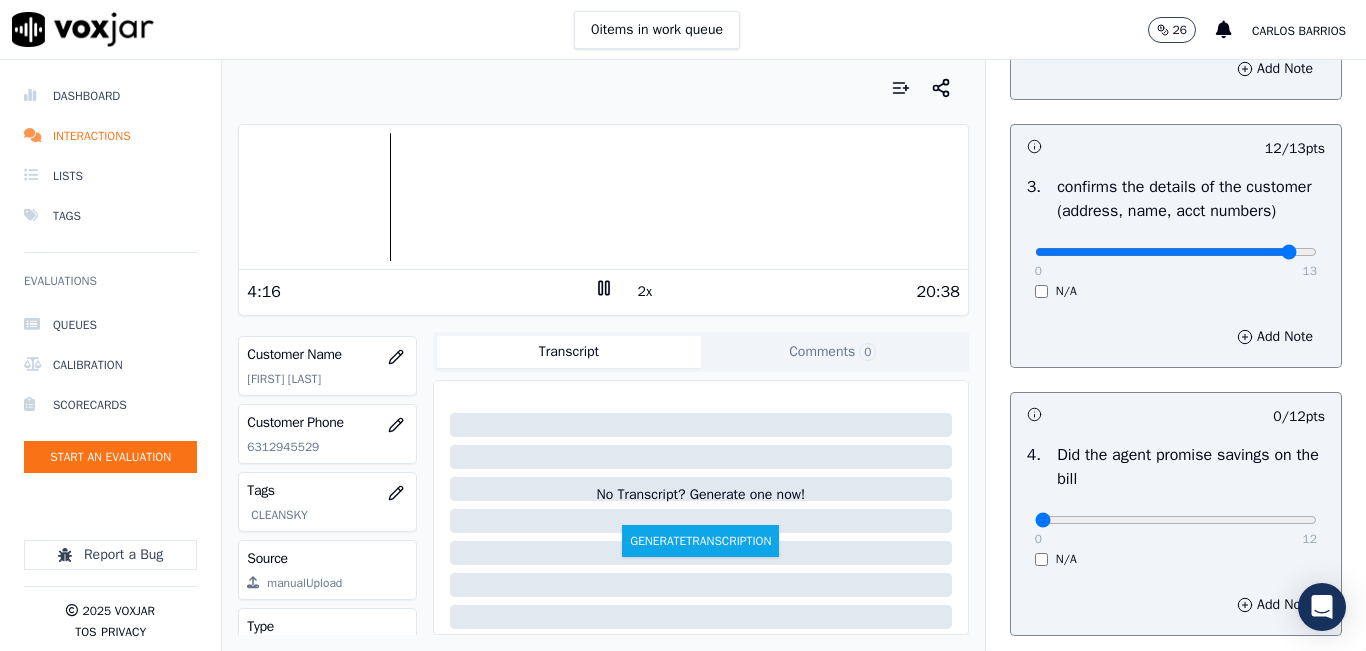 click on "0   13     N/A" at bounding box center [1176, 261] 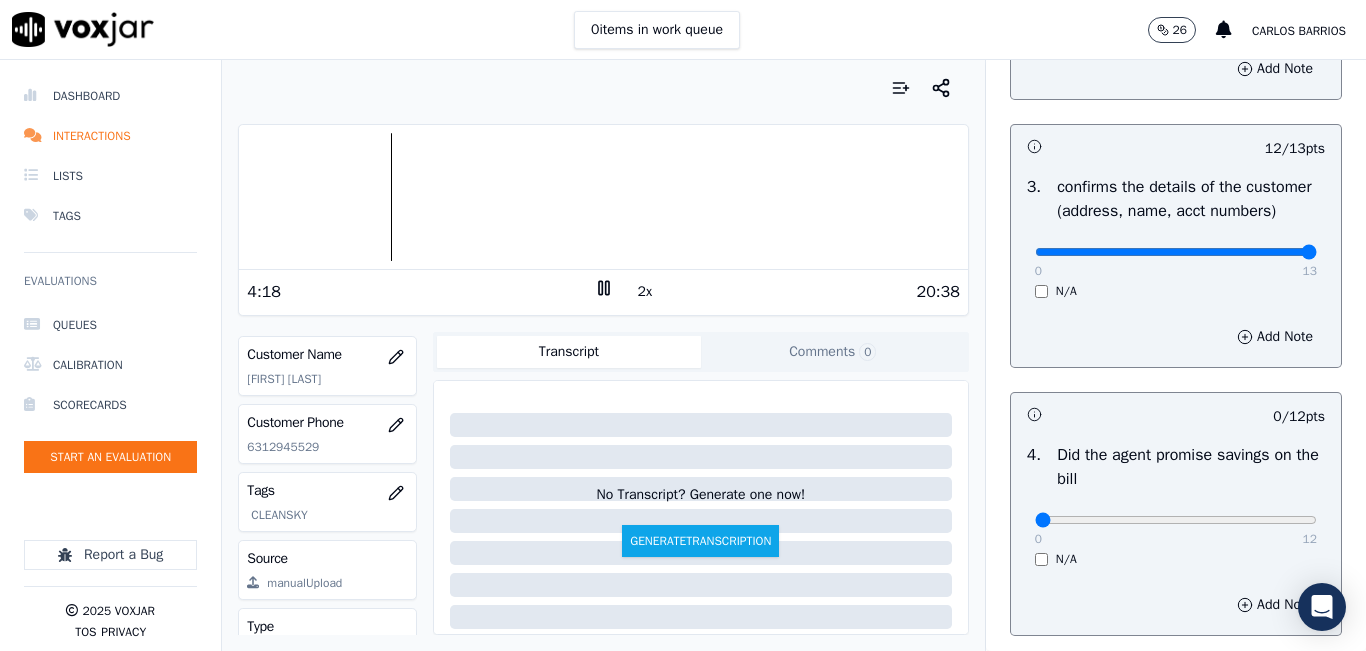 type on "13" 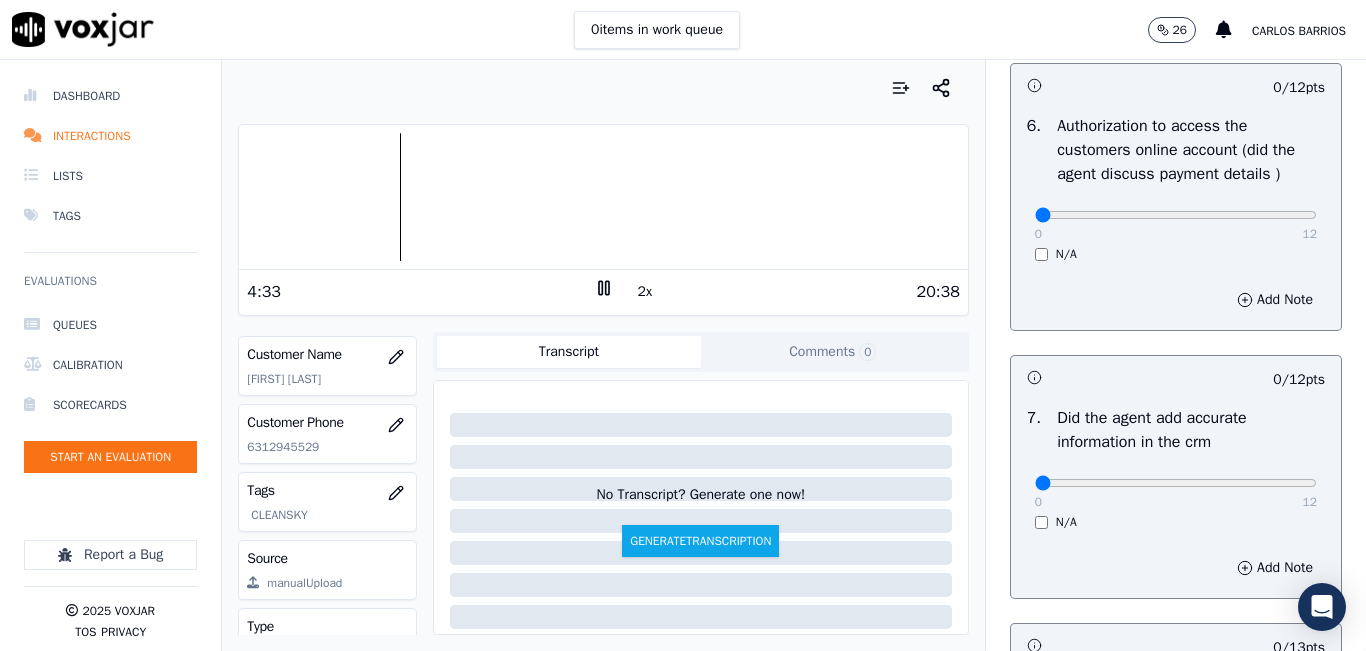 scroll, scrollTop: 1500, scrollLeft: 0, axis: vertical 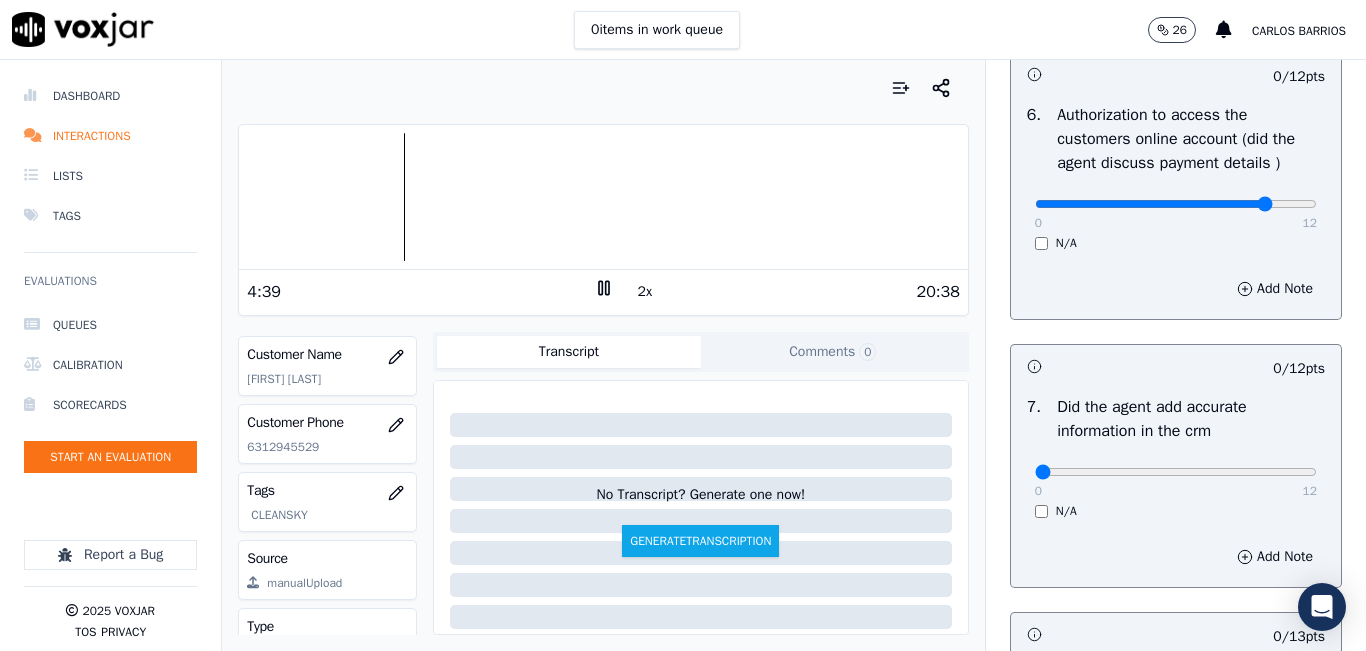 click at bounding box center (1176, -1160) 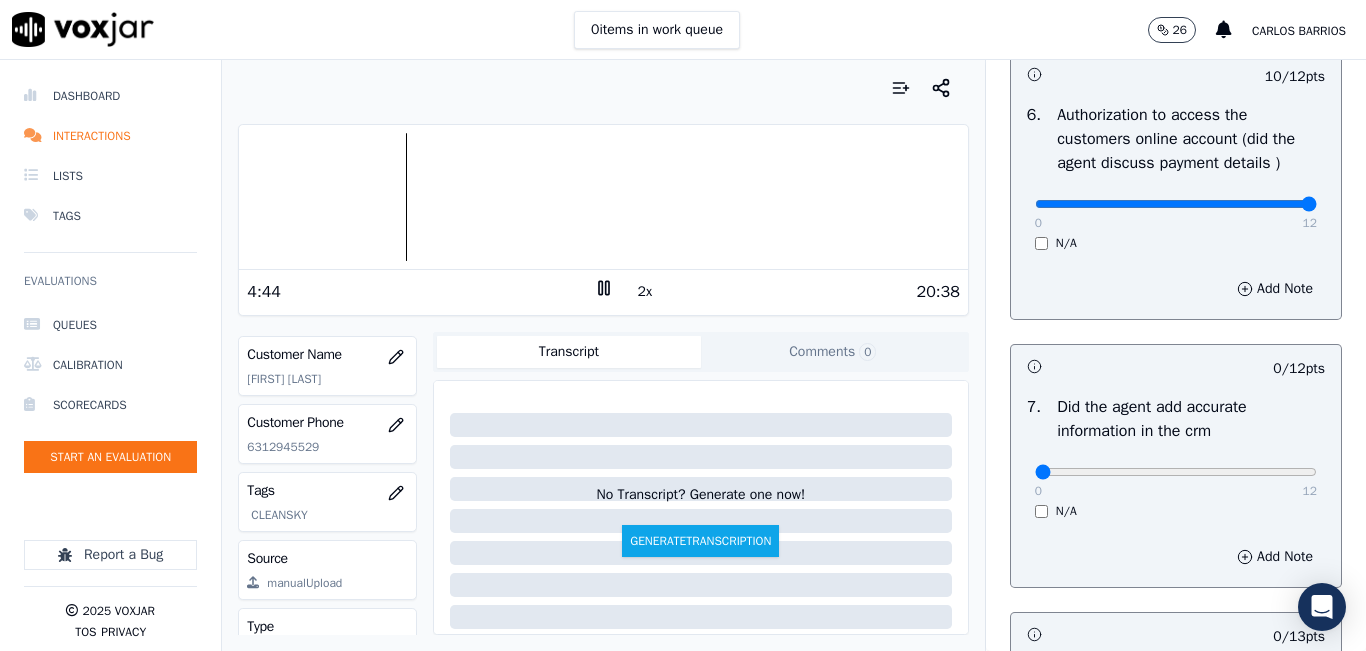 type on "12" 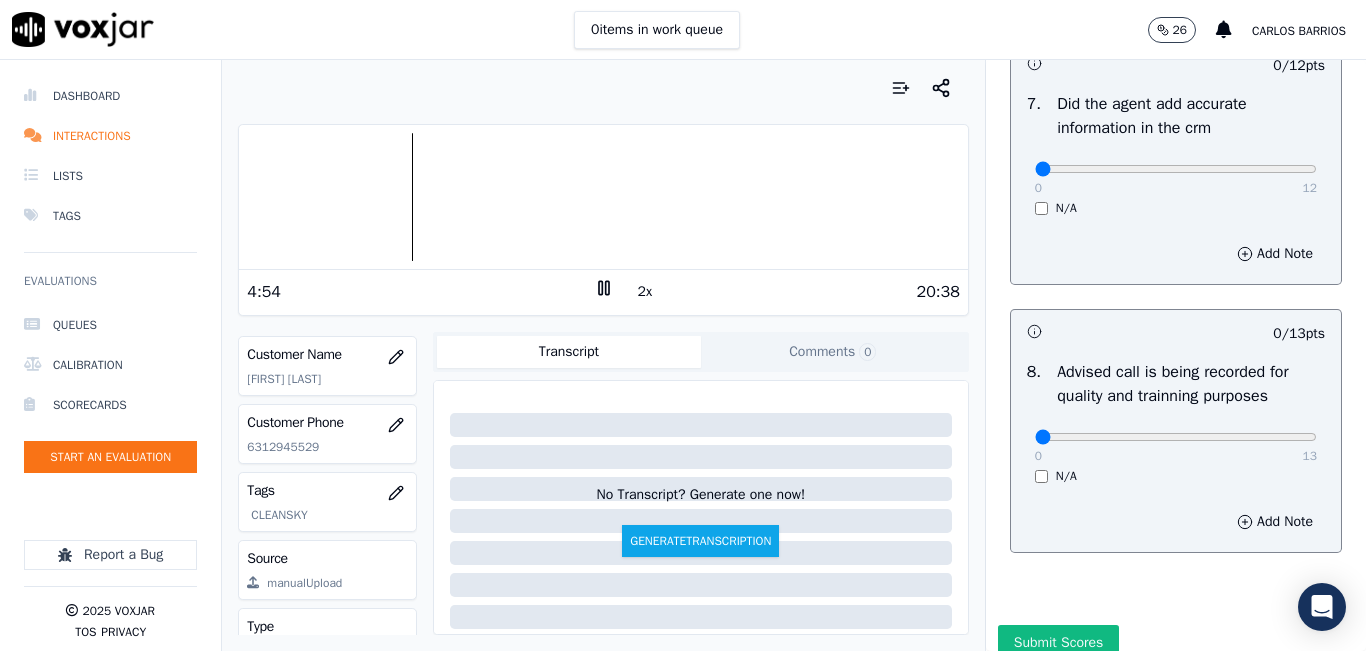 scroll, scrollTop: 1800, scrollLeft: 0, axis: vertical 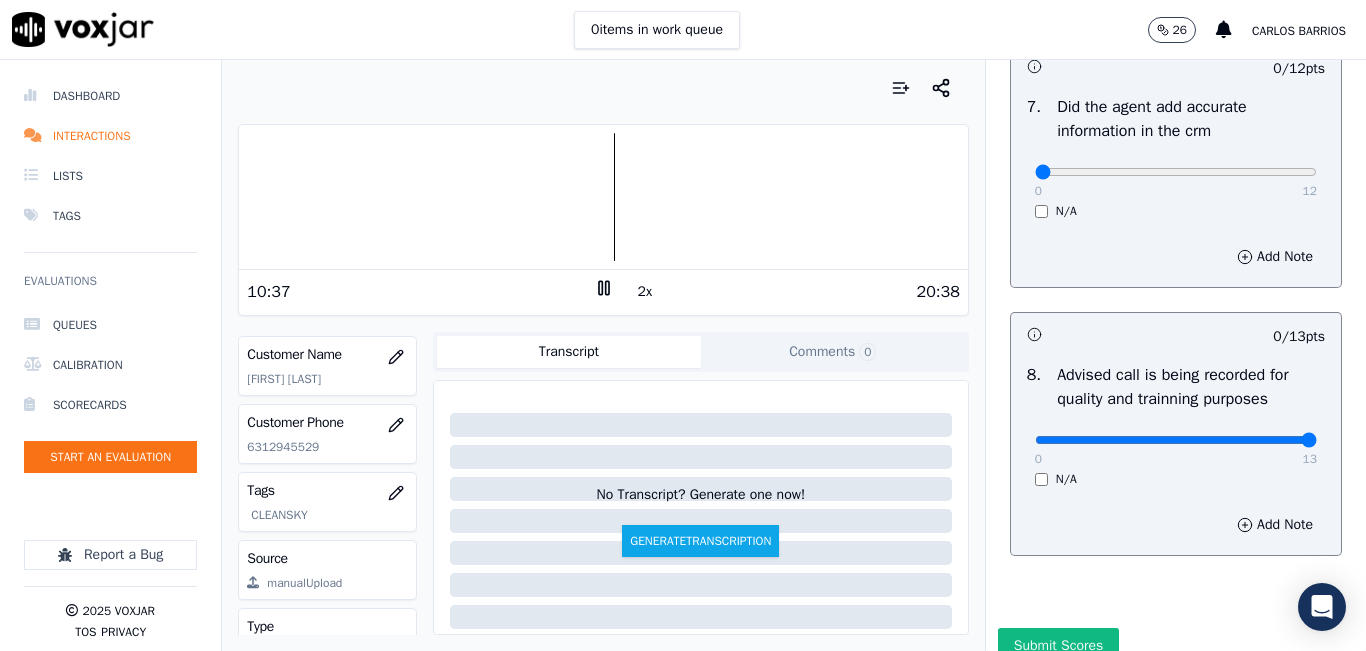 drag, startPoint x: 1256, startPoint y: 493, endPoint x: 1268, endPoint y: 443, distance: 51.41984 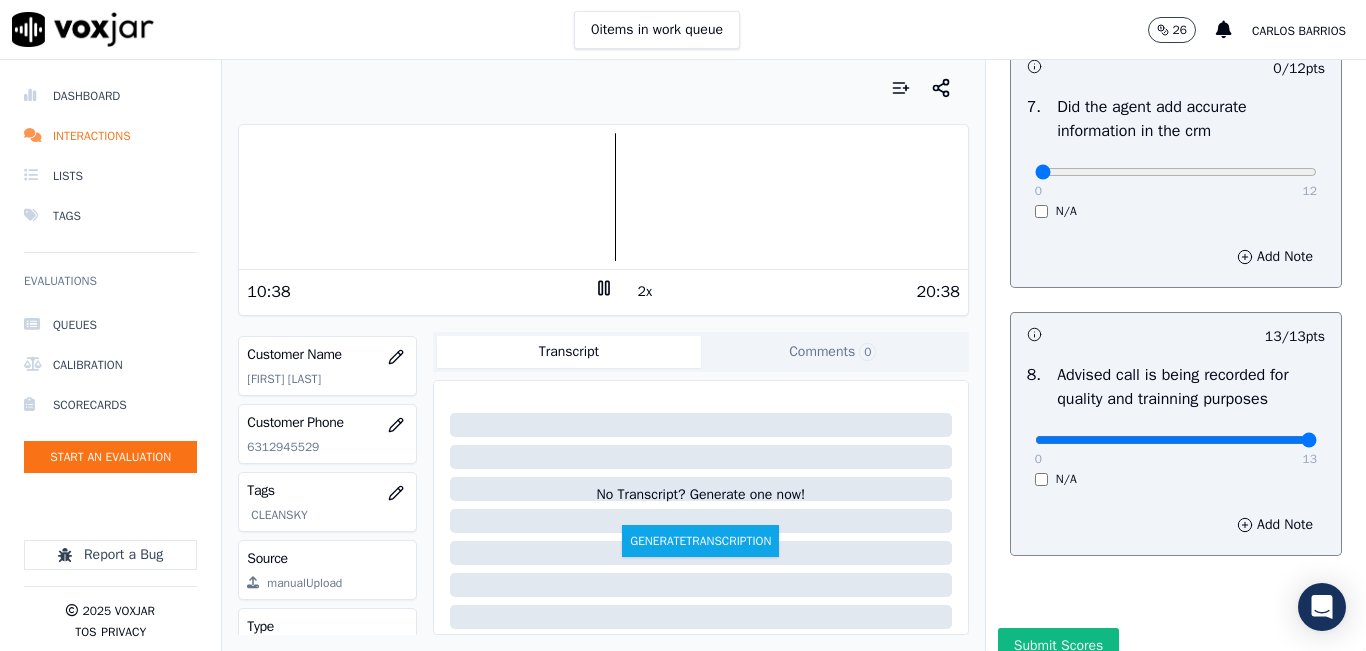 click at bounding box center (603, 197) 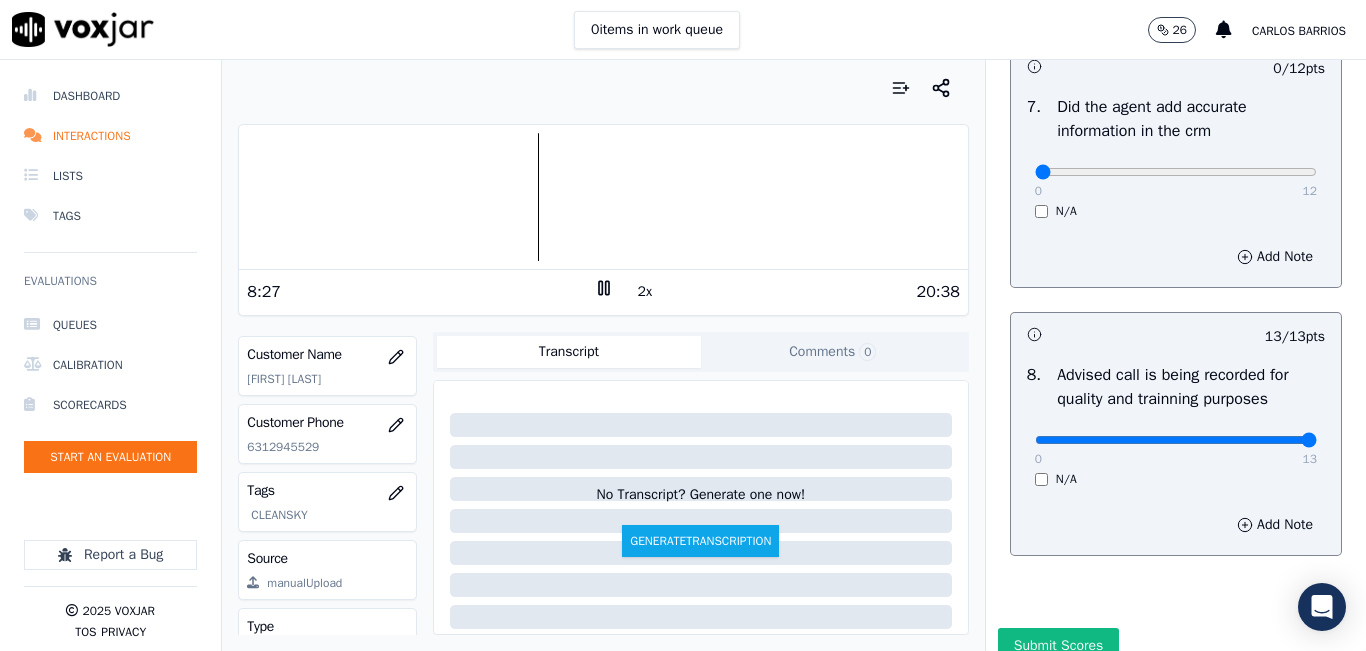 click at bounding box center (603, 197) 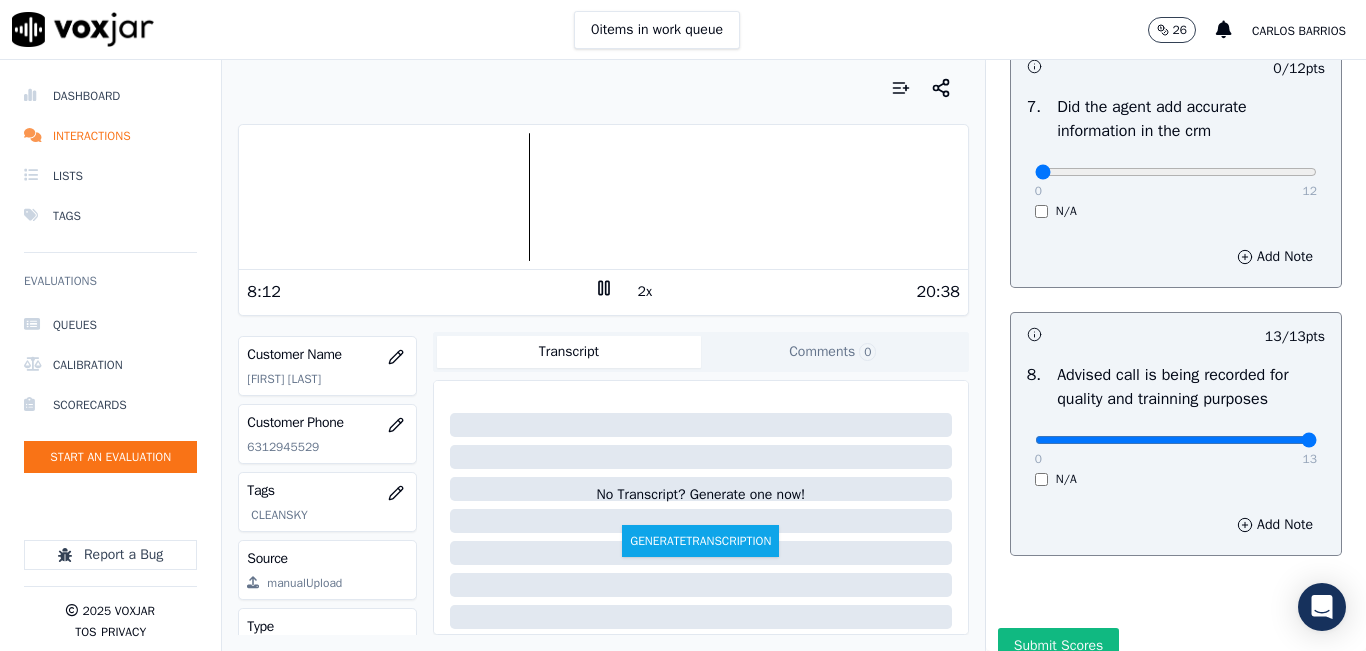 click at bounding box center [603, 197] 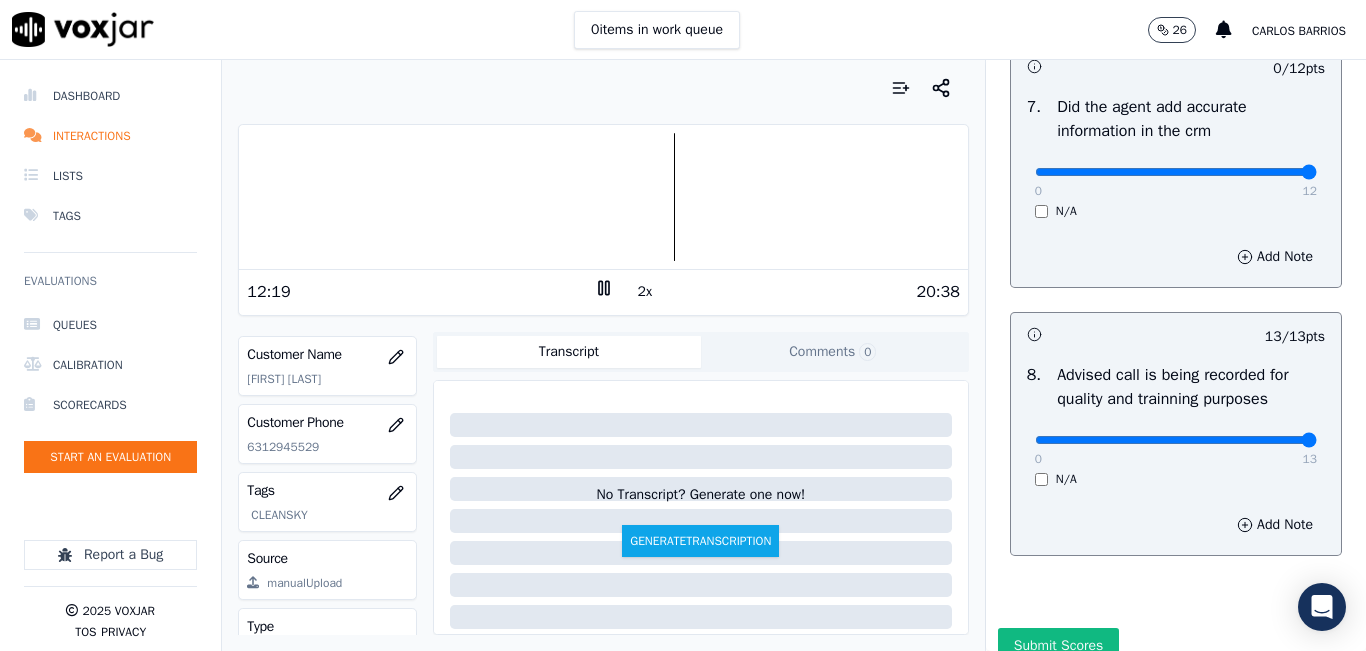 type on "12" 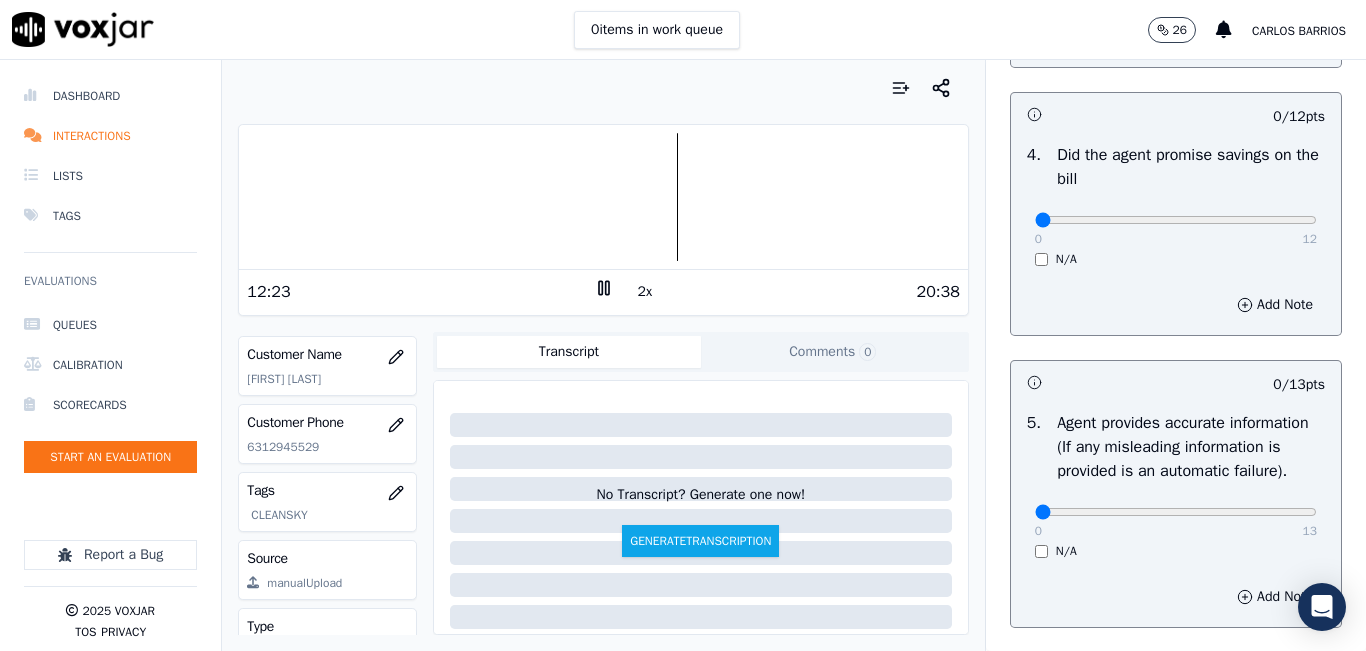 scroll, scrollTop: 1000, scrollLeft: 0, axis: vertical 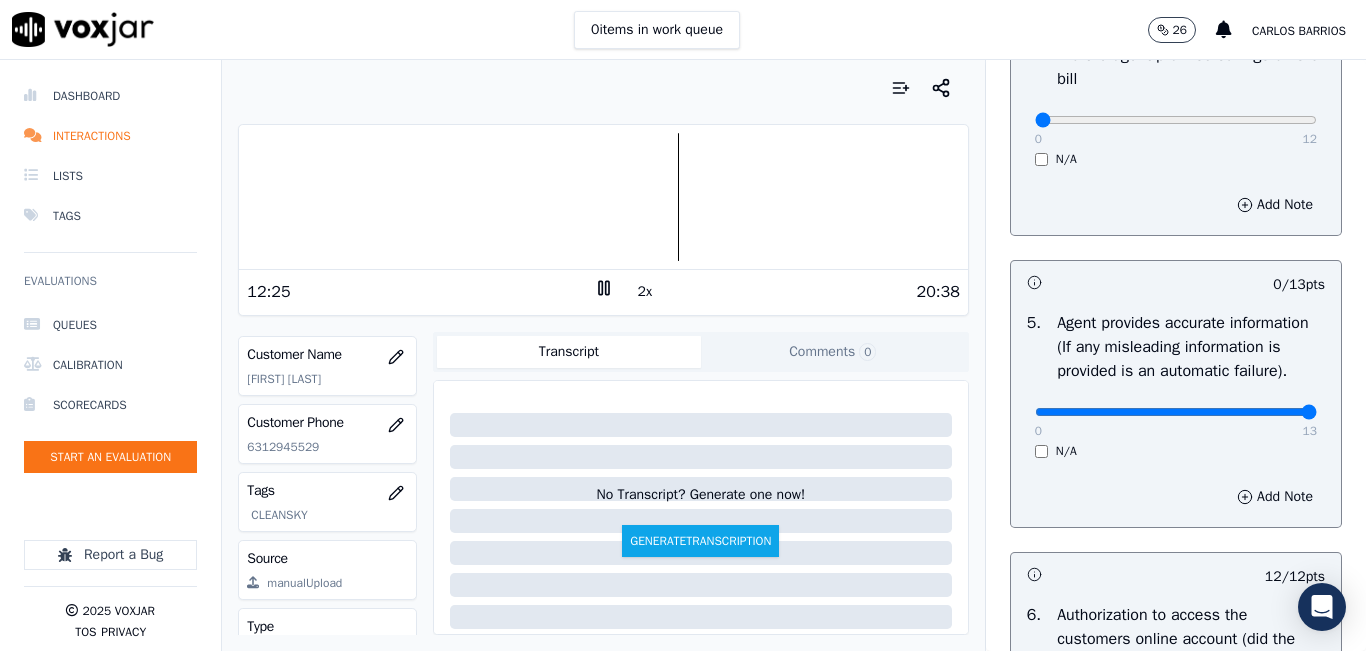 type on "13" 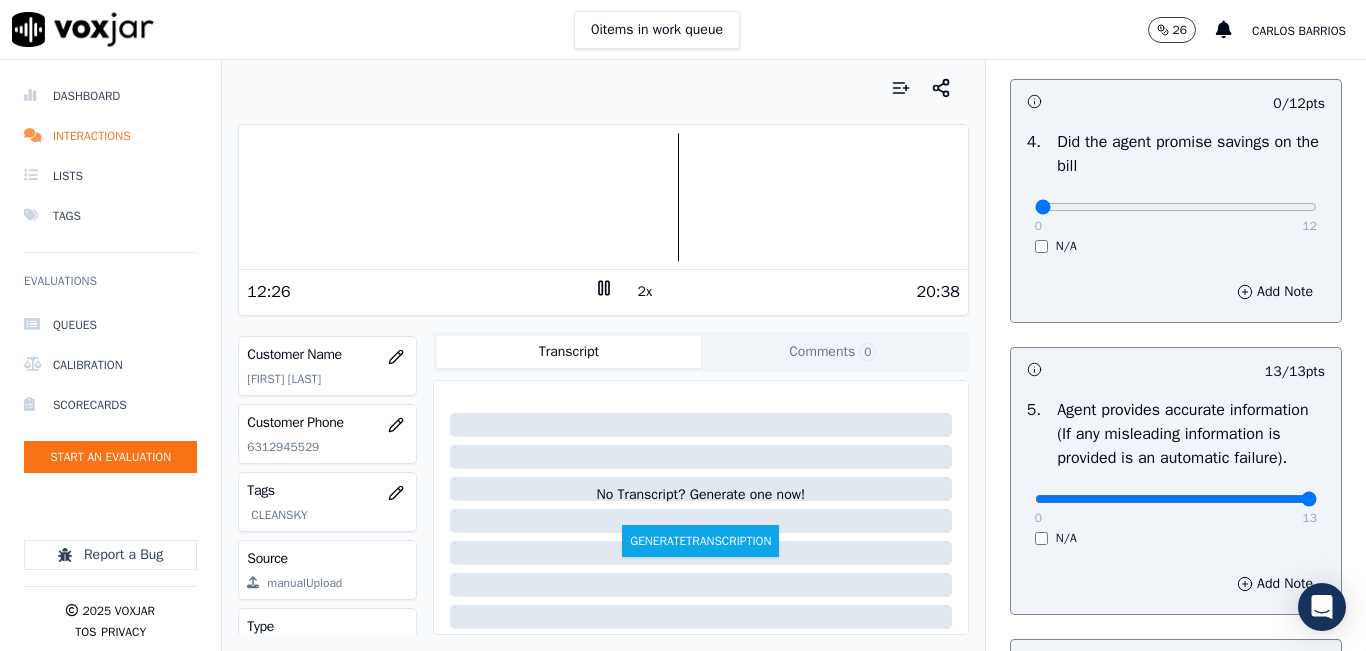 scroll, scrollTop: 800, scrollLeft: 0, axis: vertical 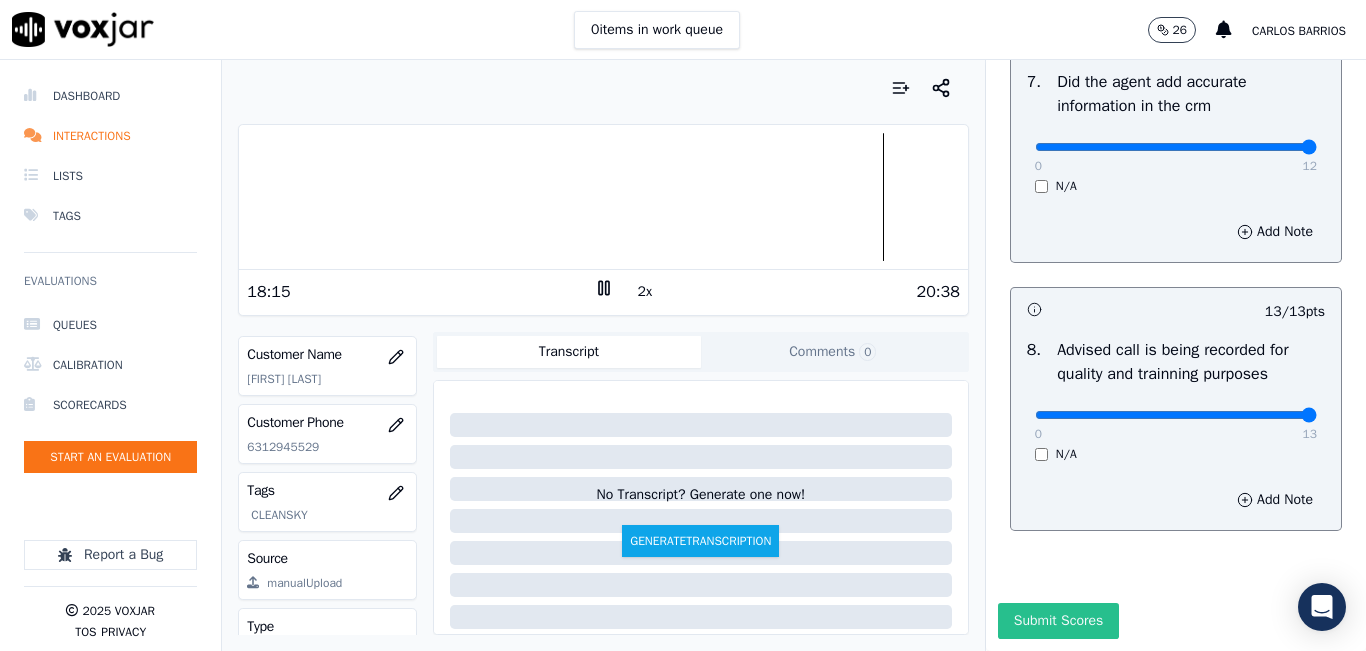 click on "Submit Scores" at bounding box center (1058, 621) 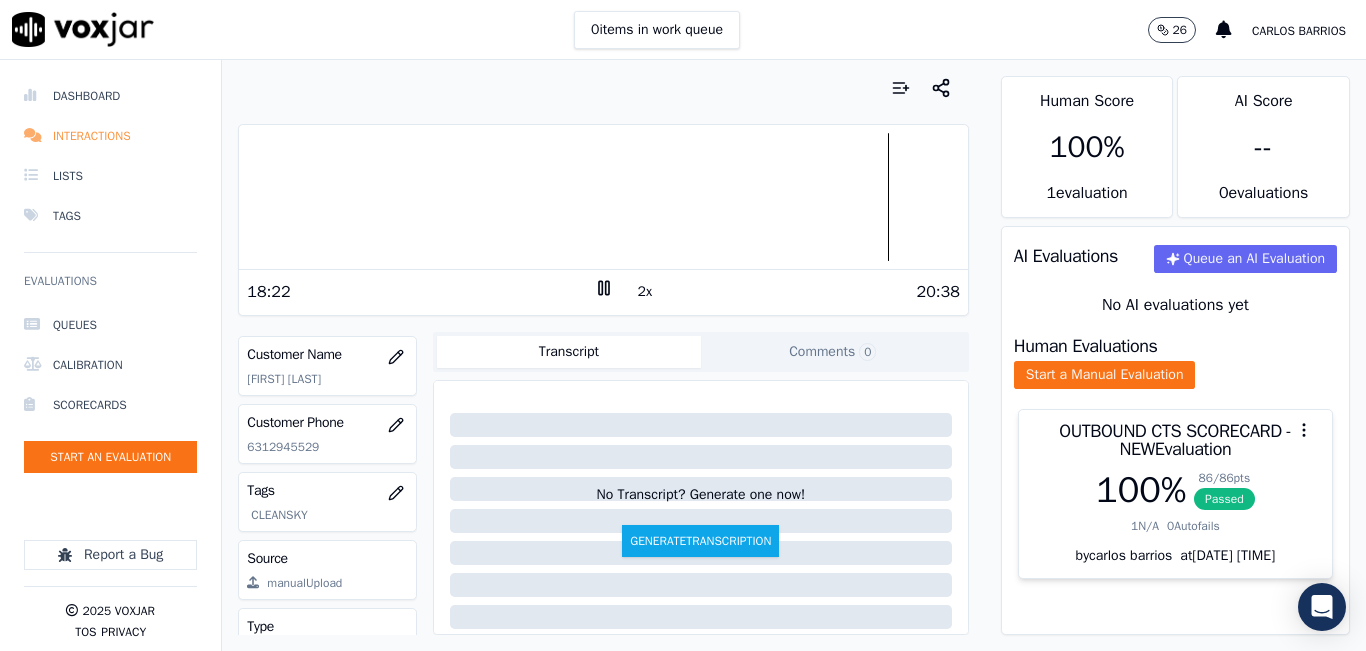 click on "Interactions" at bounding box center (110, 136) 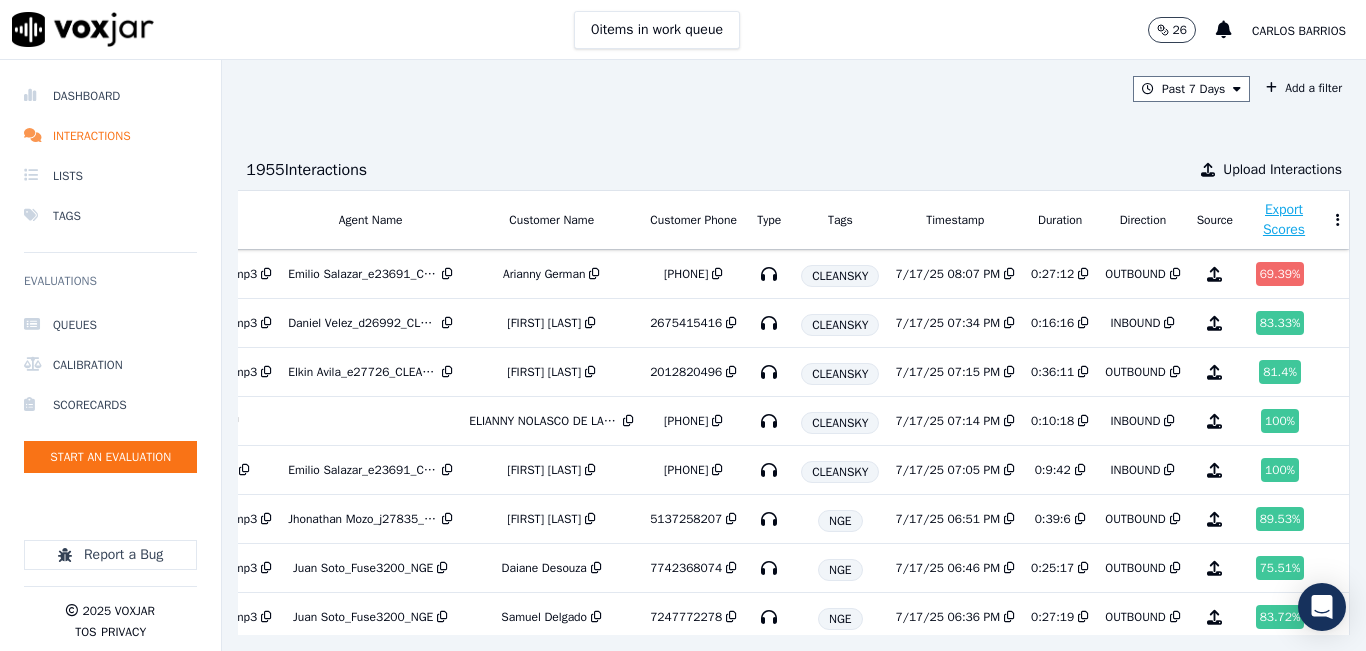 scroll, scrollTop: 0, scrollLeft: 0, axis: both 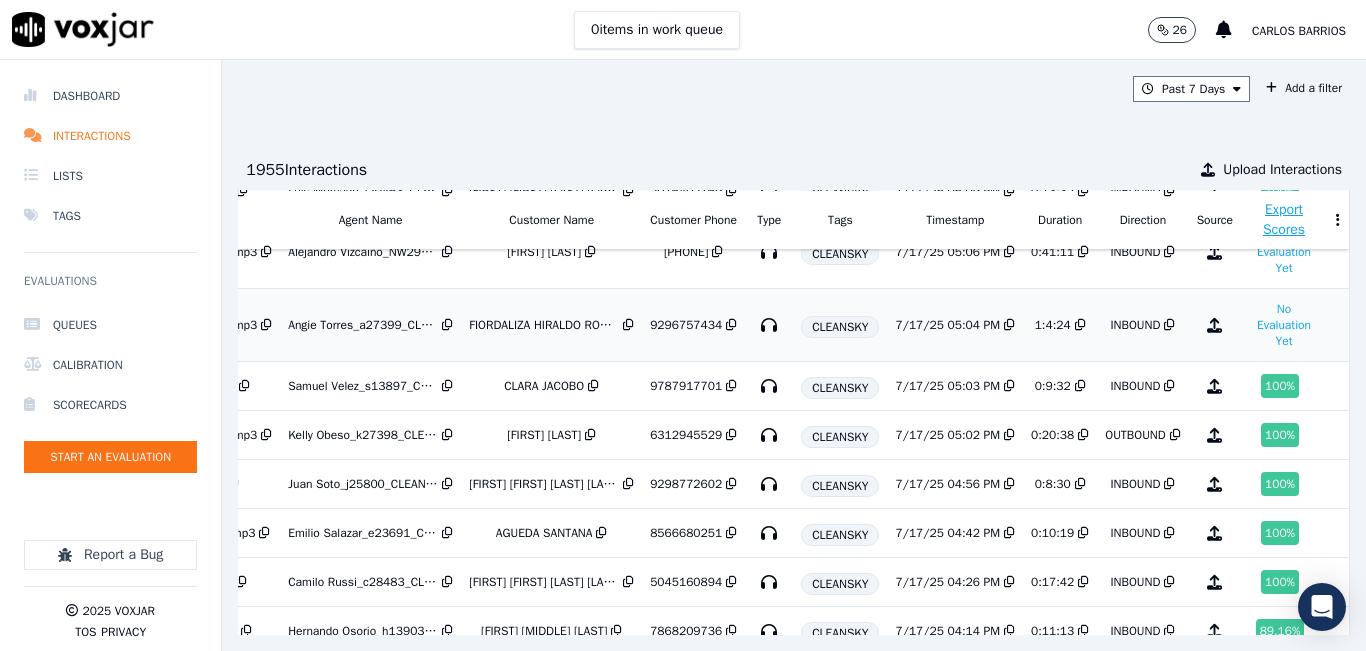 click on "INBOUND" at bounding box center [1135, 325] 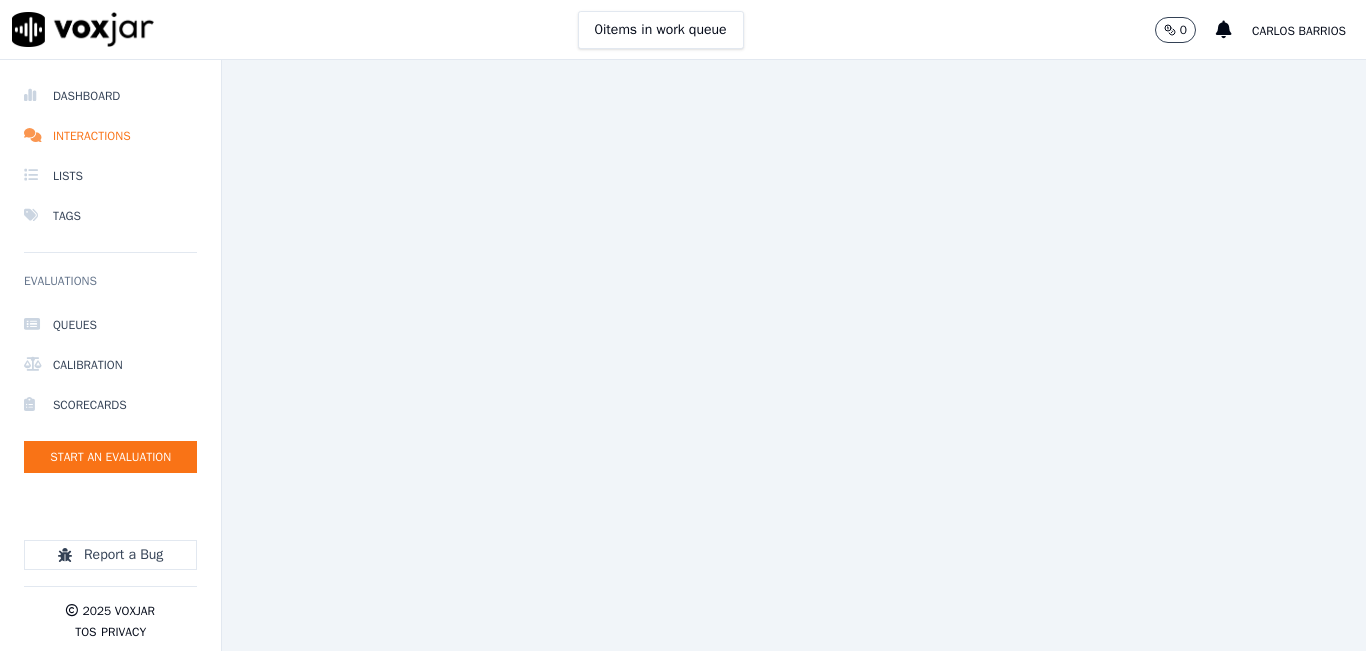 scroll, scrollTop: 0, scrollLeft: 0, axis: both 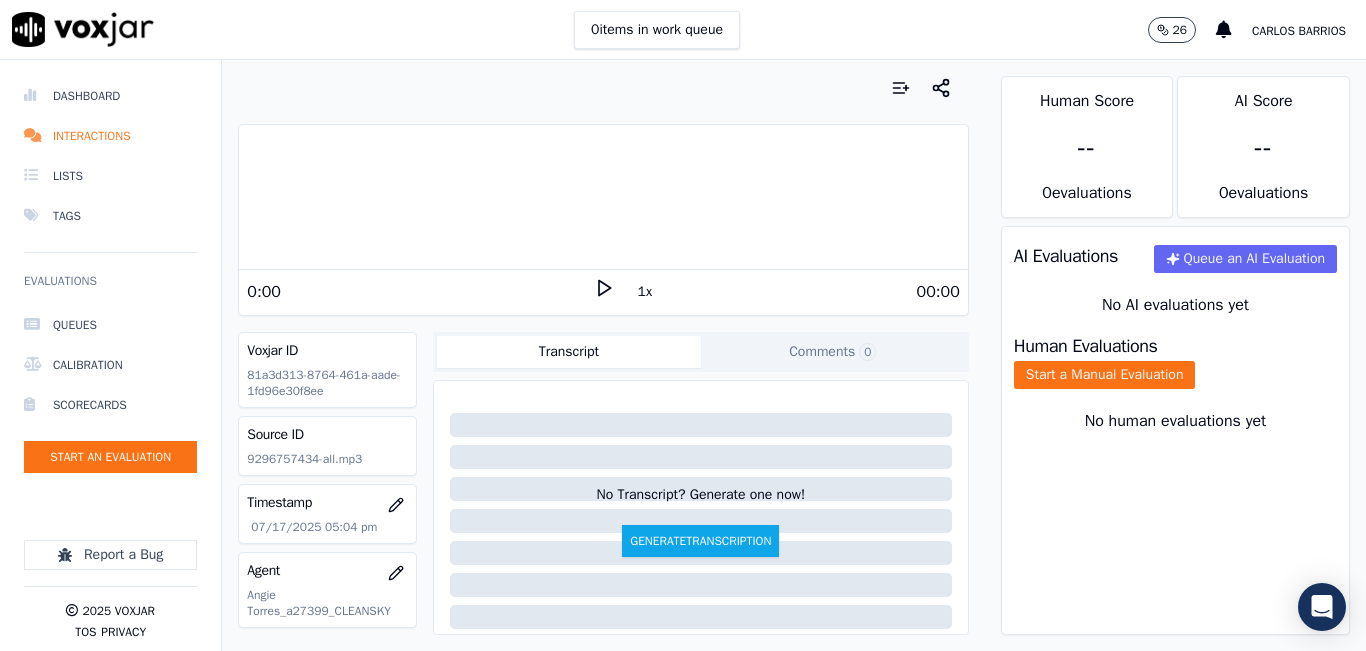 click on "1x" at bounding box center [645, 292] 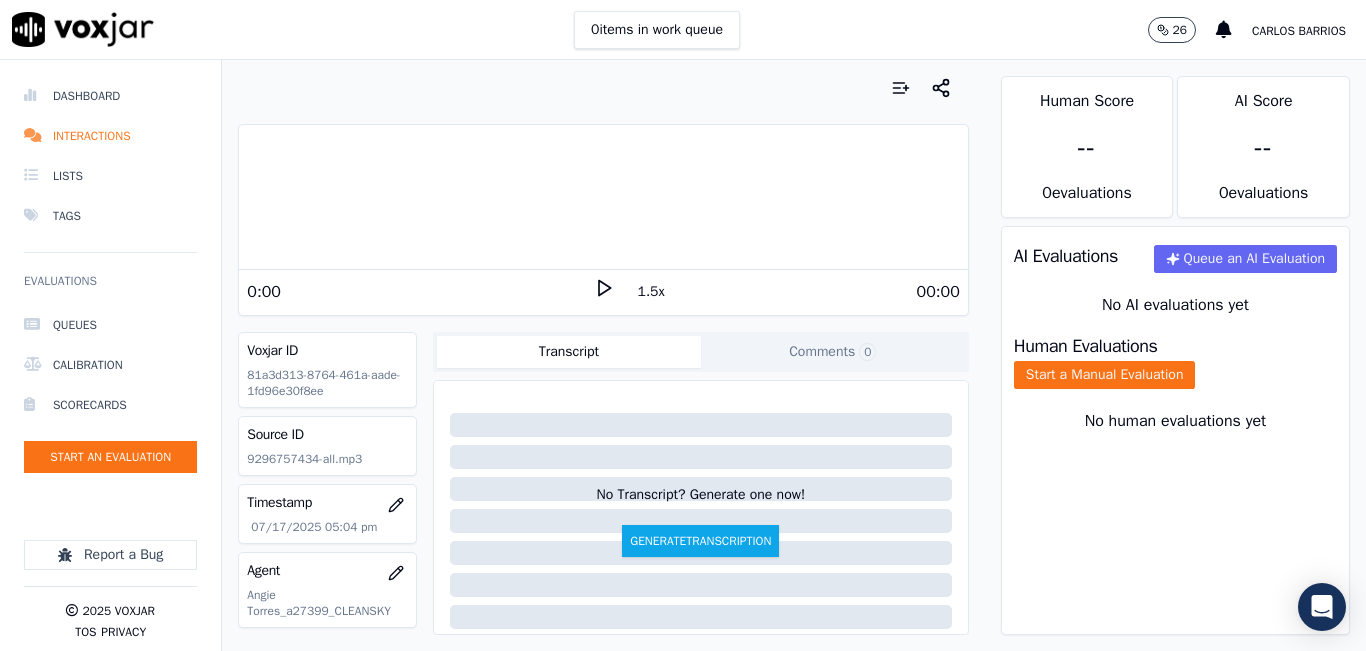 click on "1.5x" at bounding box center [651, 292] 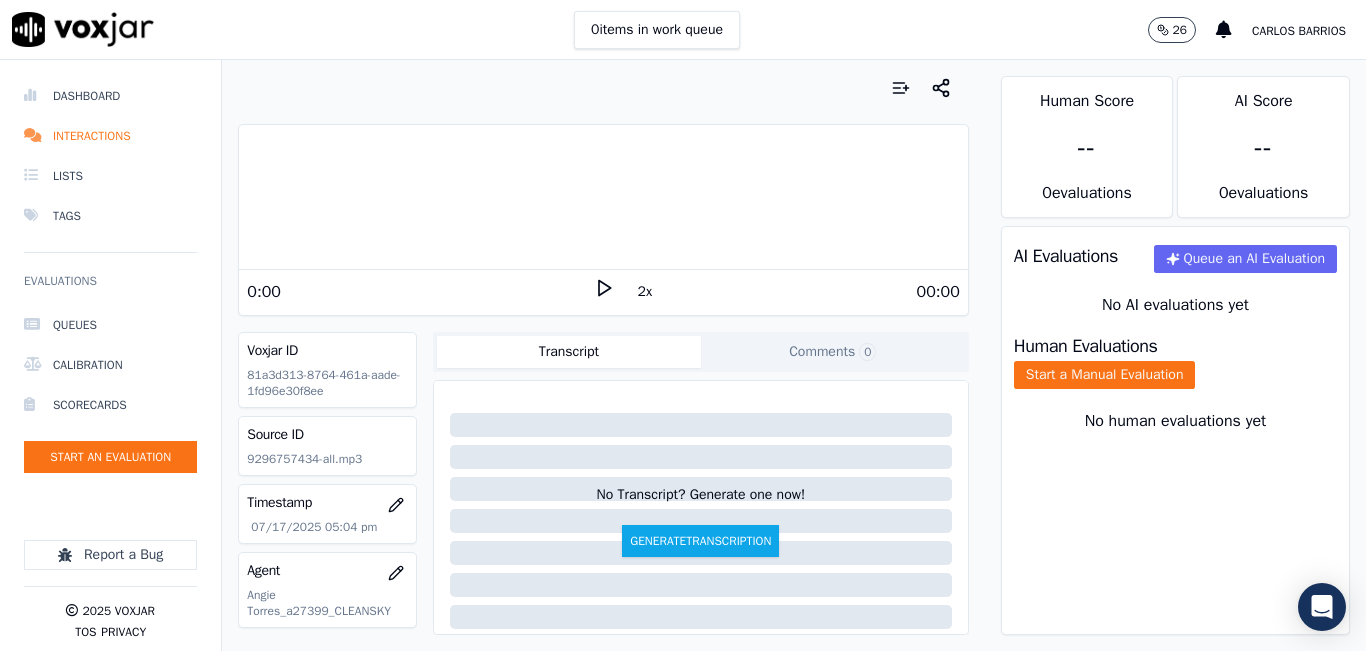 click 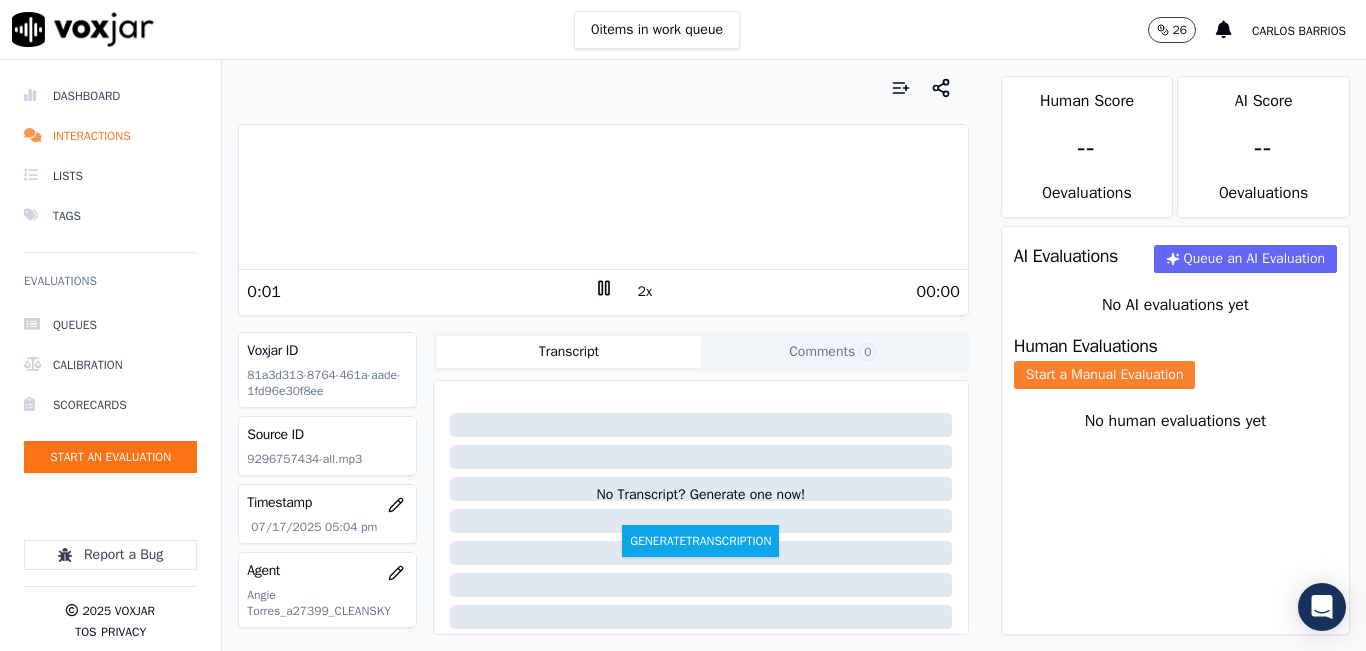 click on "Start a Manual Evaluation" 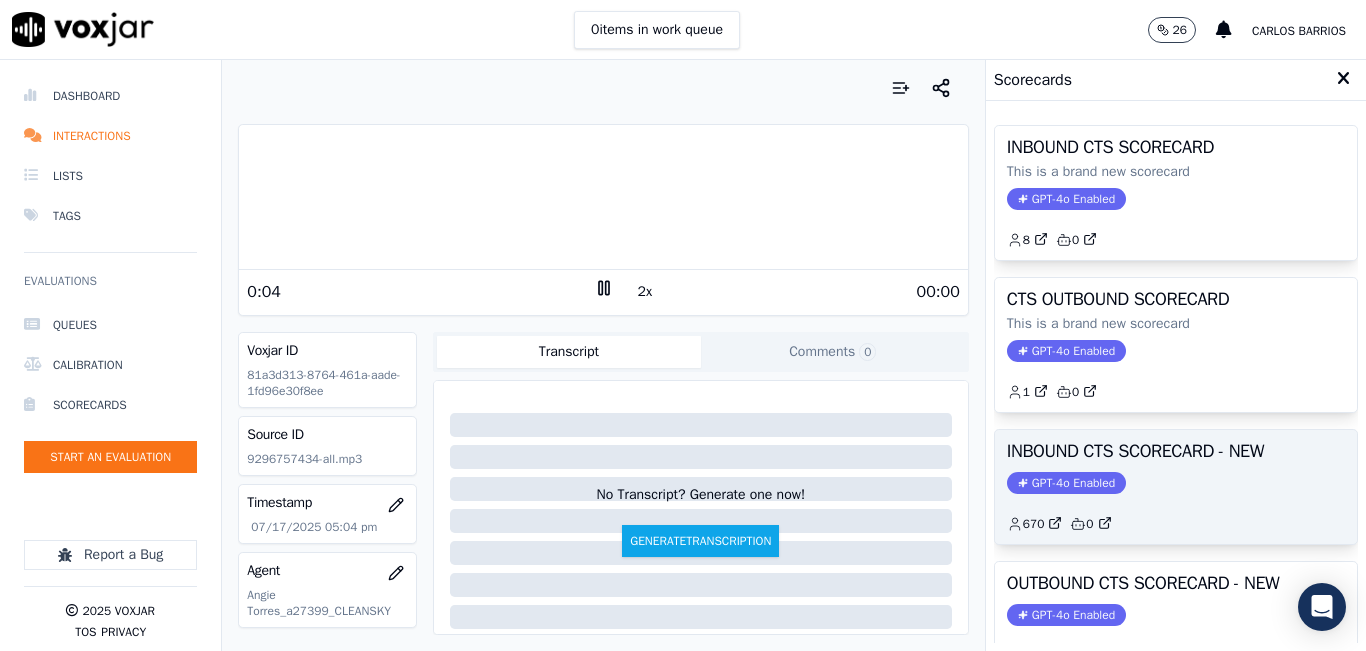 click on "GPT-4o Enabled" 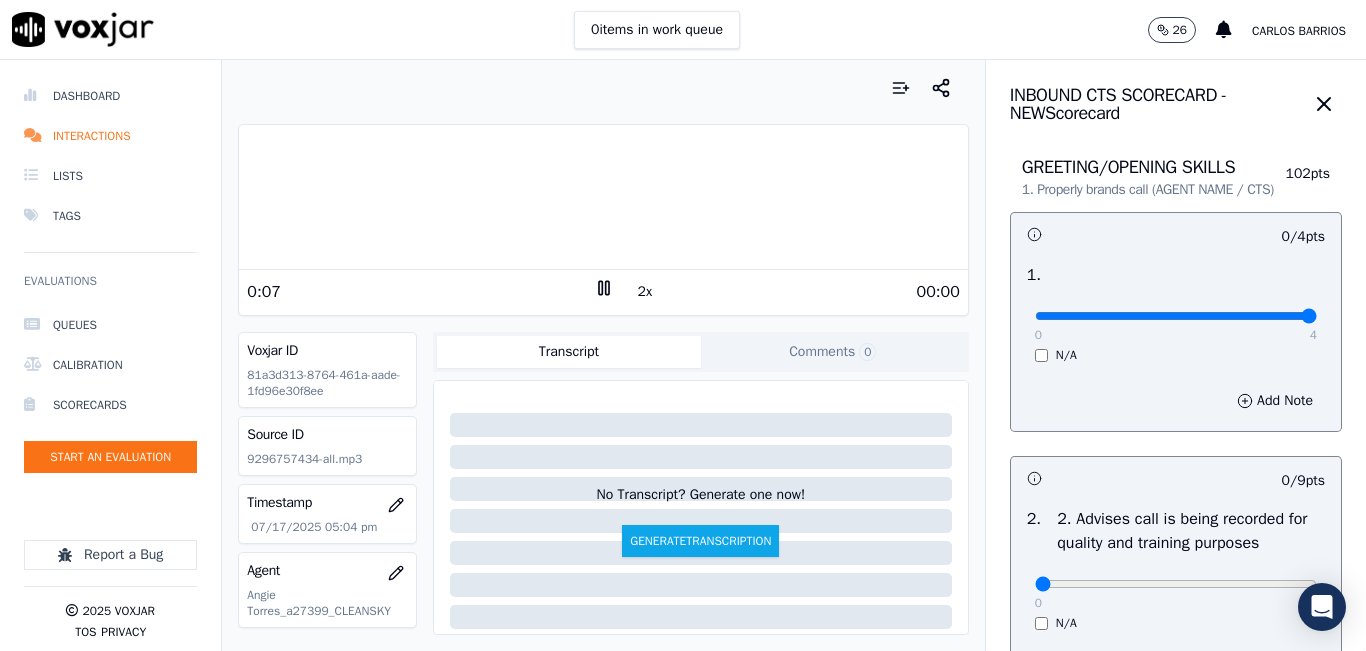 drag, startPoint x: 1173, startPoint y: 339, endPoint x: 1322, endPoint y: 338, distance: 149.00336 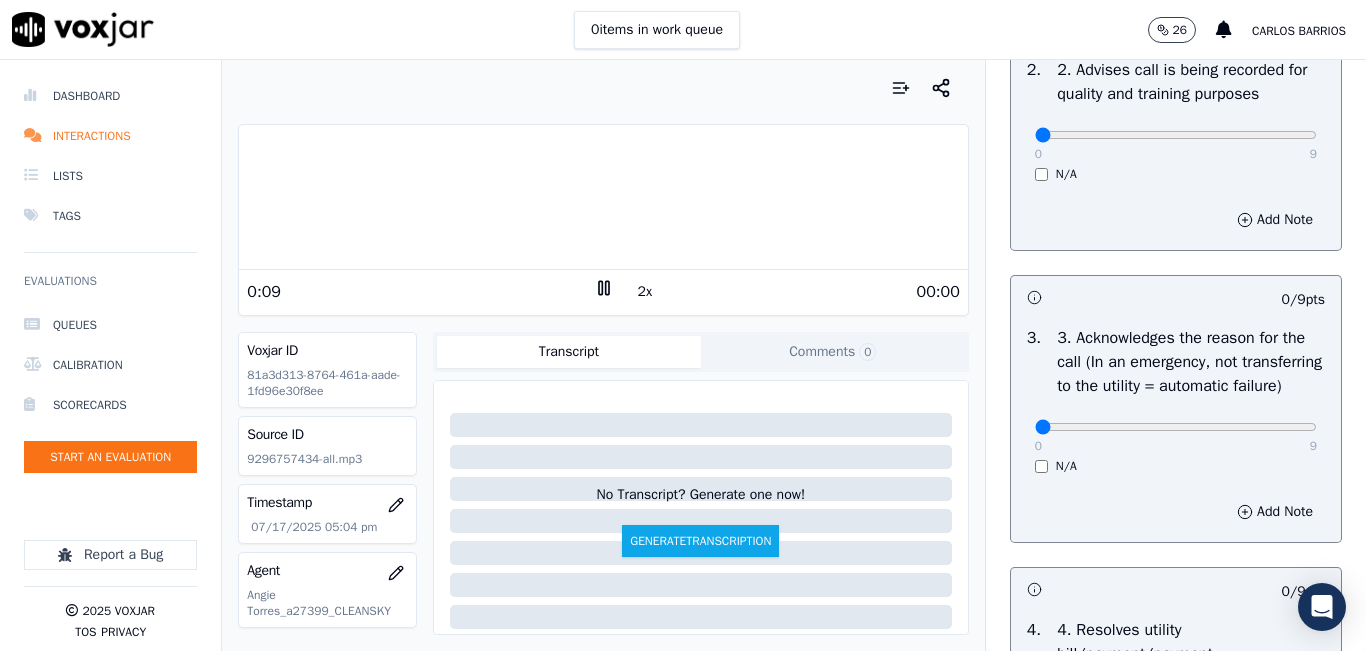 scroll, scrollTop: 600, scrollLeft: 0, axis: vertical 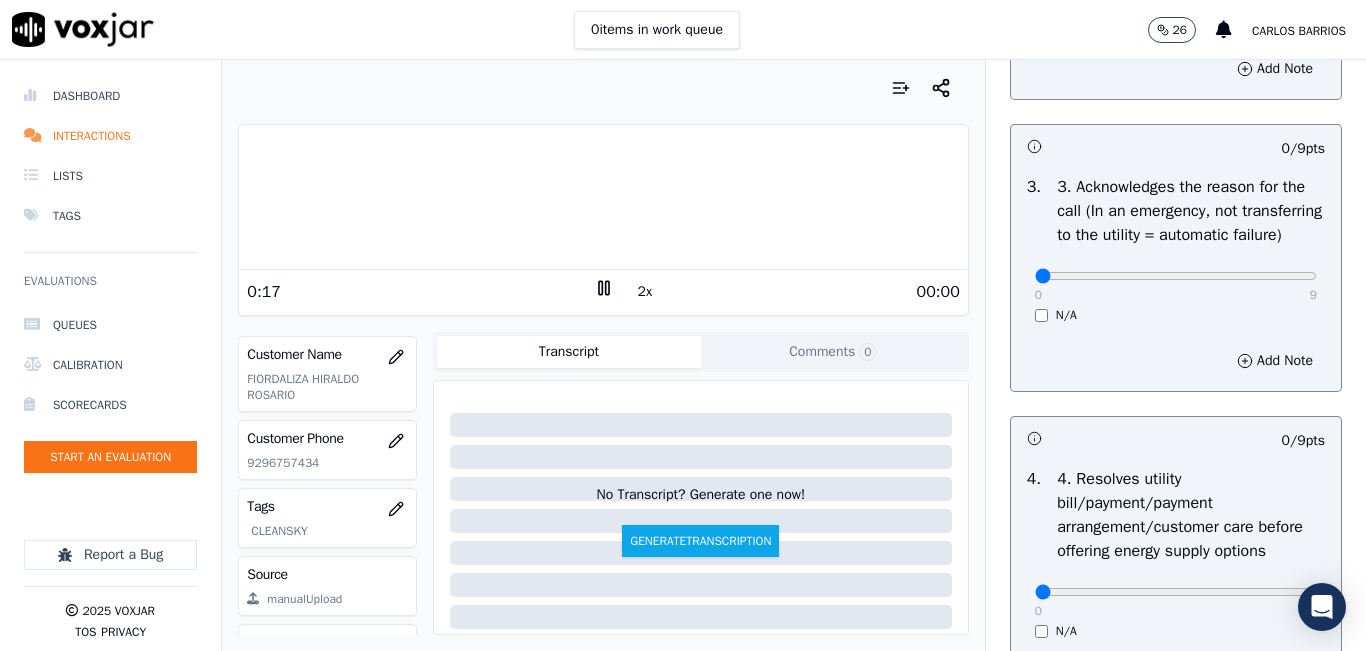 click on "9296757434" 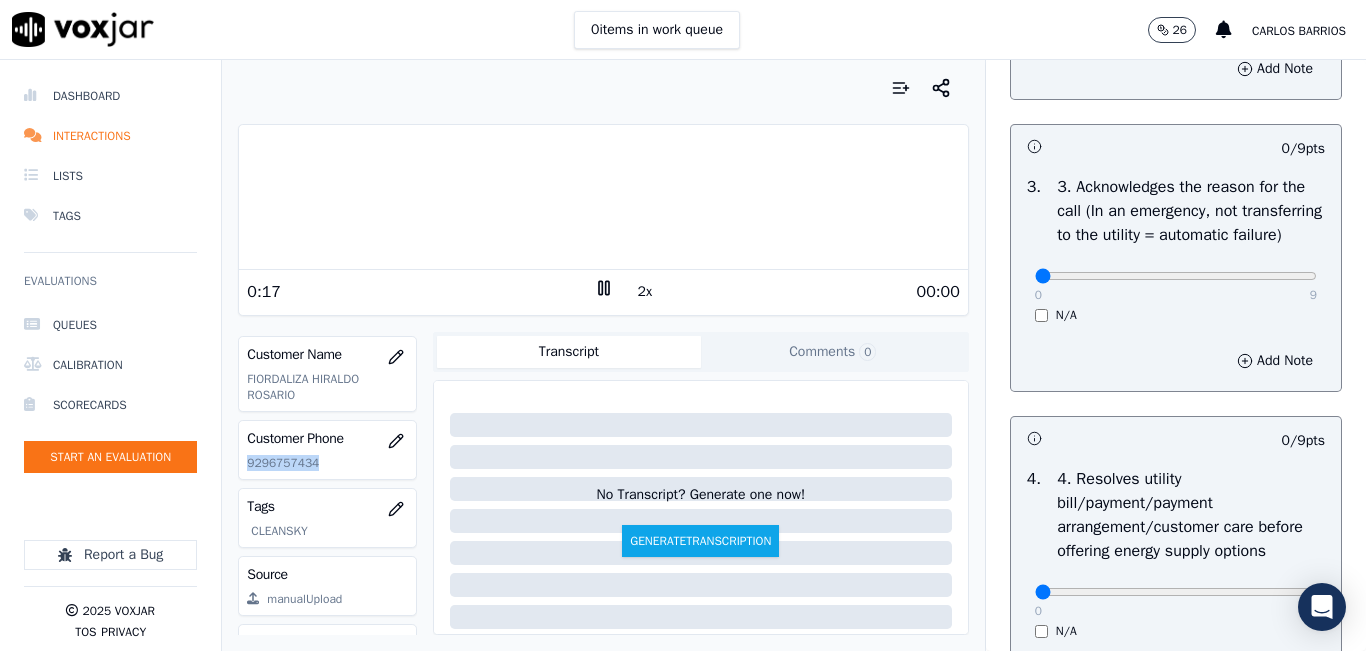 click on "9296757434" 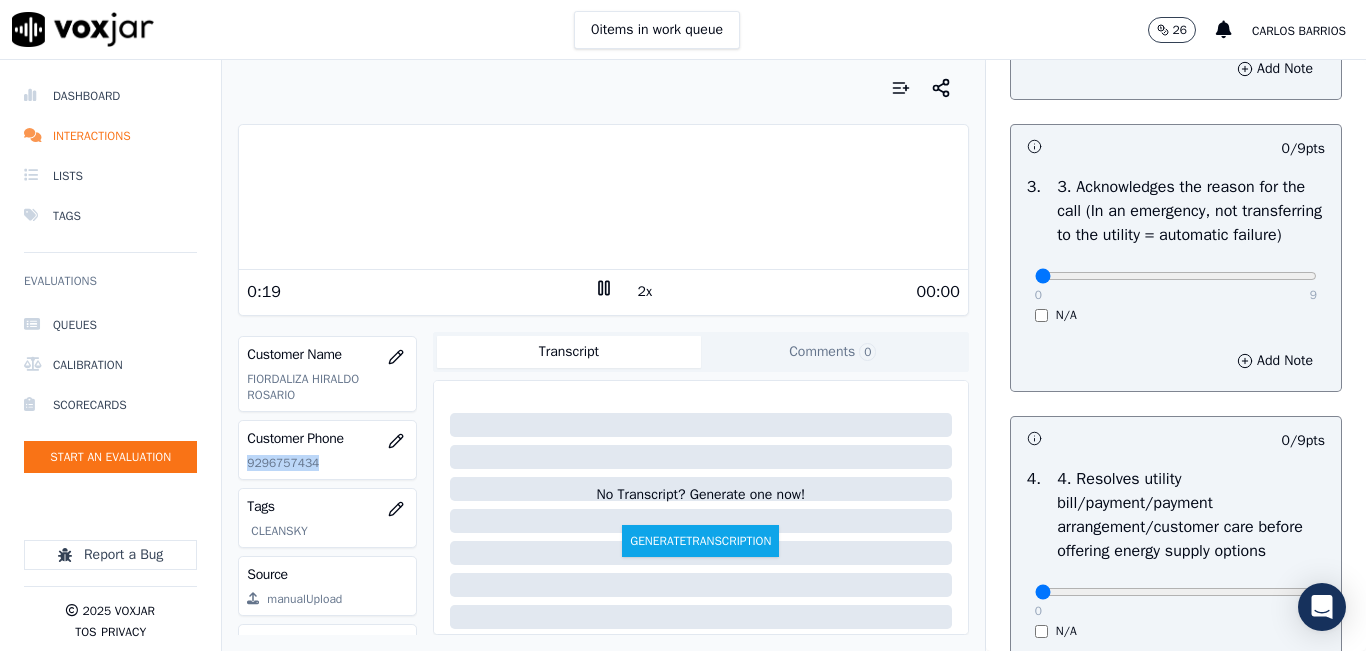 copy on "9296757434" 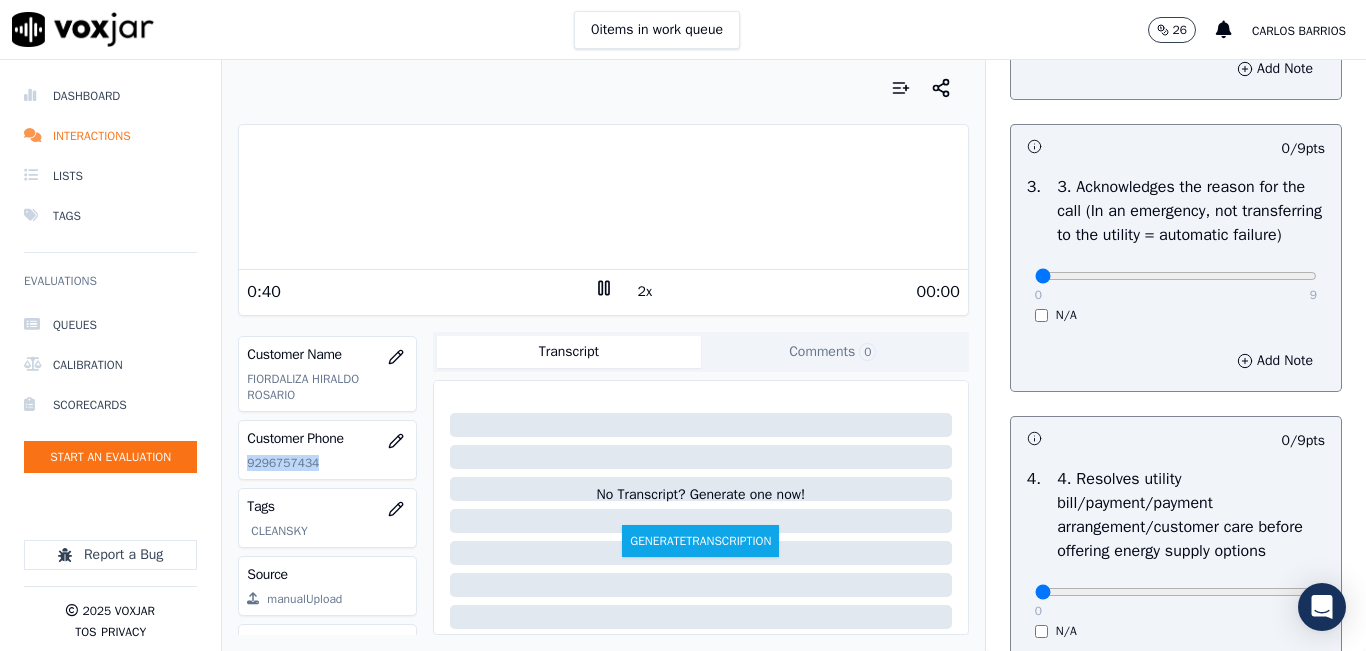 click on "Add Note" at bounding box center [1275, 677] 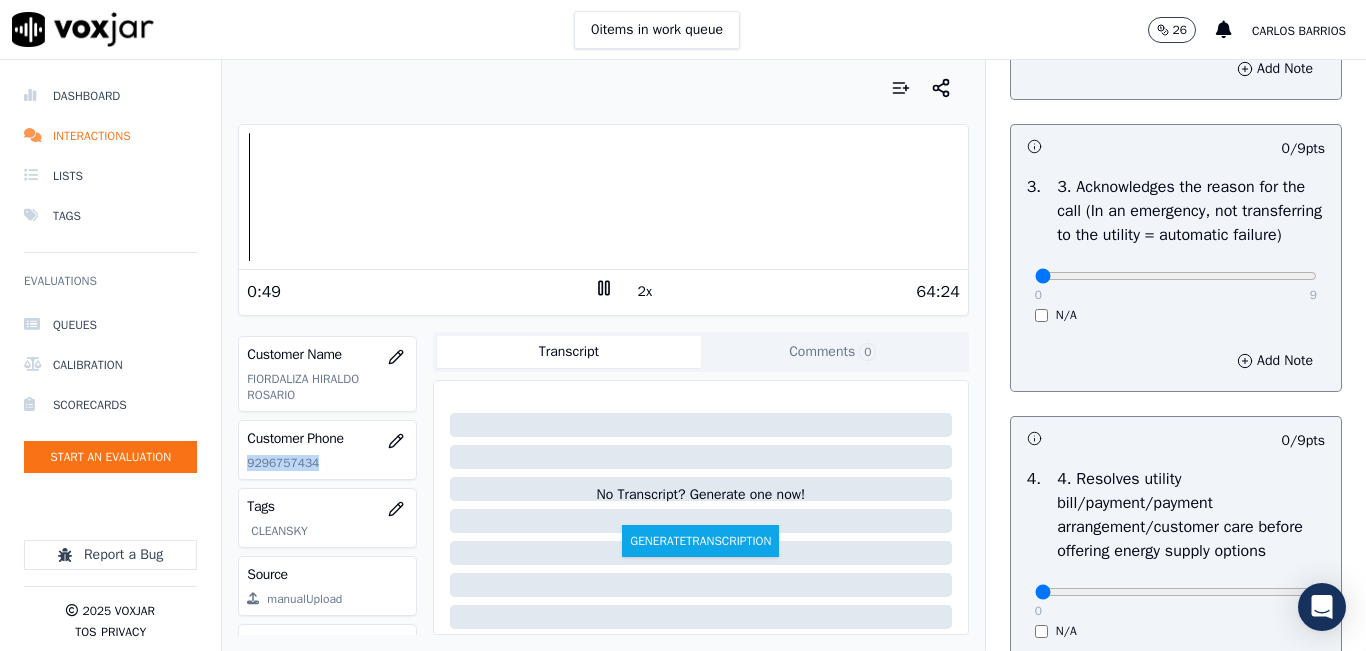 scroll, scrollTop: 1000, scrollLeft: 0, axis: vertical 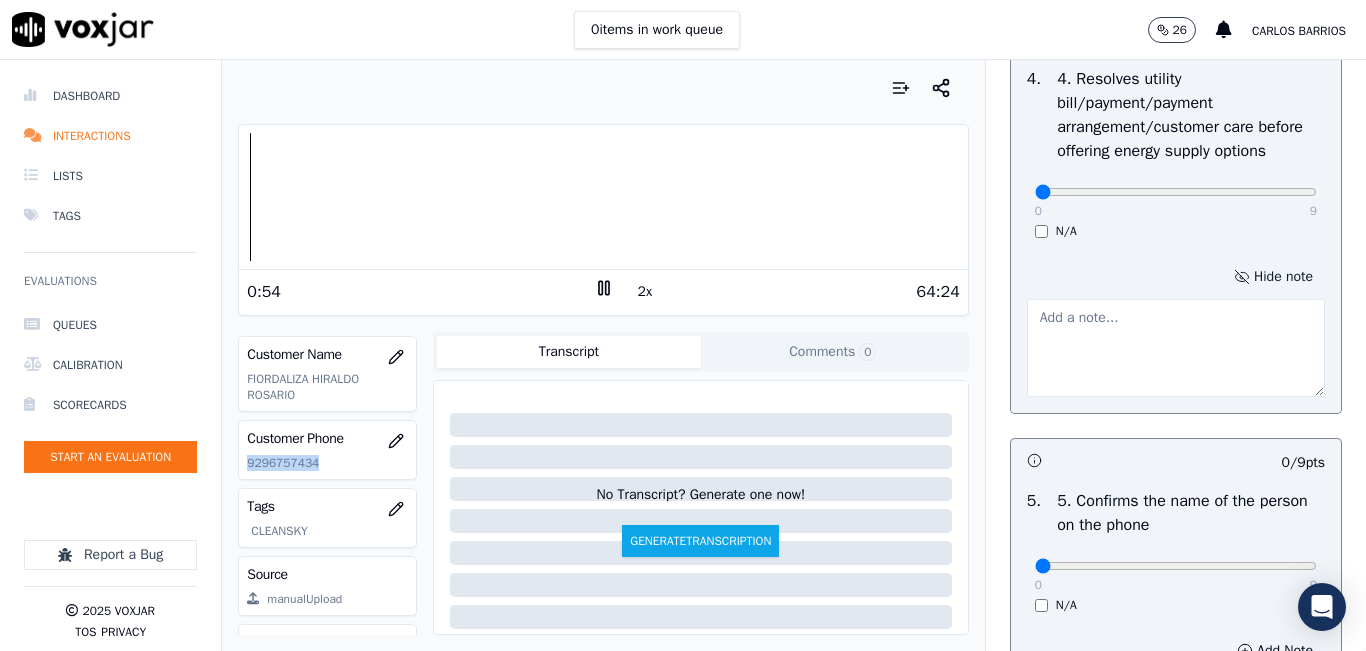click on "Hide note" at bounding box center (1273, 277) 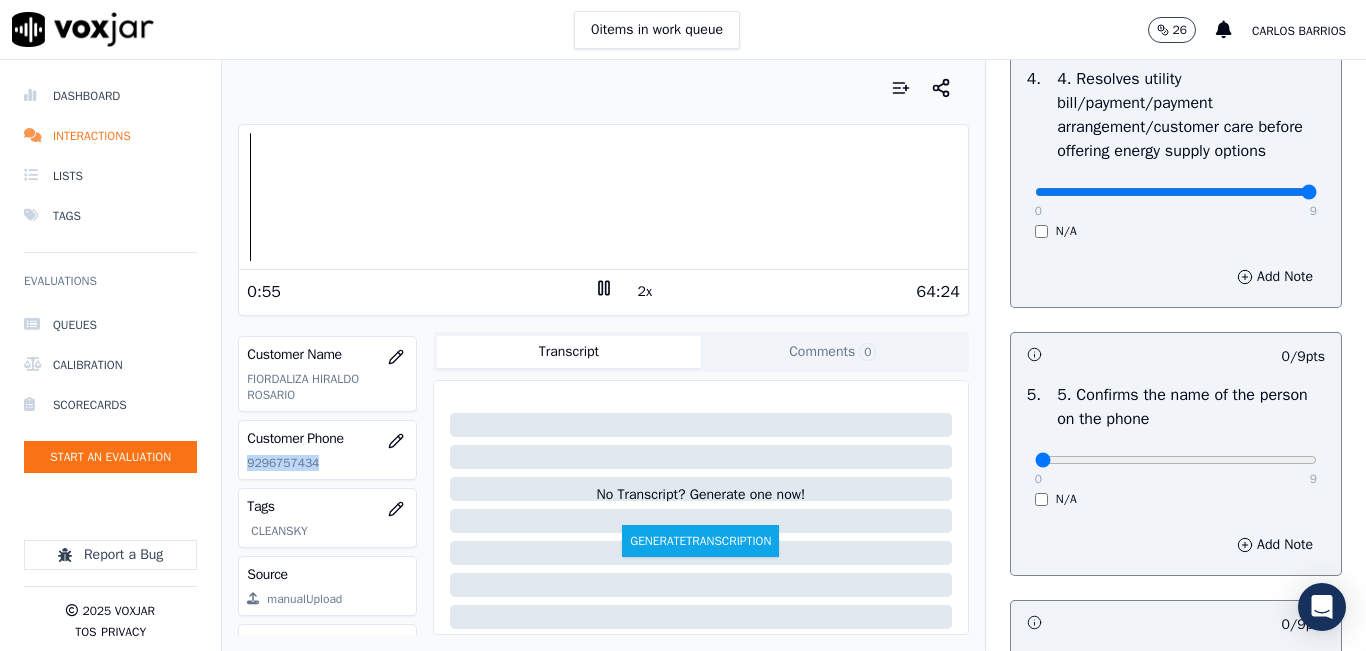 drag, startPoint x: 1263, startPoint y: 258, endPoint x: 1299, endPoint y: 274, distance: 39.39543 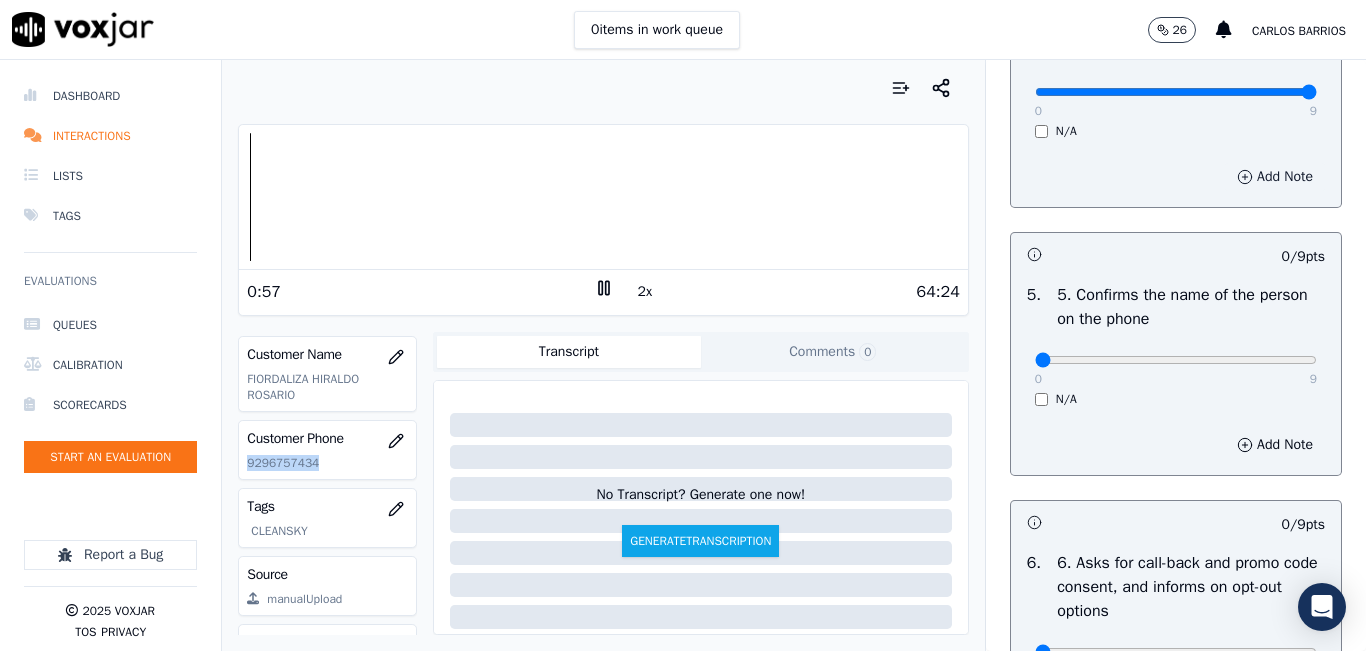 scroll, scrollTop: 1000, scrollLeft: 0, axis: vertical 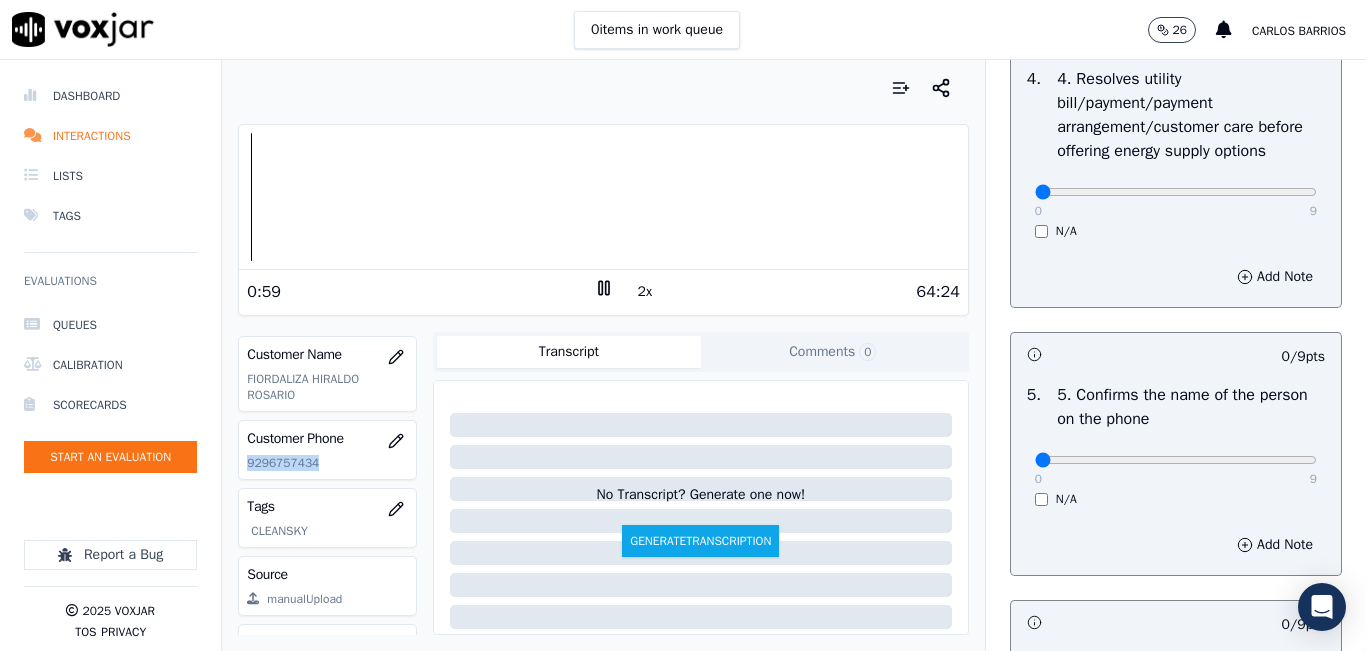 drag, startPoint x: 1255, startPoint y: 264, endPoint x: 934, endPoint y: 269, distance: 321.03894 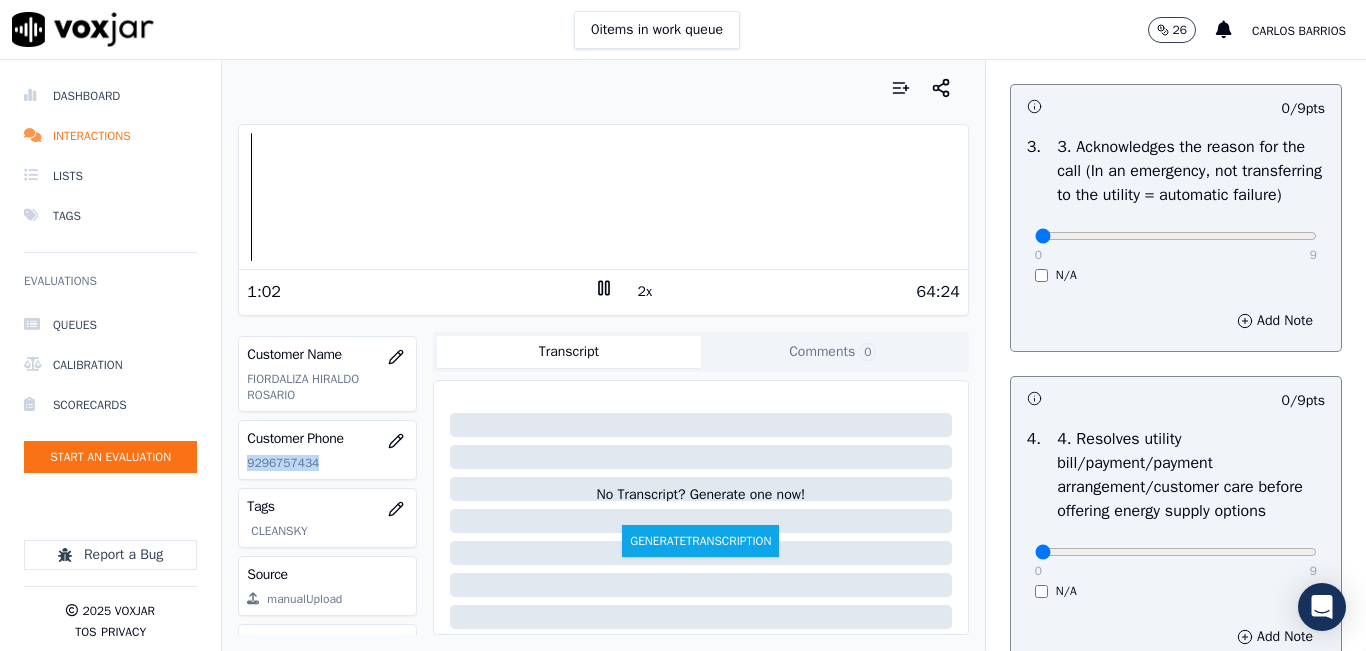 scroll, scrollTop: 600, scrollLeft: 0, axis: vertical 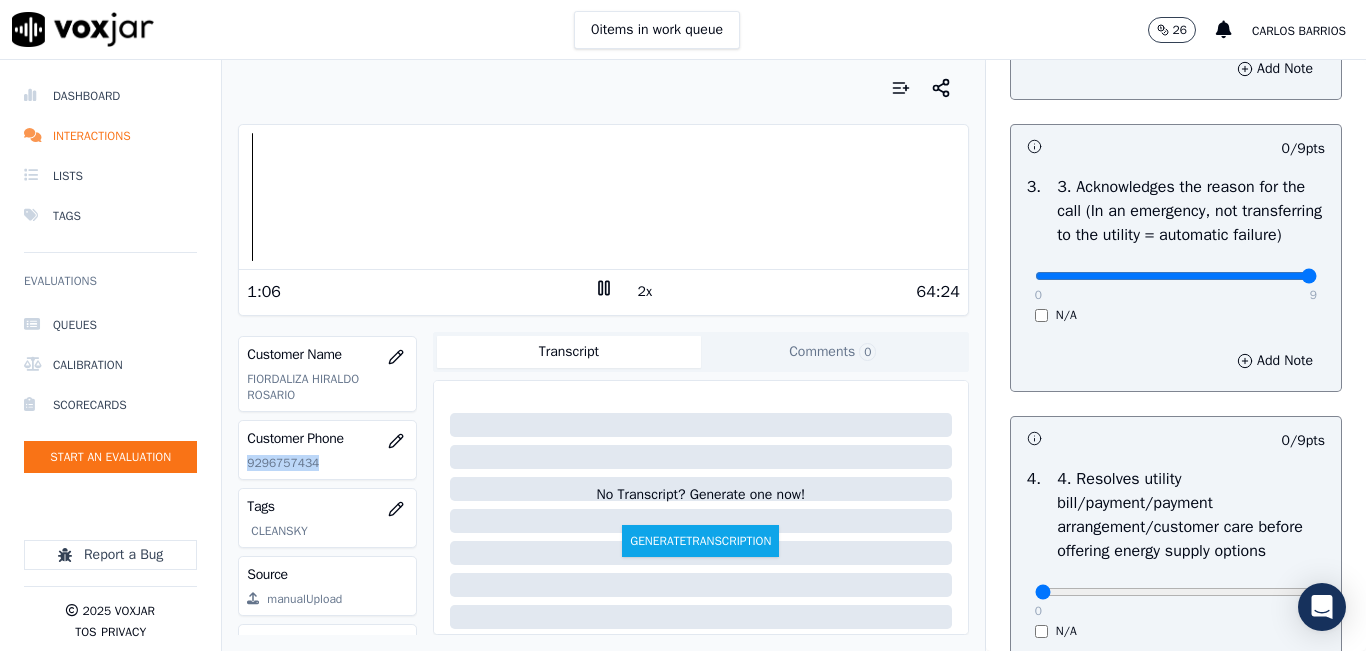 type on "9" 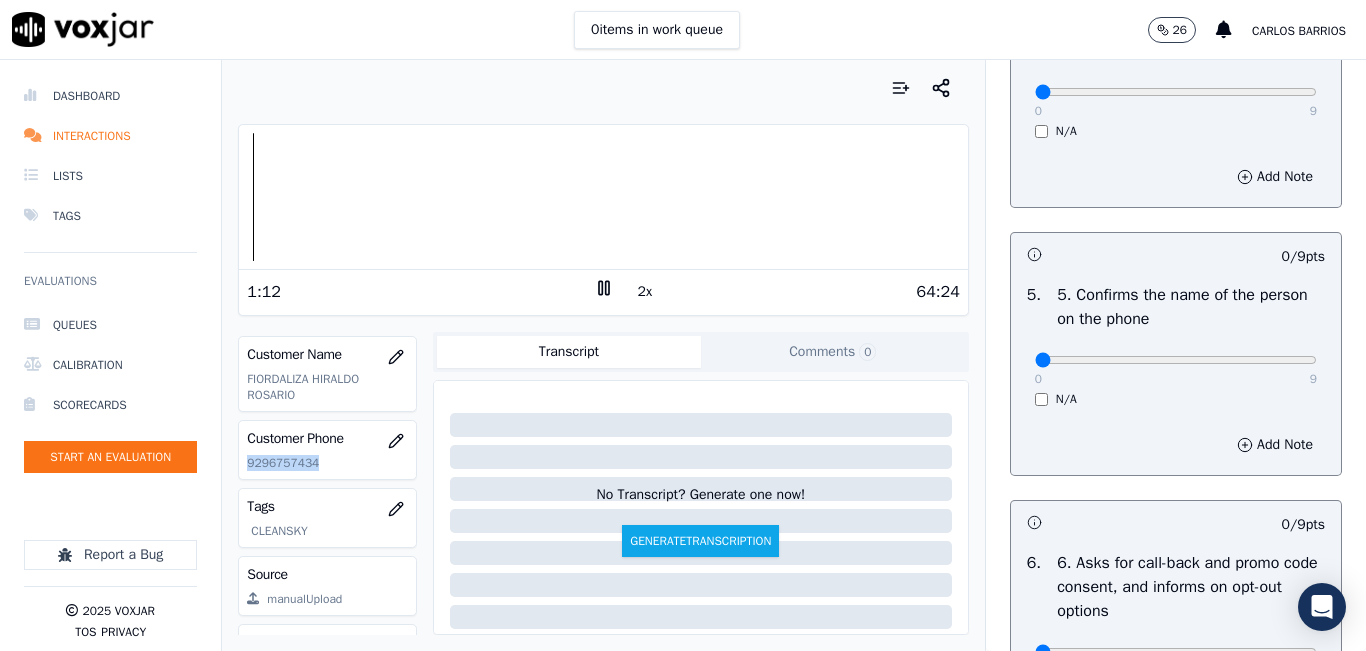 scroll, scrollTop: 1400, scrollLeft: 0, axis: vertical 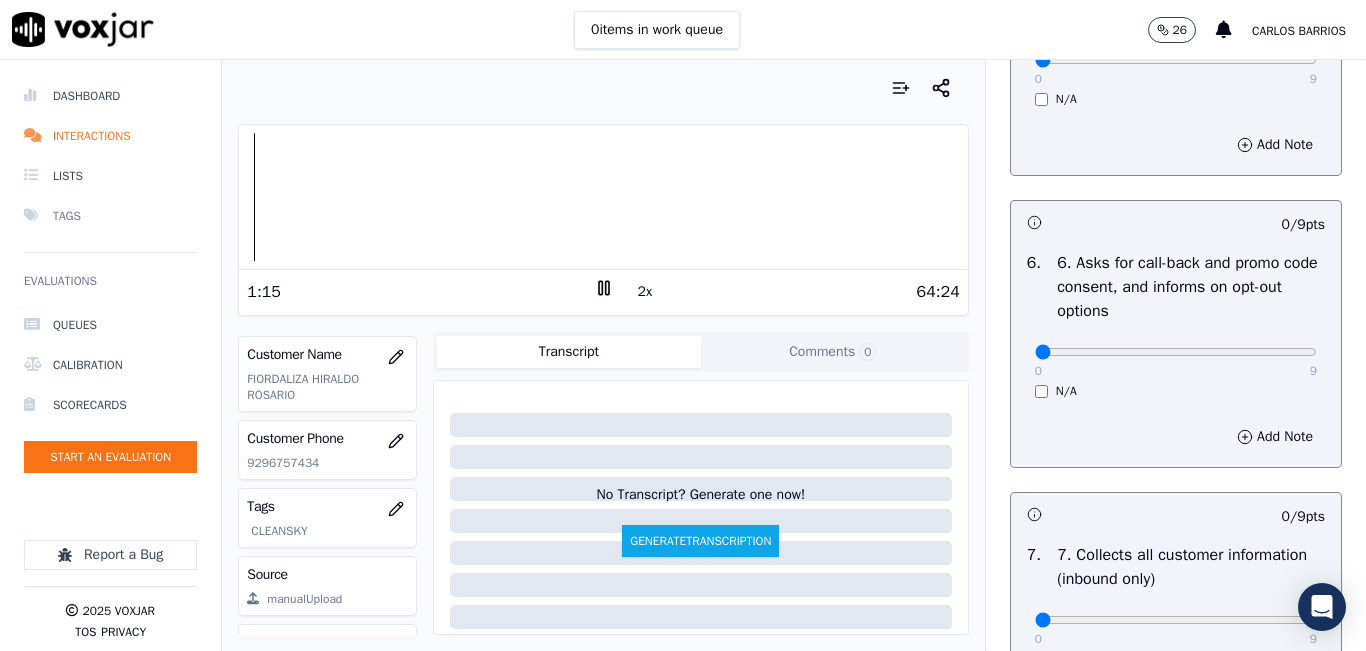 drag, startPoint x: 228, startPoint y: 201, endPoint x: 126, endPoint y: 202, distance: 102.0049 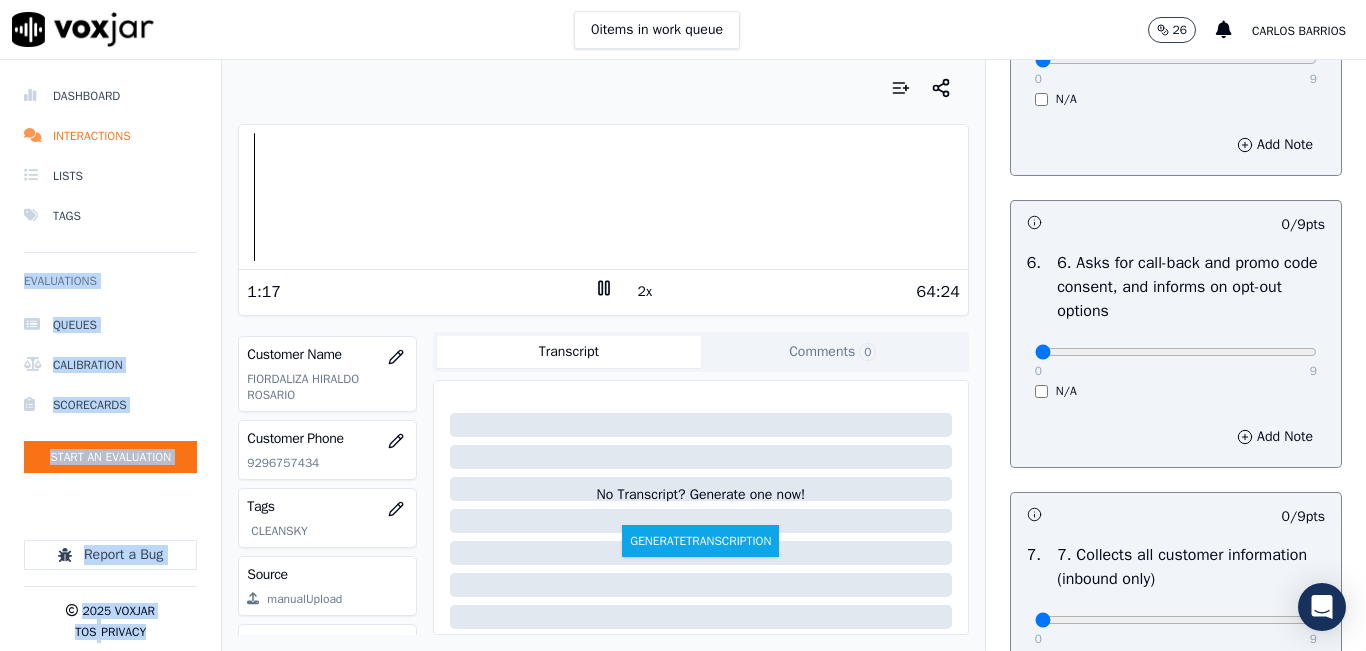 click on "Dashboard   Interactions   Lists   Tags       Evaluations     Queues   Calibration   Scorecards   Start an Evaluation
Report a Bug       2025   Voxjar   TOS   Privacy             Your browser does not support the audio element.   1:17     2x   64:24   Voxjar ID   81a3d313-8764-461a-aade-1fd96e30f8ee   Source ID   9296757434-all.mp3   Timestamp
07/17/2025 05:04 pm     Agent
Angie Torres_a27399_CLEANSKY     Customer Name     FIORDALIZA HIRALDO ROSARIO     Customer Phone     9296757434     Tags
CLEANSKY     Source     manualUpload   Type     AUDIO       Transcript   Comments  0   No Transcript? Generate one now!   Generate  Transcription         Add Comment   Scores   Transcript   Metadata   Comments         Human Score   --   0  evaluation s   AI Score   --   0  evaluation s     AI Evaluations
Queue an AI Evaluation   No AI evaluations yet   Human Evaluations   Start a Manual Evaluation   No human evaluations yet       INBOUND CTS SCORECARD - NEW" at bounding box center (683, 355) 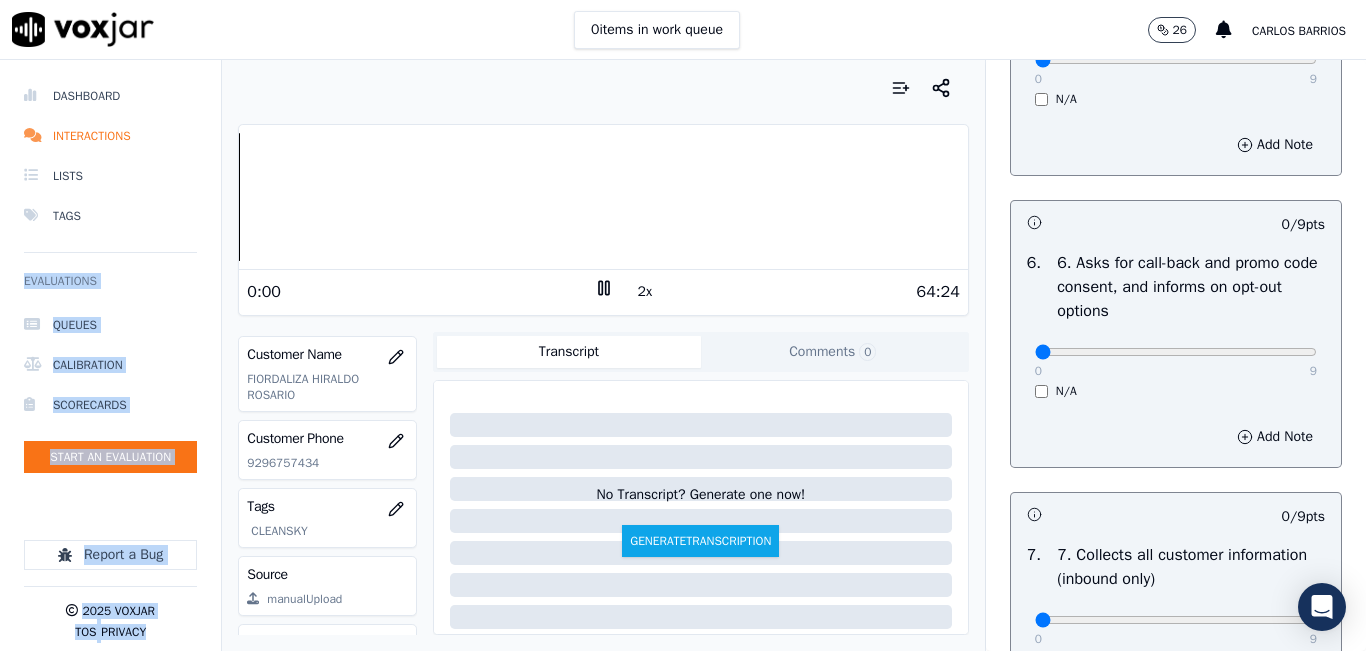 click on "Your browser does not support the audio element.   0:00     2x   64:24   Voxjar ID   81a3d313-8764-461a-aade-1fd96e30f8ee   Source ID   9296757434-all.mp3   Timestamp
07/17/2025 05:04 pm     Agent
Angie Torres_a27399_CLEANSKY     Customer Name     FIORDALIZA HIRALDO ROSARIO     Customer Phone     9296757434     Tags
CLEANSKY     Source     manualUpload   Type     AUDIO       Transcript   Comments  0   No Transcript? Generate one now!   Generate  Transcription         Add Comment" at bounding box center (603, 355) 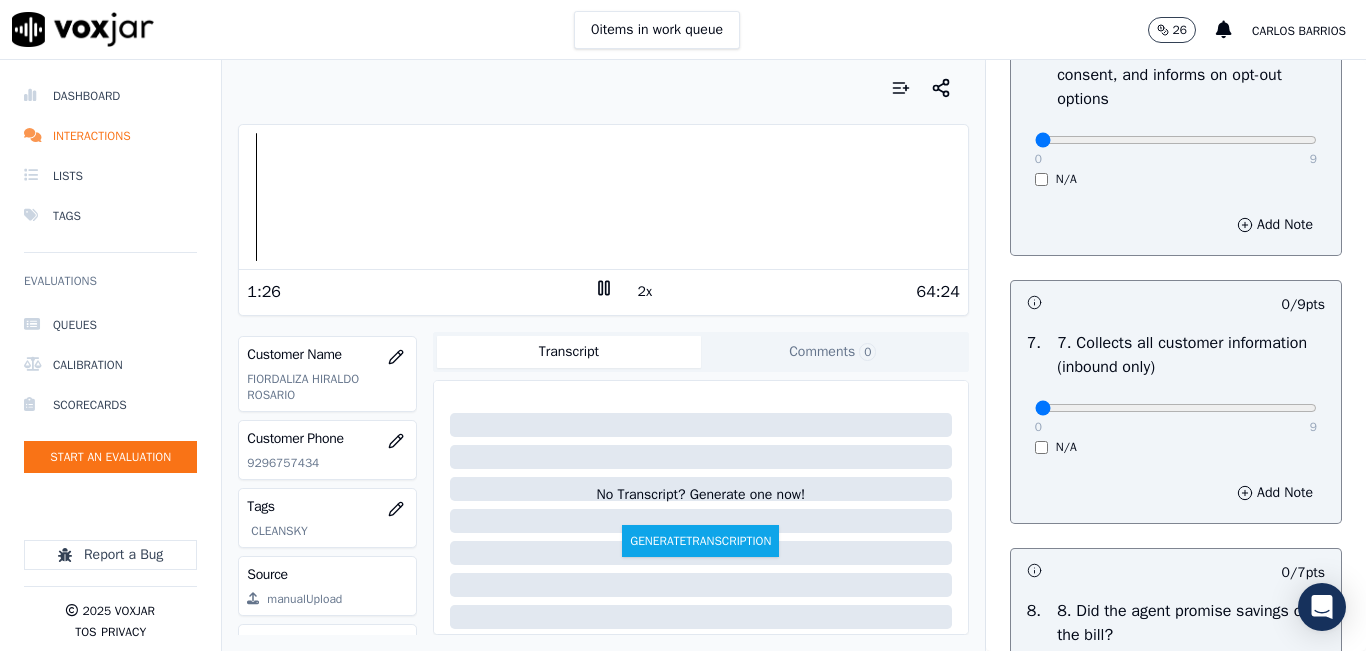 scroll, scrollTop: 1700, scrollLeft: 0, axis: vertical 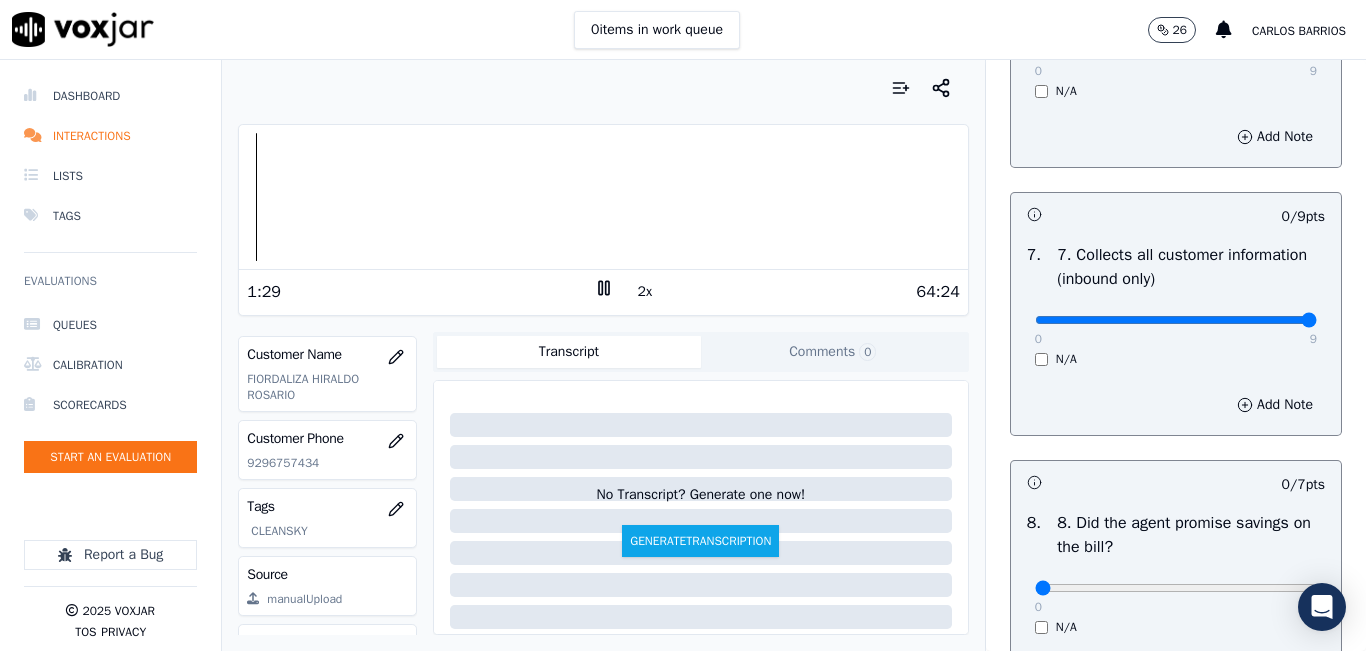type on "9" 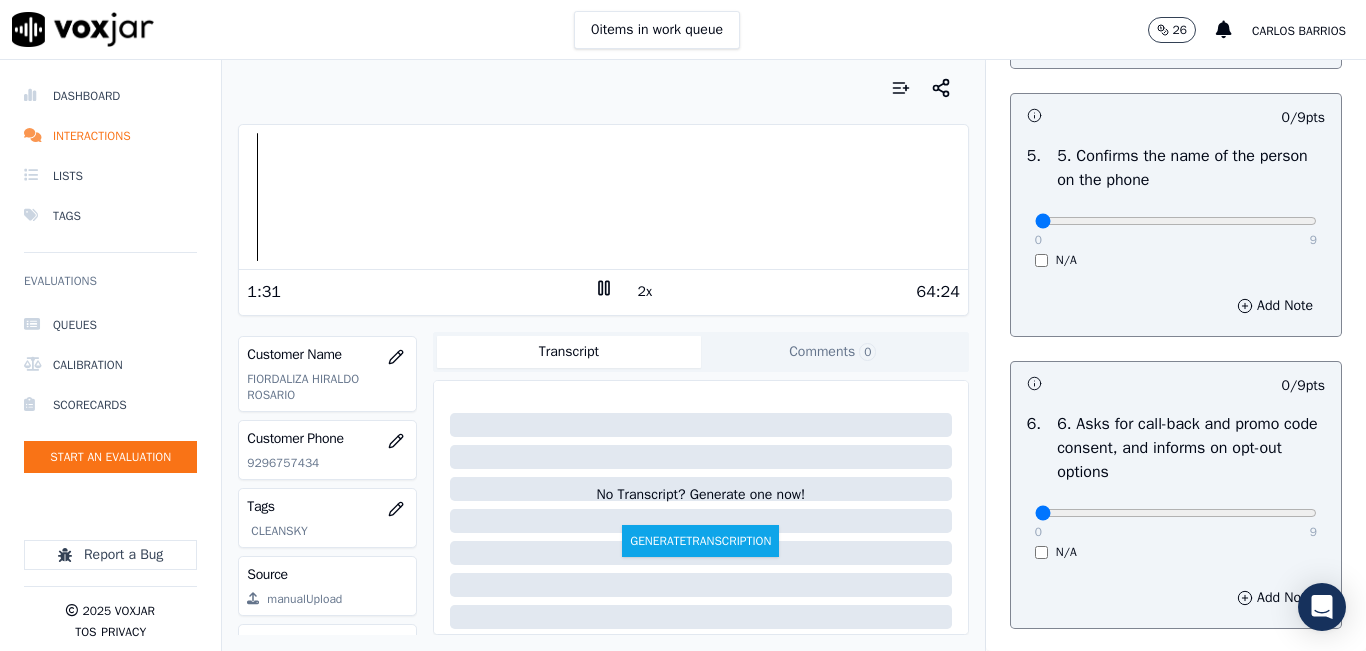 scroll, scrollTop: 1200, scrollLeft: 0, axis: vertical 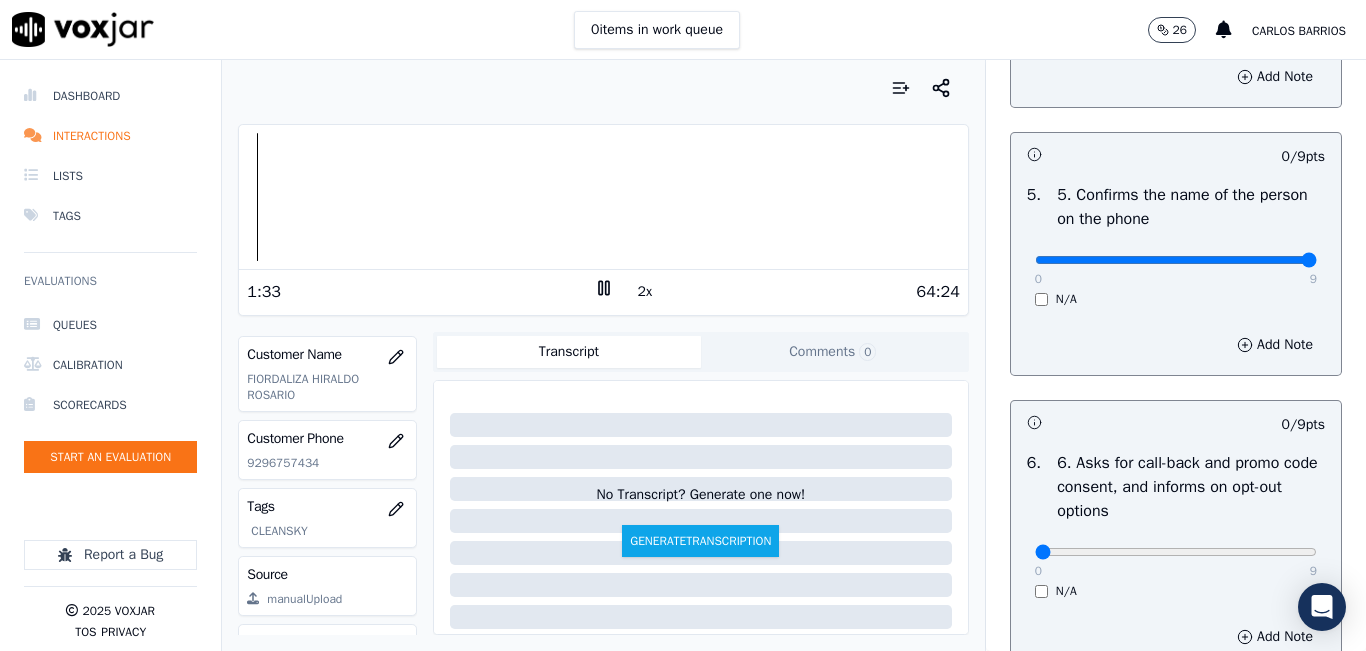 type on "9" 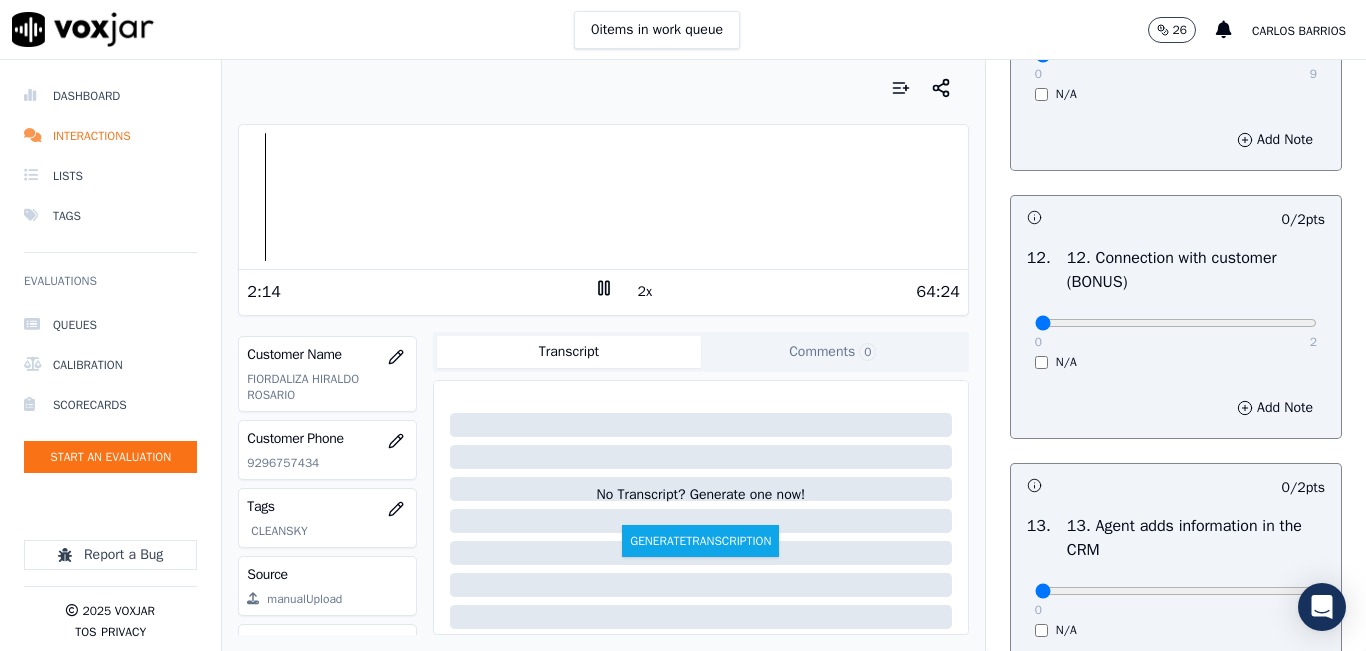 scroll, scrollTop: 3100, scrollLeft: 0, axis: vertical 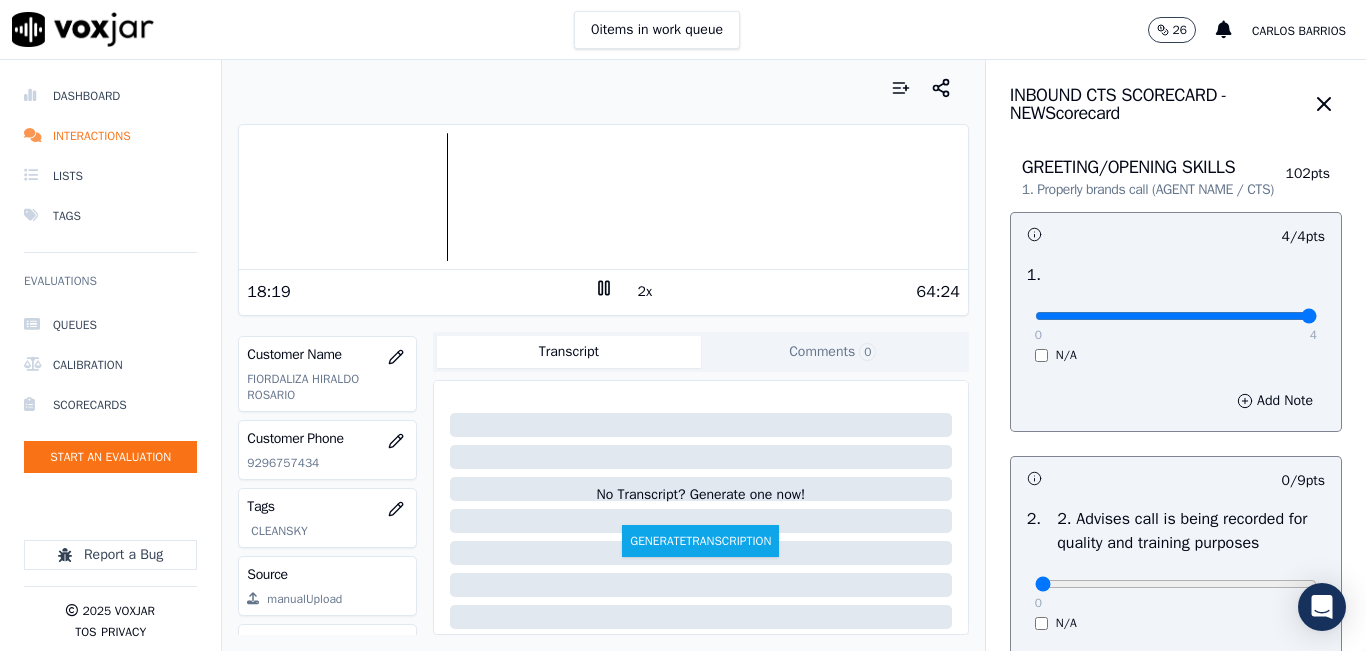 click 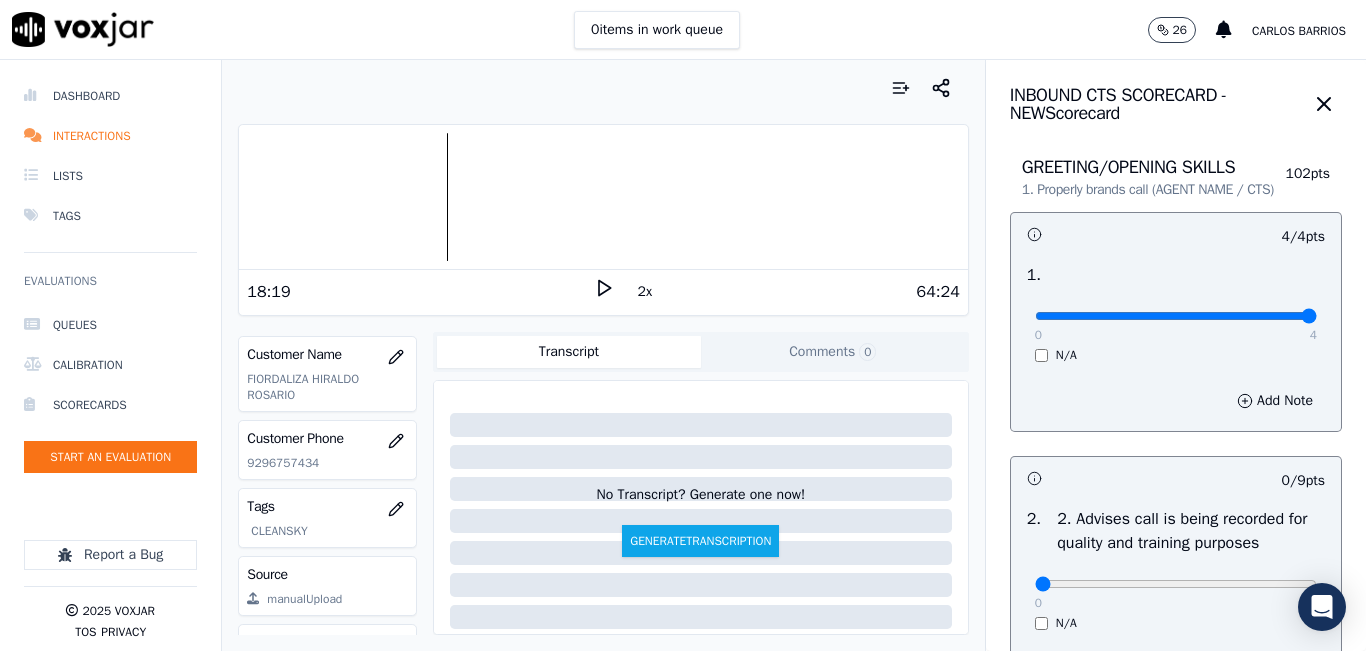 click 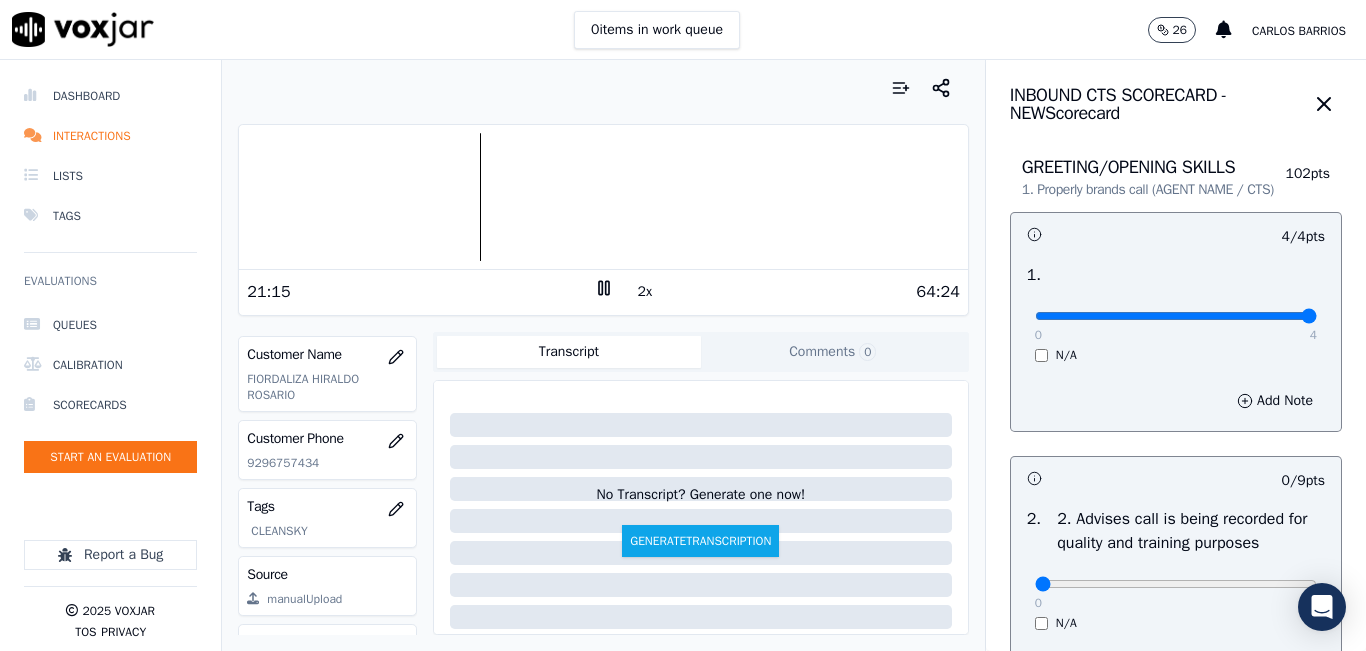 click 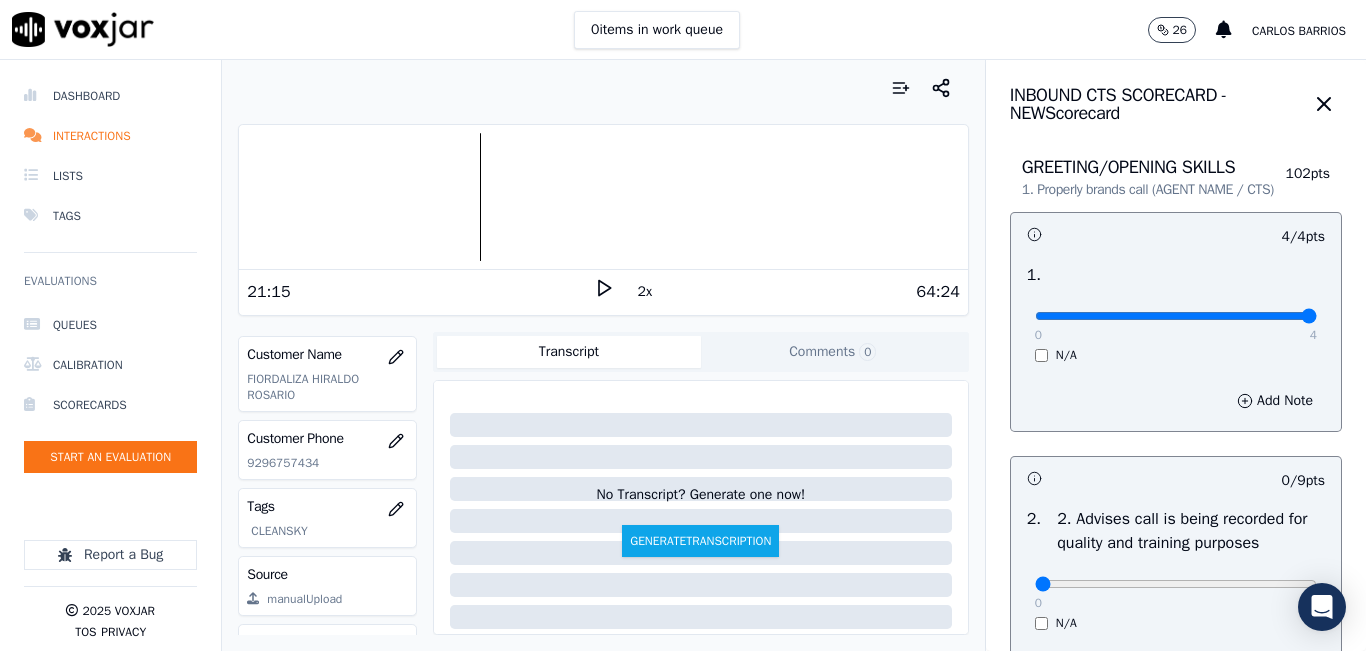 click 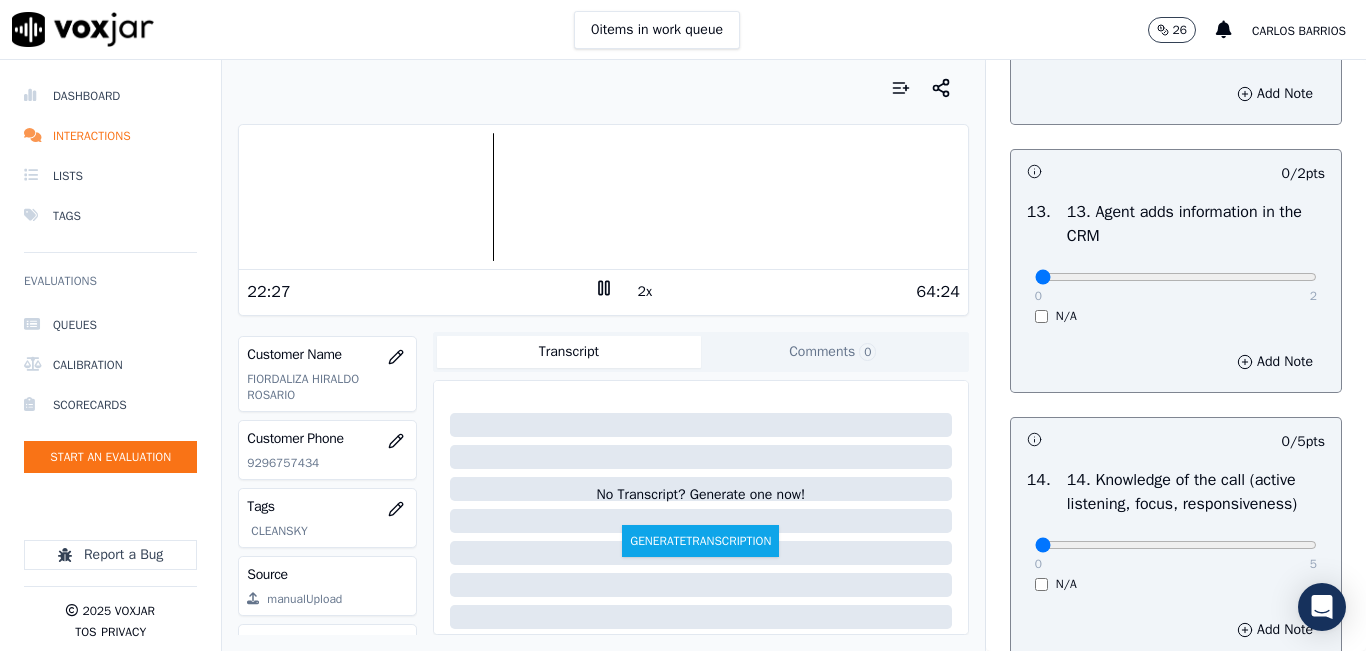 scroll, scrollTop: 3342, scrollLeft: 0, axis: vertical 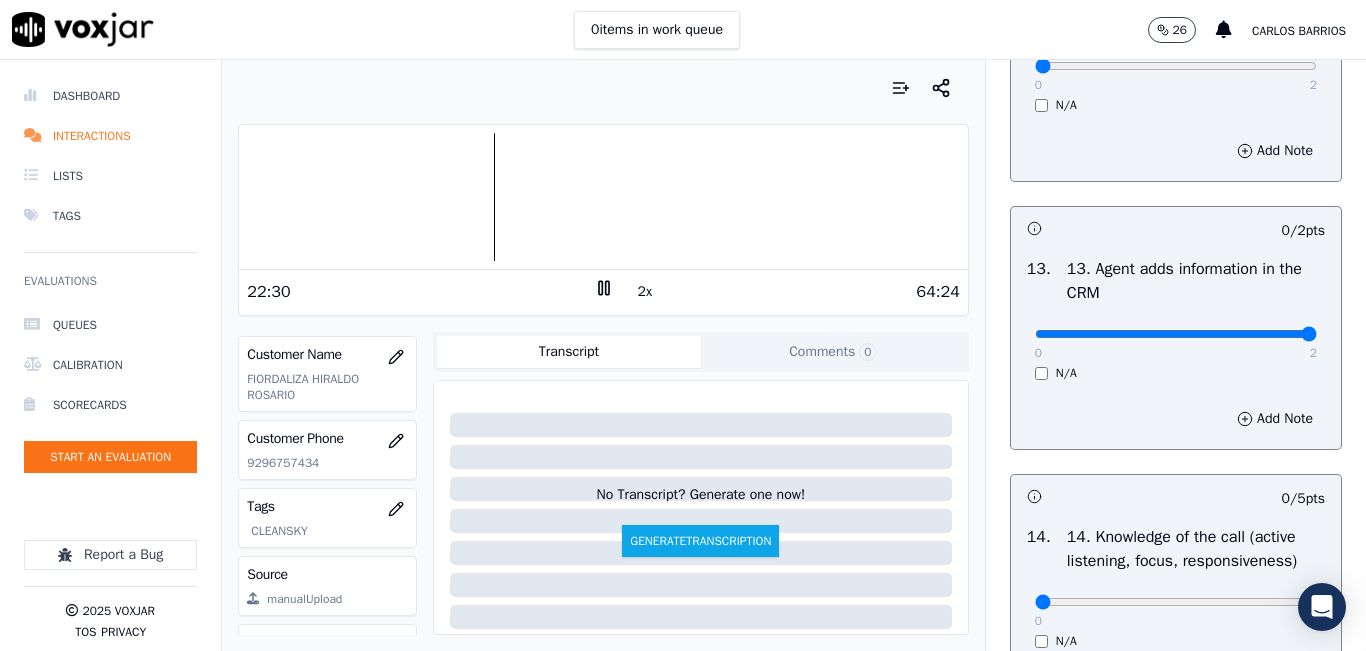 type on "2" 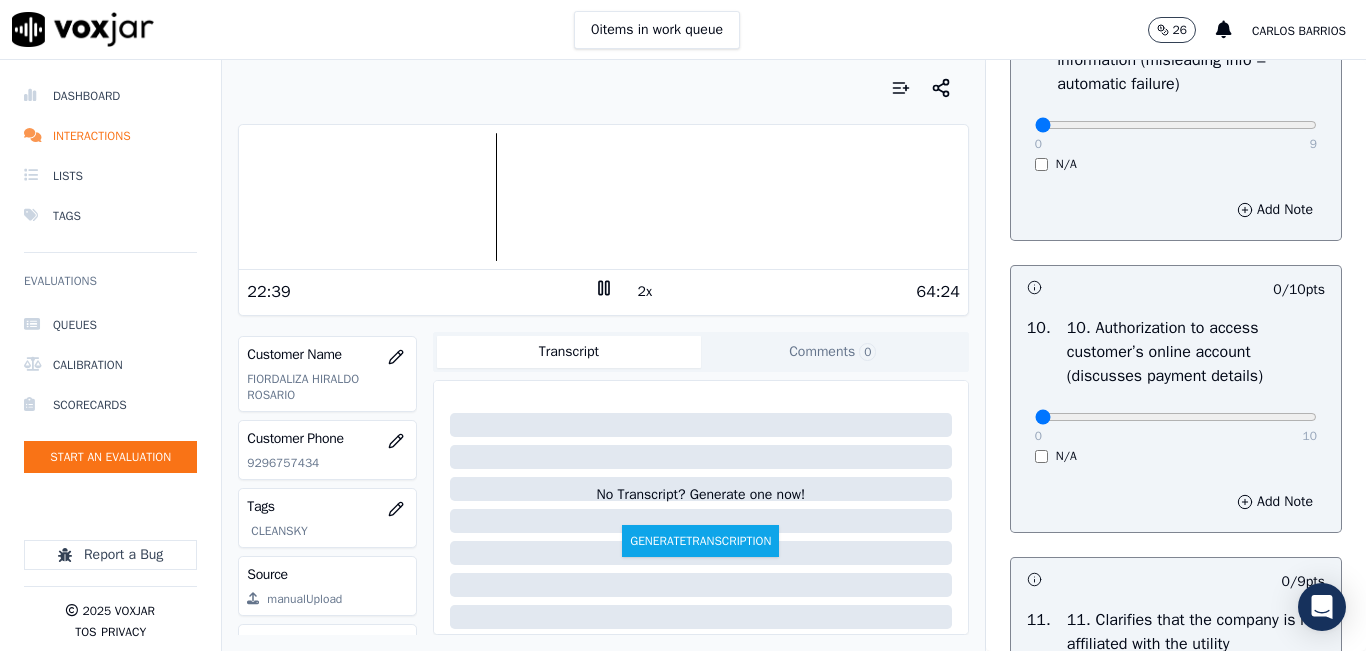 scroll, scrollTop: 2442, scrollLeft: 0, axis: vertical 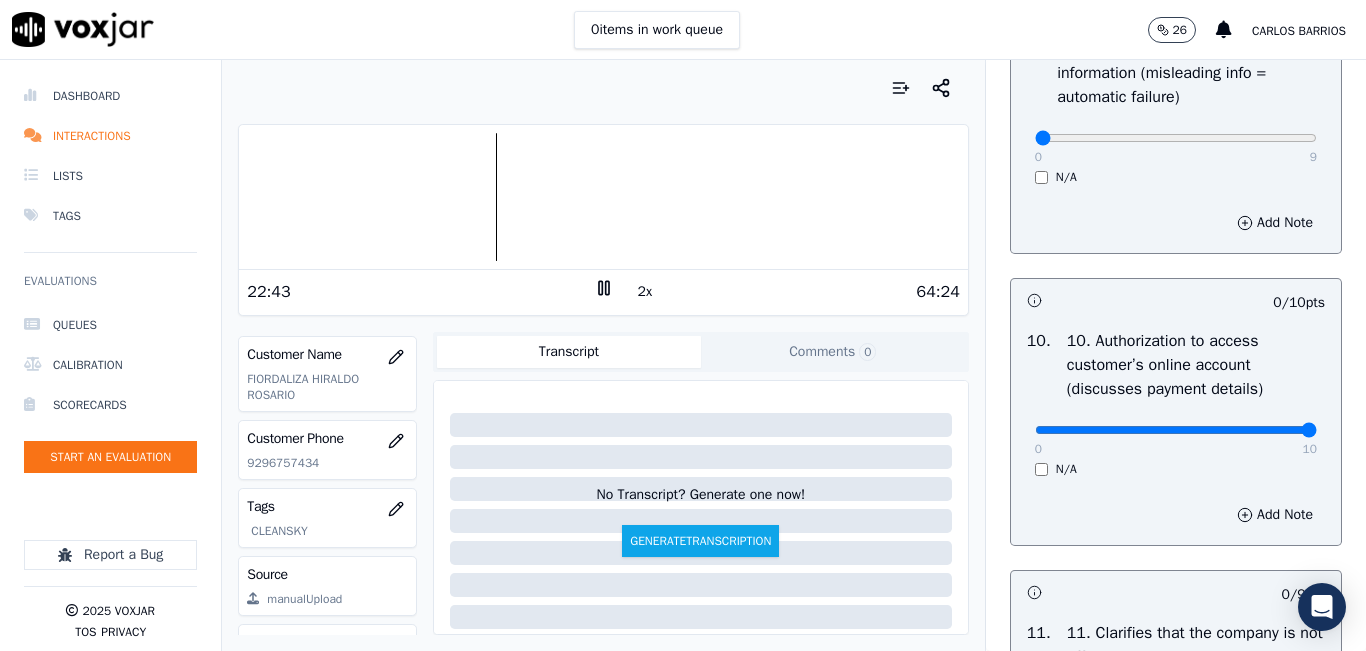 type on "10" 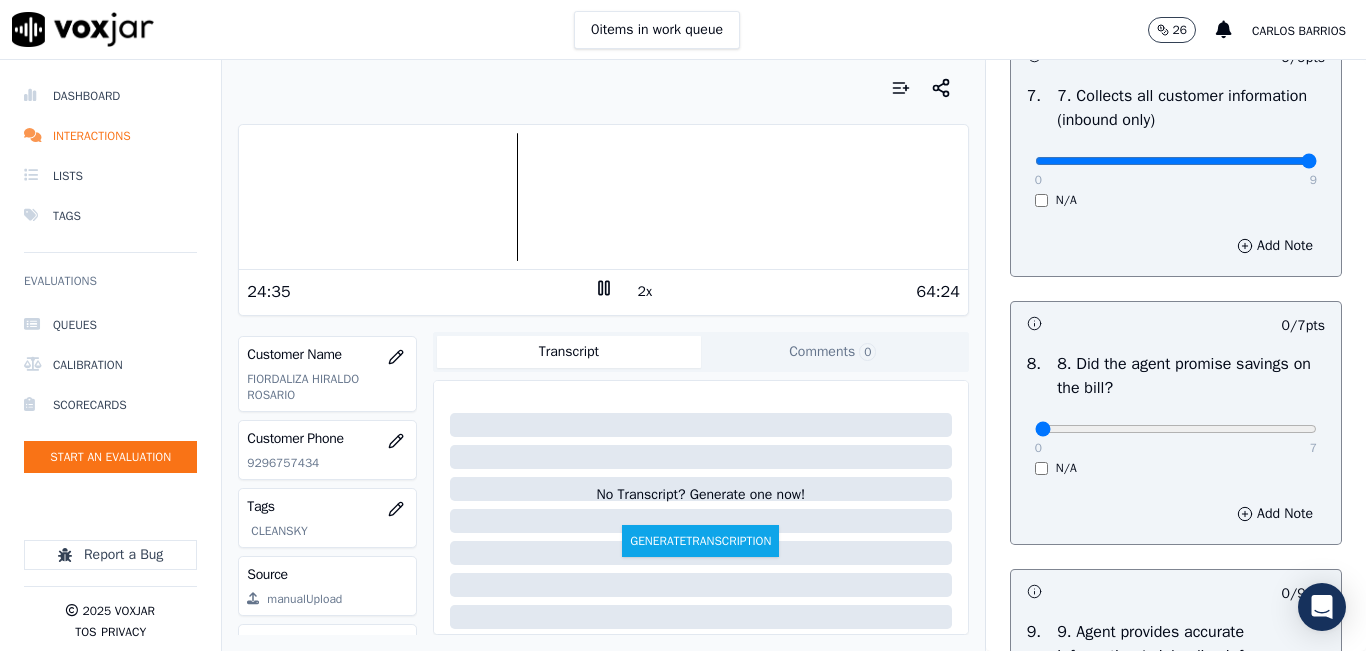 scroll, scrollTop: 1842, scrollLeft: 0, axis: vertical 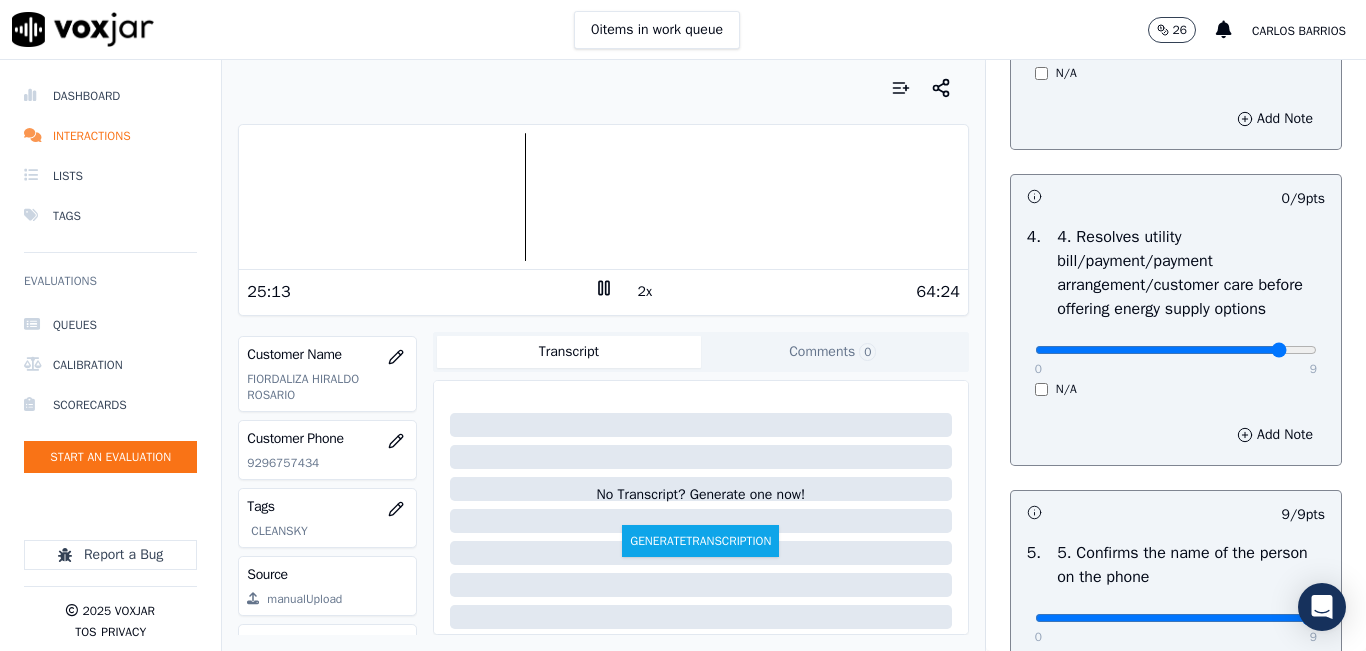 click at bounding box center (1176, -526) 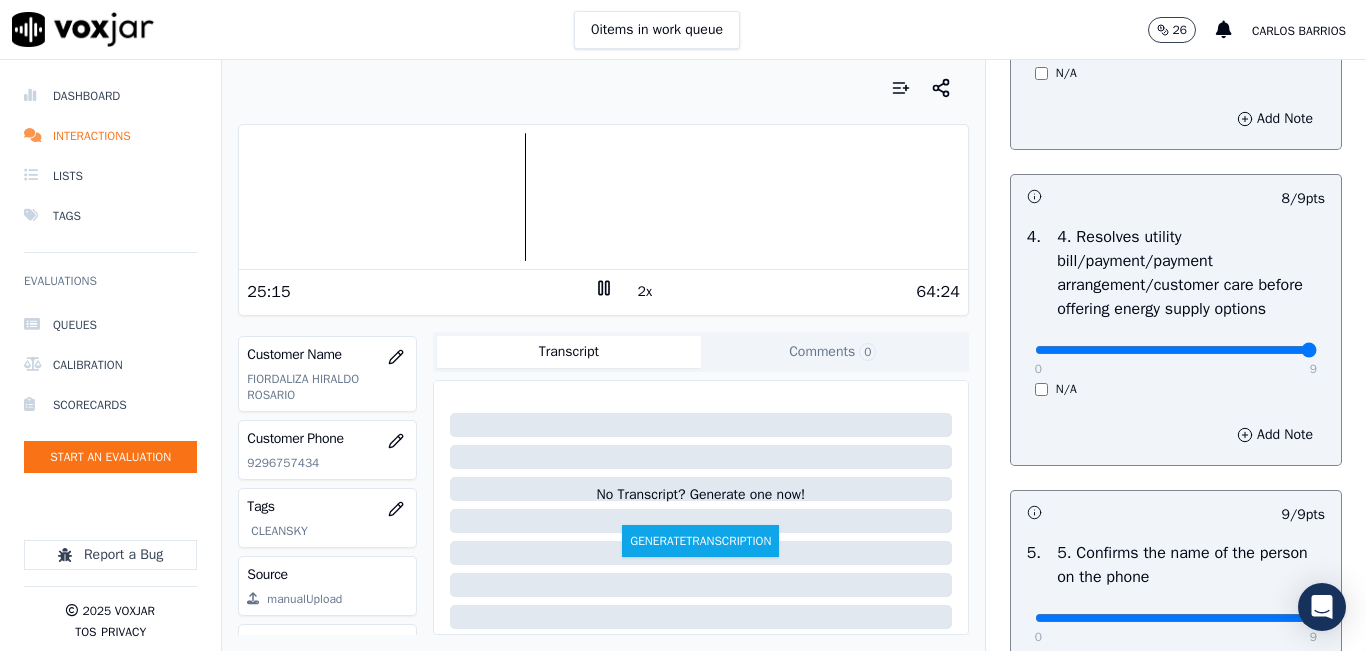 type on "9" 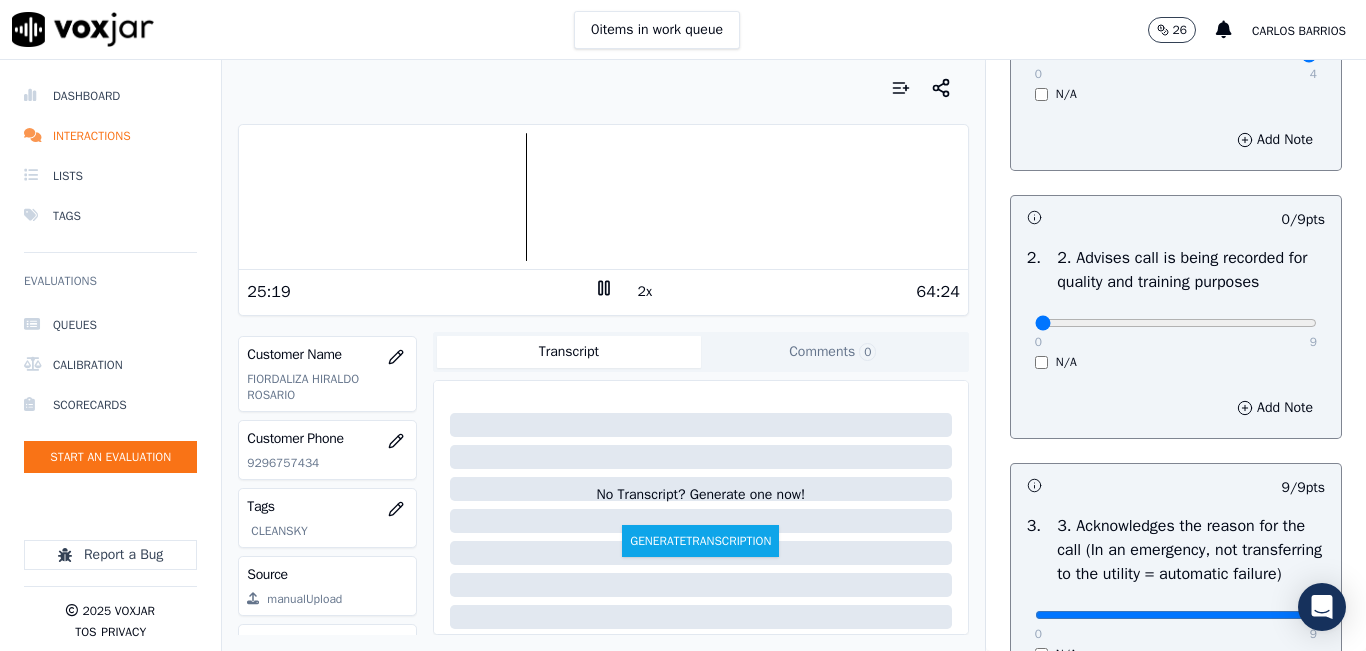 scroll, scrollTop: 242, scrollLeft: 0, axis: vertical 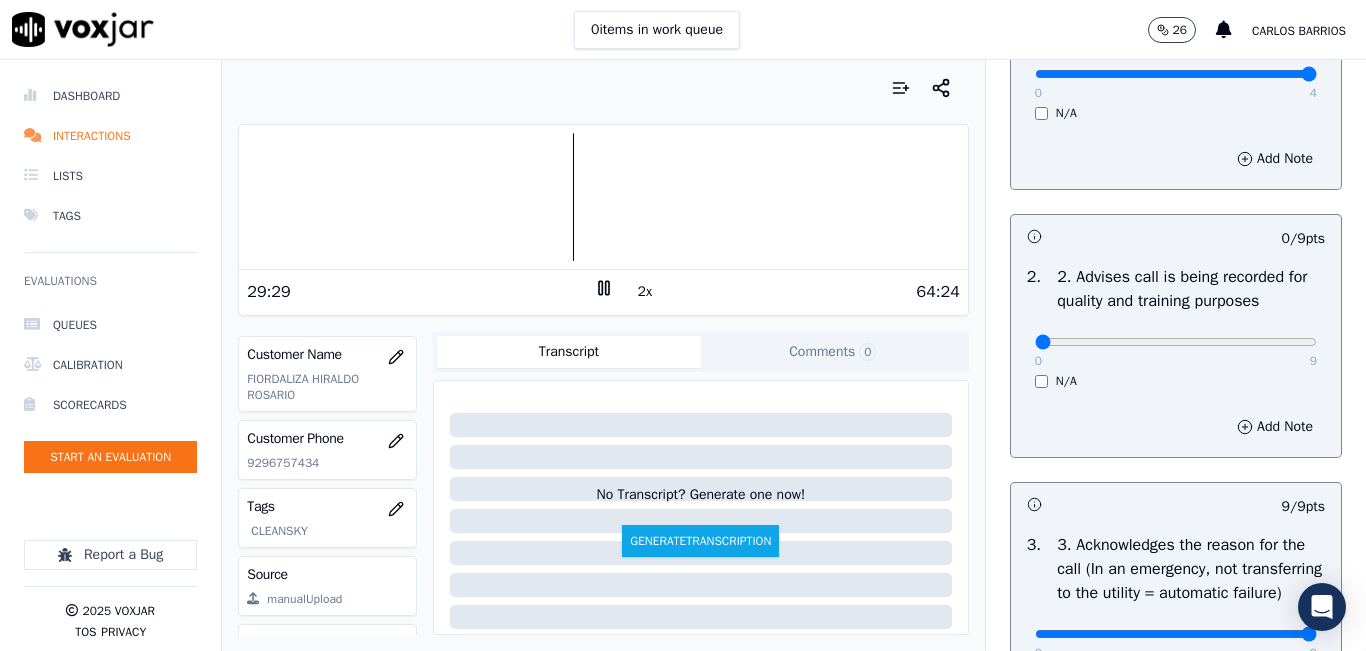 click at bounding box center (603, 197) 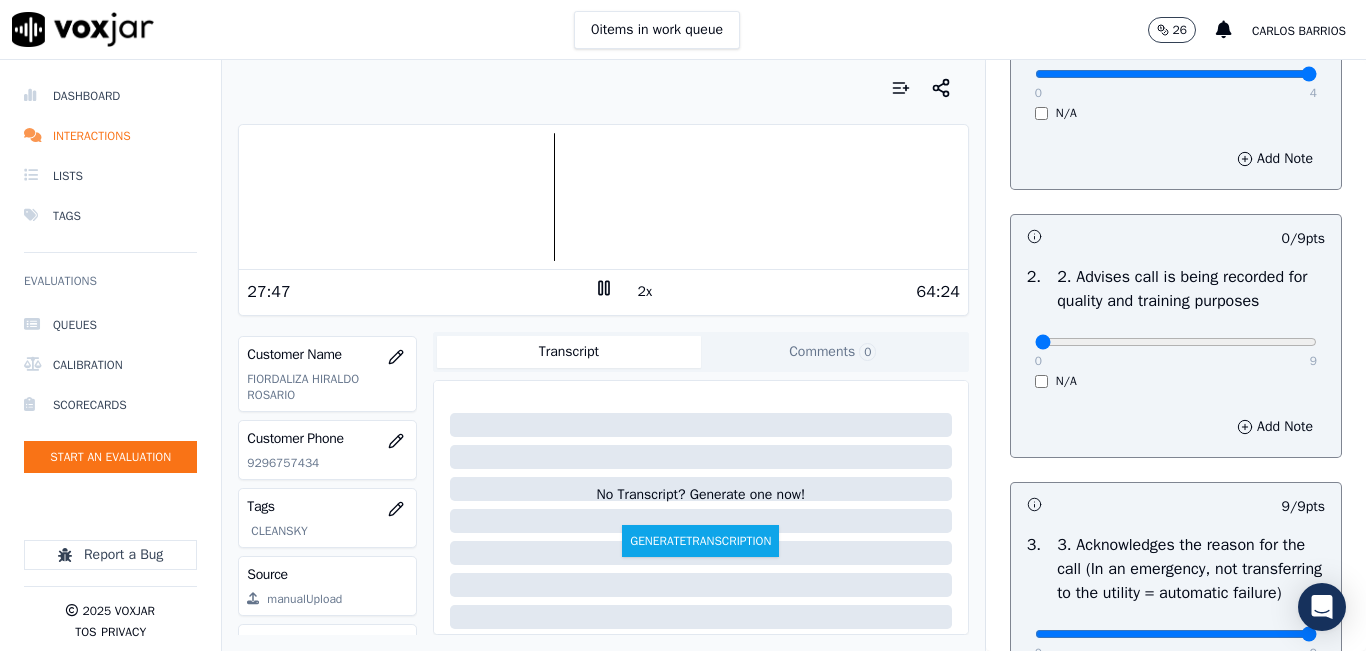 click on "0 / 9  pts     2 .   2. Advises call is being recorded for quality and training purposes     0   9     N/A      Add Note" at bounding box center (1176, 336) 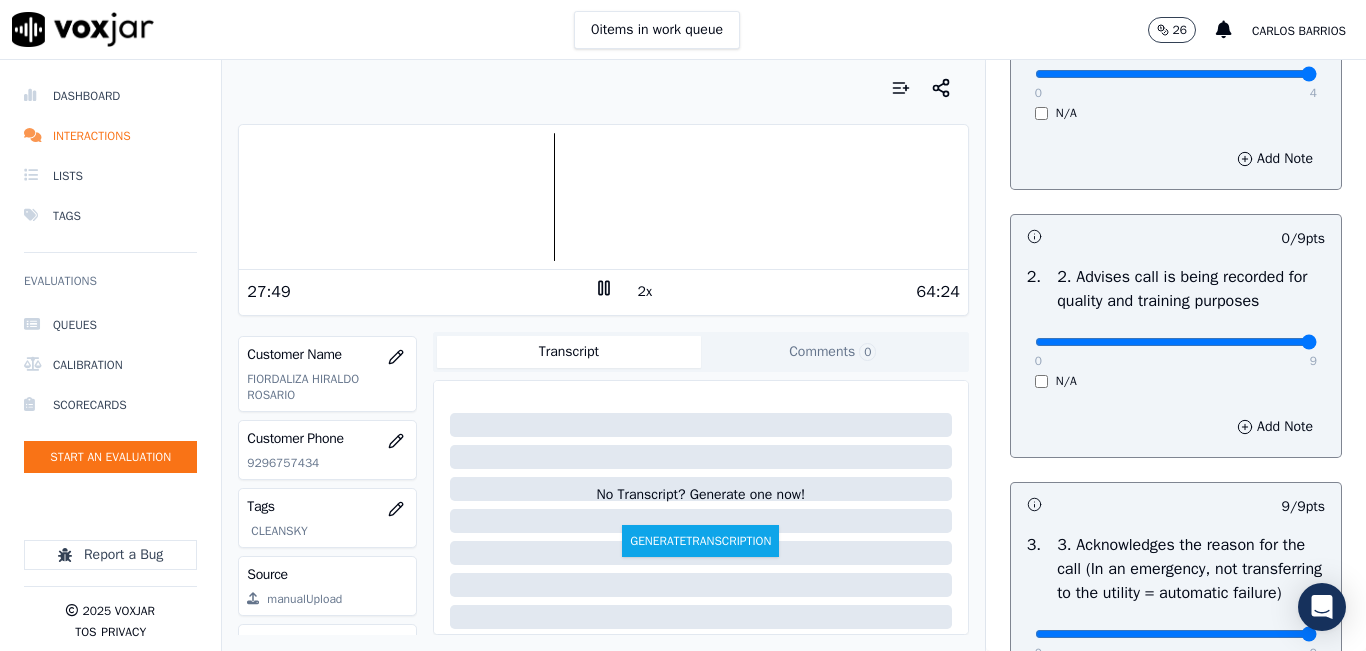 type on "9" 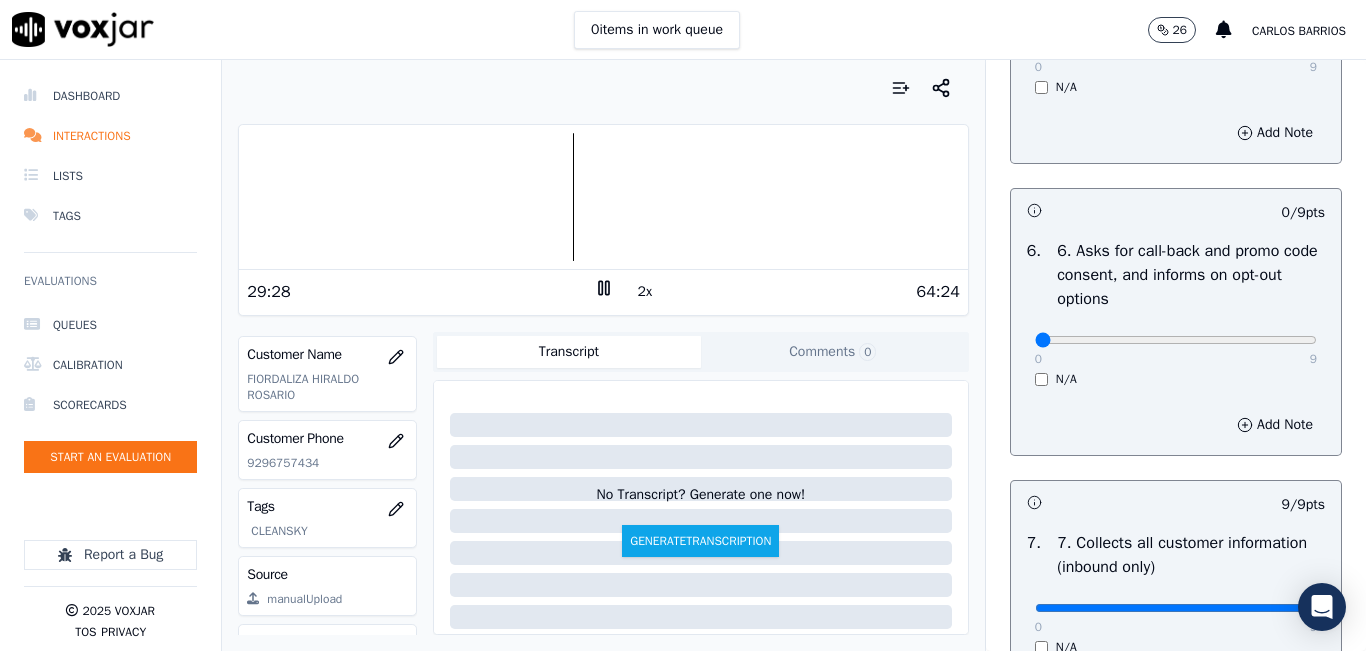 scroll, scrollTop: 1442, scrollLeft: 0, axis: vertical 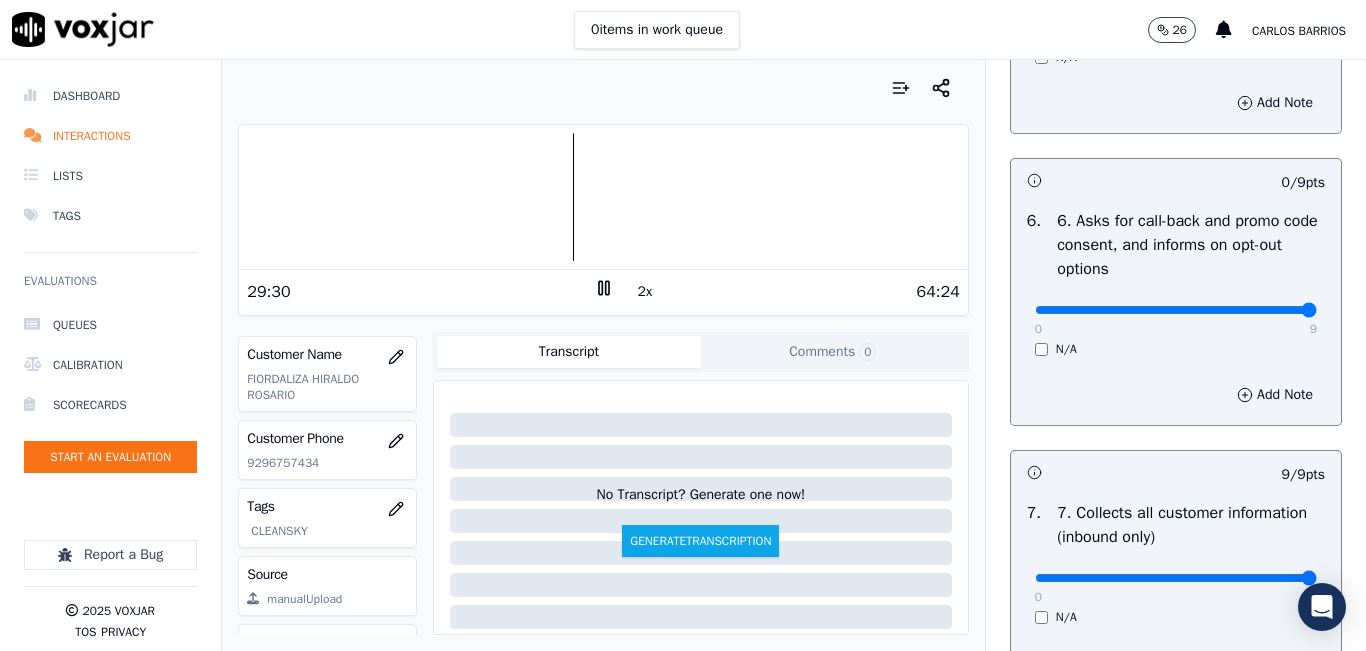 type on "9" 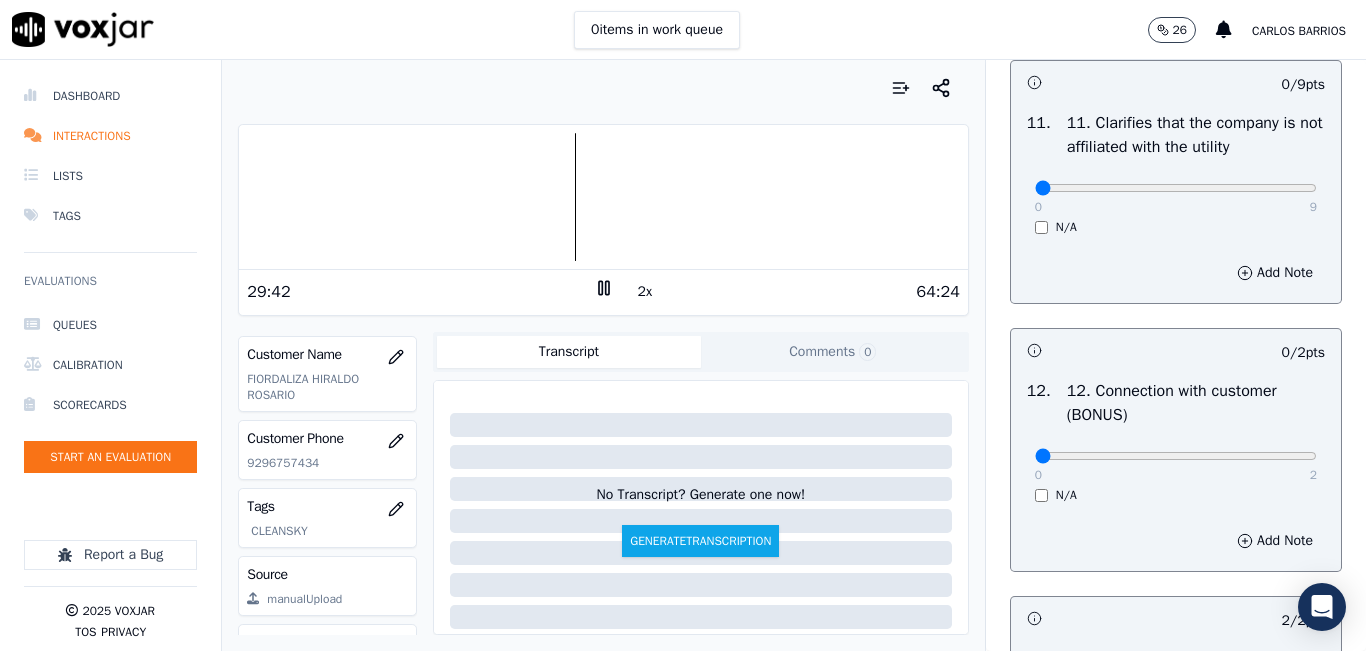 scroll, scrollTop: 2842, scrollLeft: 0, axis: vertical 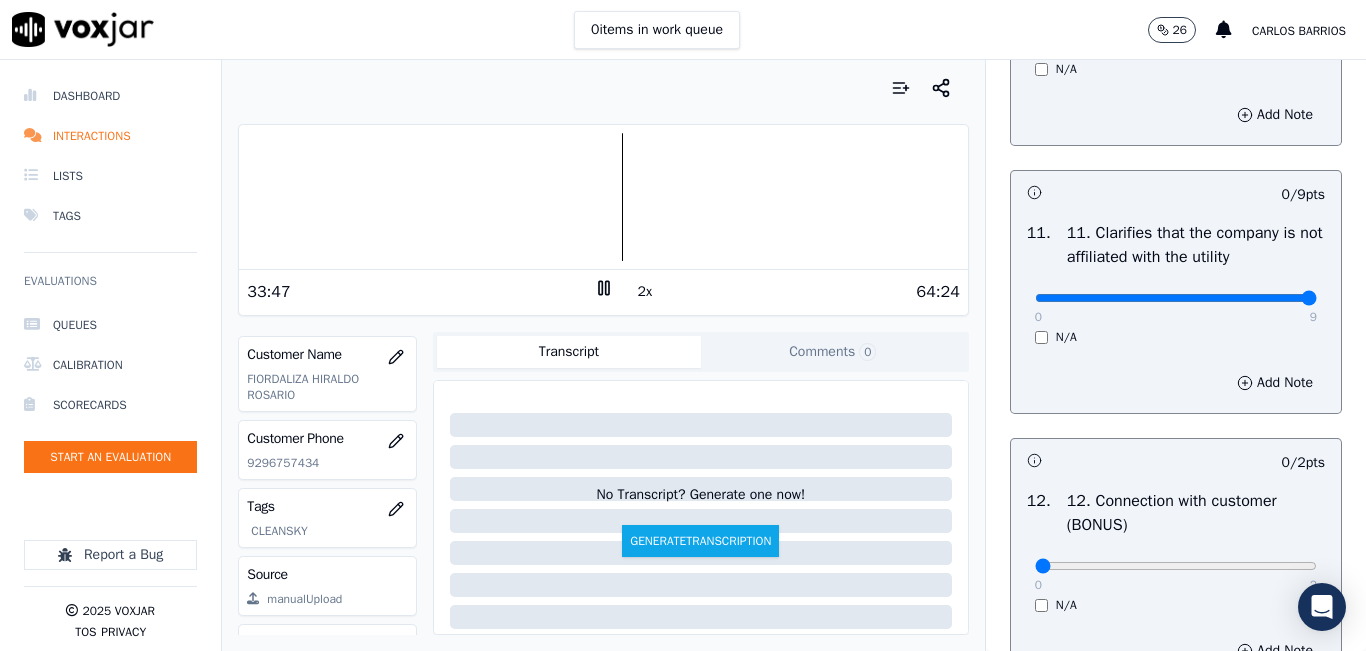 drag, startPoint x: 1266, startPoint y: 363, endPoint x: 1273, endPoint y: 337, distance: 26.925823 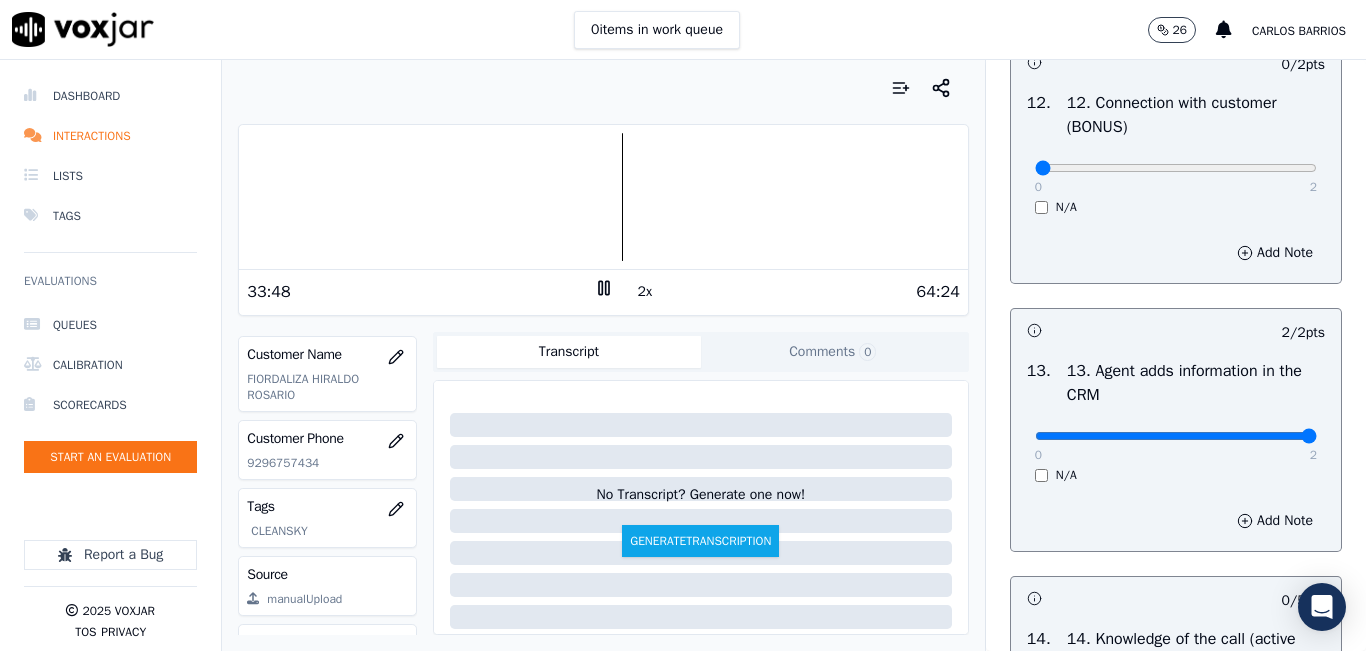 scroll, scrollTop: 3242, scrollLeft: 0, axis: vertical 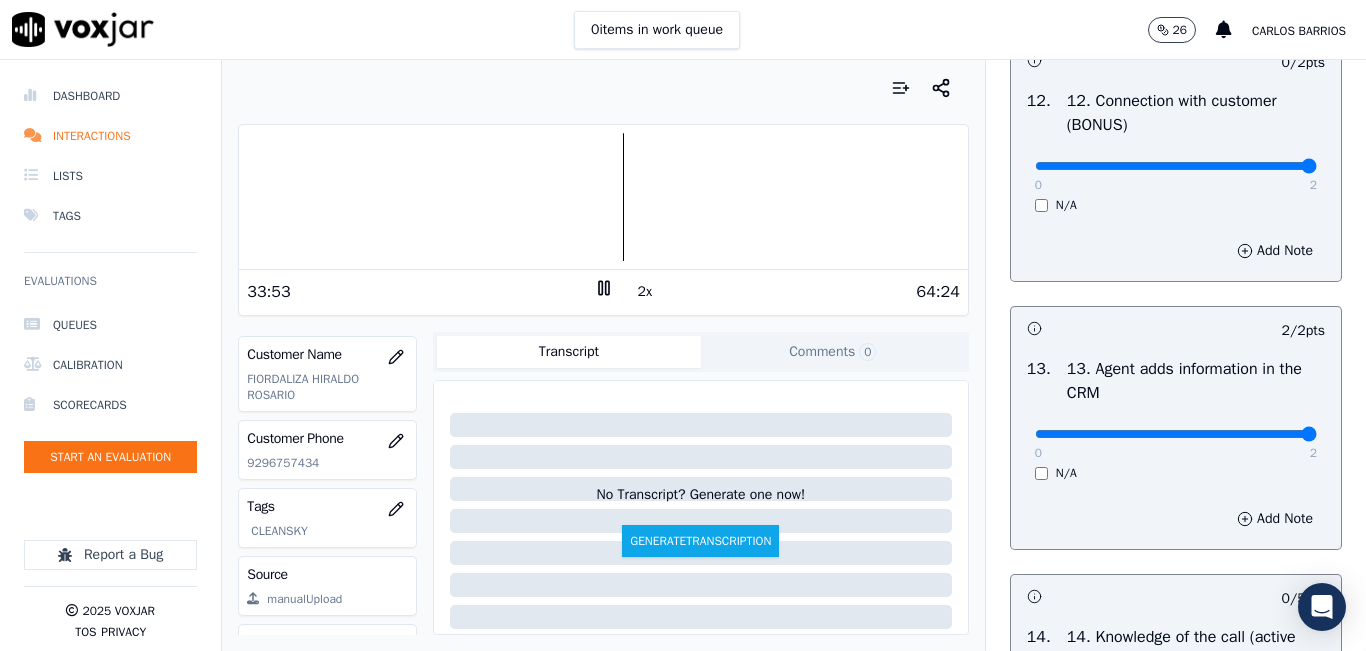 type on "2" 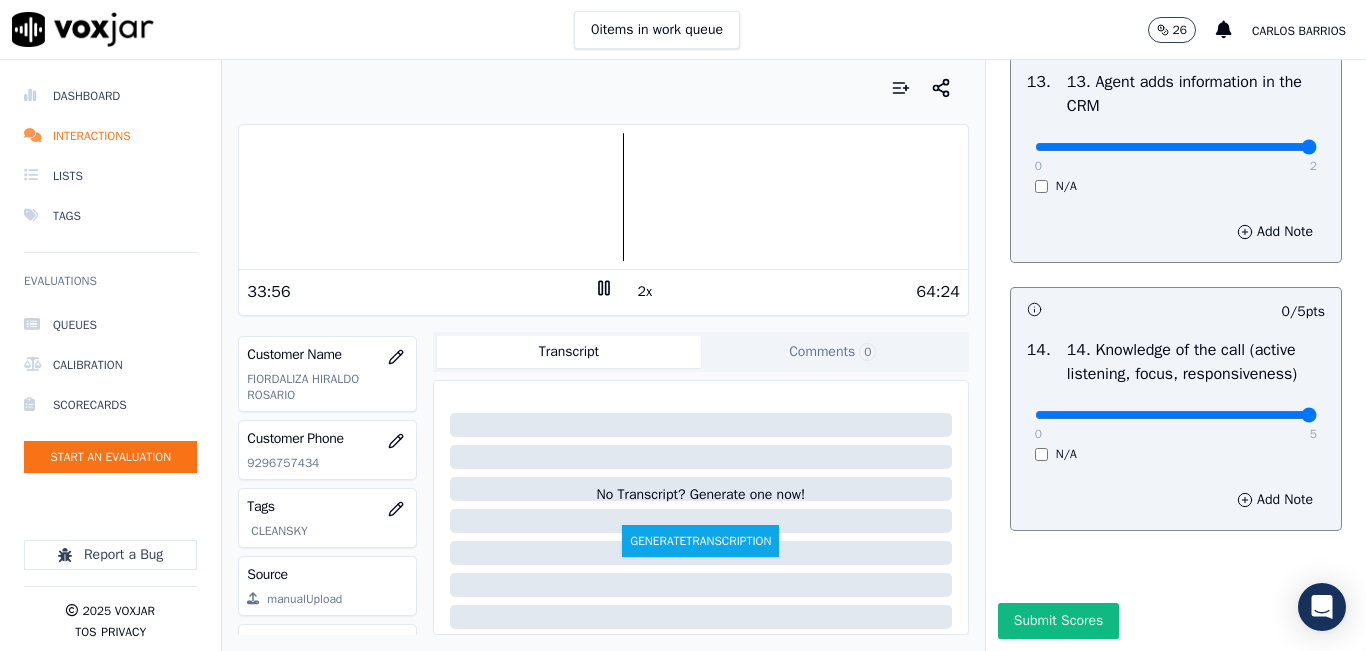 type on "5" 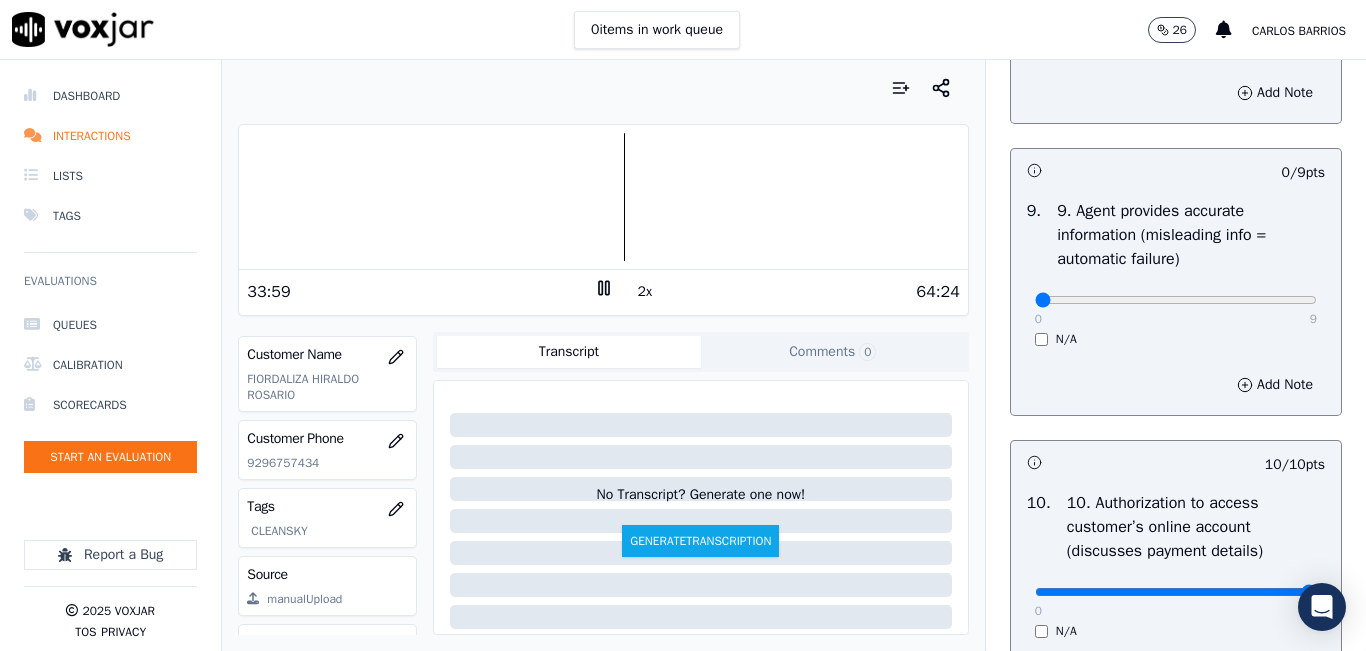 scroll, scrollTop: 2242, scrollLeft: 0, axis: vertical 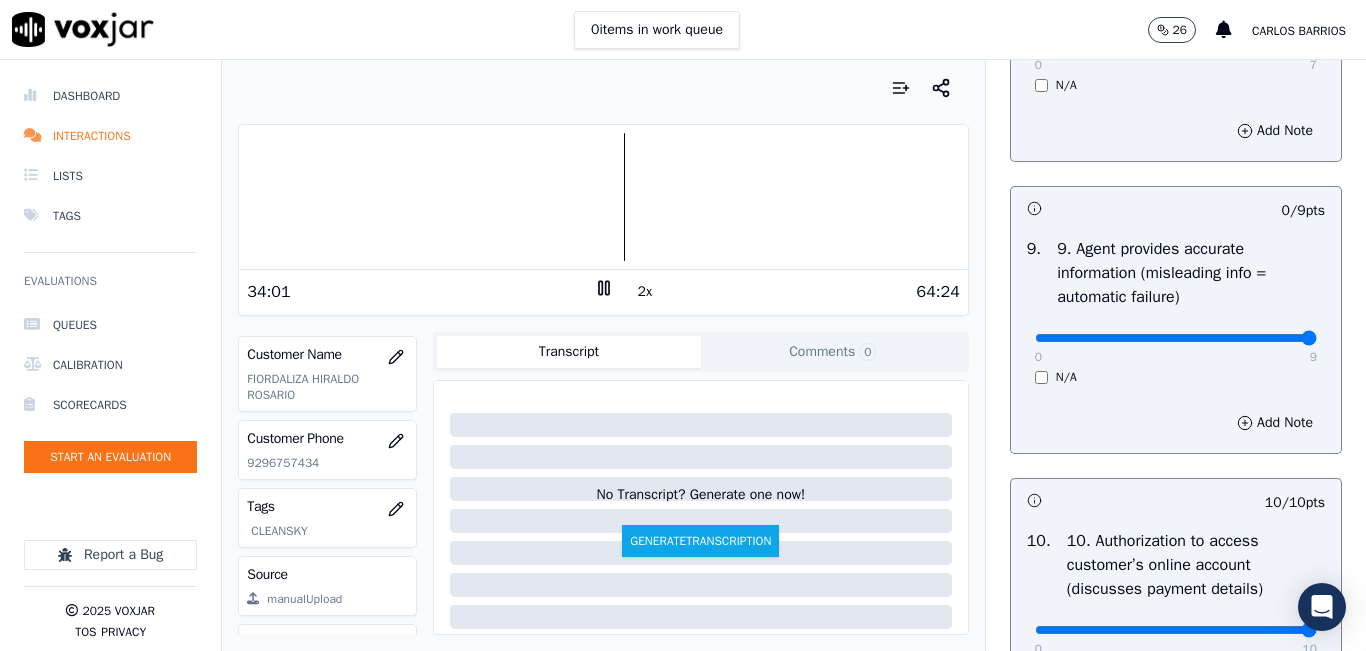 type on "9" 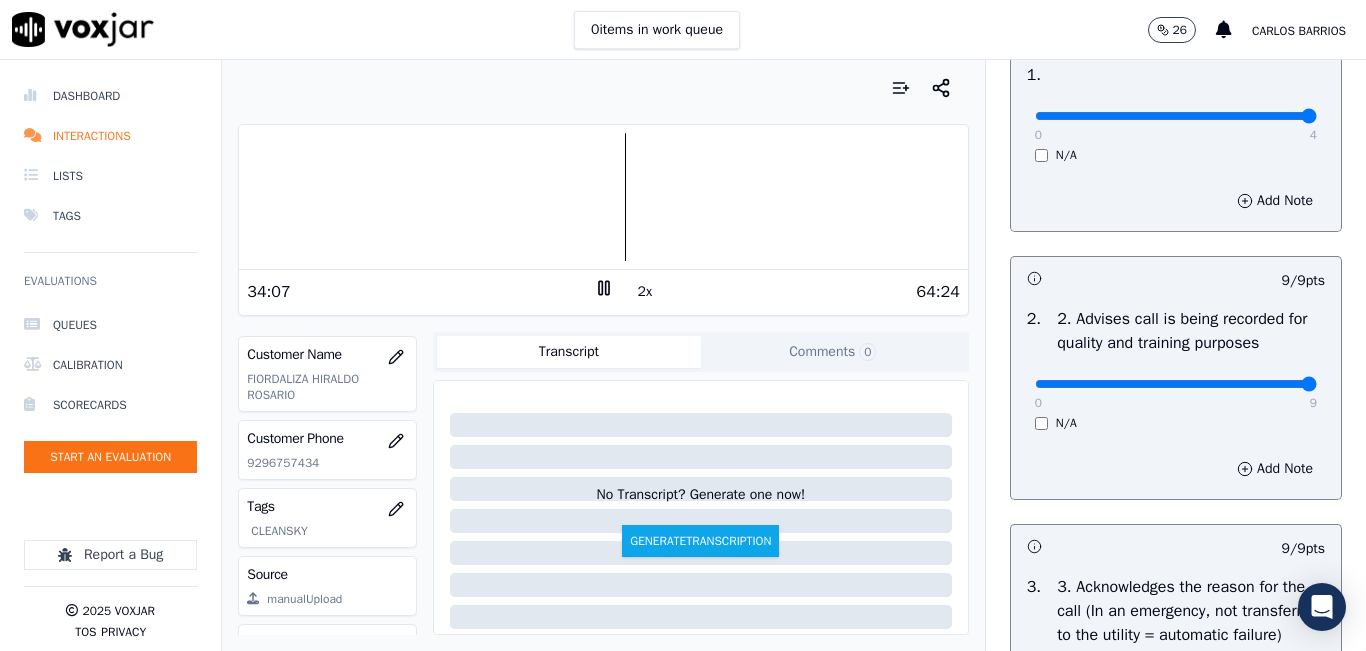 scroll, scrollTop: 0, scrollLeft: 0, axis: both 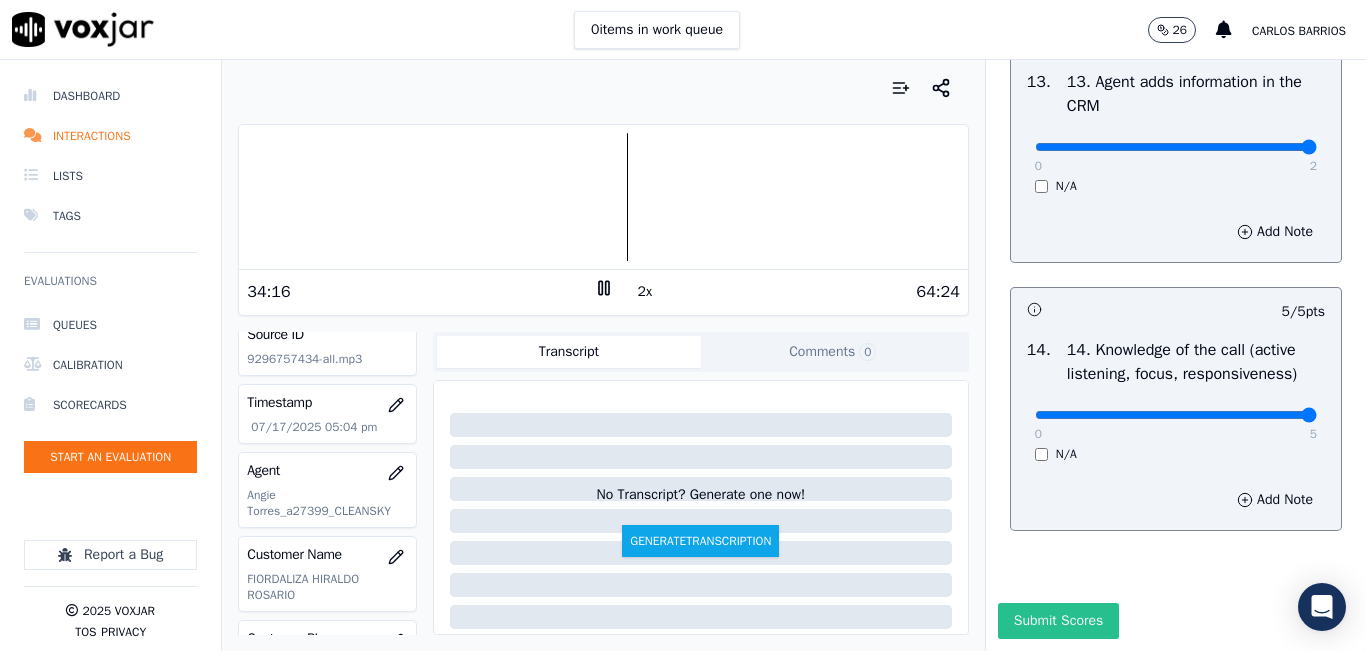 click on "Submit Scores" at bounding box center (1058, 621) 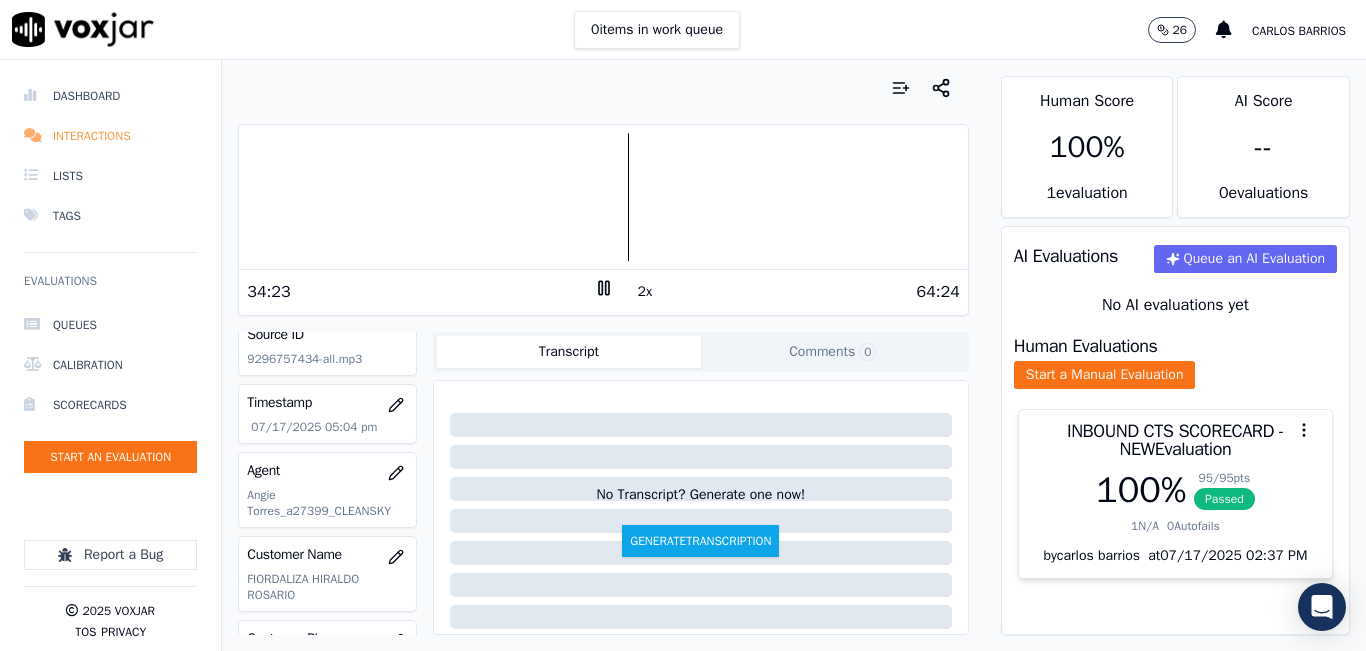 click on "Interactions" at bounding box center (110, 136) 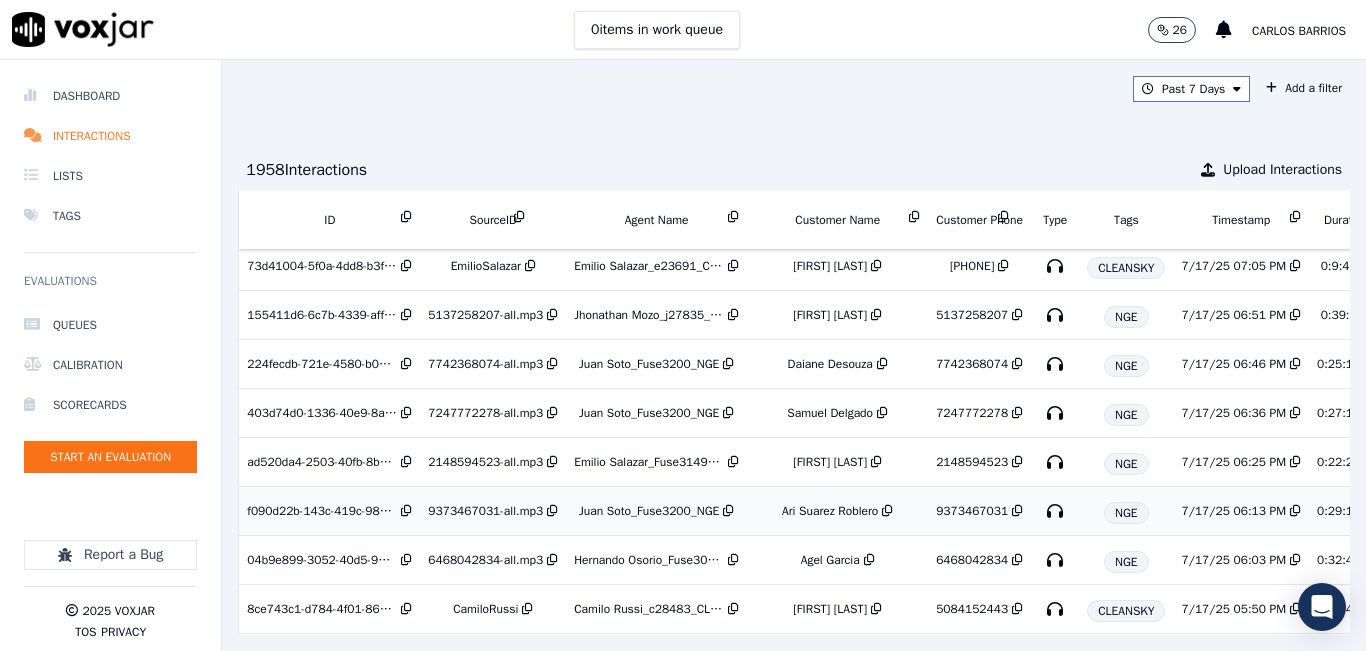 scroll, scrollTop: 400, scrollLeft: 0, axis: vertical 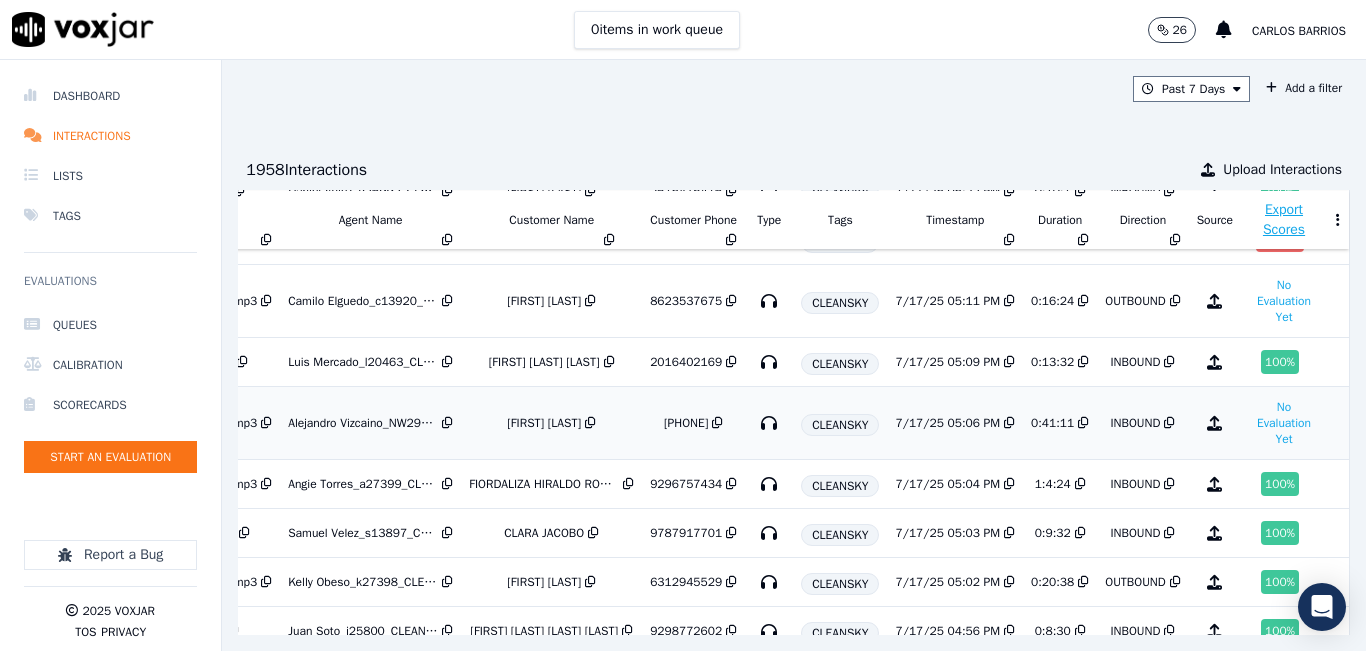click on "CLEANSKY" at bounding box center (840, 425) 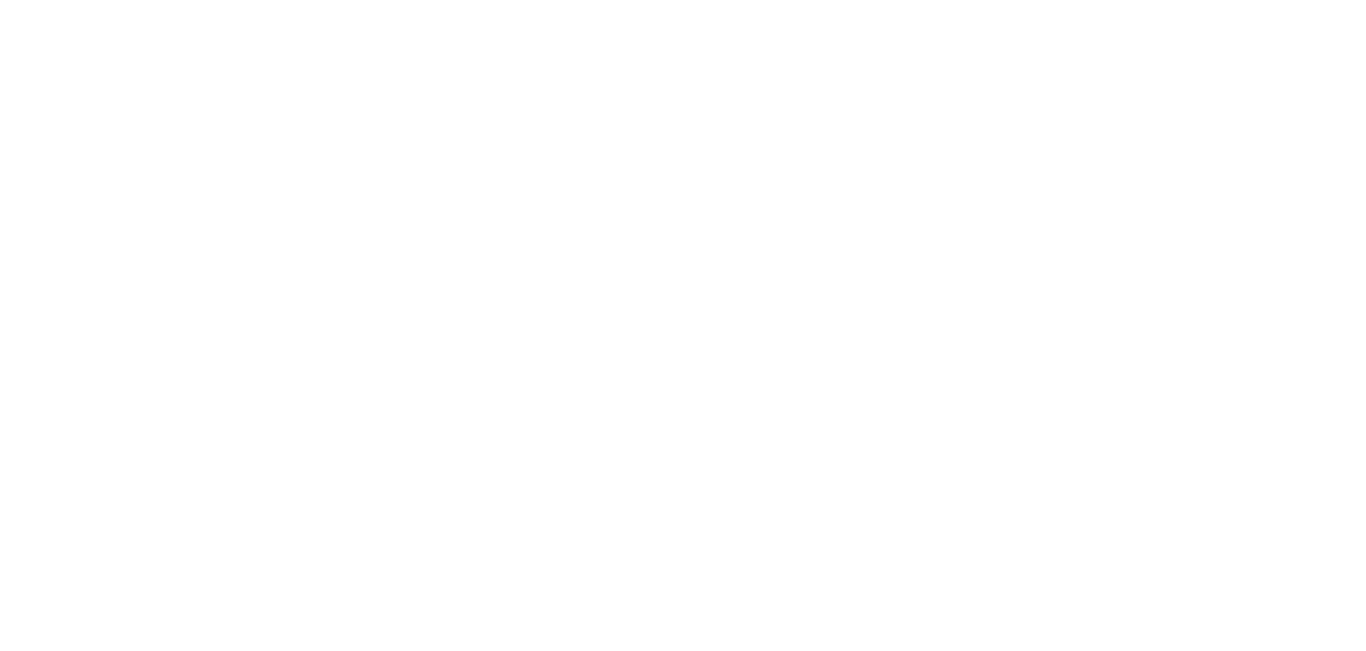 scroll, scrollTop: 0, scrollLeft: 0, axis: both 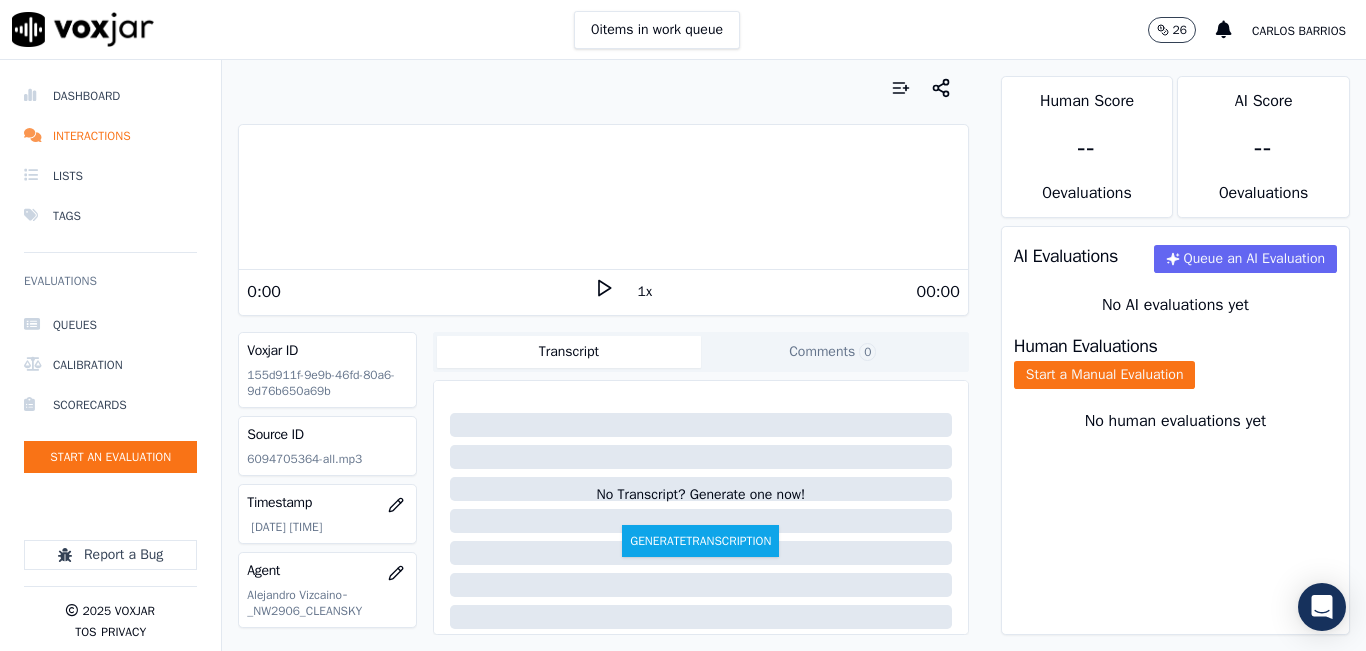 click 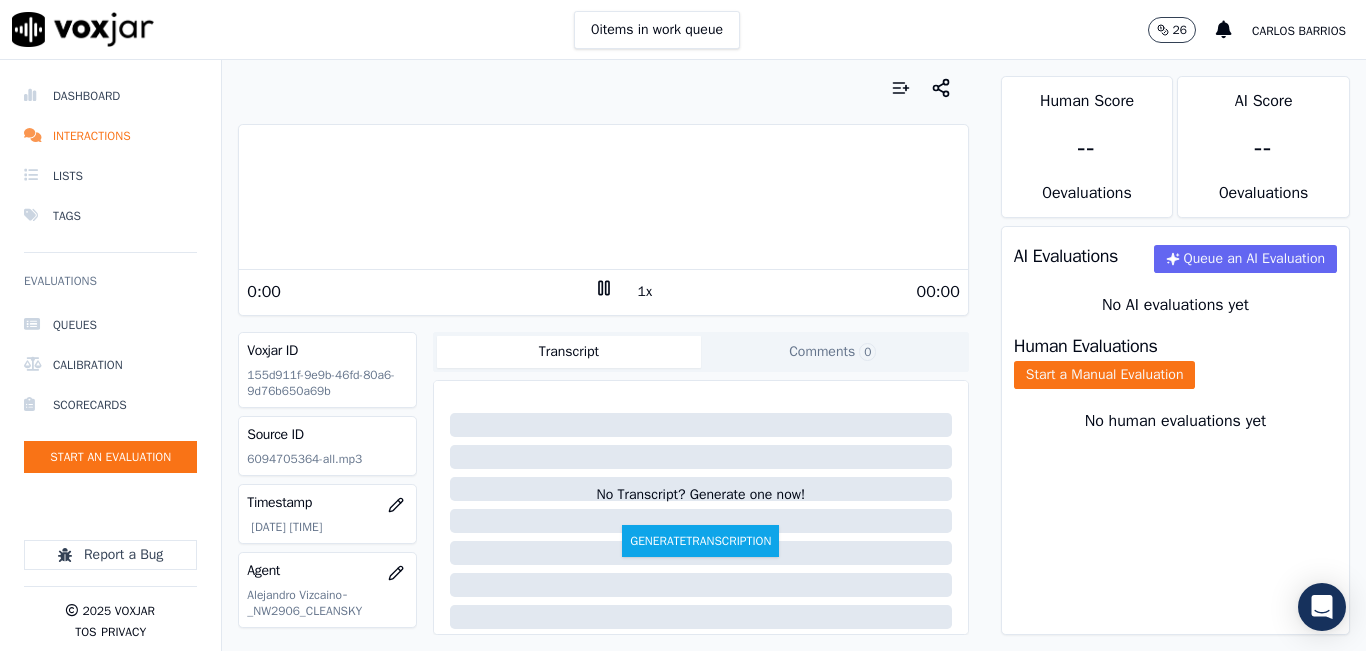 click on "1x" at bounding box center [645, 292] 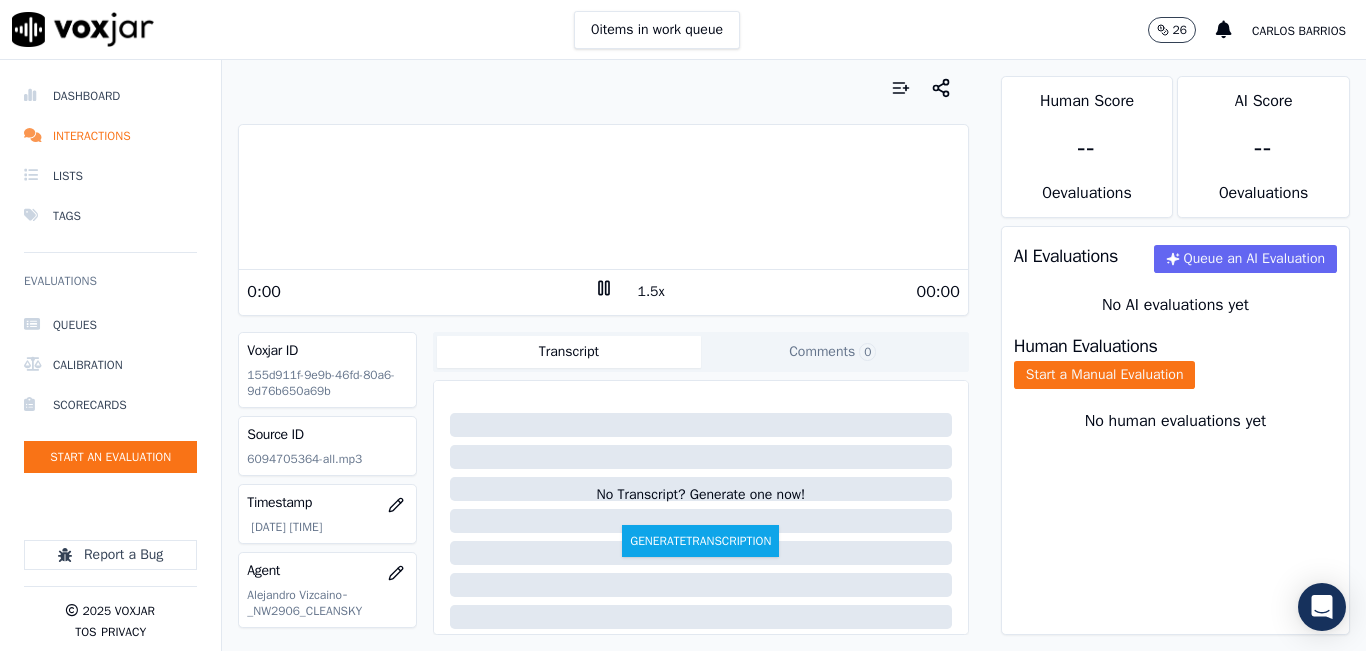 click on "1.5x" at bounding box center (651, 292) 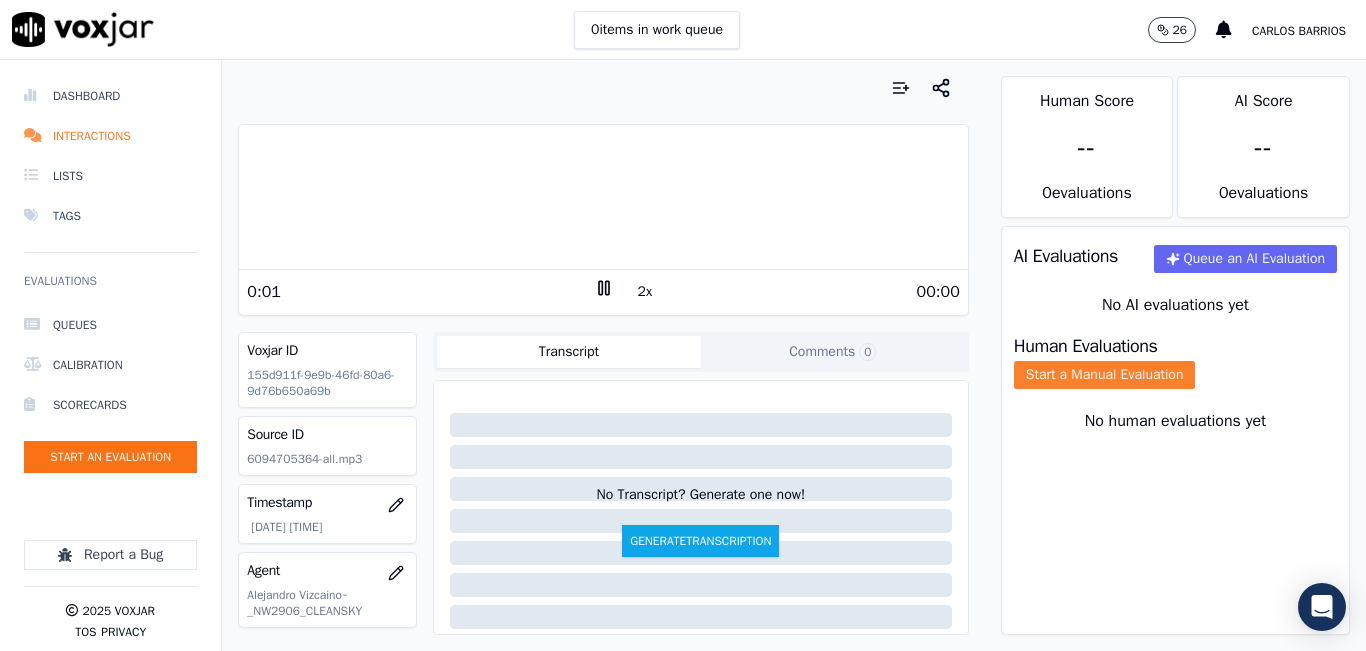 click on "Start a Manual Evaluation" 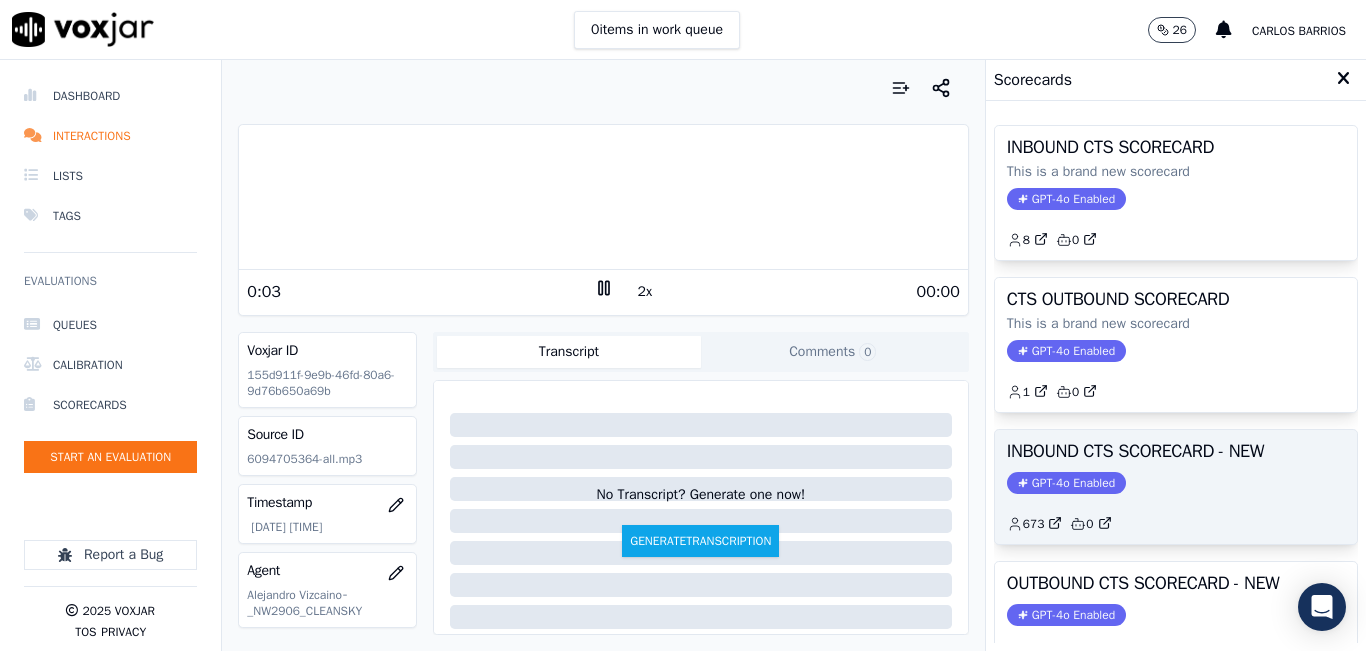 click on "GPT-4o Enabled" at bounding box center [1066, 483] 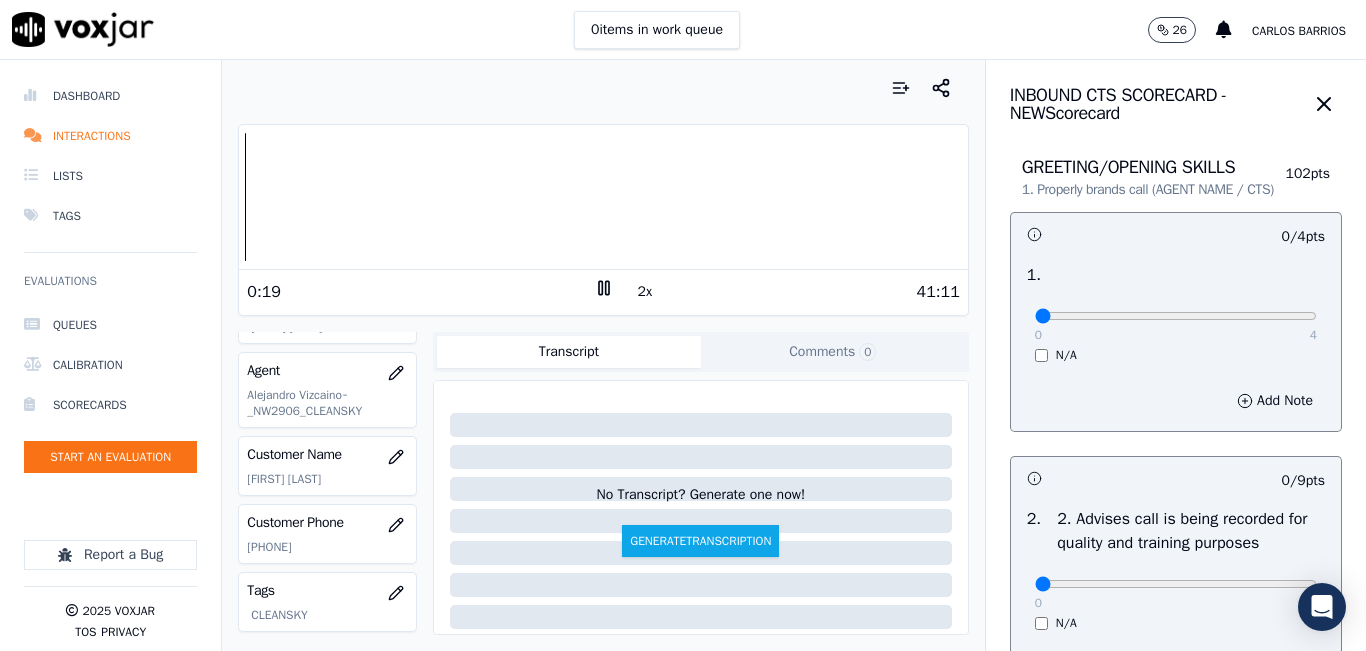 scroll, scrollTop: 300, scrollLeft: 0, axis: vertical 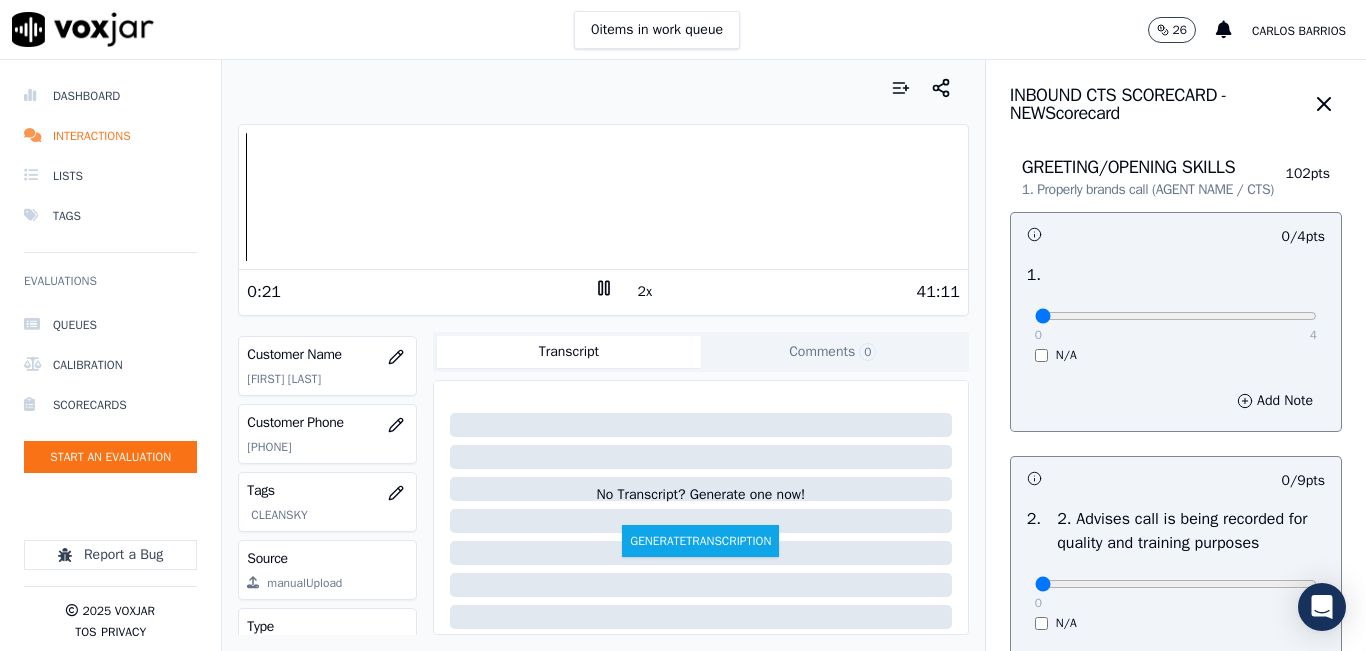 click on "[PHONE]" 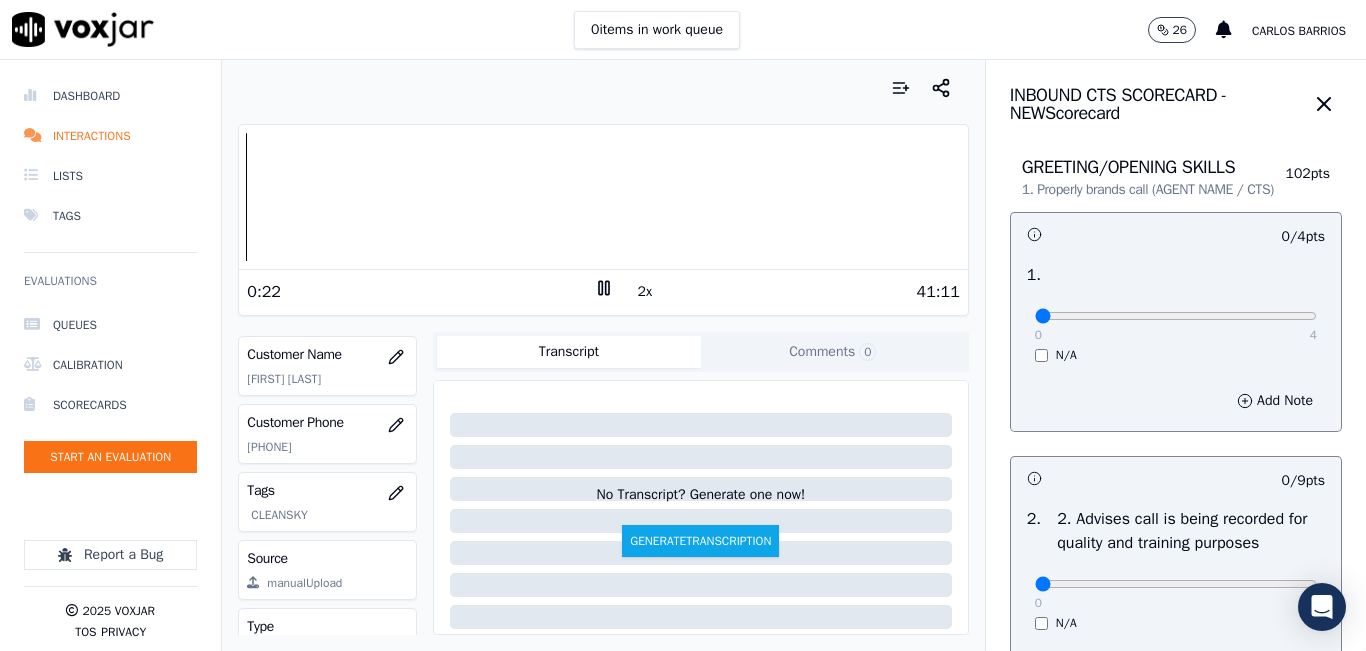 click on "[PHONE]" 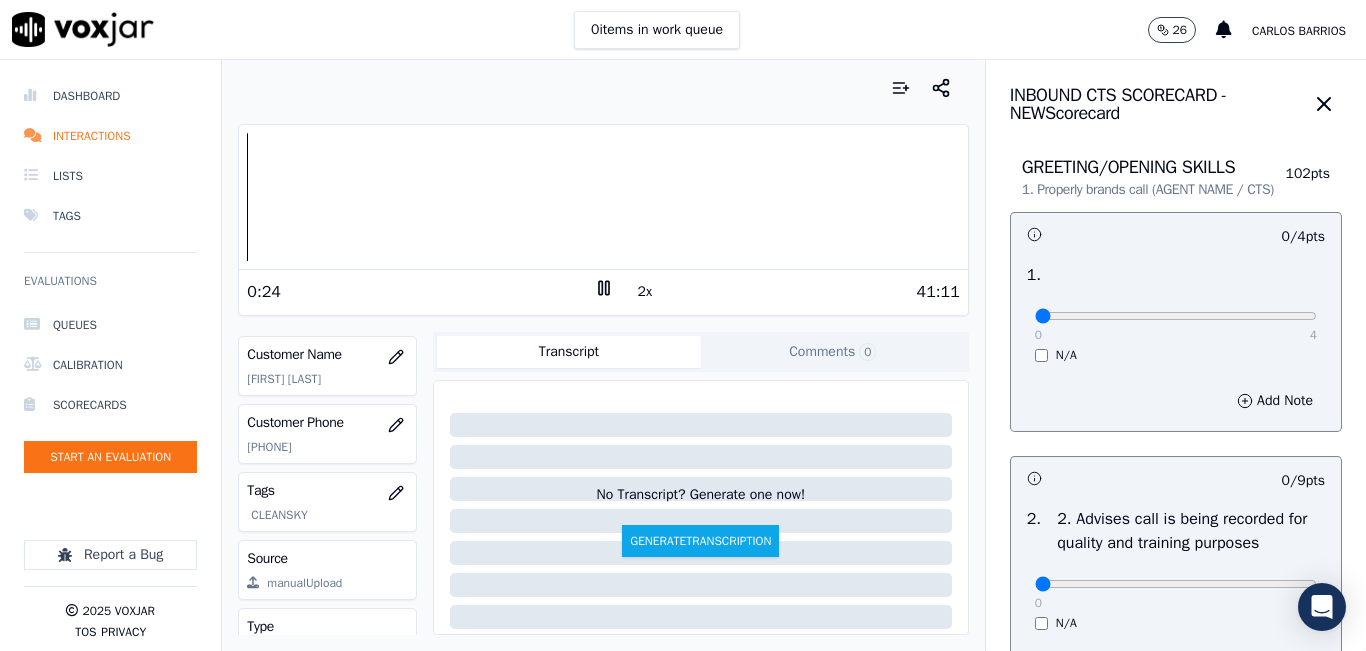 copy on "[PHONE]" 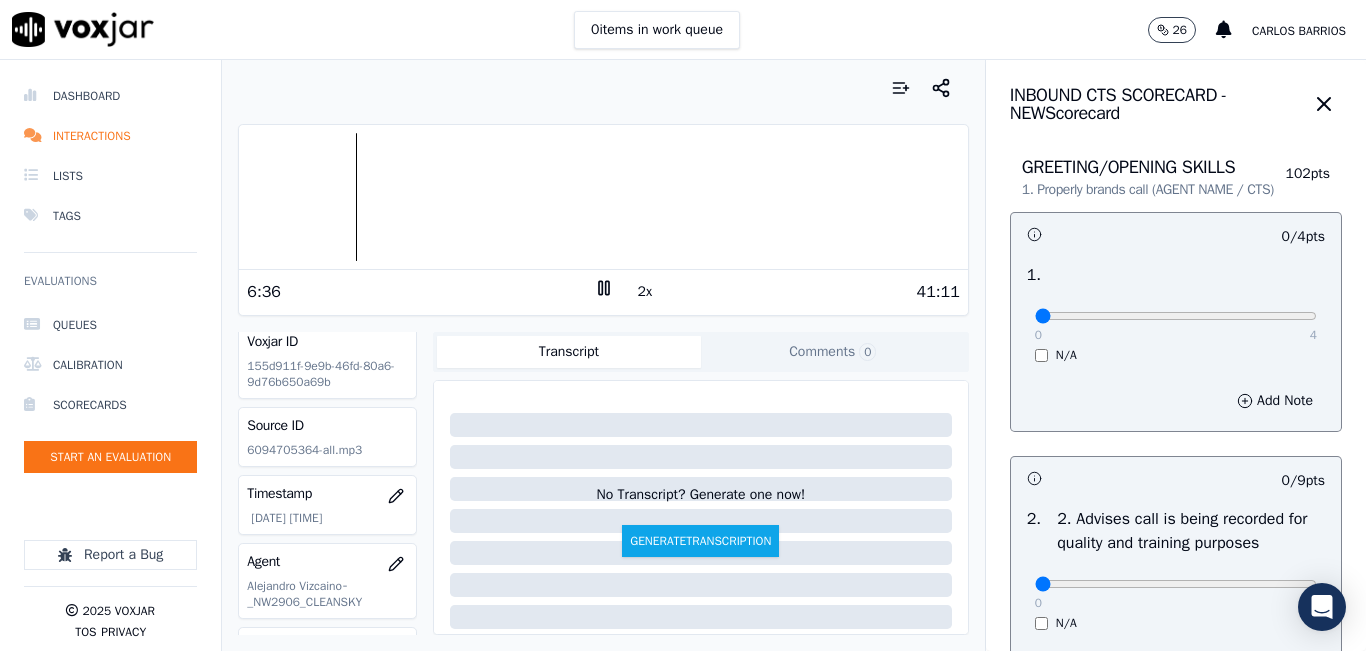 scroll, scrollTop: 0, scrollLeft: 0, axis: both 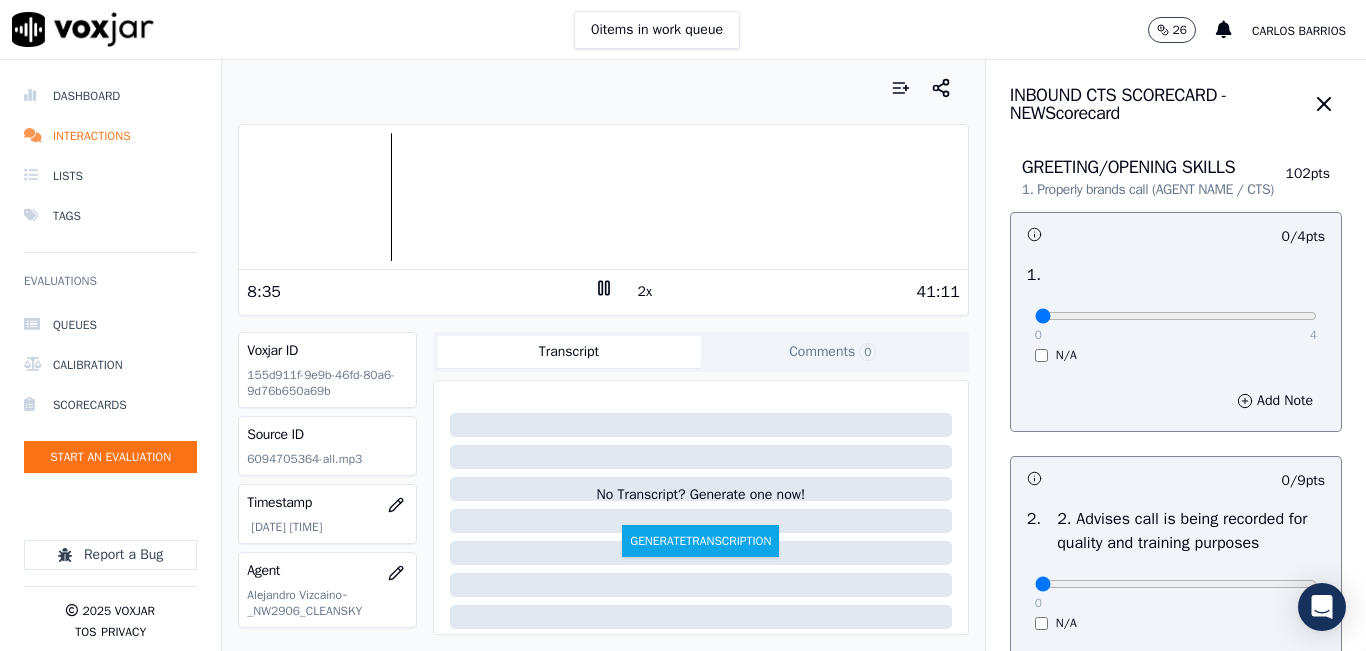click at bounding box center [603, 197] 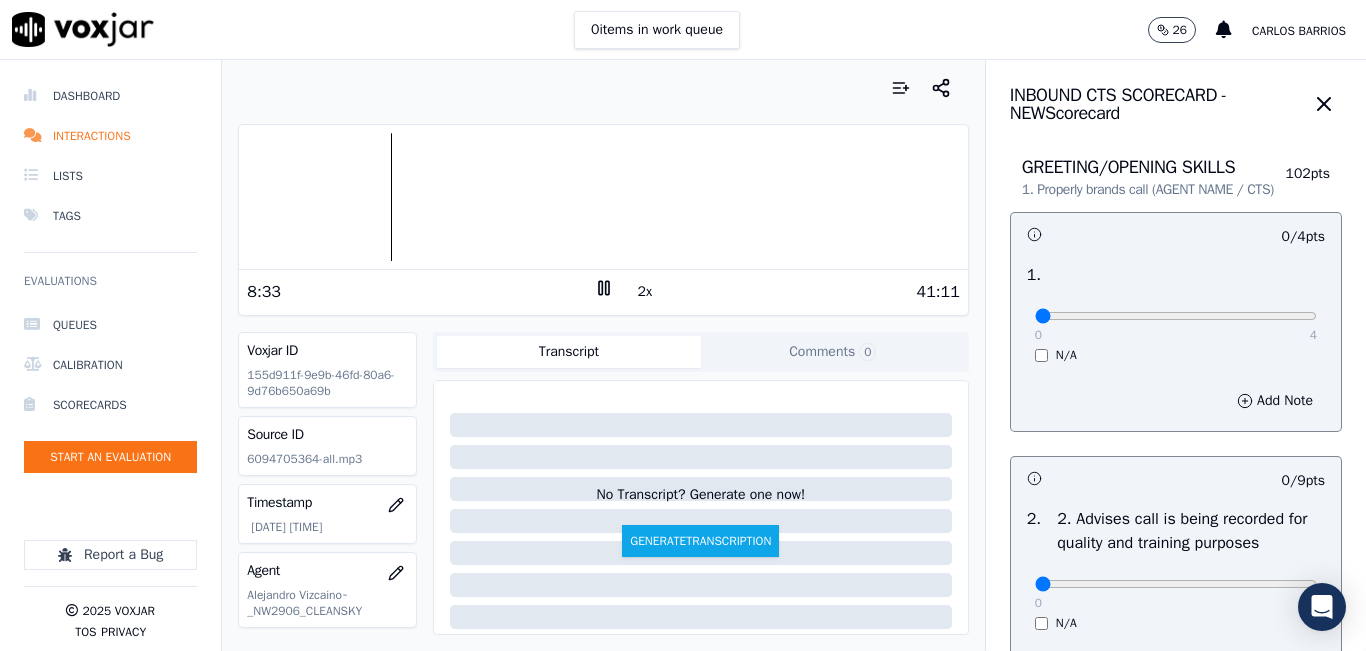 click at bounding box center [603, 197] 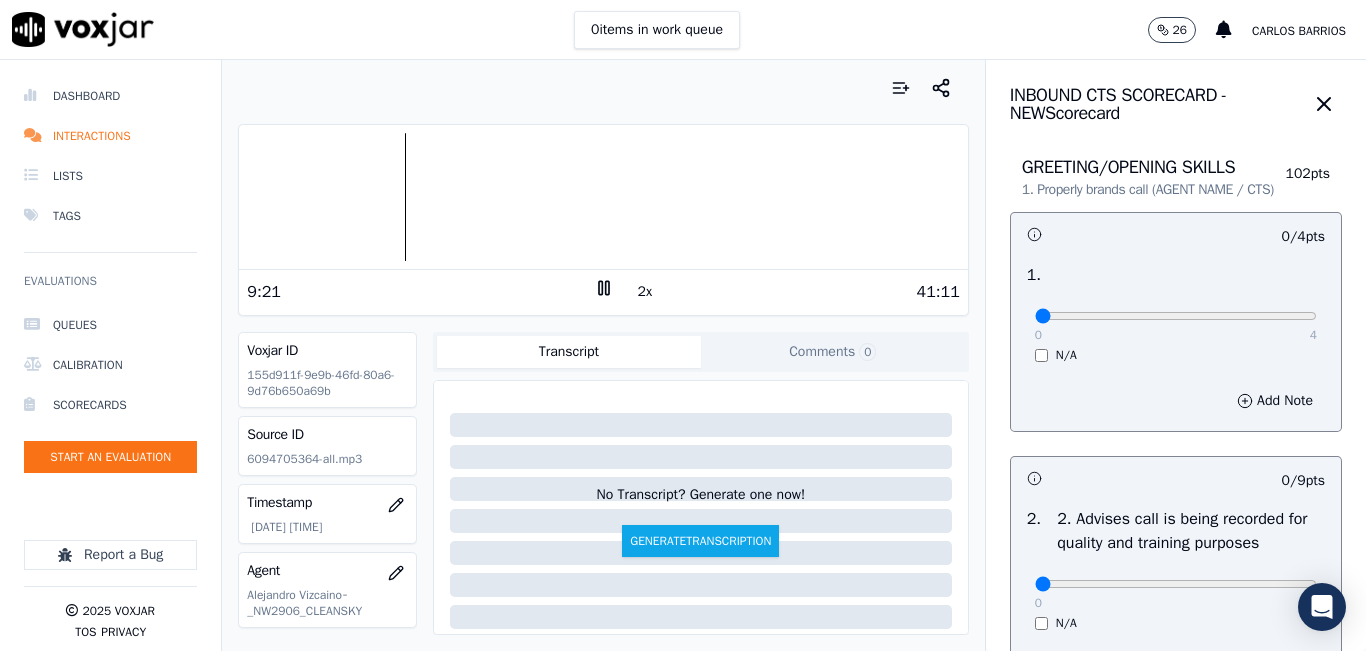 click on "Your browser does not support the audio element." at bounding box center (603, 197) 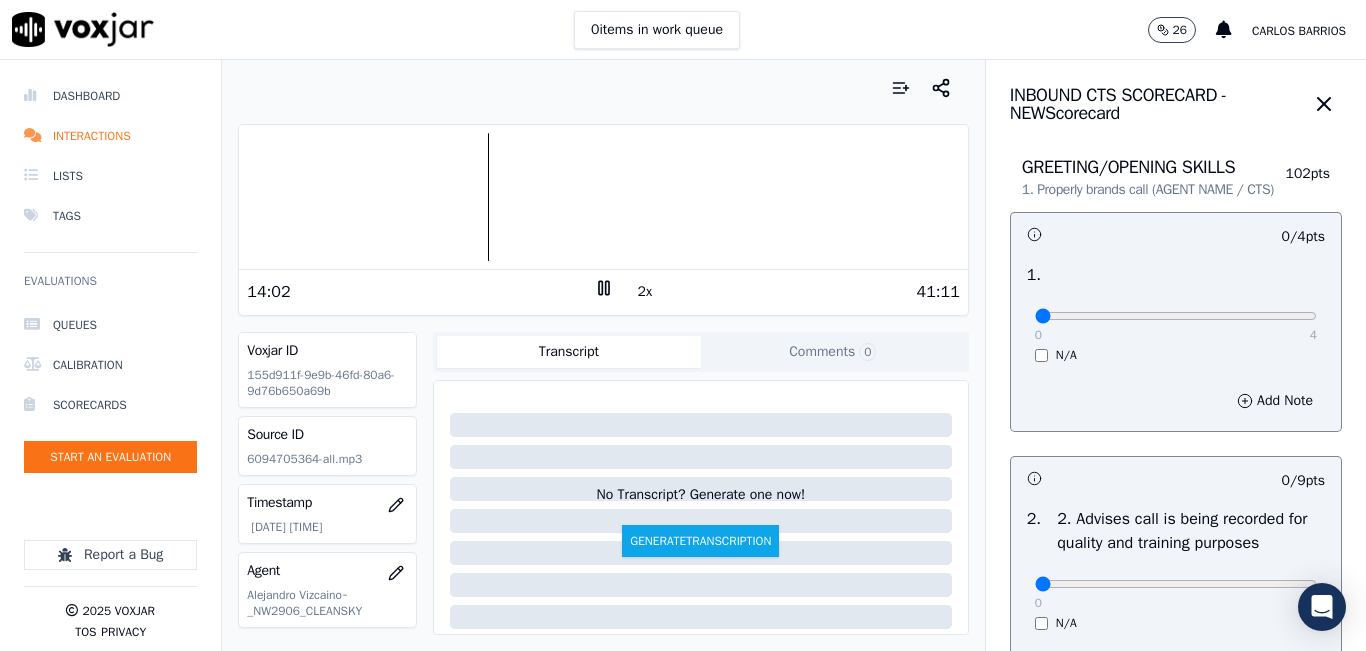 click at bounding box center (603, 197) 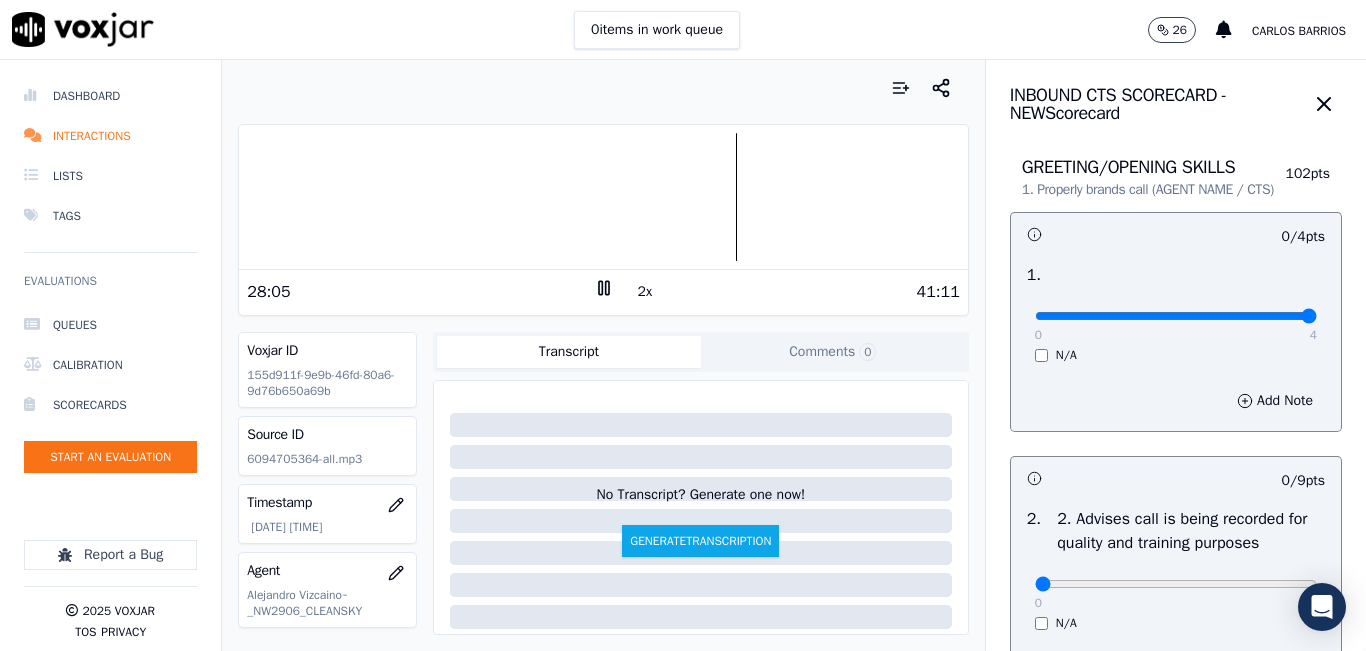 drag, startPoint x: 1249, startPoint y: 335, endPoint x: 1270, endPoint y: 331, distance: 21.377558 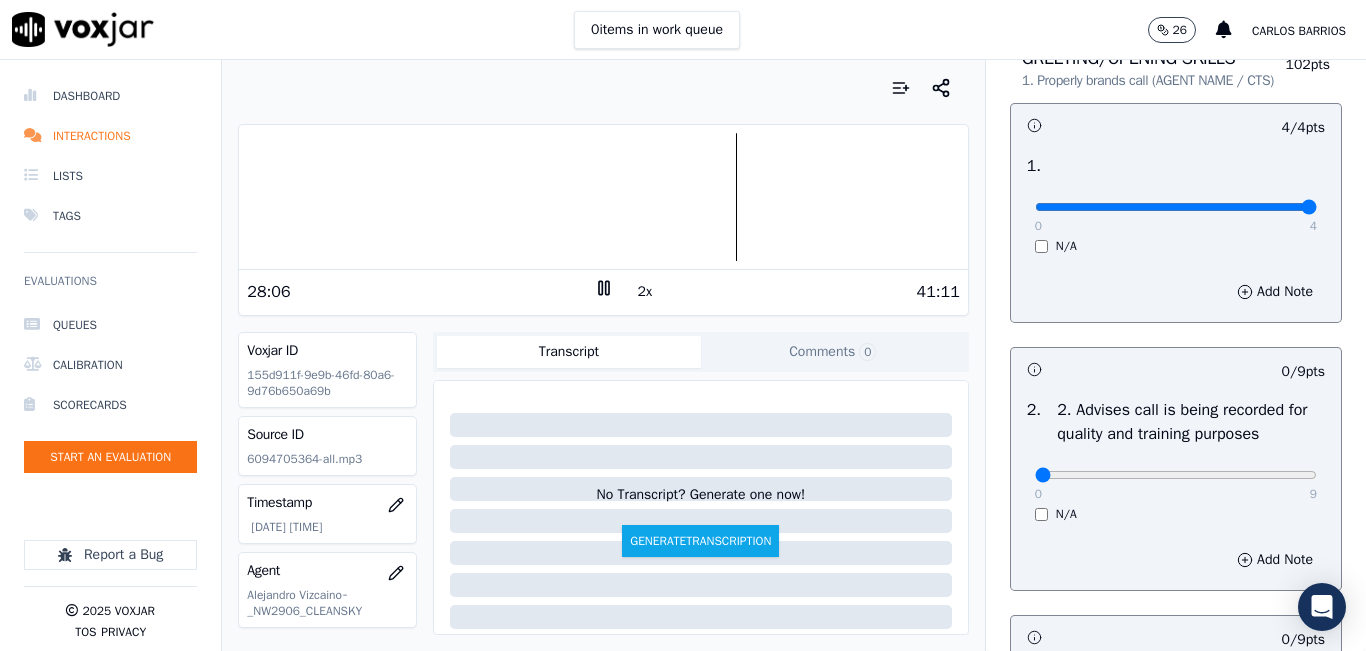 scroll, scrollTop: 300, scrollLeft: 0, axis: vertical 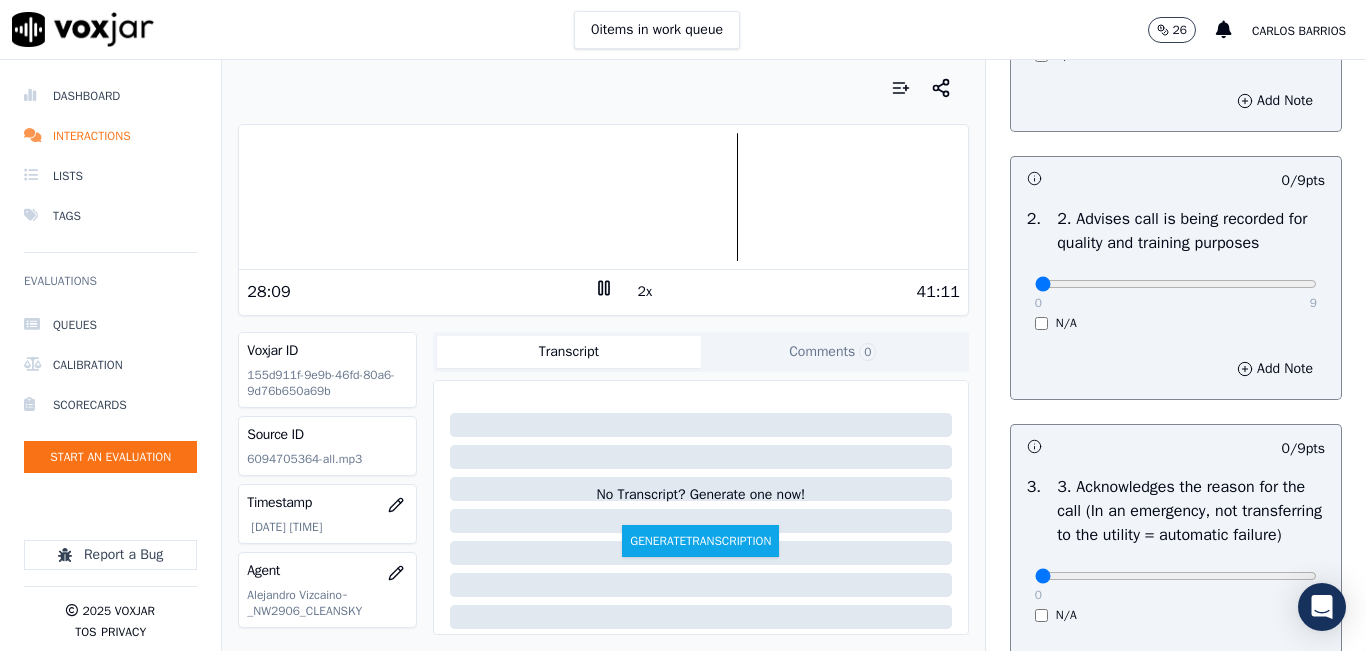 click on "0 / 9  pts     2 .   2. Advises call is being recorded for quality and training purposes     0   9     N/A      Add Note" at bounding box center (1176, 278) 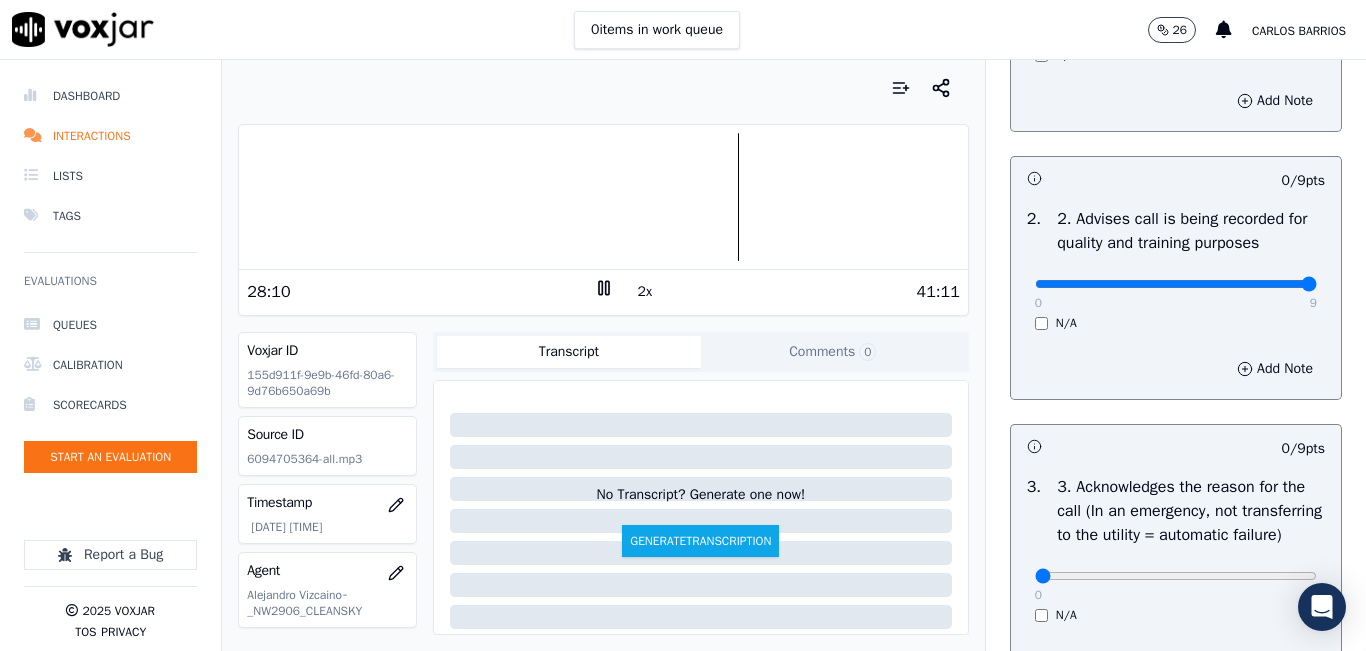 type on "9" 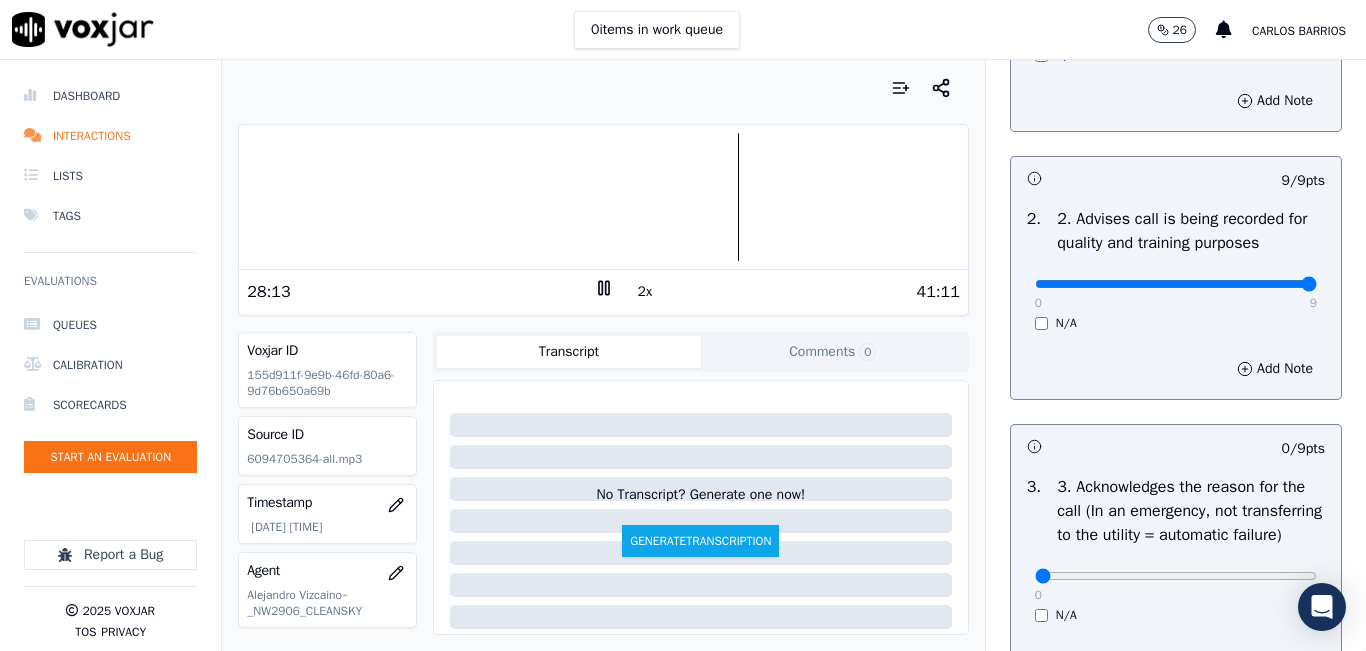 click at bounding box center [603, 197] 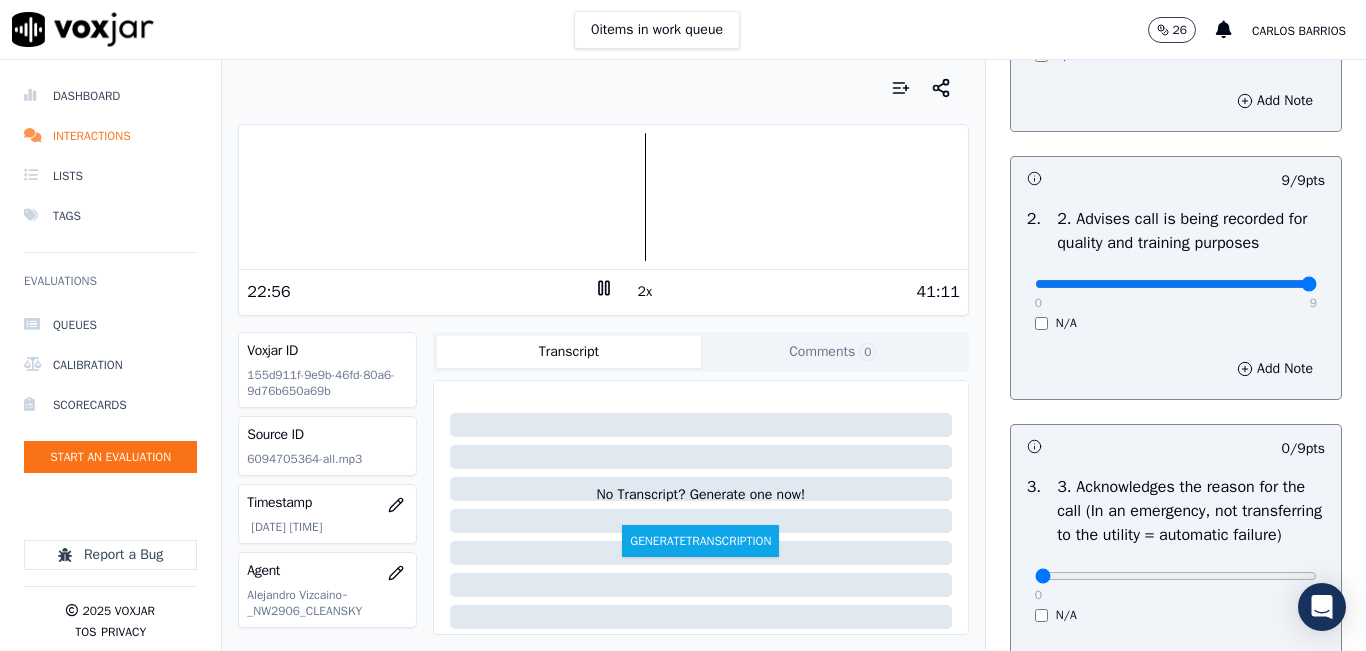 click at bounding box center (603, 197) 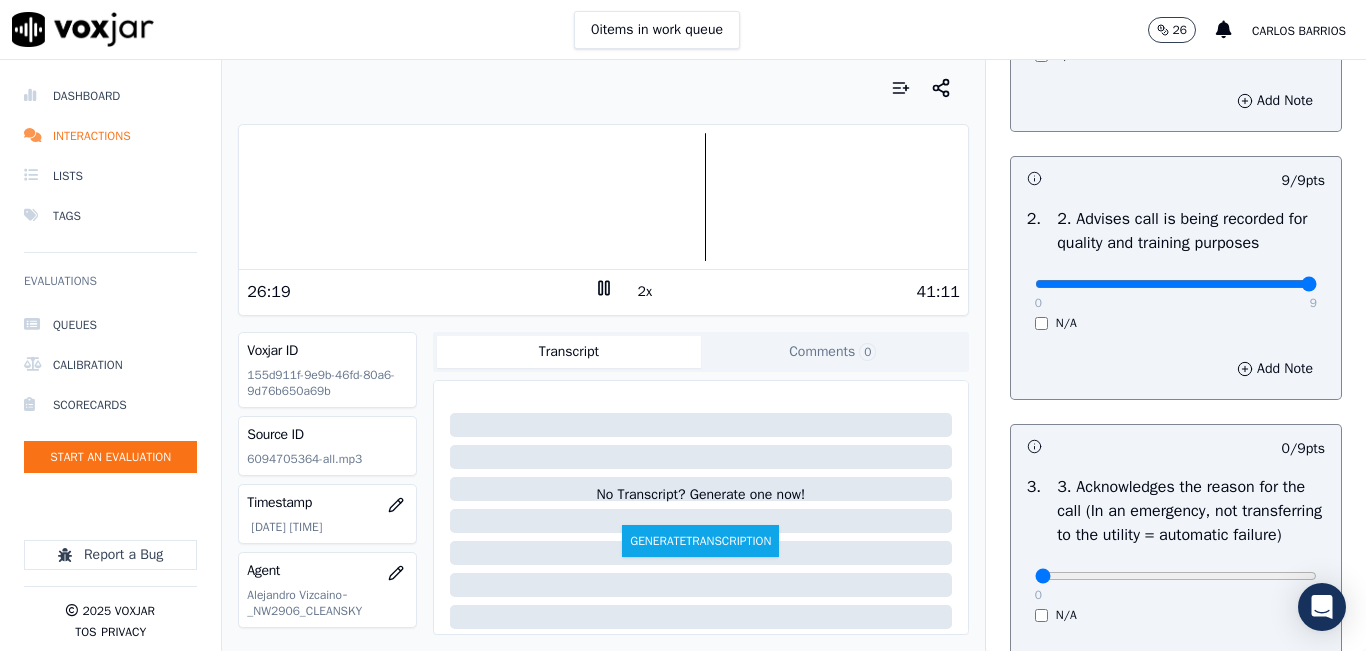 click at bounding box center (603, 197) 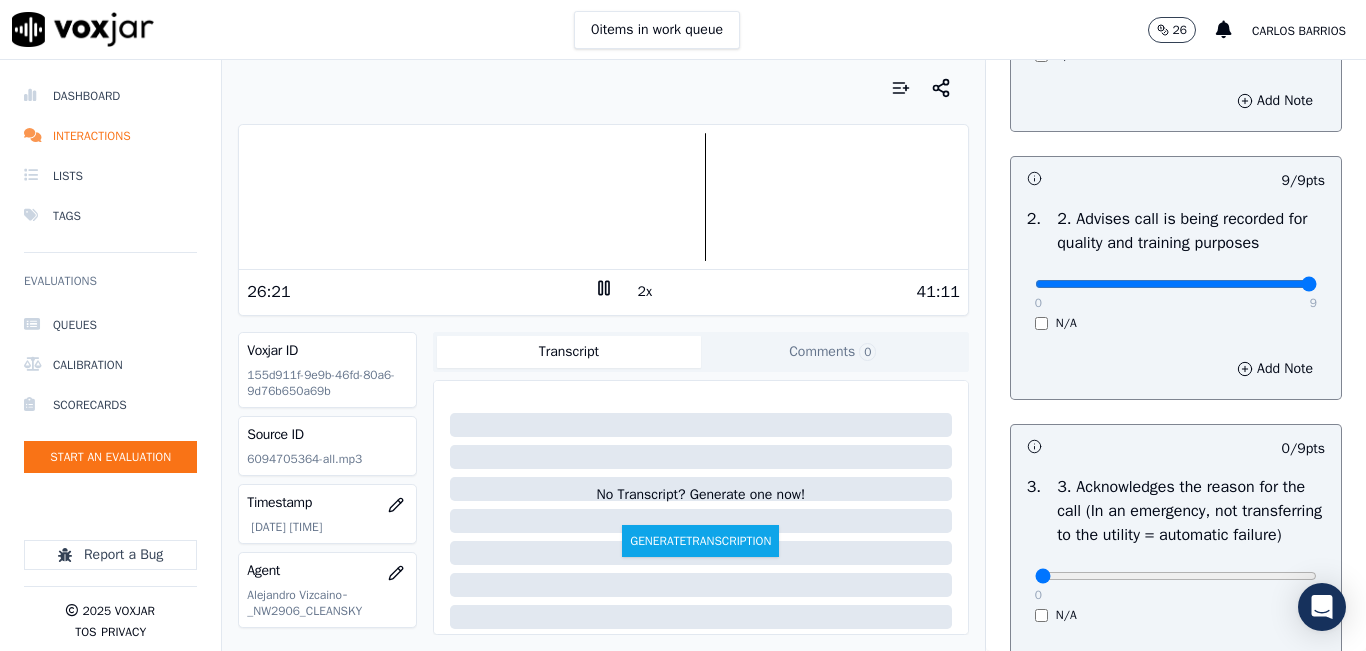 click at bounding box center (603, 197) 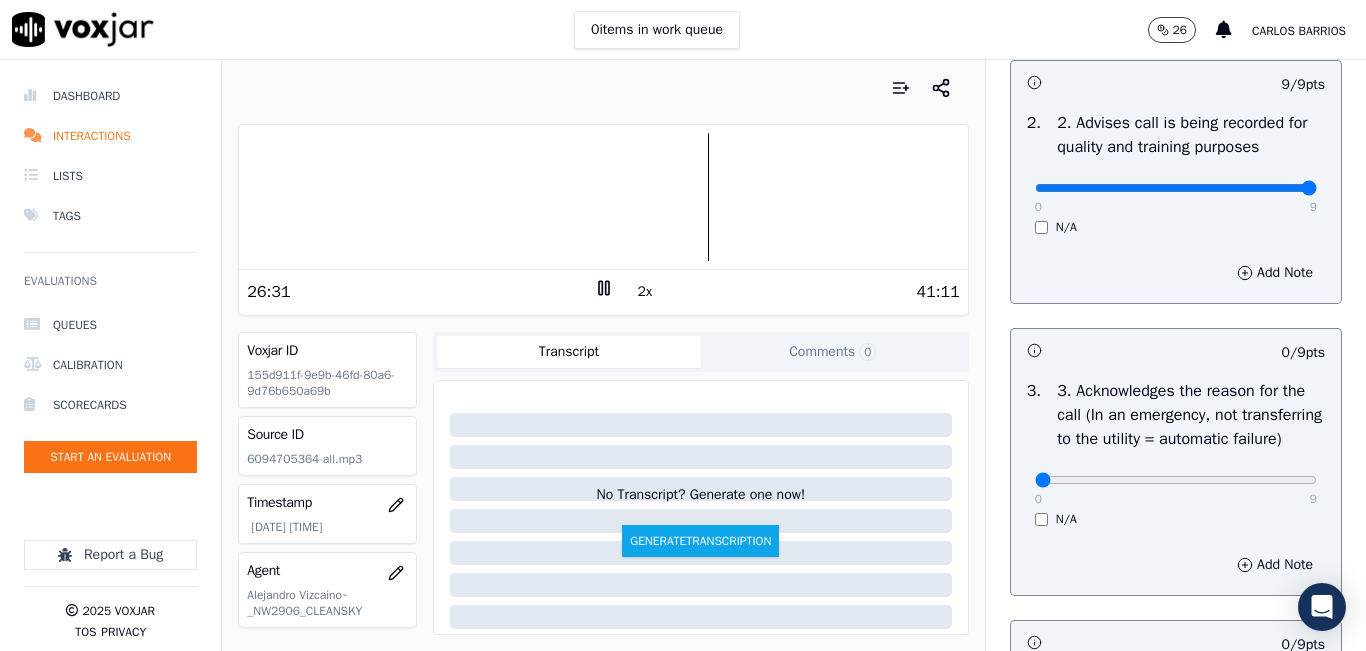 scroll, scrollTop: 400, scrollLeft: 0, axis: vertical 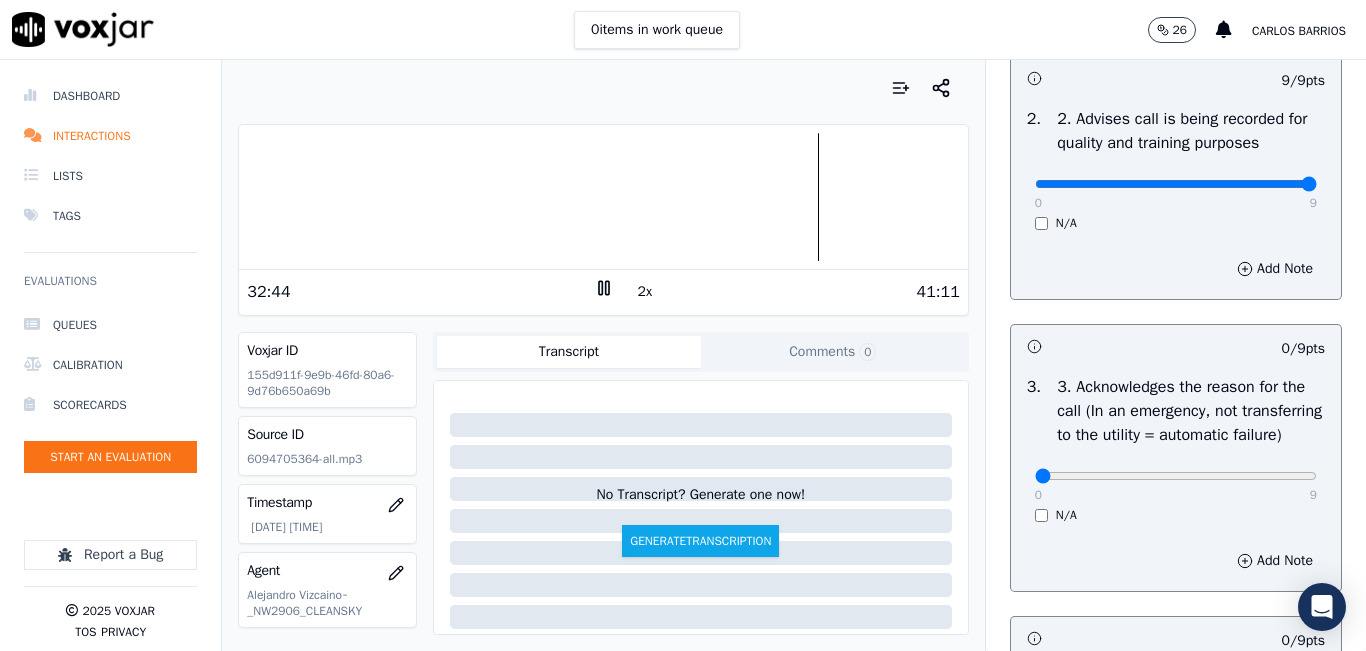 click at bounding box center [603, 197] 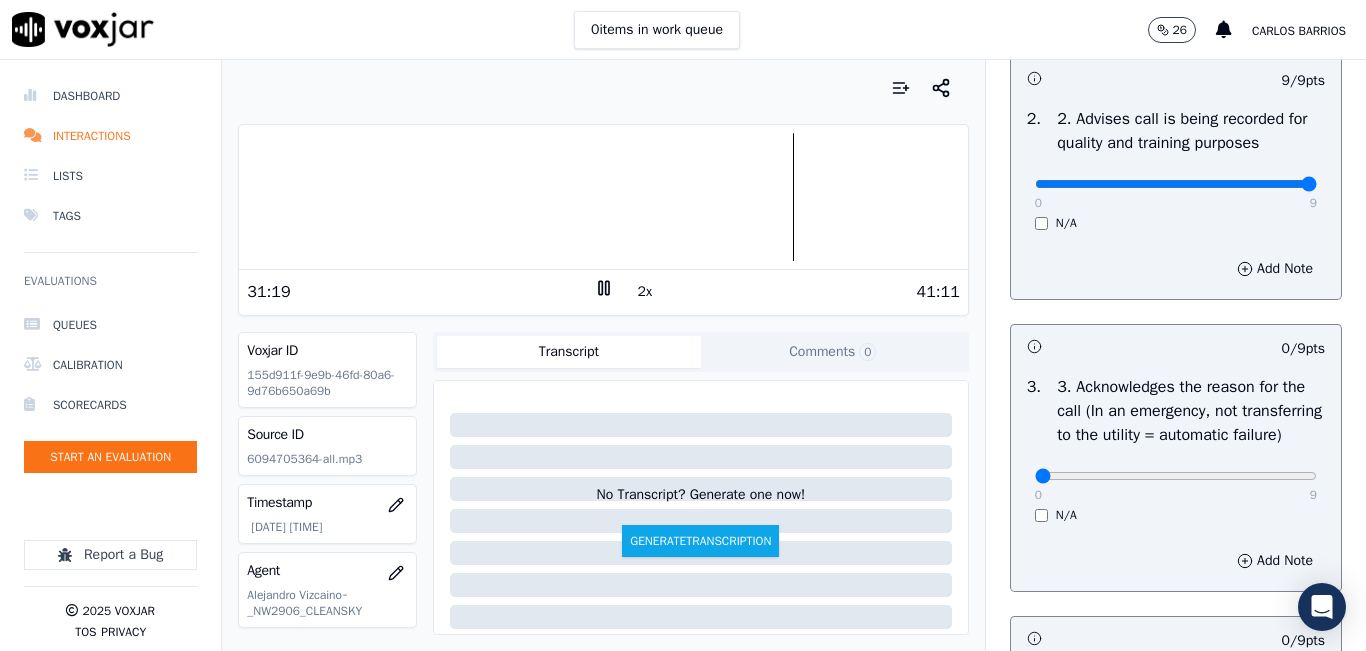 click at bounding box center [603, 197] 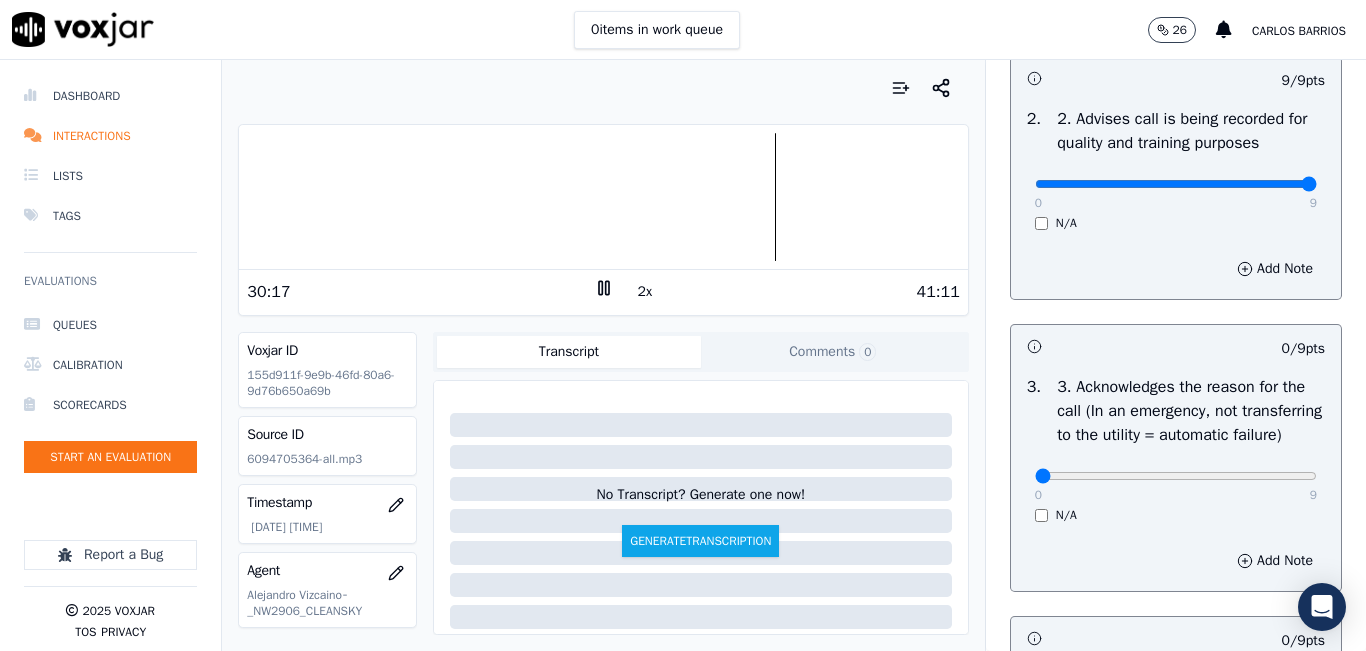 click at bounding box center (603, 197) 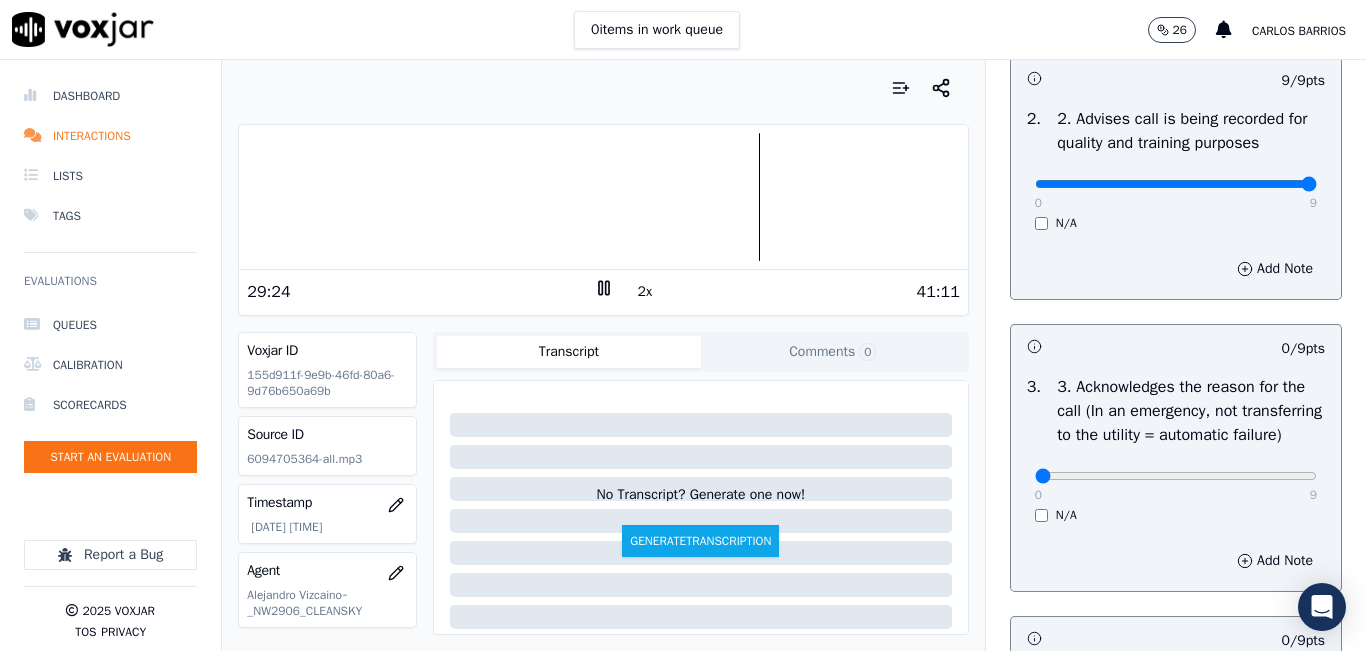 click at bounding box center [603, 197] 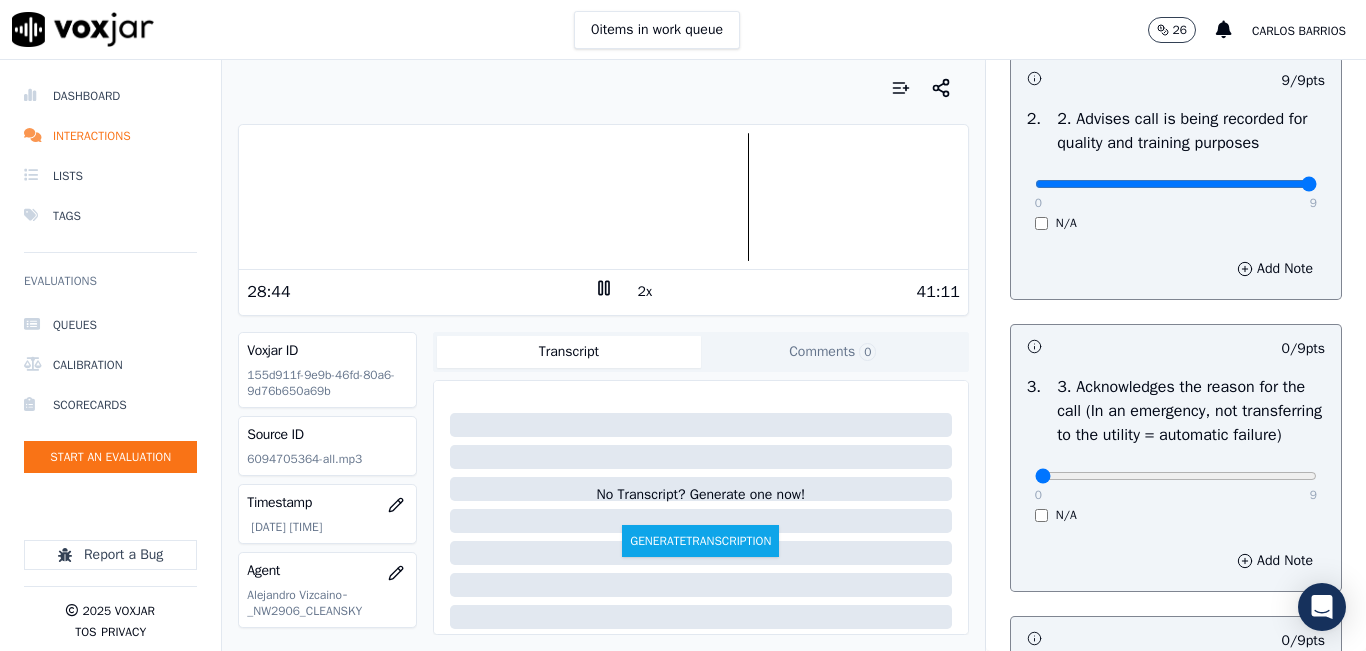 click at bounding box center [603, 197] 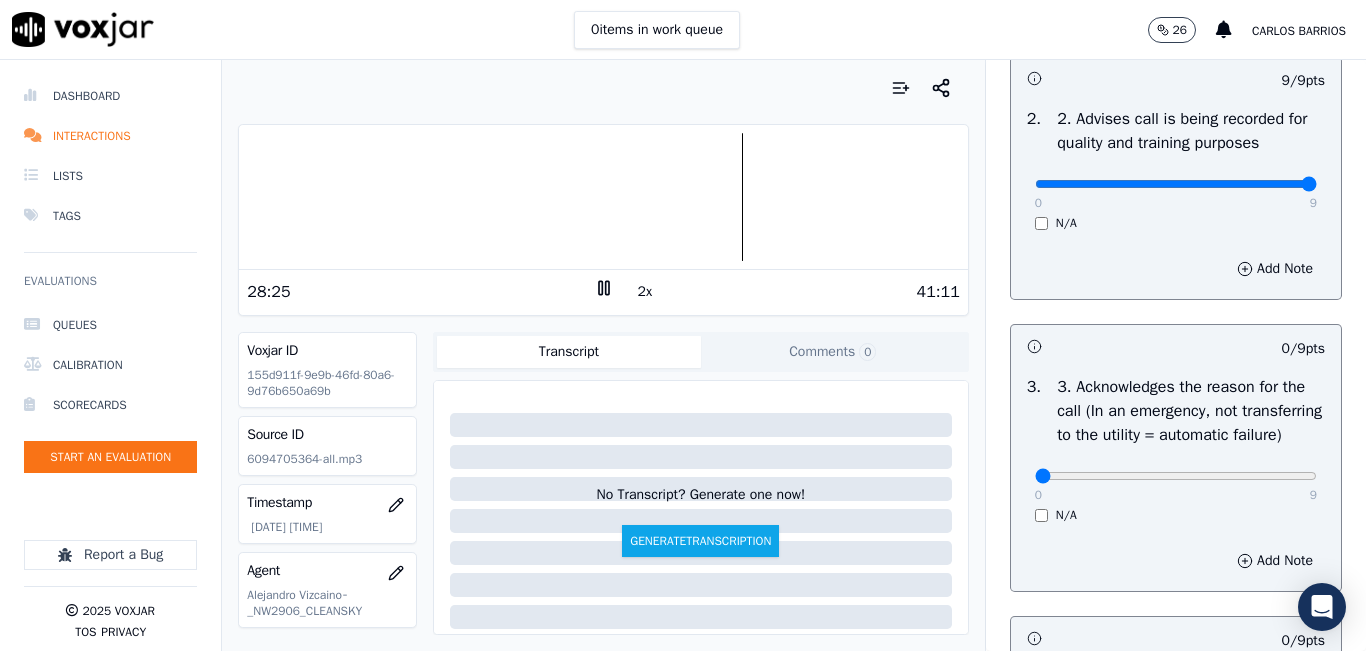 click on "2x" at bounding box center (645, 292) 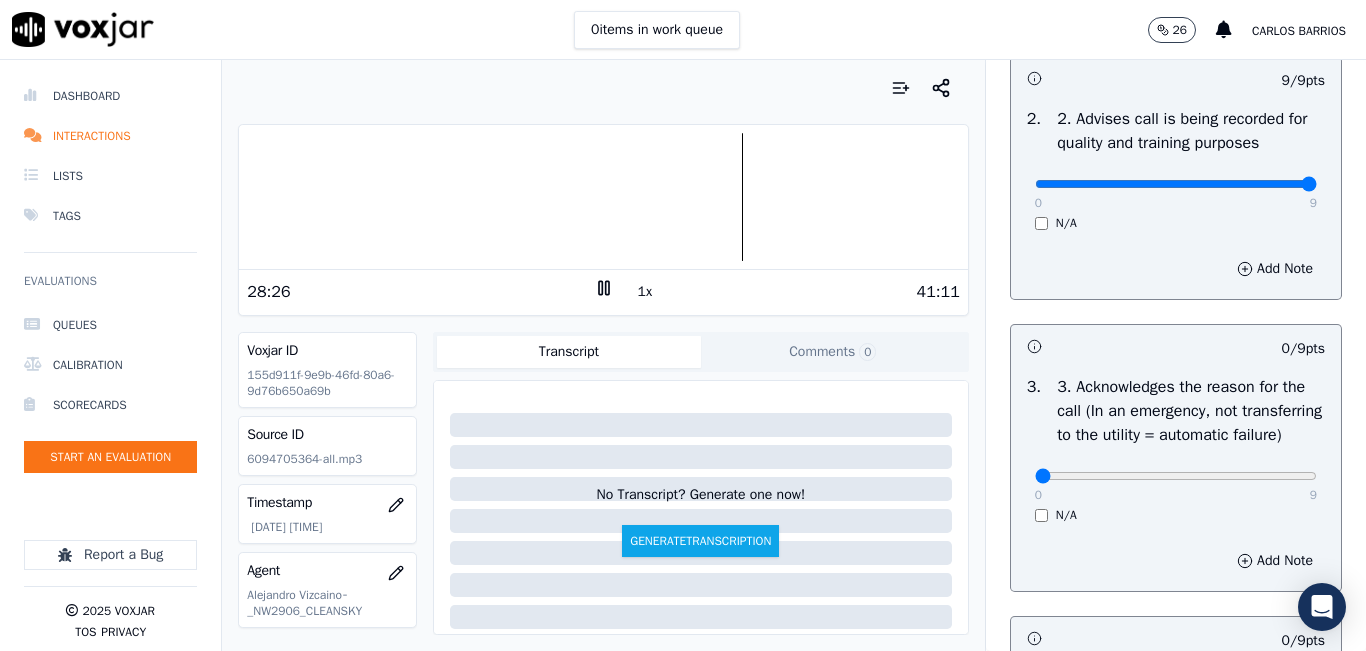 scroll, scrollTop: 700, scrollLeft: 0, axis: vertical 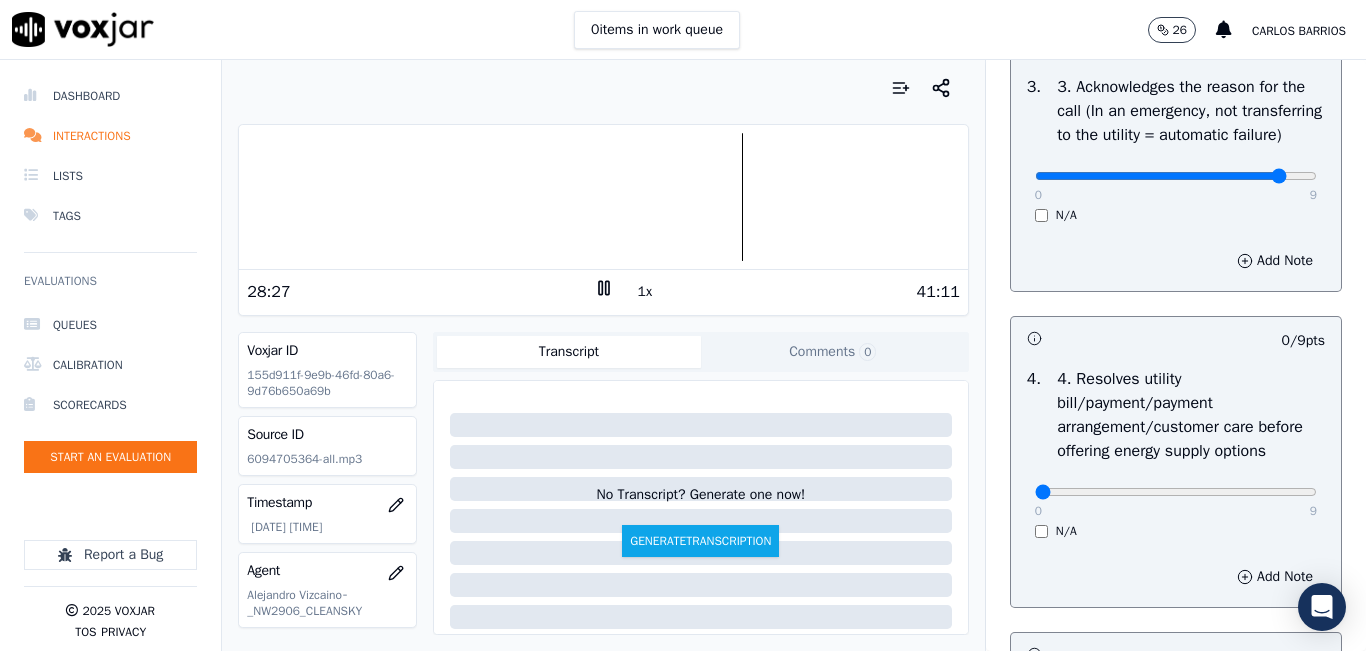 drag, startPoint x: 1235, startPoint y: 213, endPoint x: 1292, endPoint y: 249, distance: 67.41662 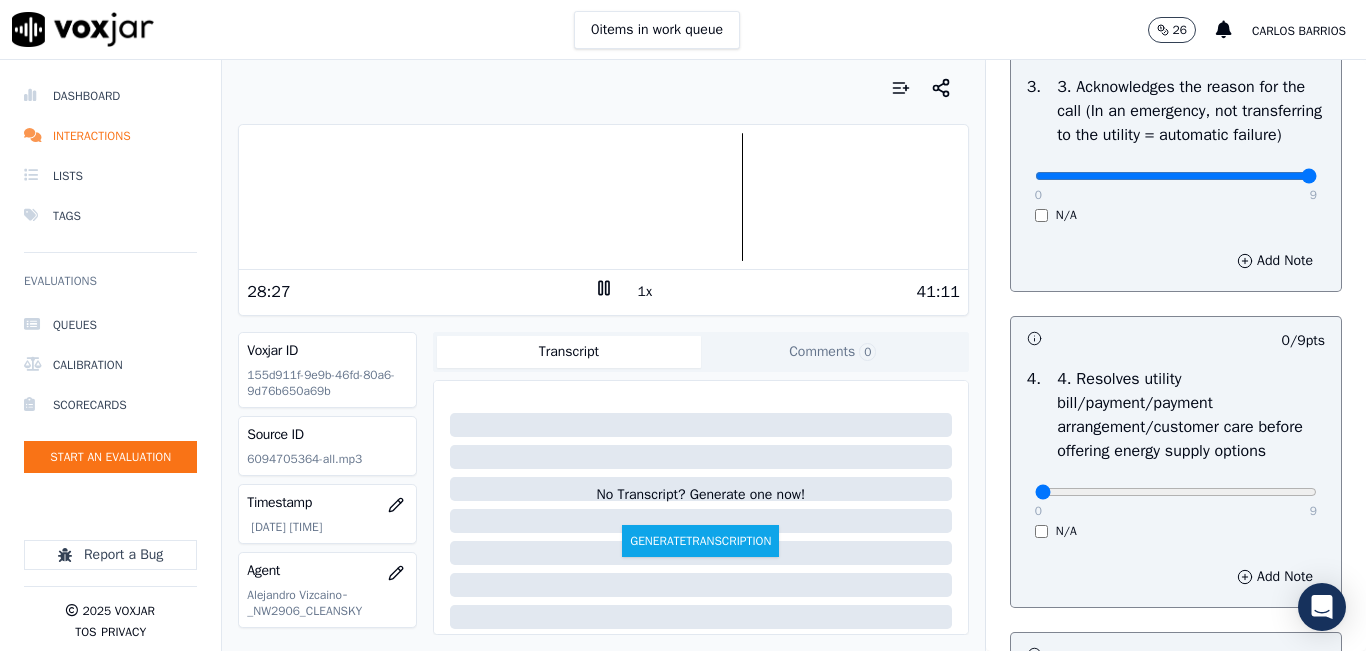 click at bounding box center [1176, -384] 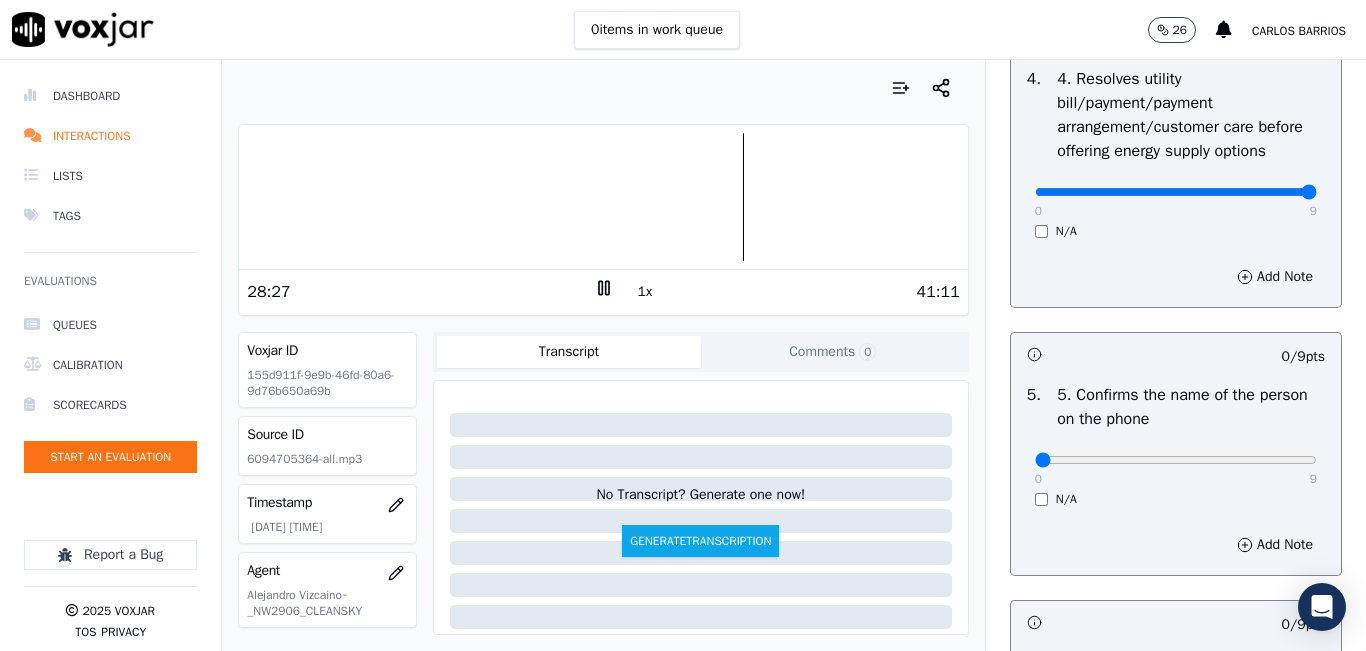 type on "9" 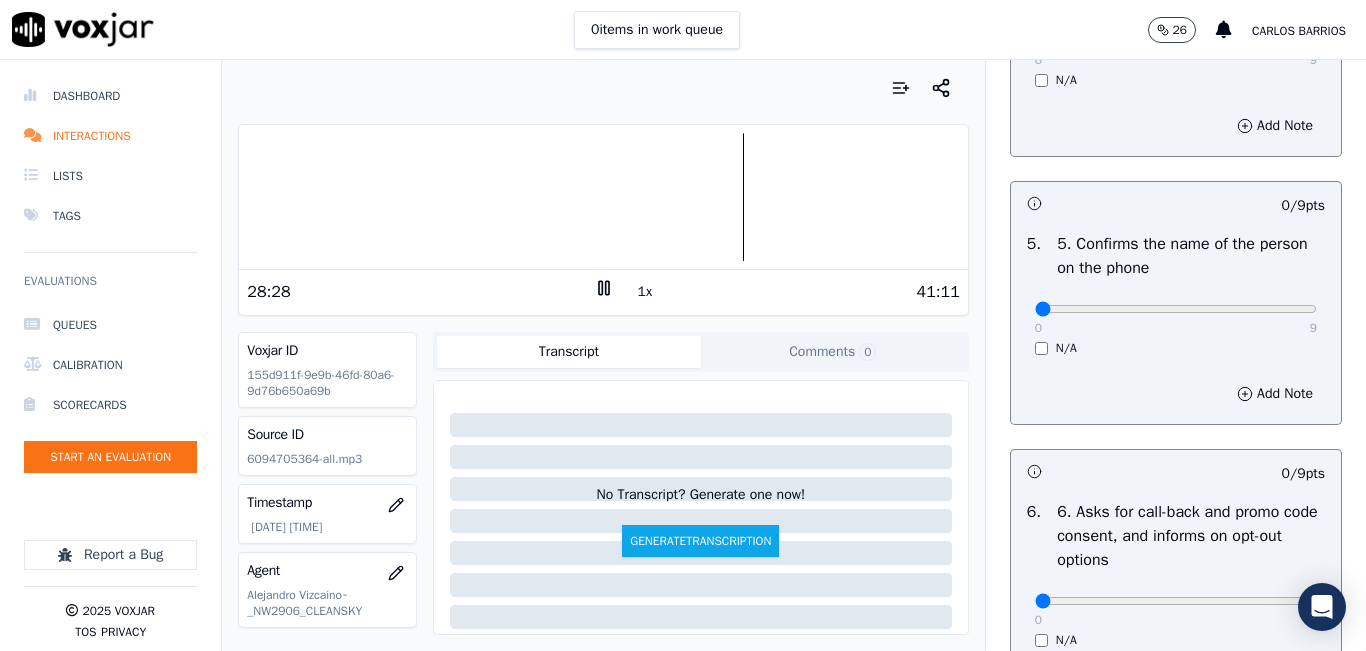scroll, scrollTop: 1300, scrollLeft: 0, axis: vertical 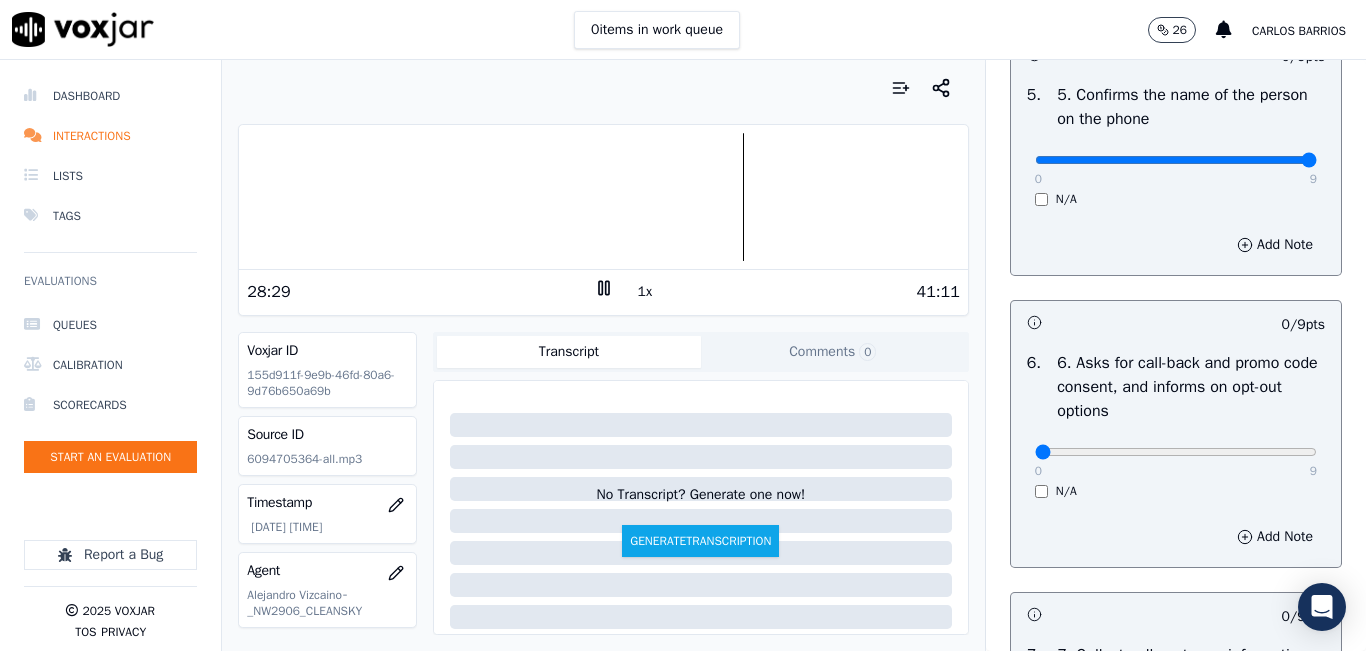 type on "9" 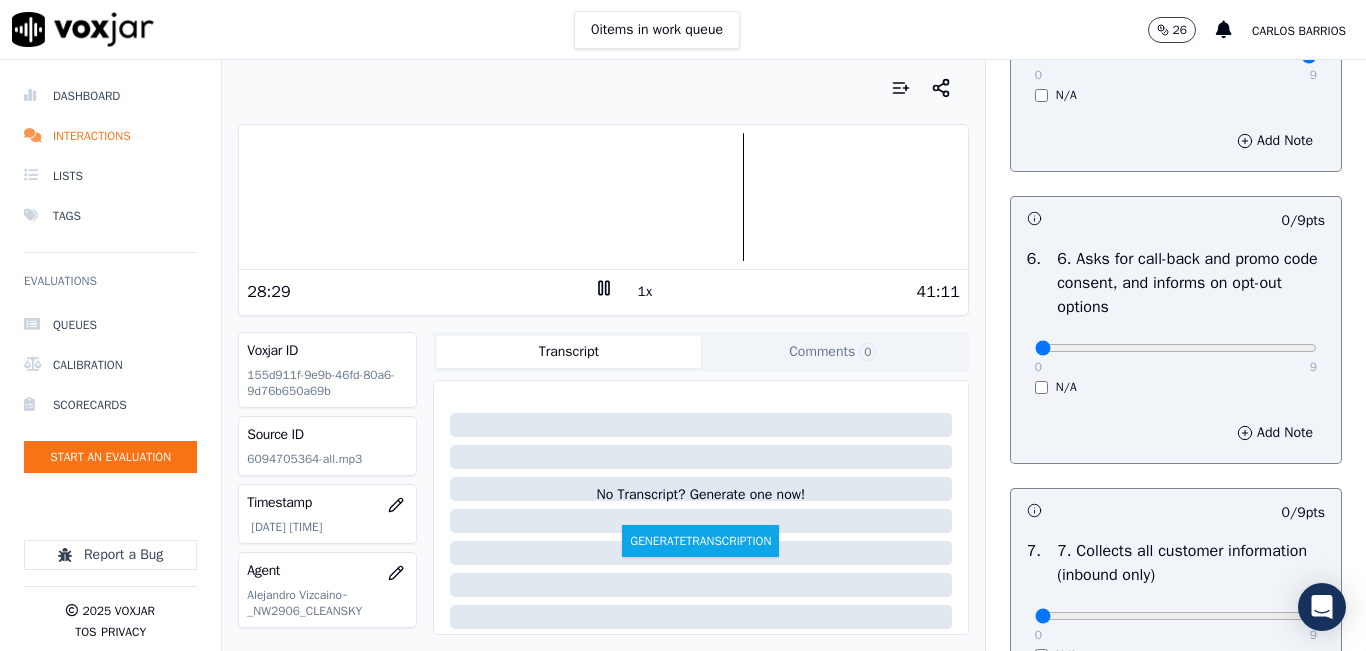 scroll, scrollTop: 1500, scrollLeft: 0, axis: vertical 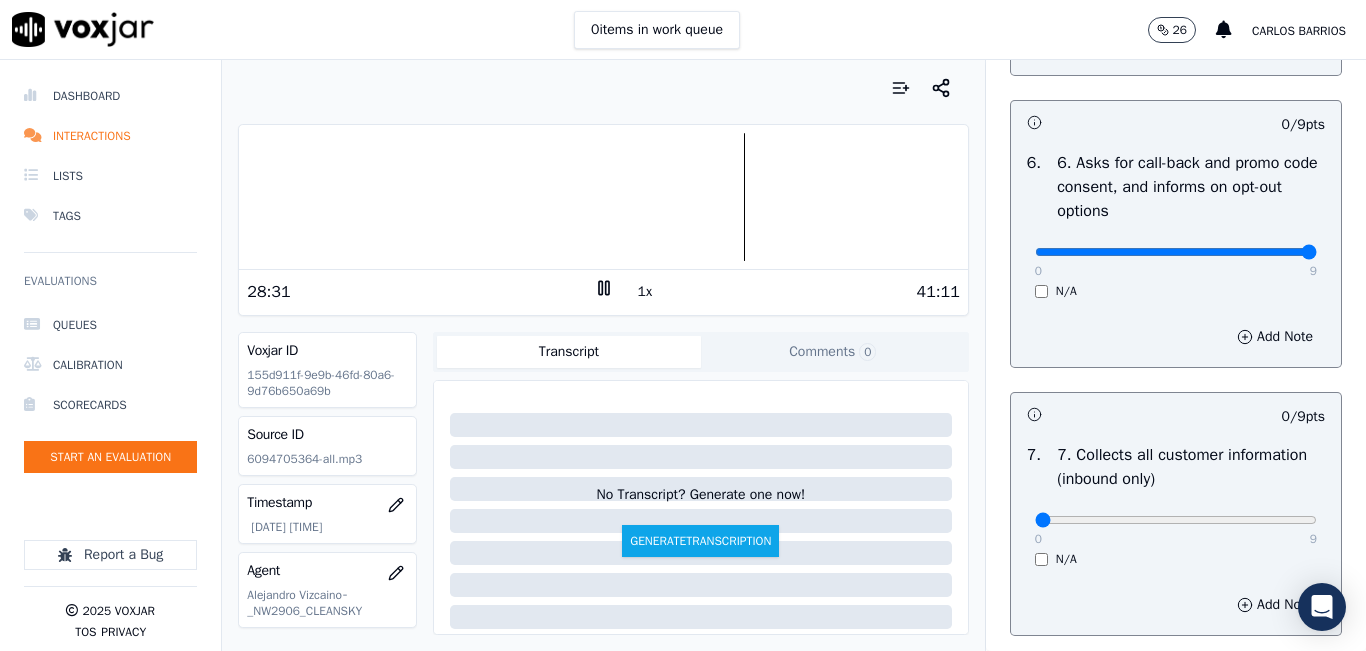 type on "9" 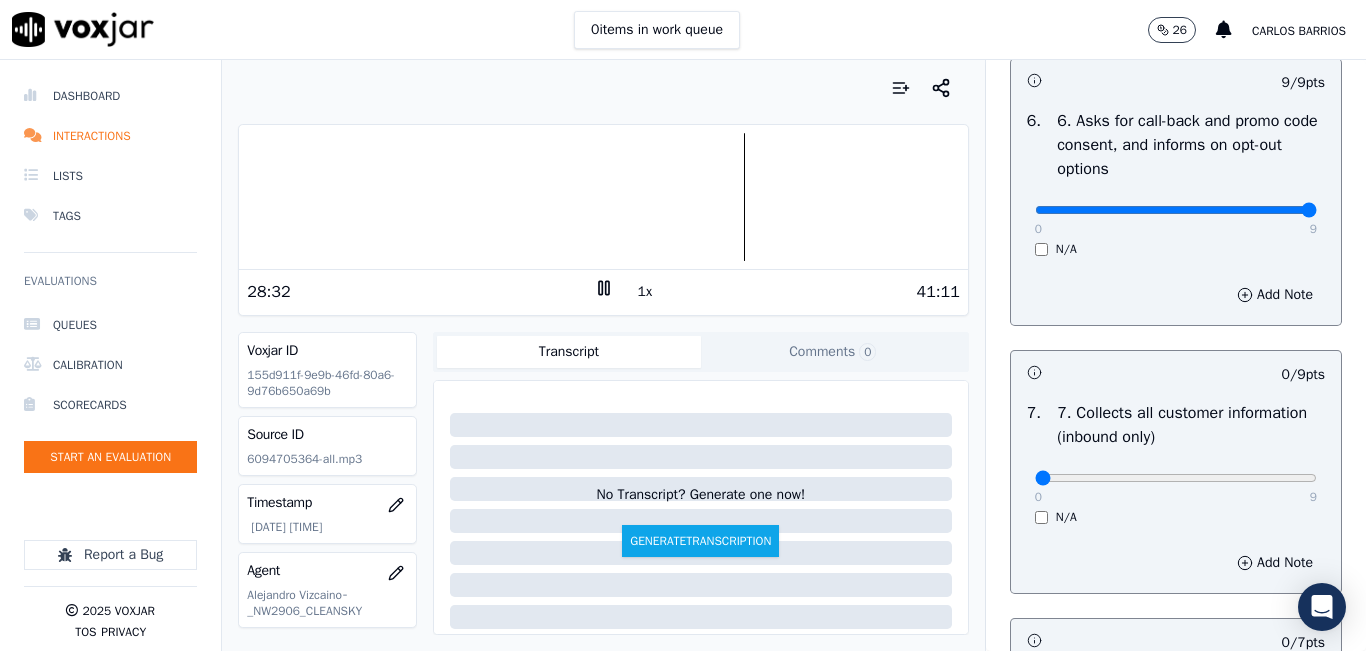 scroll, scrollTop: 1500, scrollLeft: 0, axis: vertical 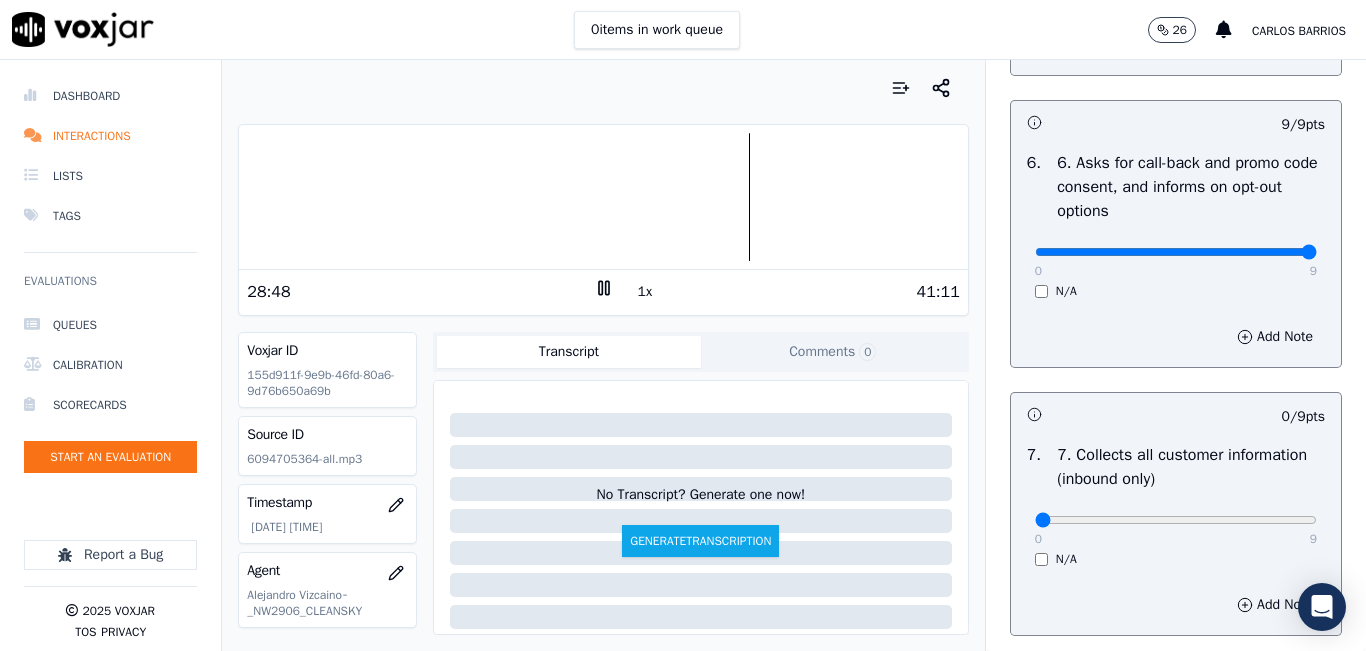 click at bounding box center (603, 197) 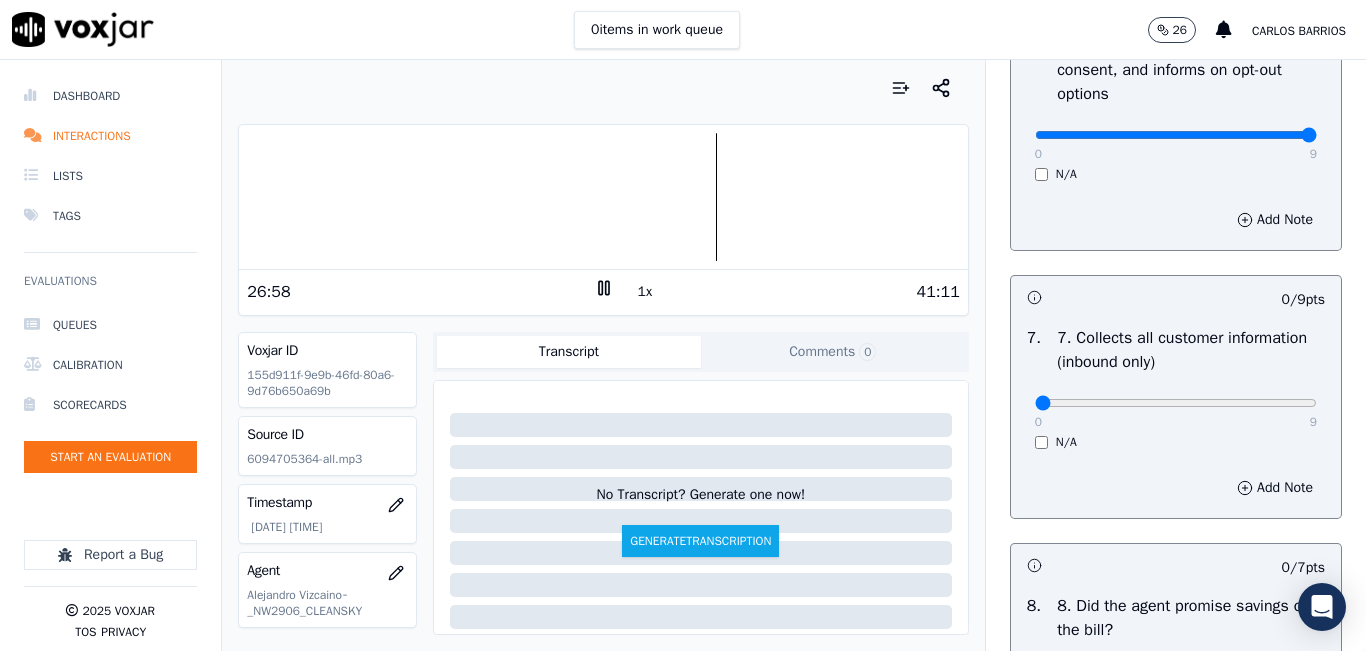 scroll, scrollTop: 1700, scrollLeft: 0, axis: vertical 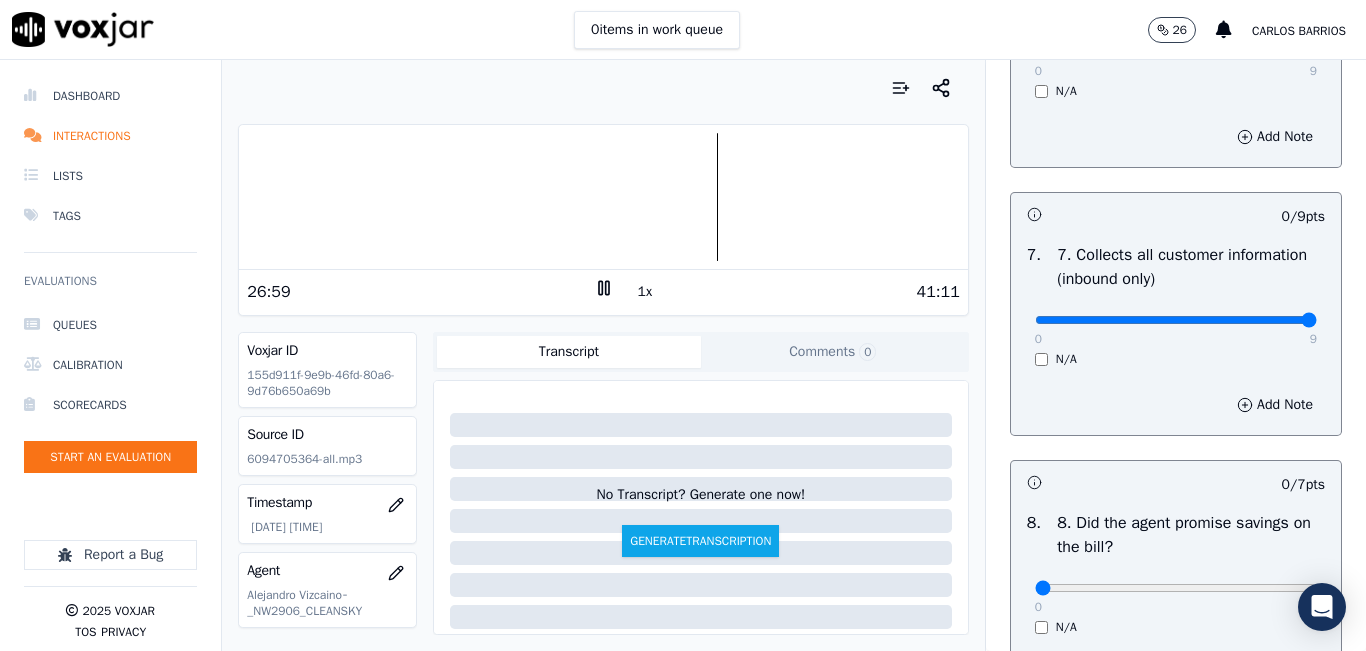 type on "9" 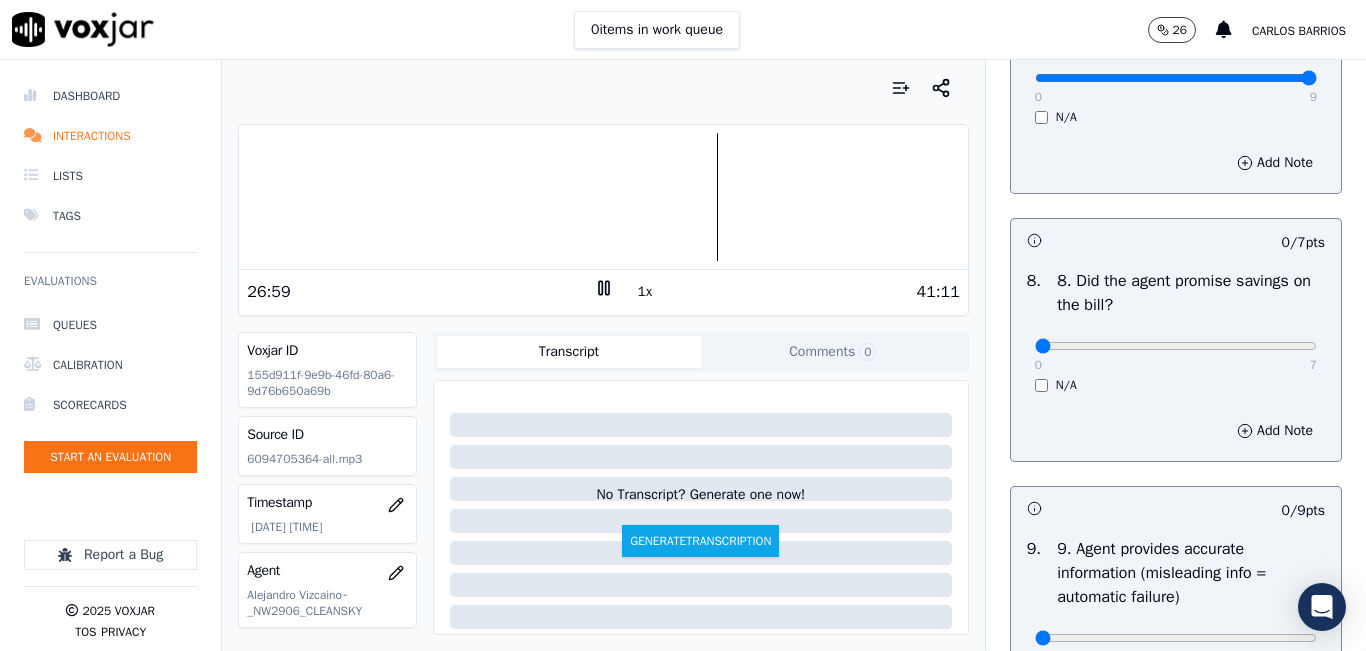 scroll, scrollTop: 2100, scrollLeft: 0, axis: vertical 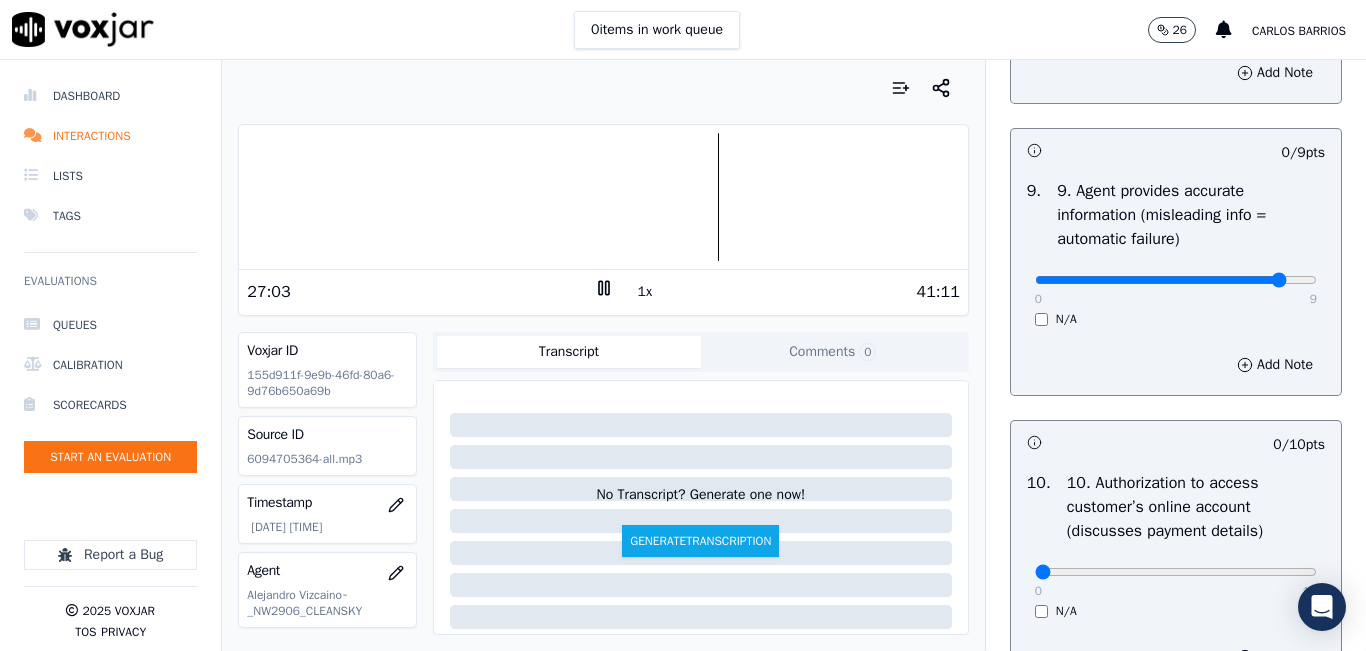 click at bounding box center [1176, -1984] 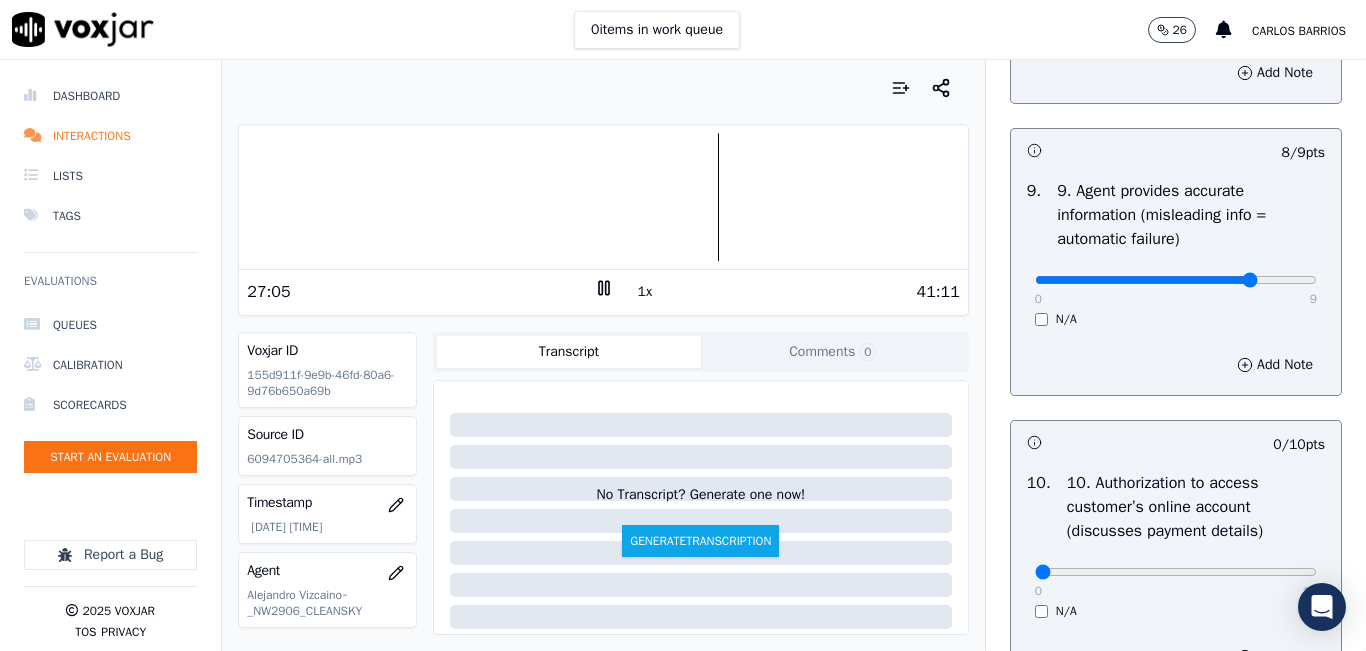 click at bounding box center [1176, -1984] 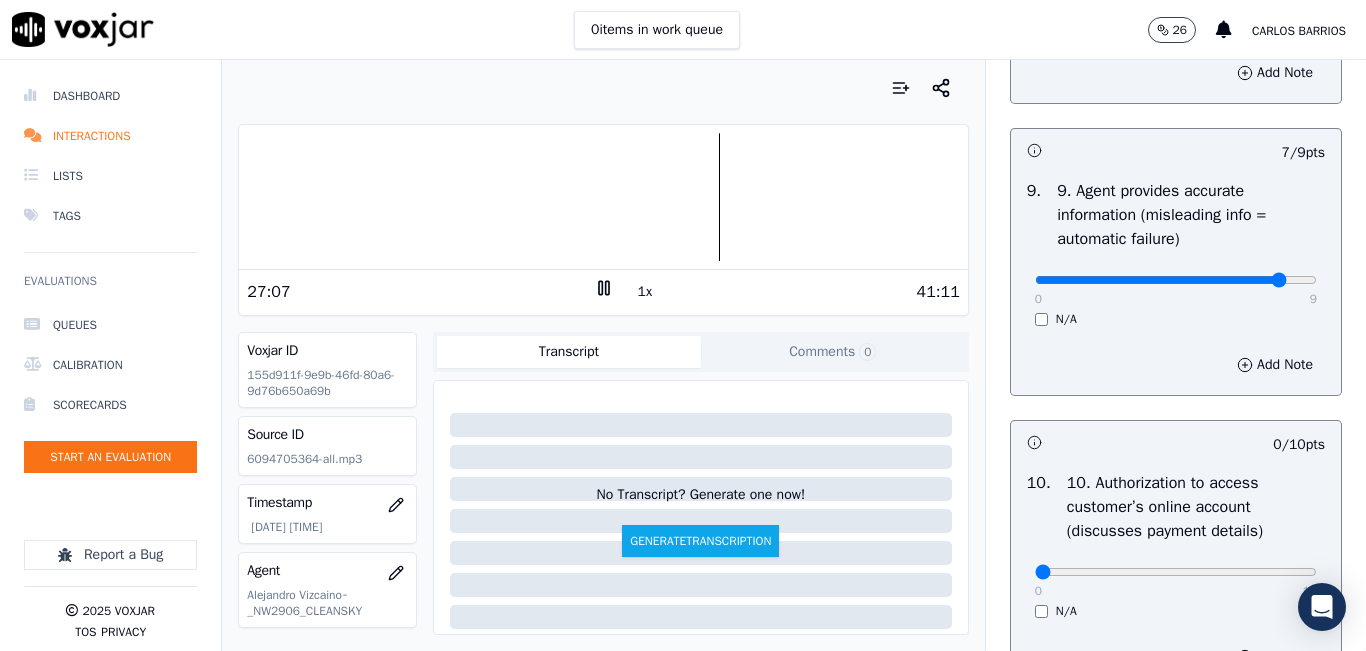 type on "8" 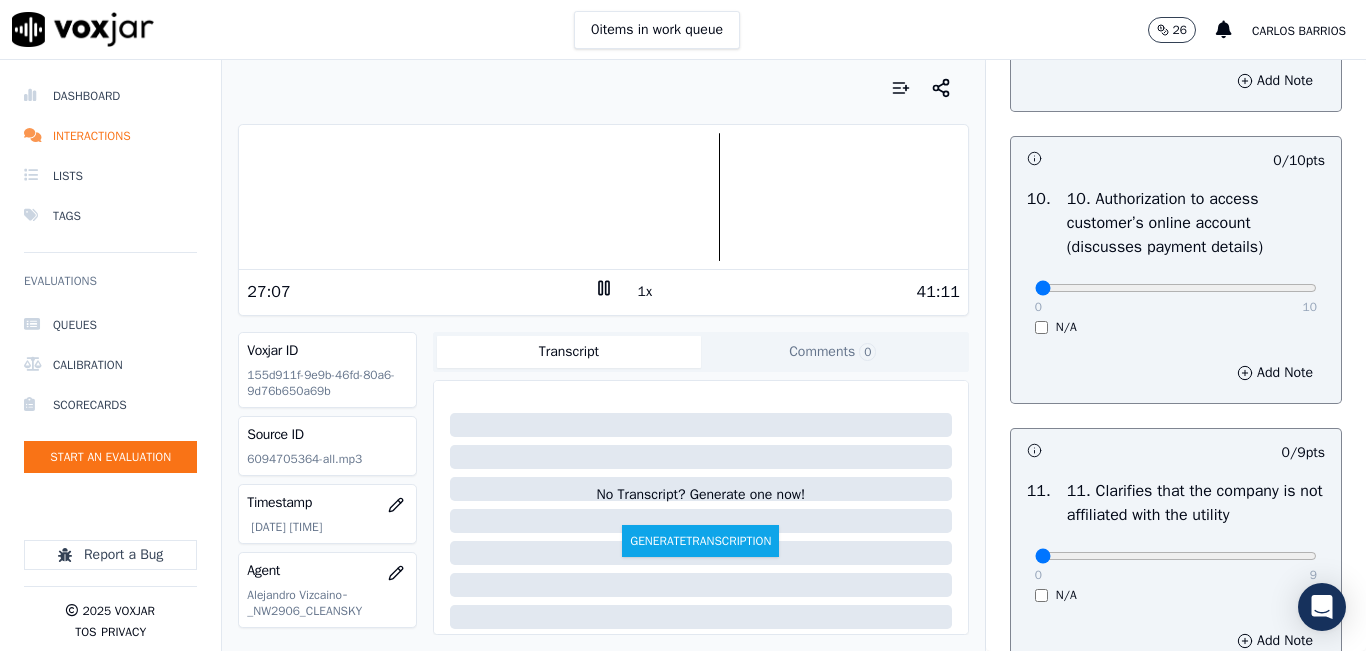 scroll, scrollTop: 2600, scrollLeft: 0, axis: vertical 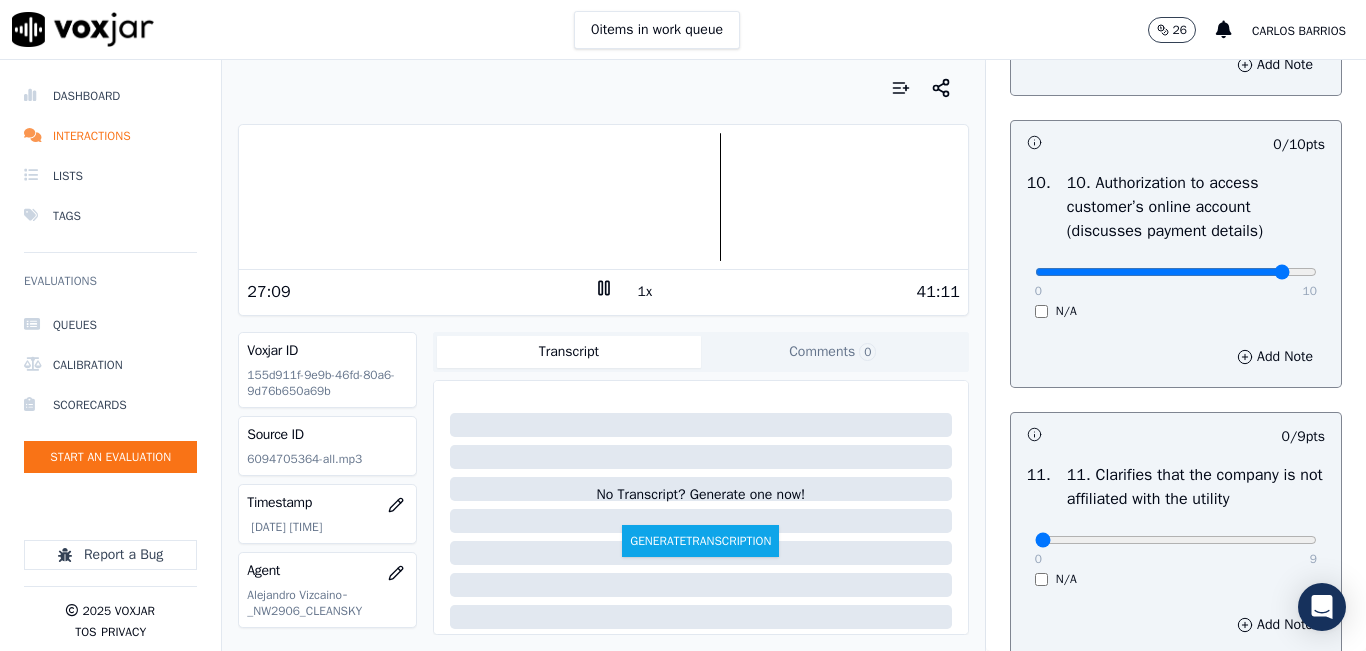 click at bounding box center (1176, -2284) 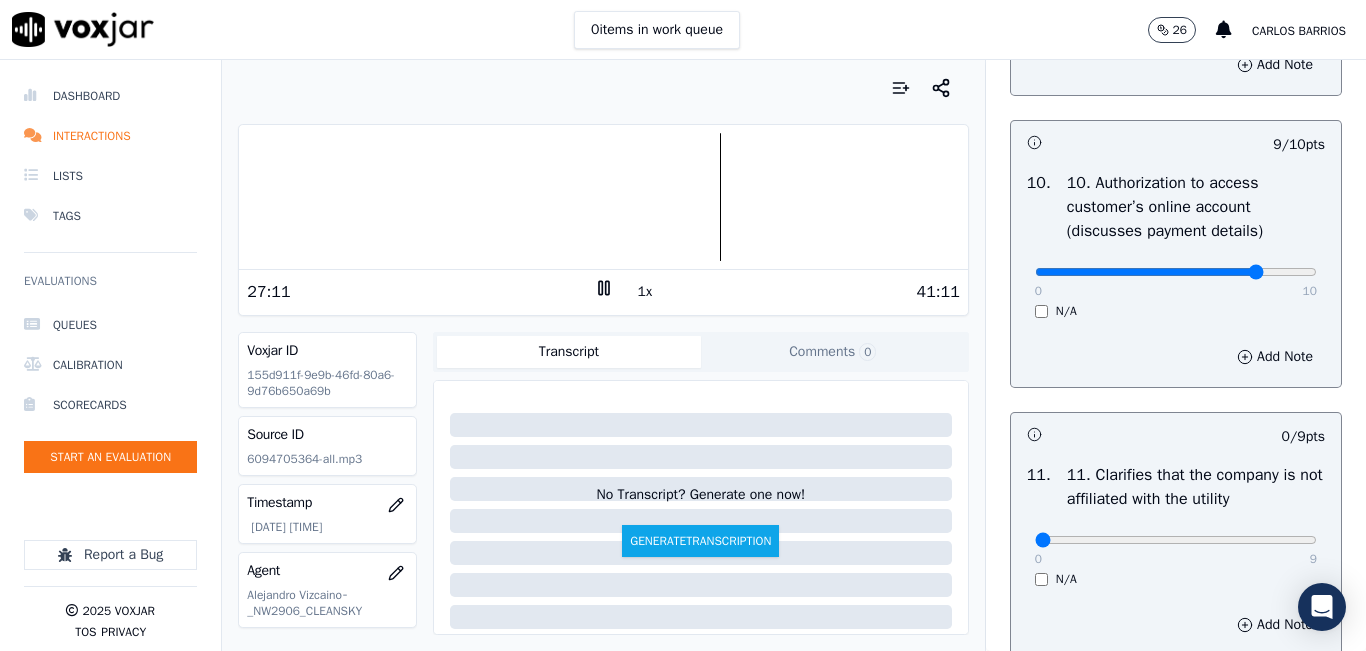type on "8" 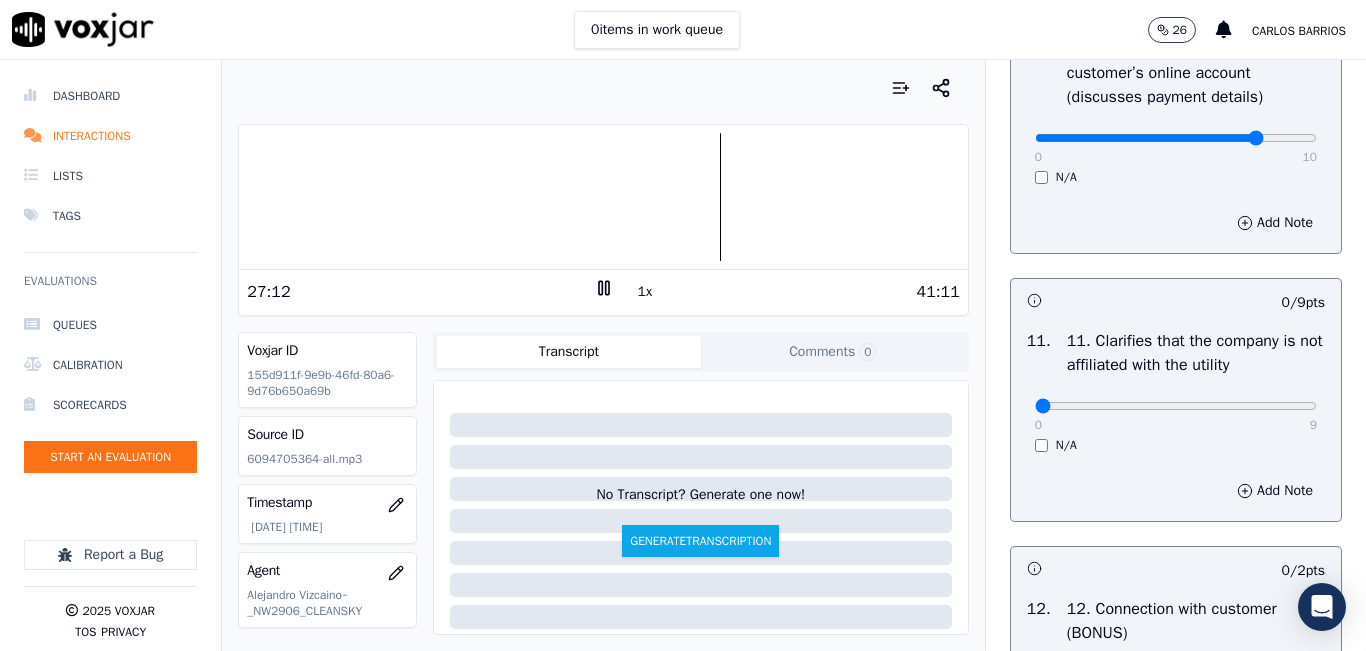 scroll, scrollTop: 2900, scrollLeft: 0, axis: vertical 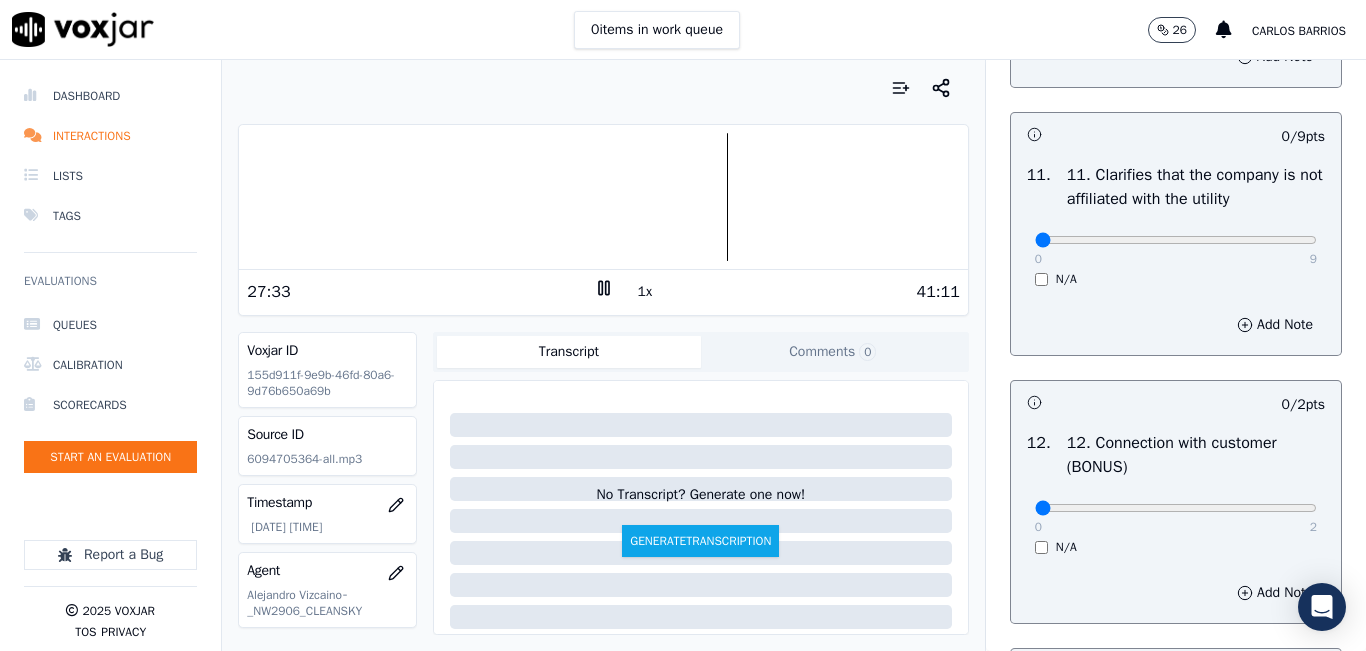 drag, startPoint x: 1240, startPoint y: 295, endPoint x: 1253, endPoint y: 300, distance: 13.928389 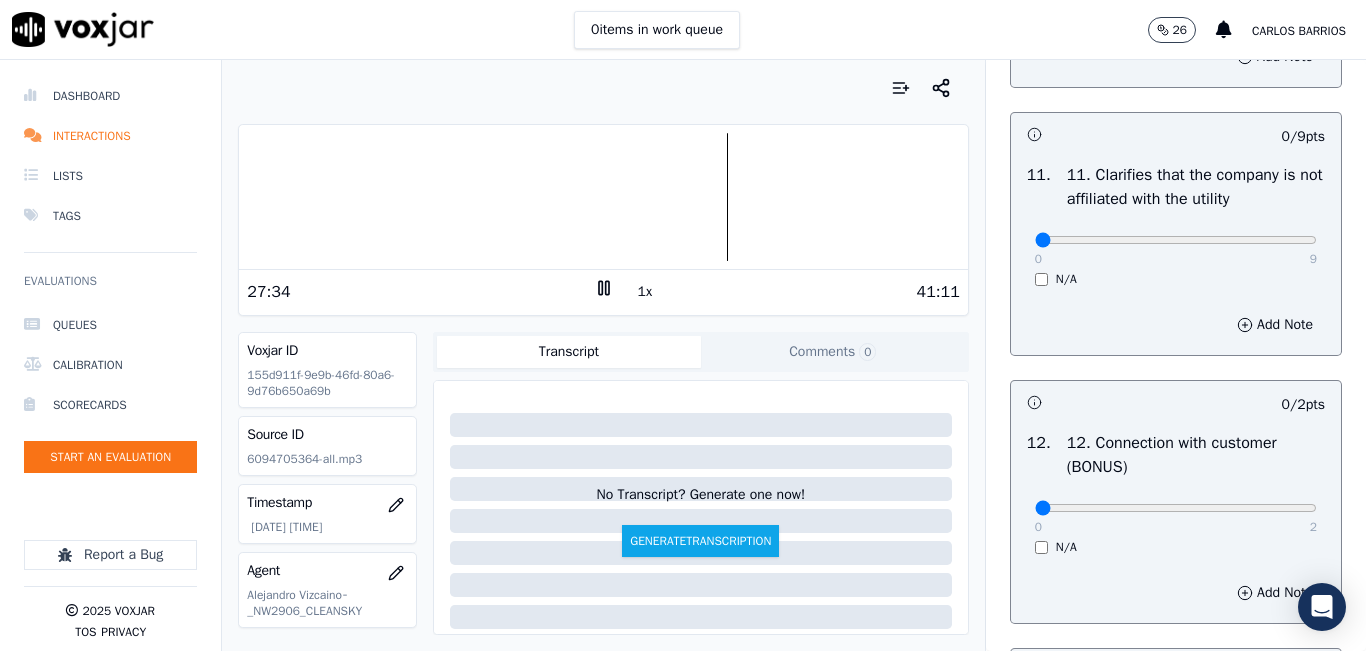 click on "0   9" at bounding box center [1176, 239] 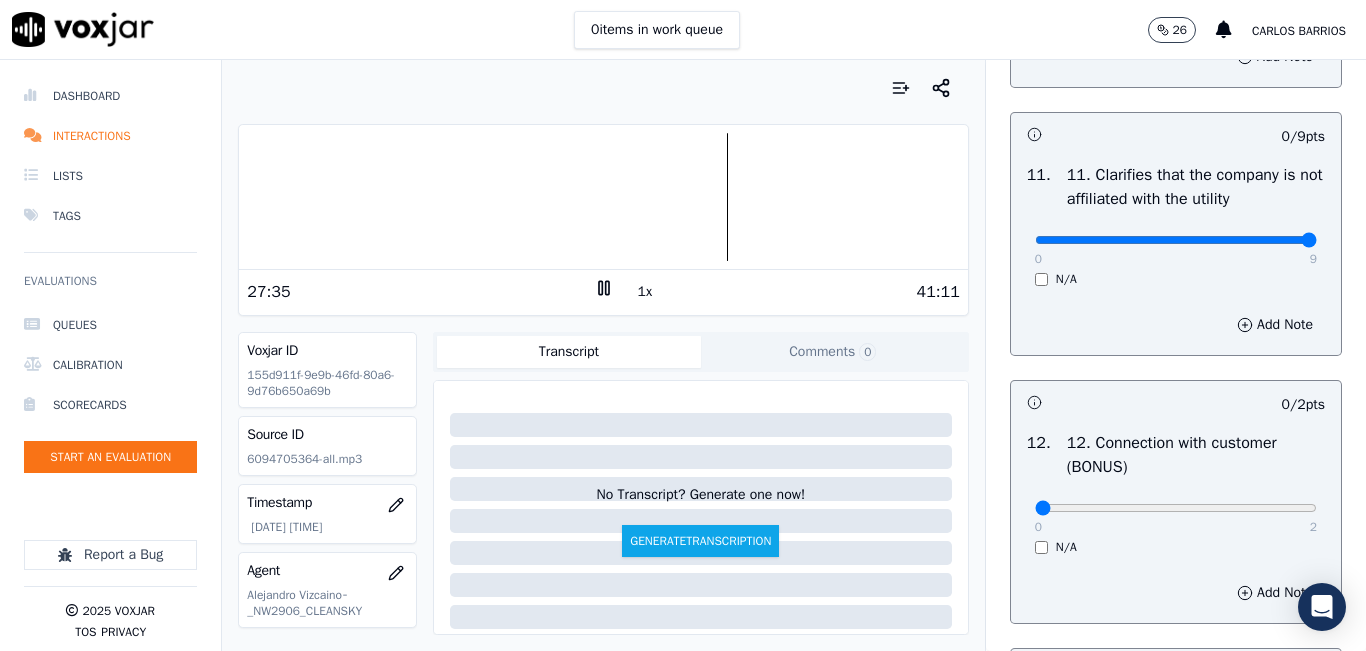 type on "9" 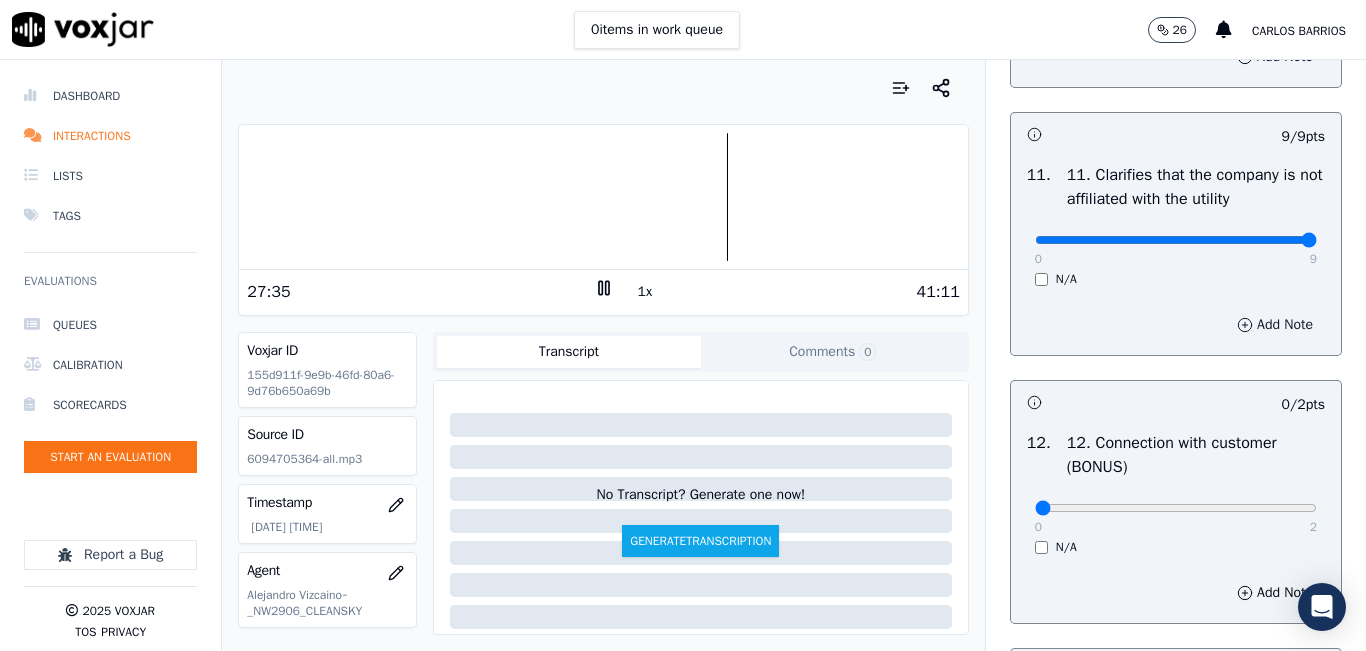 scroll, scrollTop: 3200, scrollLeft: 0, axis: vertical 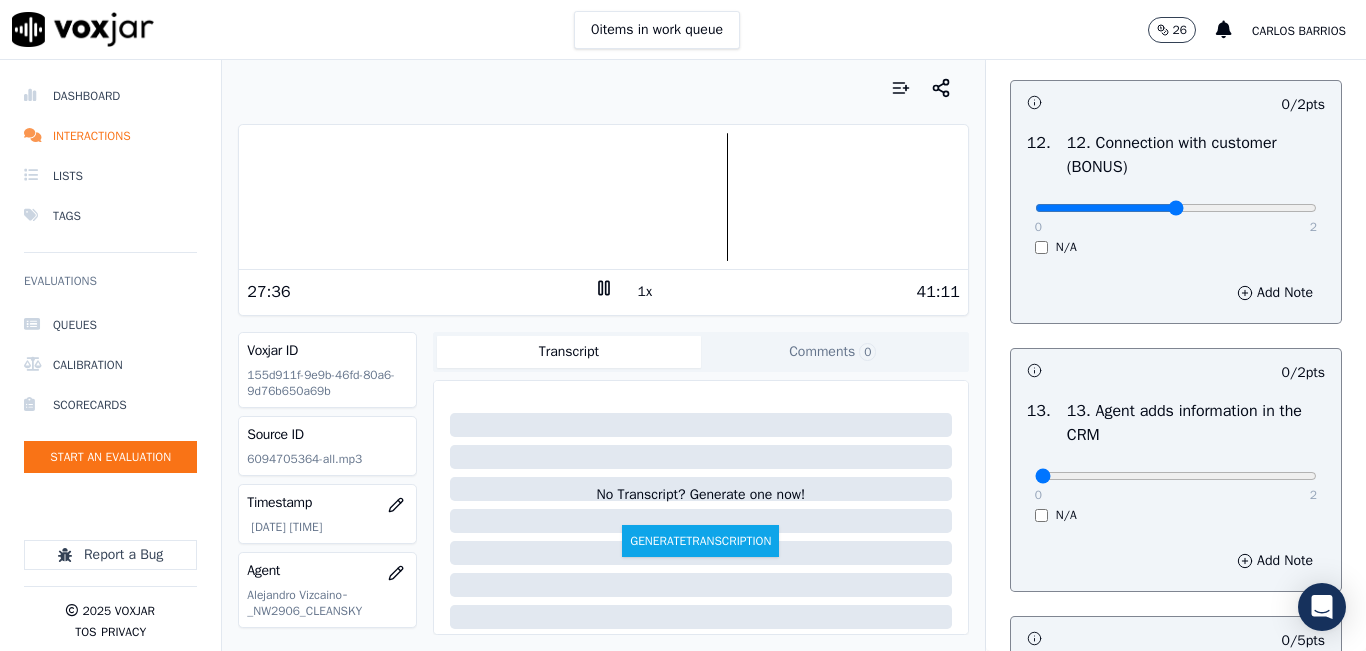 type on "1" 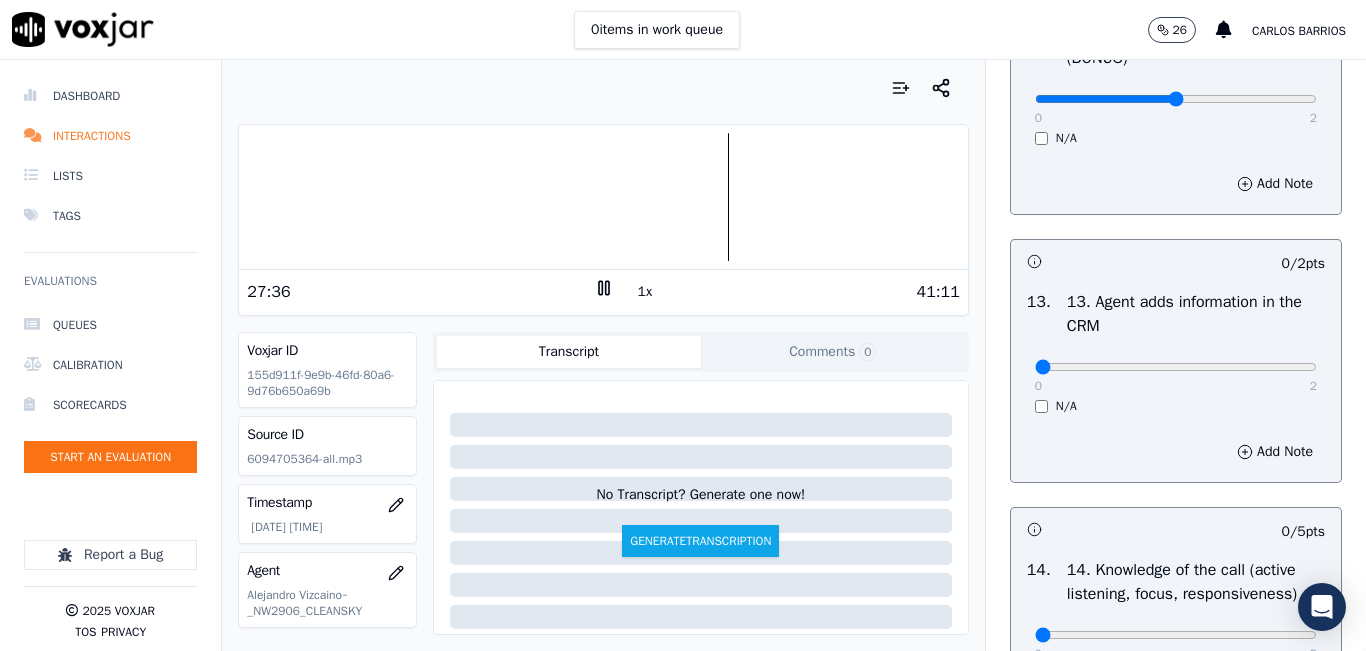 scroll, scrollTop: 3500, scrollLeft: 0, axis: vertical 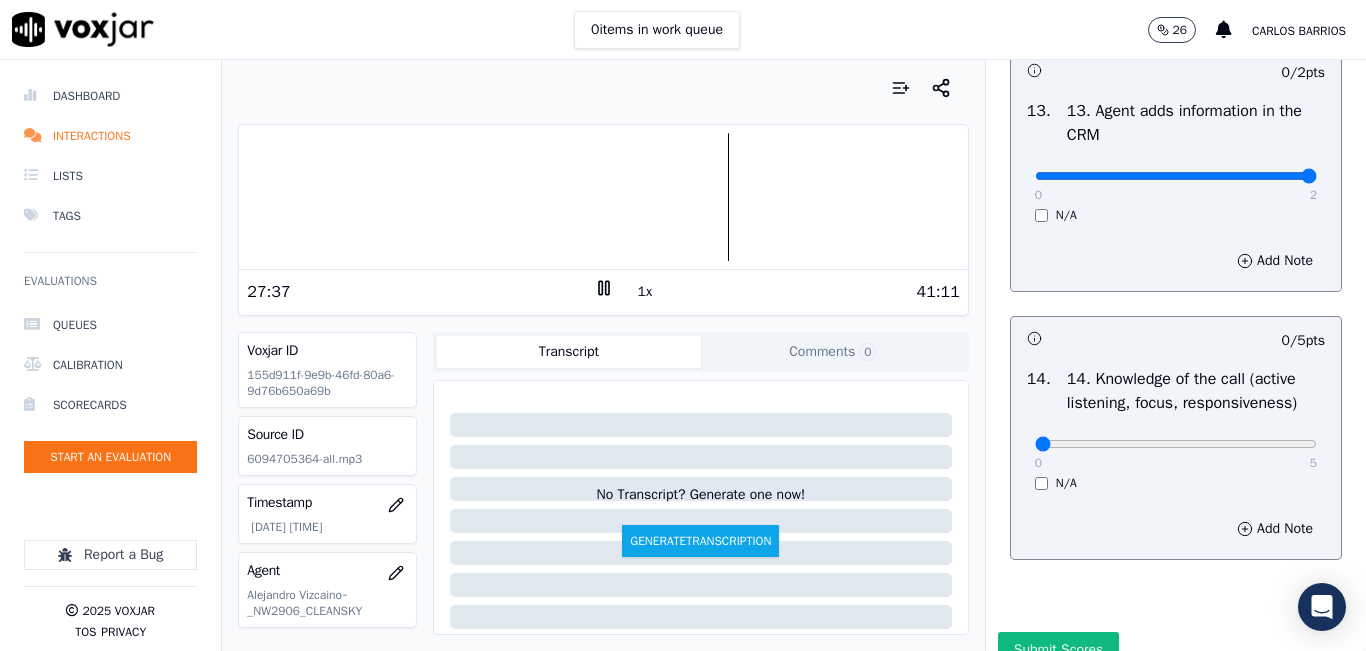 type on "2" 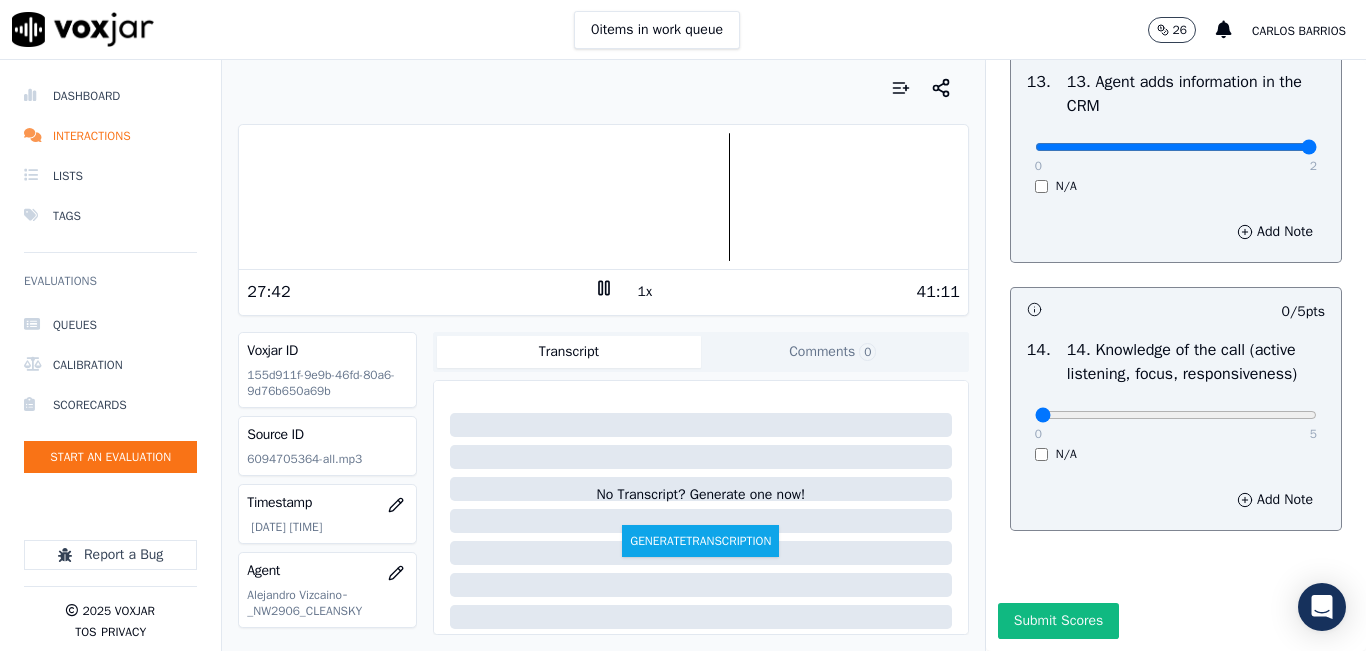 scroll, scrollTop: 3600, scrollLeft: 0, axis: vertical 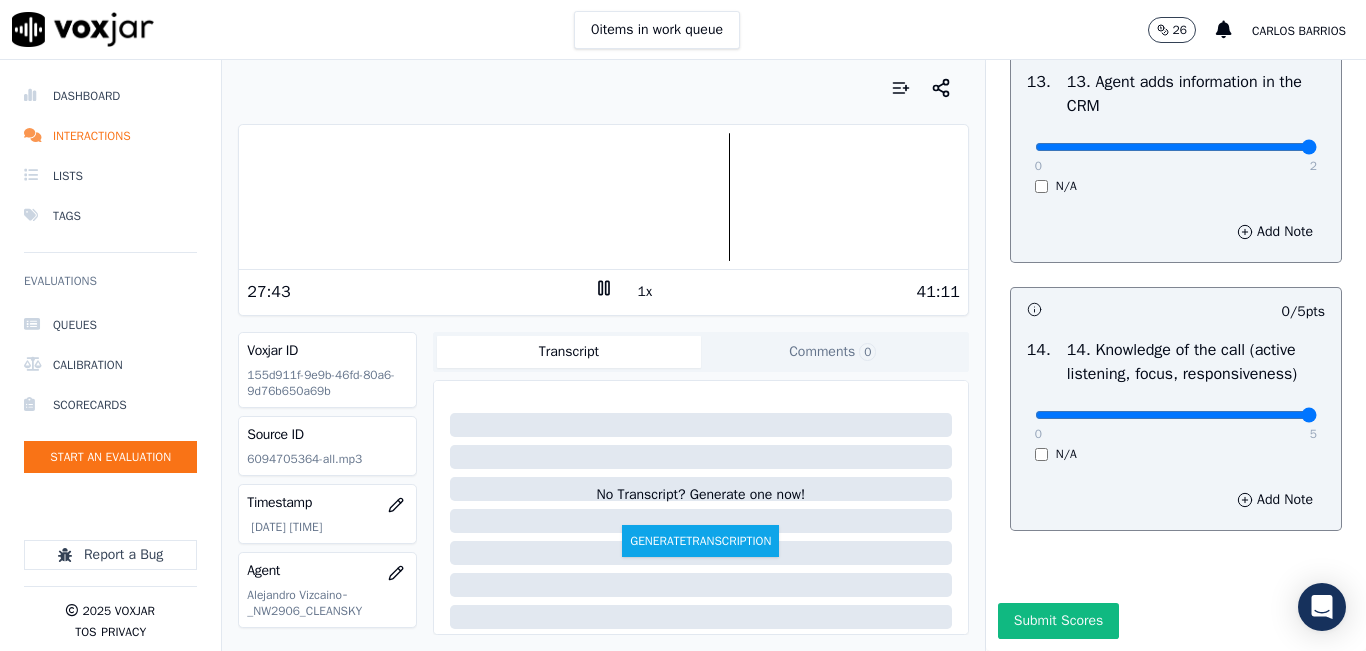 type on "5" 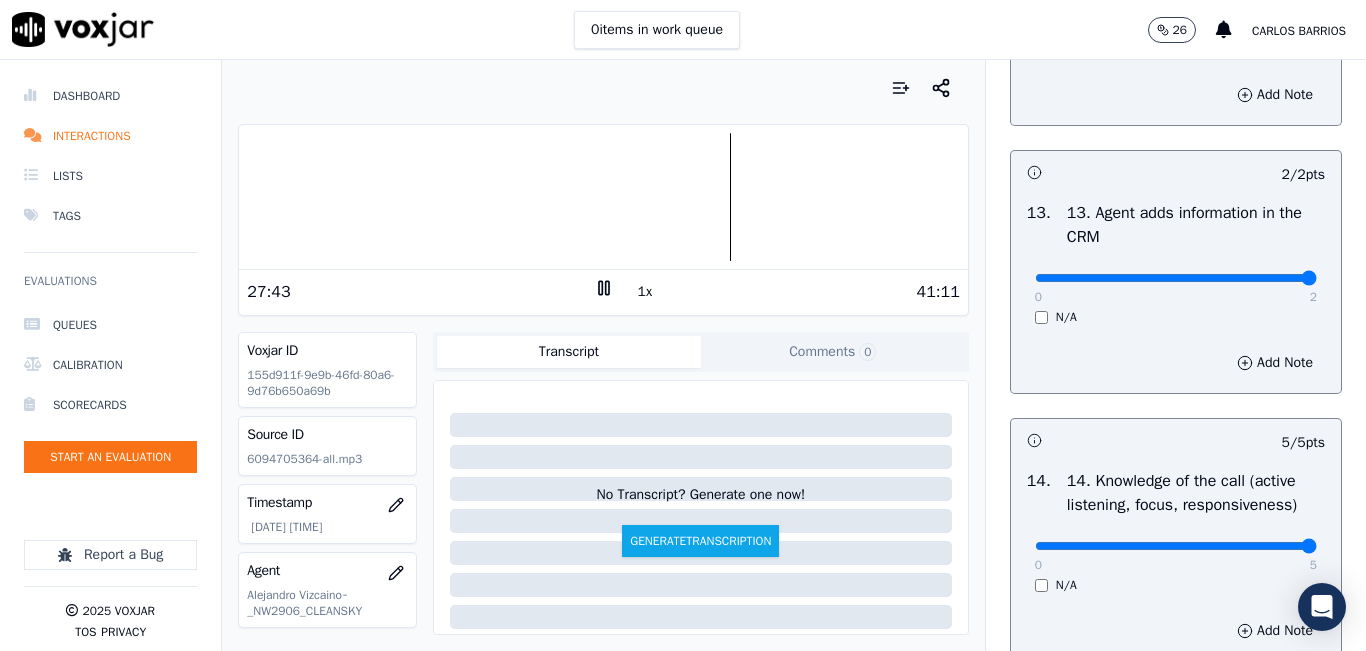 scroll, scrollTop: 3300, scrollLeft: 0, axis: vertical 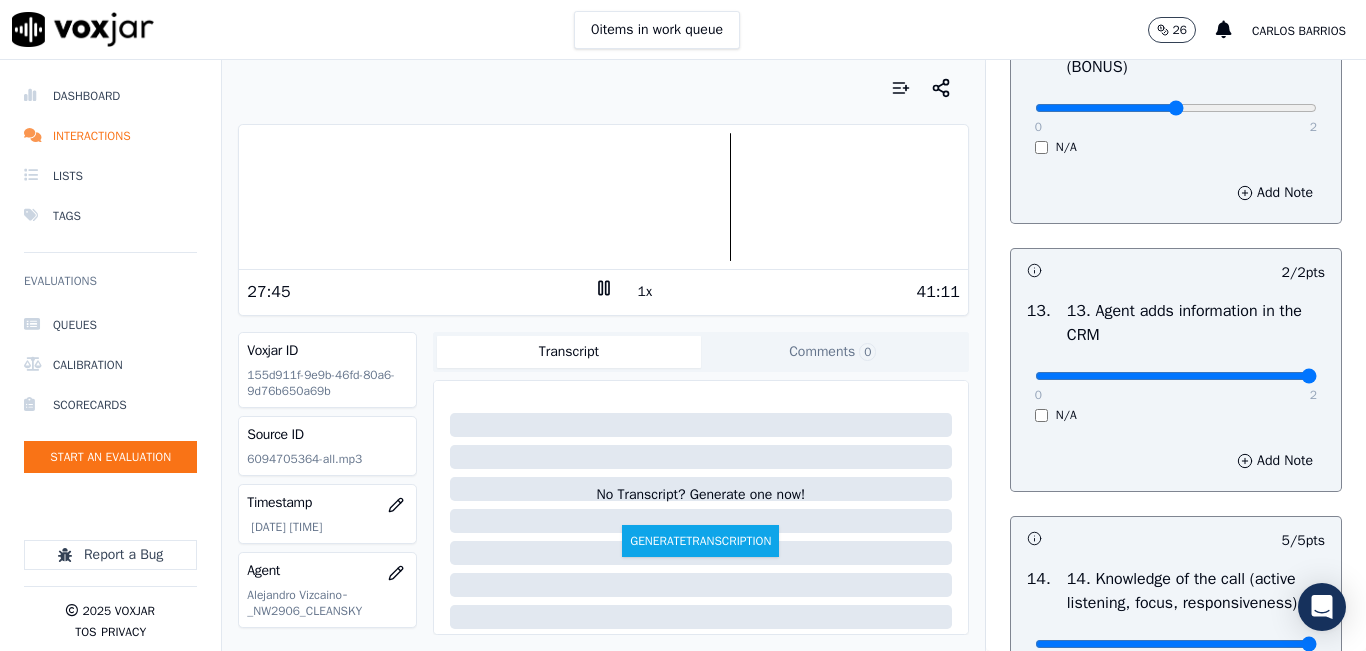 click on "1x" at bounding box center [645, 292] 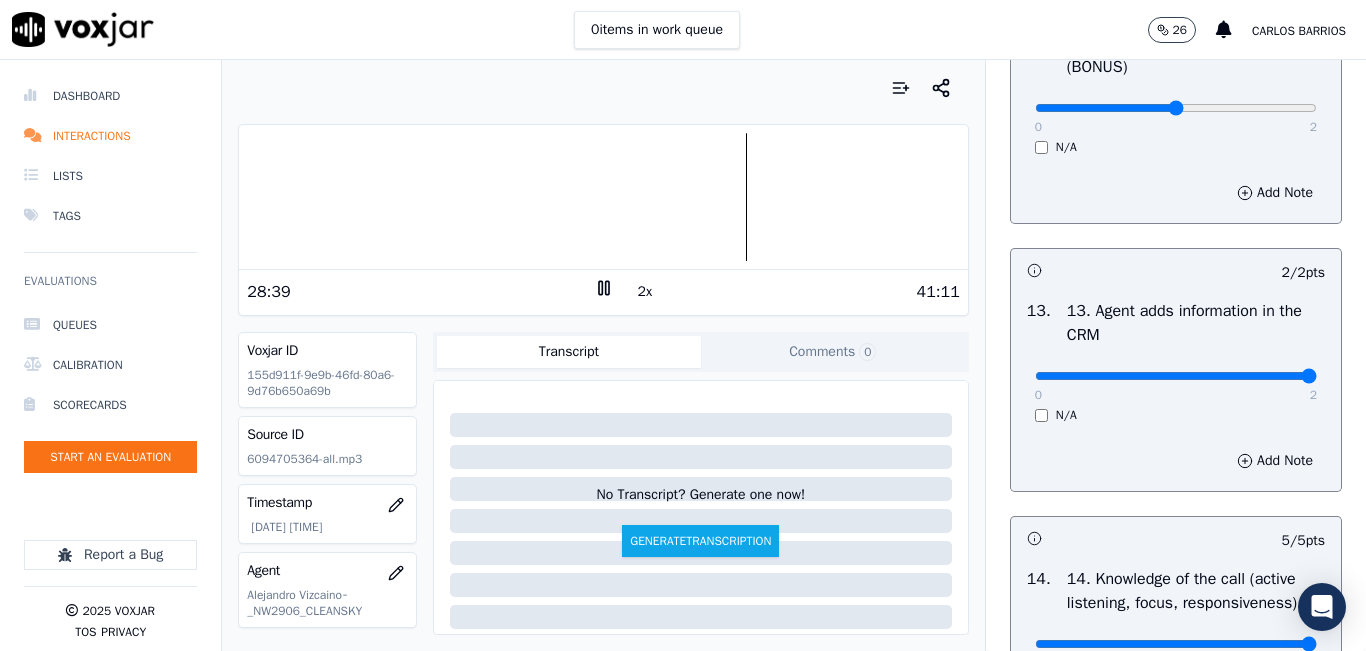 click on "2x" at bounding box center [645, 292] 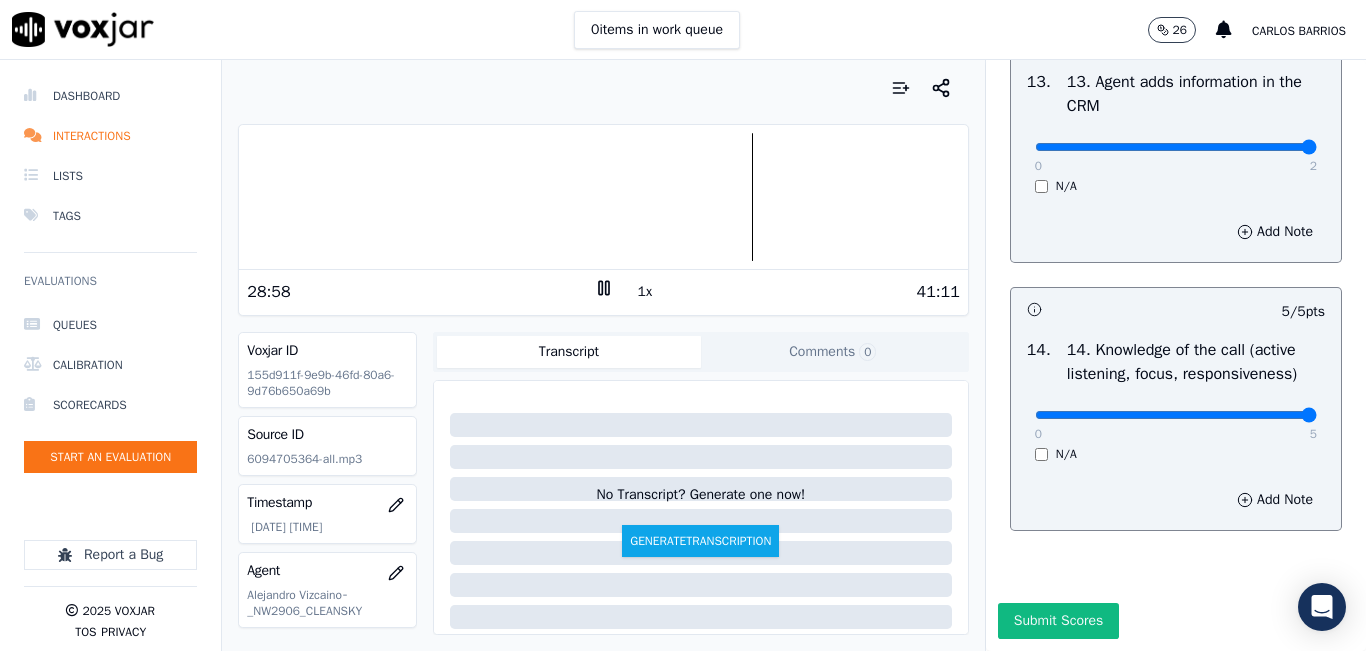 scroll, scrollTop: 3642, scrollLeft: 0, axis: vertical 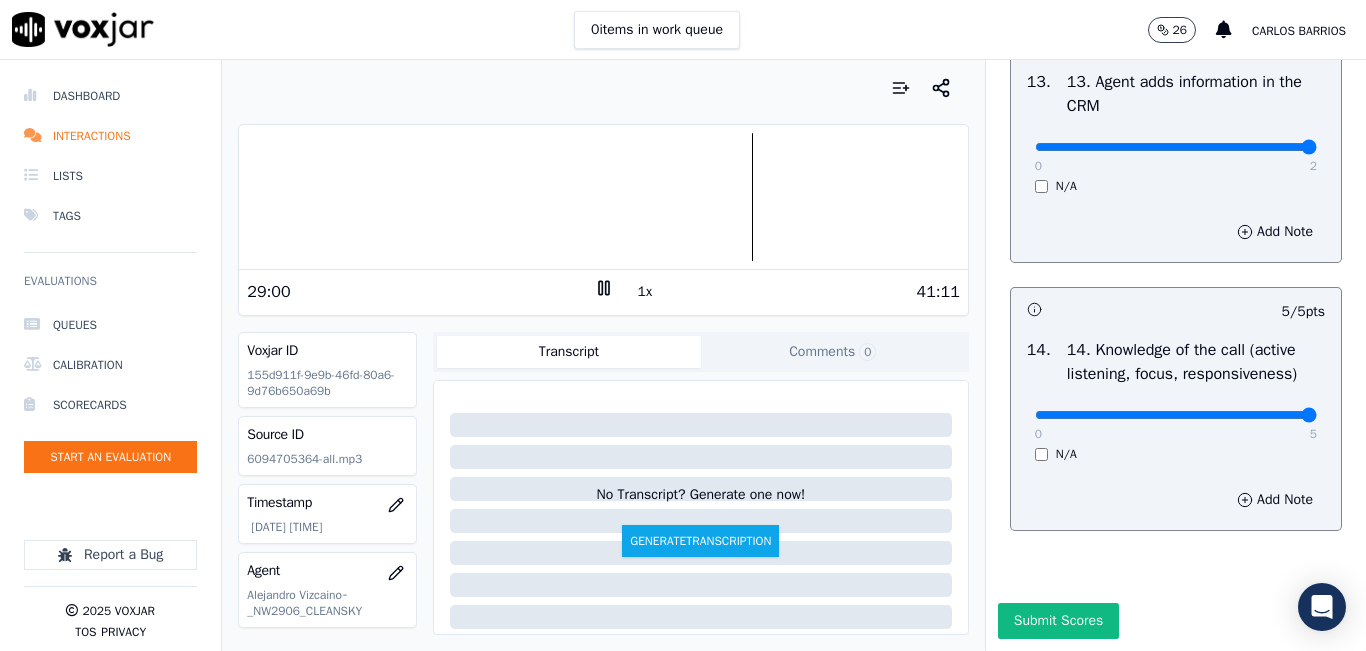 click on "Submit Scores" at bounding box center (1058, 621) 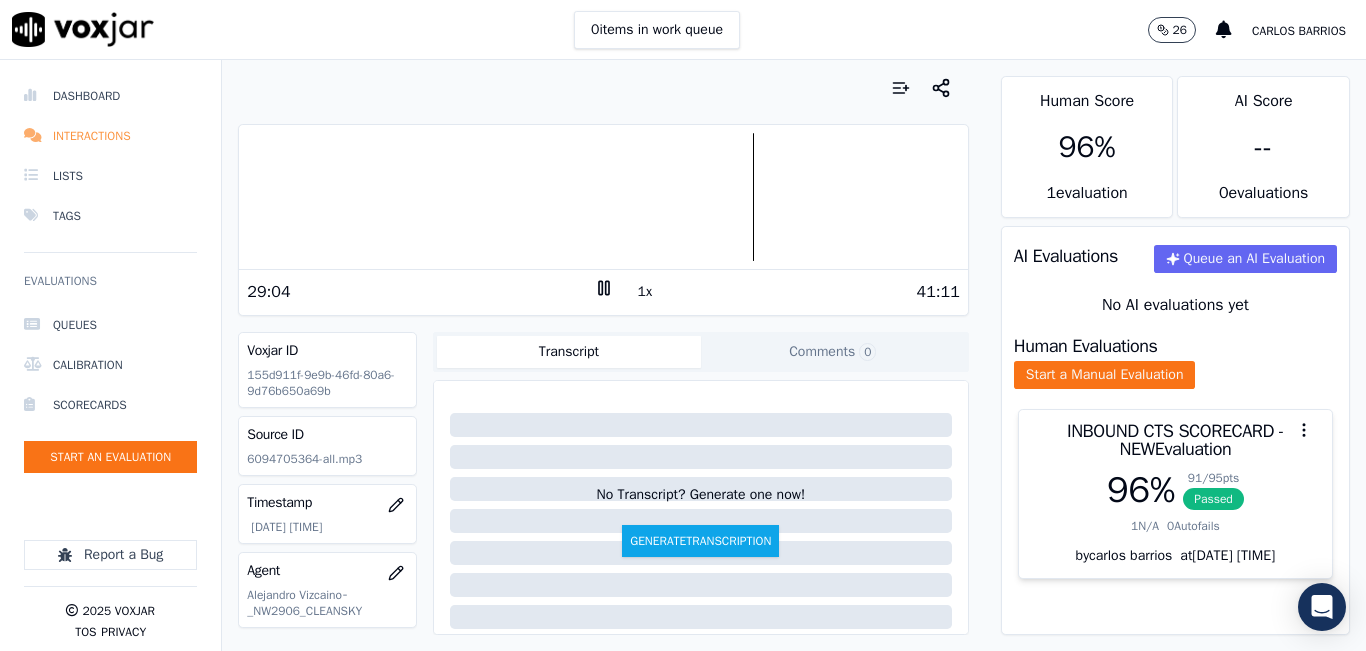 click on "Interactions" at bounding box center [110, 136] 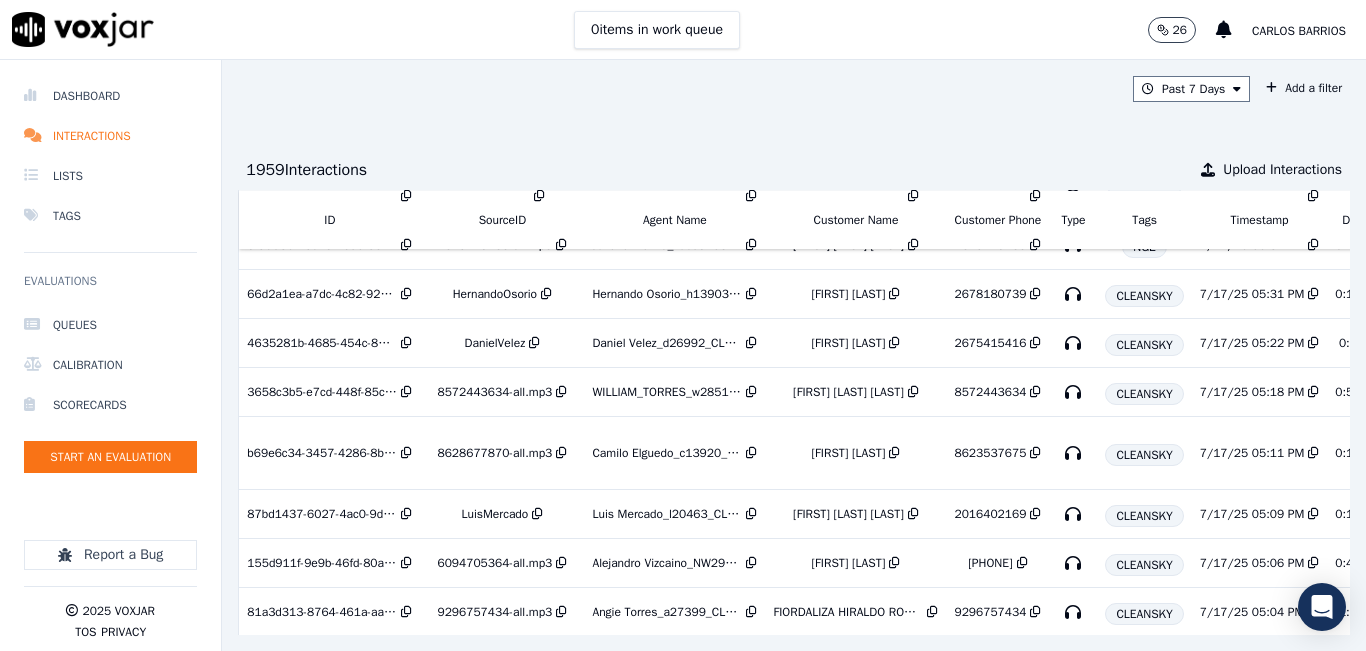 scroll, scrollTop: 913, scrollLeft: 0, axis: vertical 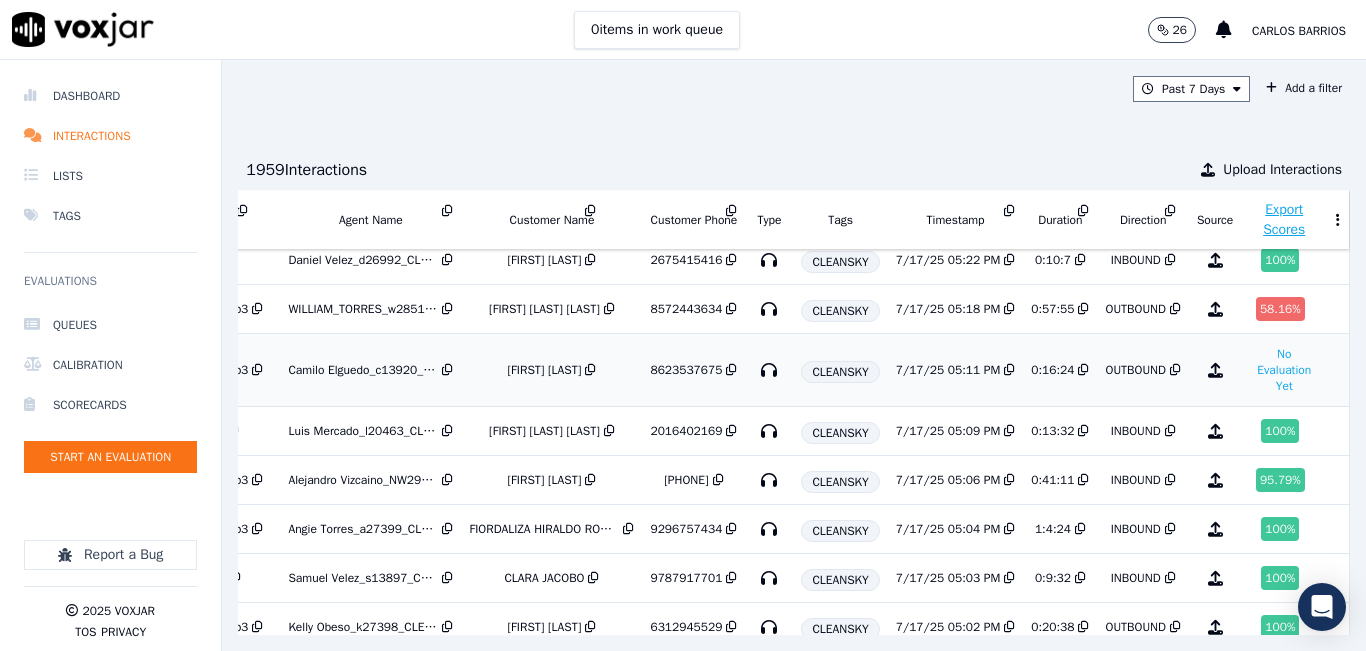 click on "7/17/25 05:11 PM" at bounding box center (948, 370) 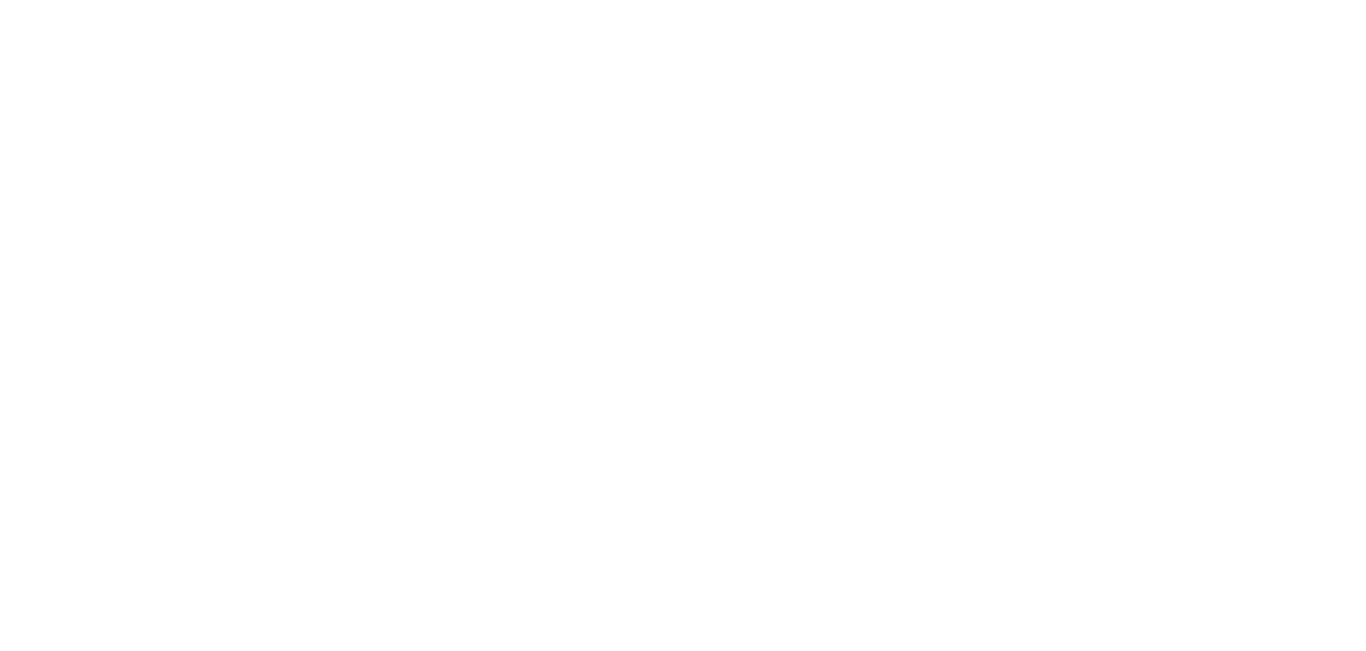scroll, scrollTop: 0, scrollLeft: 0, axis: both 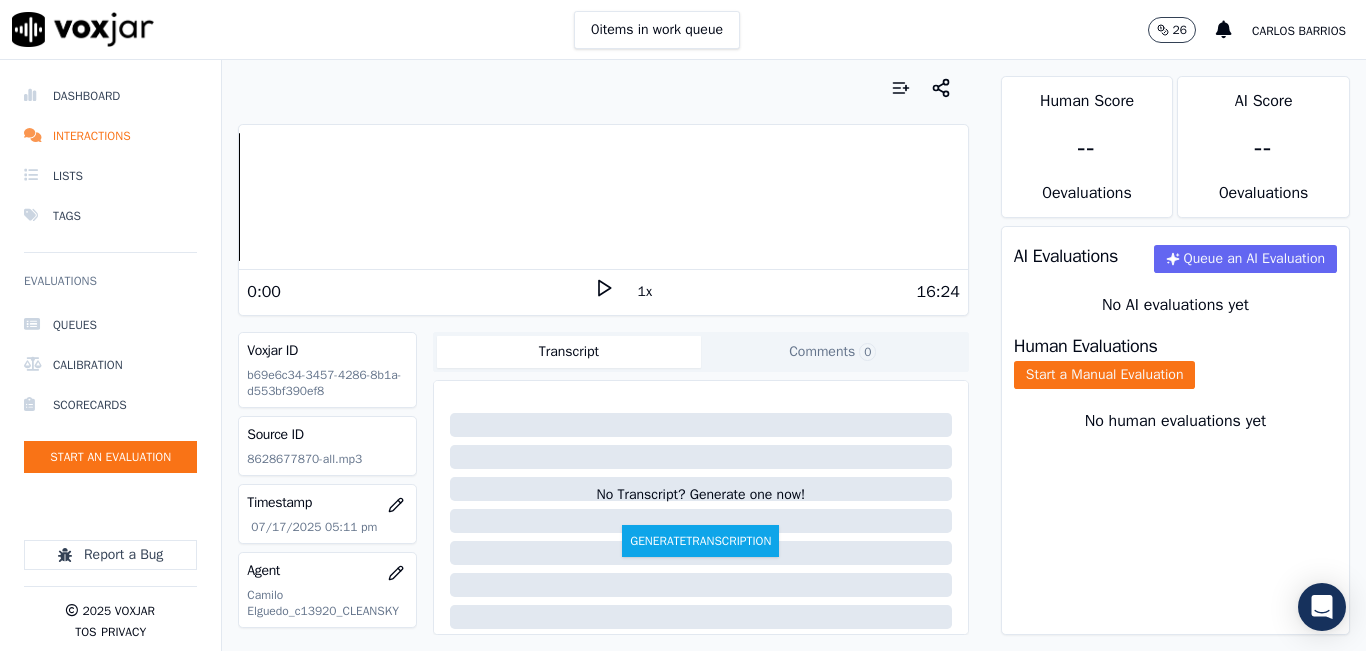 click on "1x" at bounding box center [645, 292] 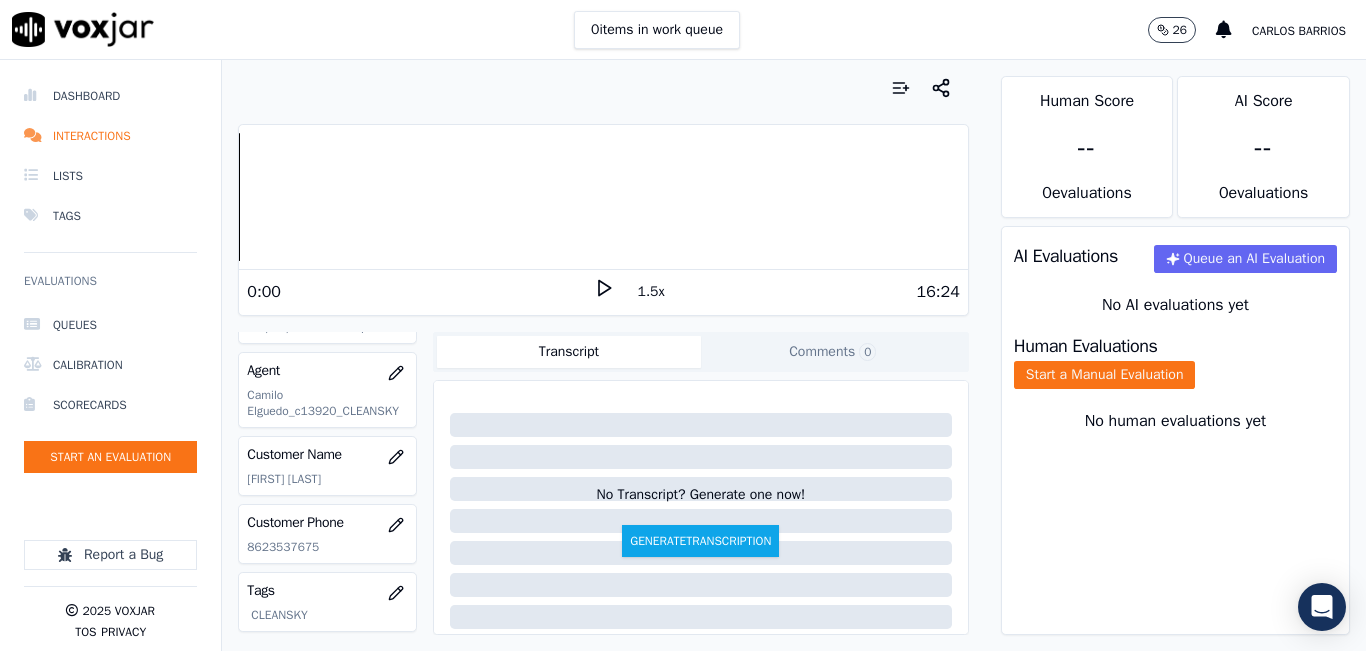 scroll, scrollTop: 300, scrollLeft: 0, axis: vertical 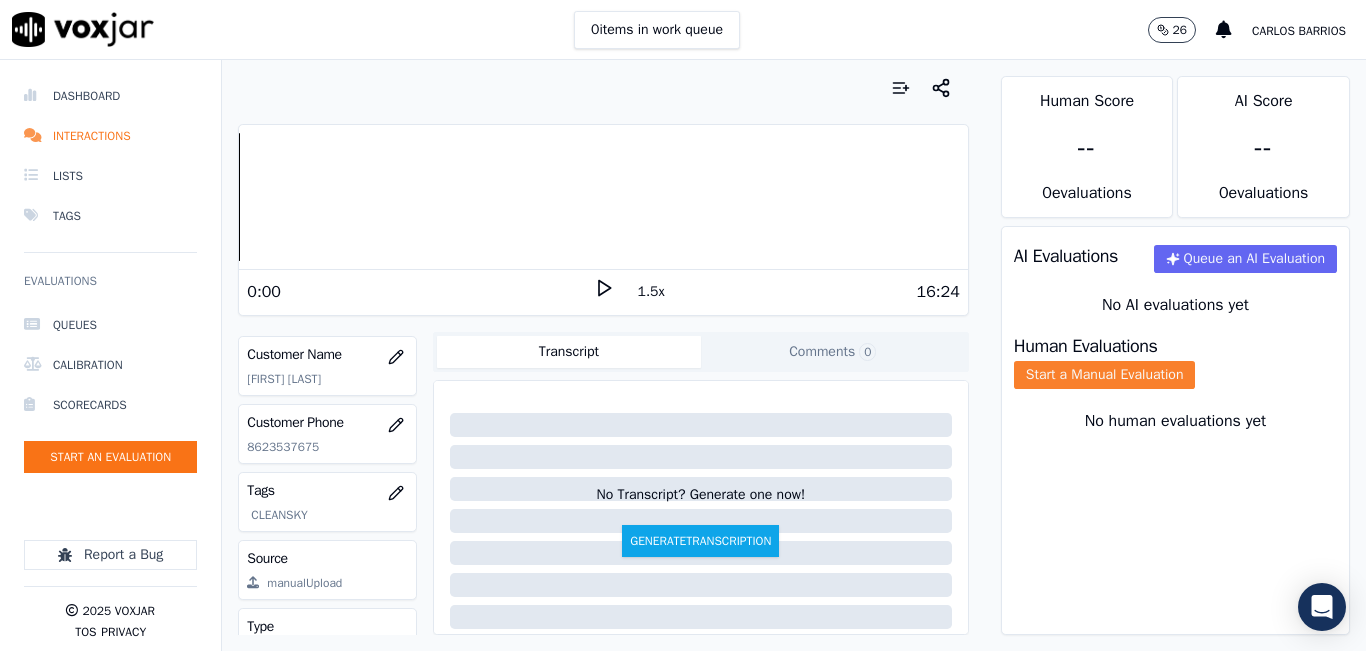 click on "Start a Manual Evaluation" 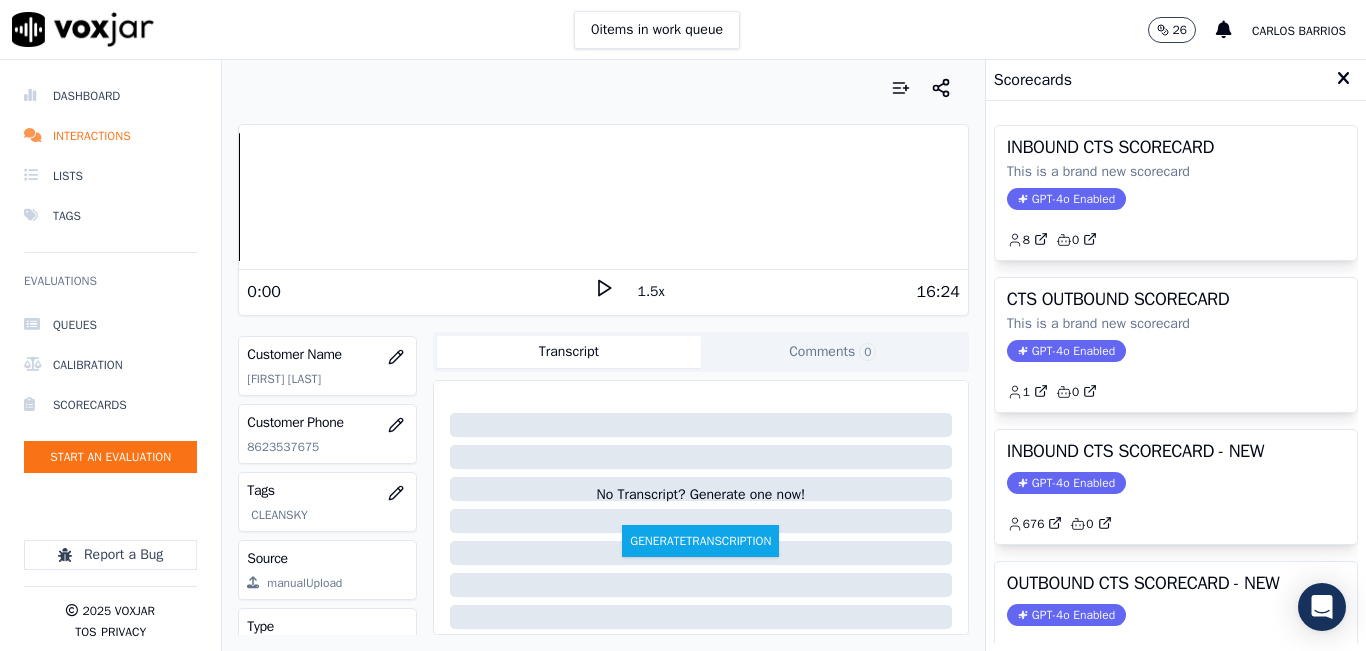 click on "1.5x" at bounding box center [651, 292] 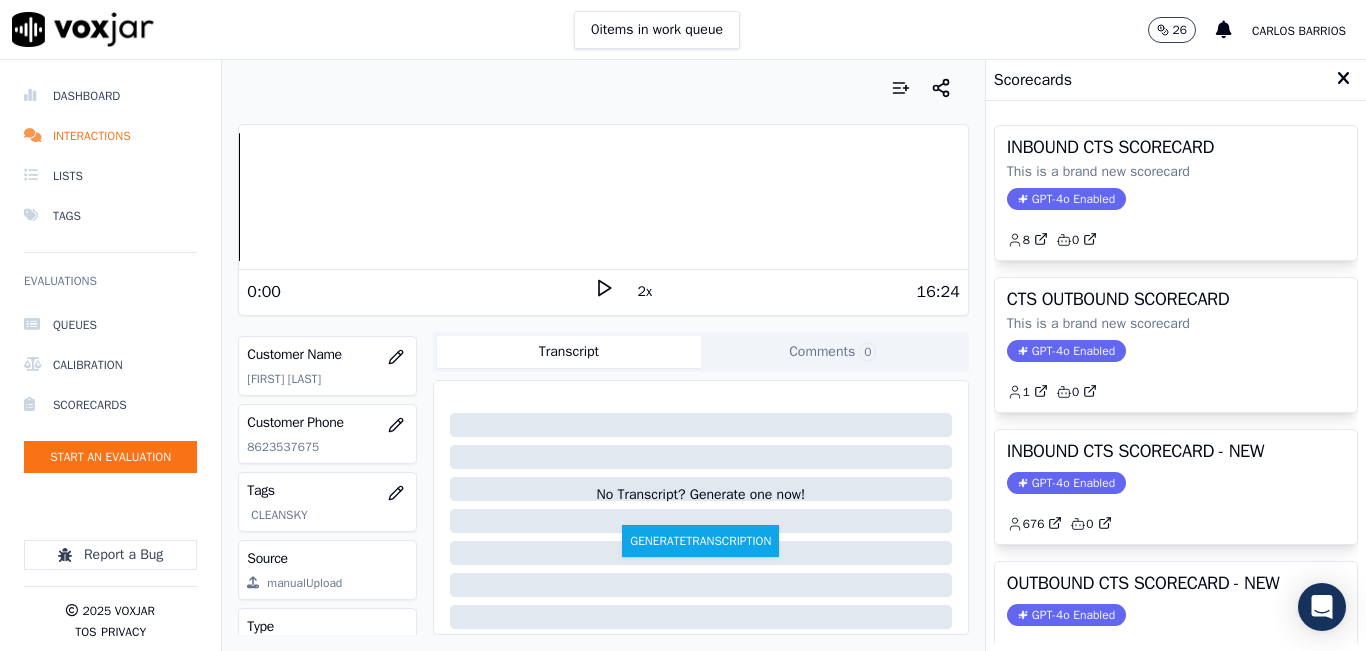 click 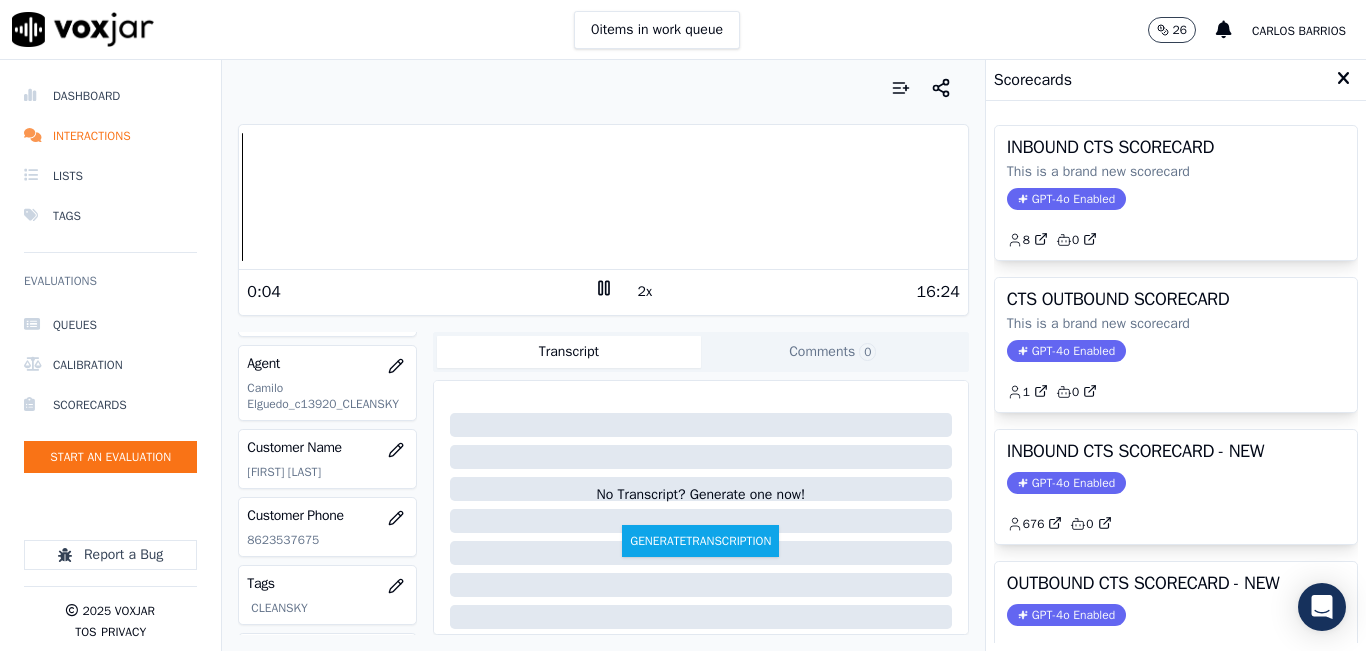 scroll, scrollTop: 378, scrollLeft: 0, axis: vertical 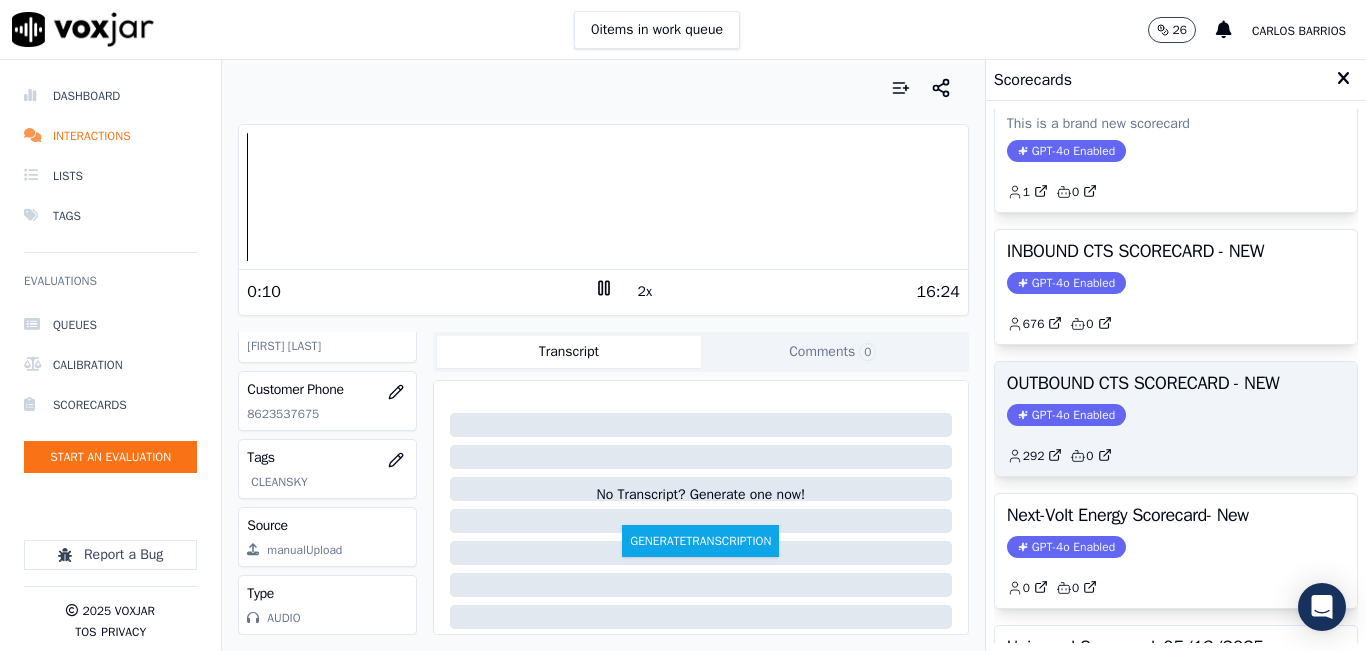 click on "GPT-4o Enabled" 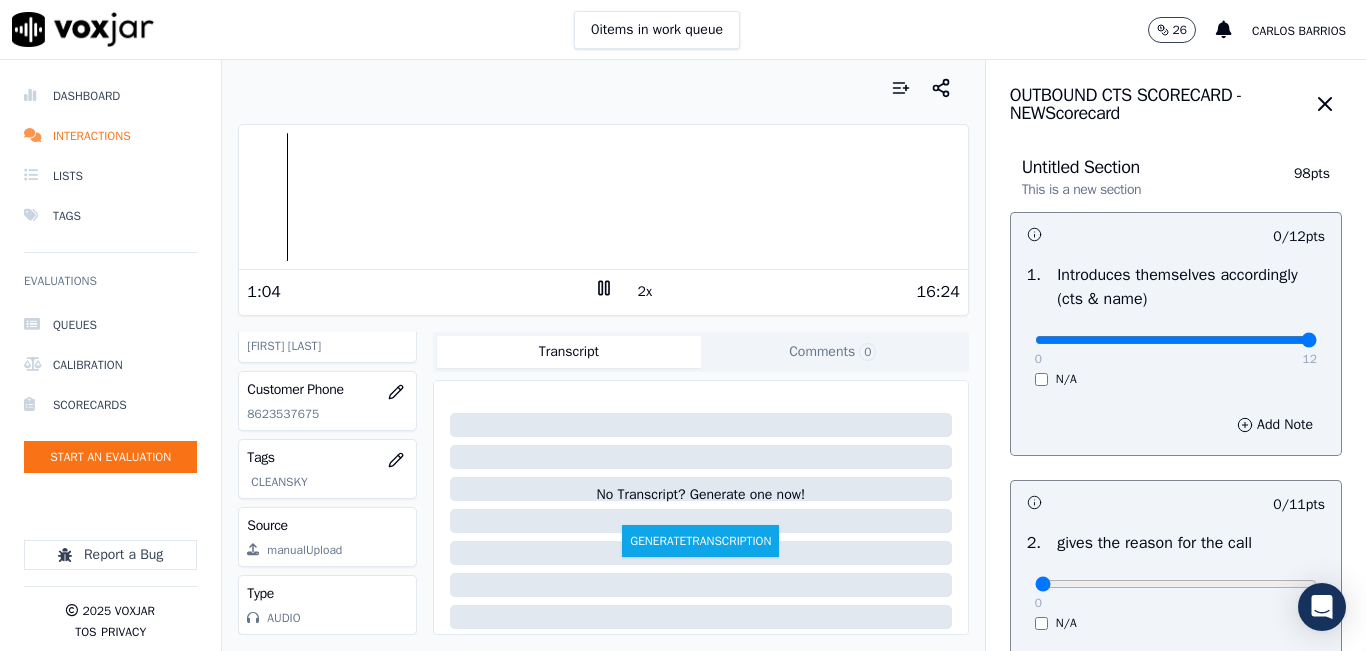 type on "12" 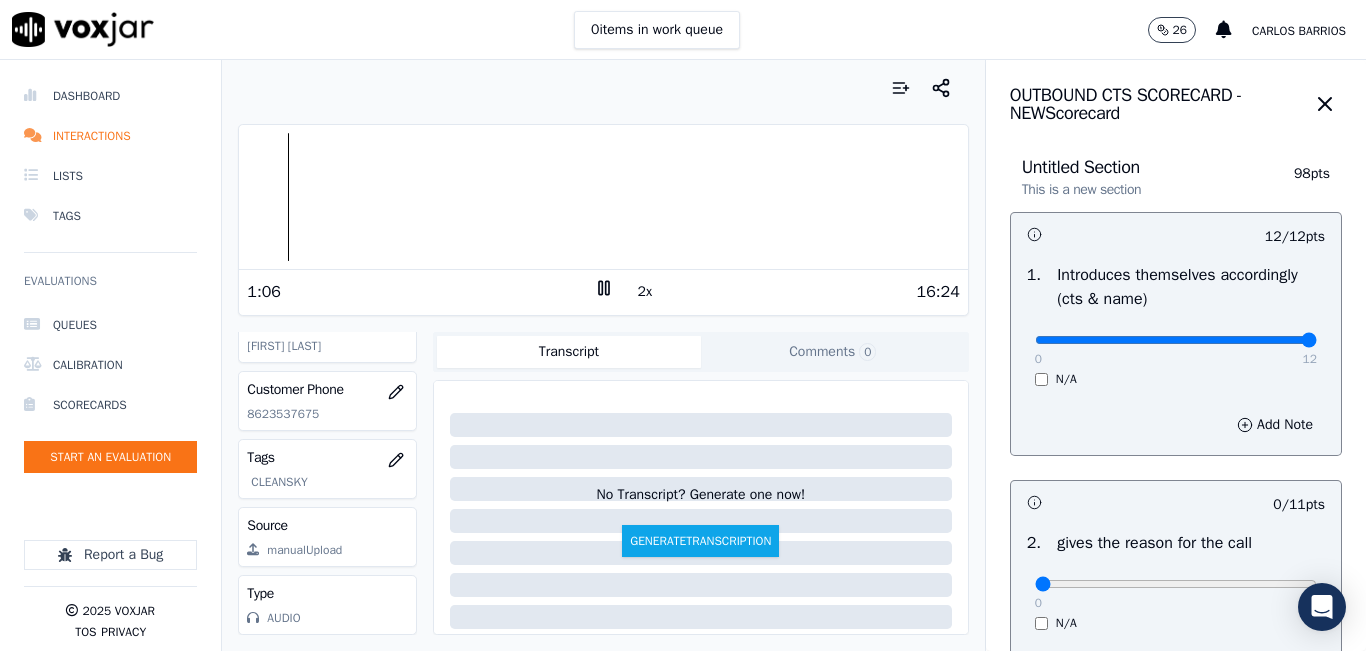 scroll, scrollTop: 100, scrollLeft: 0, axis: vertical 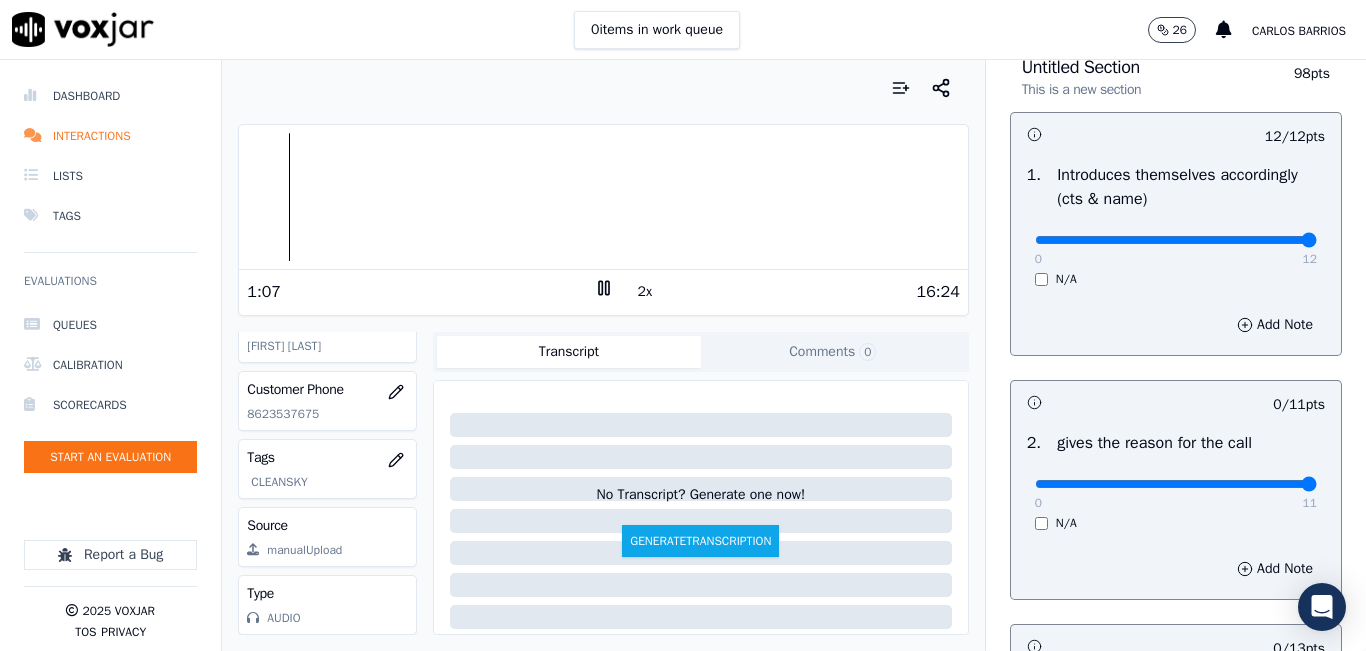 type on "11" 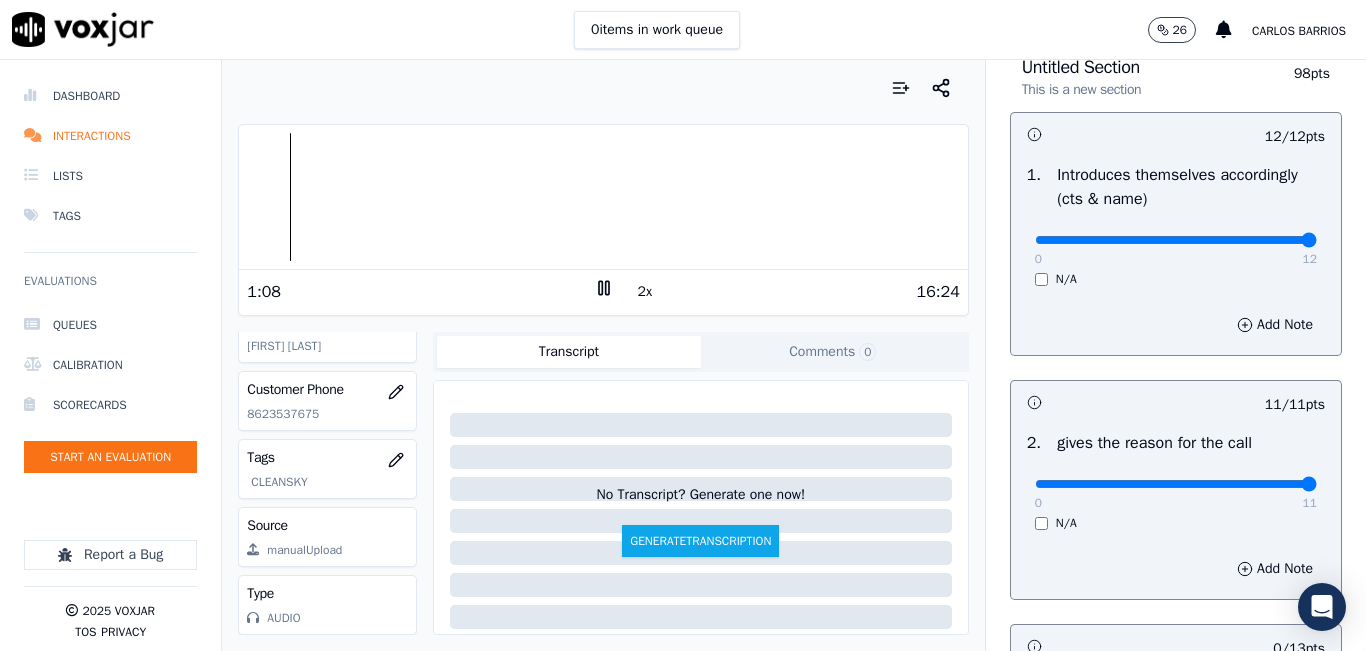 scroll, scrollTop: 300, scrollLeft: 0, axis: vertical 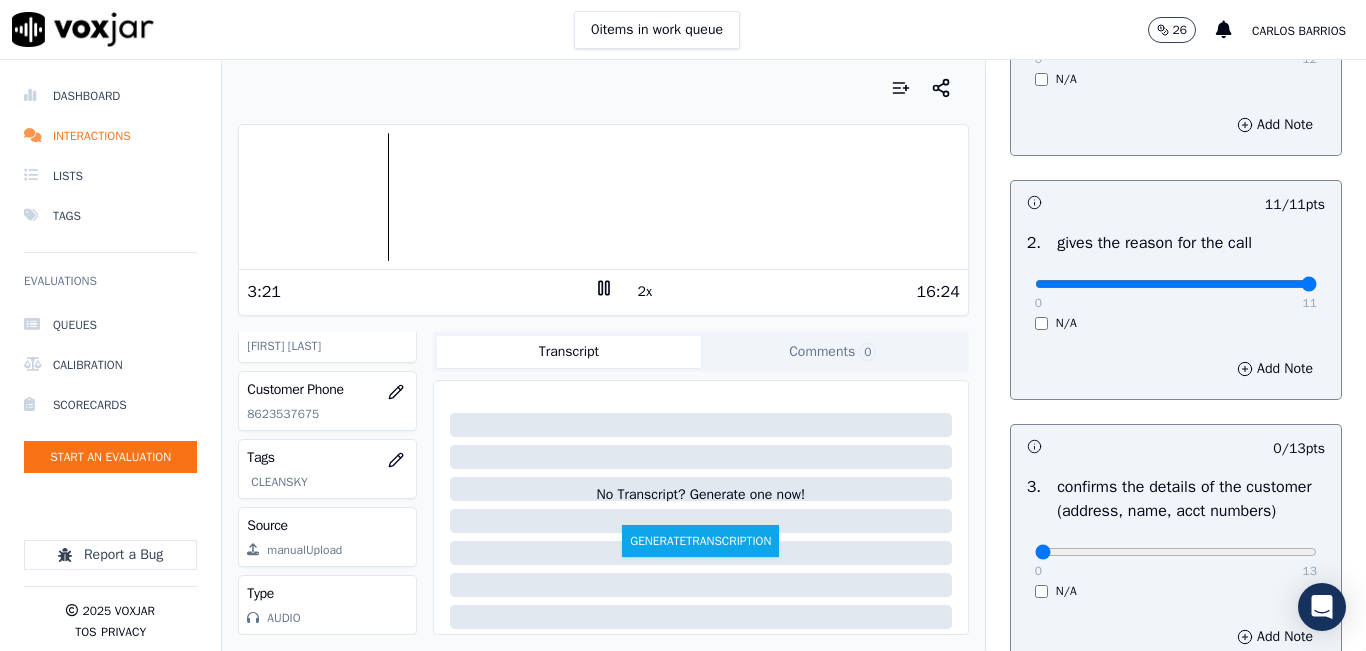 click on "8623537675" 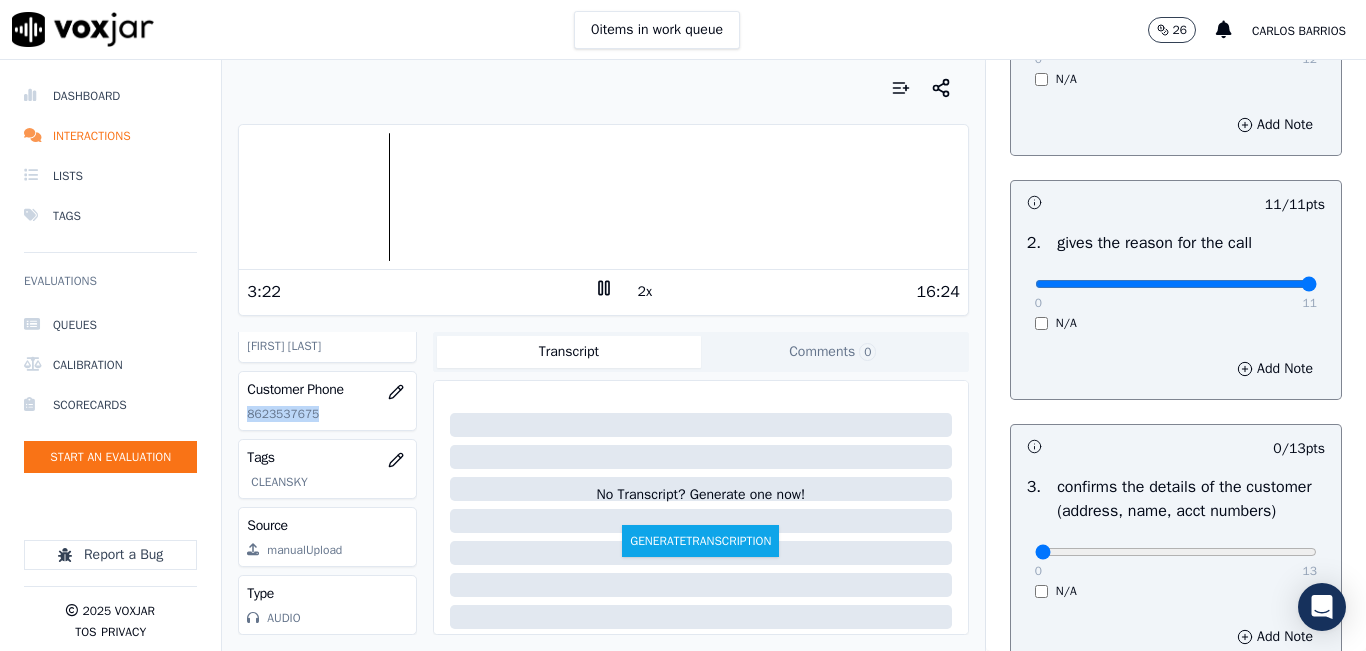 click on "8623537675" 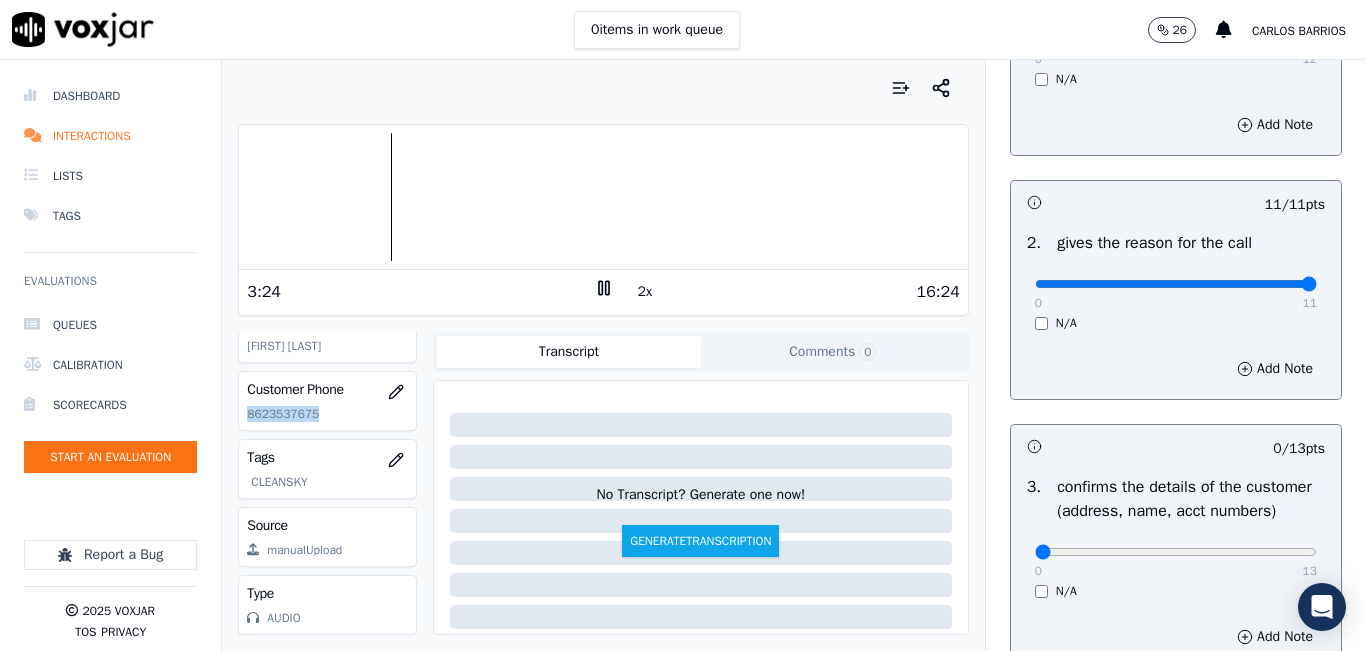copy on "8623537675" 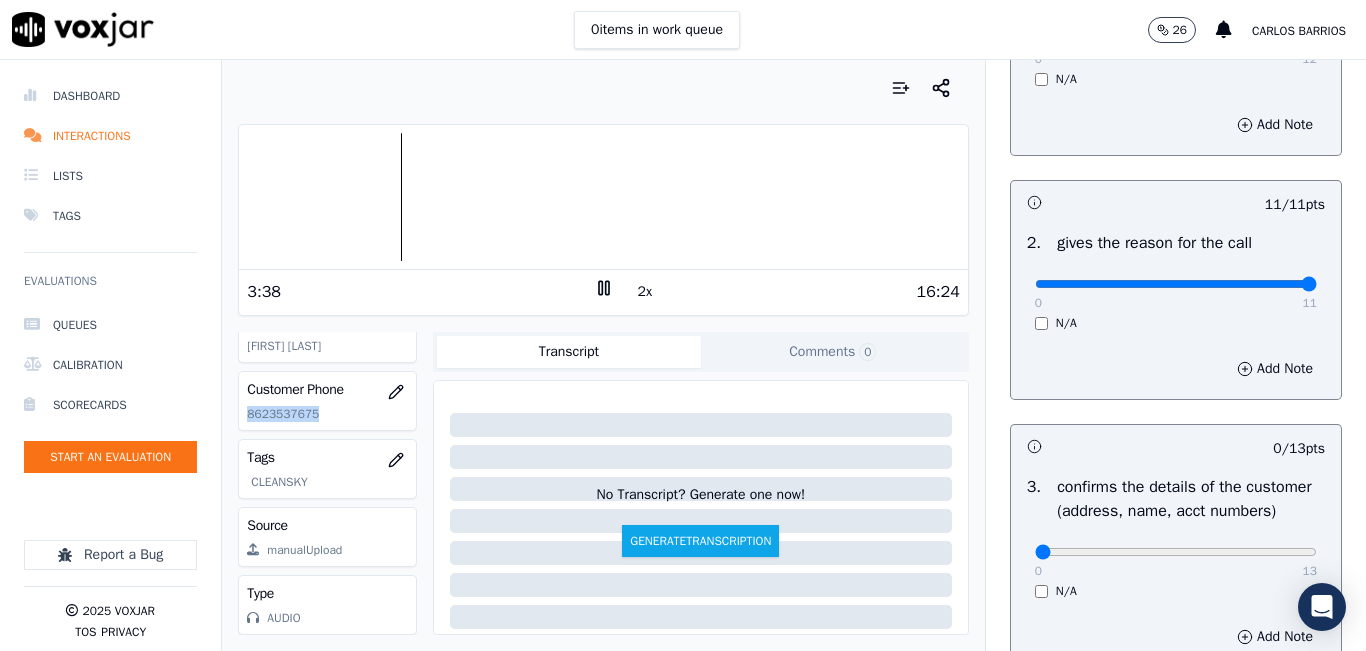 click at bounding box center (603, 197) 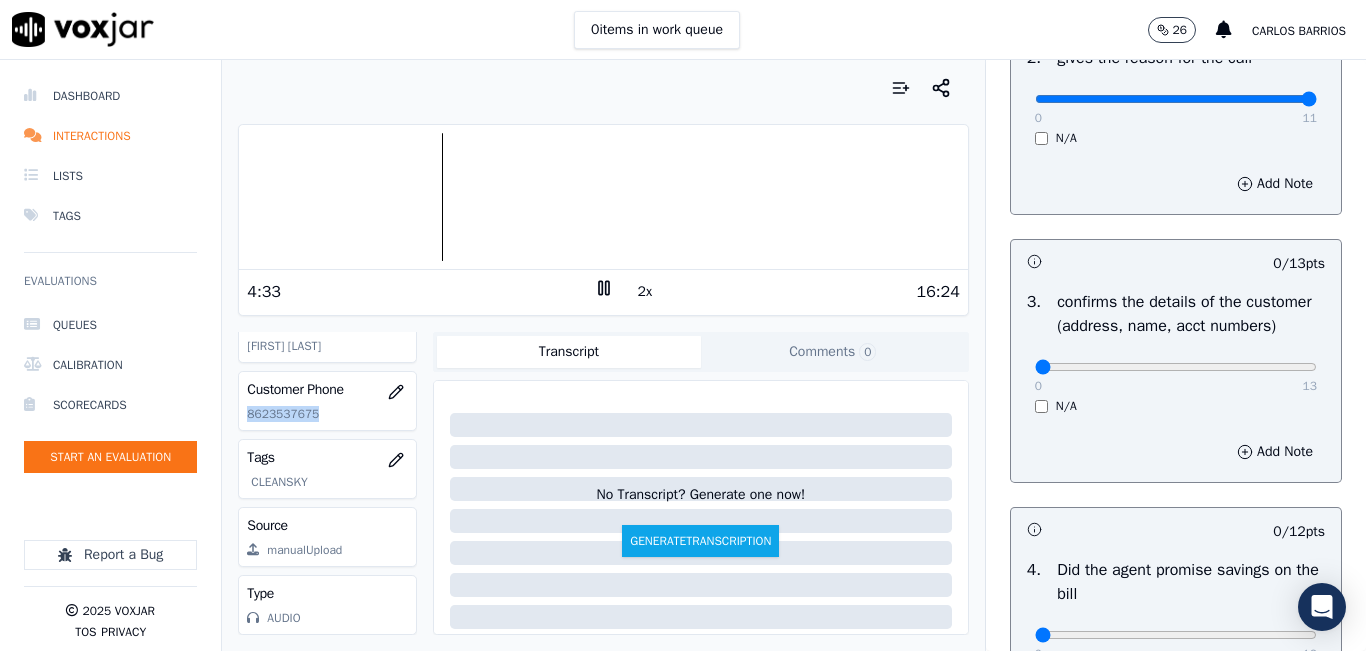 scroll, scrollTop: 500, scrollLeft: 0, axis: vertical 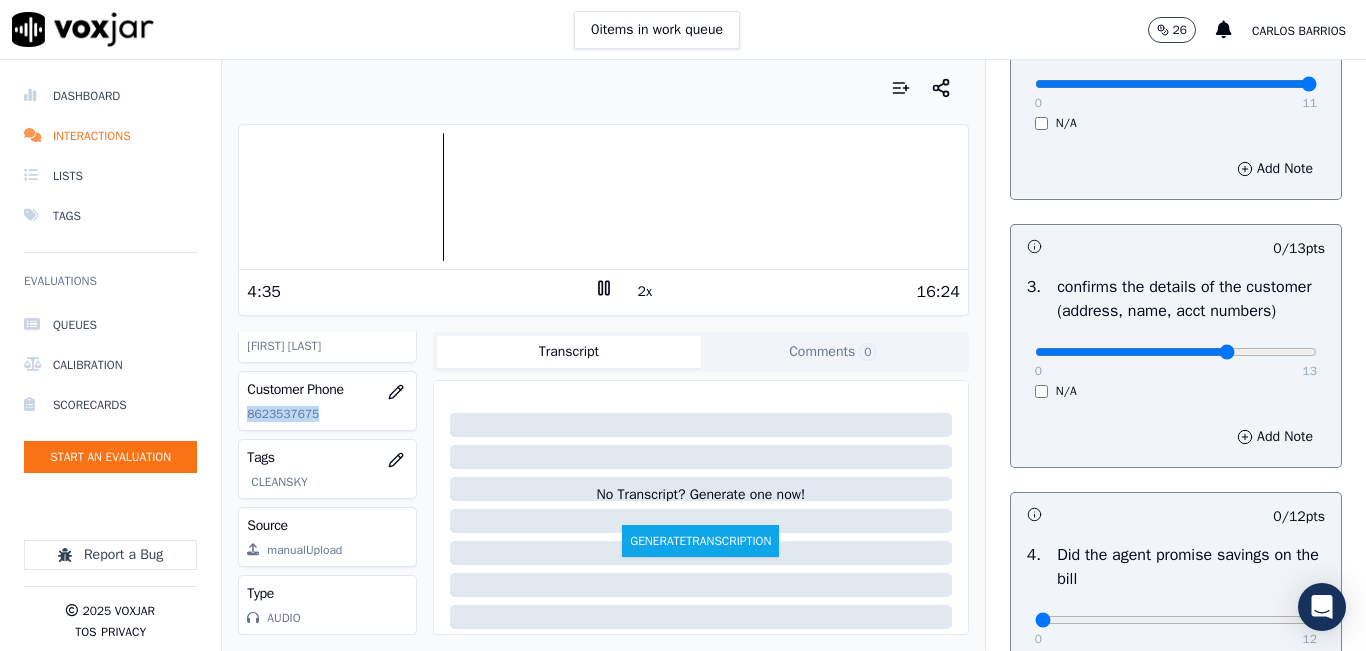 click at bounding box center (1176, -160) 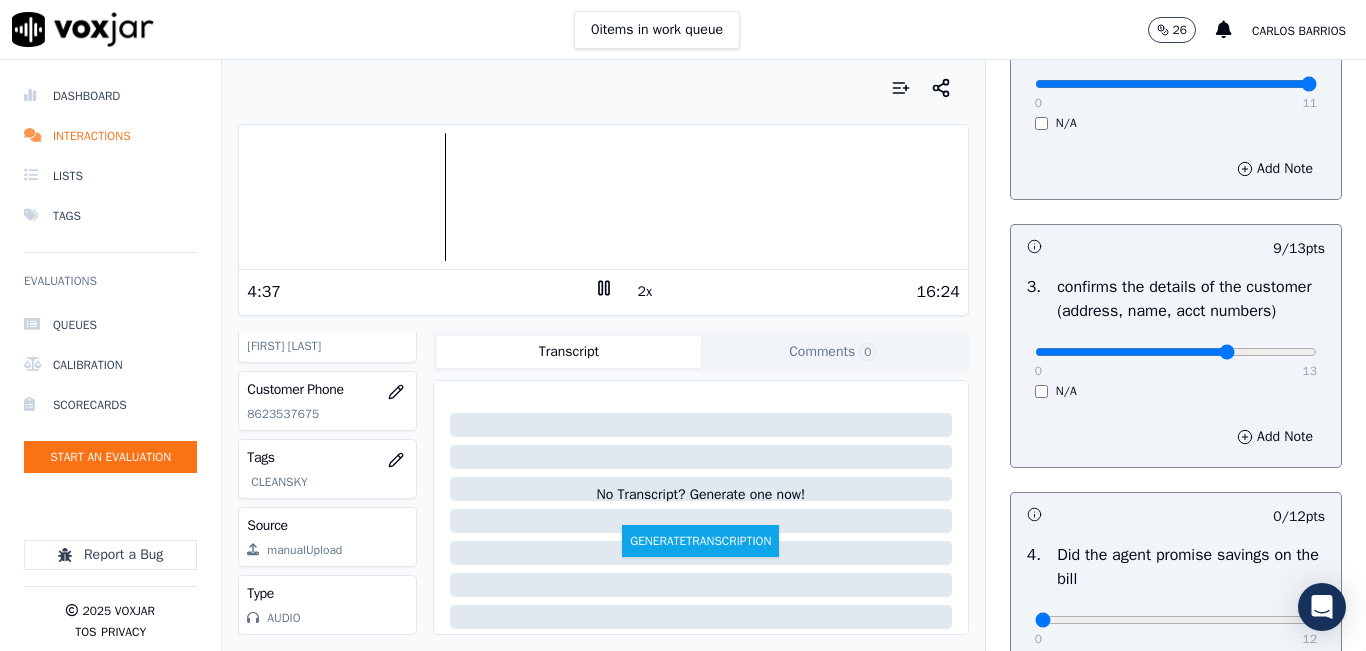click on "0   13" at bounding box center (1176, 351) 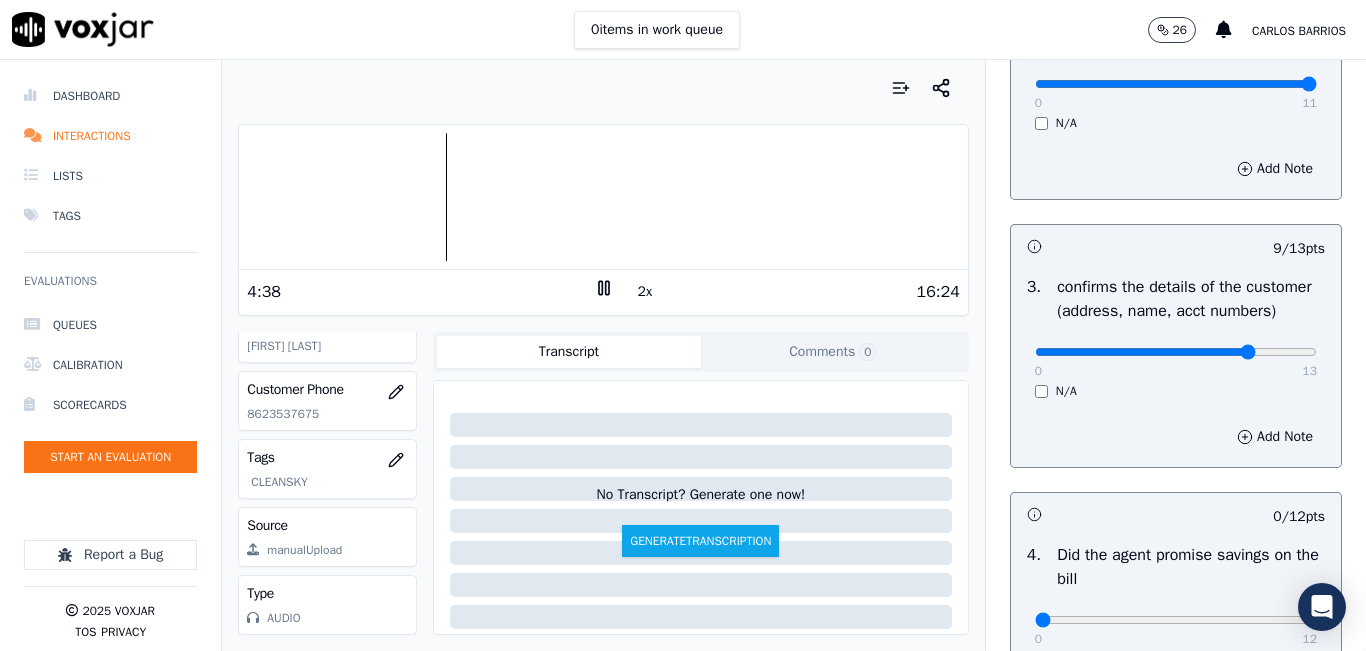 type on "10" 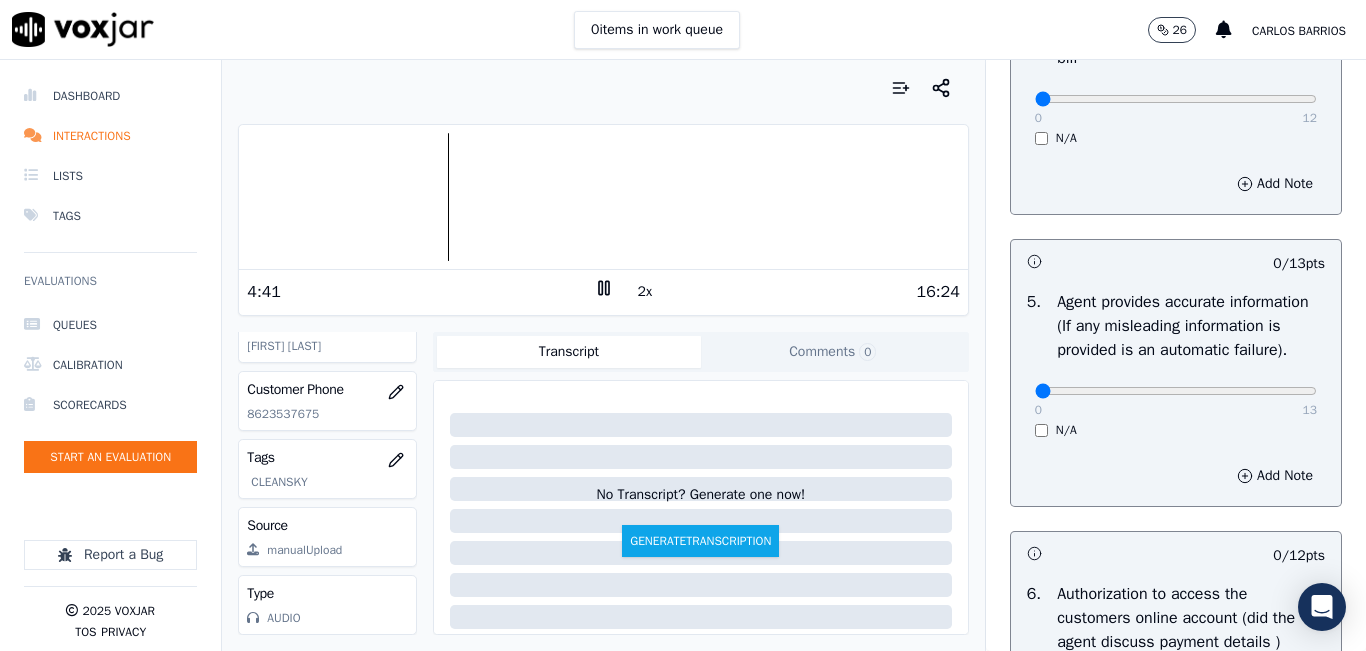 scroll, scrollTop: 1100, scrollLeft: 0, axis: vertical 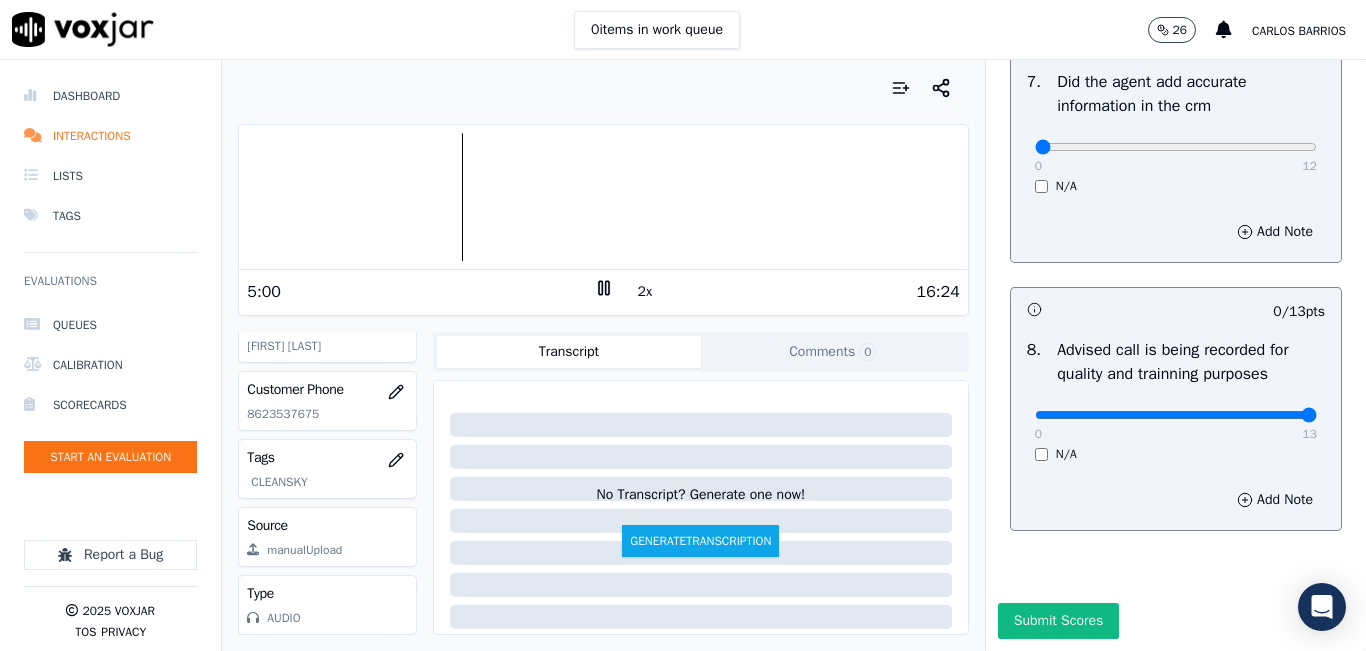 drag, startPoint x: 1253, startPoint y: 376, endPoint x: 1268, endPoint y: 373, distance: 15.297058 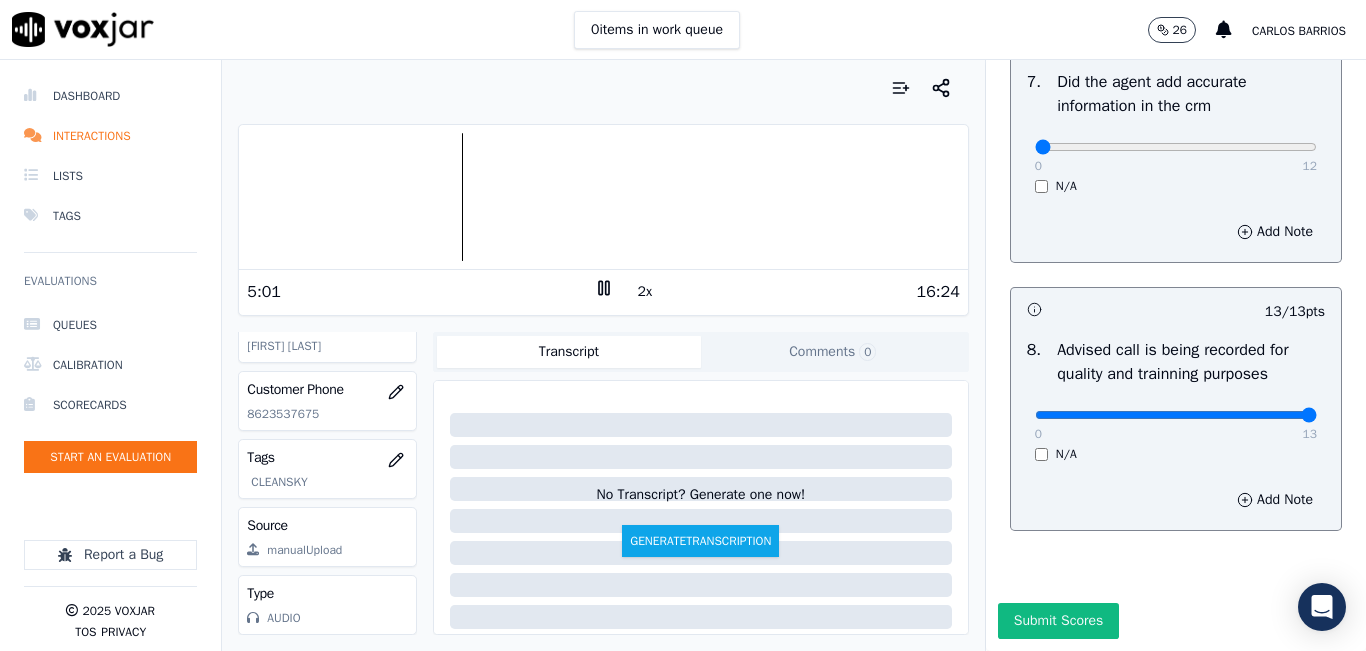 scroll, scrollTop: 1518, scrollLeft: 0, axis: vertical 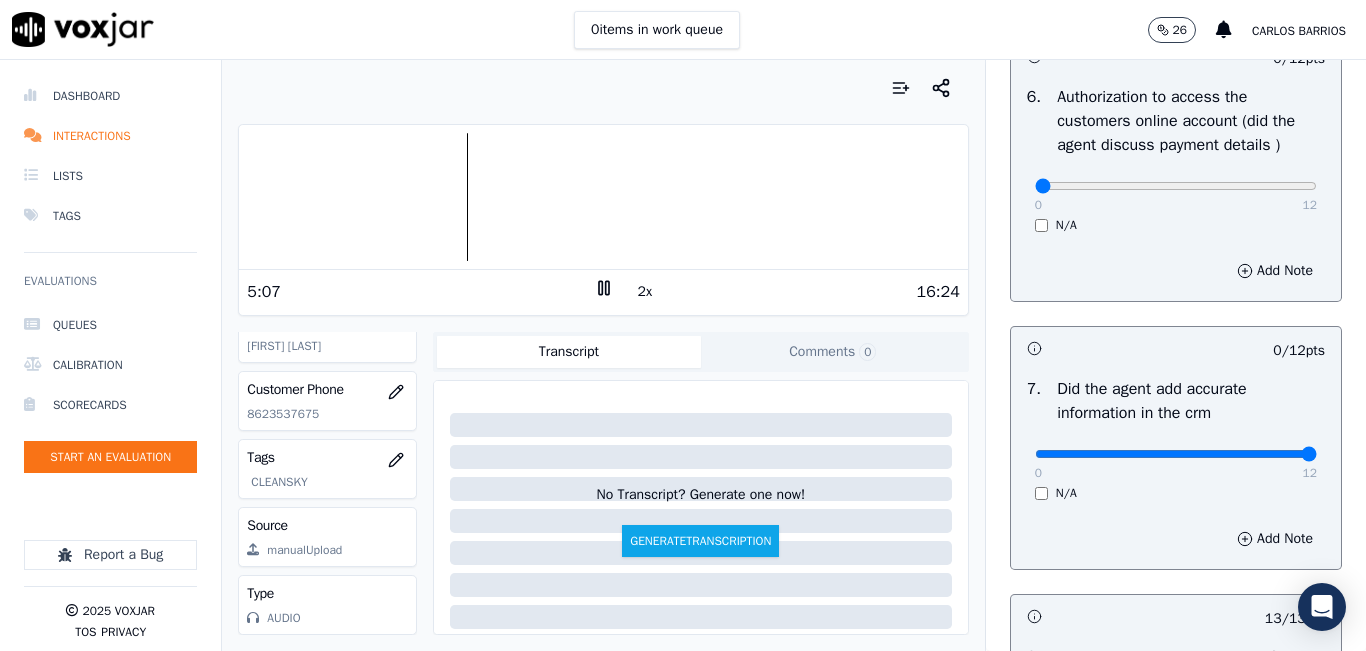 drag, startPoint x: 1263, startPoint y: 497, endPoint x: 1352, endPoint y: 466, distance: 94.24436 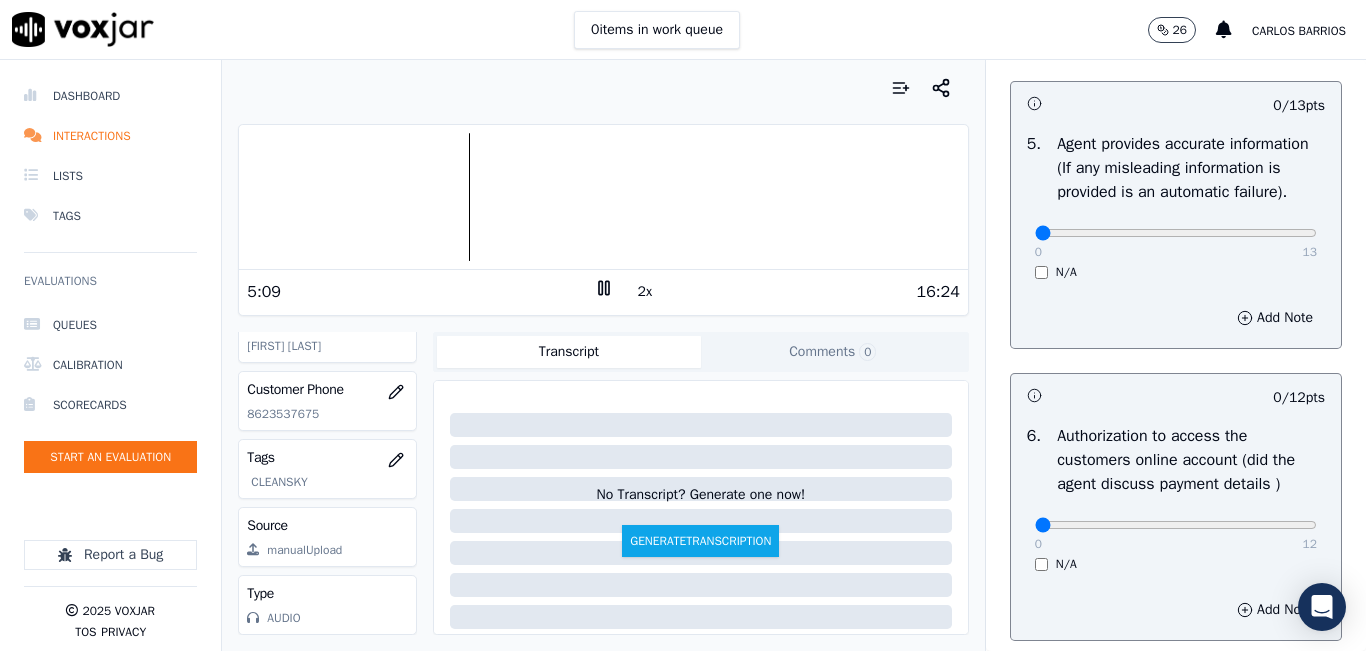 scroll, scrollTop: 1218, scrollLeft: 0, axis: vertical 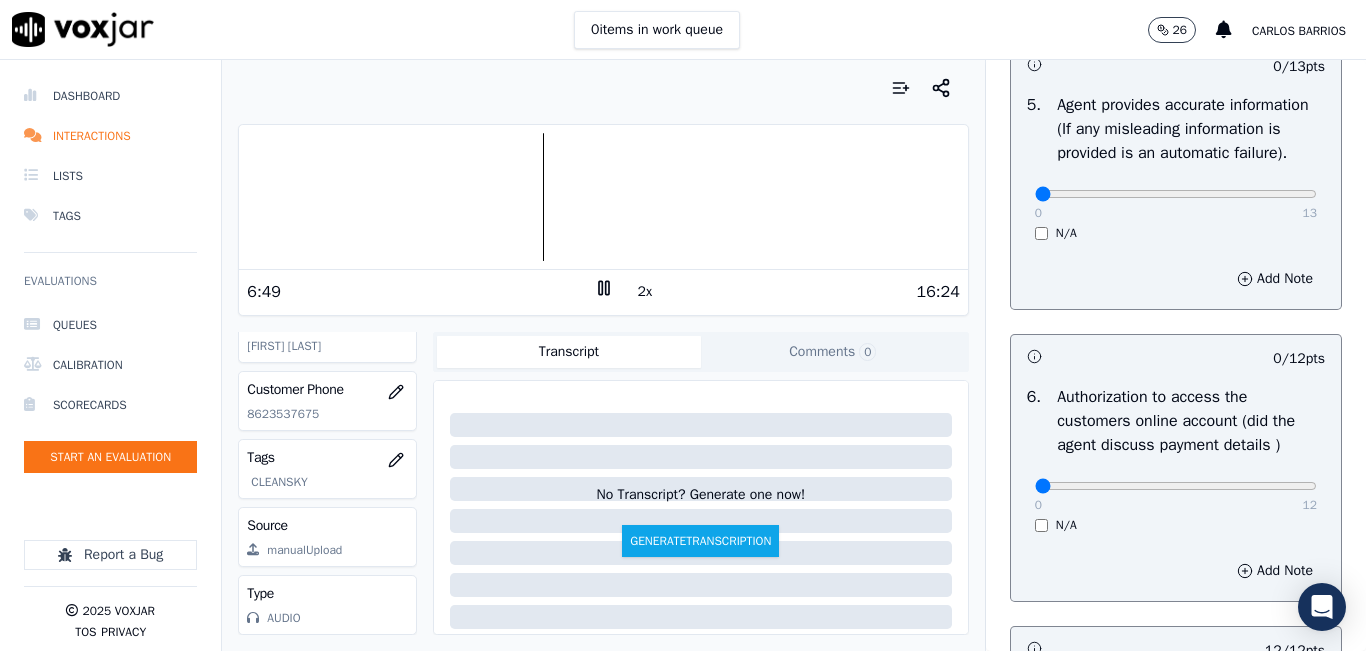 click at bounding box center (603, 197) 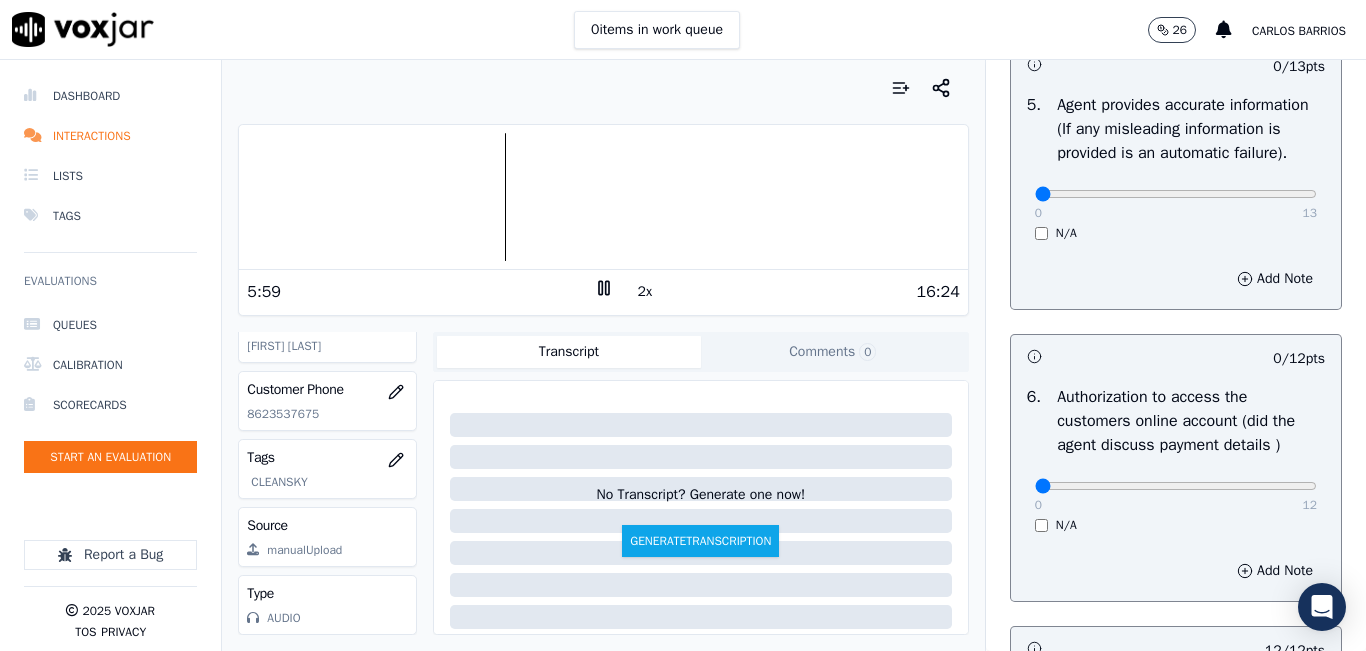 click at bounding box center [603, 197] 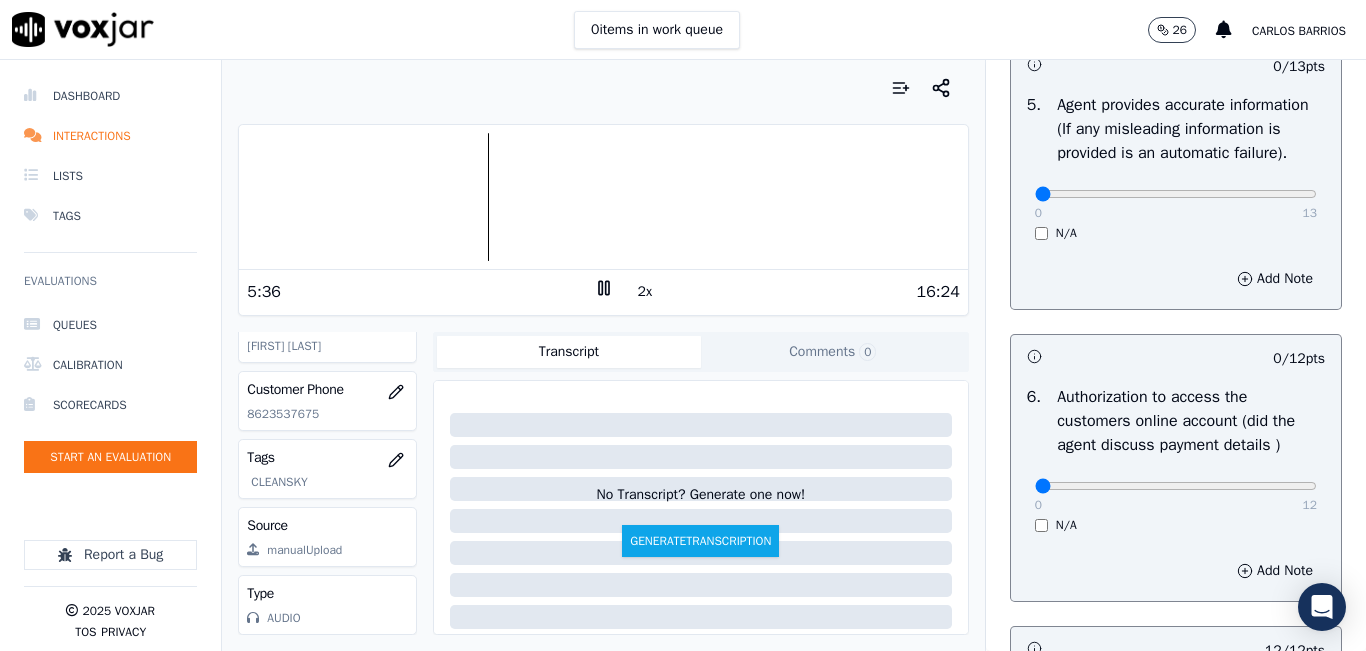 click at bounding box center (603, 197) 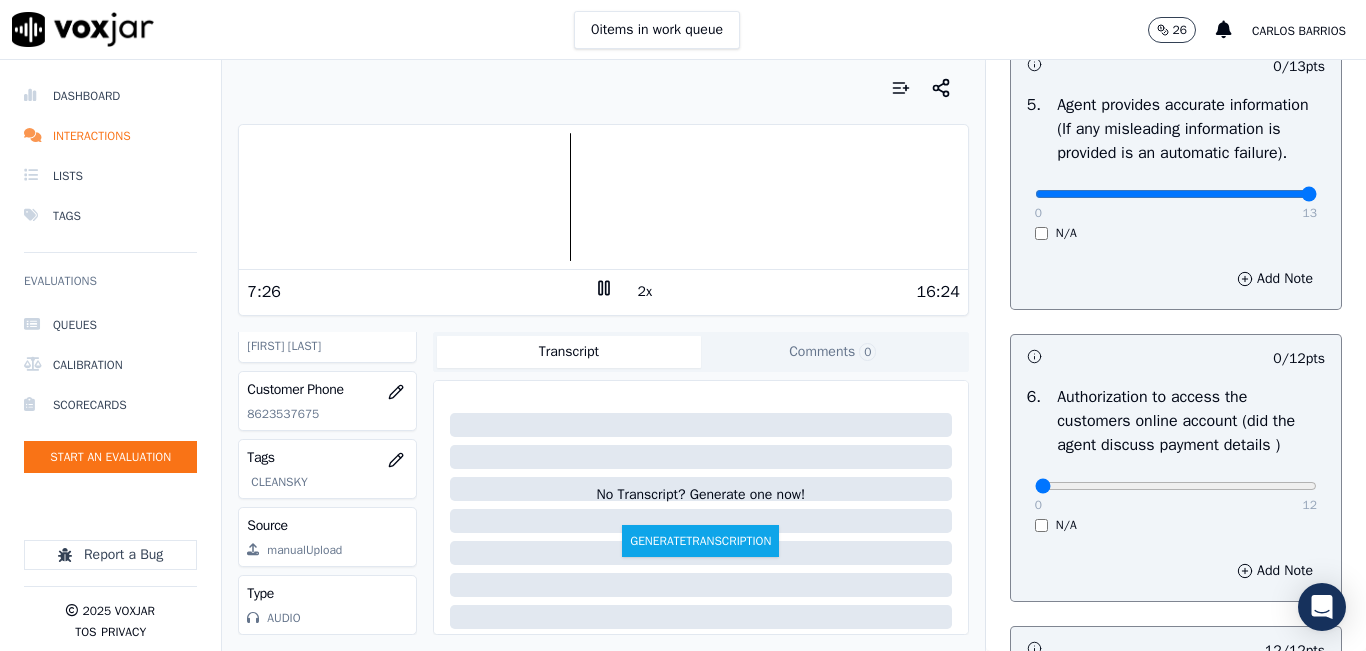drag, startPoint x: 1255, startPoint y: 253, endPoint x: 1334, endPoint y: 296, distance: 89.94443 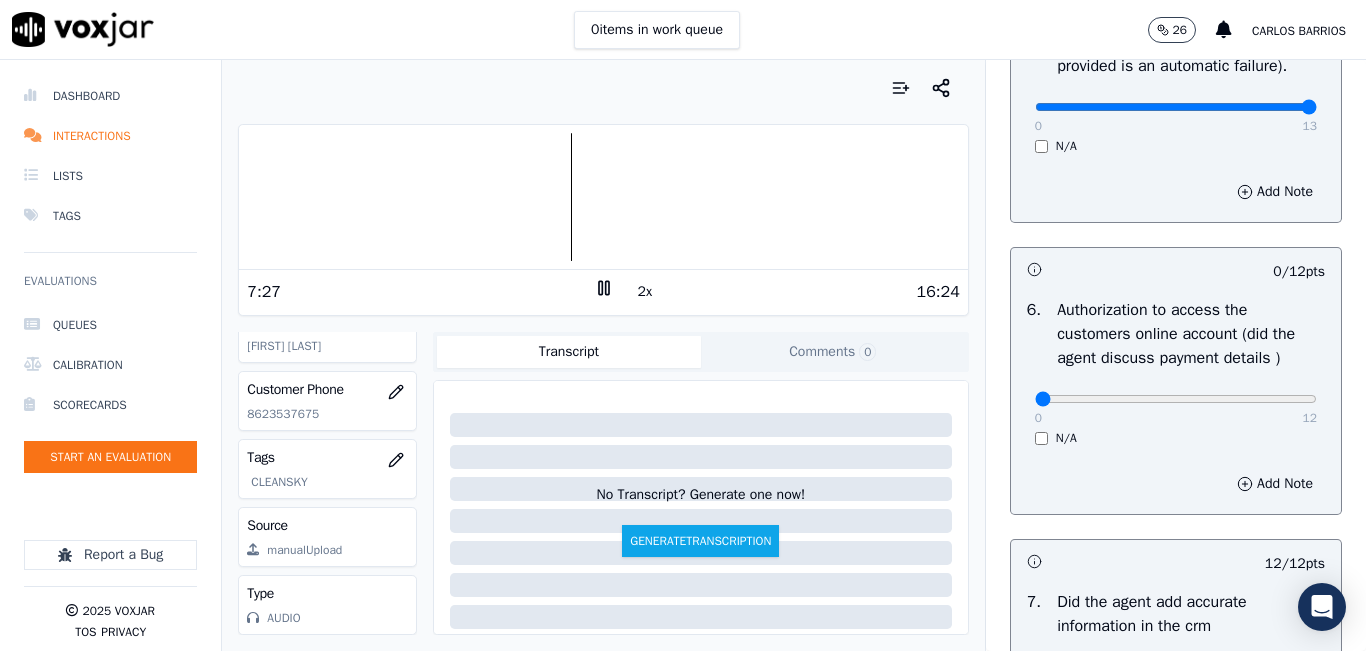 scroll, scrollTop: 1418, scrollLeft: 0, axis: vertical 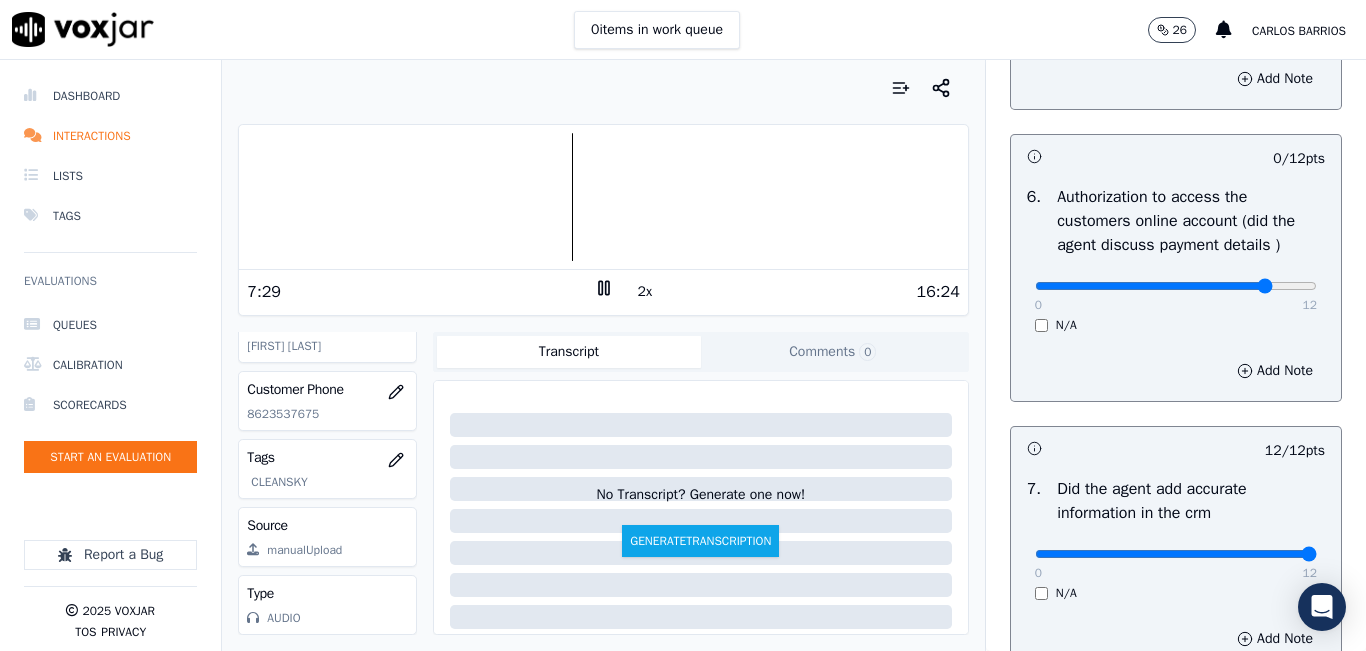 click at bounding box center [1176, -1078] 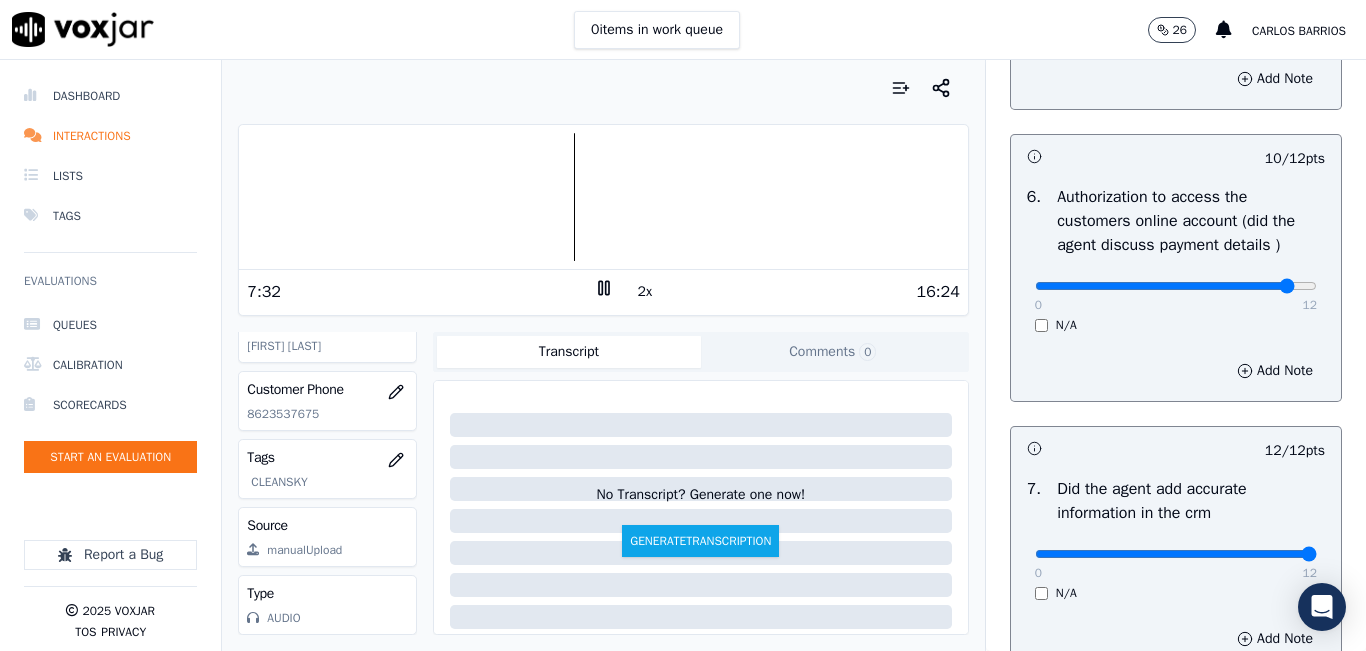 type on "10" 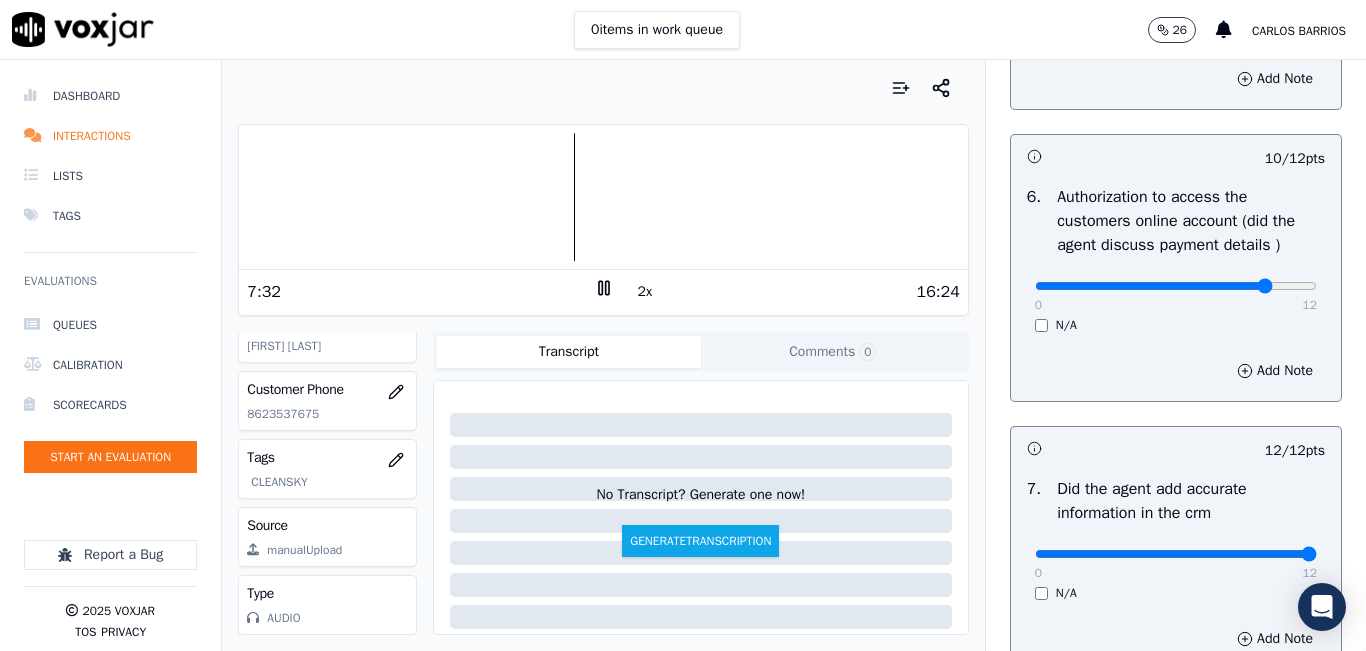 drag, startPoint x: 1238, startPoint y: 329, endPoint x: 1224, endPoint y: 336, distance: 15.652476 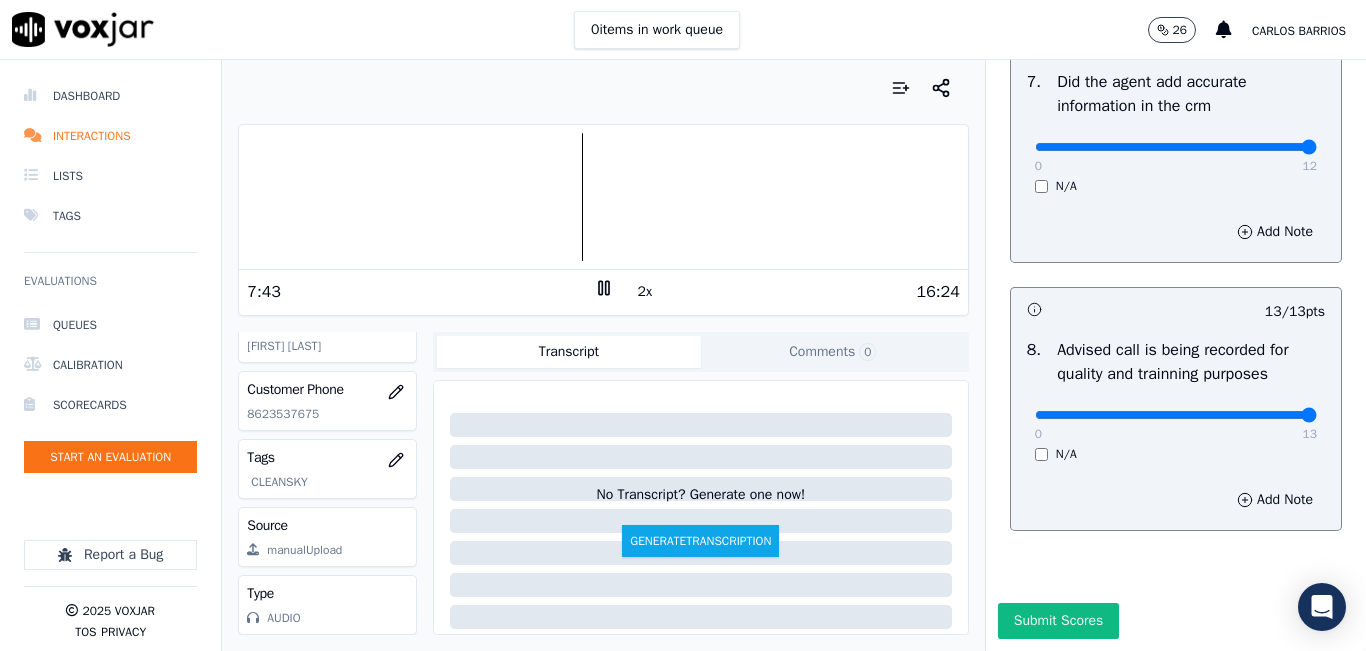 scroll, scrollTop: 1918, scrollLeft: 0, axis: vertical 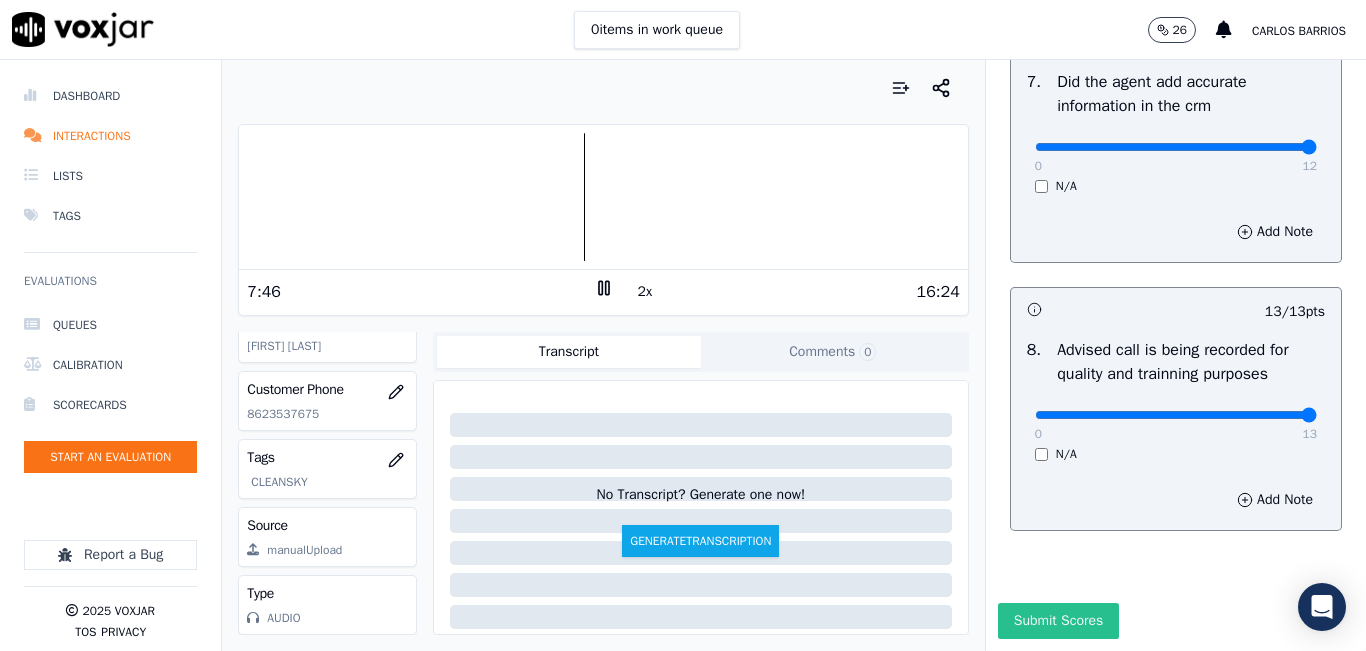 click on "Submit Scores" at bounding box center [1058, 621] 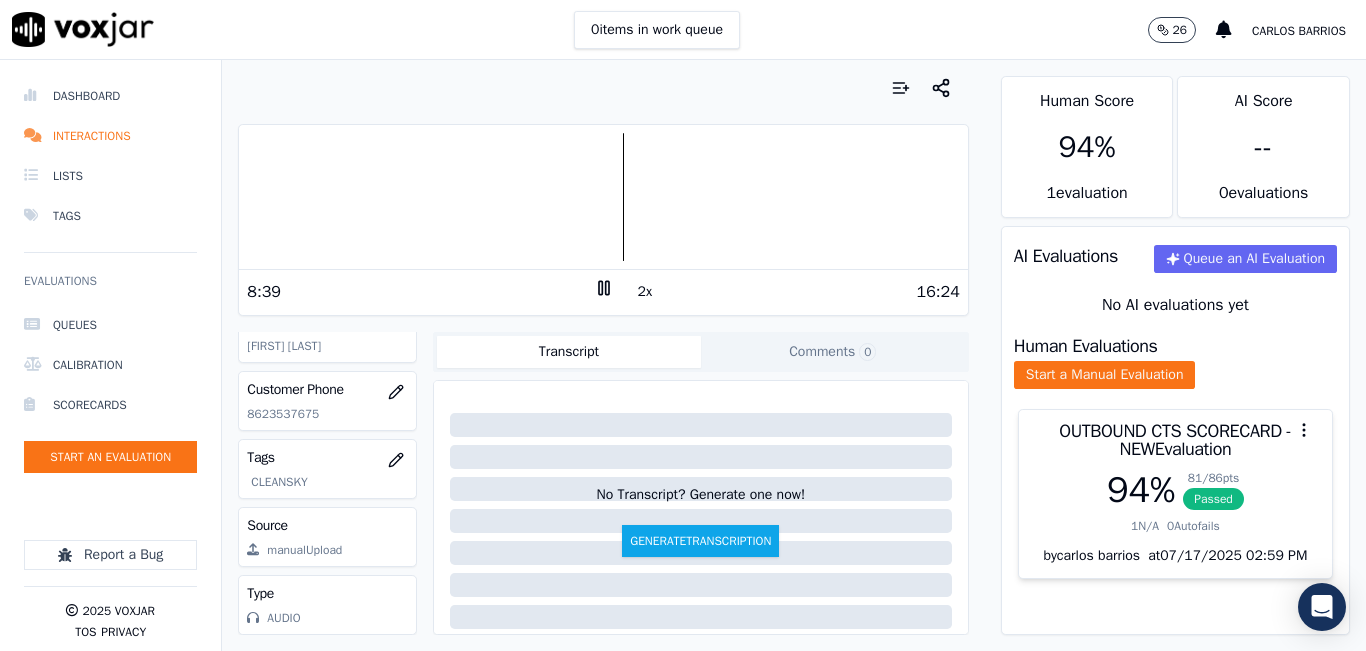 click at bounding box center (603, 197) 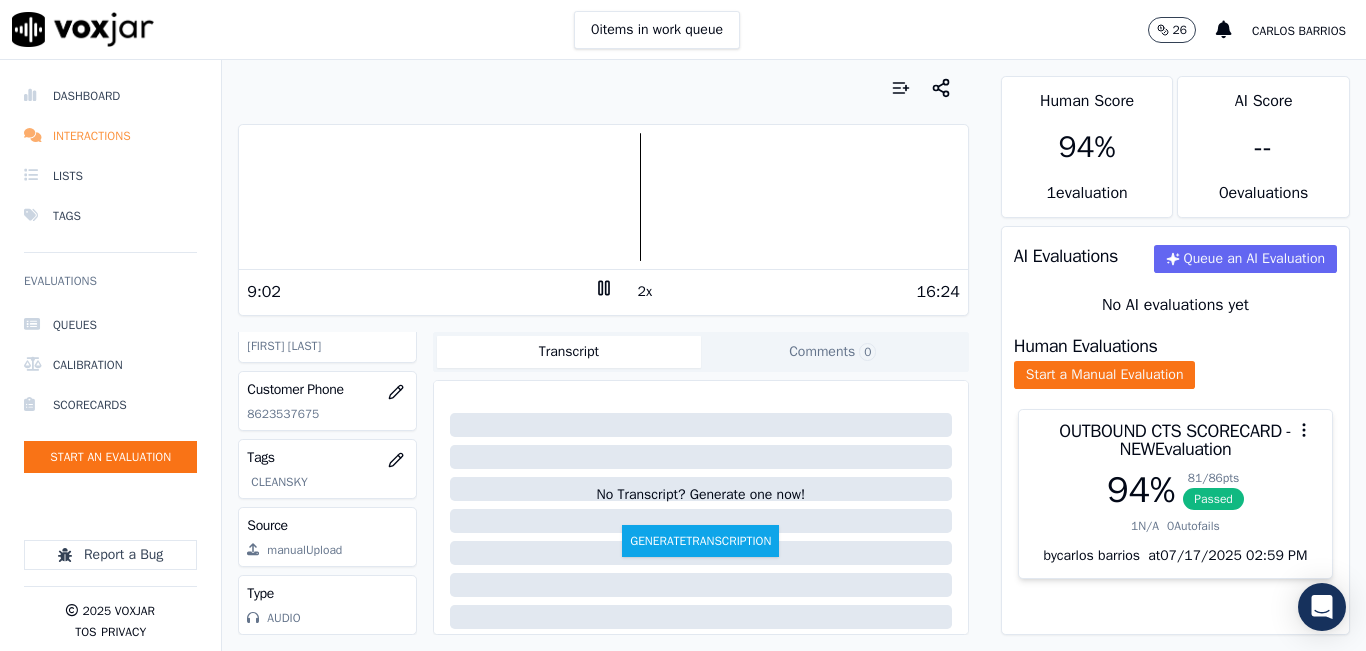 click on "Interactions" at bounding box center [110, 136] 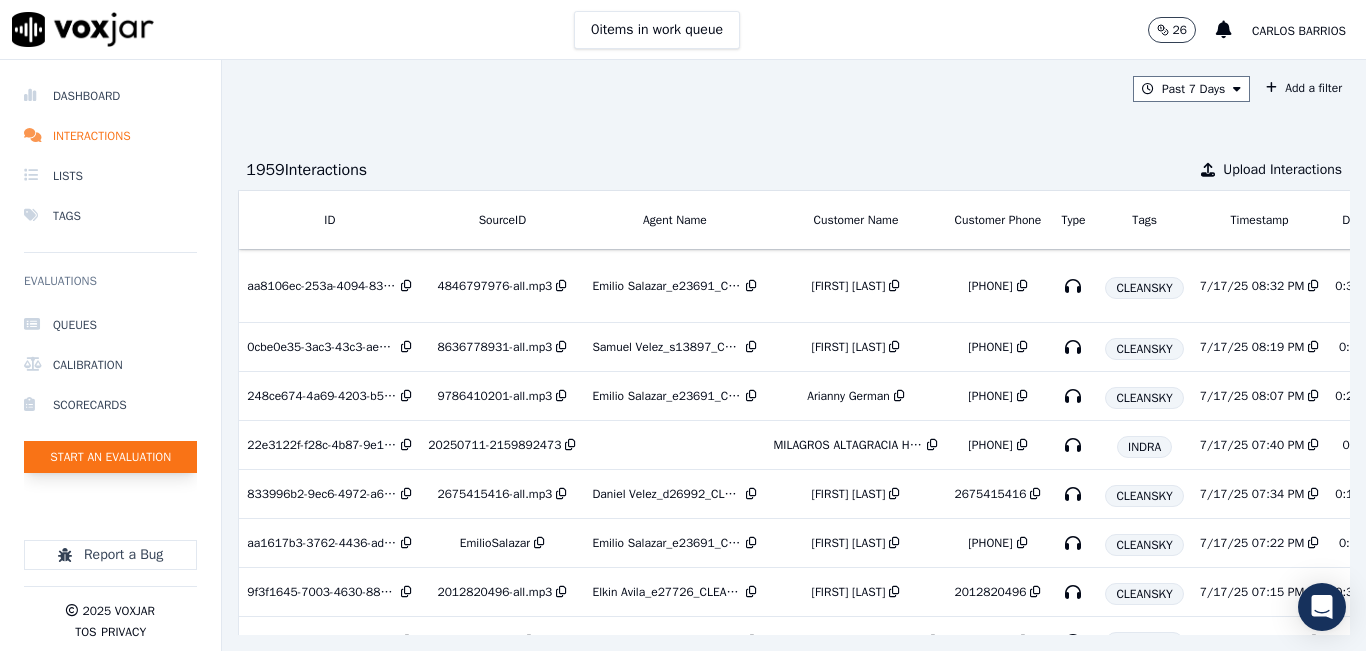 click on "Start an Evaluation" 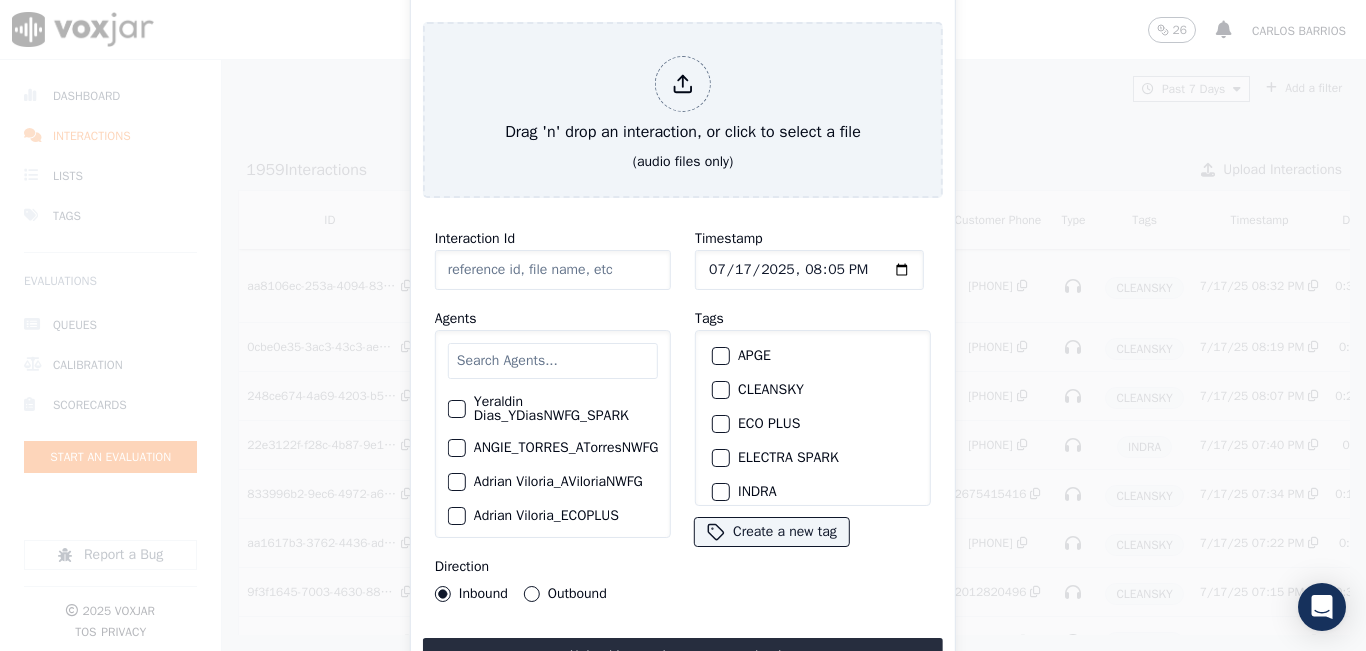 click at bounding box center [553, 361] 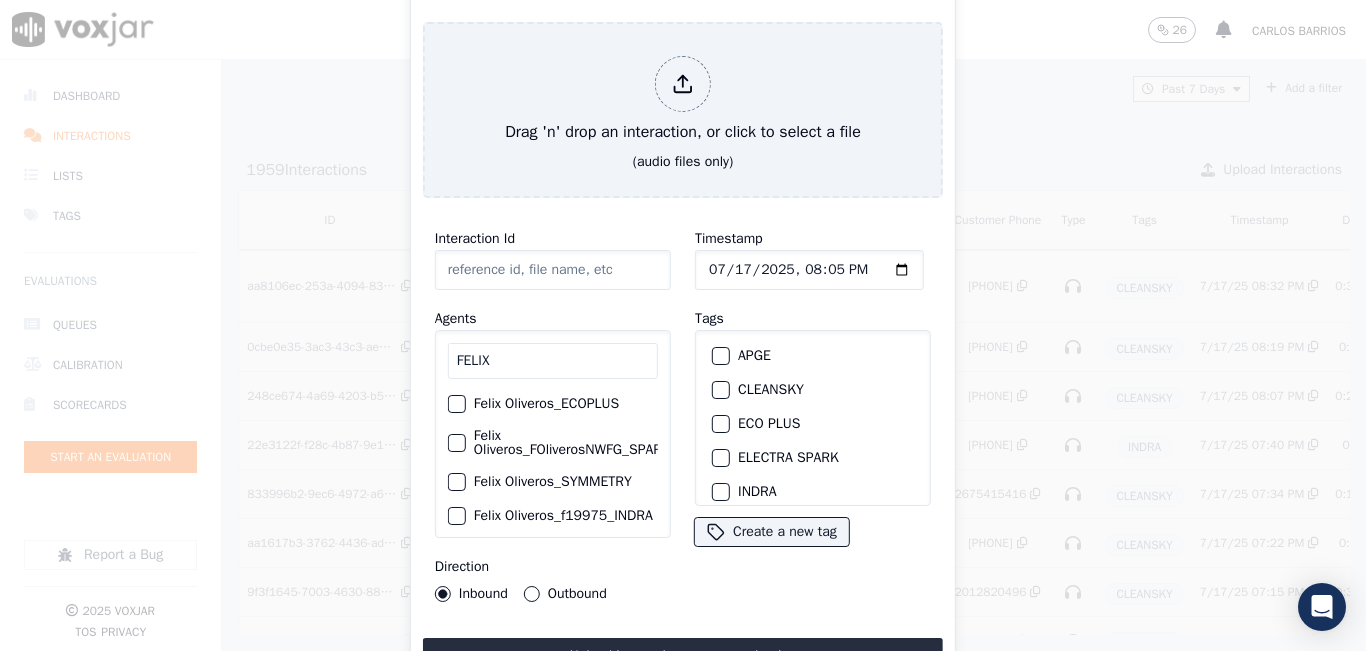type on "FELIX" 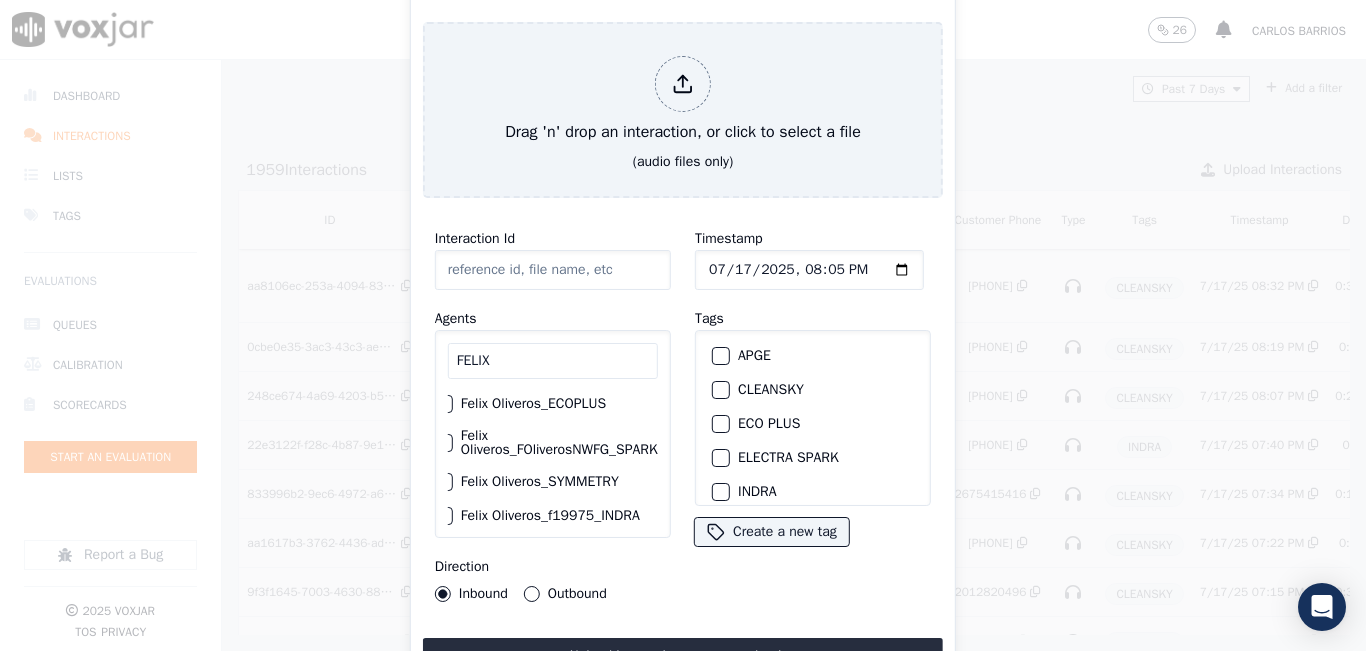 scroll, scrollTop: 40, scrollLeft: 43, axis: both 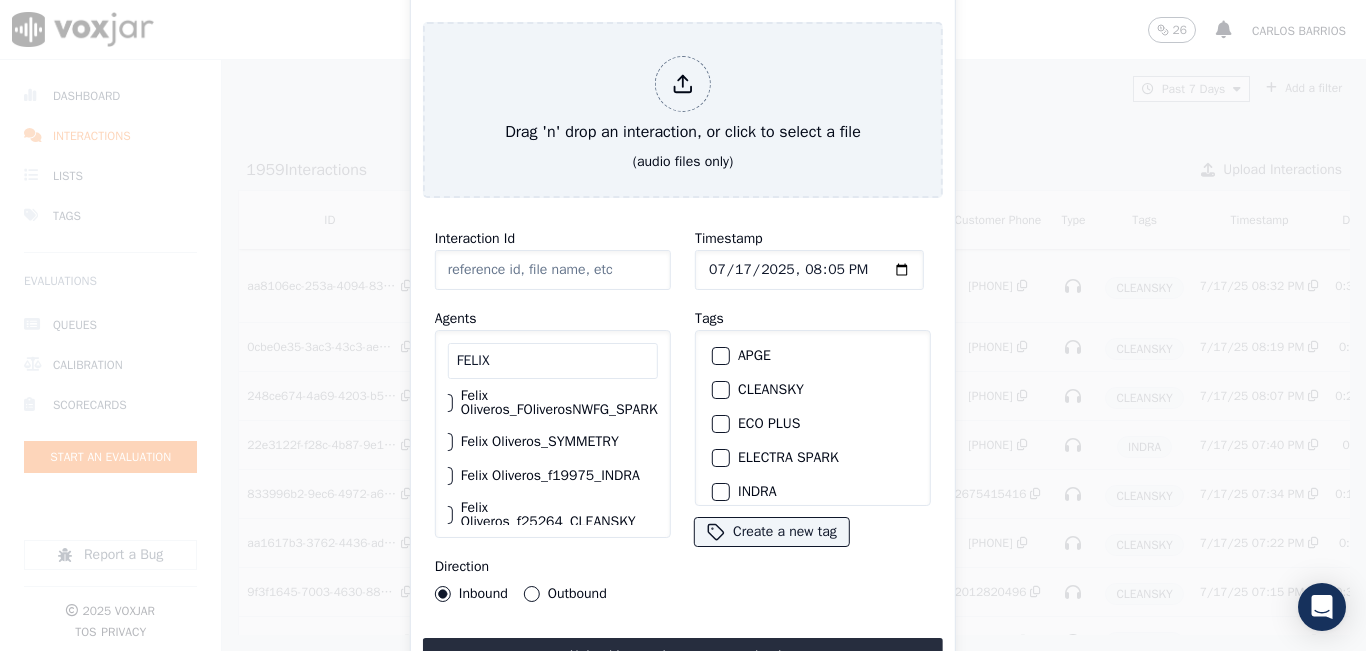 click on "Felix Oliveros_FOliverosNWFG_SPARK" 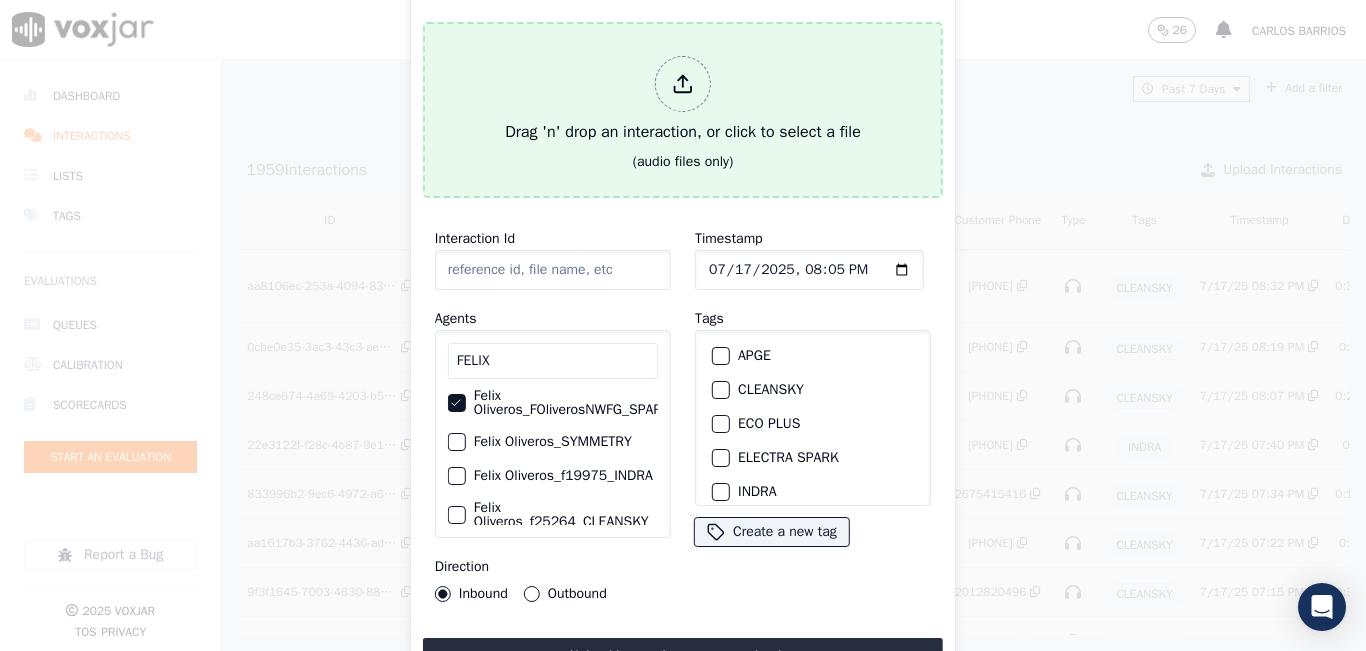 click on "Drag 'n' drop an interaction, or click to select a file" at bounding box center (683, 100) 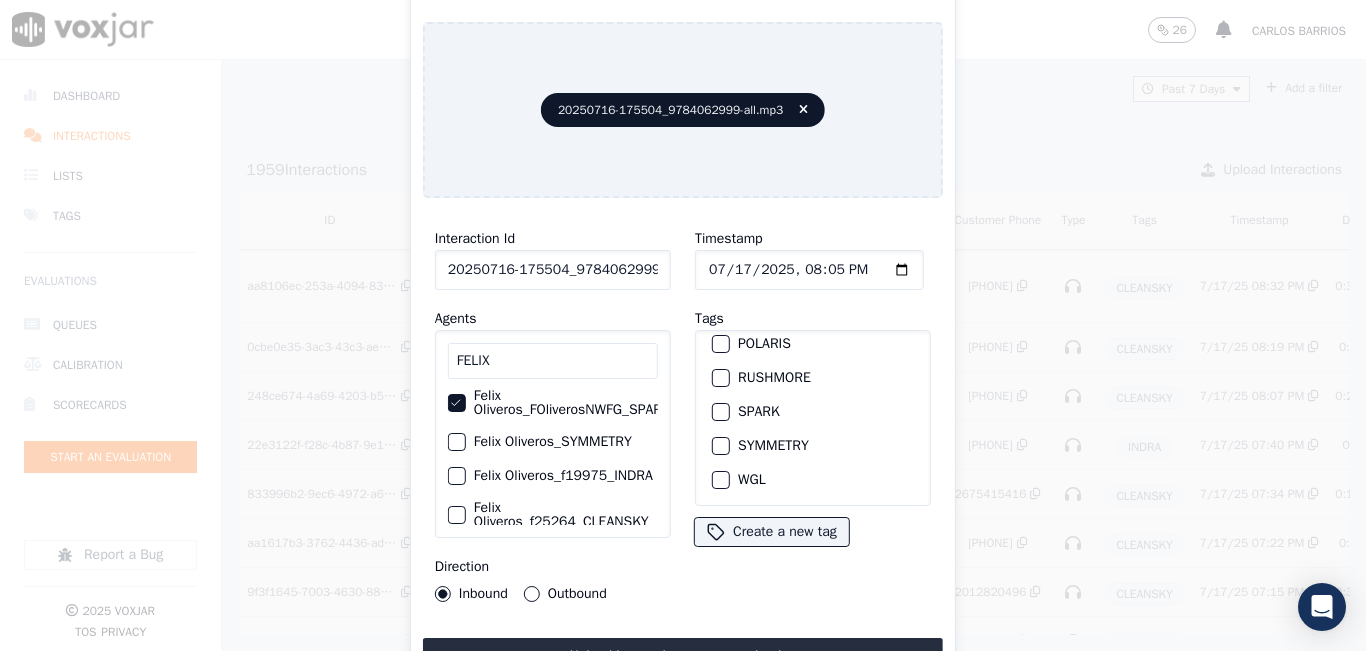 scroll, scrollTop: 309, scrollLeft: 0, axis: vertical 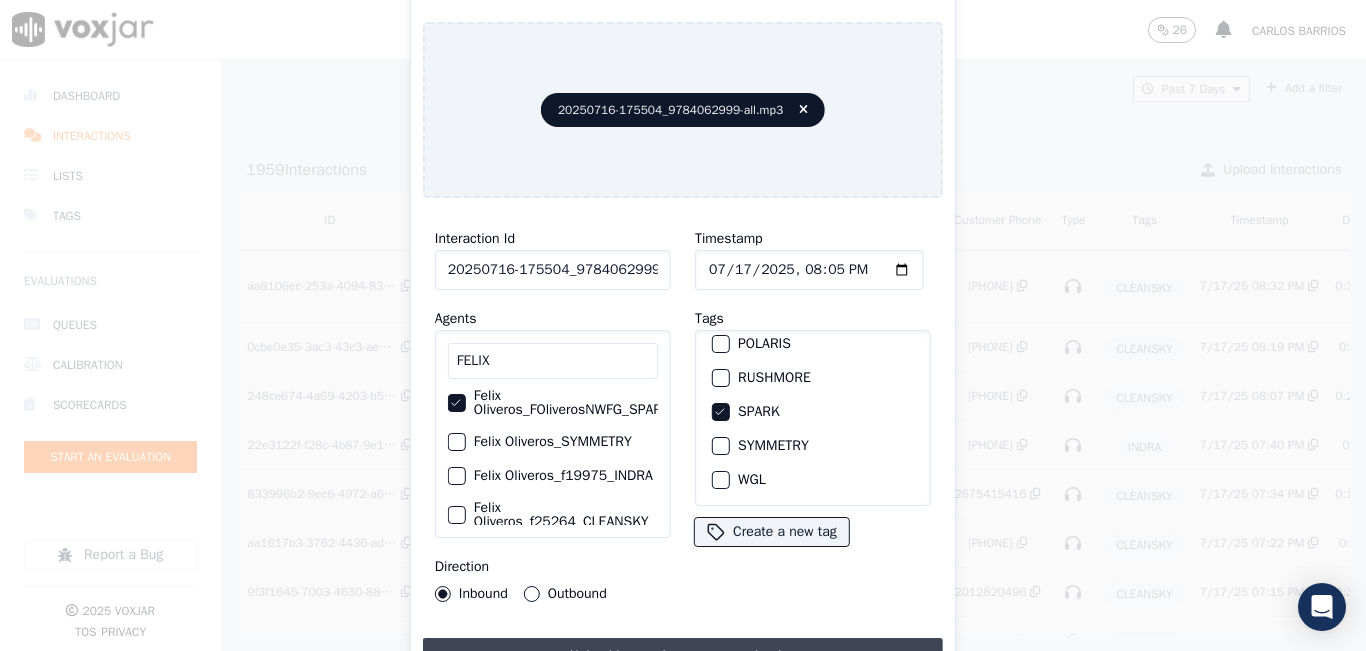 click on "Upload interaction to start evaluation" at bounding box center (683, 656) 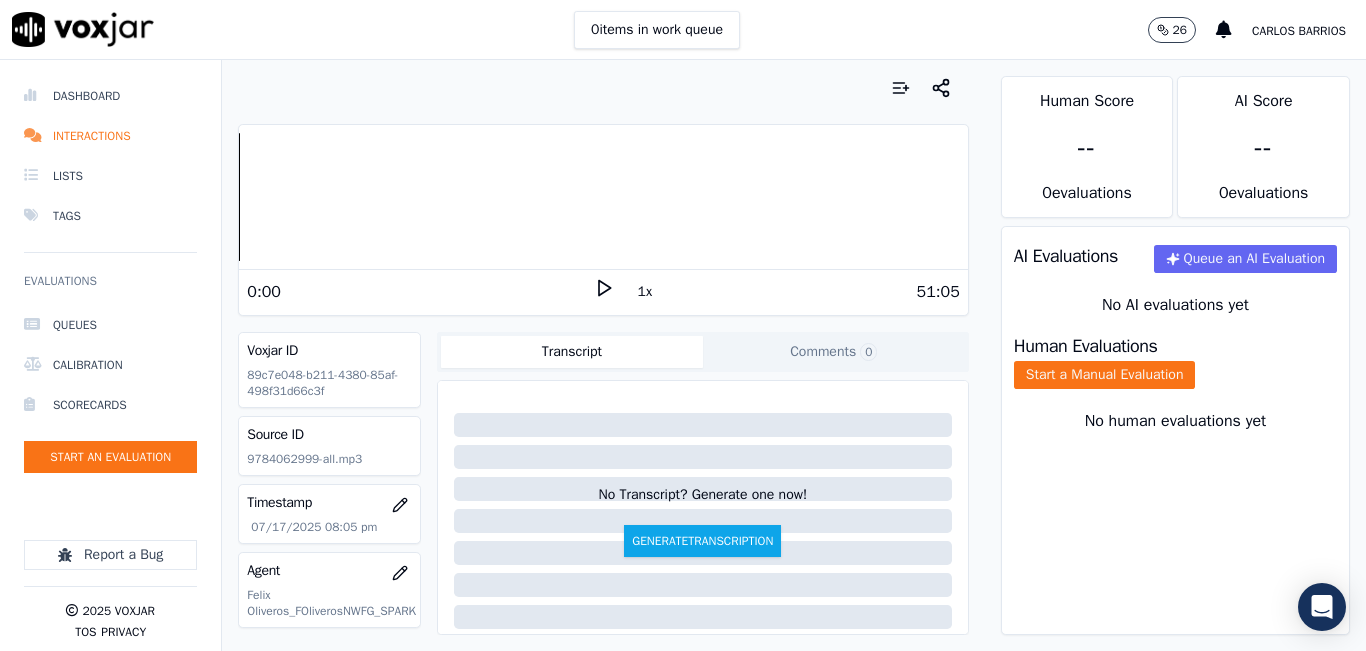 click 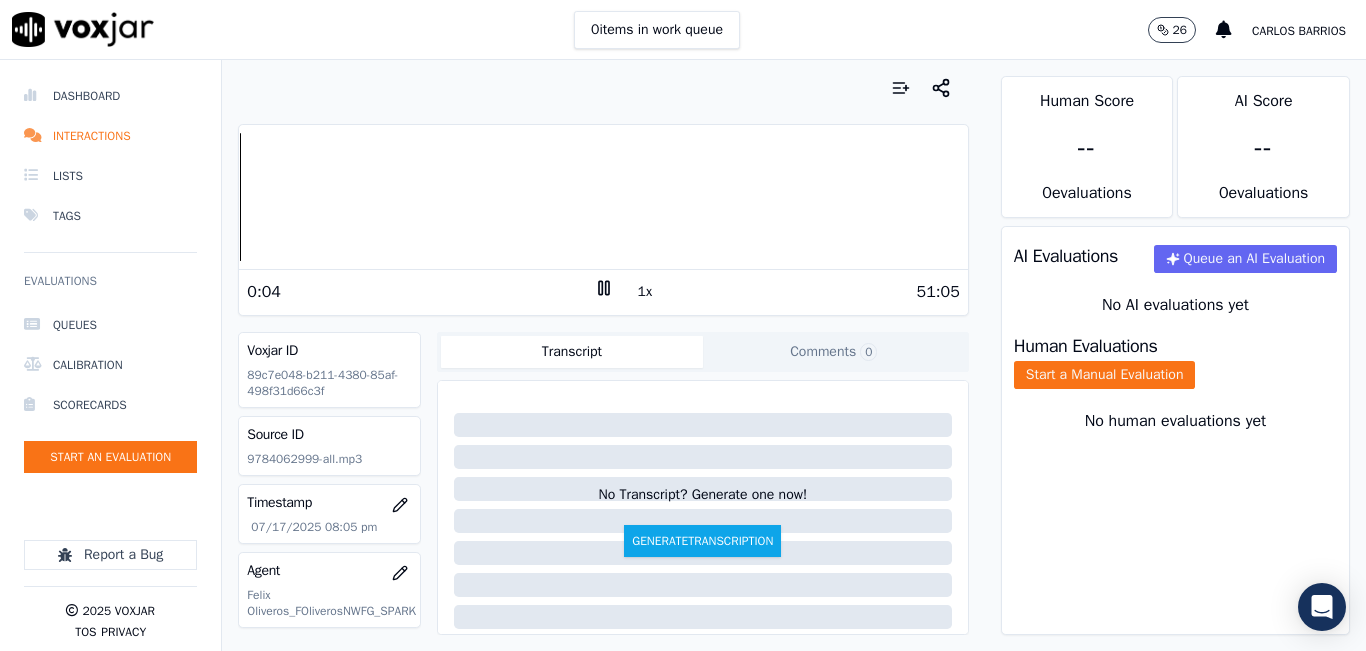 click 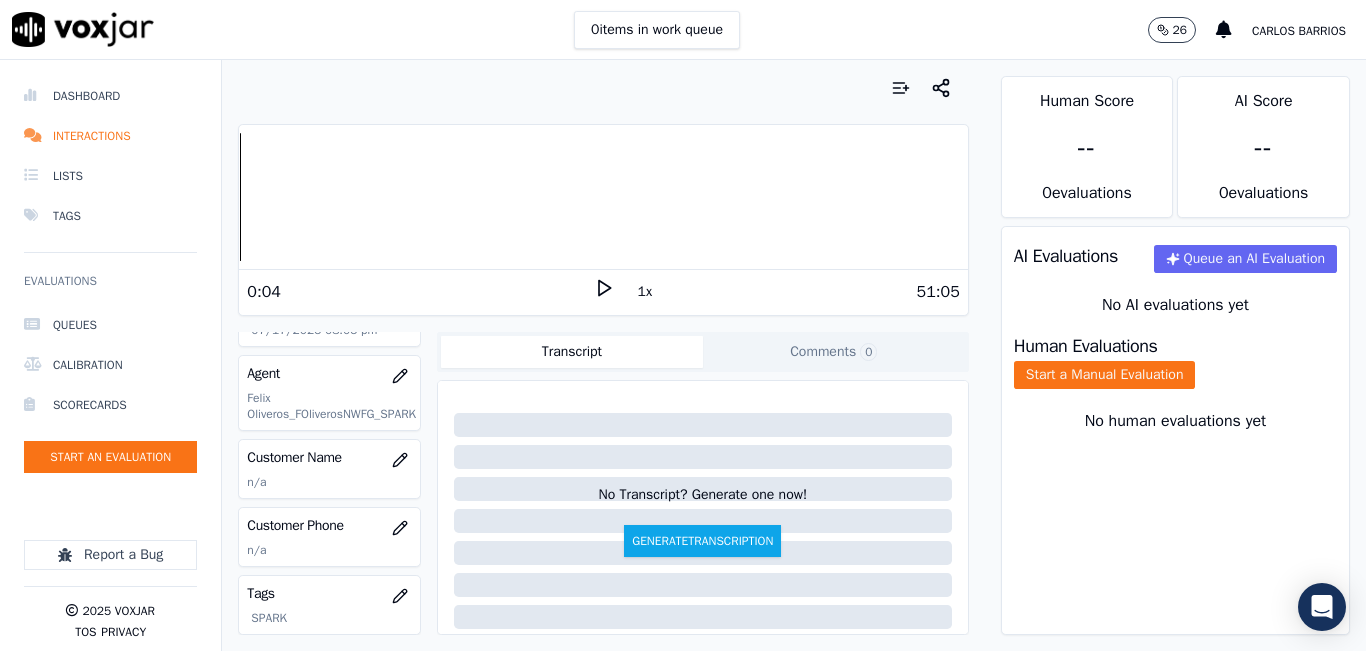 scroll, scrollTop: 200, scrollLeft: 0, axis: vertical 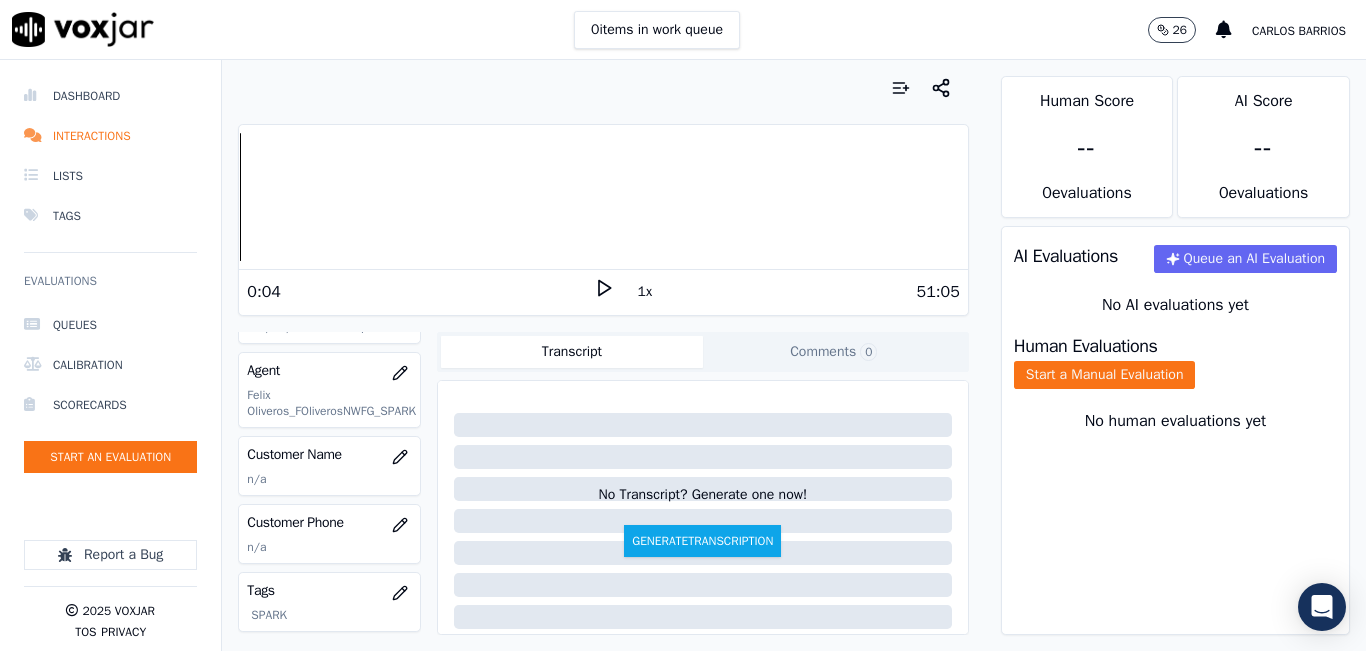 click 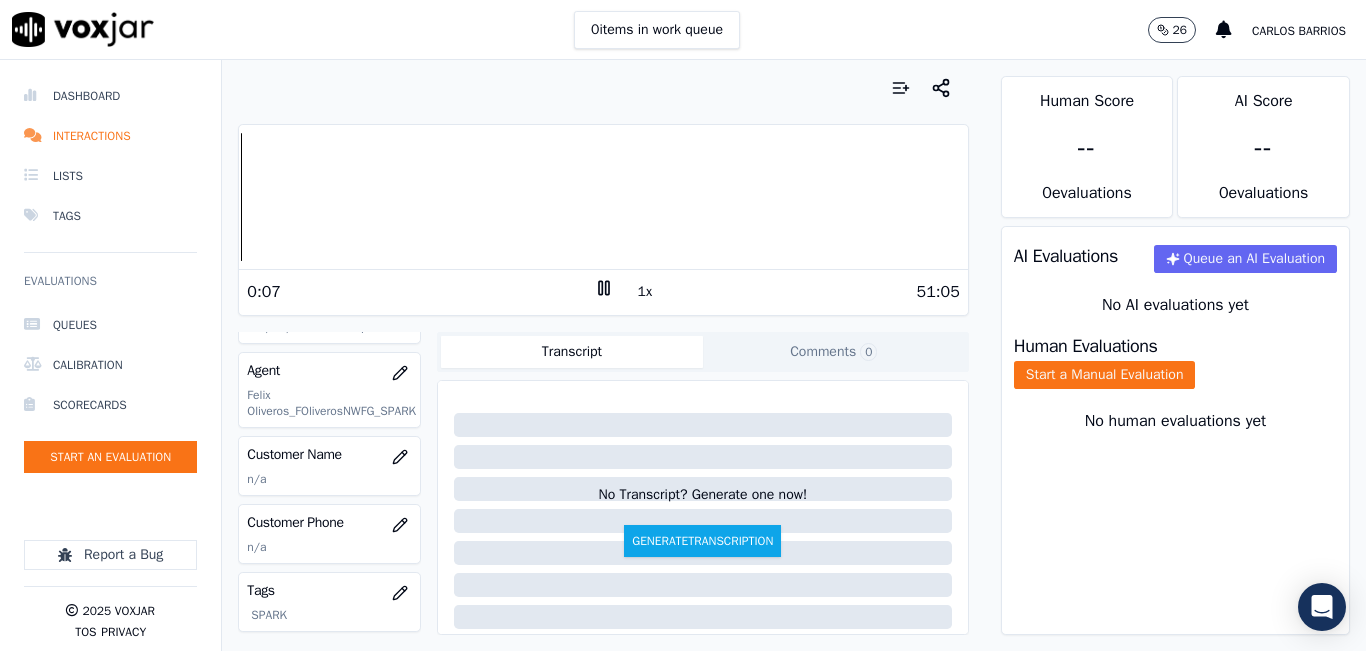 click 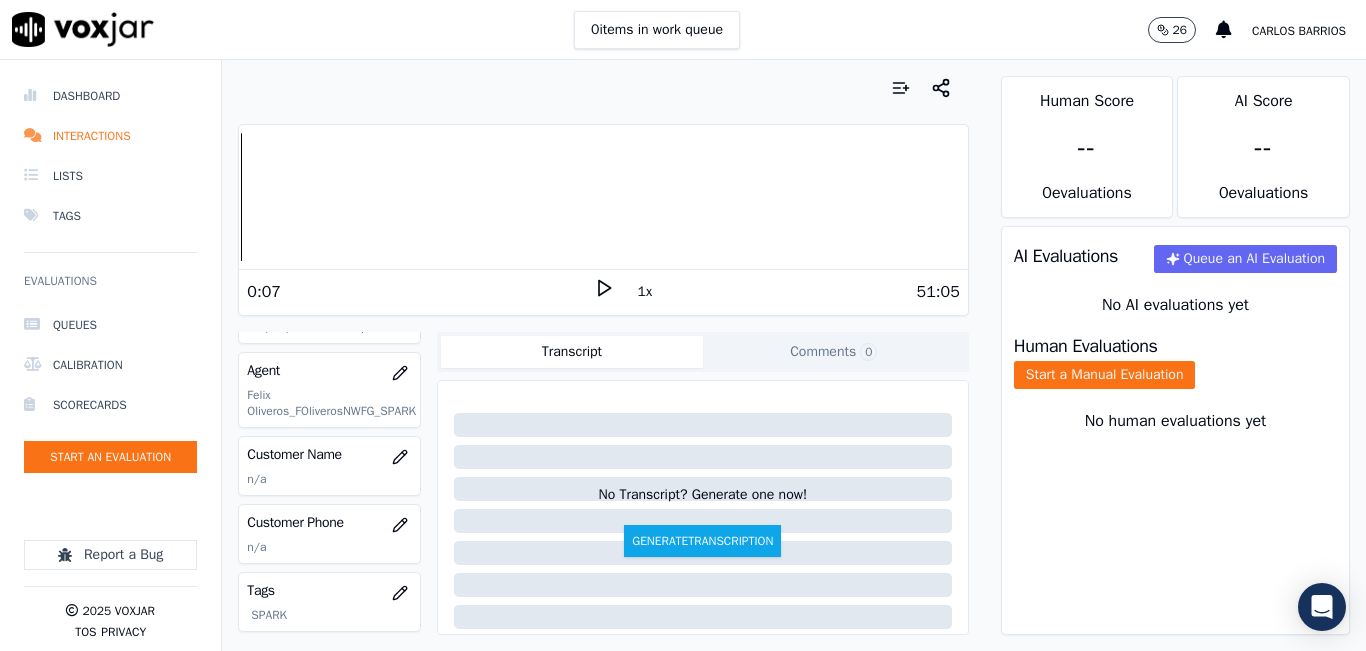 click 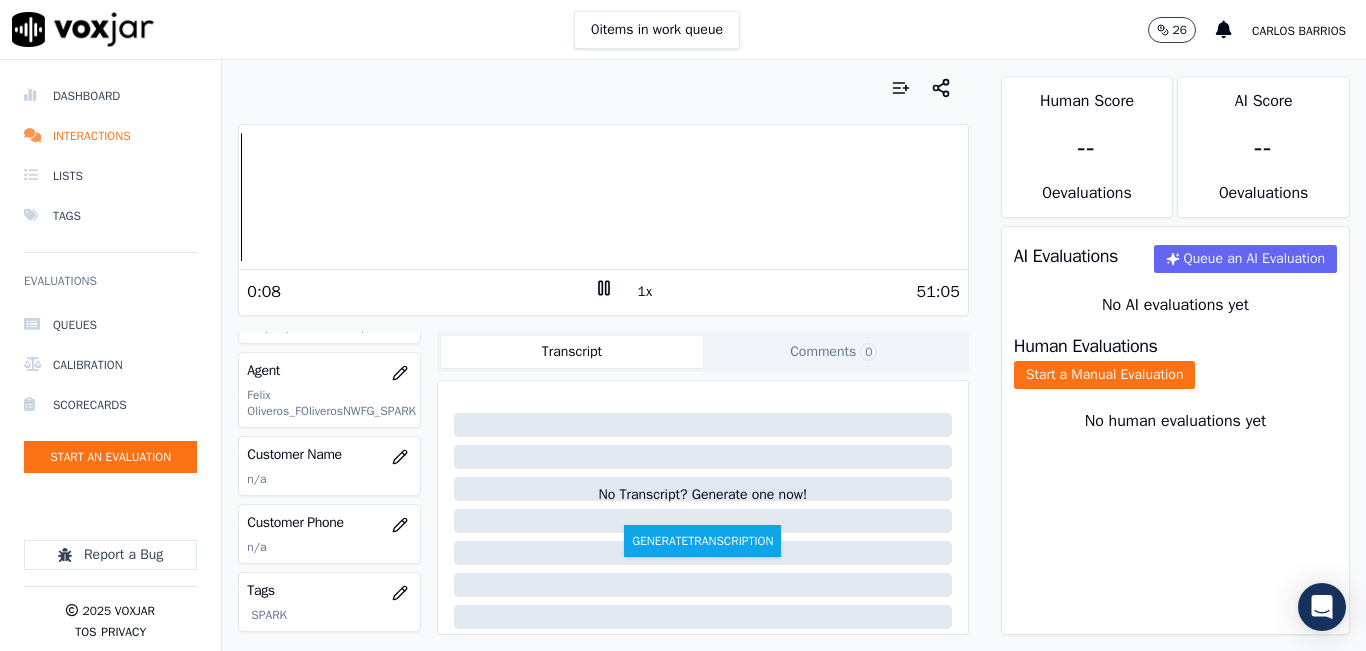click on "1x" at bounding box center [645, 292] 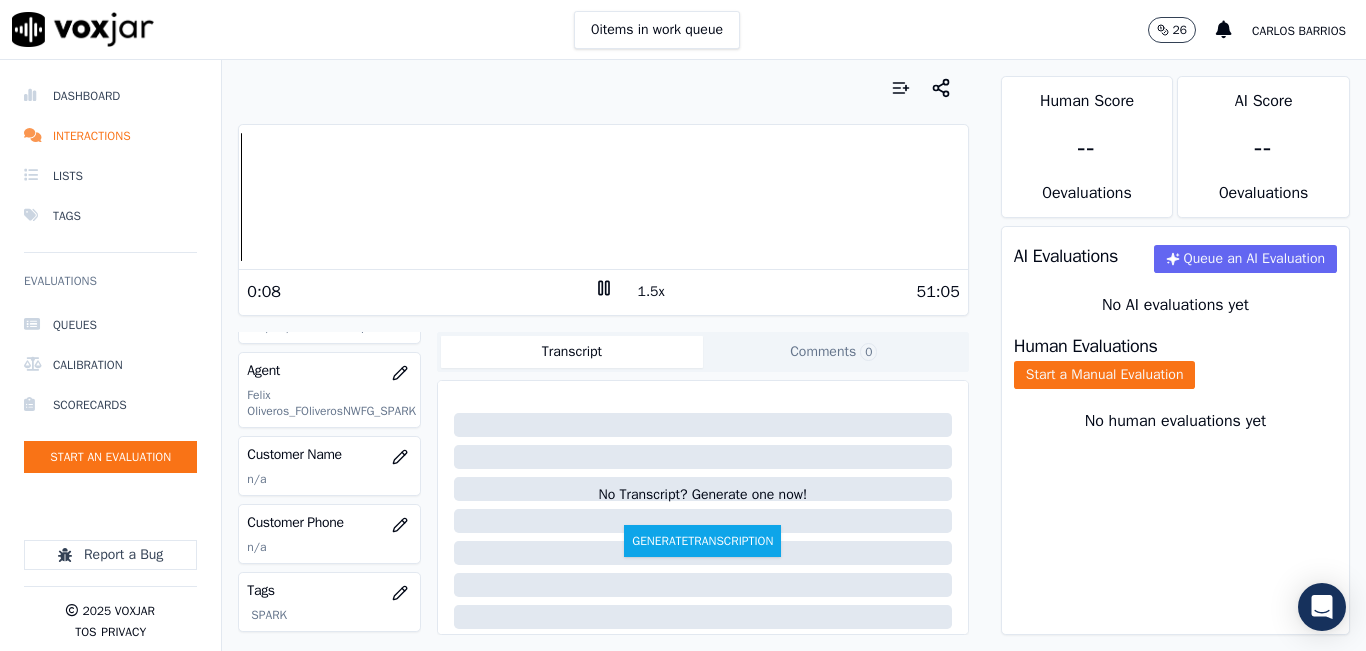 click on "1.5x" at bounding box center (651, 292) 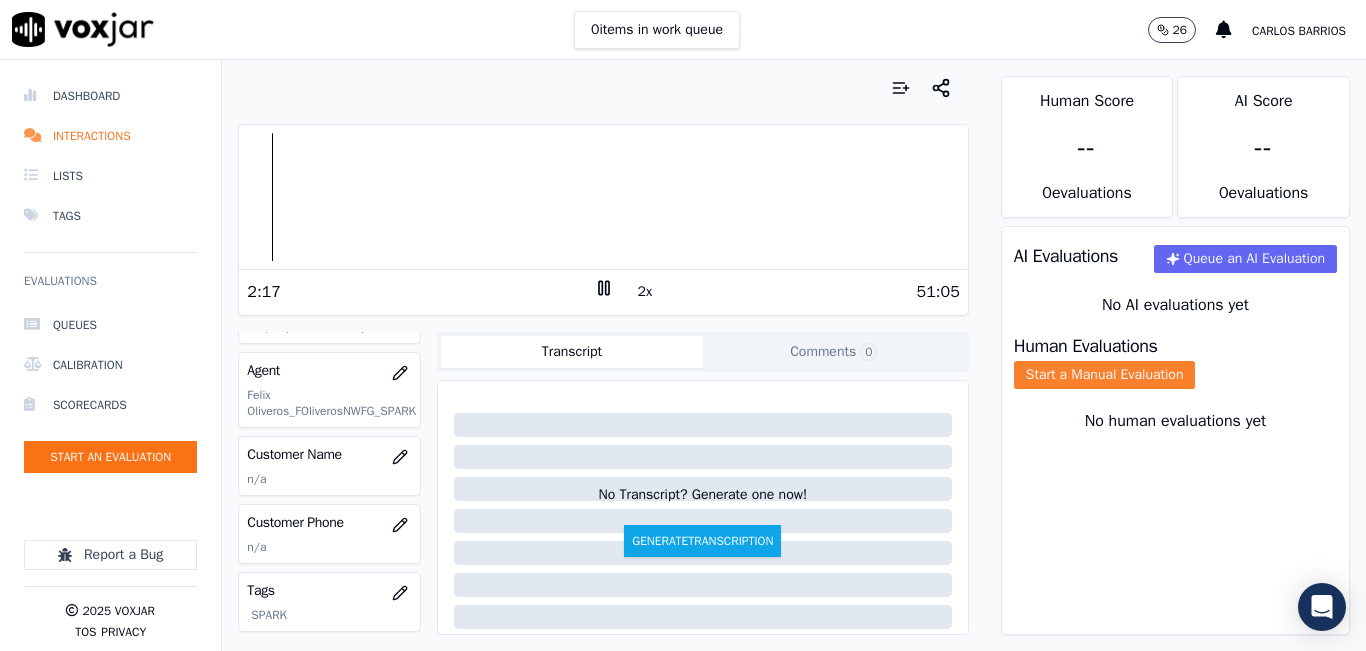 click on "Start a Manual Evaluation" 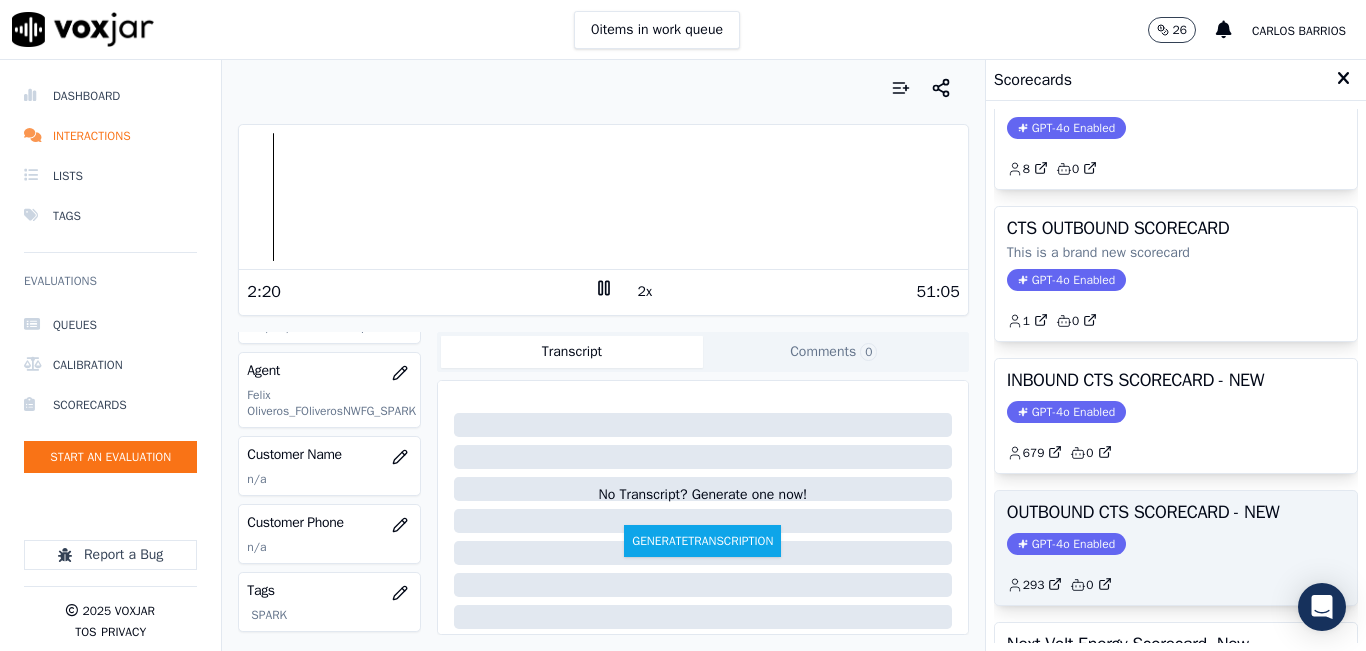 scroll, scrollTop: 100, scrollLeft: 0, axis: vertical 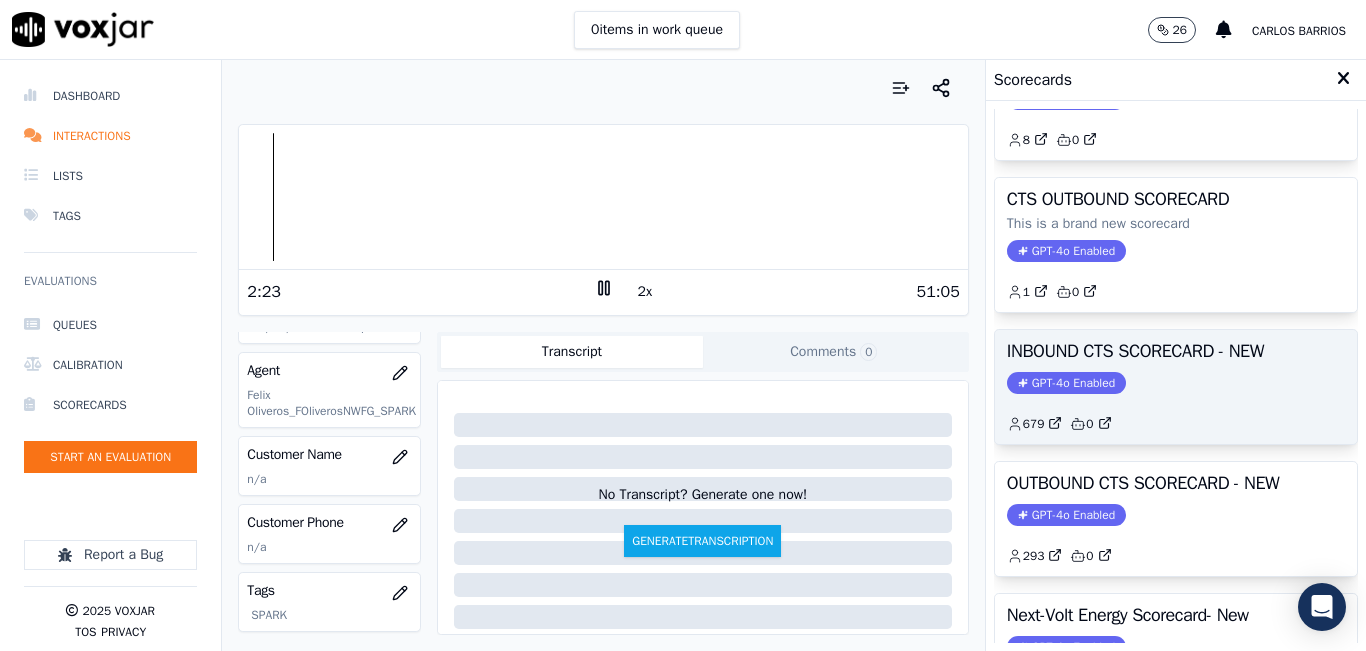 click on "INBOUND CTS SCORECARD - NEW        GPT-4o Enabled       679         0" at bounding box center (1176, 387) 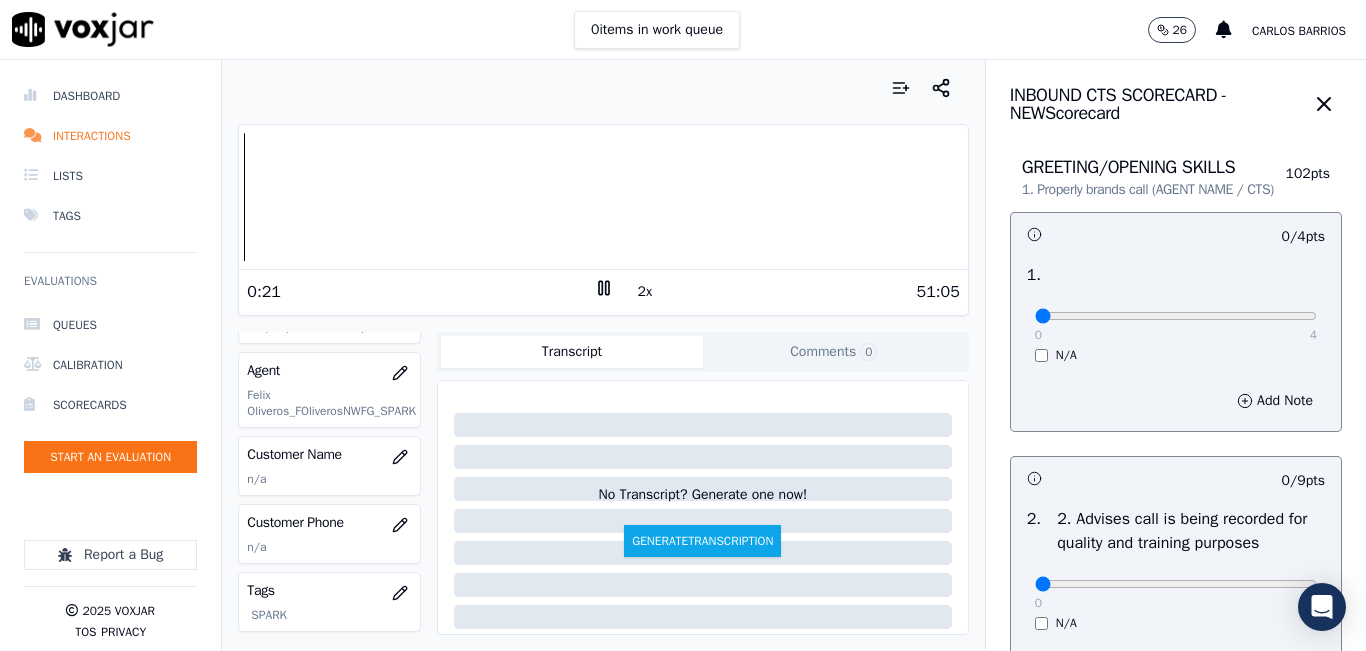 click at bounding box center (603, 197) 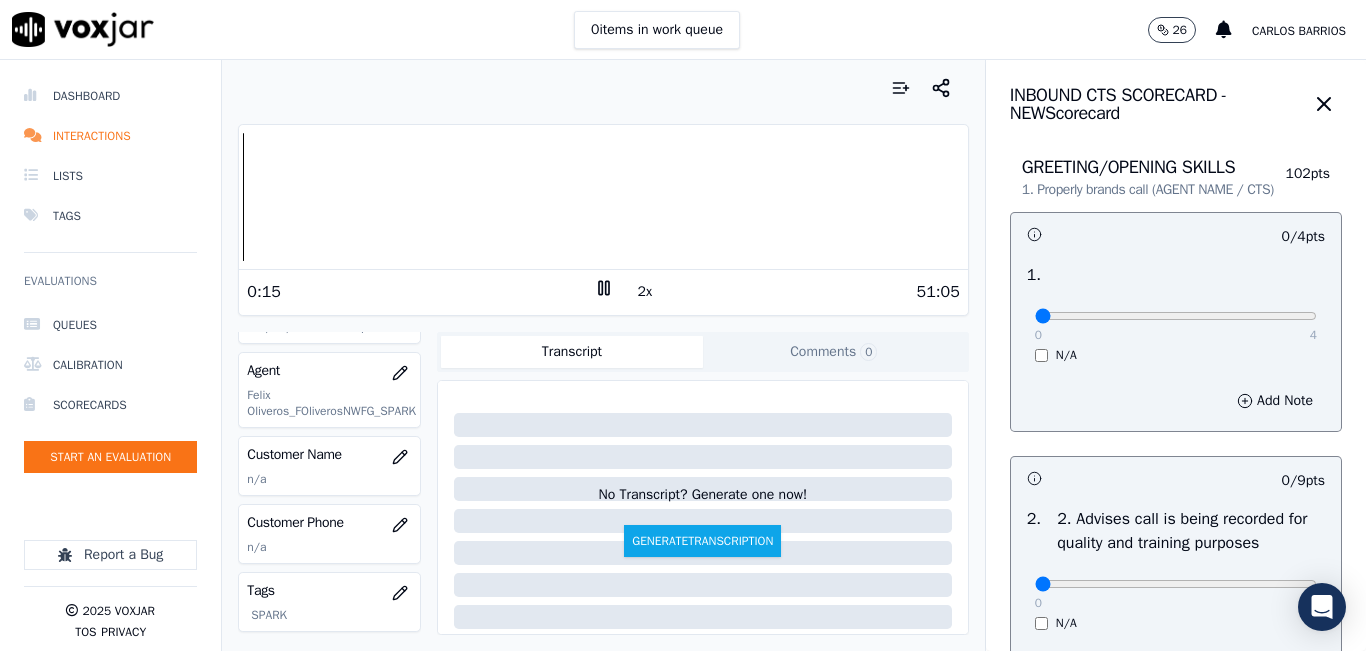 click on "Your browser does not support the audio element." at bounding box center [603, 197] 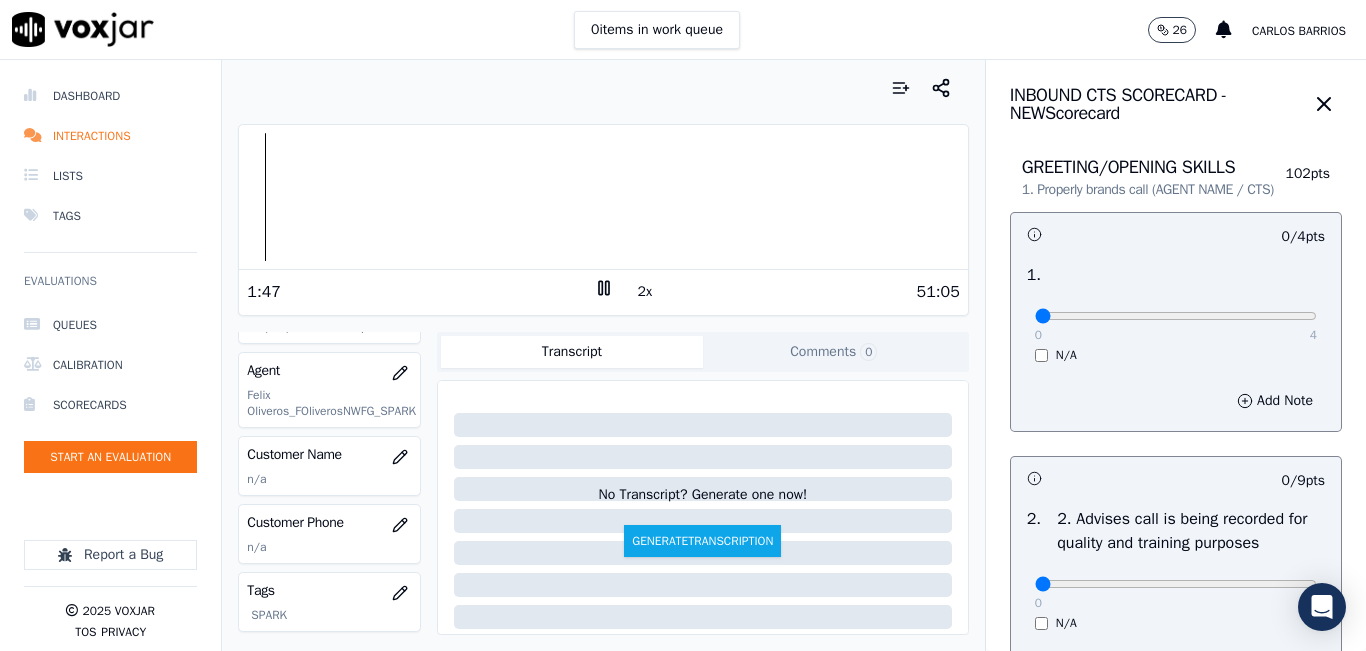 click 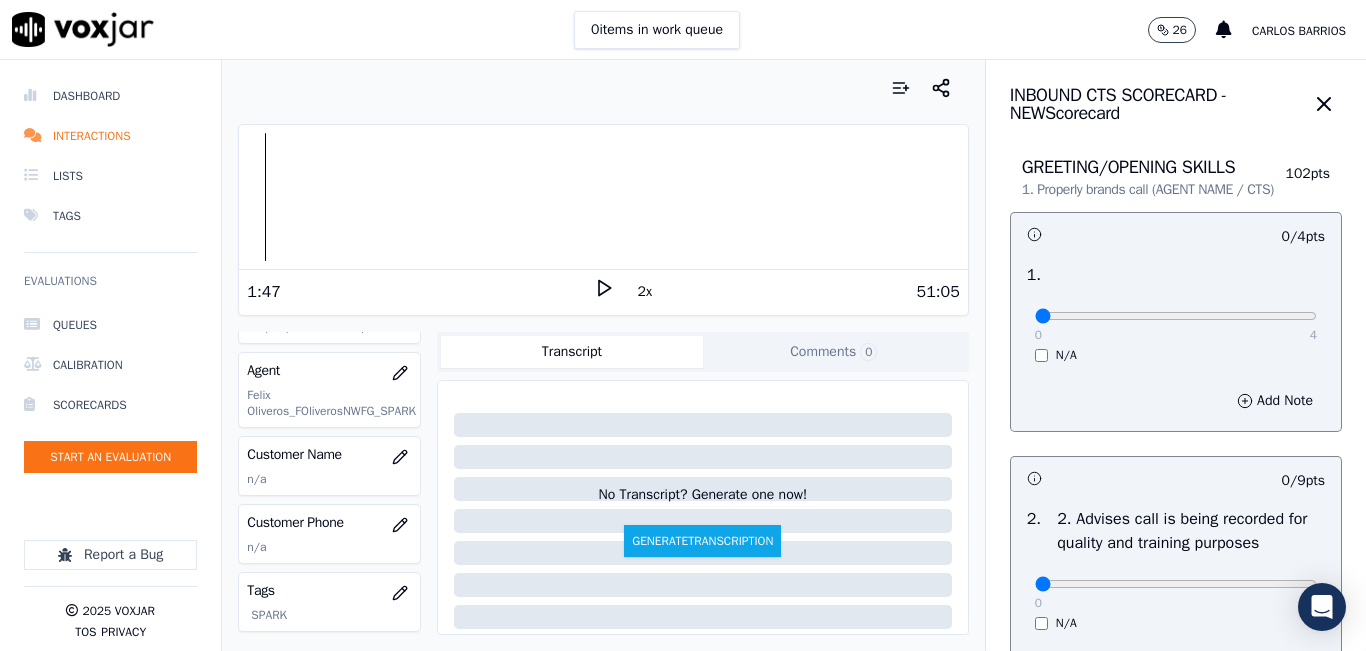click 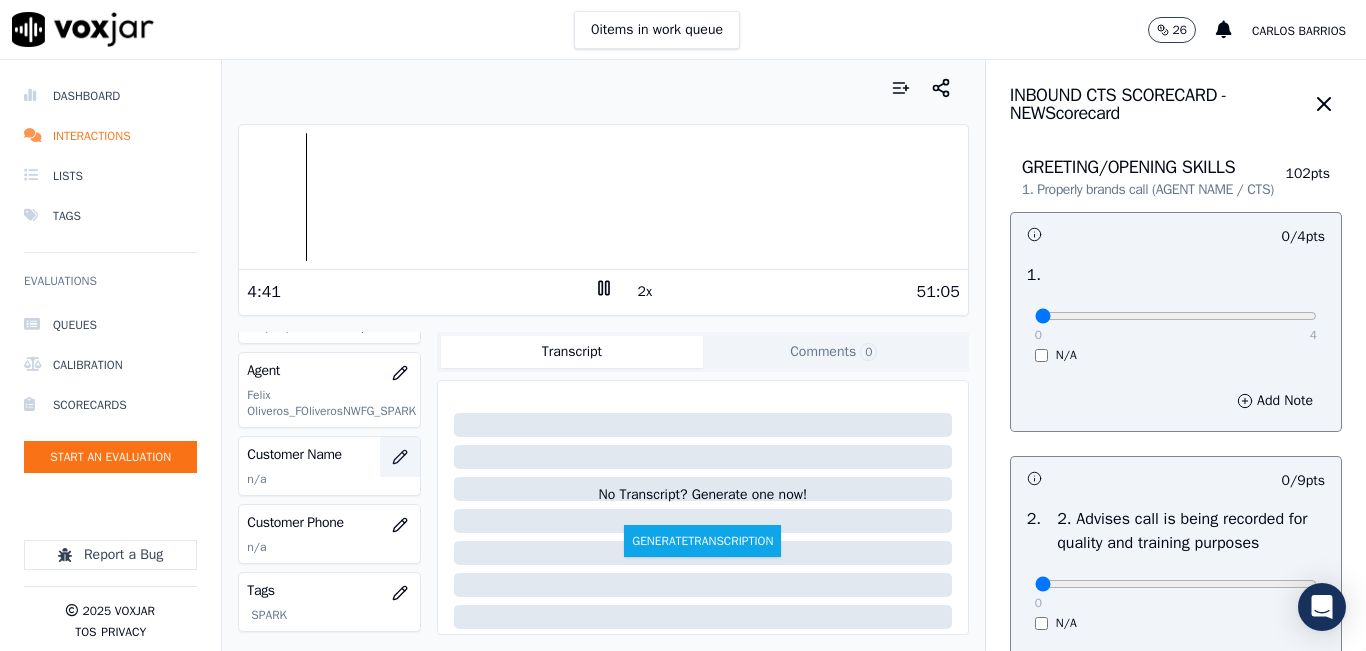 click 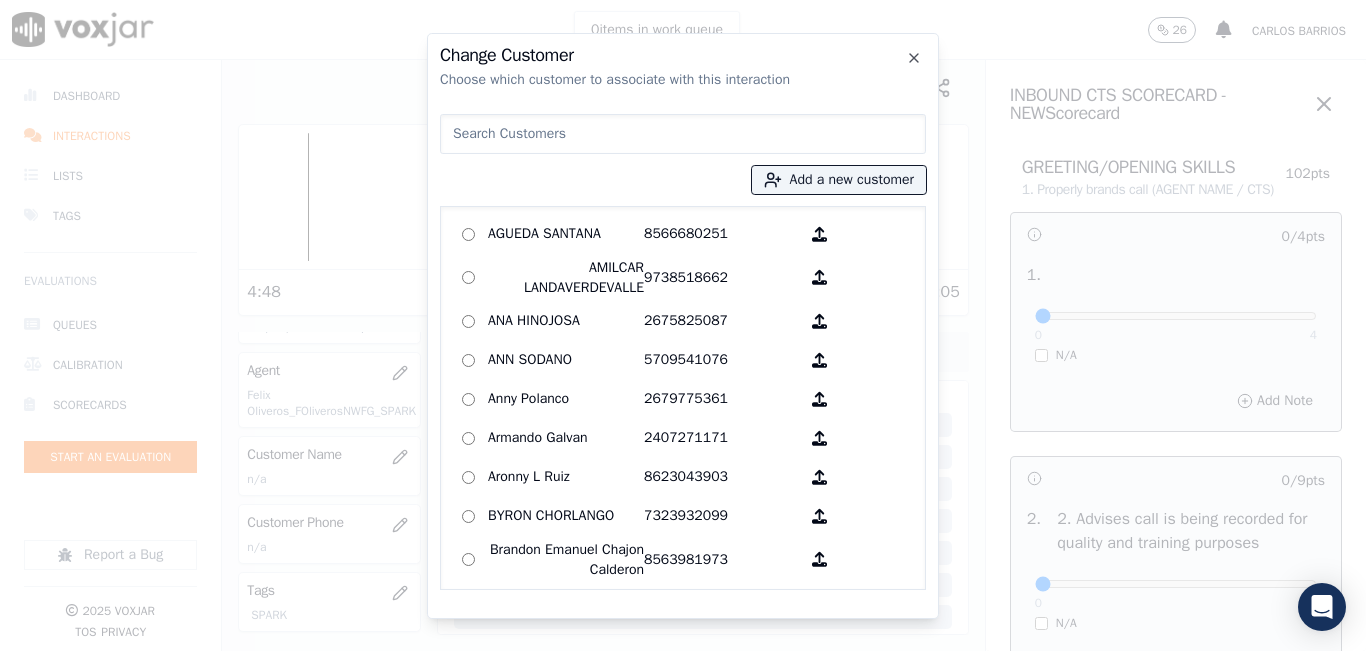 click at bounding box center [683, 134] 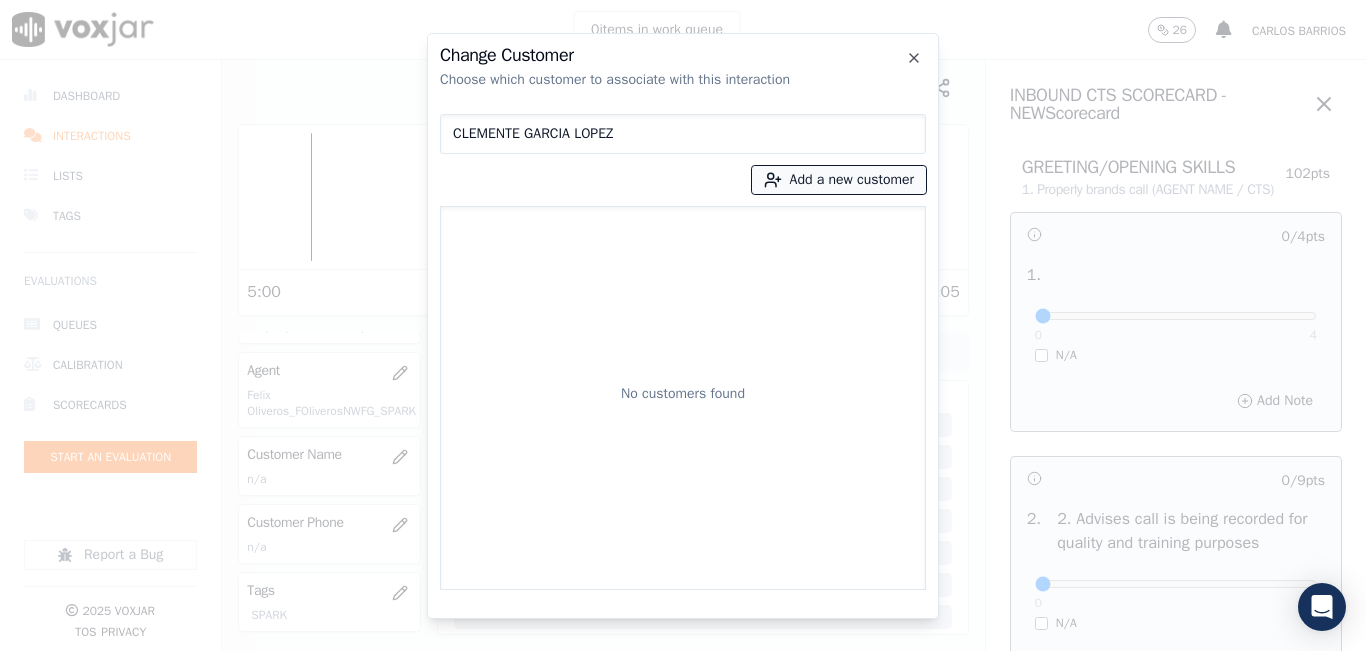 type on "CLEMENTE GARCIA LOPEZ" 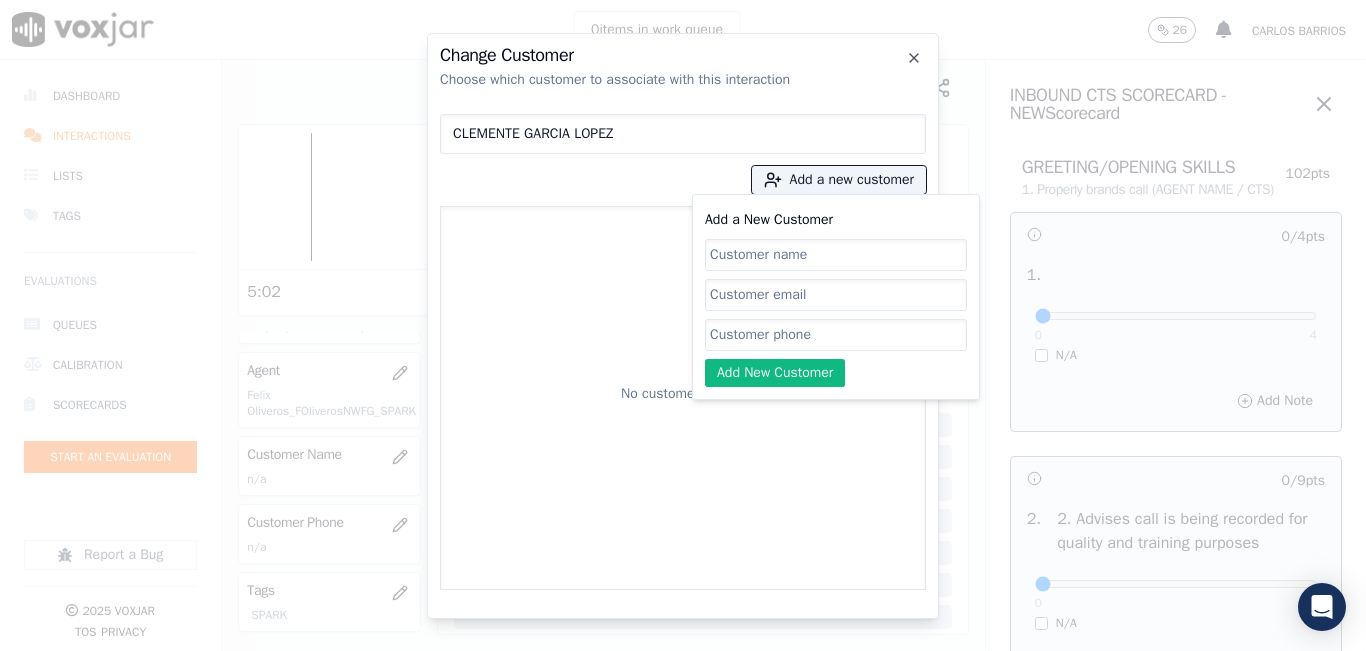 click on "Add a New Customer" 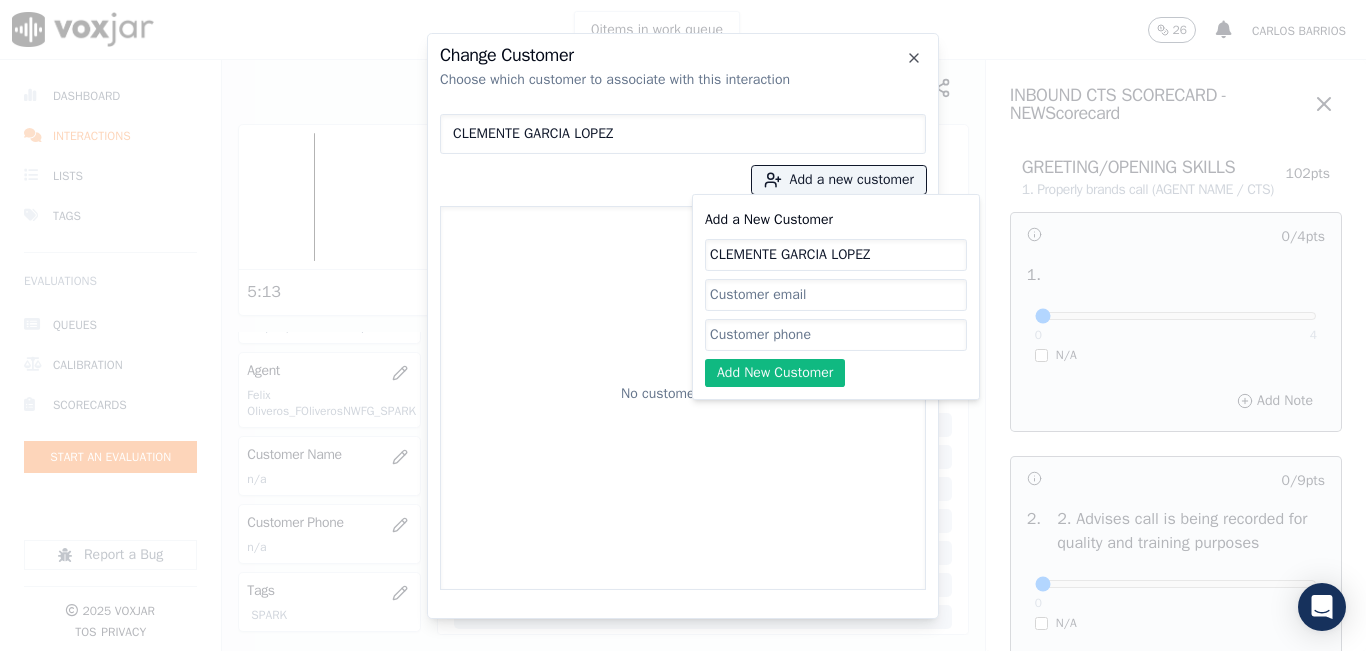 type on "CLEMENTE GARCIA LOPEZ" 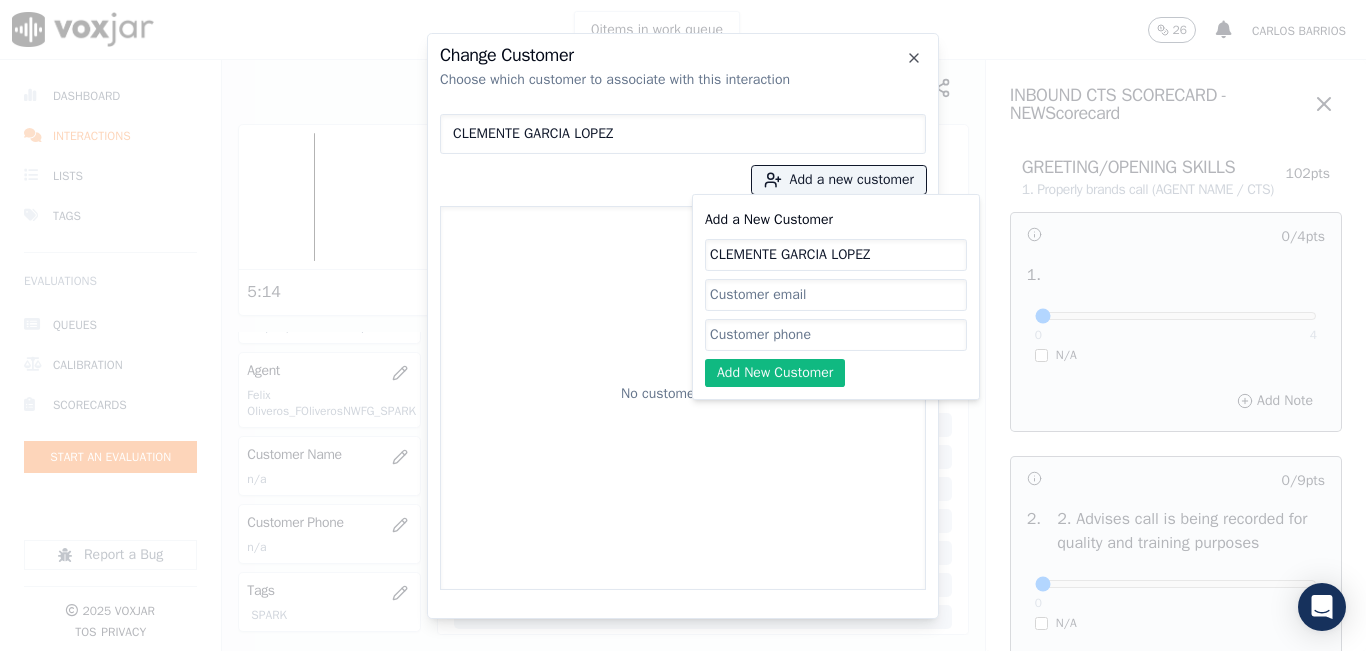 paste on "9784062999" 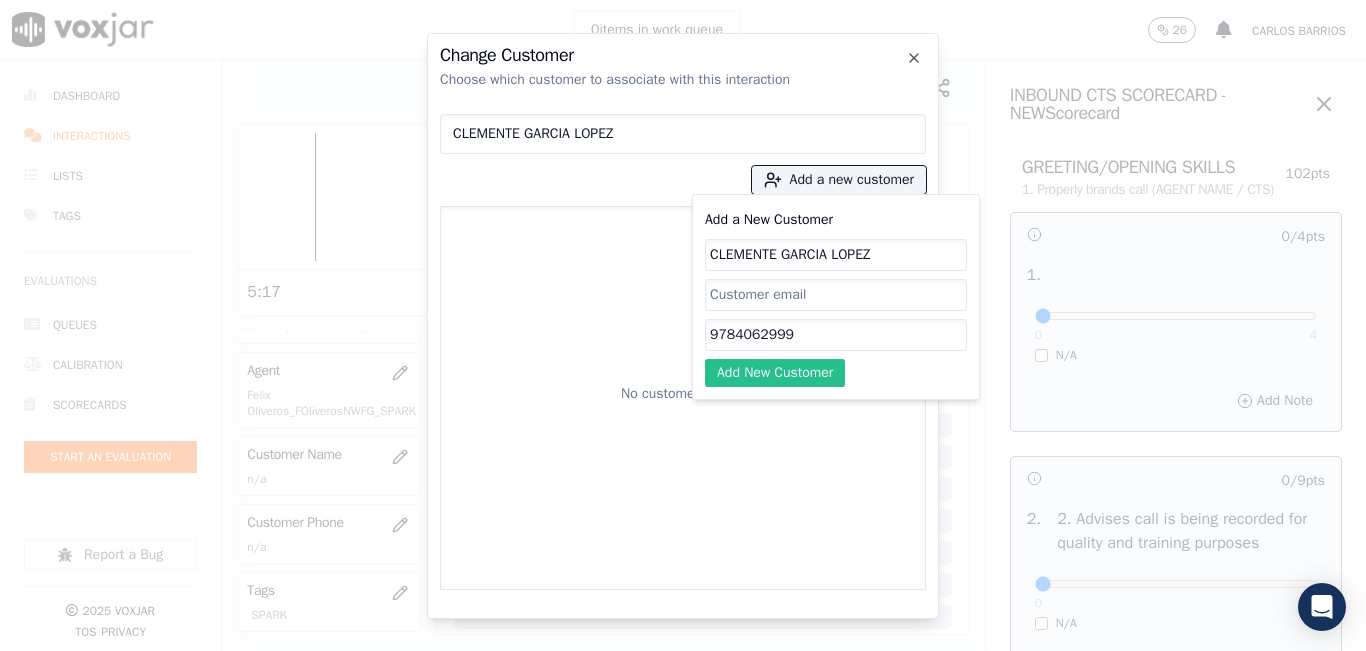 type on "9784062999" 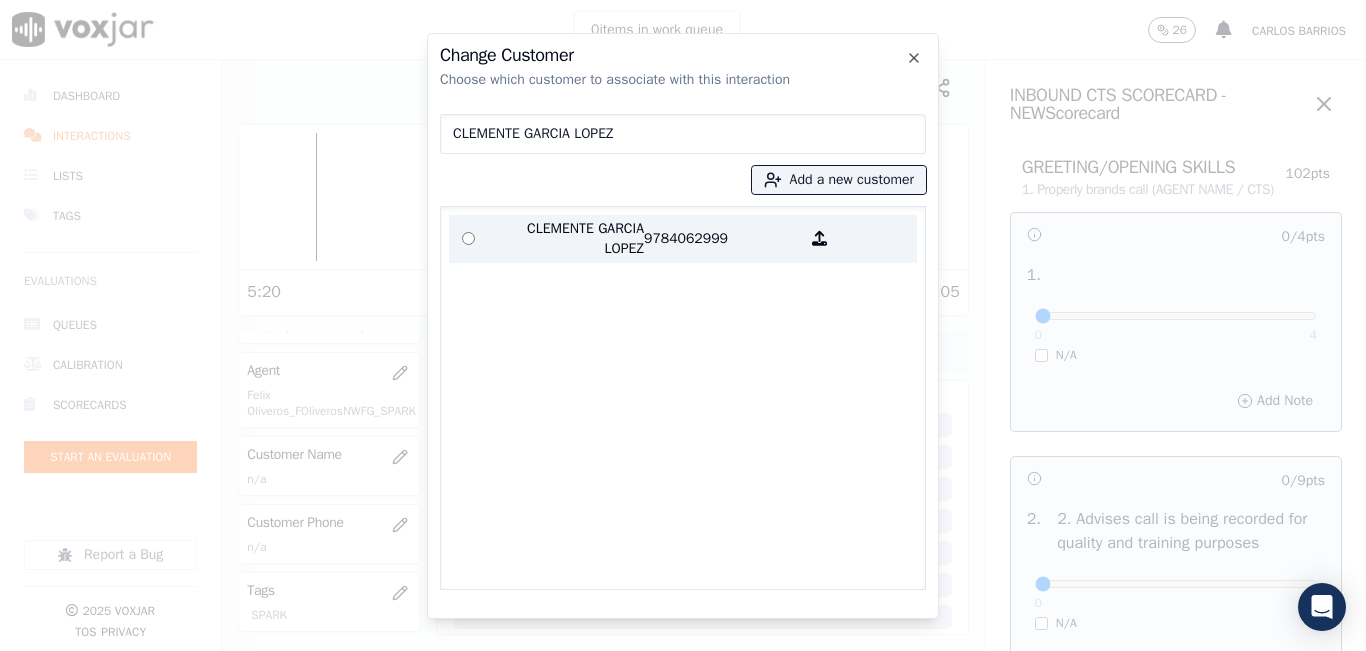click on "CLEMENTE GARCIA LOPEZ" at bounding box center [566, 239] 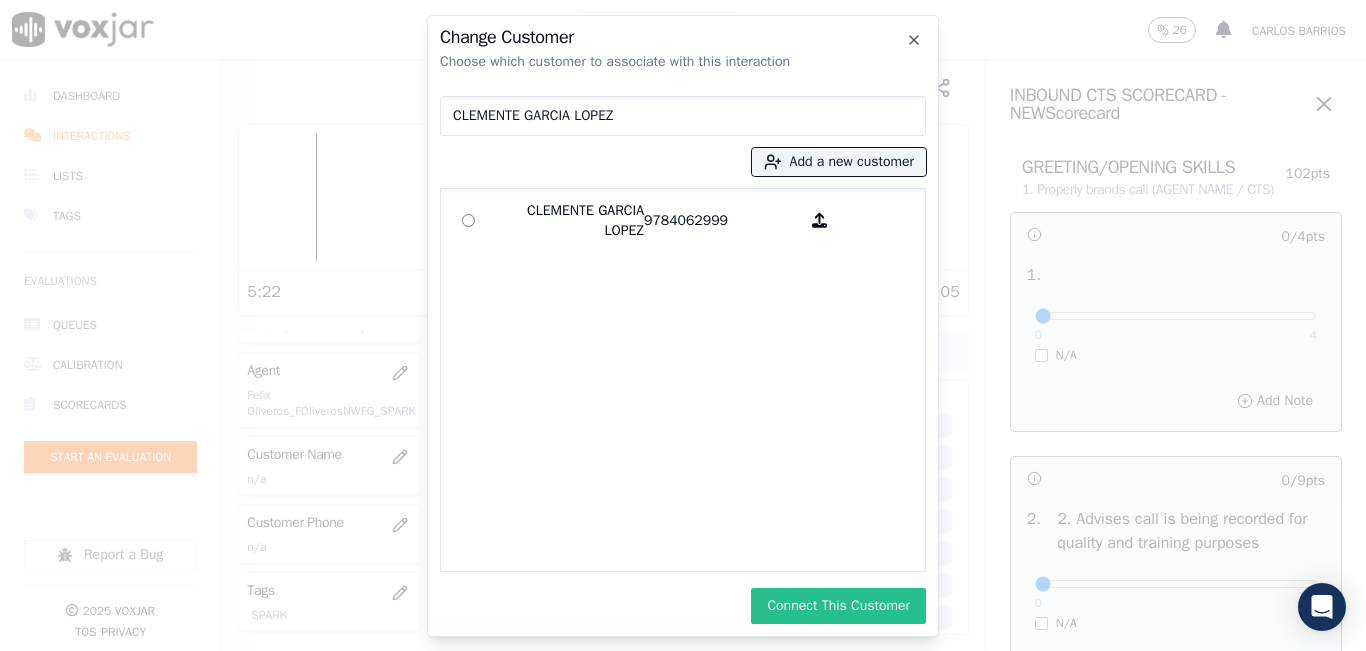 click on "Connect This Customer" at bounding box center [838, 606] 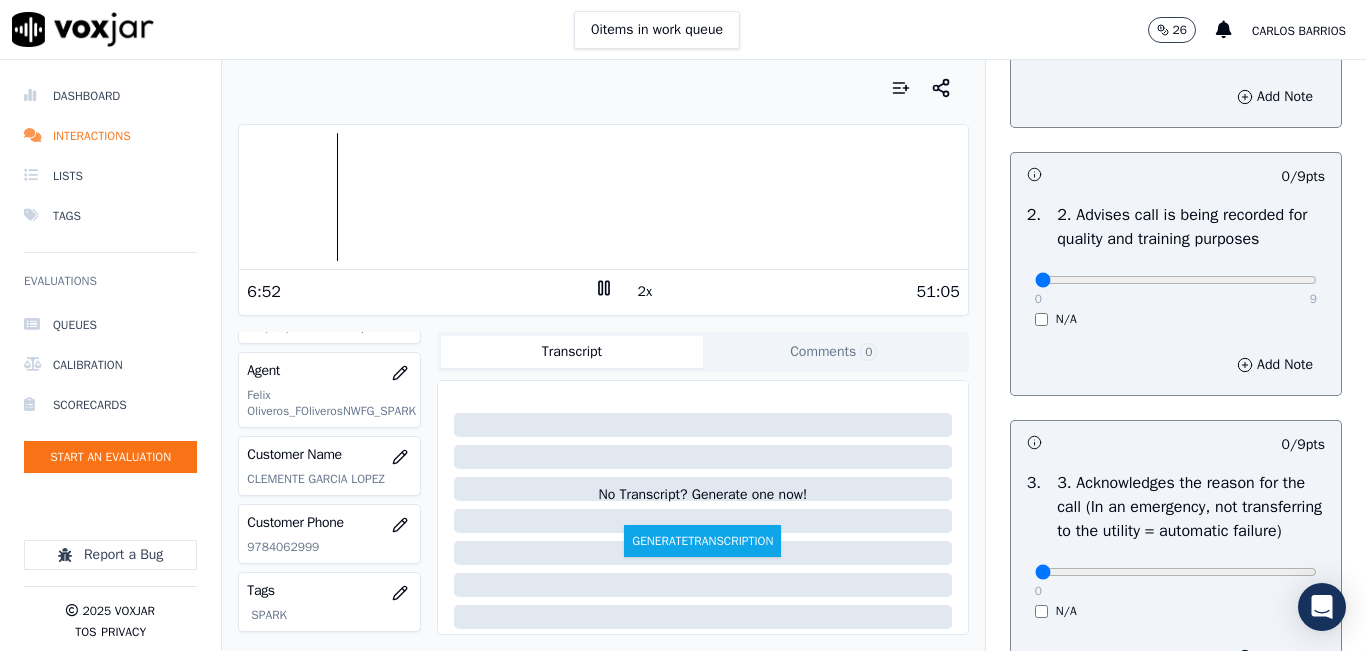 scroll, scrollTop: 100, scrollLeft: 0, axis: vertical 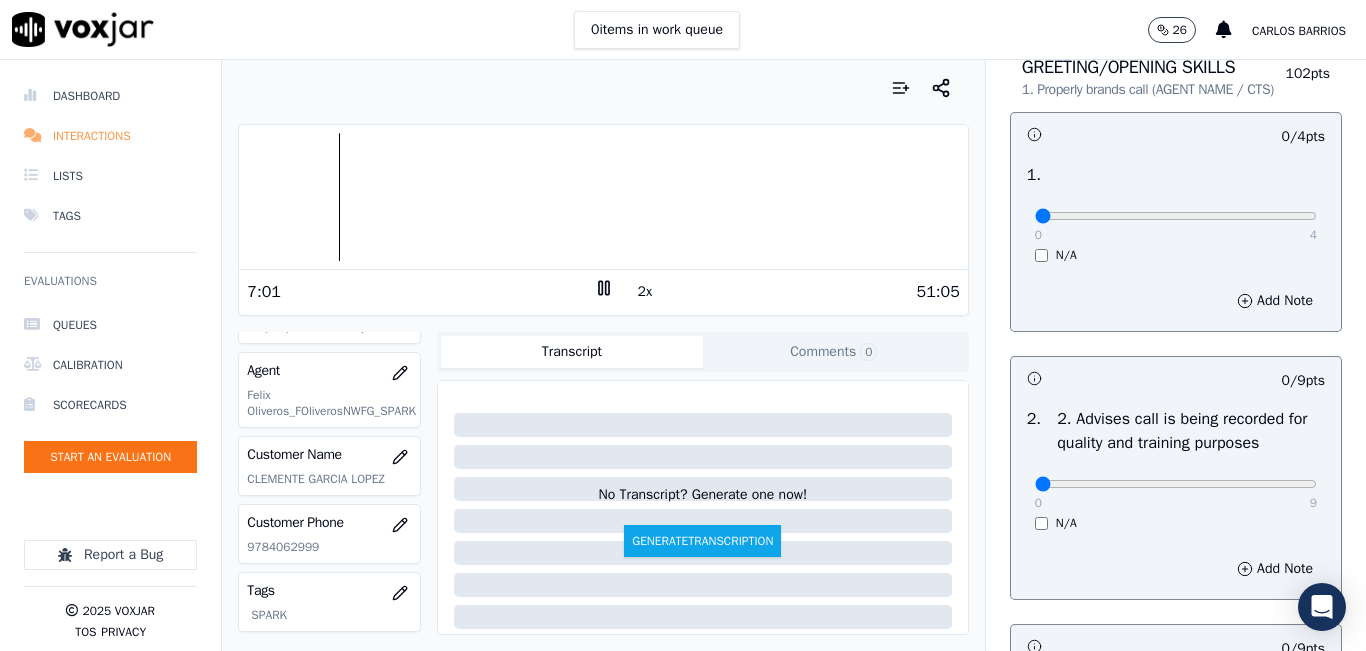 click on "Interactions" at bounding box center [110, 136] 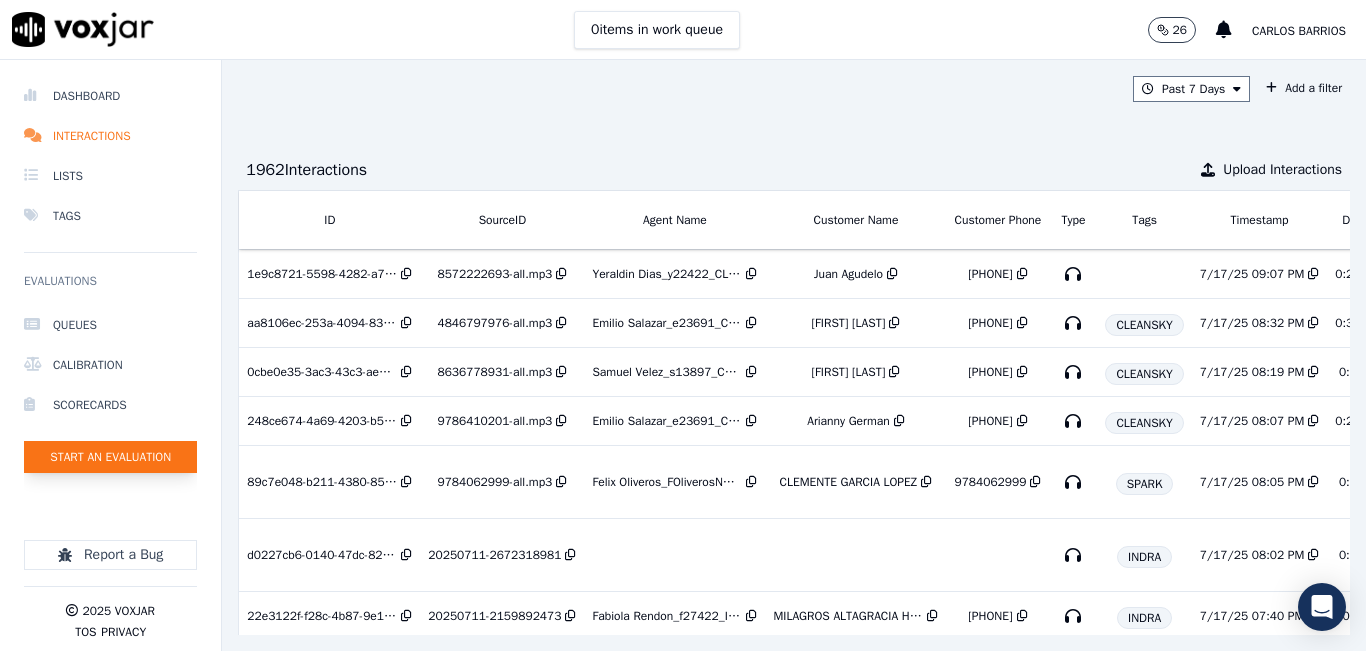click on "Start an Evaluation" 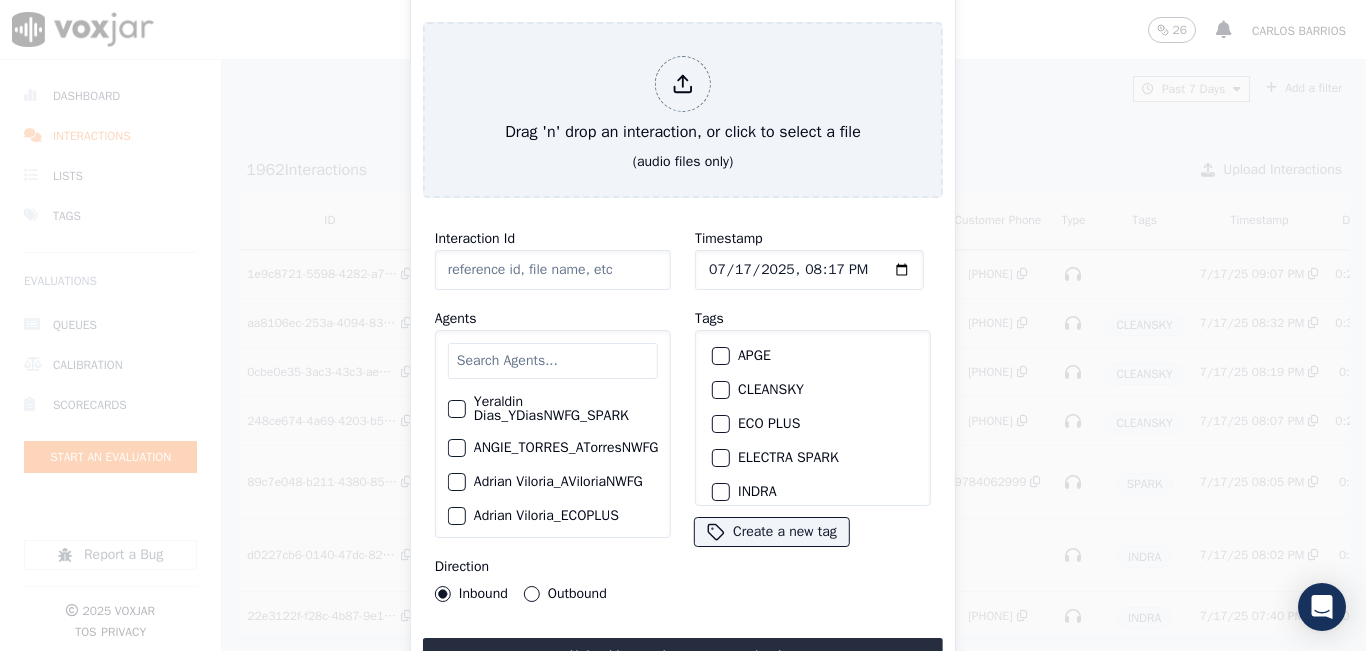 click at bounding box center (553, 361) 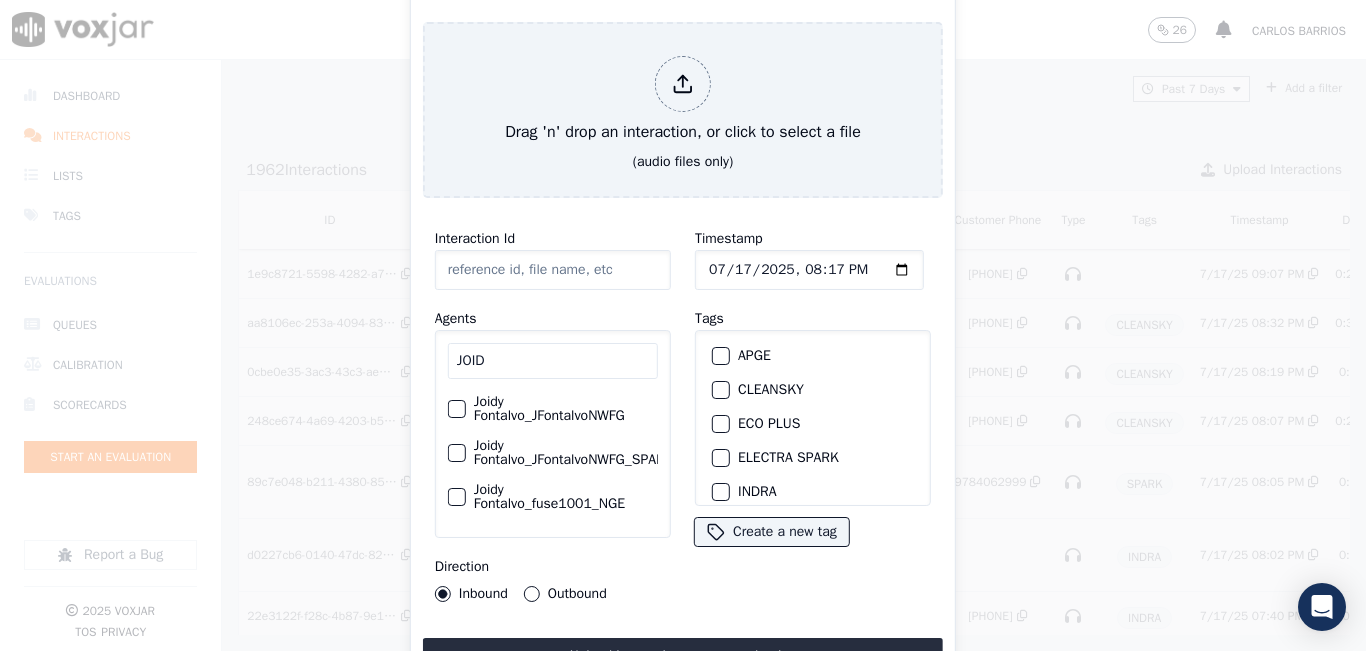 type on "JOID" 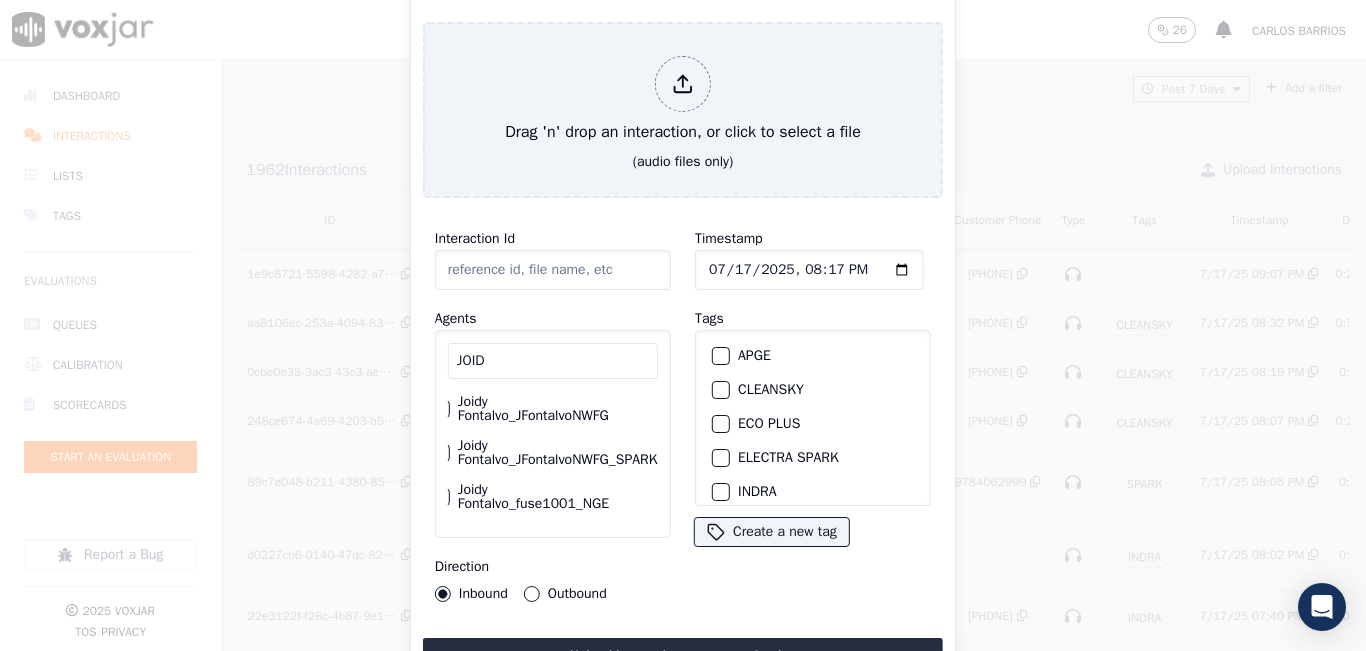 click on "Joidy Fontalvo_JFontalvoNWFG_SPARK" 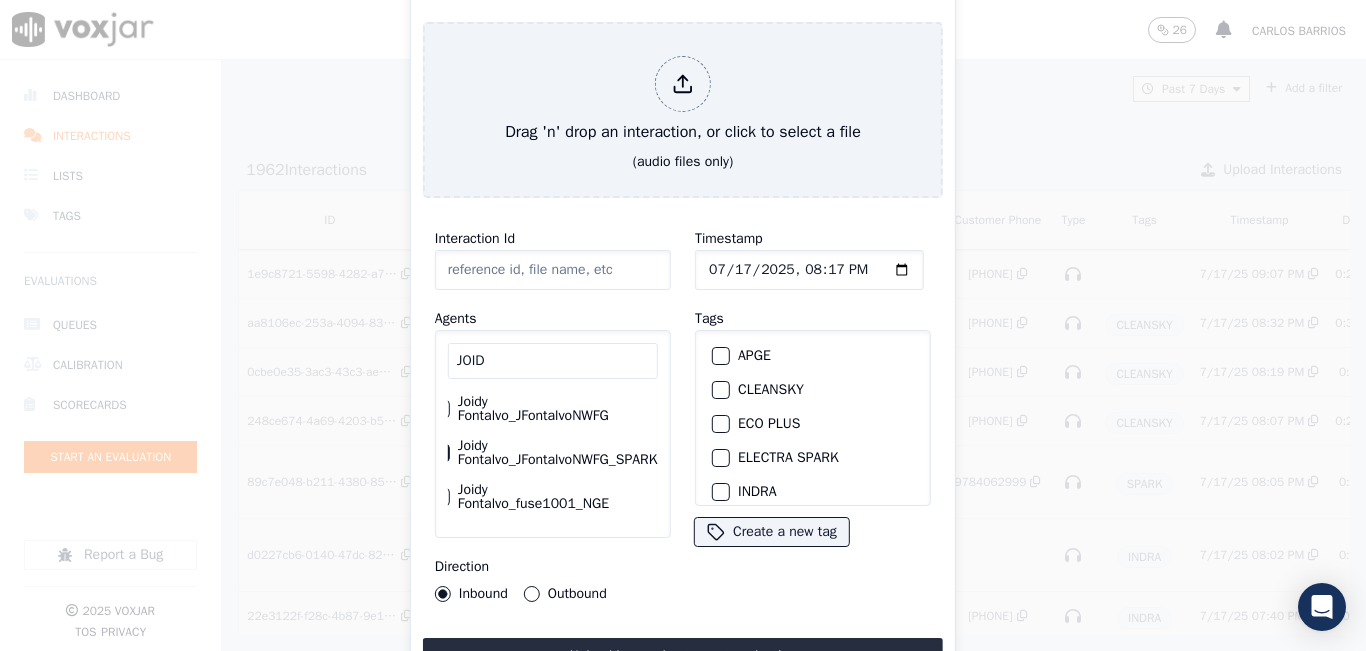 scroll, scrollTop: 0, scrollLeft: 0, axis: both 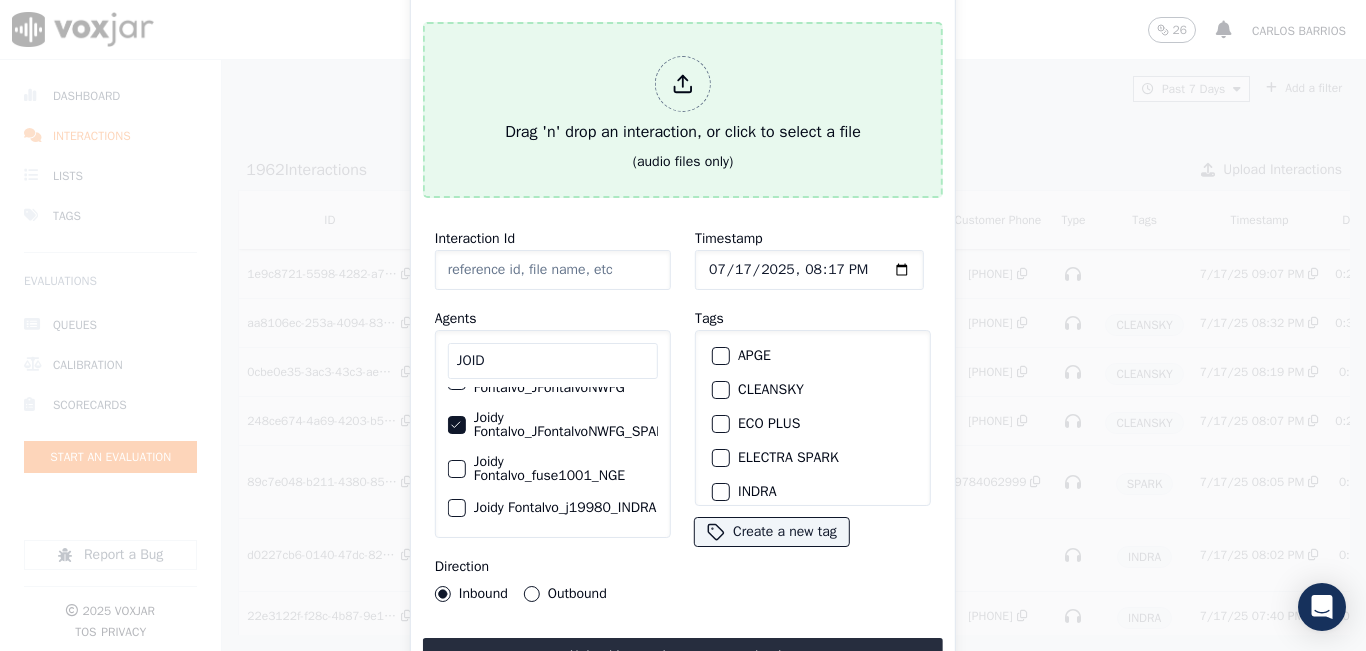 click on "Drag 'n' drop an interaction, or click to select a file" at bounding box center (683, 100) 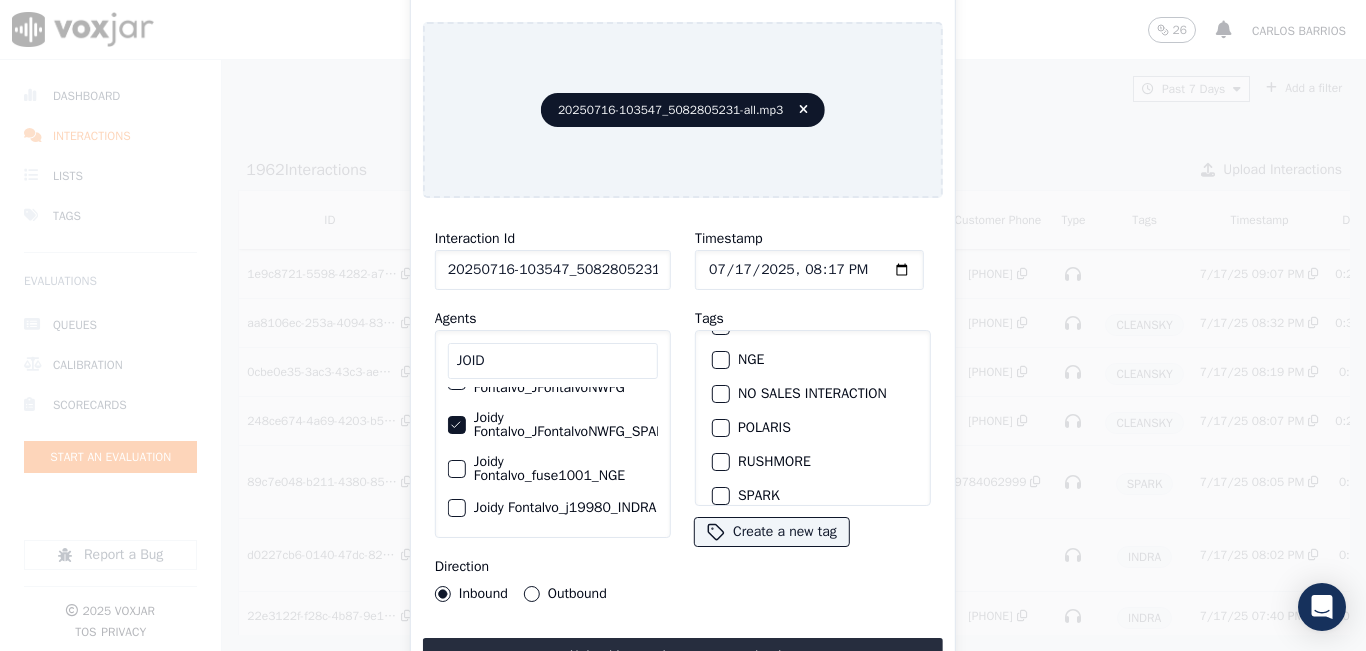 scroll, scrollTop: 300, scrollLeft: 0, axis: vertical 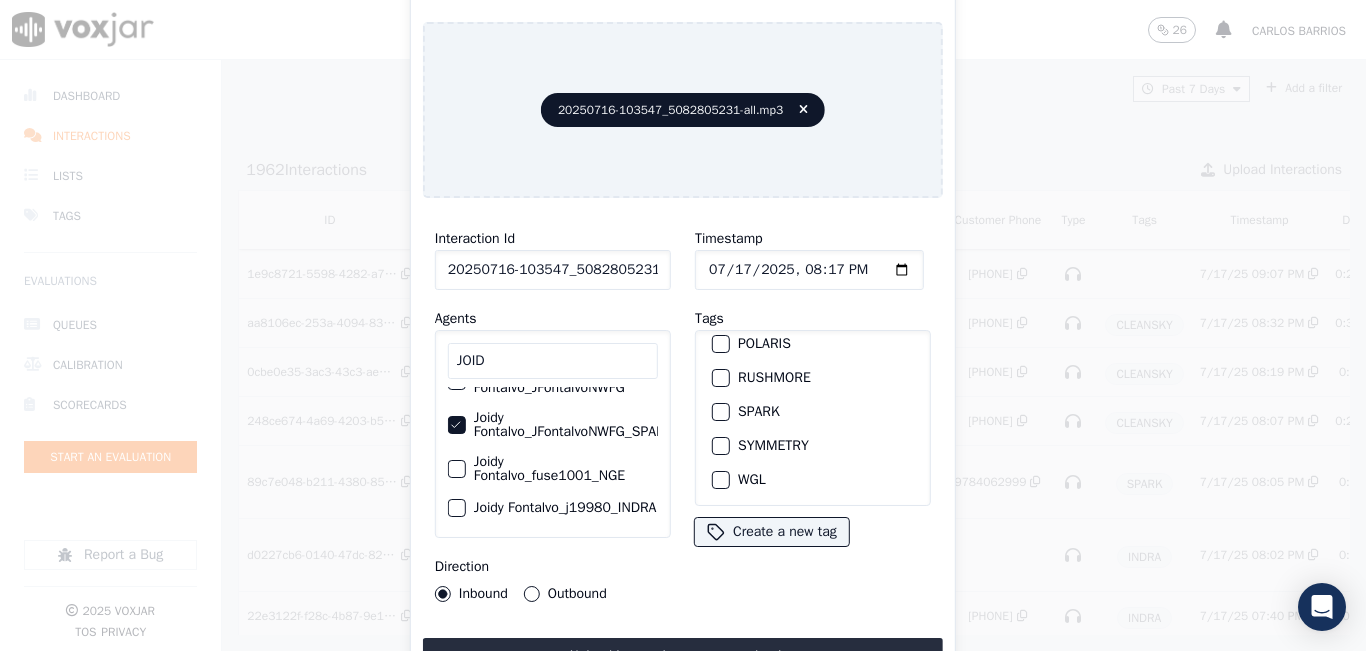 click on "SPARK" at bounding box center [721, 412] 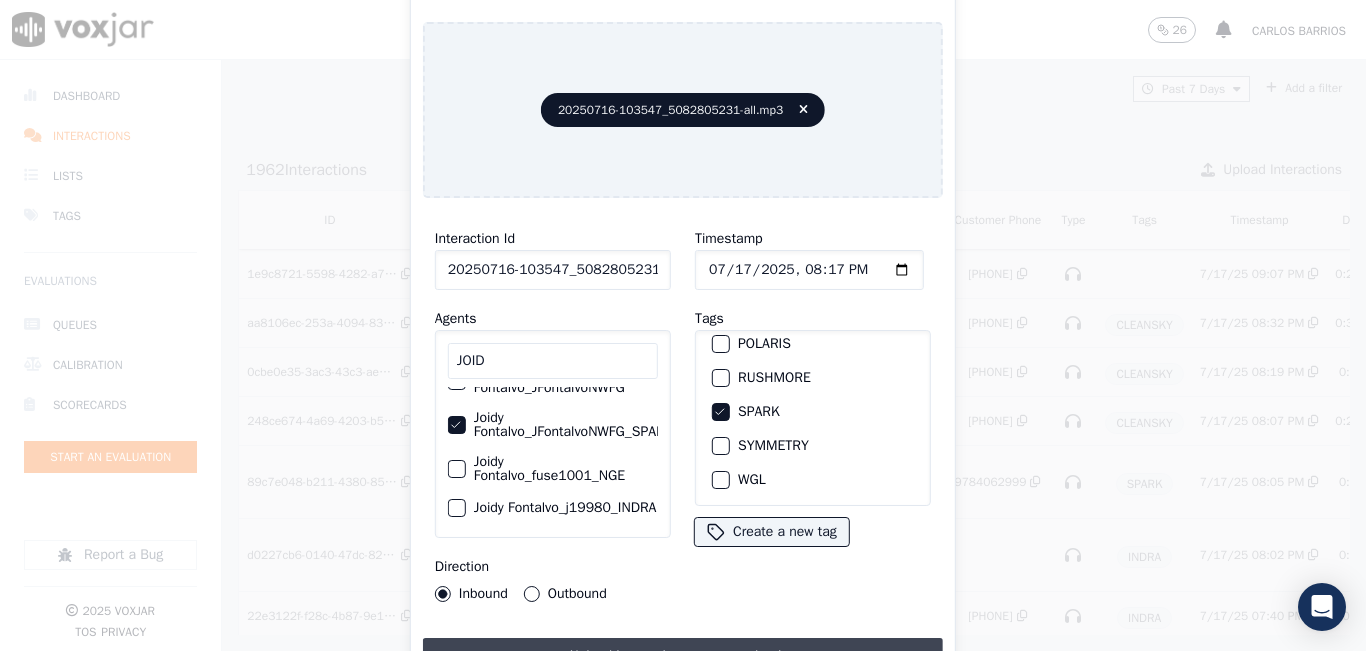 click on "Upload interaction to start evaluation" at bounding box center [683, 656] 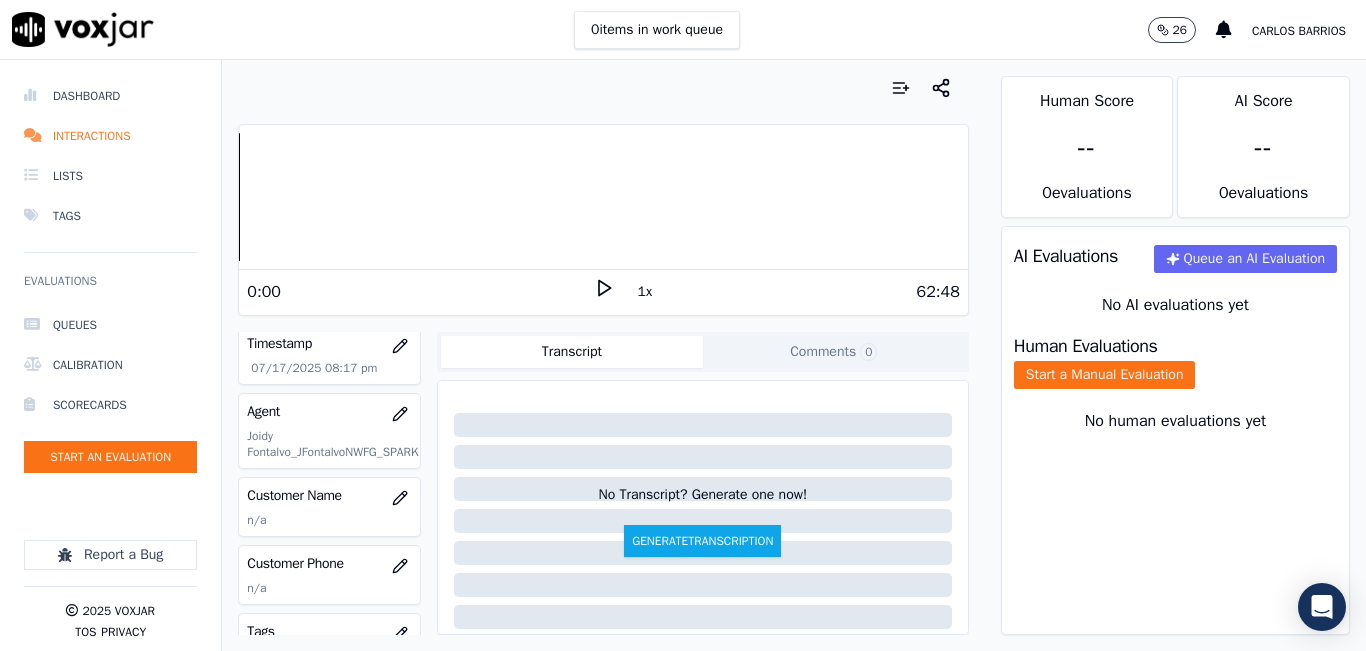 scroll, scrollTop: 200, scrollLeft: 0, axis: vertical 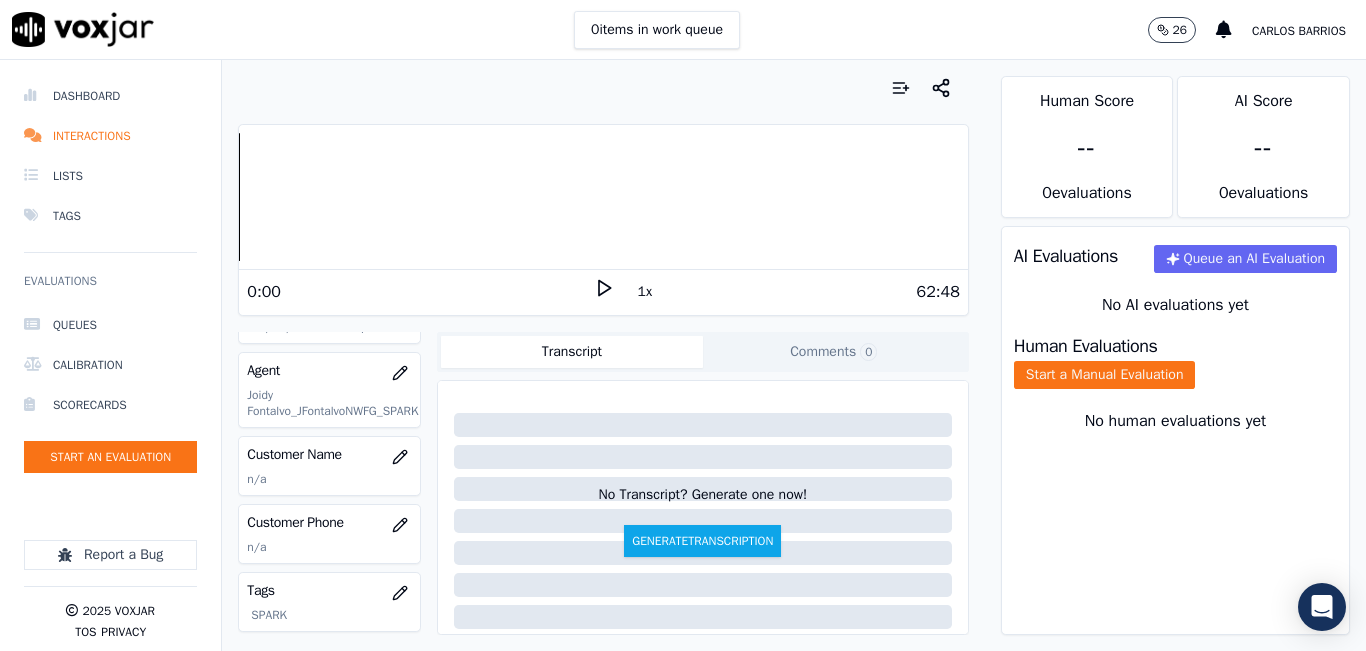 click 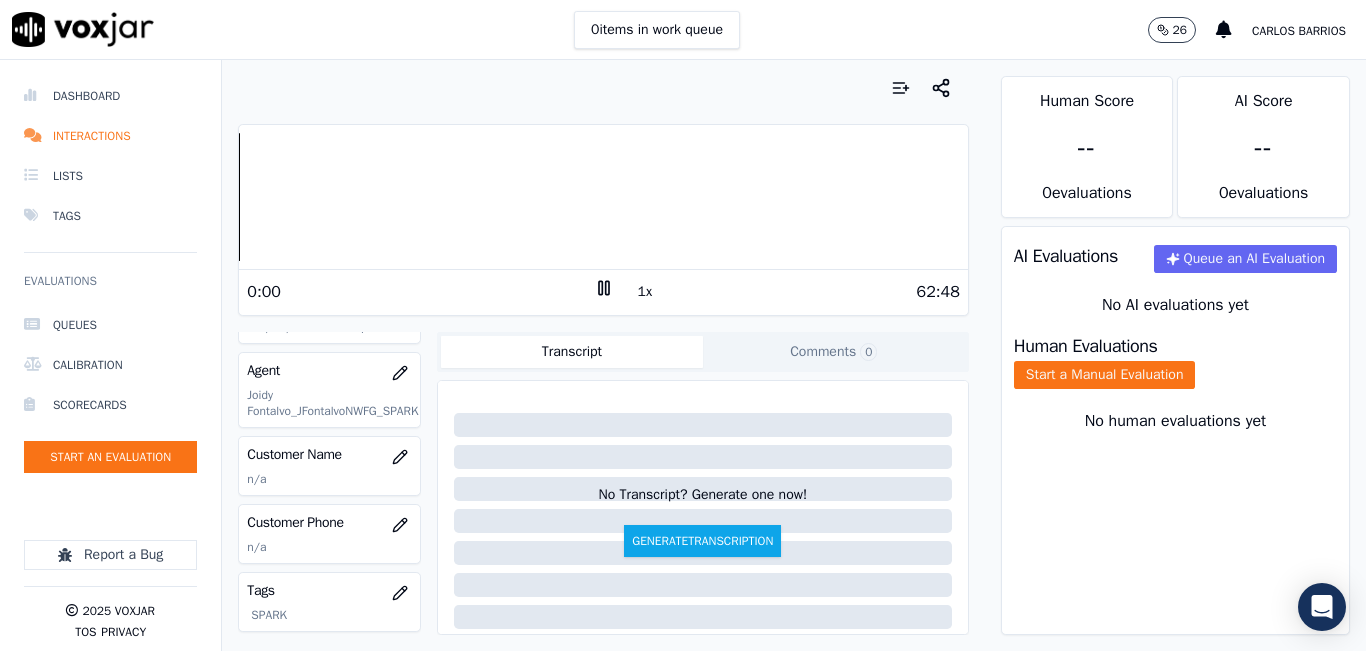 click on "1x" at bounding box center [645, 292] 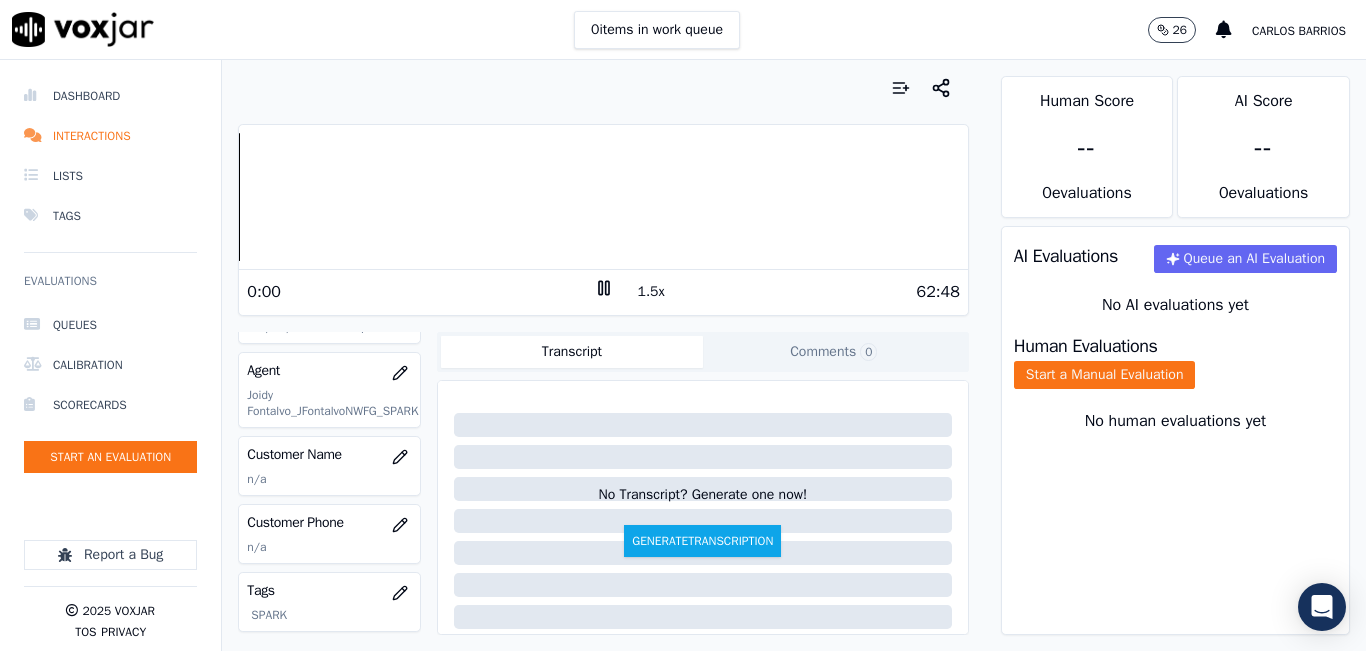 click on "1.5x" at bounding box center (651, 292) 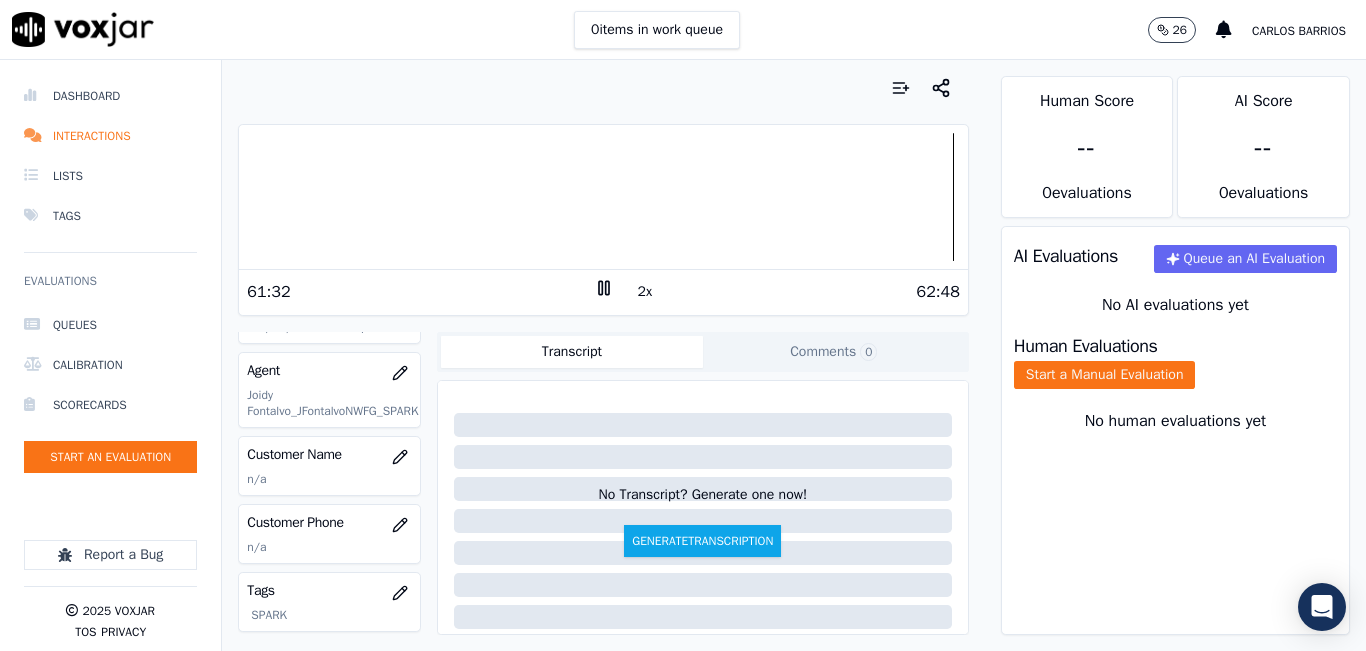 click at bounding box center [603, 197] 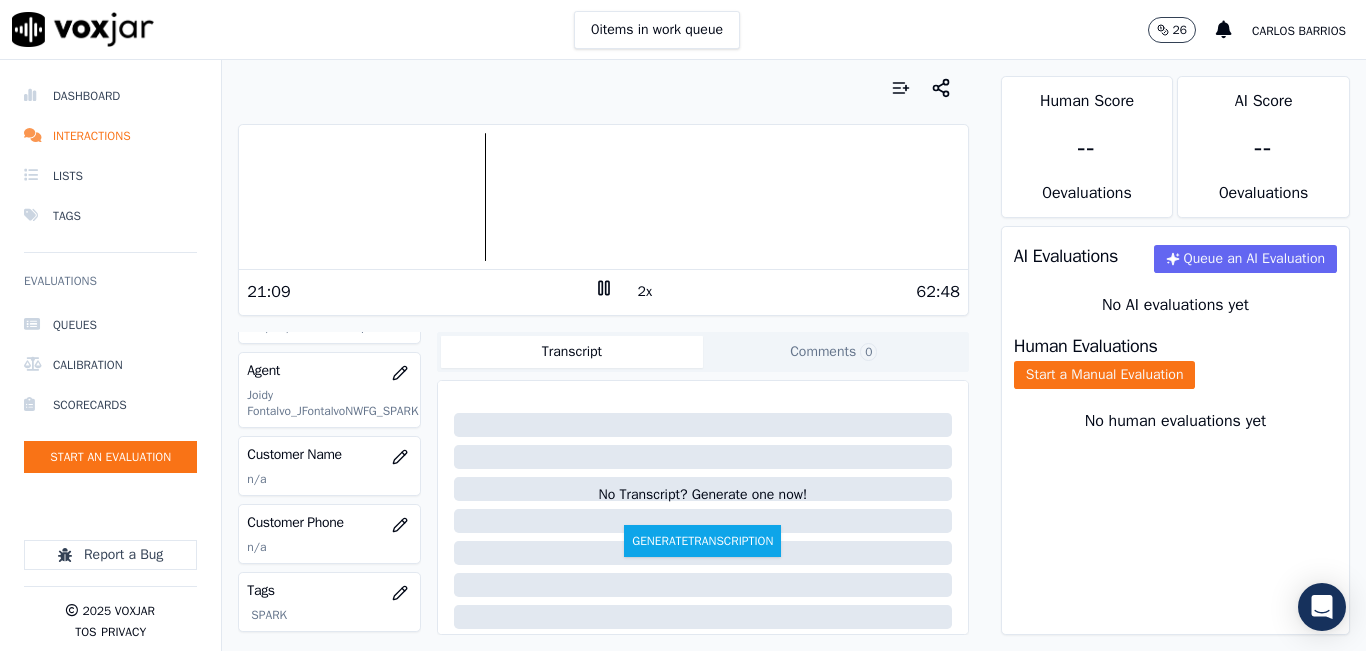 click at bounding box center (603, 197) 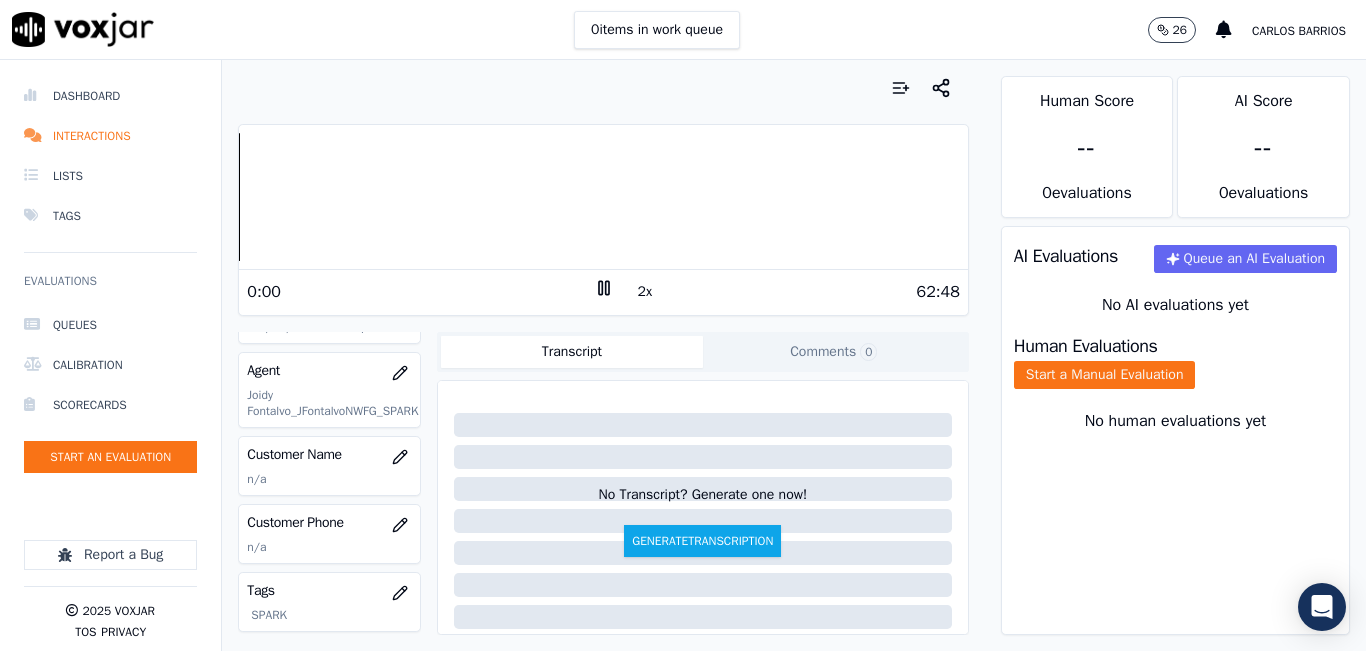 click on "Your browser does not support the audio element.   0:00     2x   62:48   Voxjar ID   1c41a4b0-6c4c-4664-a97a-d97367091706   Source ID   5082805231-all.mp3   Timestamp
07/17/2025 08:17 pm     Agent
Joidy Fontalvo_JFontalvoNWFG_SPARK     Customer Name     n/a     Customer Phone     n/a     Tags
SPARK     Source     manualUpload   Type     AUDIO       Transcript   Comments  0   No Transcript? Generate one now!   Generate  Transcription         Add Comment" at bounding box center (603, 355) 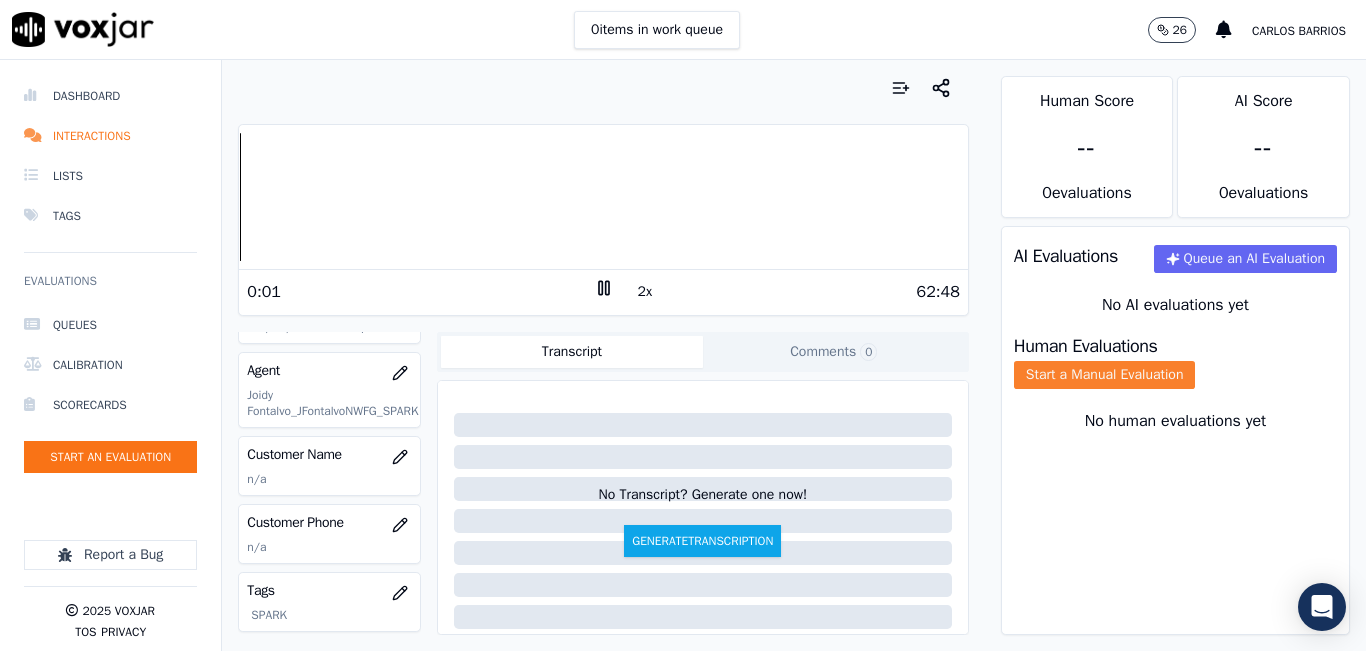 click on "Start a Manual Evaluation" 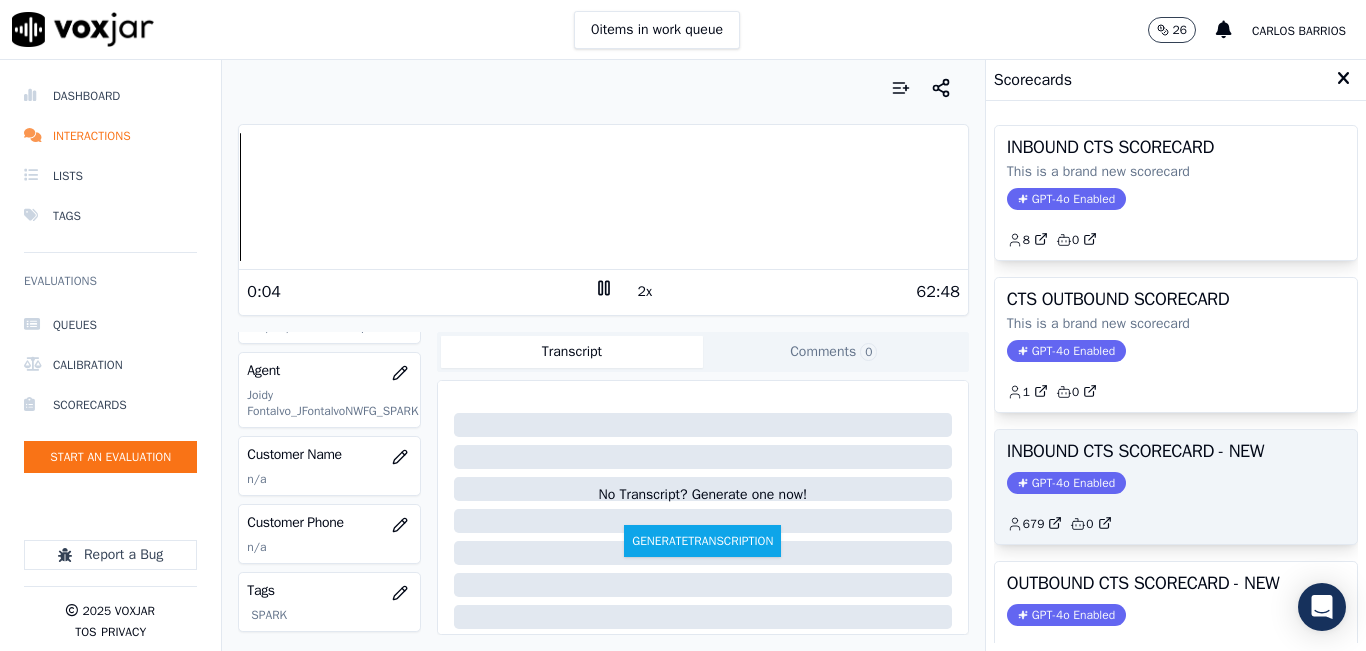 click on "INBOUND CTS SCORECARD - NEW" at bounding box center [1176, 451] 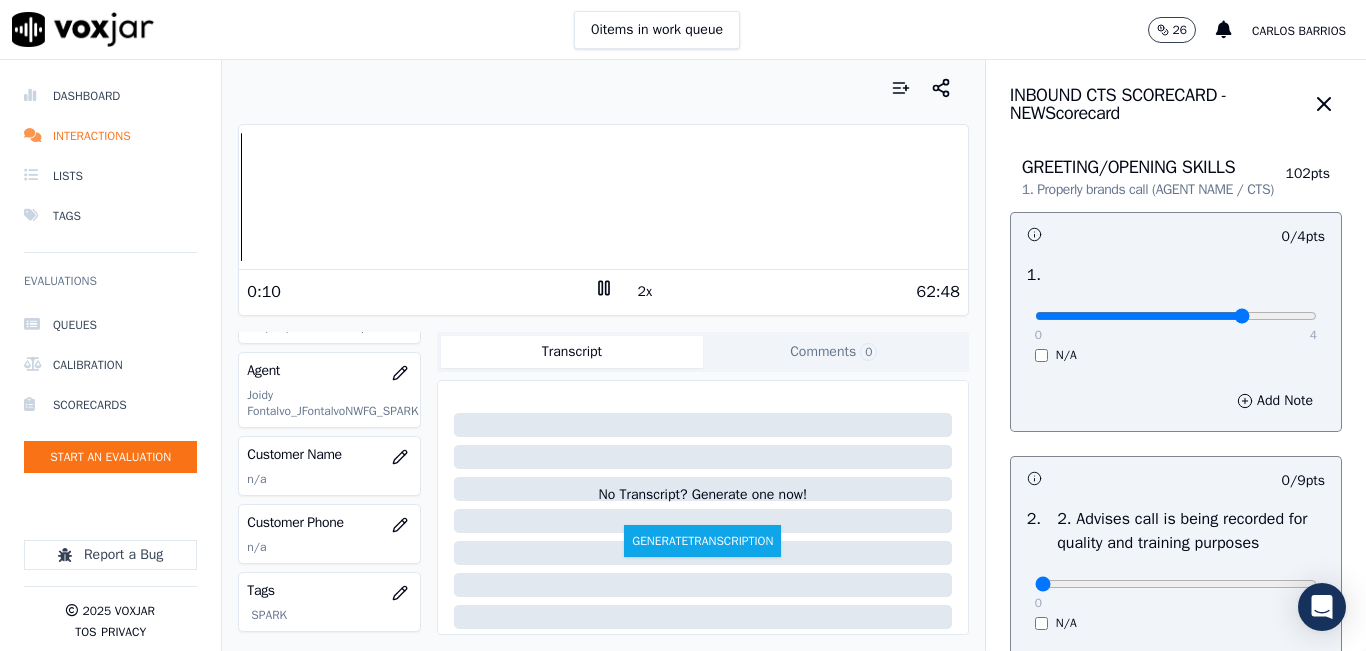 type on "3" 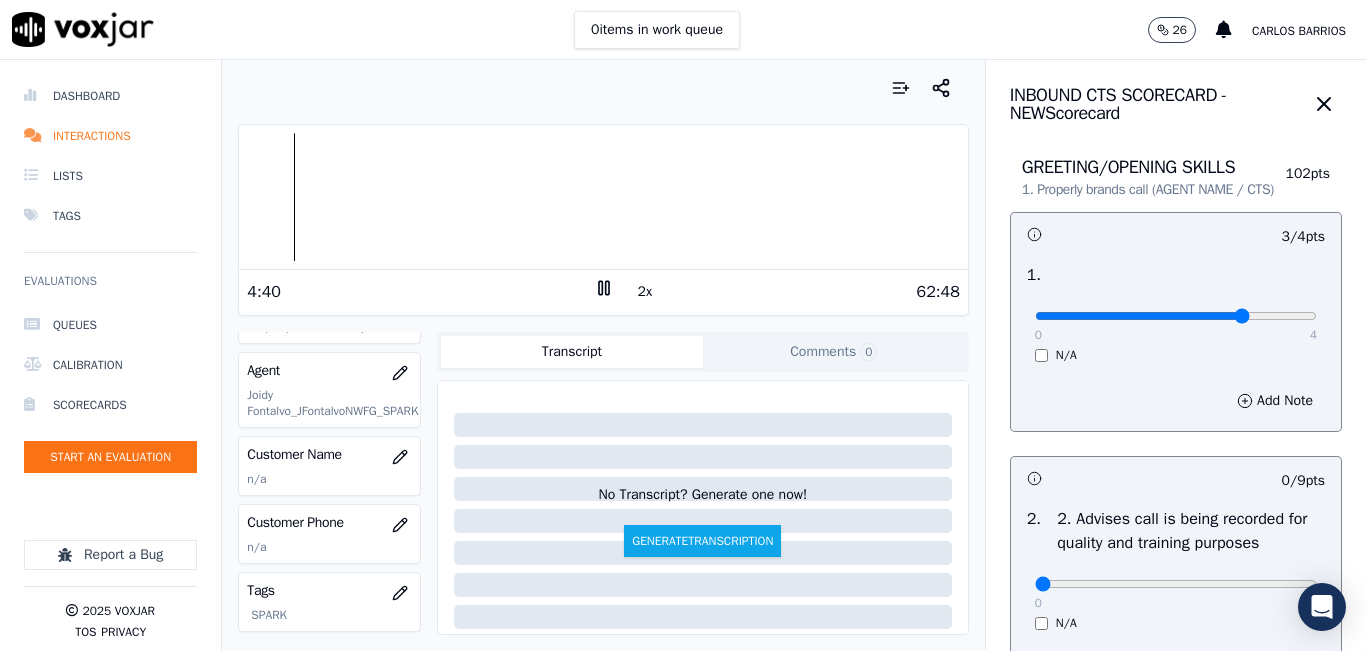 click on "Your browser does not support the audio element." at bounding box center [603, 197] 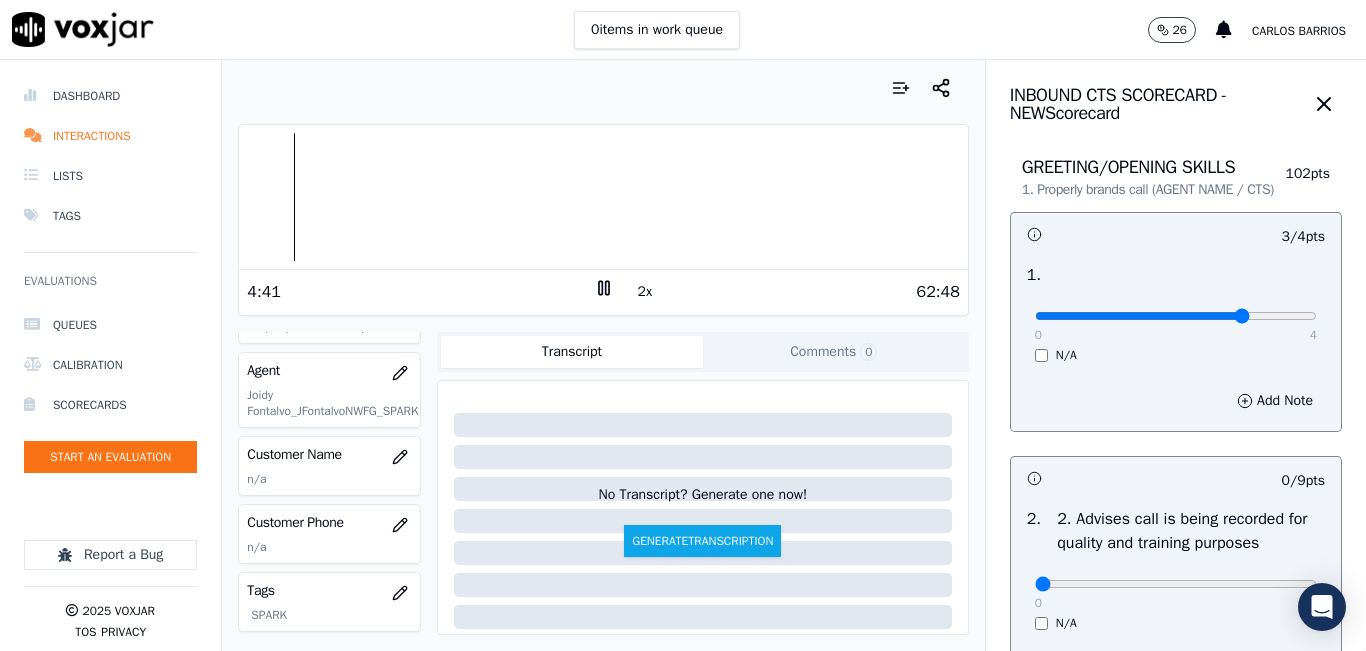 click at bounding box center (603, 197) 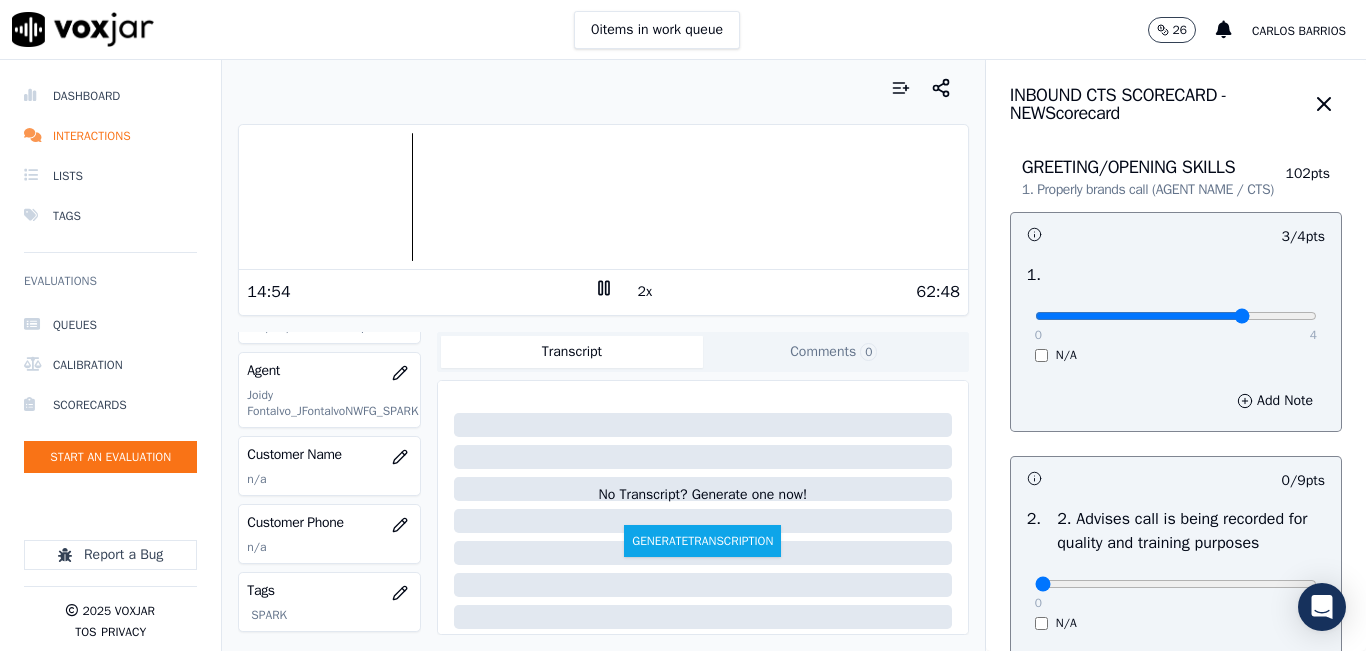 click on "Your browser does not support the audio element." at bounding box center [603, 197] 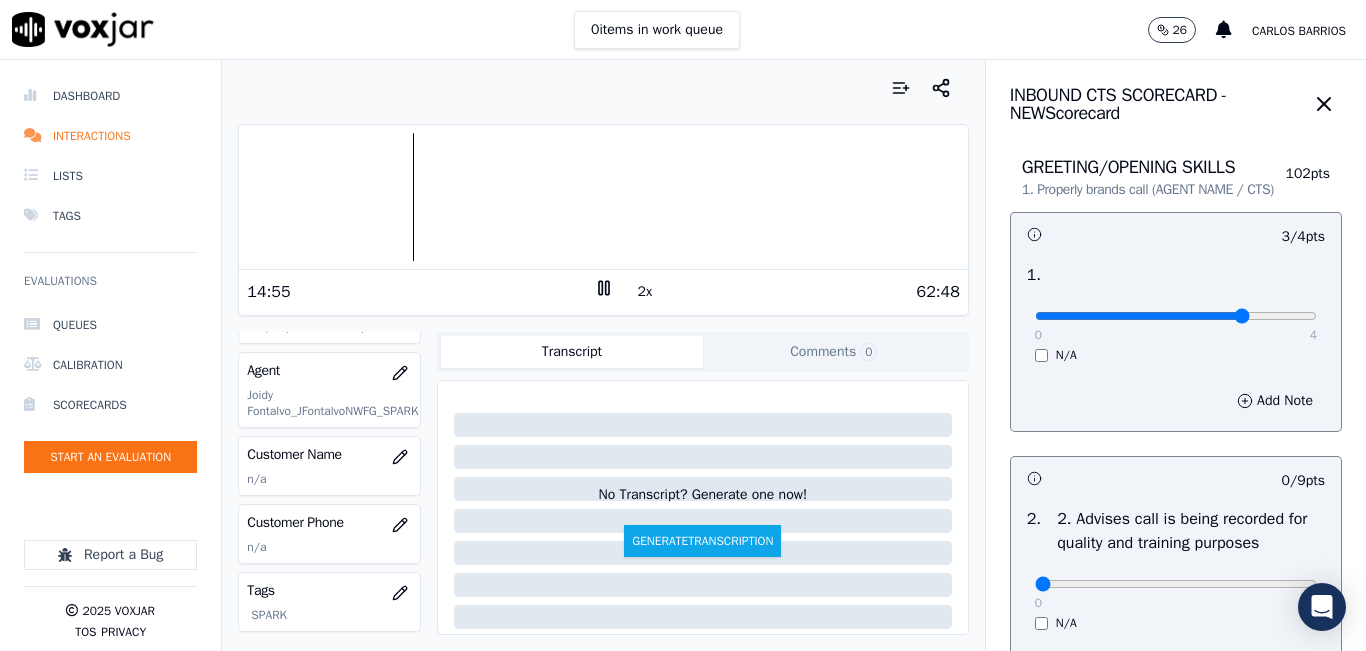 click on "Your browser does not support the audio element." at bounding box center (603, 197) 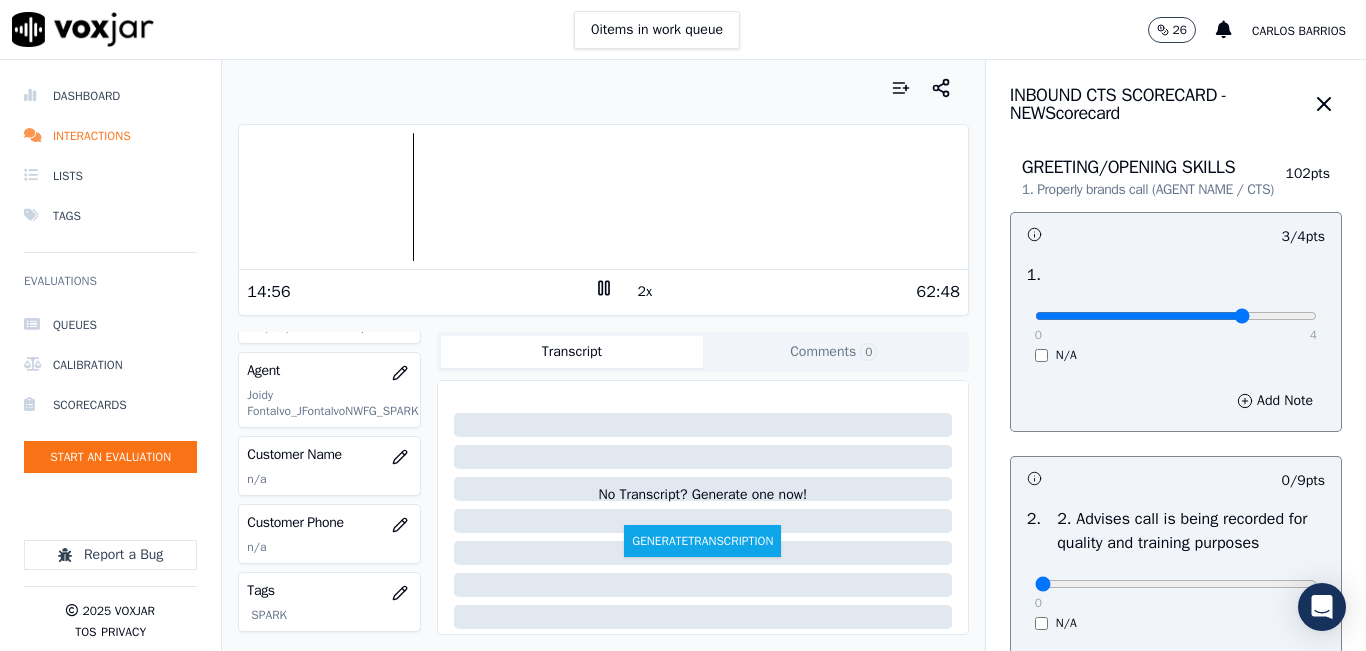 click at bounding box center [603, 197] 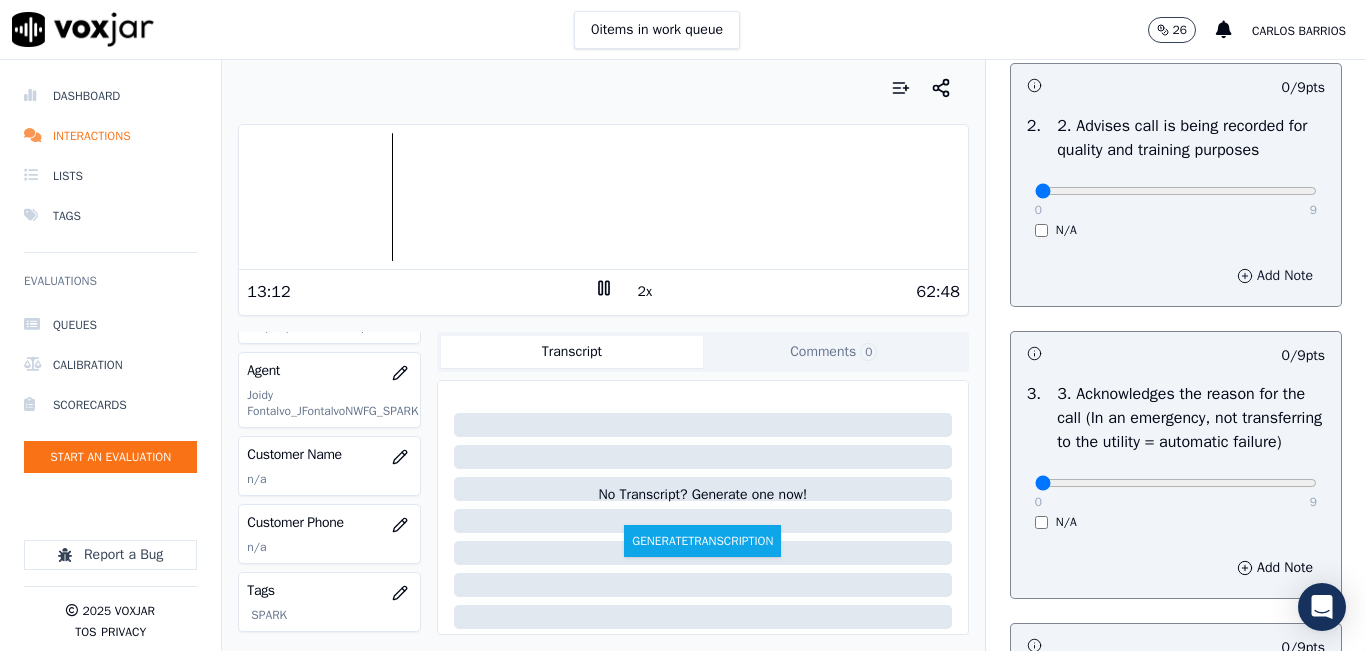 scroll, scrollTop: 600, scrollLeft: 0, axis: vertical 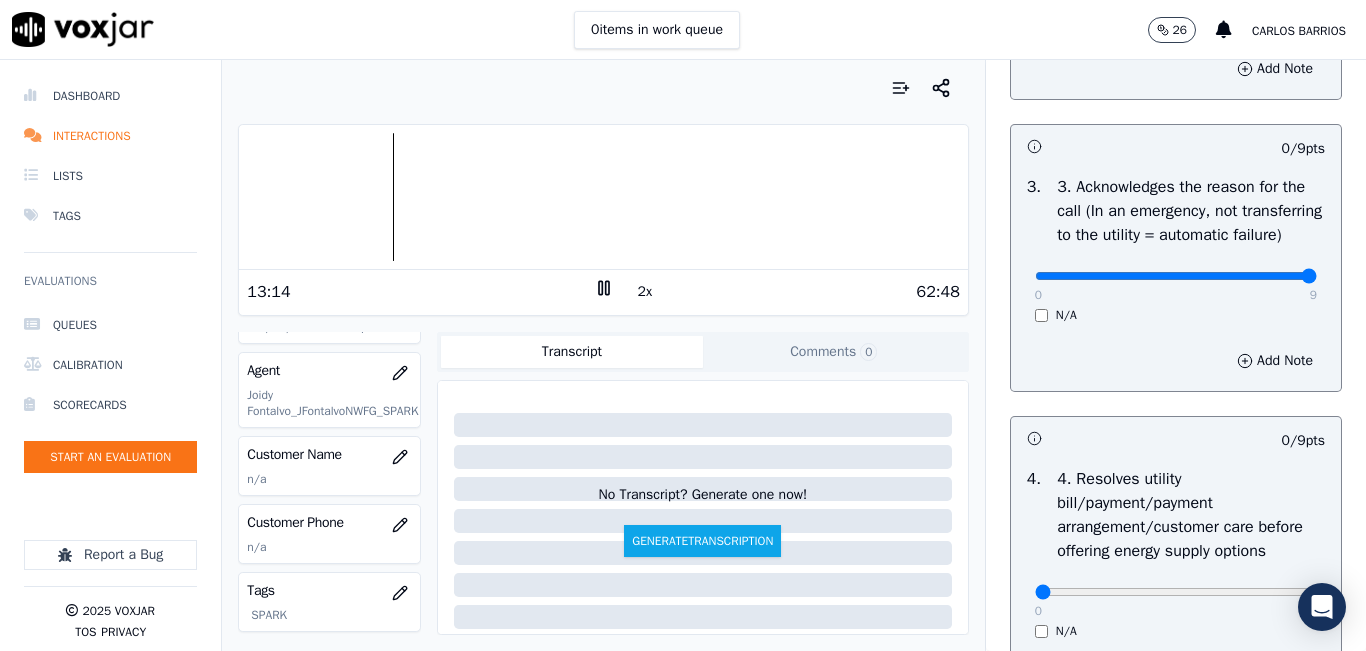 type on "9" 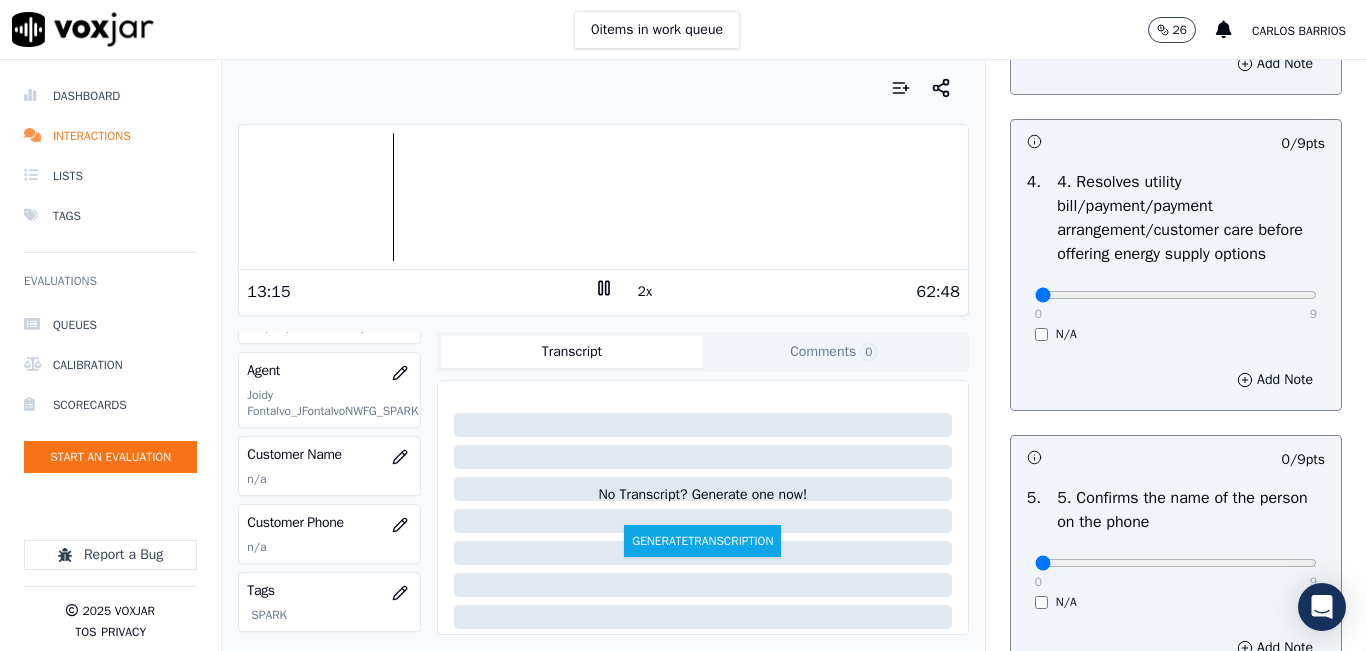 scroll, scrollTop: 900, scrollLeft: 0, axis: vertical 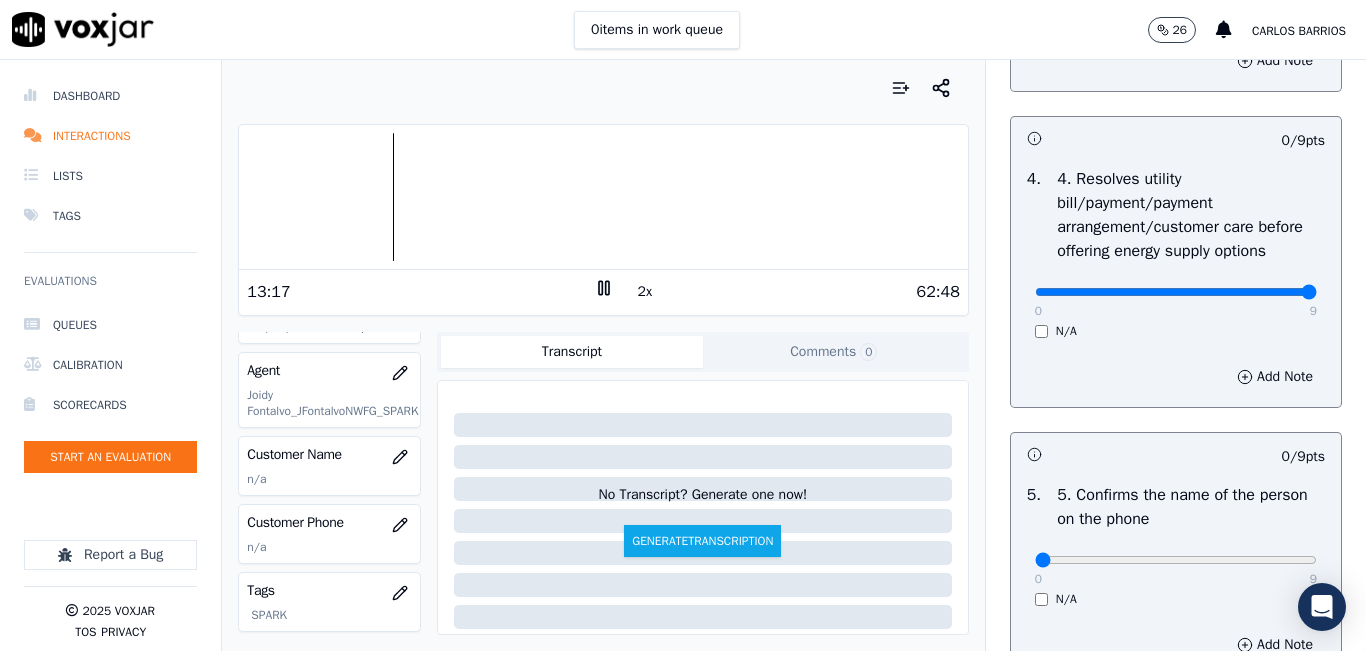 drag, startPoint x: 1242, startPoint y: 358, endPoint x: 1263, endPoint y: 363, distance: 21.587032 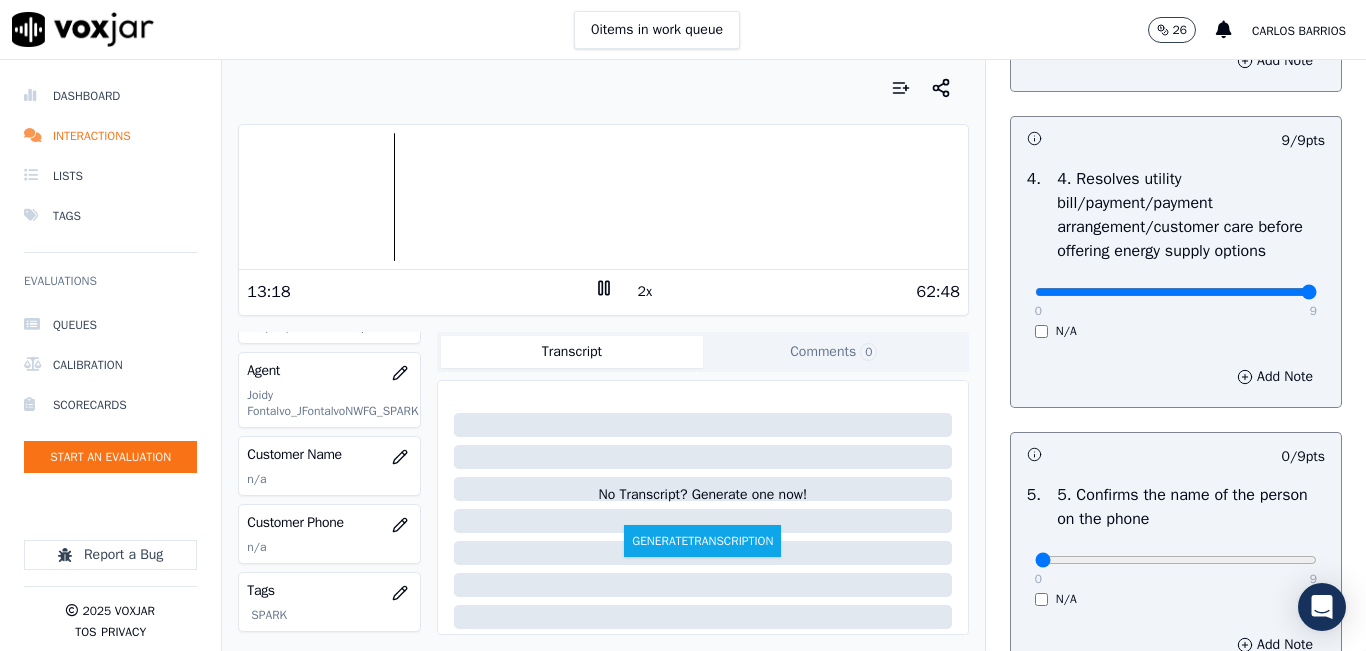 scroll, scrollTop: 1200, scrollLeft: 0, axis: vertical 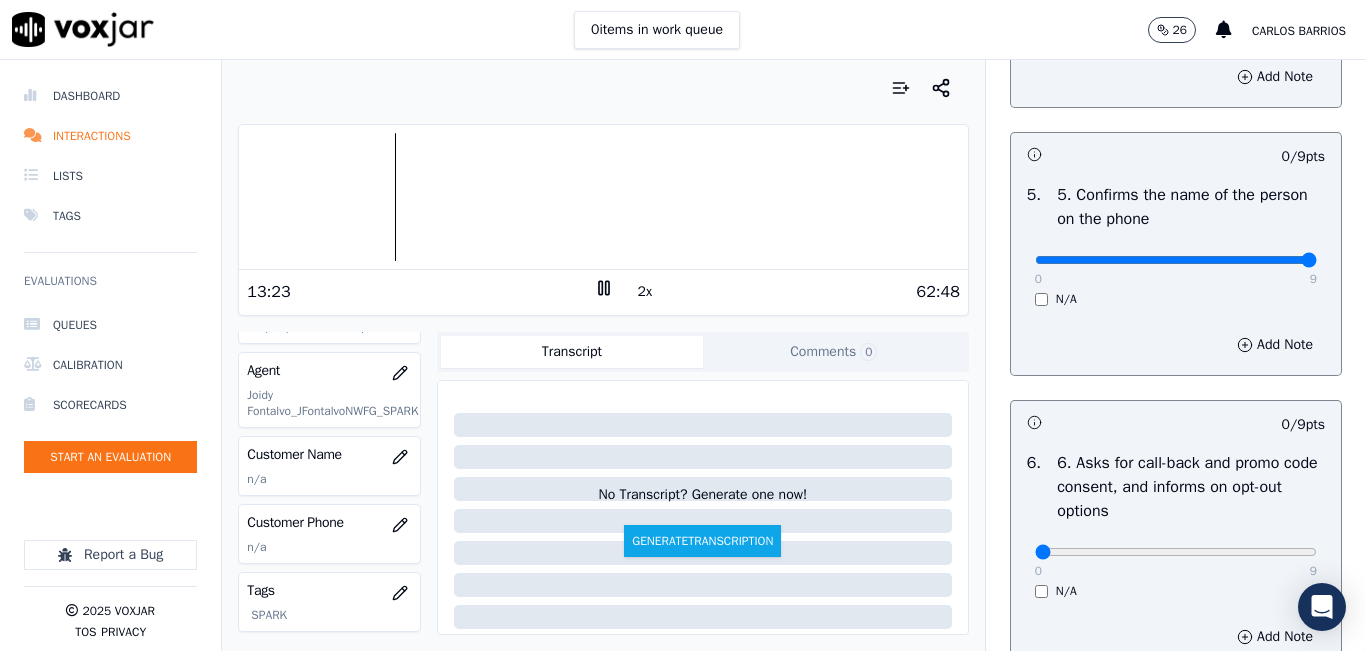 type on "9" 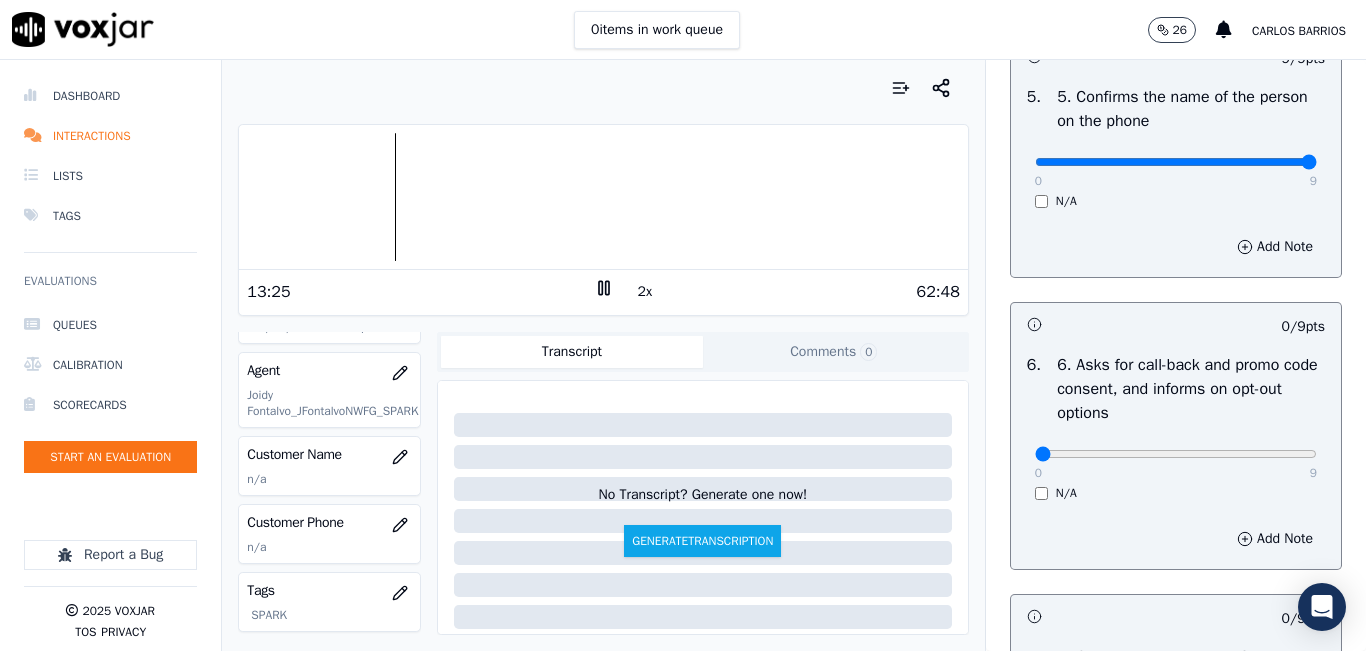 scroll, scrollTop: 1300, scrollLeft: 0, axis: vertical 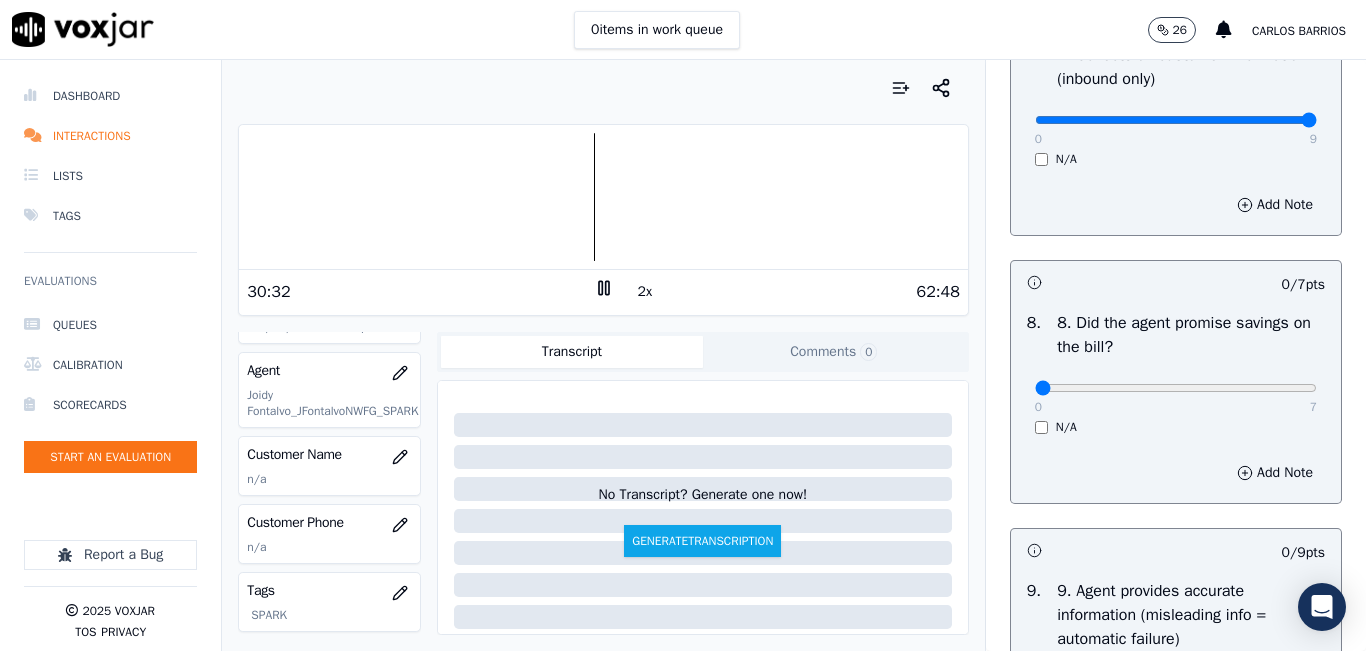 drag, startPoint x: 1248, startPoint y: 183, endPoint x: 1323, endPoint y: 196, distance: 76.11833 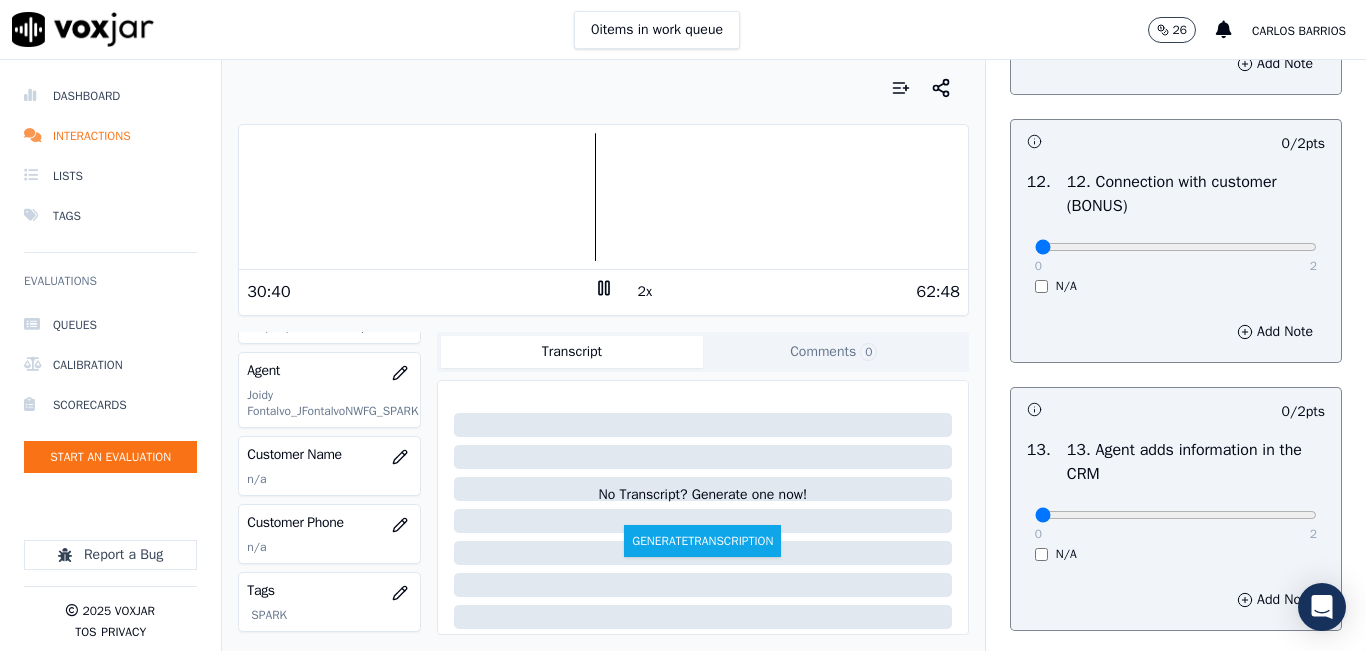 scroll, scrollTop: 3200, scrollLeft: 0, axis: vertical 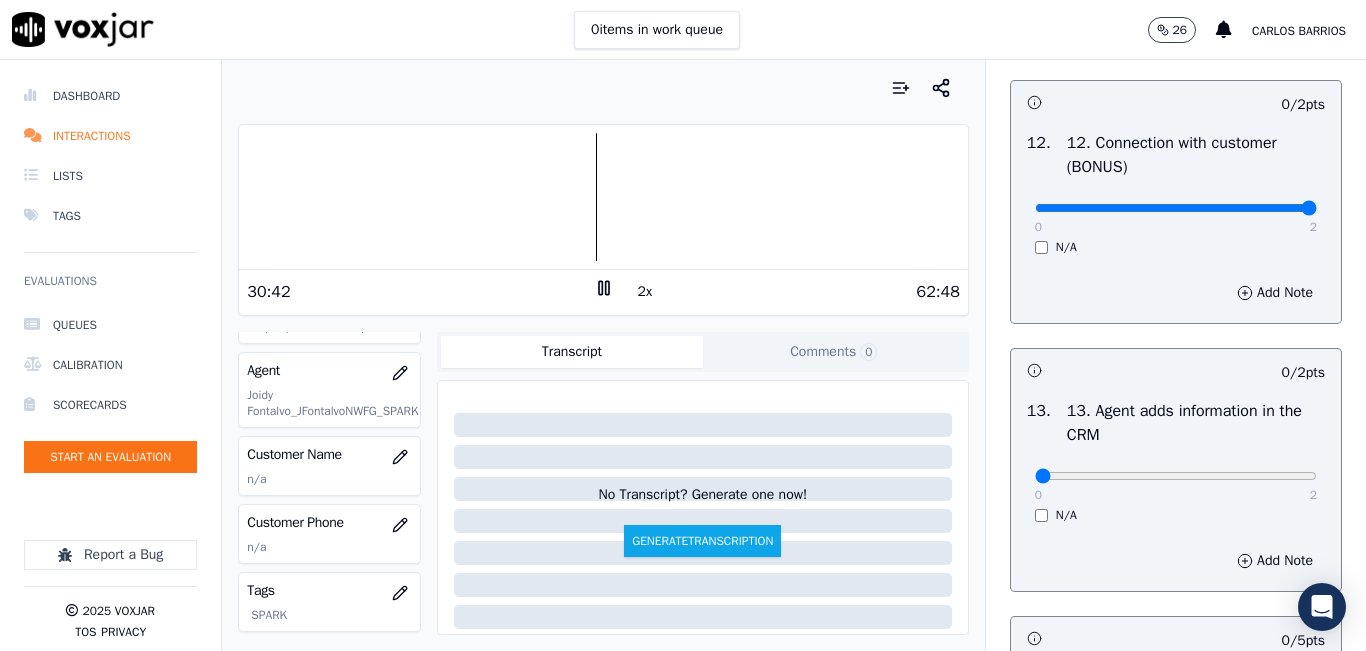 type on "2" 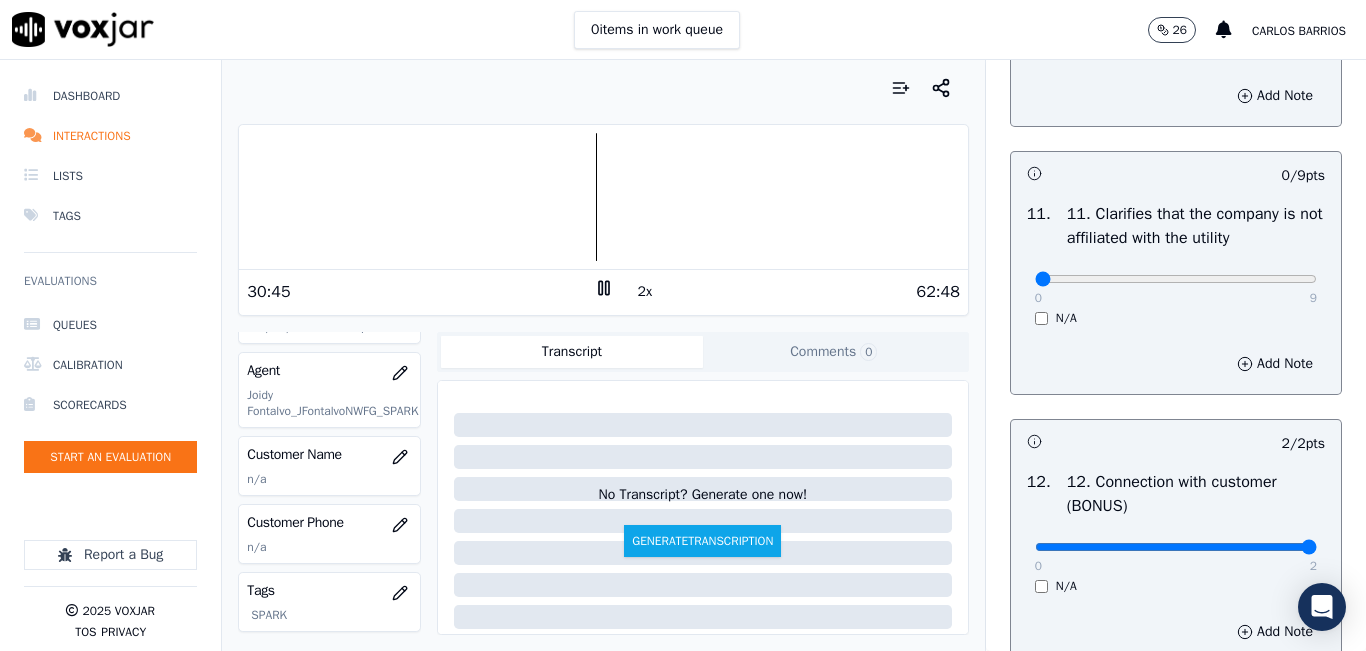 scroll, scrollTop: 2700, scrollLeft: 0, axis: vertical 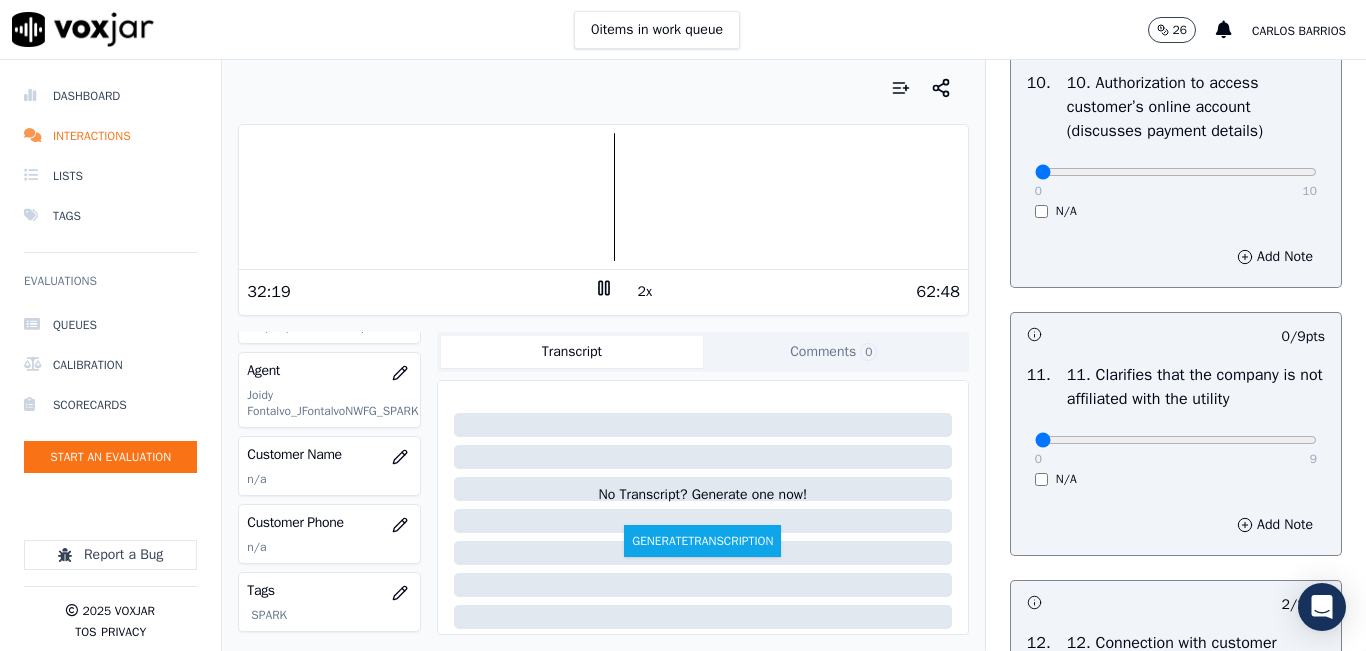 click on "Your browser does not support the audio element." at bounding box center [603, 197] 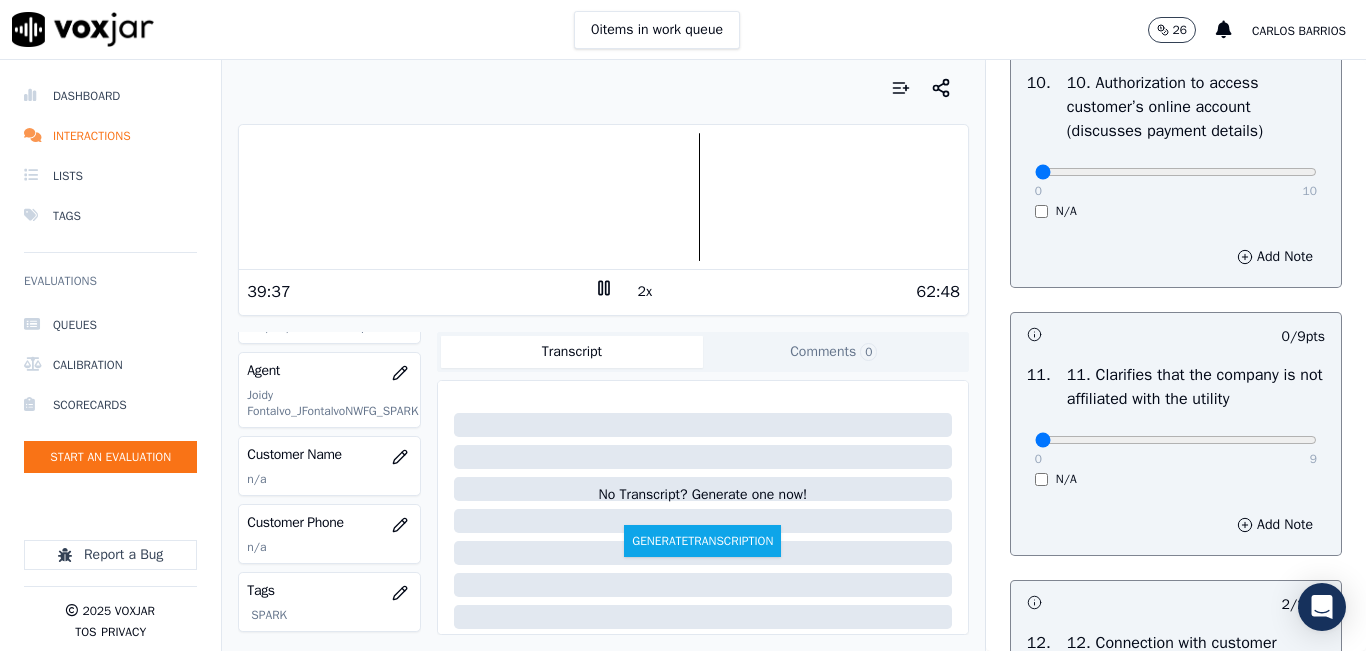 click at bounding box center (603, 197) 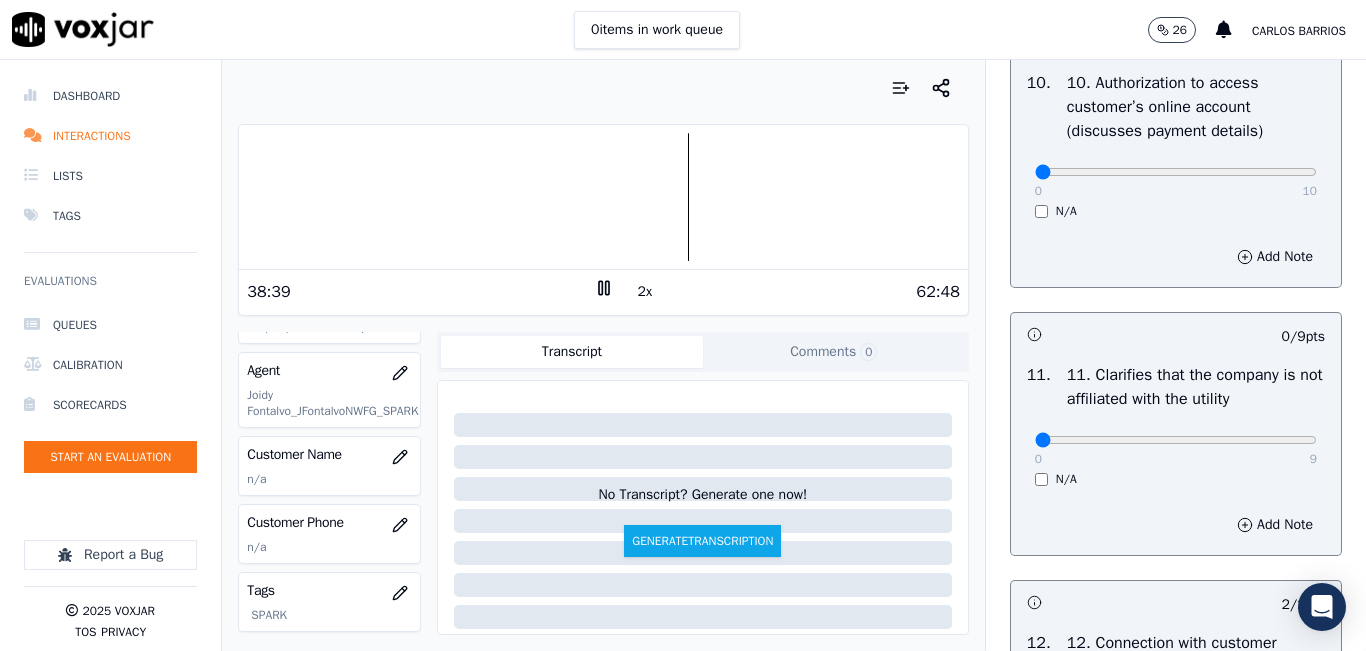 click on "2x" at bounding box center [645, 292] 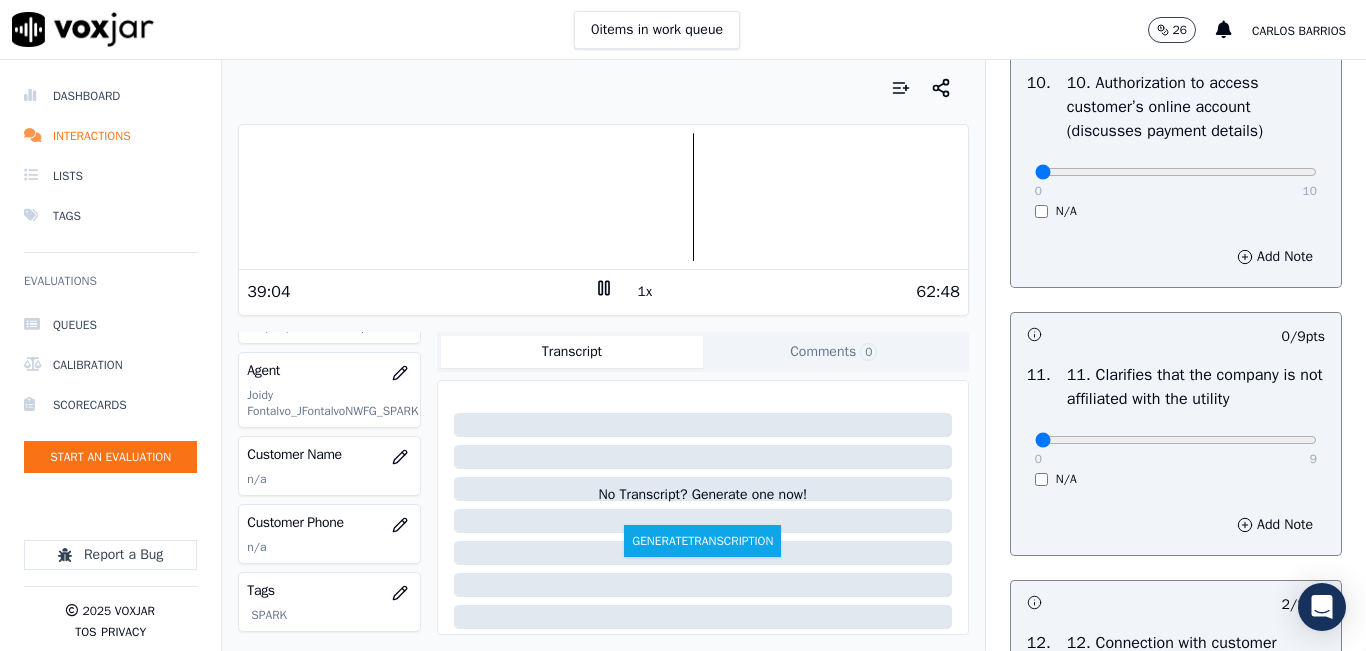 click on "1x" at bounding box center (604, 291) 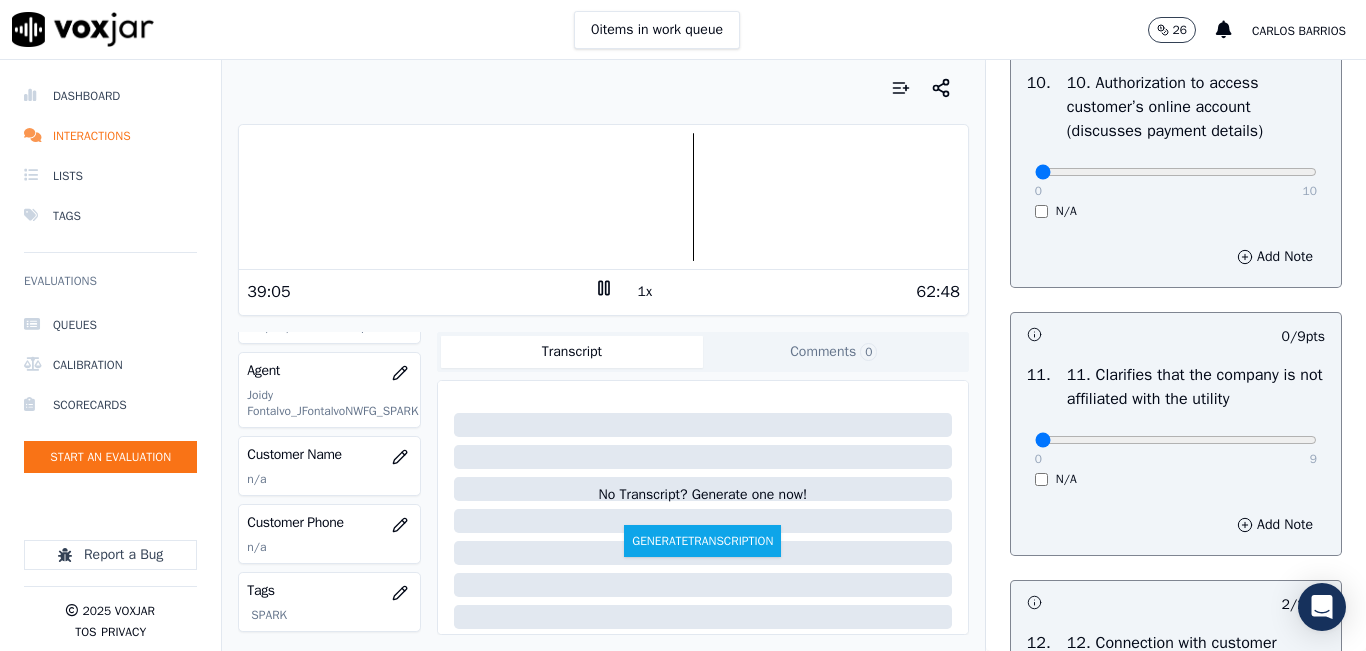 click 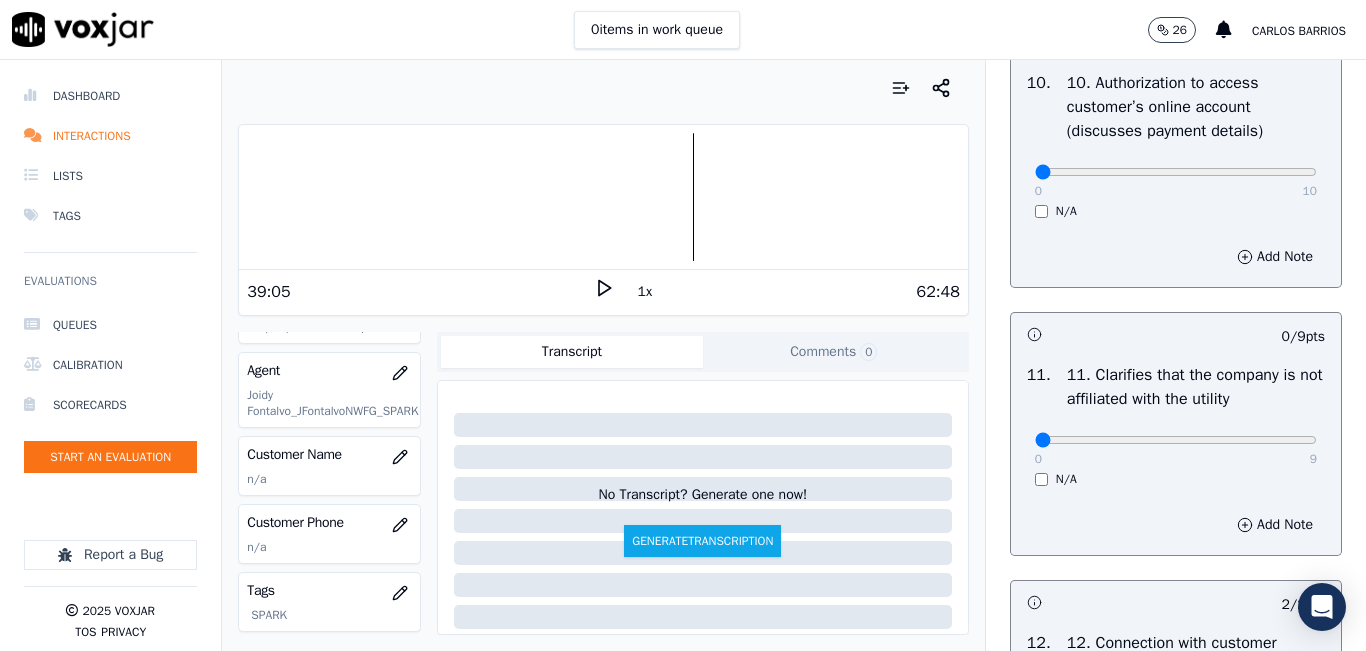 click at bounding box center [603, 197] 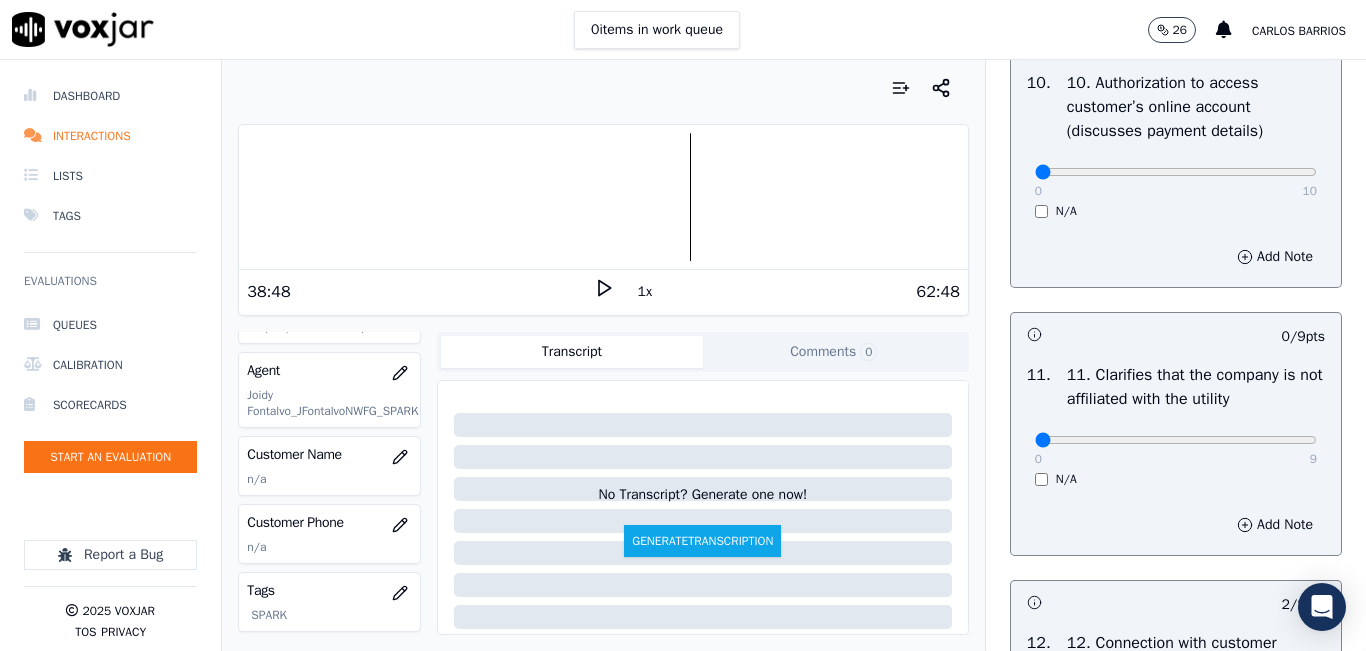 click 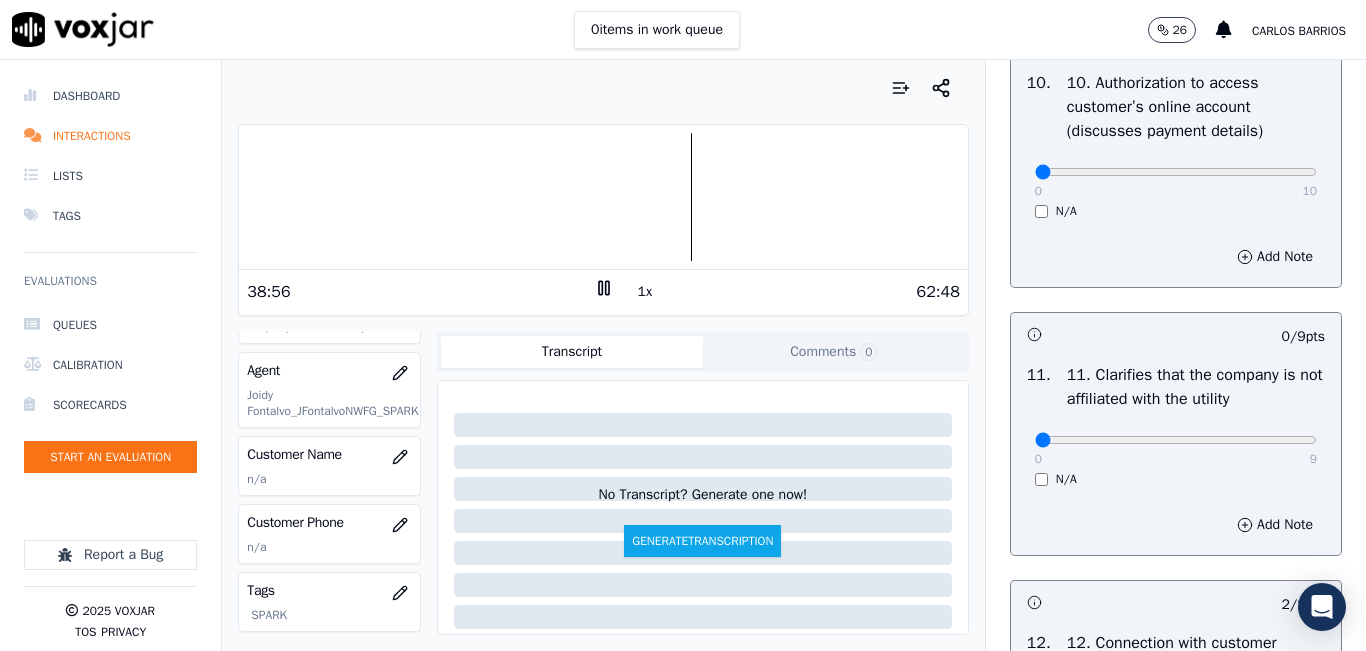 click at bounding box center [603, 197] 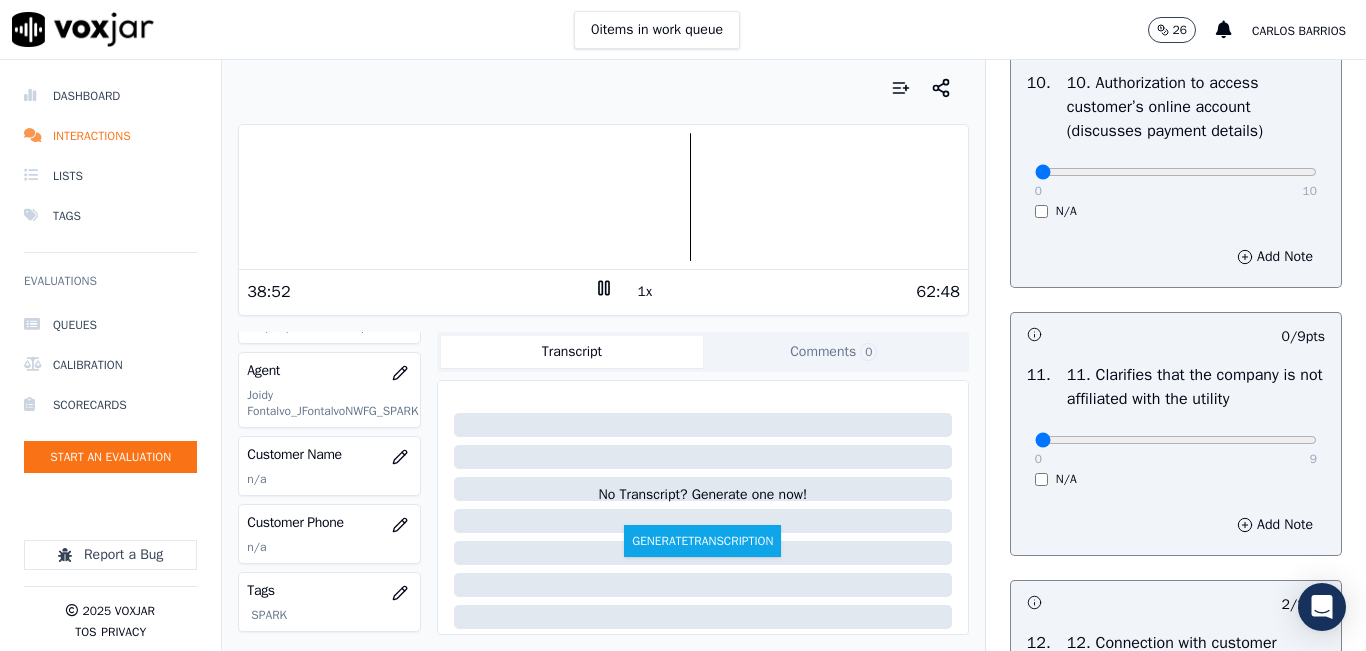 click 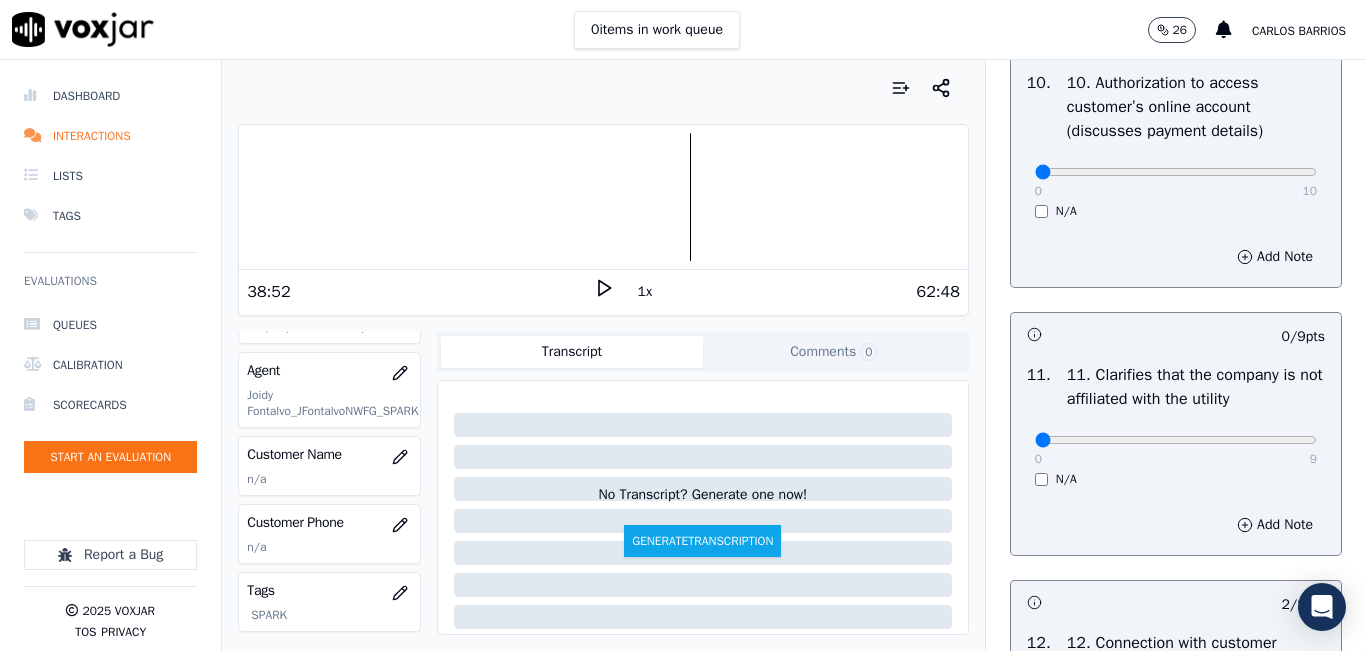 click on "GREETING/OPENING SKILLS   1. Properly brands call (AGENT NAME / CTS)   102  pts                 3 / 4  pts     1 .       0   4     N/A      Add Note                           0 / 9  pts     2 .   2. Advises call is being recorded for quality and training purposes     0   9     N/A      Add Note                           9 / 9  pts     3 .   3. Acknowledges the reason for the call (In an emergency, not transferring to the utility = automatic failure)     0   9     N/A      Add Note                           9 / 9  pts     4 .   4. Resolves utility bill/payment/payment arrangement/customer care before offering energy supply options     0   9     N/A      Add Note                           9 / 9  pts     5 .   5. Confirms the name of the person on the phone     0   9     N/A      Add Note                           0 / 9  pts     6 .   6. Asks for call-back and promo code consent, and informs on opt-out options     0   9     N/A      Add Note                           9 / 9  pts     7 .       0   9     N/A" at bounding box center [1176, -585] 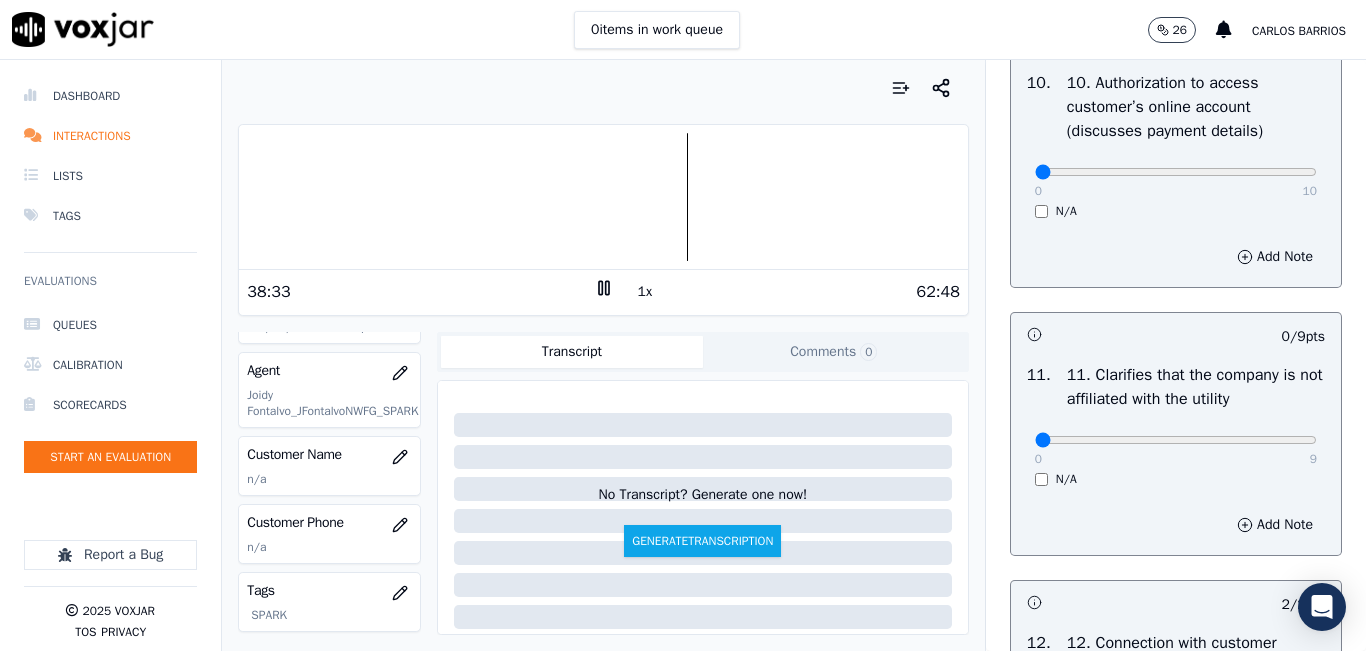 click at bounding box center (603, 197) 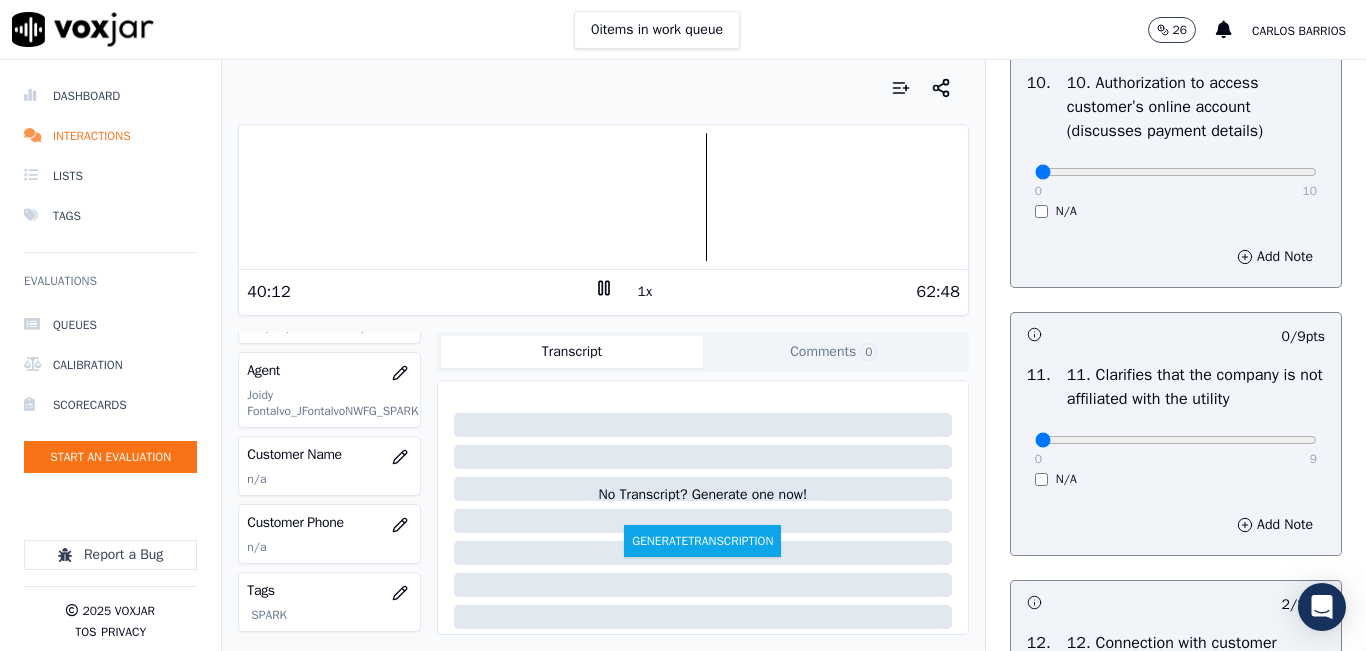 scroll, scrollTop: 2800, scrollLeft: 0, axis: vertical 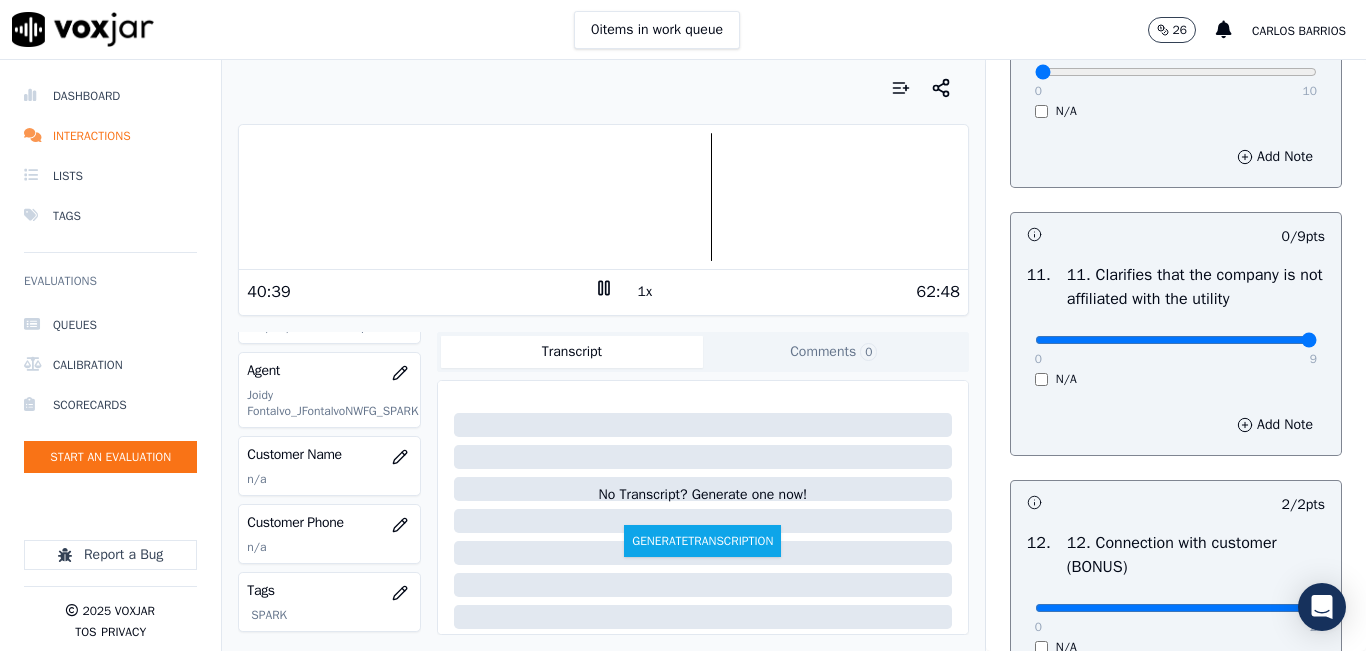 drag, startPoint x: 1201, startPoint y: 408, endPoint x: 1325, endPoint y: 408, distance: 124 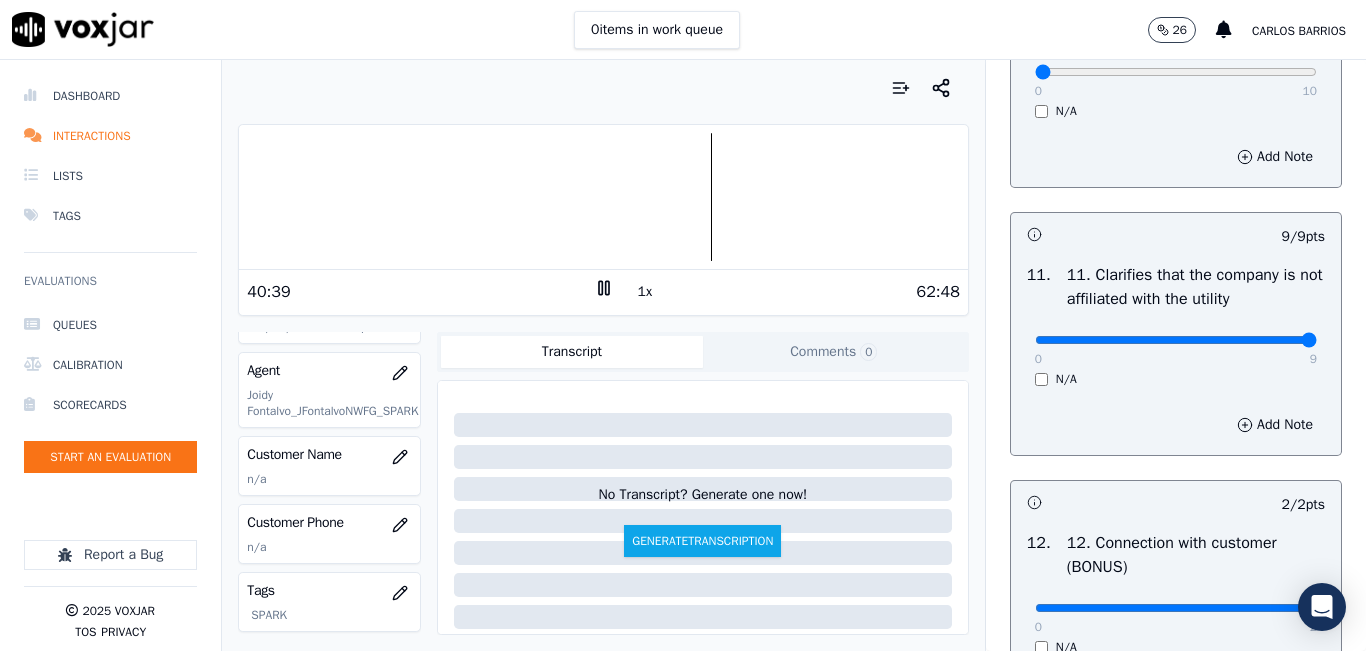scroll, scrollTop: 2600, scrollLeft: 0, axis: vertical 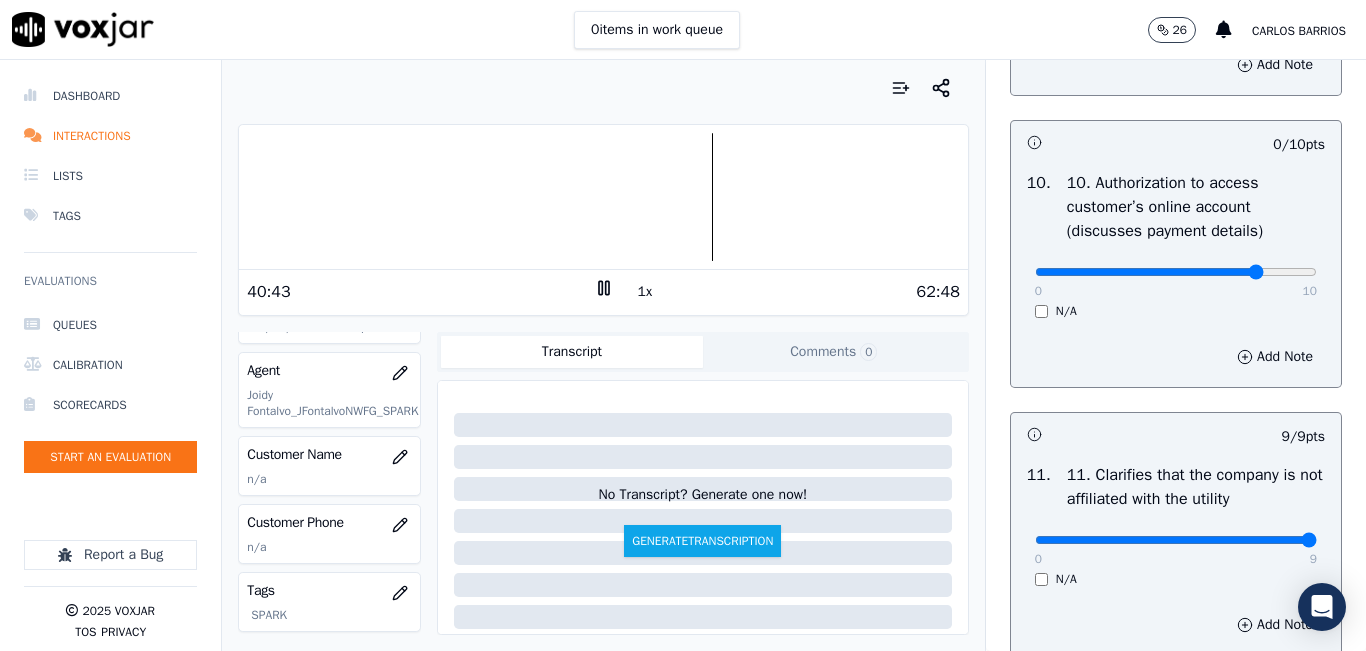 drag, startPoint x: 1253, startPoint y: 341, endPoint x: 1227, endPoint y: 342, distance: 26.019224 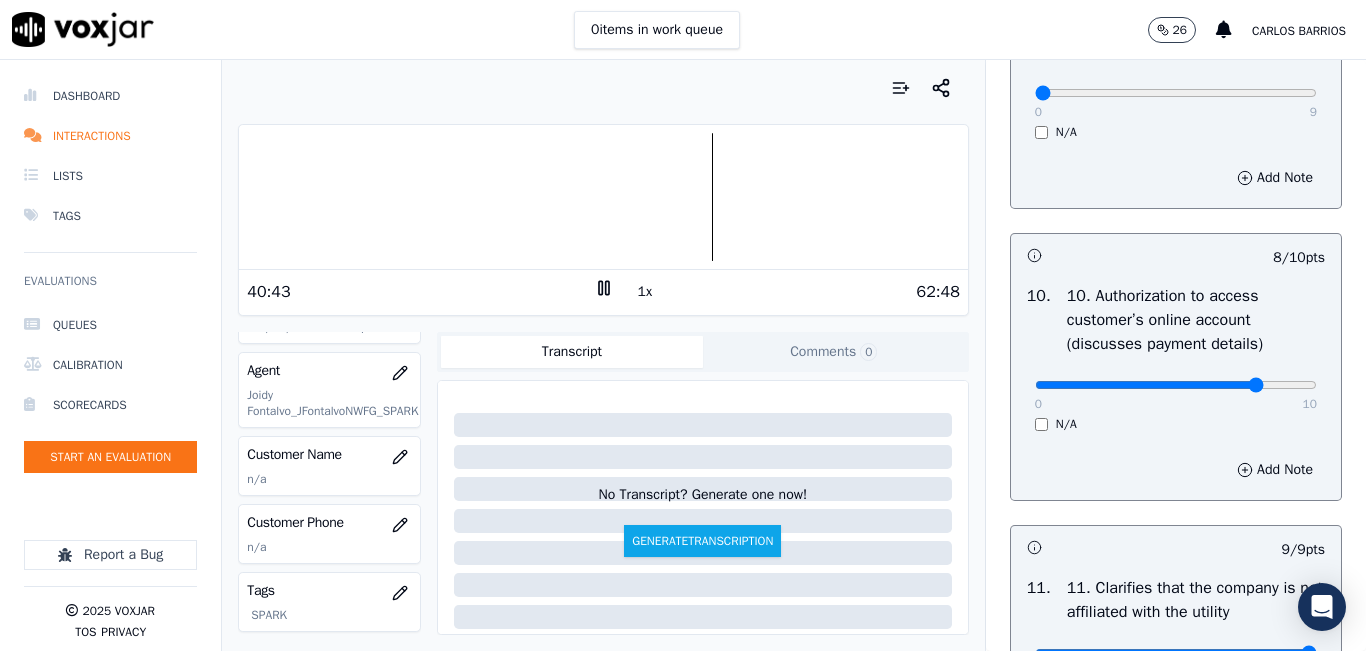 scroll, scrollTop: 2300, scrollLeft: 0, axis: vertical 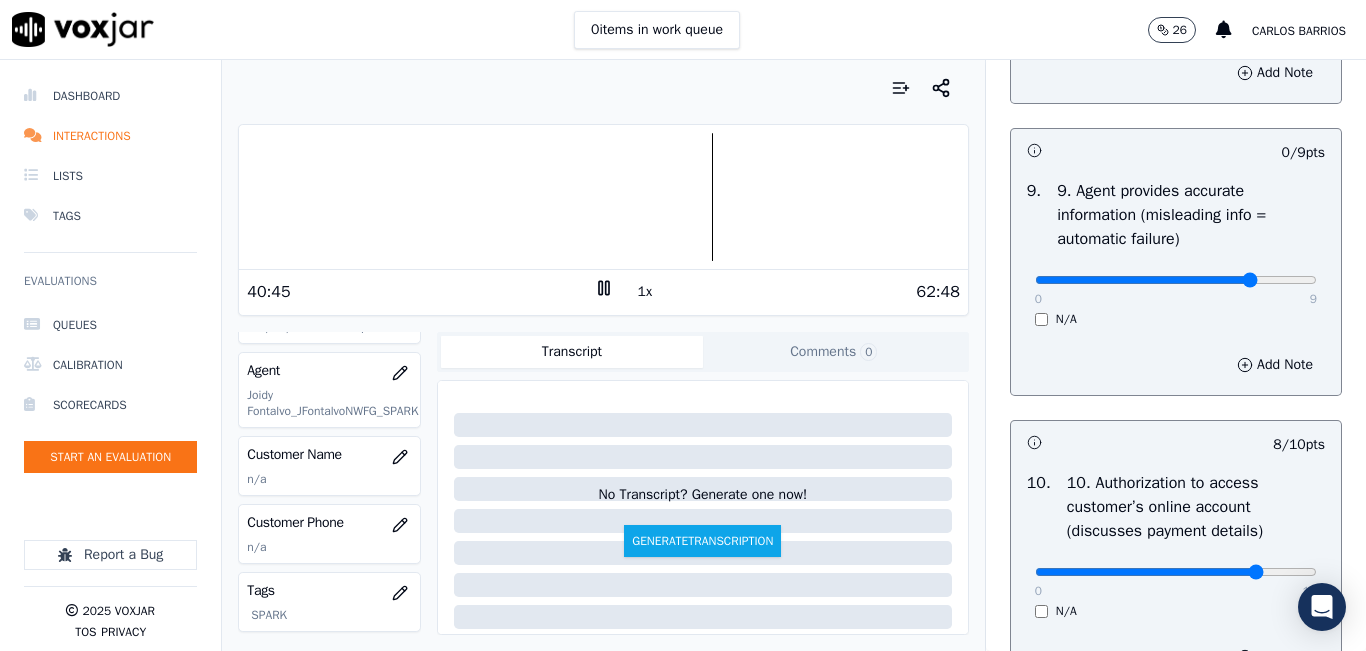 click at bounding box center (1176, -1984) 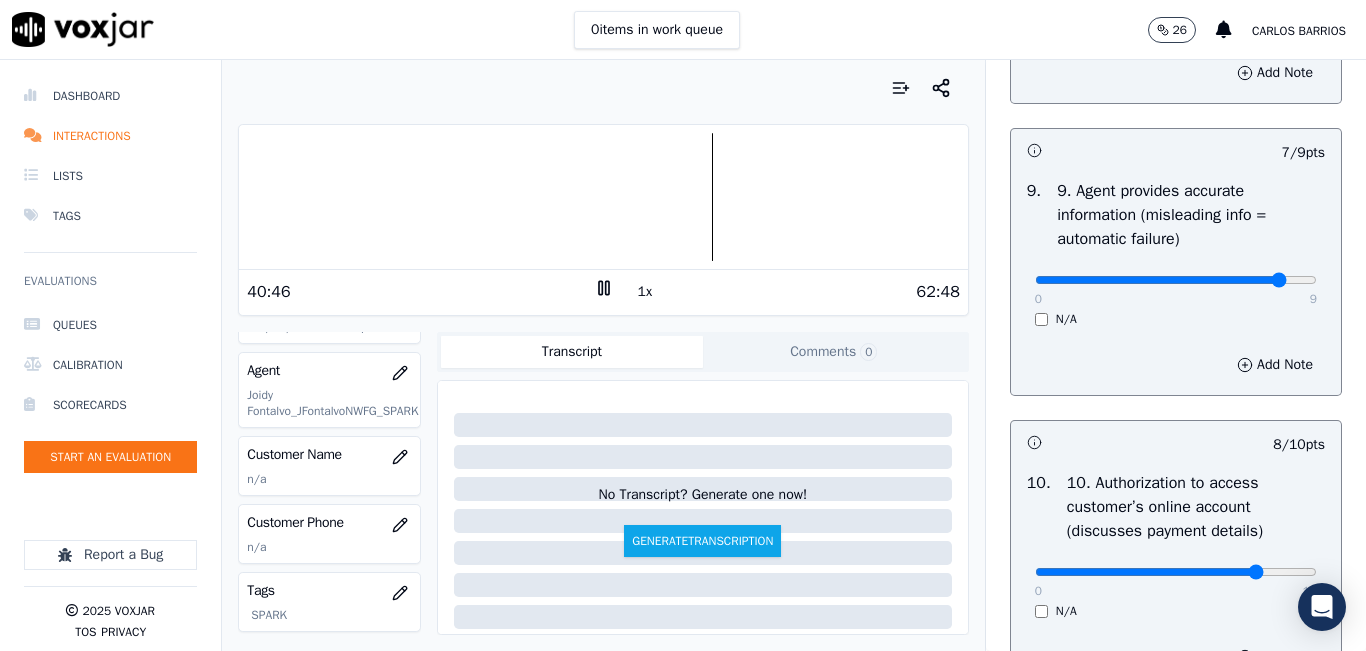 click at bounding box center [1176, -1984] 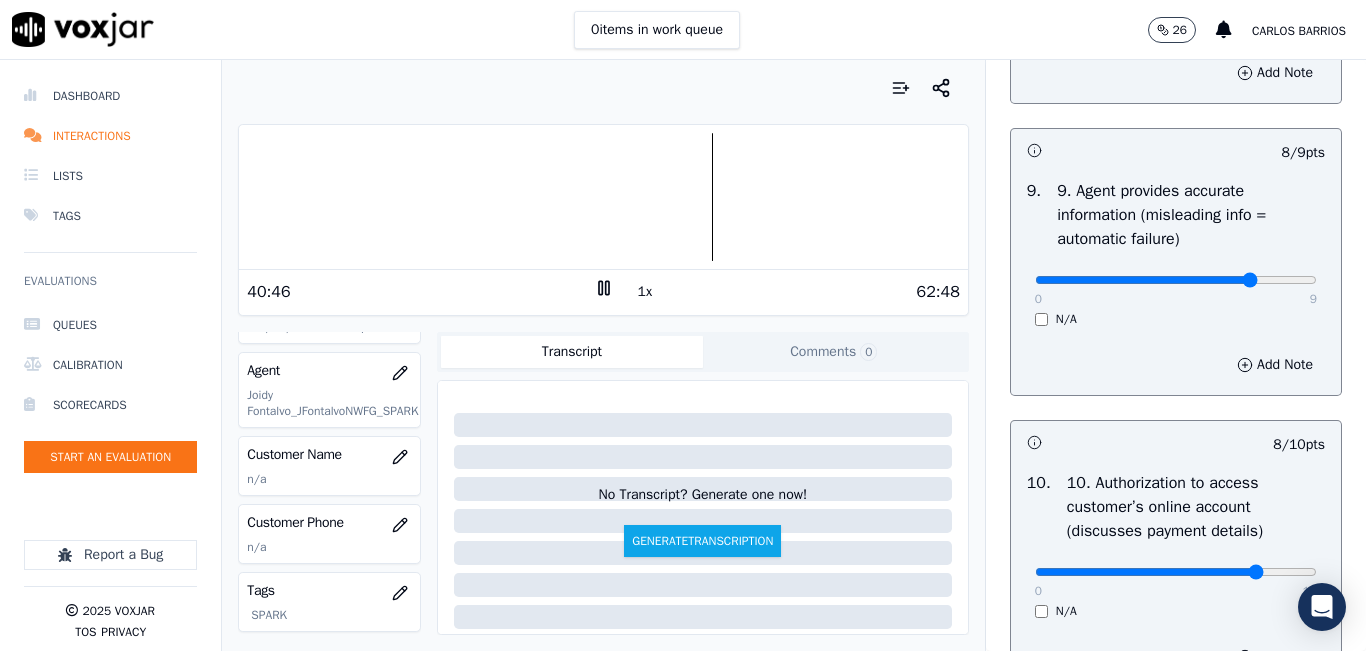 type on "7" 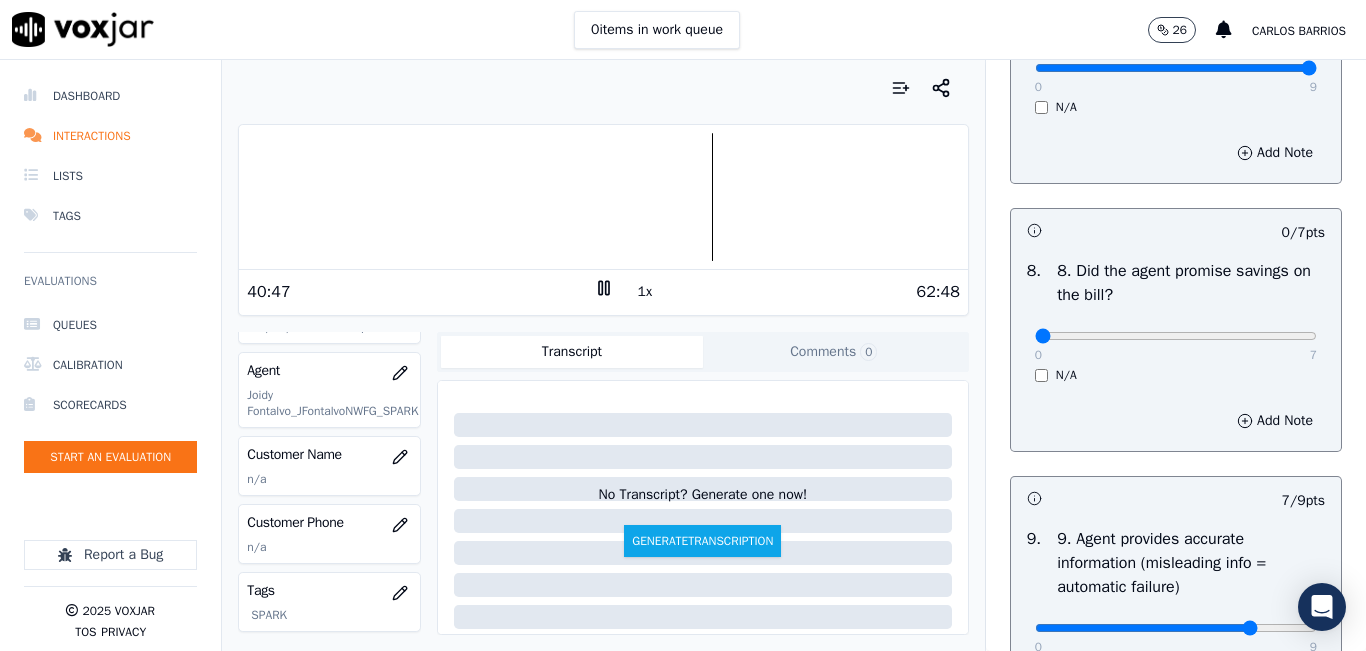 scroll, scrollTop: 1900, scrollLeft: 0, axis: vertical 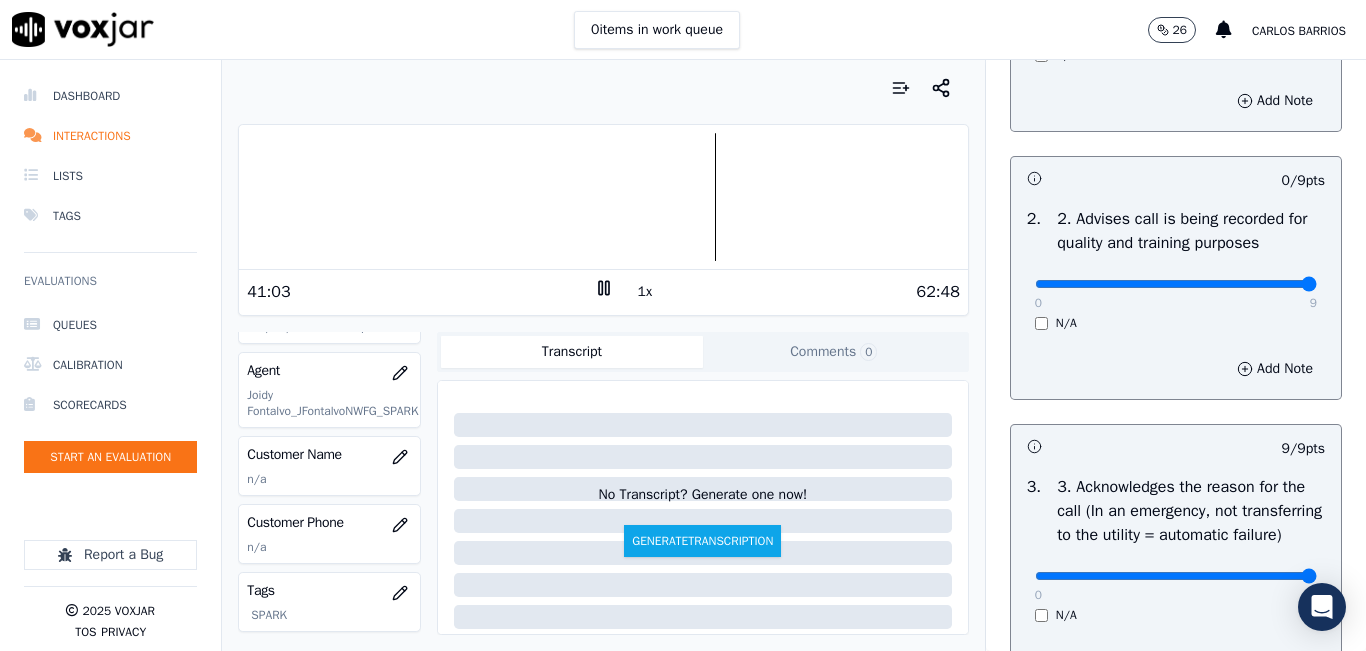 type on "9" 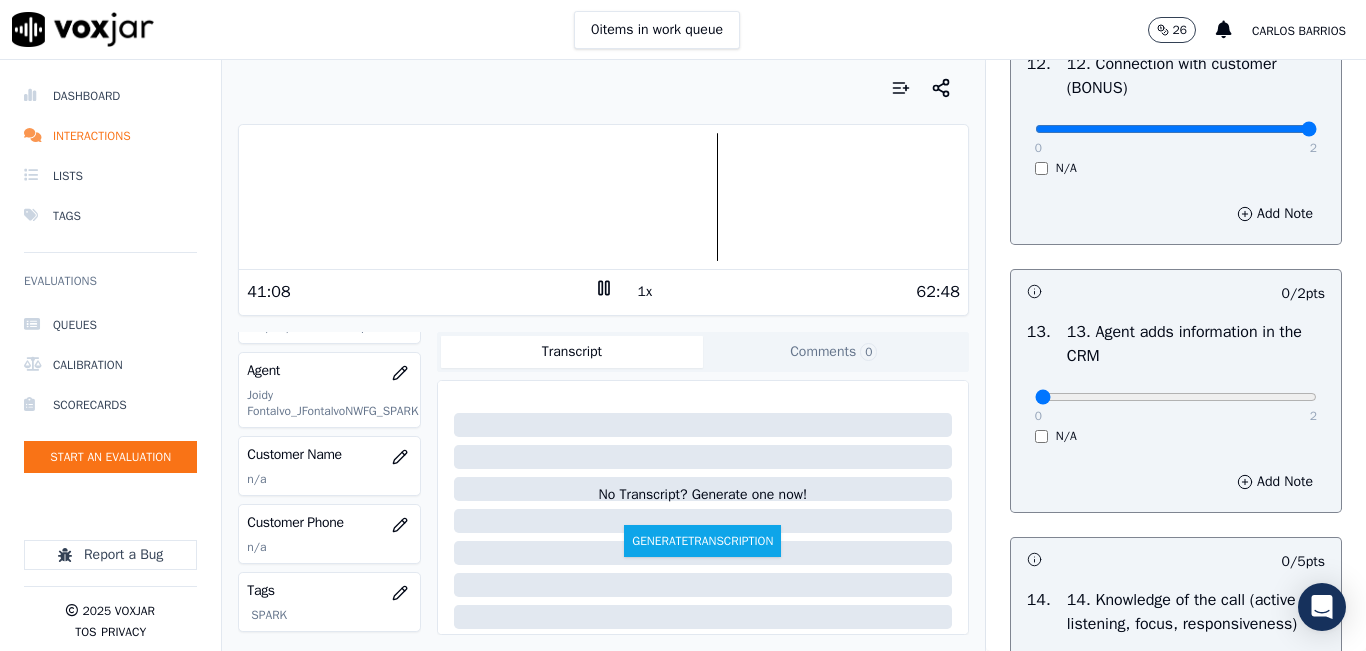 scroll, scrollTop: 3400, scrollLeft: 0, axis: vertical 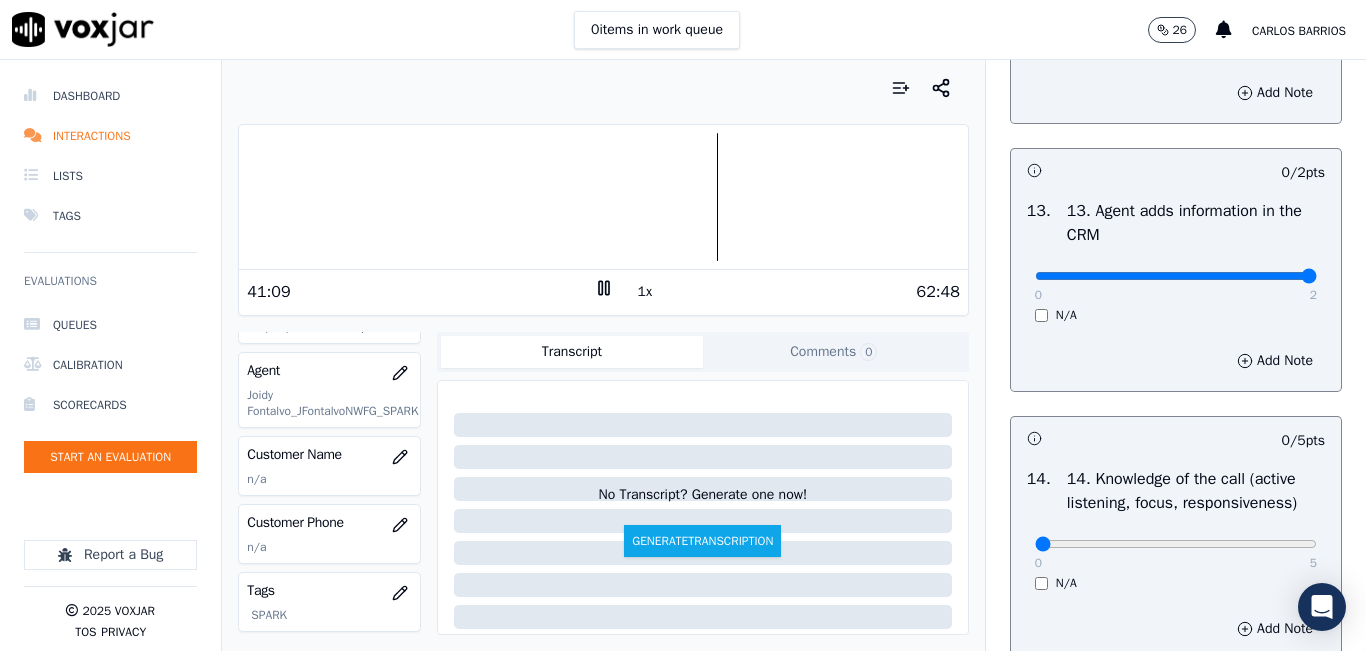type on "2" 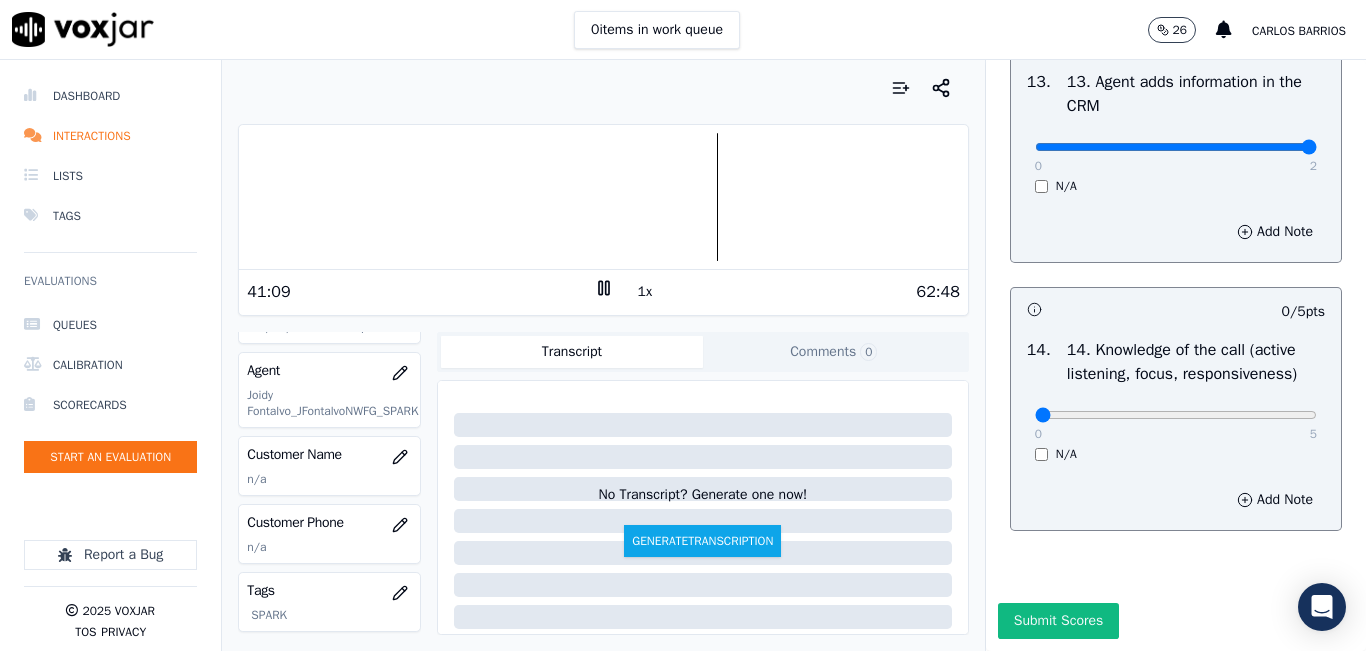 scroll, scrollTop: 3600, scrollLeft: 0, axis: vertical 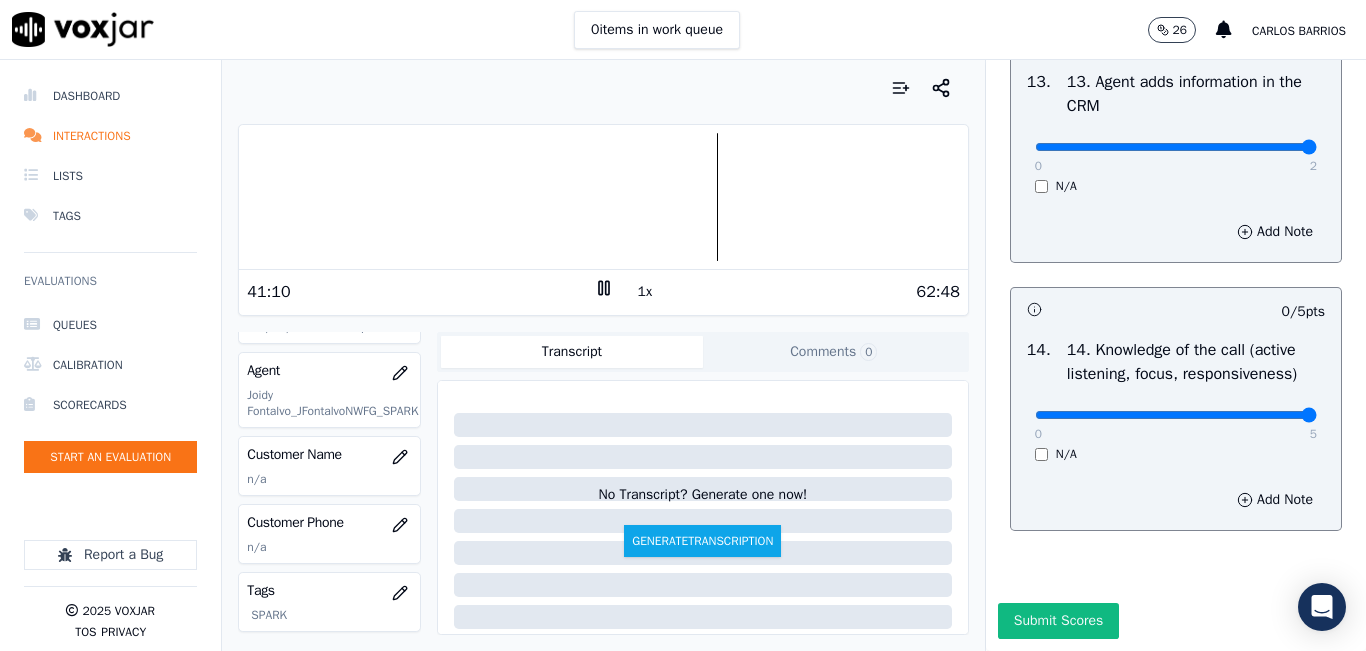 drag, startPoint x: 1265, startPoint y: 413, endPoint x: 1295, endPoint y: 417, distance: 30.265491 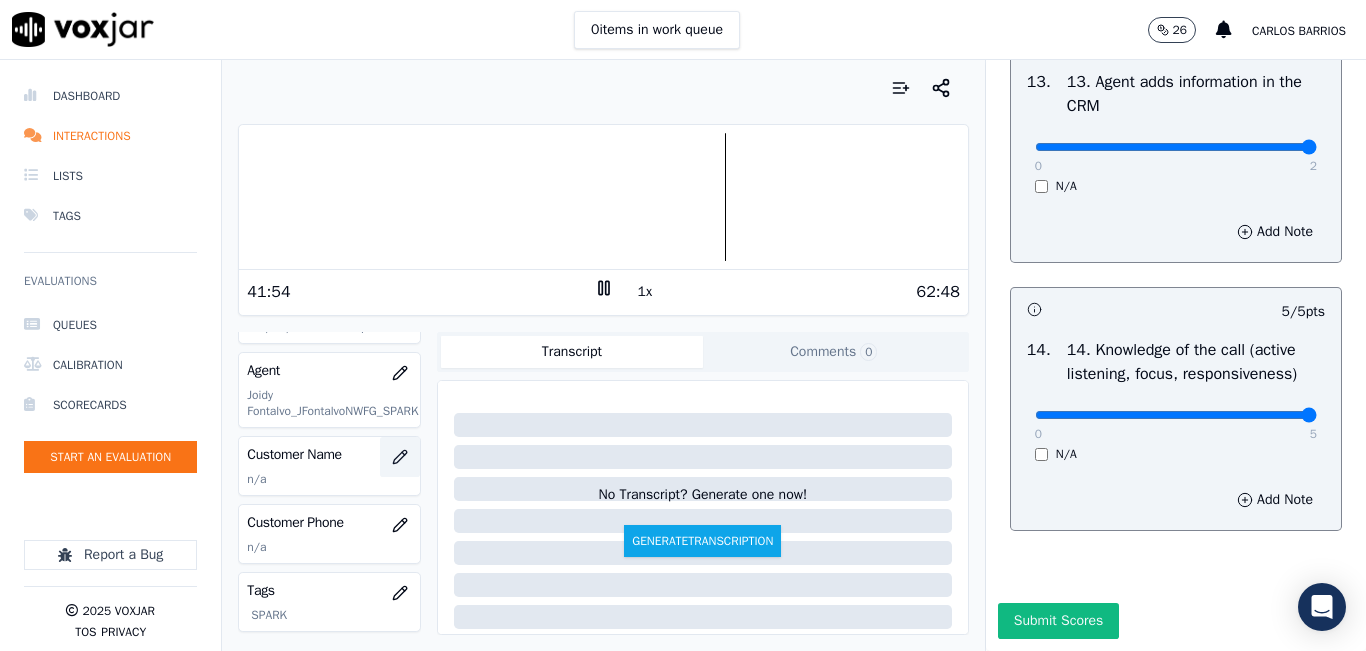 click at bounding box center [400, 457] 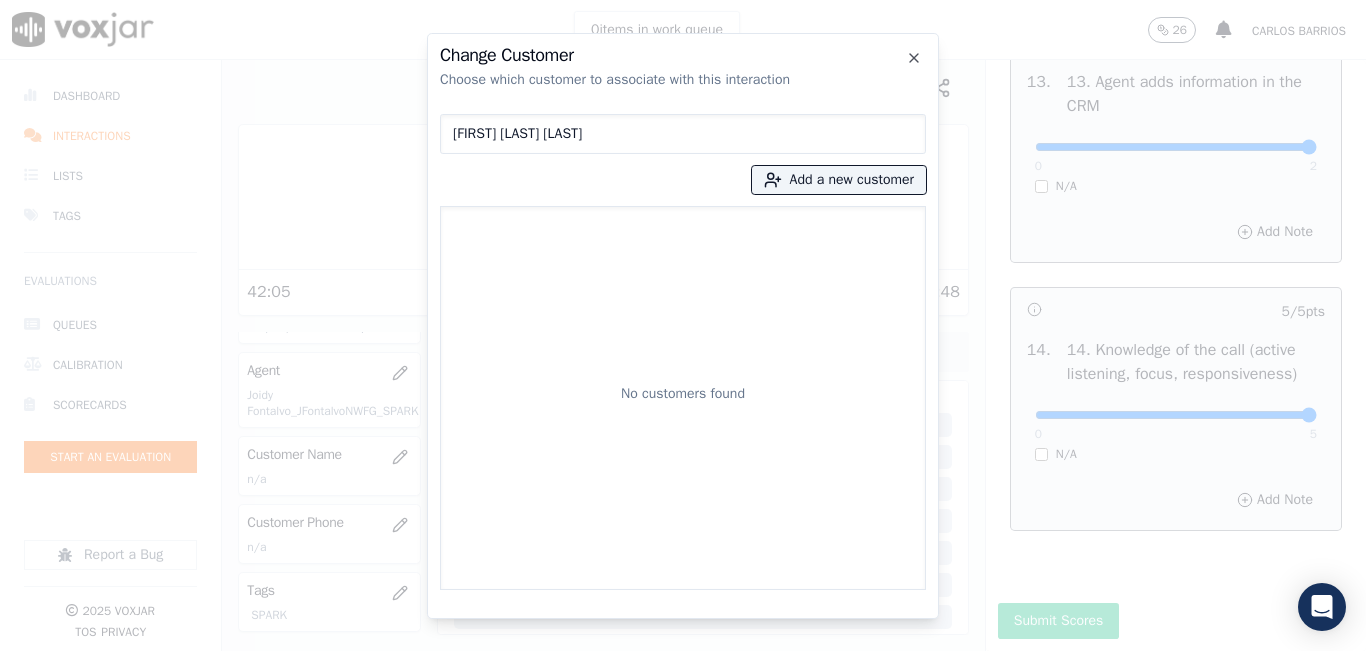 type on "[FIRST] [LAST] [LAST]" 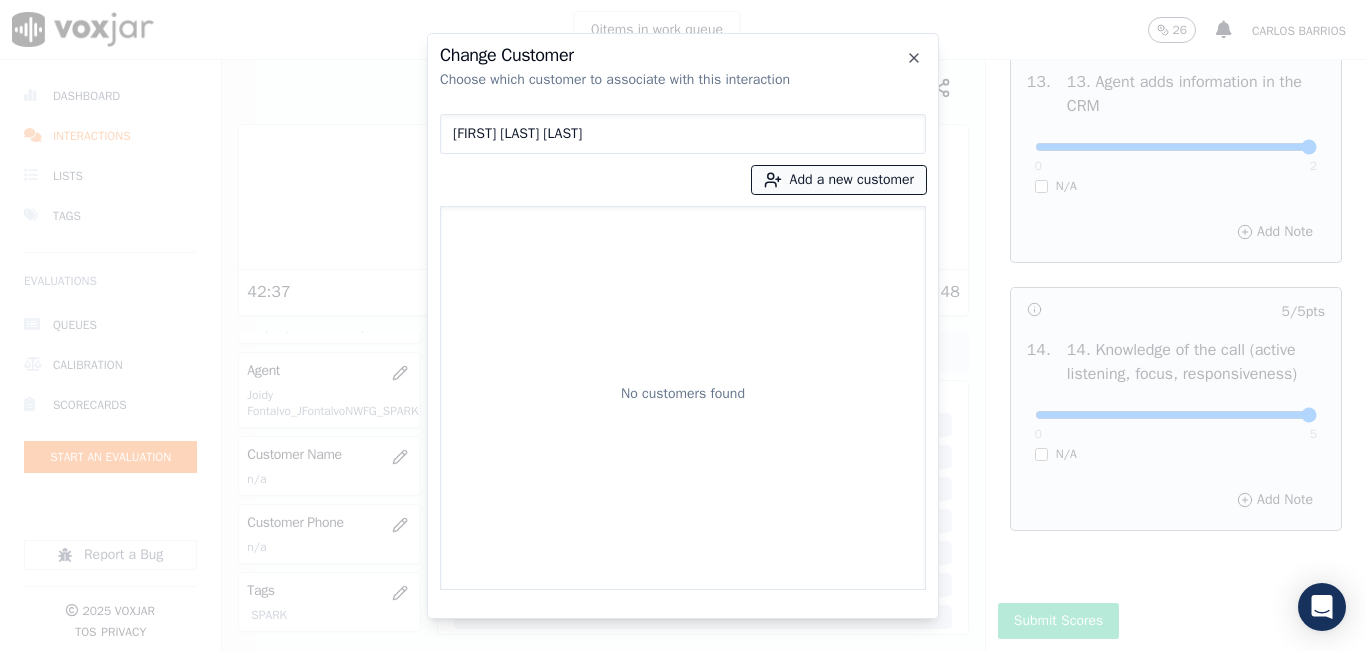 click on "Add a new customer" at bounding box center (839, 180) 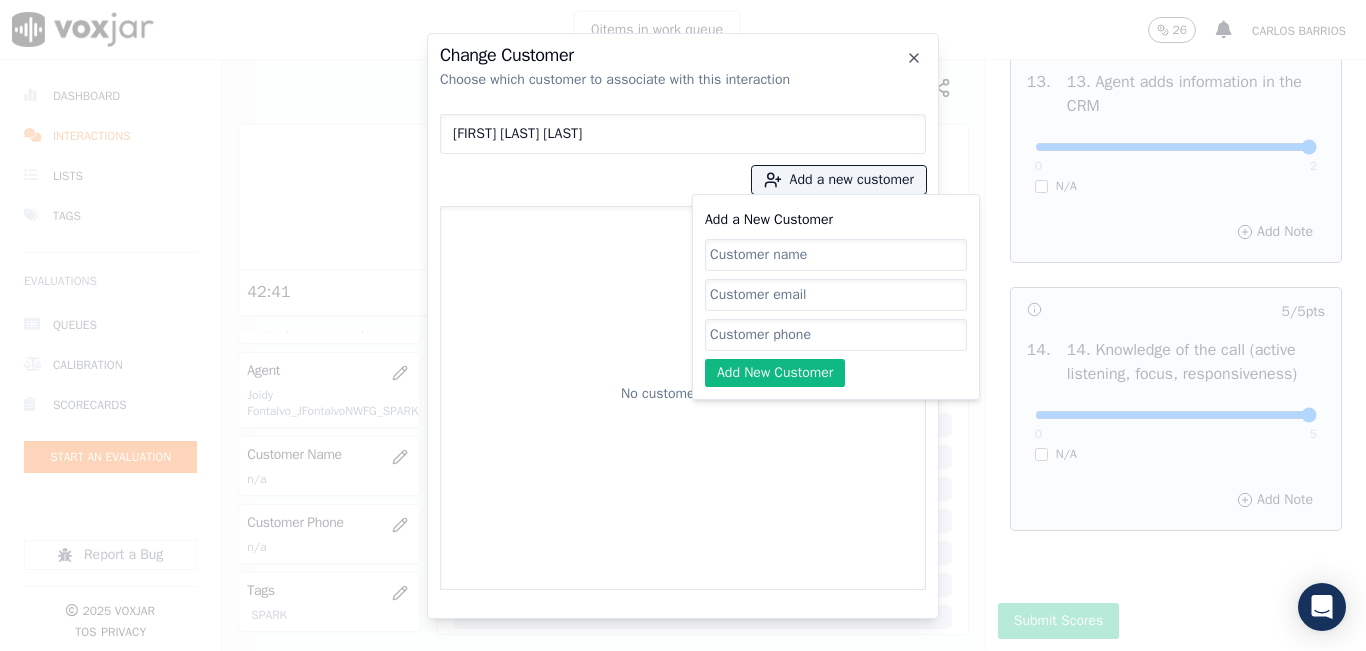paste on "5082805231" 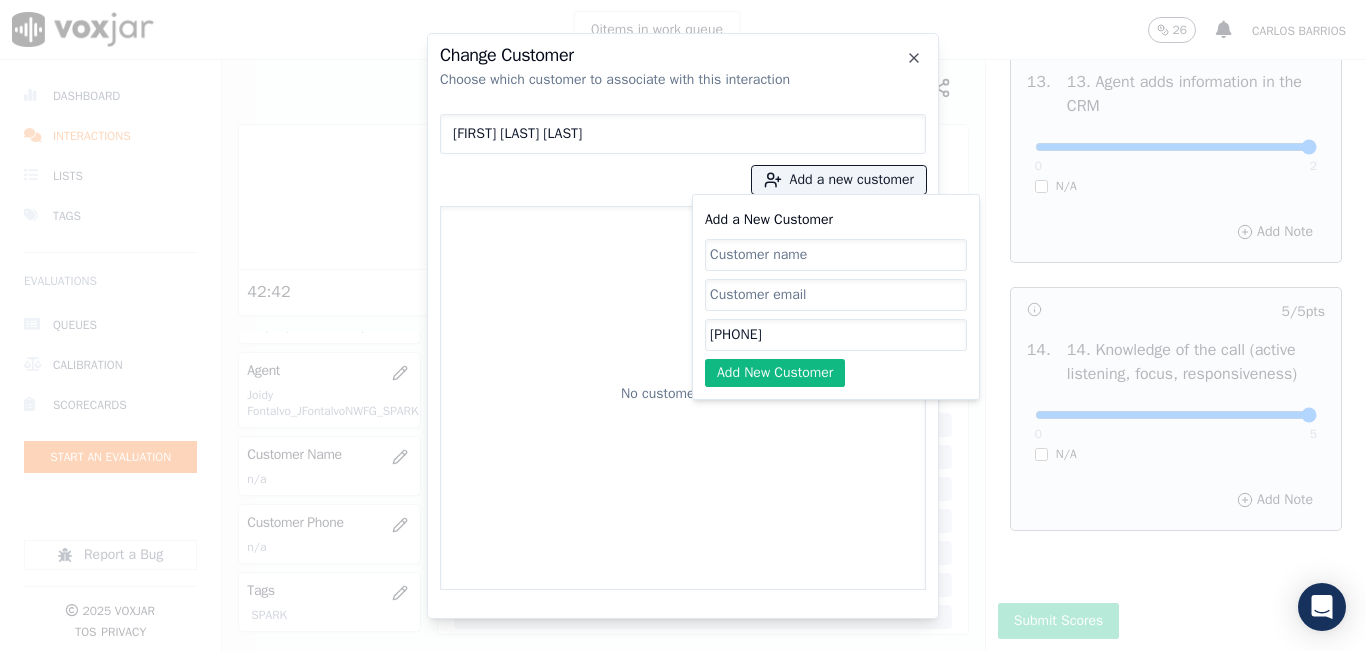 type on "5082805231" 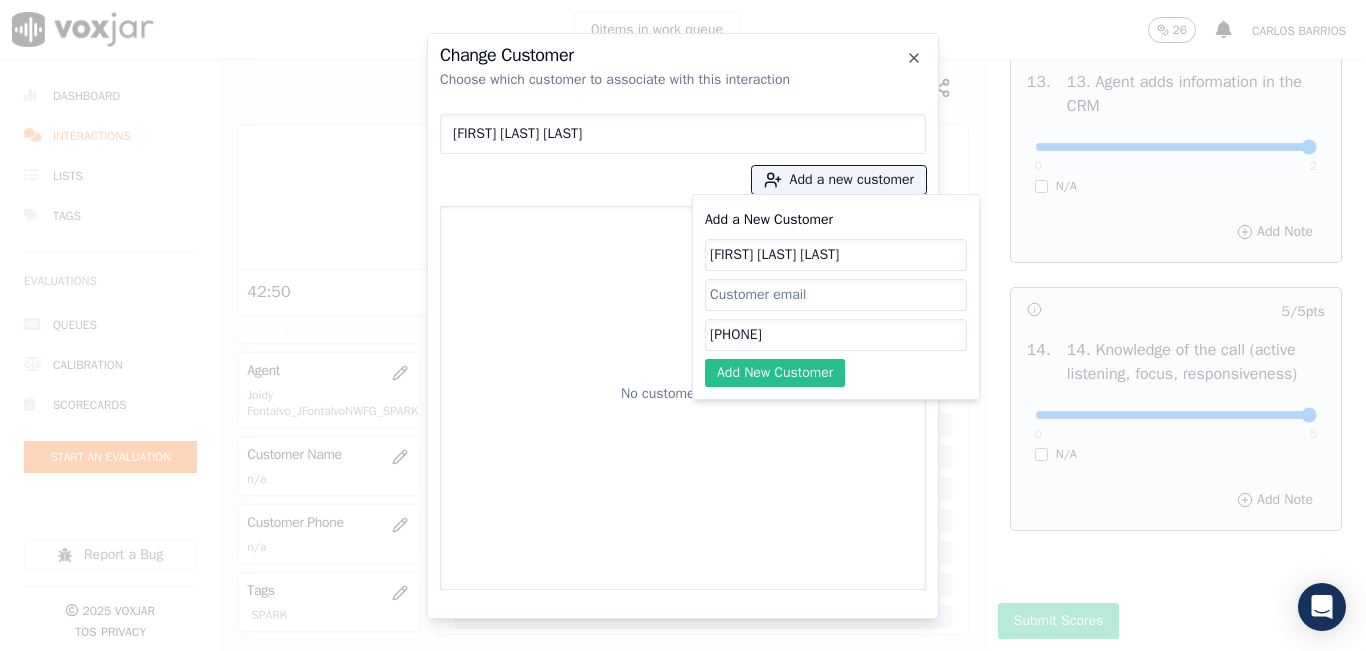 type on "EDUARDO GARCIA CHIMEO" 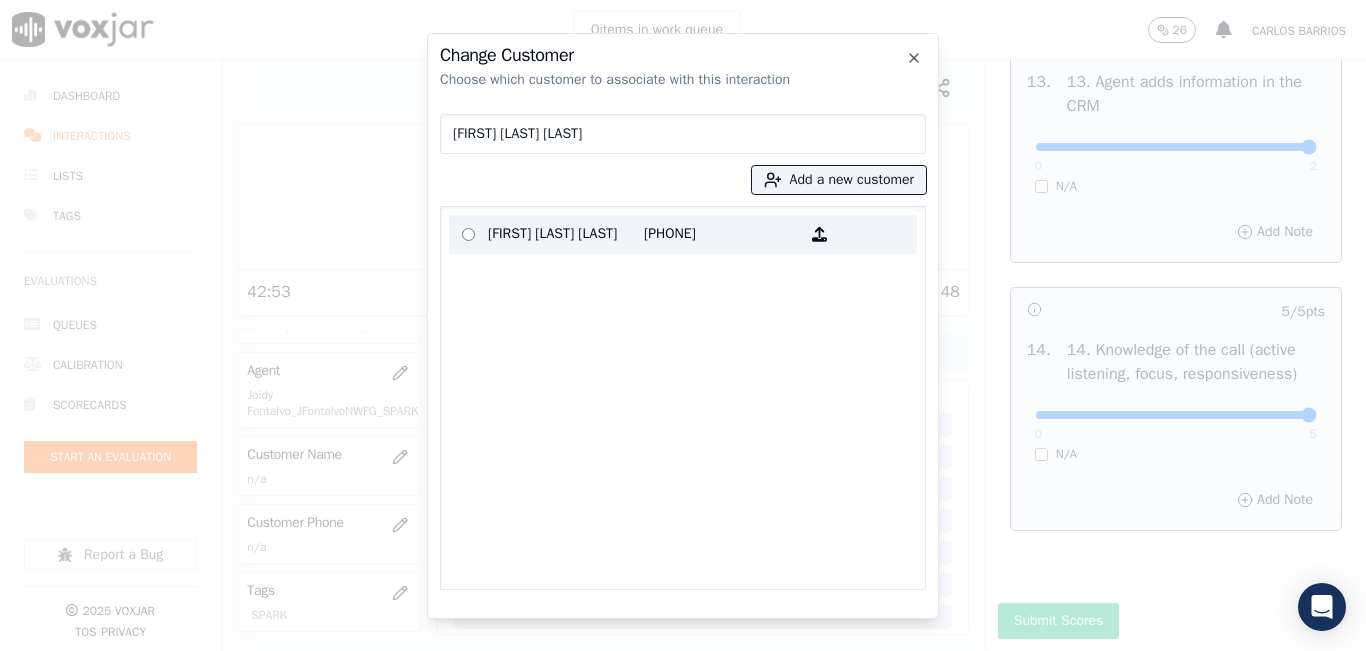 click on "5082805231" at bounding box center [722, 234] 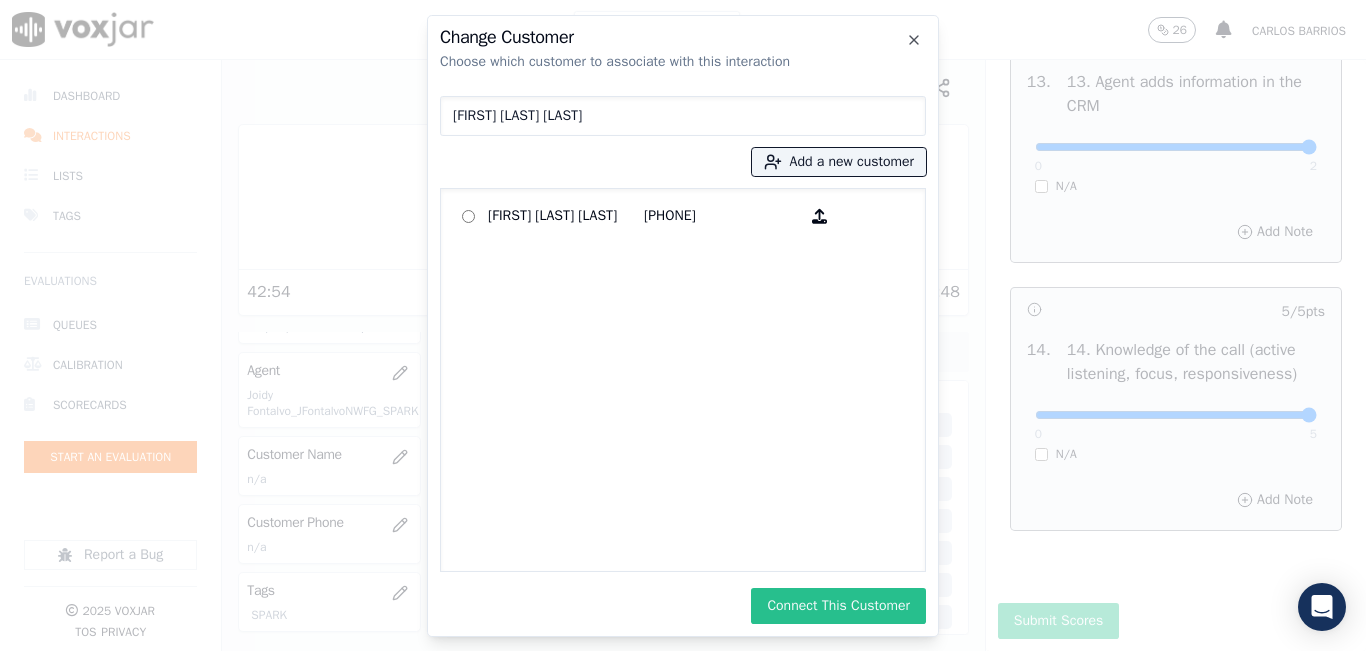 click on "Connect This Customer" at bounding box center [838, 606] 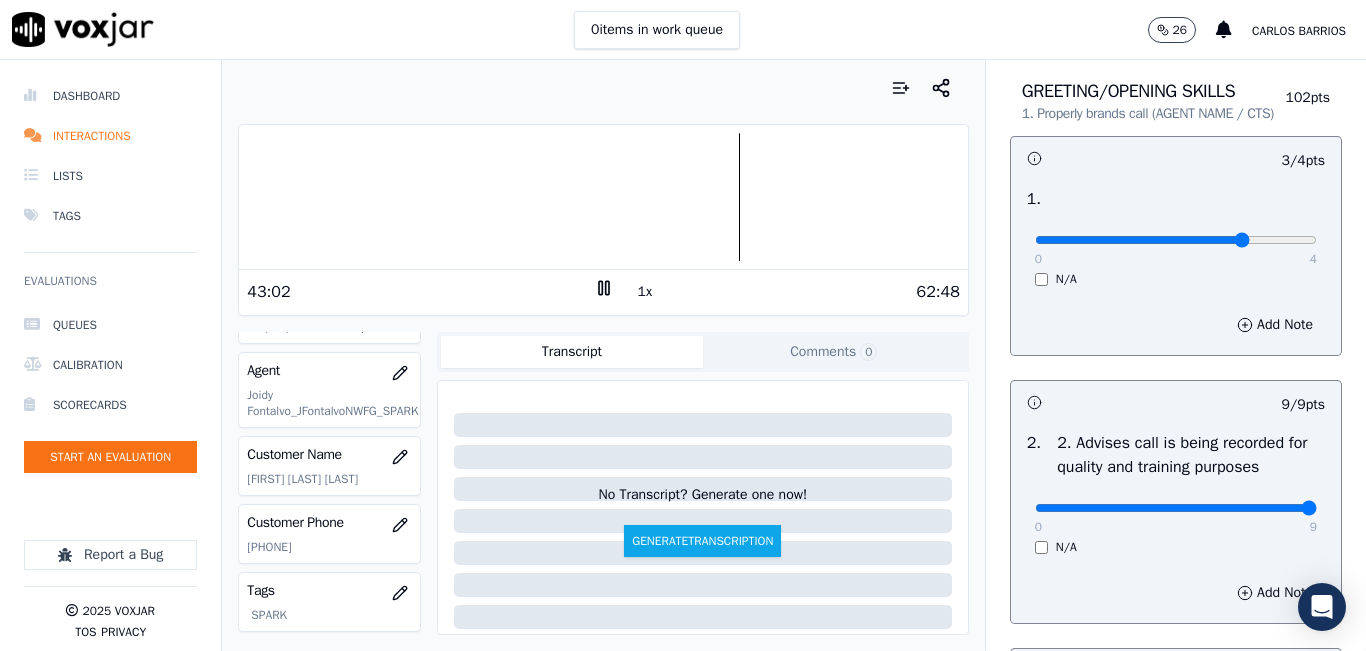 scroll, scrollTop: 0, scrollLeft: 0, axis: both 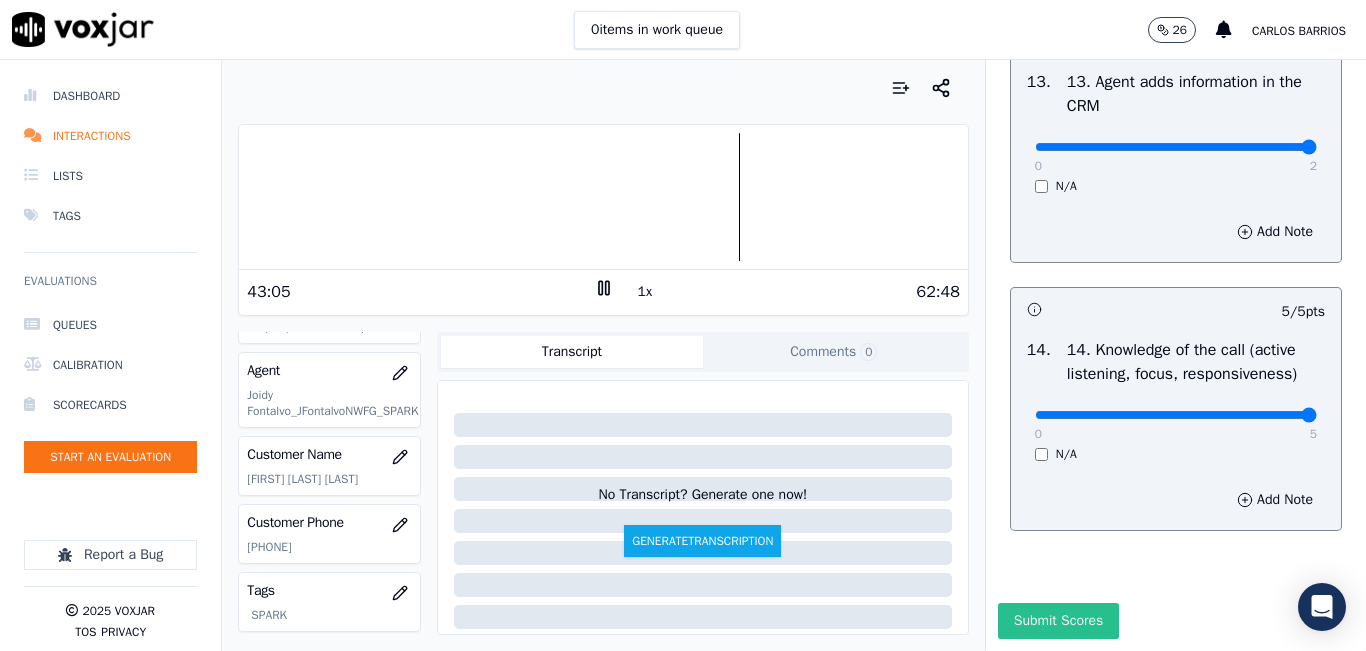 click on "Submit Scores" at bounding box center [1058, 621] 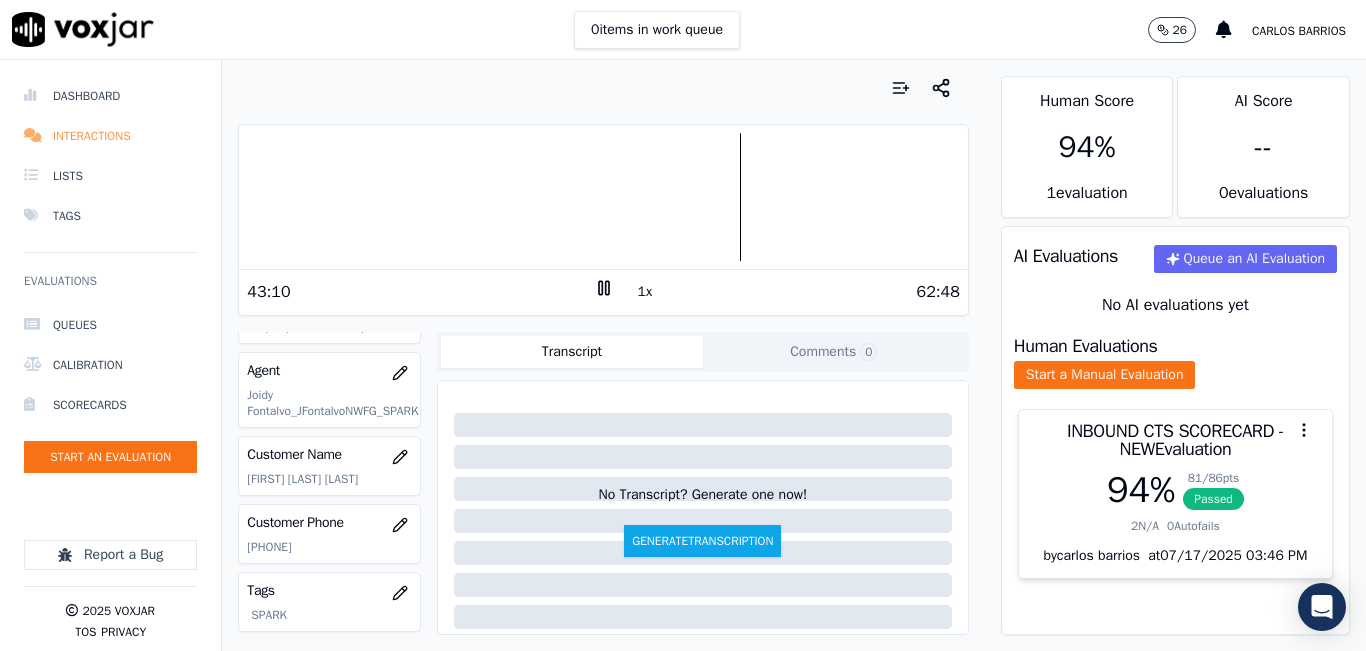 click on "Interactions" at bounding box center [110, 136] 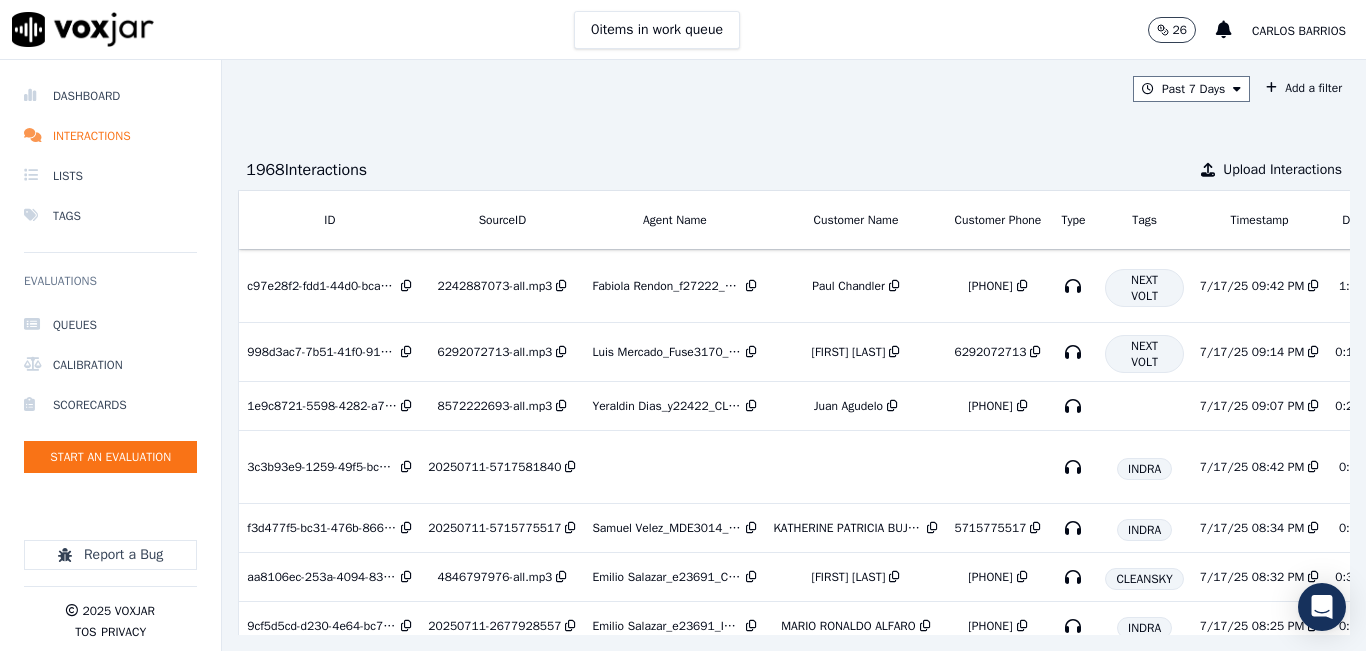 scroll, scrollTop: 0, scrollLeft: 333, axis: horizontal 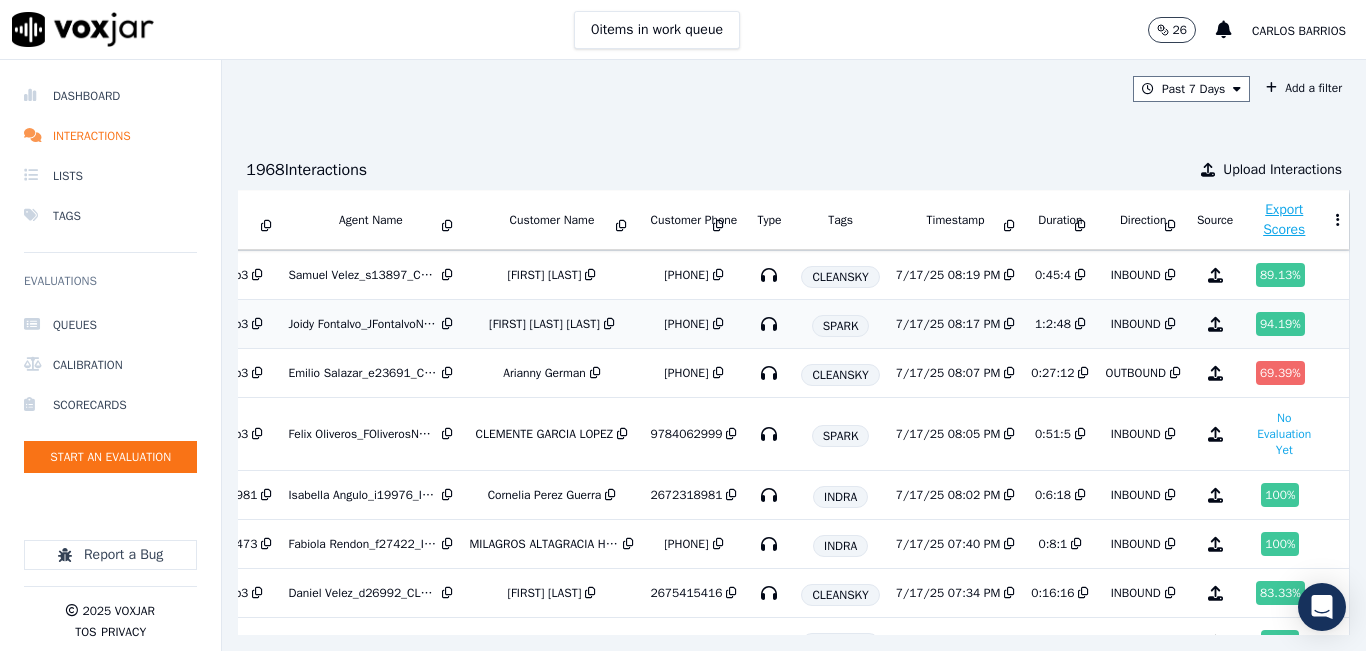 click on "9784062999" at bounding box center [693, 434] 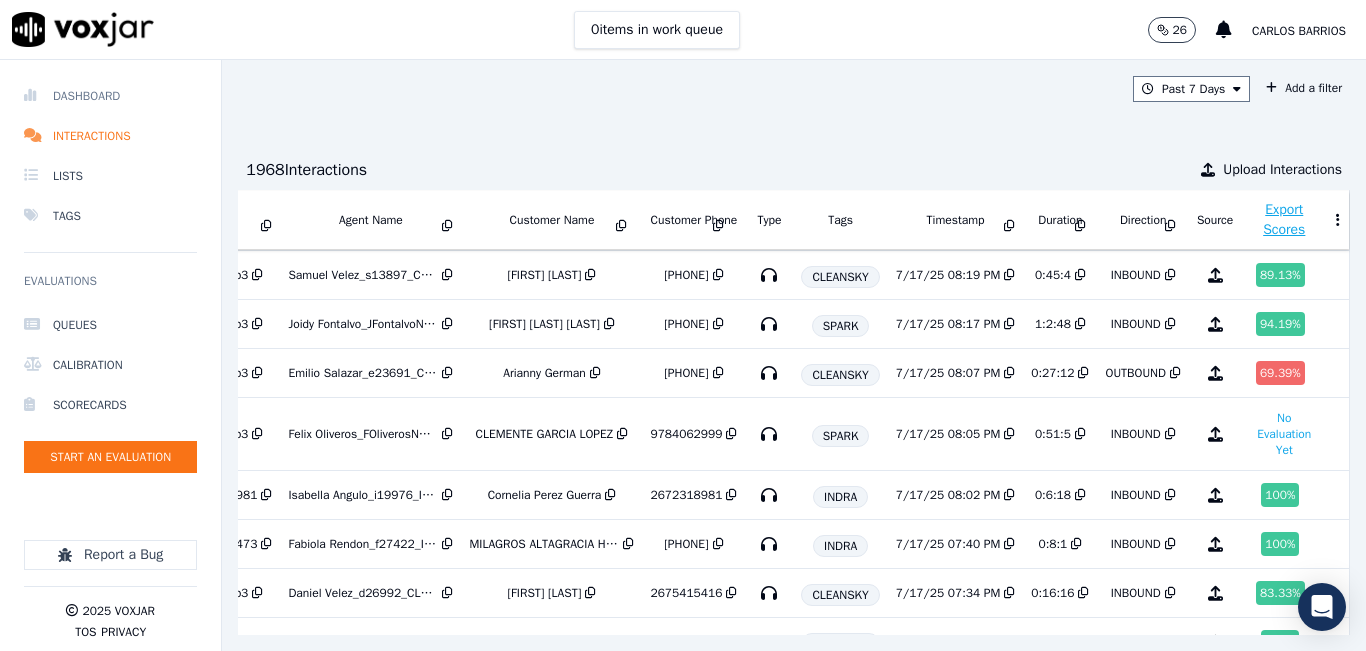click on "Dashboard" at bounding box center [110, 96] 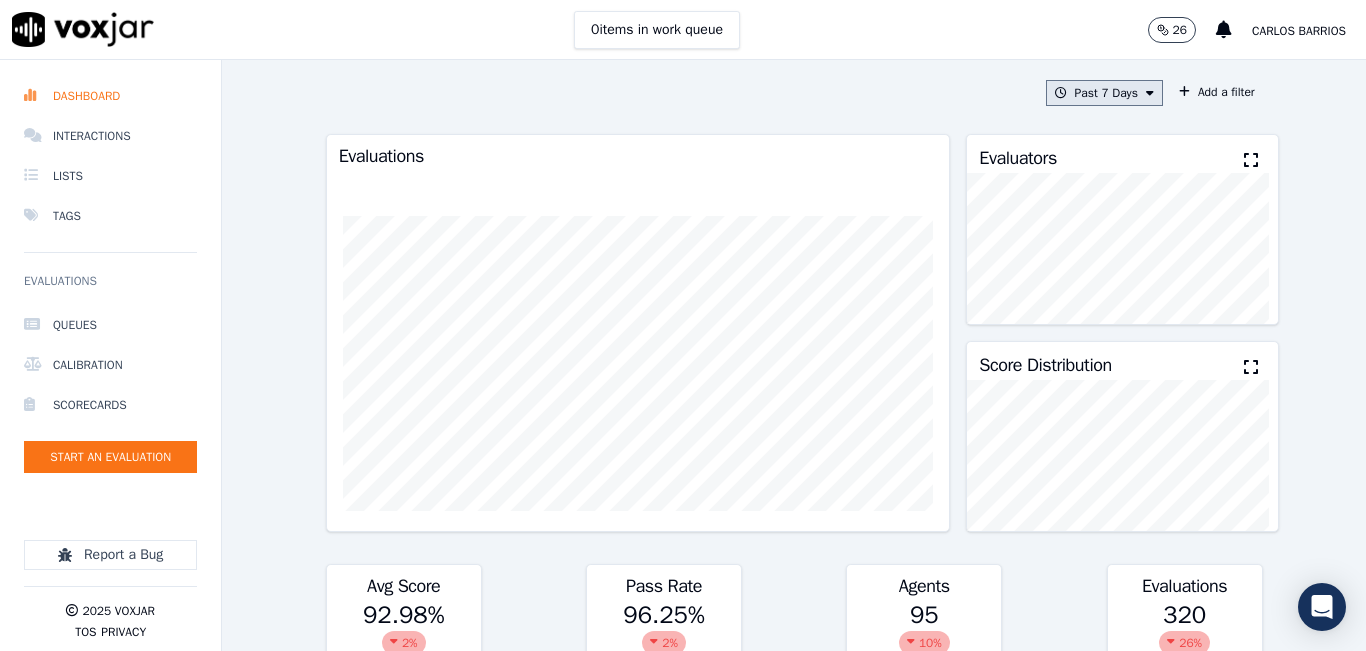 click on "Past 7 Days" at bounding box center (1104, 93) 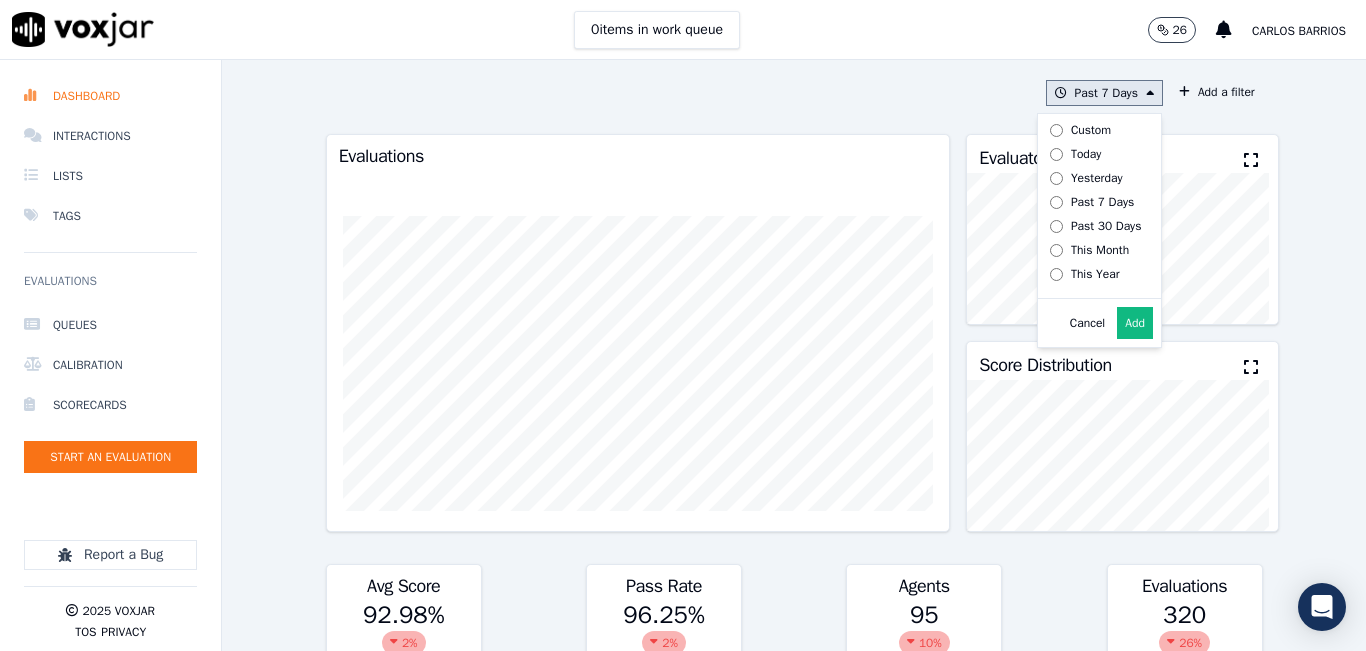 click on "Today" at bounding box center (1092, 154) 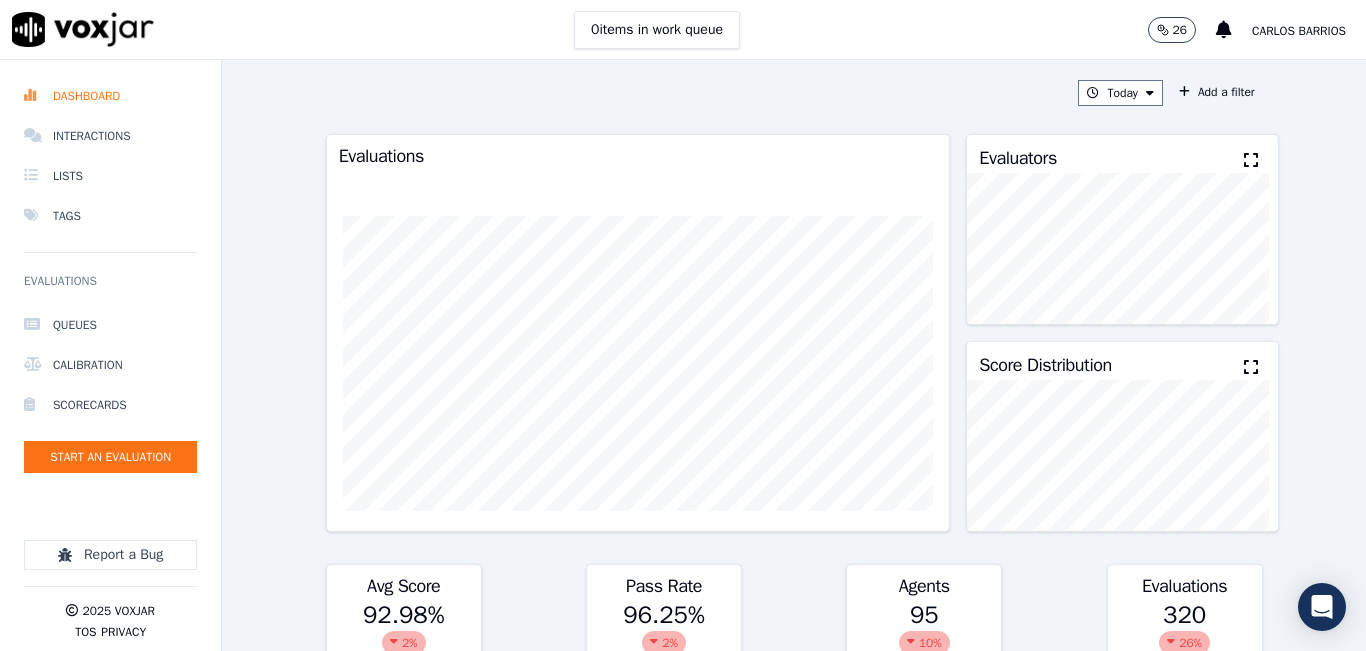 click at bounding box center [1251, 160] 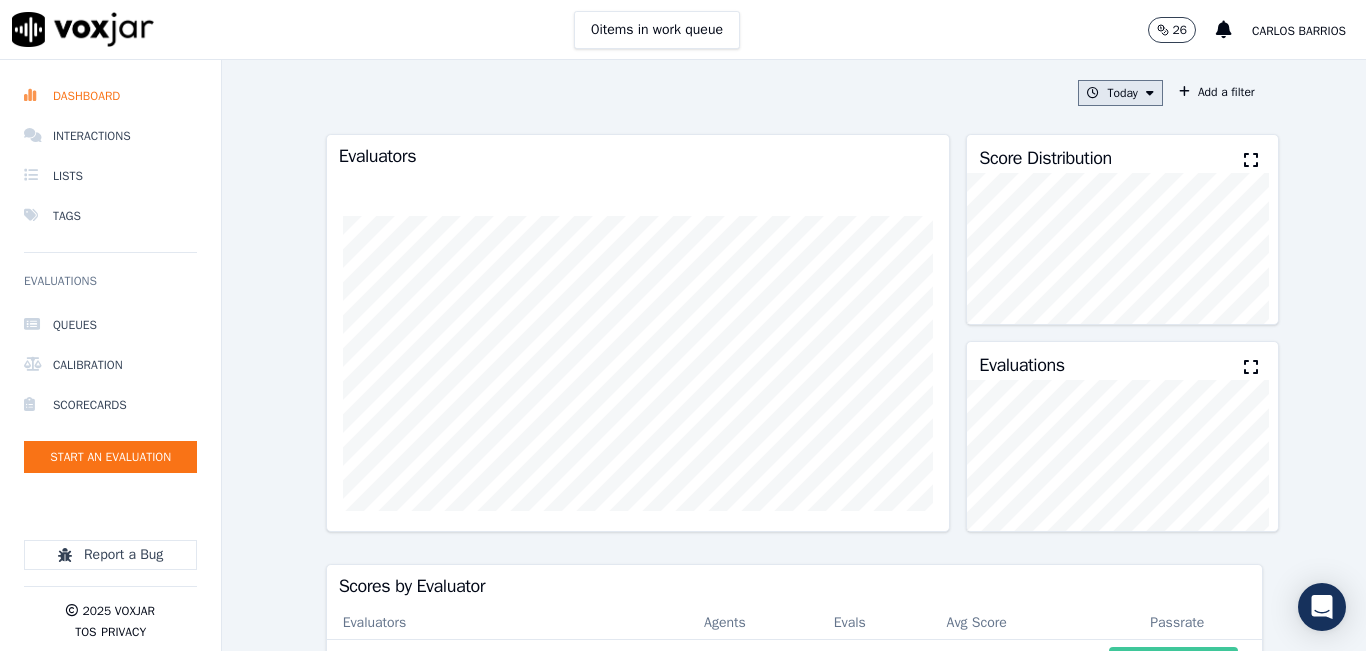 click on "Today" at bounding box center (1120, 93) 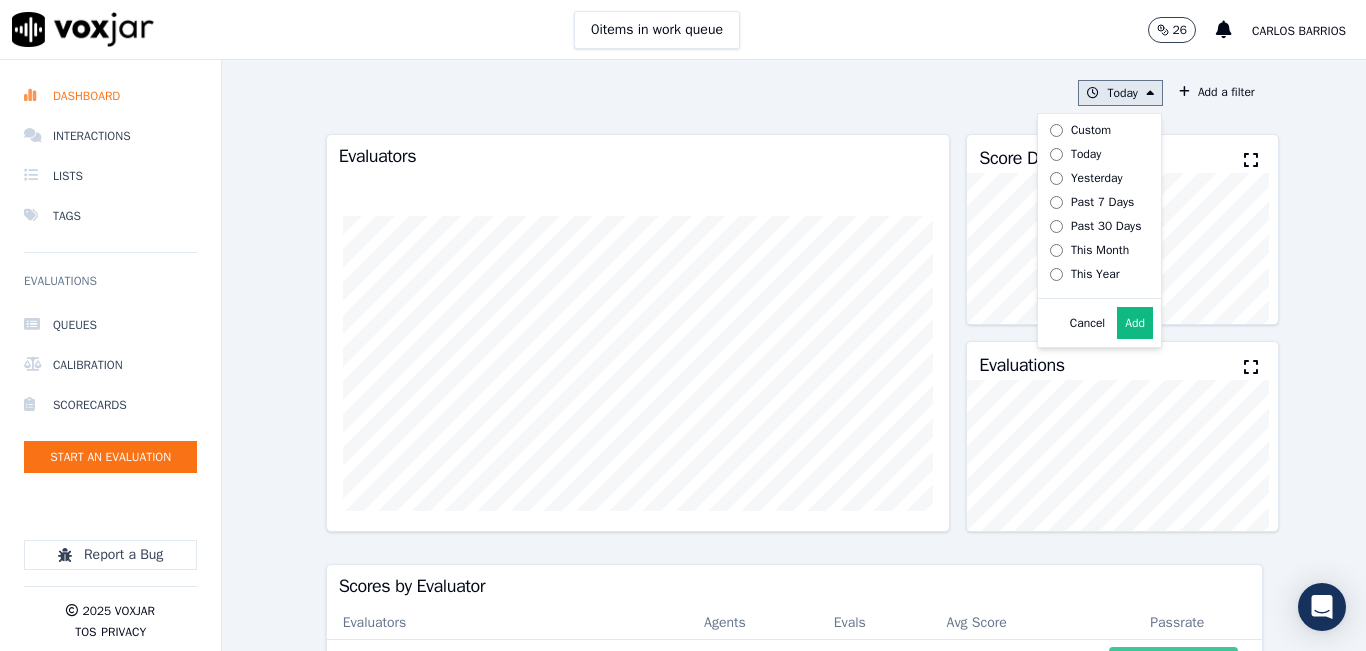 click on "Today" at bounding box center [1086, 154] 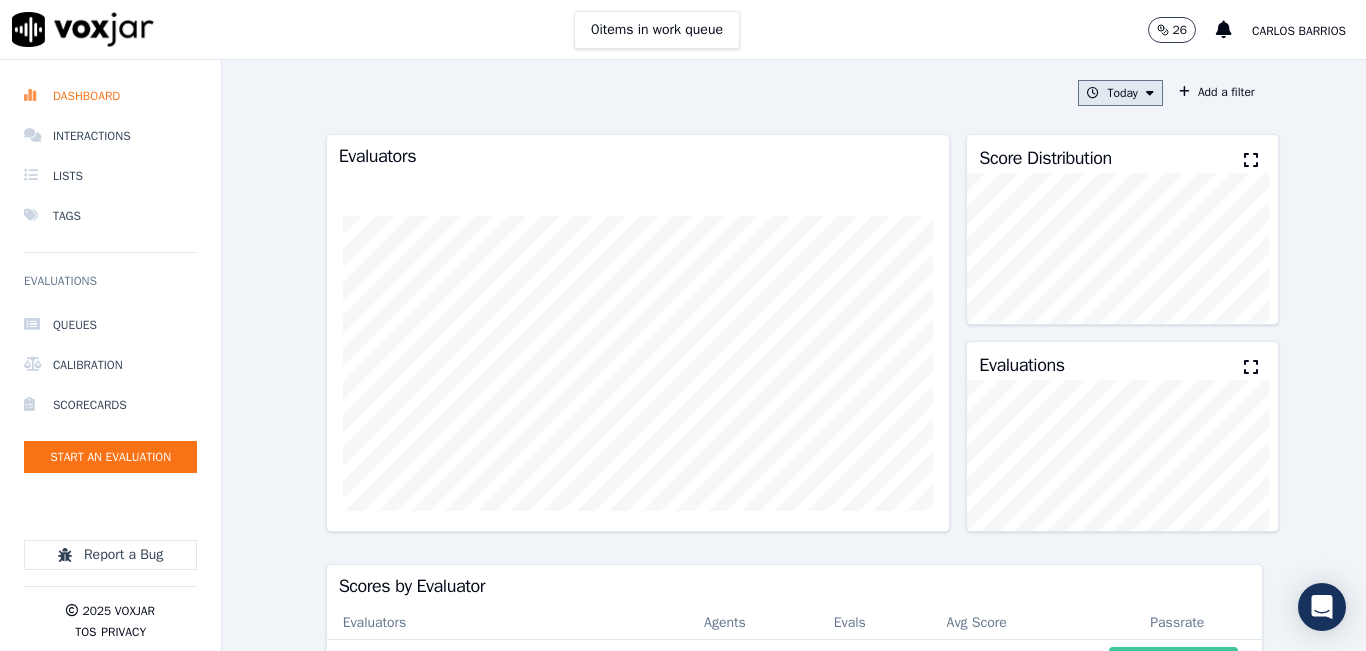 click on "Today" at bounding box center [1120, 93] 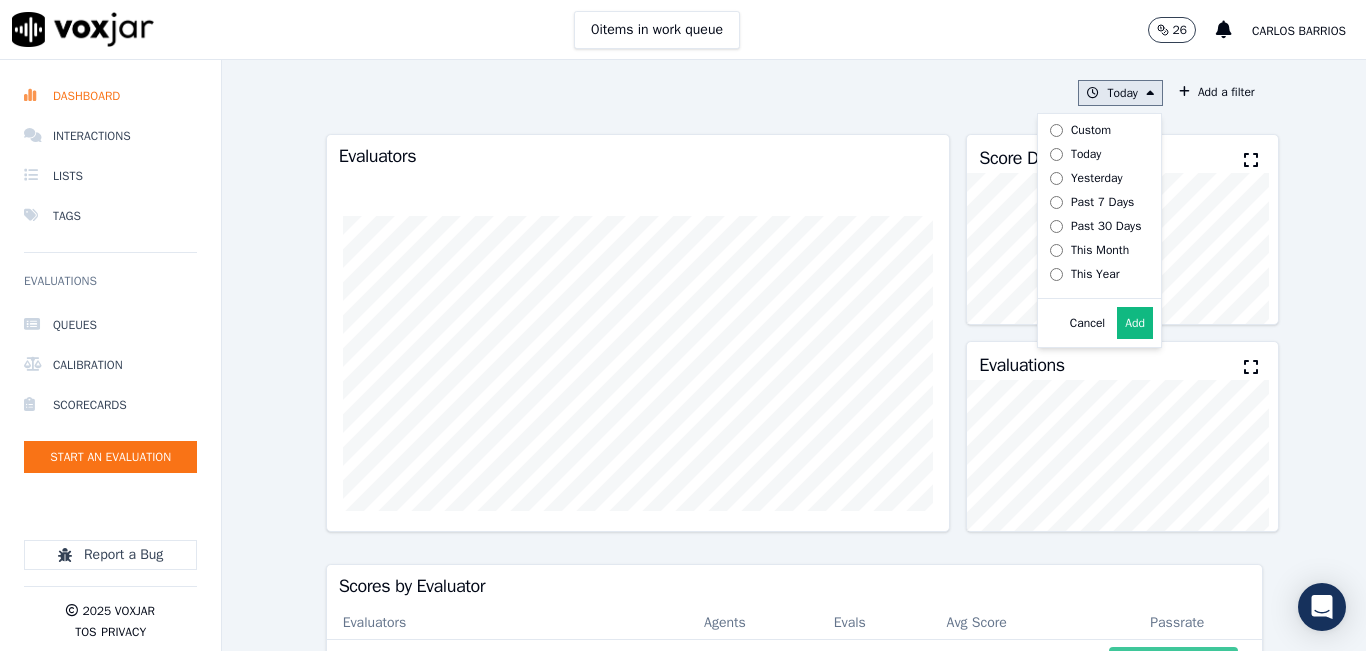 click on "Today" at bounding box center [1086, 154] 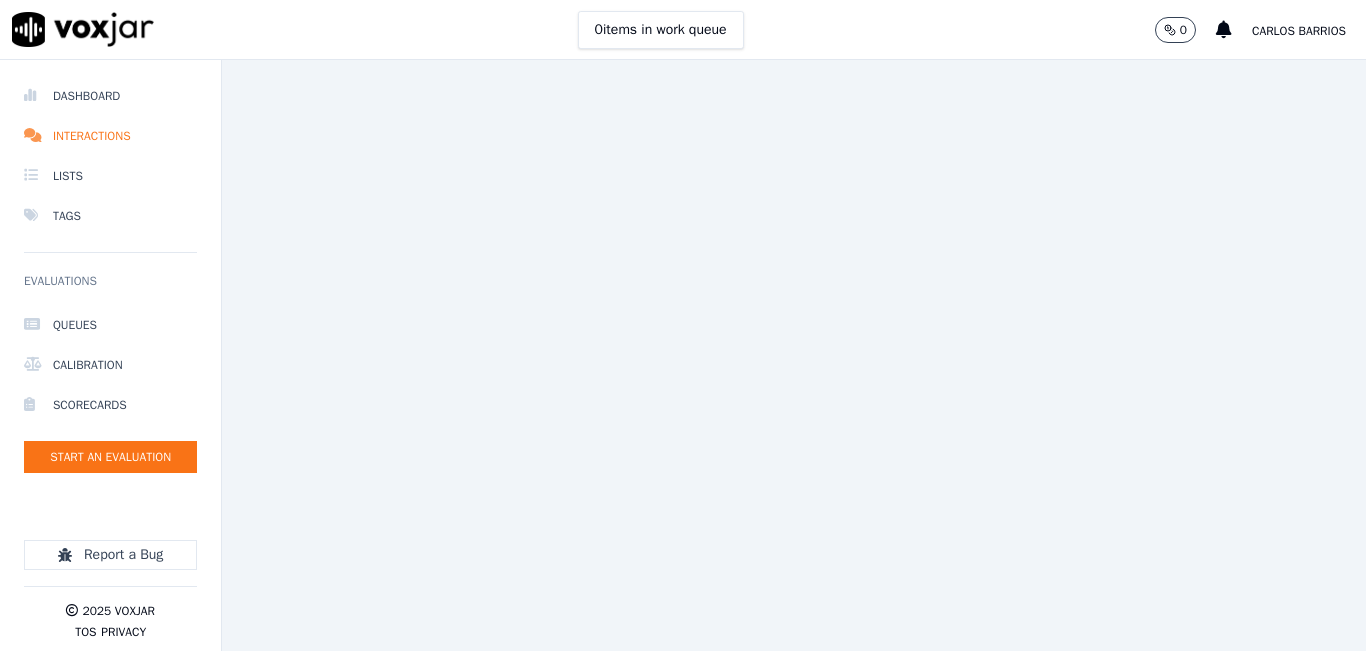 scroll, scrollTop: 0, scrollLeft: 0, axis: both 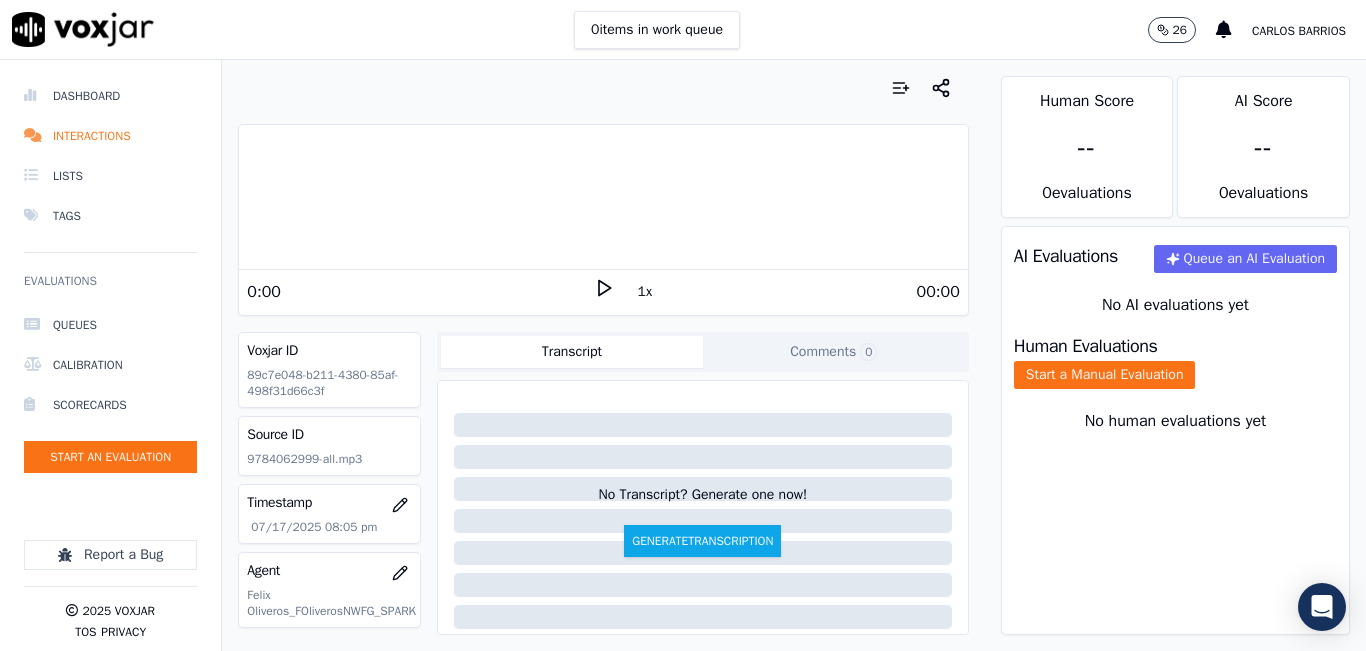 click 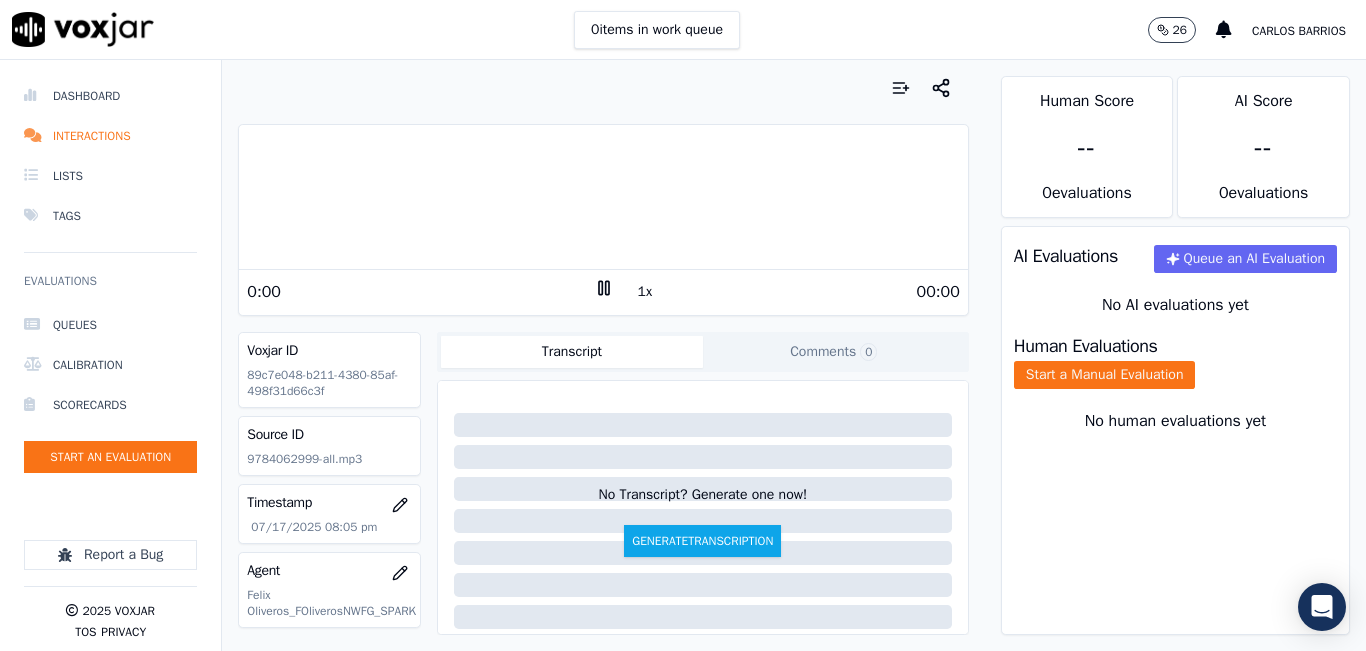 click on "1x" at bounding box center (645, 292) 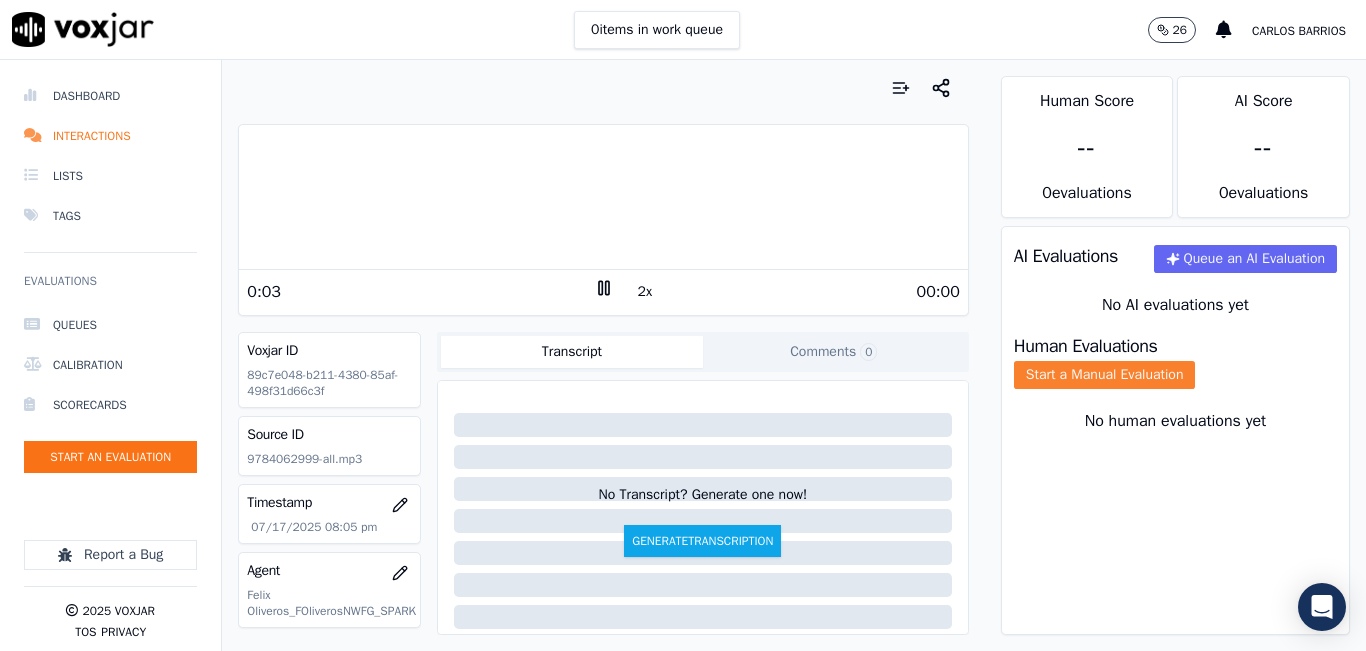 click on "Start a Manual Evaluation" 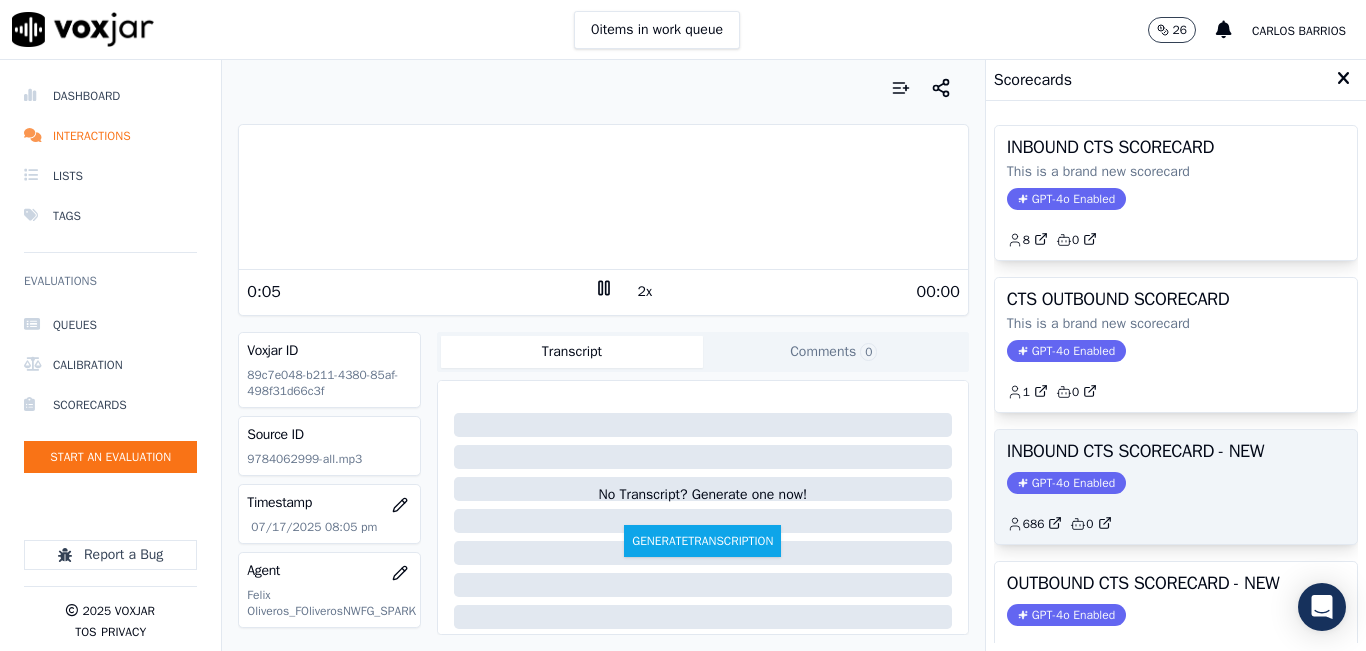 click on "GPT-4o Enabled" at bounding box center [1066, 483] 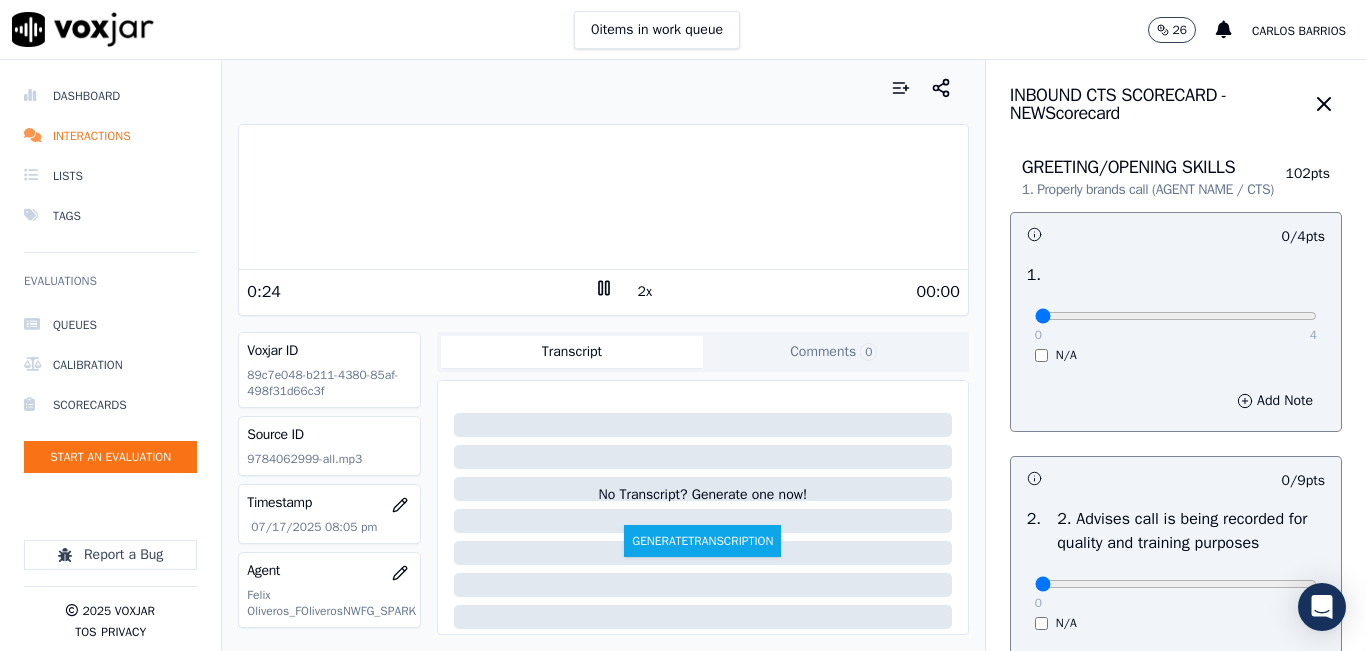 type on "4" 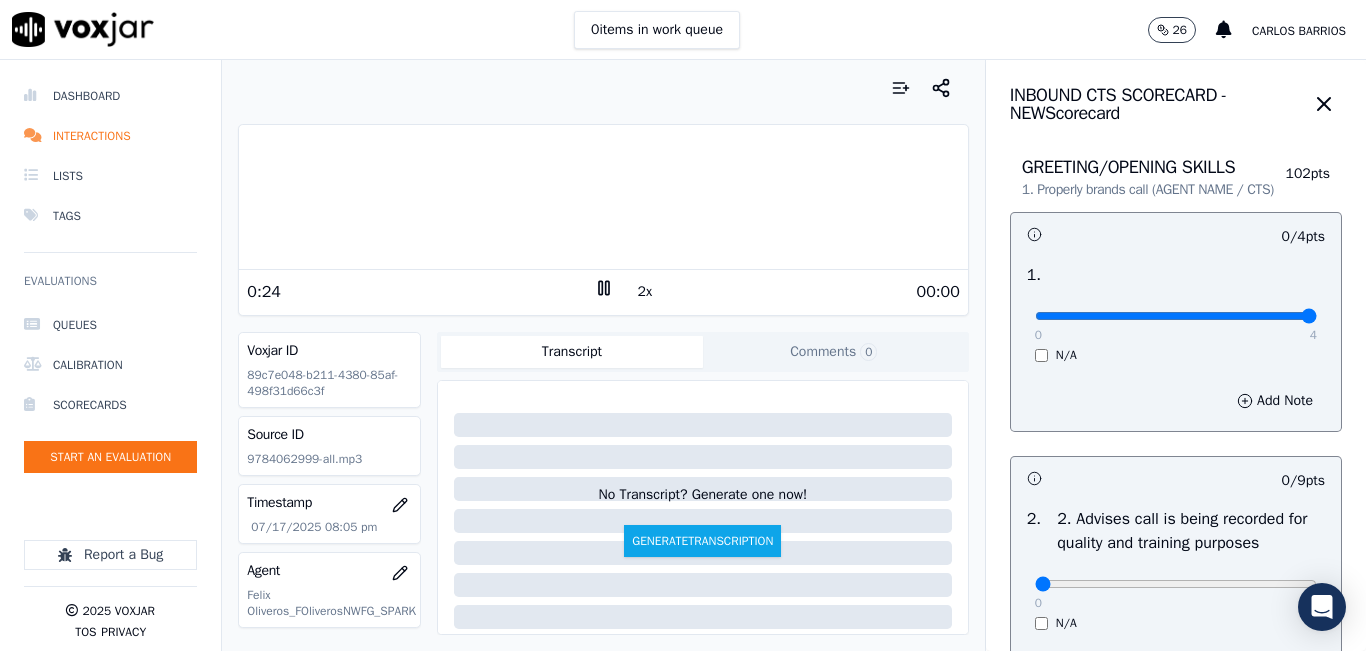 click at bounding box center (1176, 316) 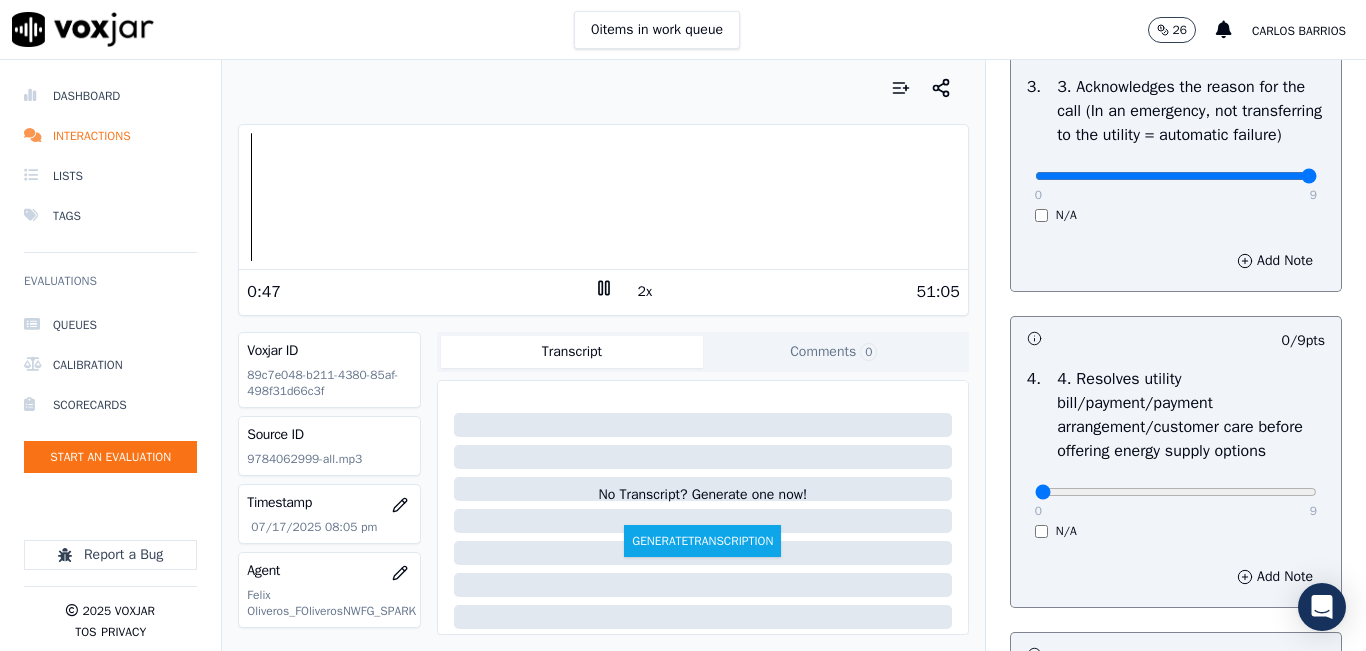 type on "9" 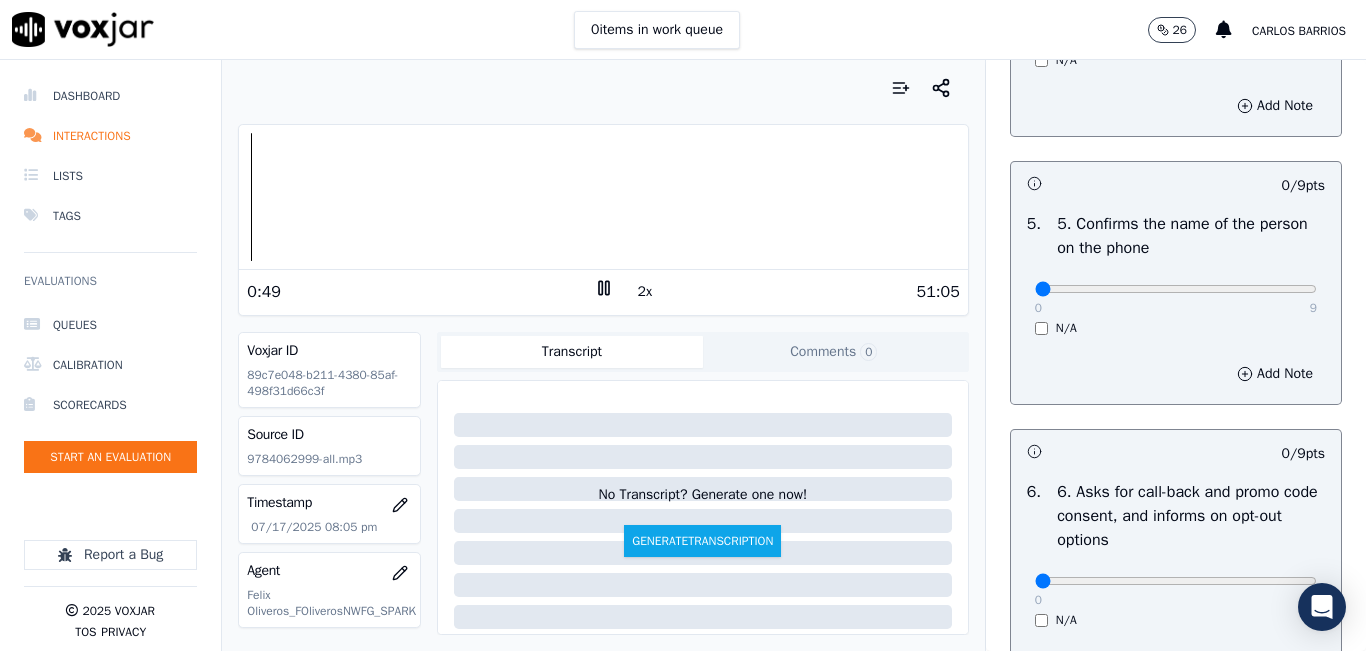scroll, scrollTop: 1300, scrollLeft: 0, axis: vertical 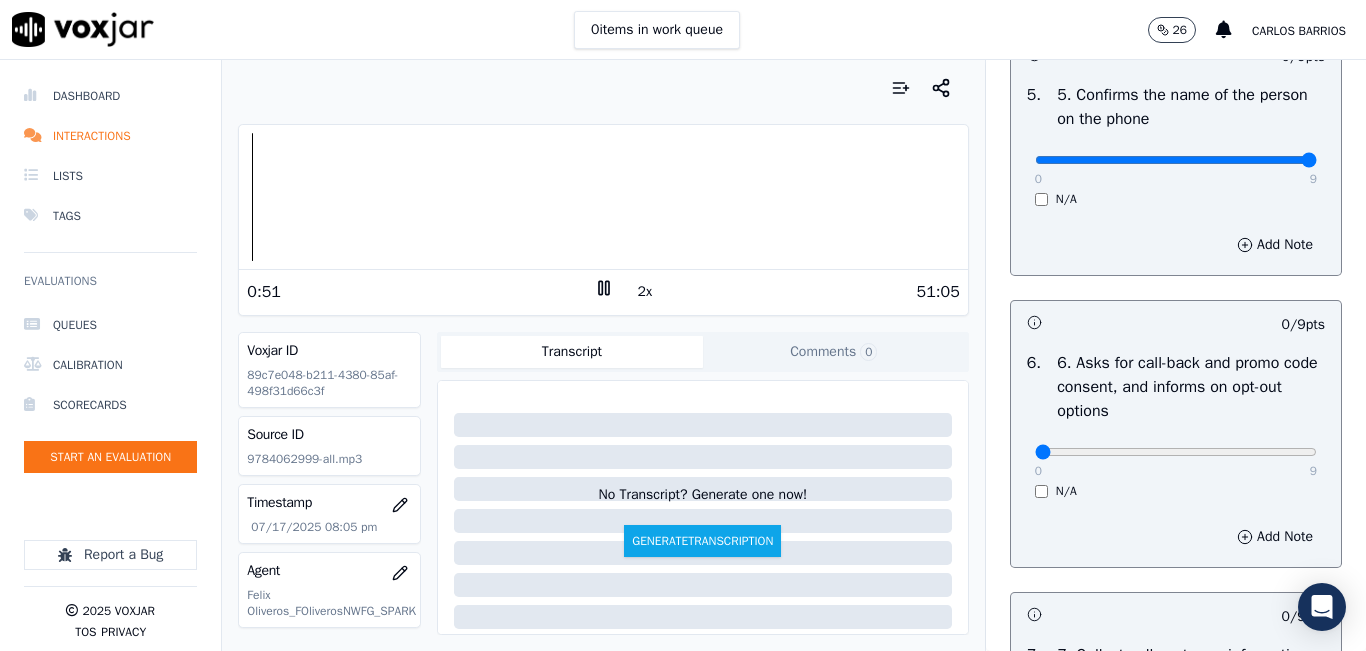 type on "9" 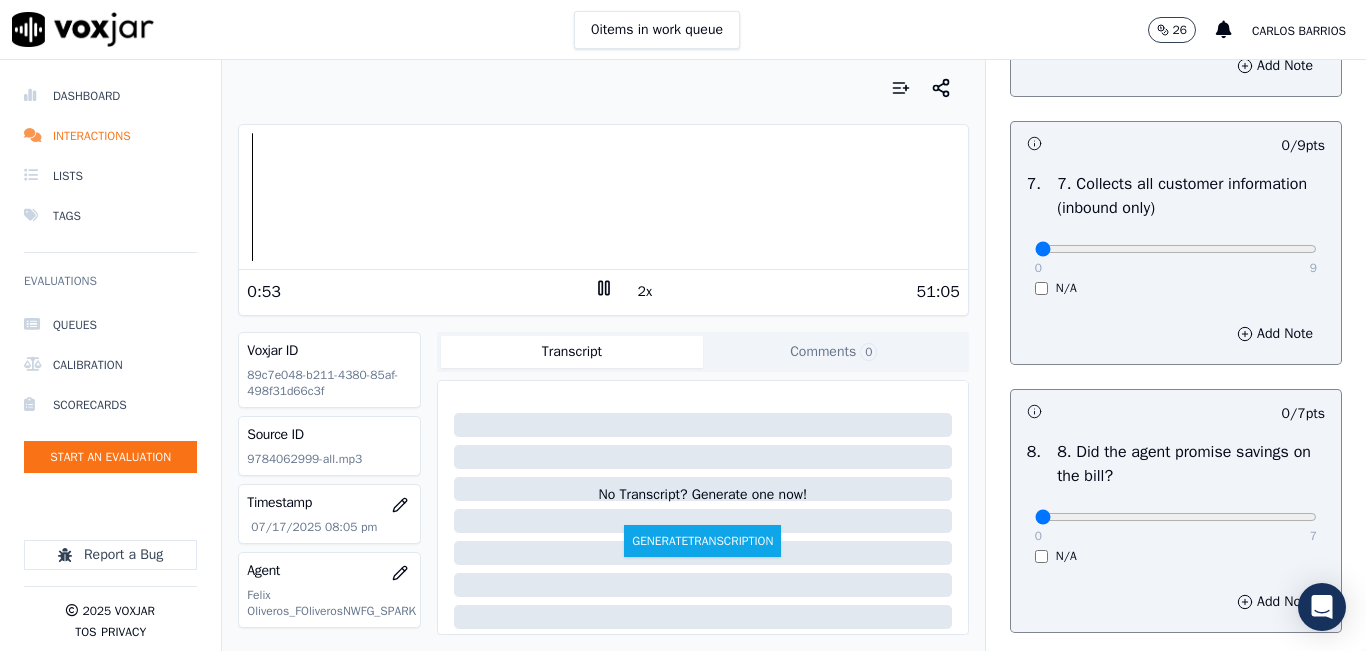 scroll, scrollTop: 1800, scrollLeft: 0, axis: vertical 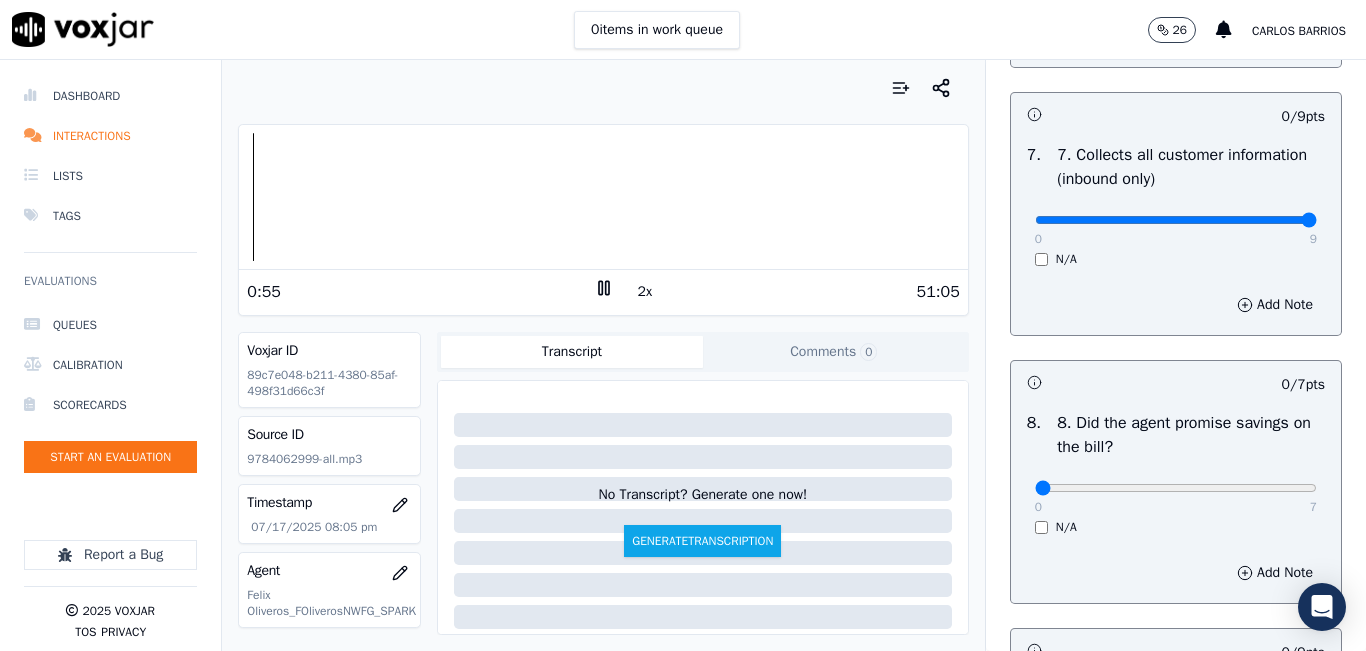 type on "9" 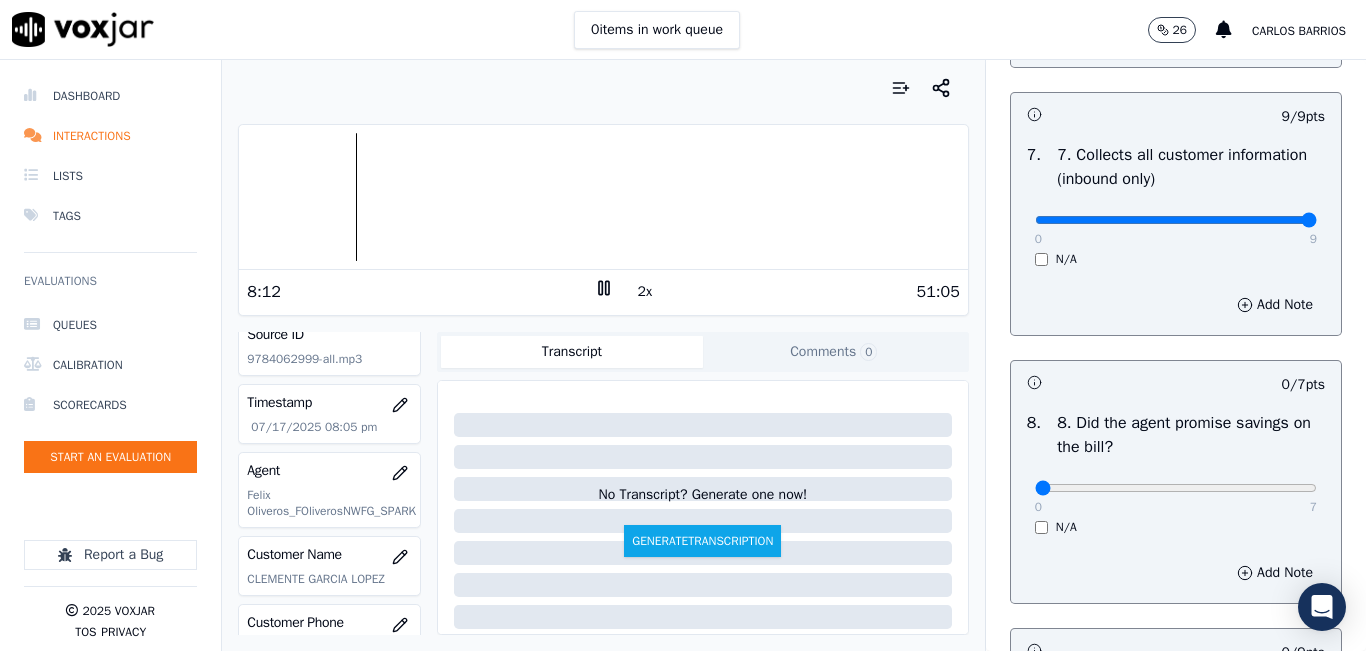 scroll, scrollTop: 200, scrollLeft: 0, axis: vertical 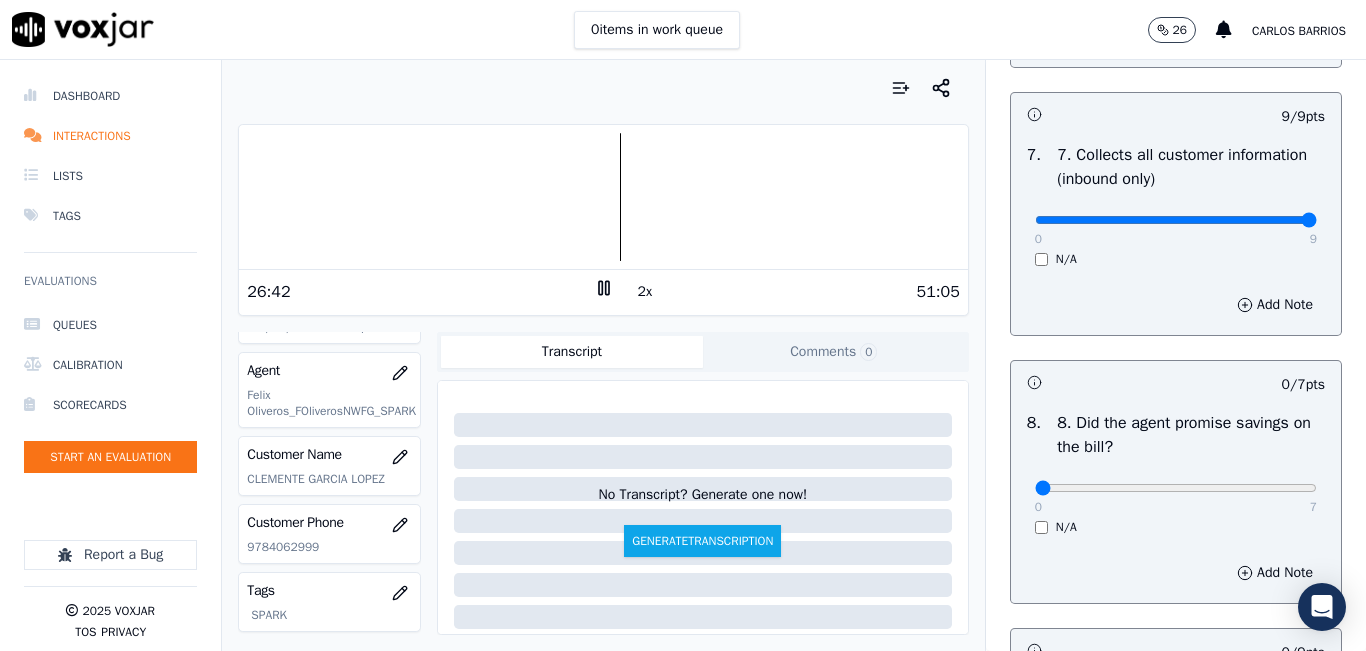 click at bounding box center (603, 197) 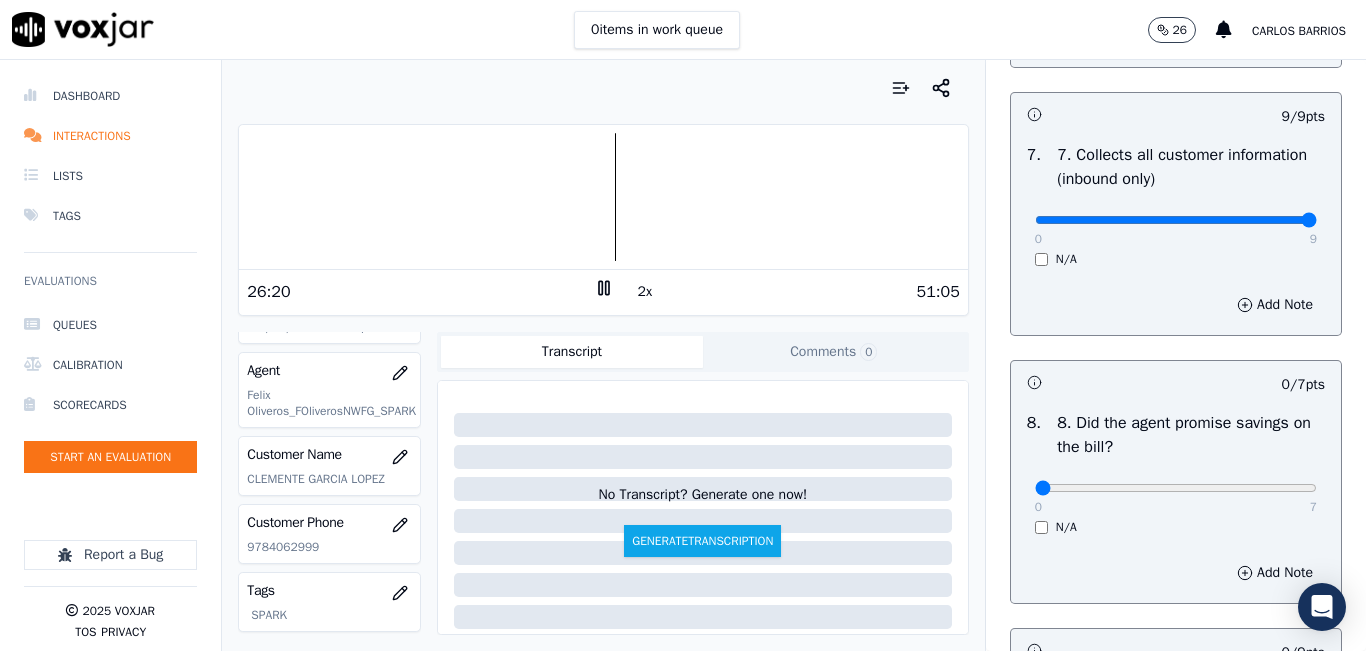 click at bounding box center [603, 197] 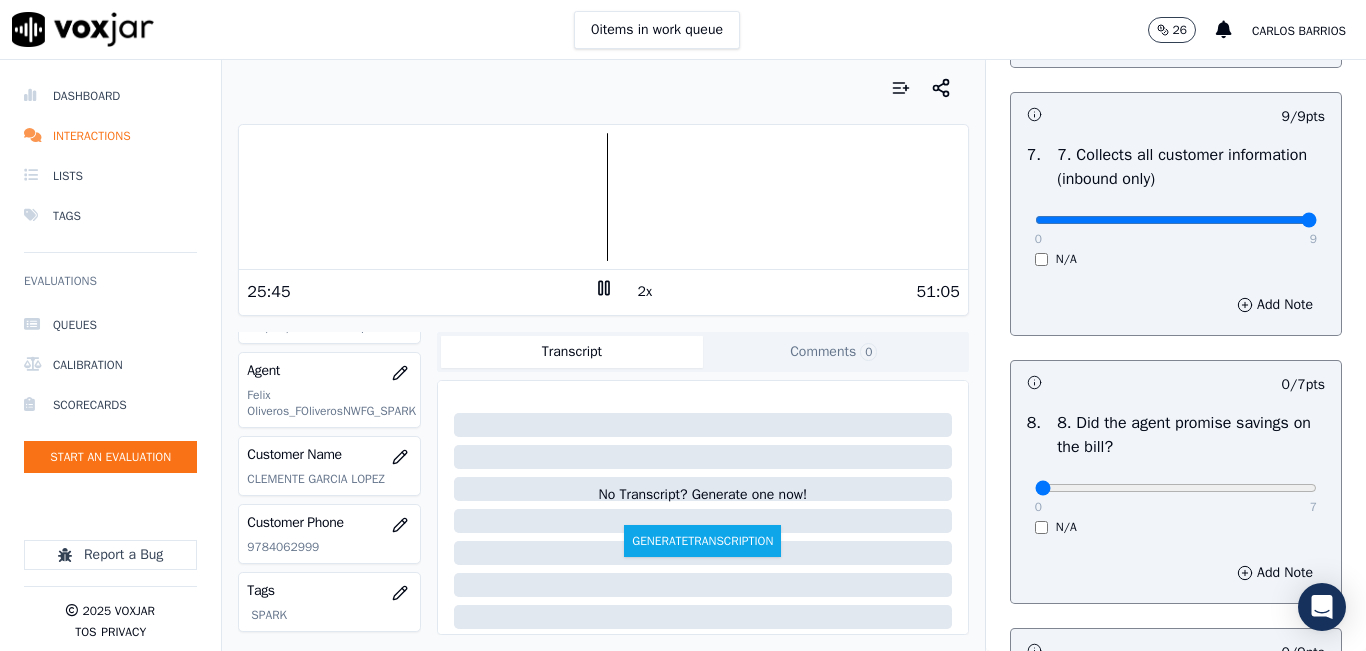 click on "2x" at bounding box center (645, 292) 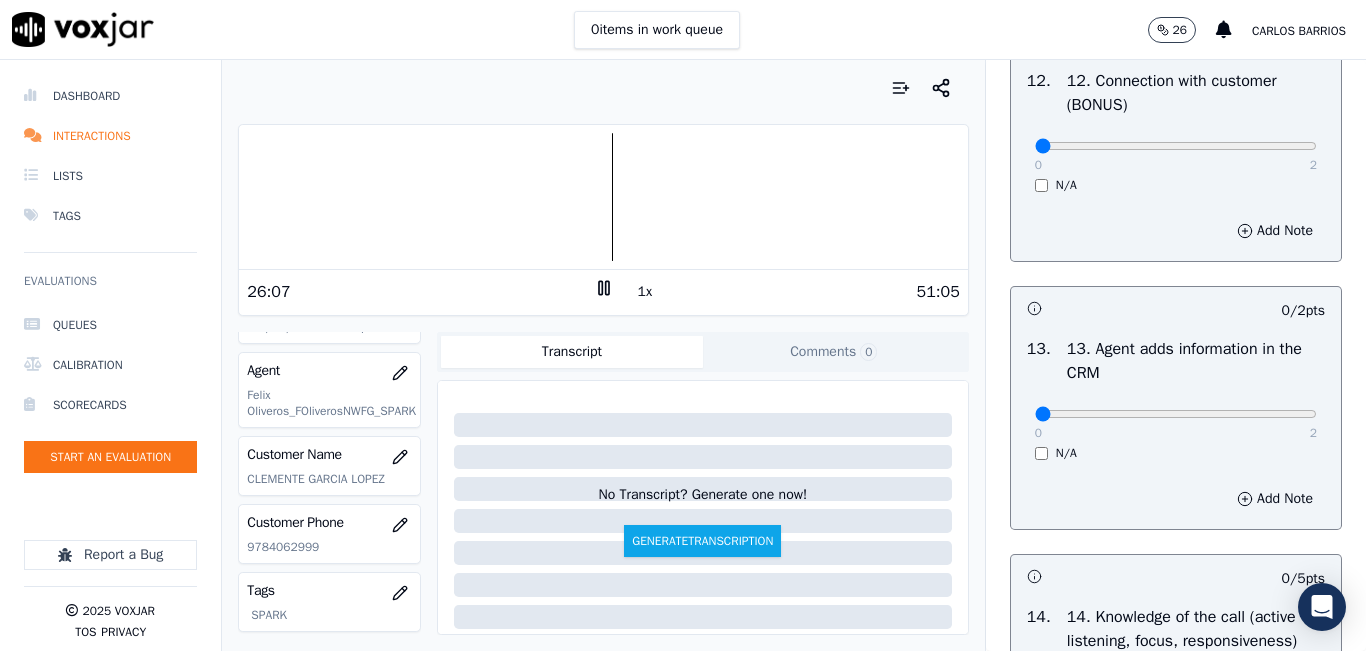 scroll, scrollTop: 3300, scrollLeft: 0, axis: vertical 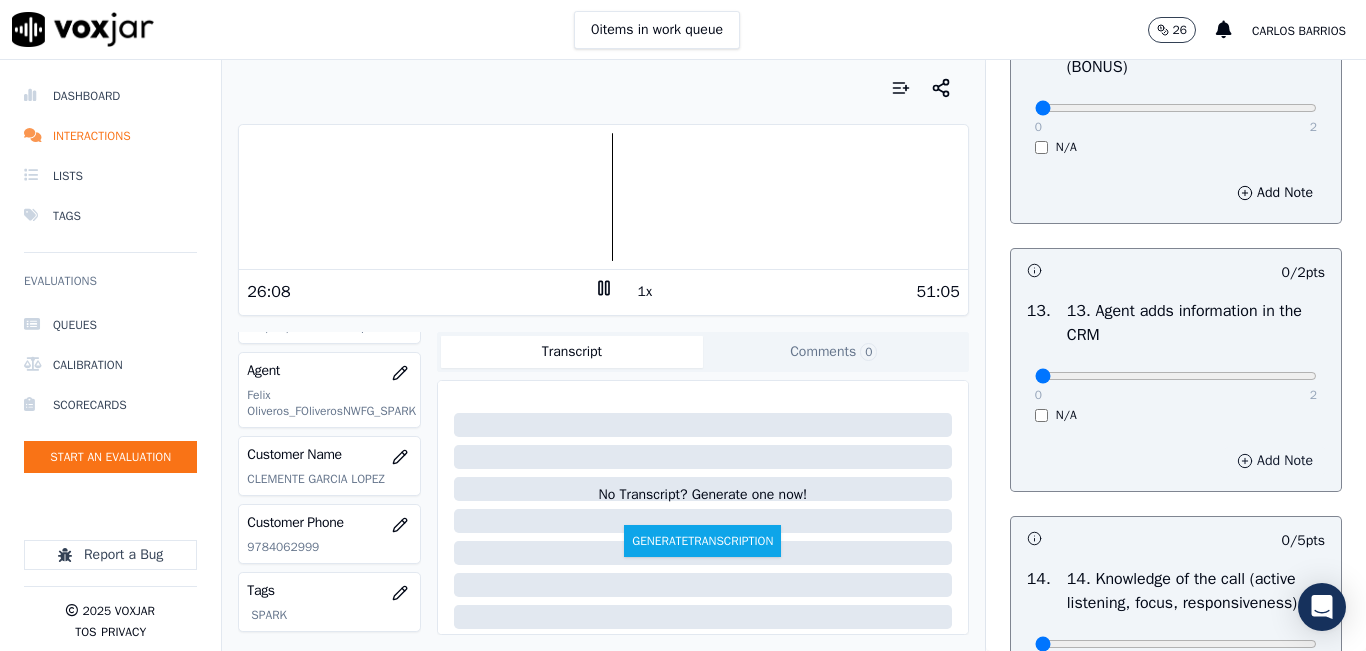 click on "Add Note" at bounding box center [1275, 461] 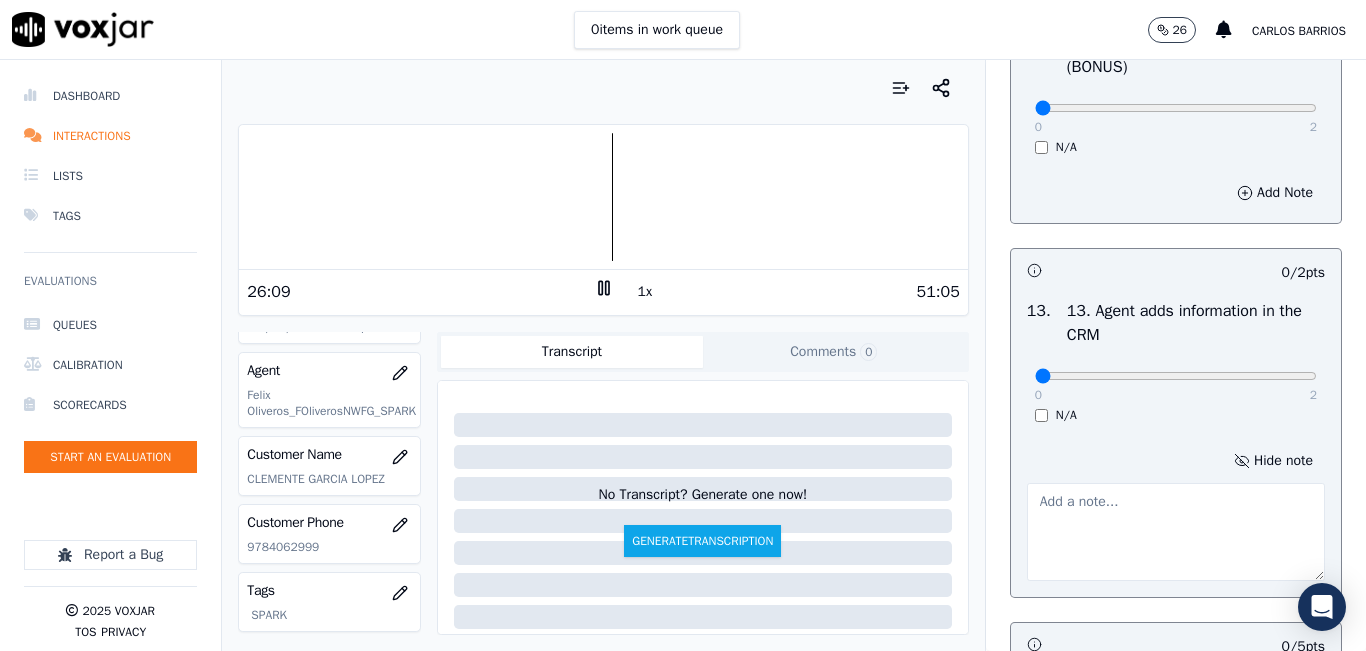 type 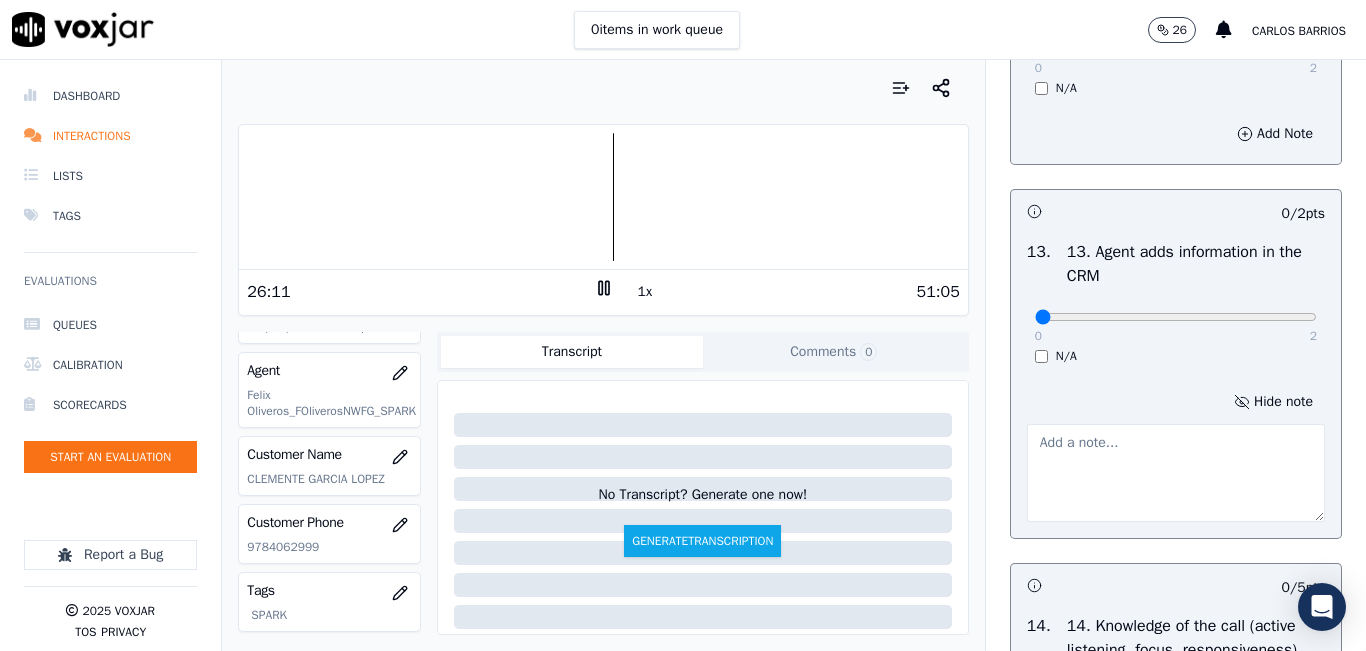 scroll, scrollTop: 3400, scrollLeft: 0, axis: vertical 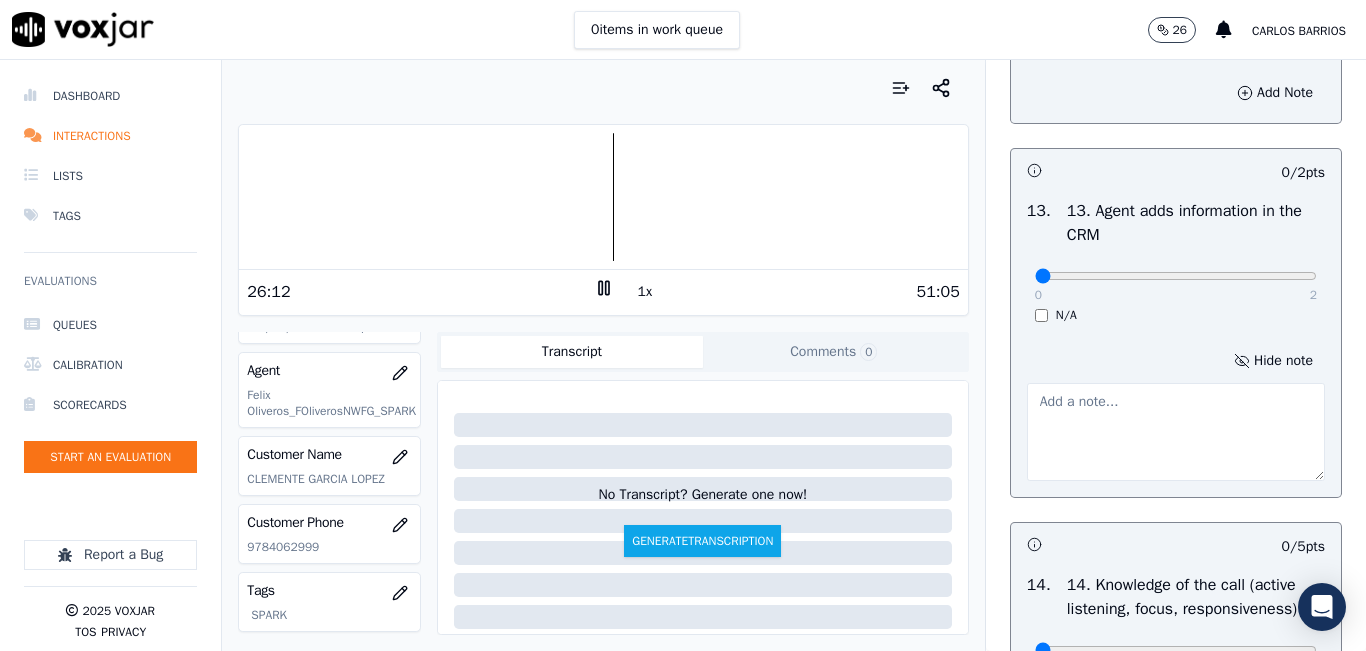 click at bounding box center (1176, 432) 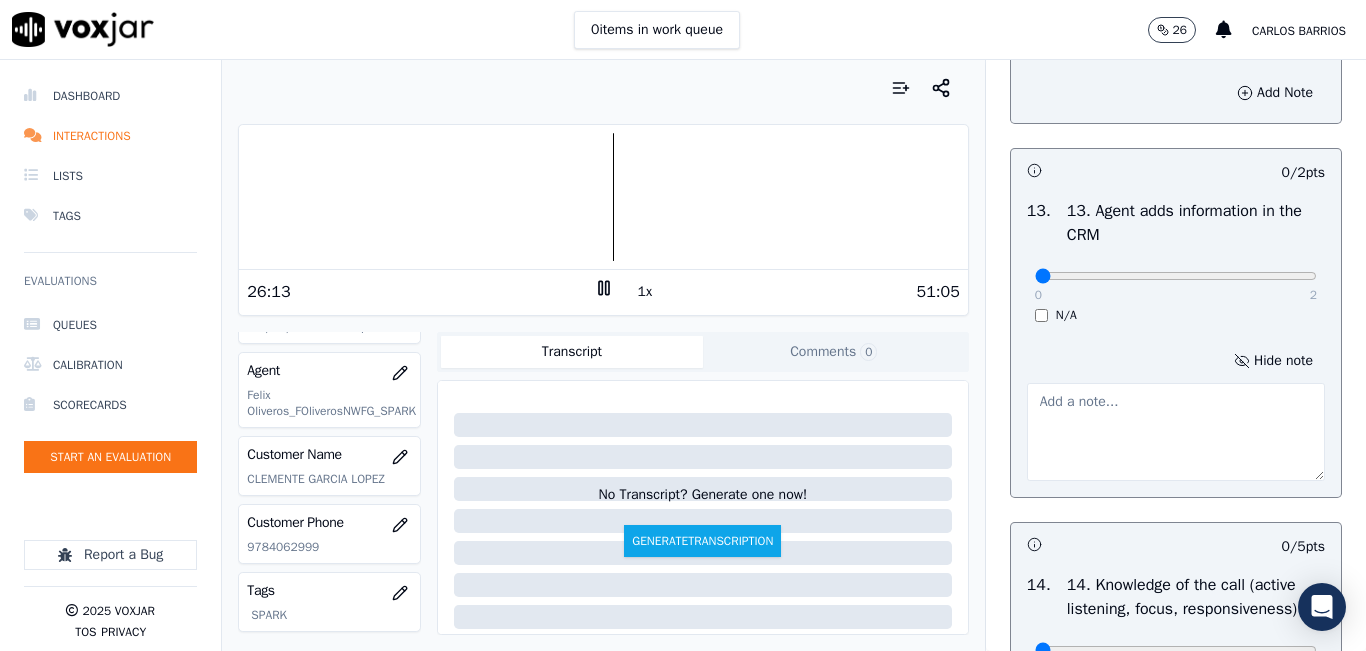 click at bounding box center (603, 197) 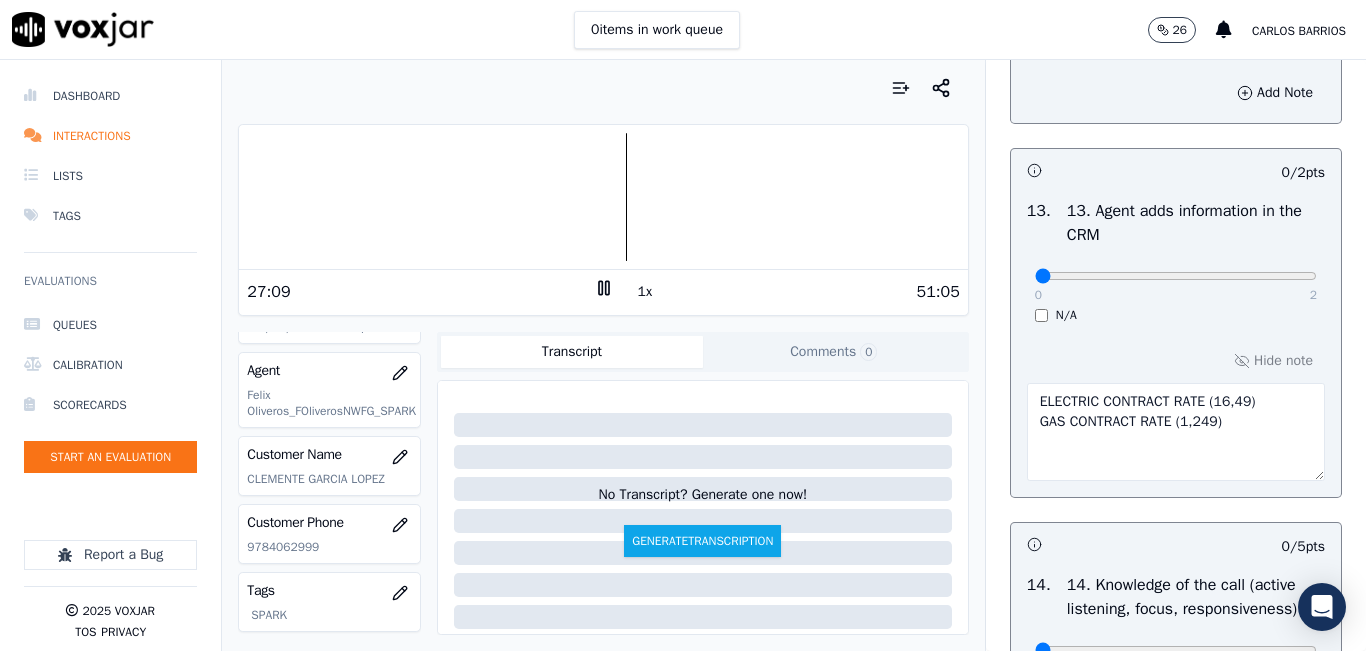 type on "ELECTRIC CONTRACT RATE (16,49)
GAS CONTRACT RATE (1,249)" 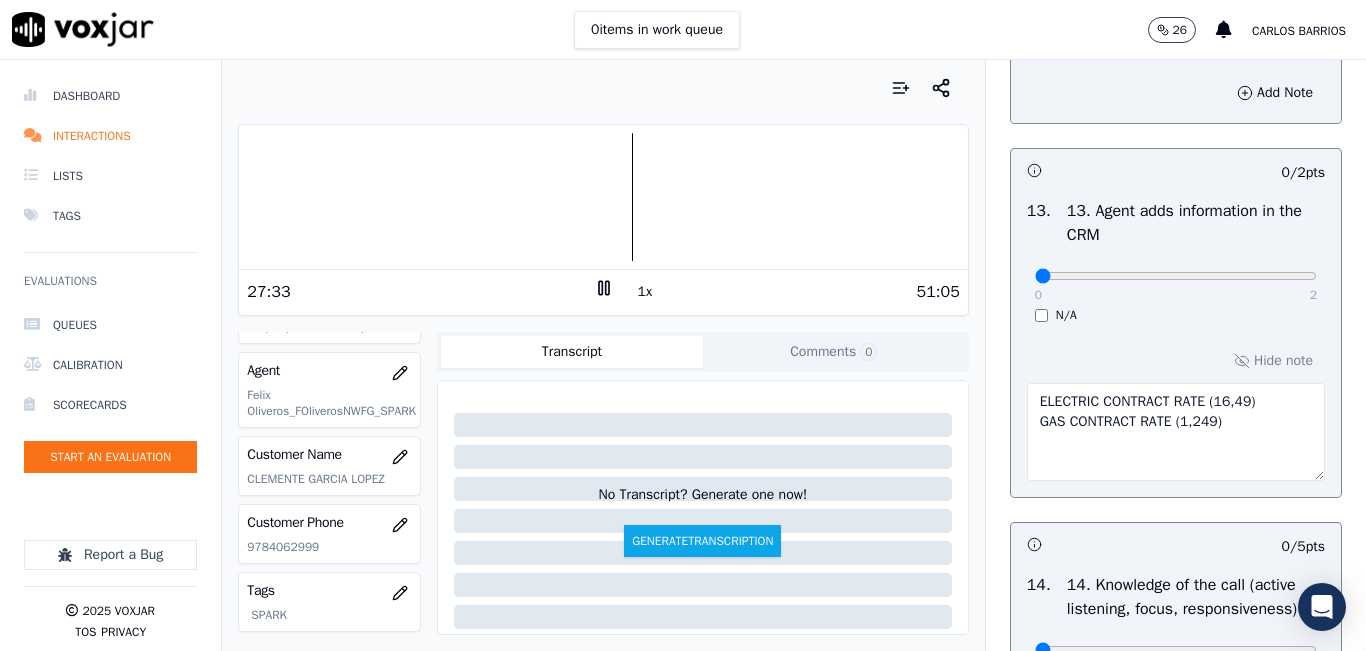 click at bounding box center (603, 197) 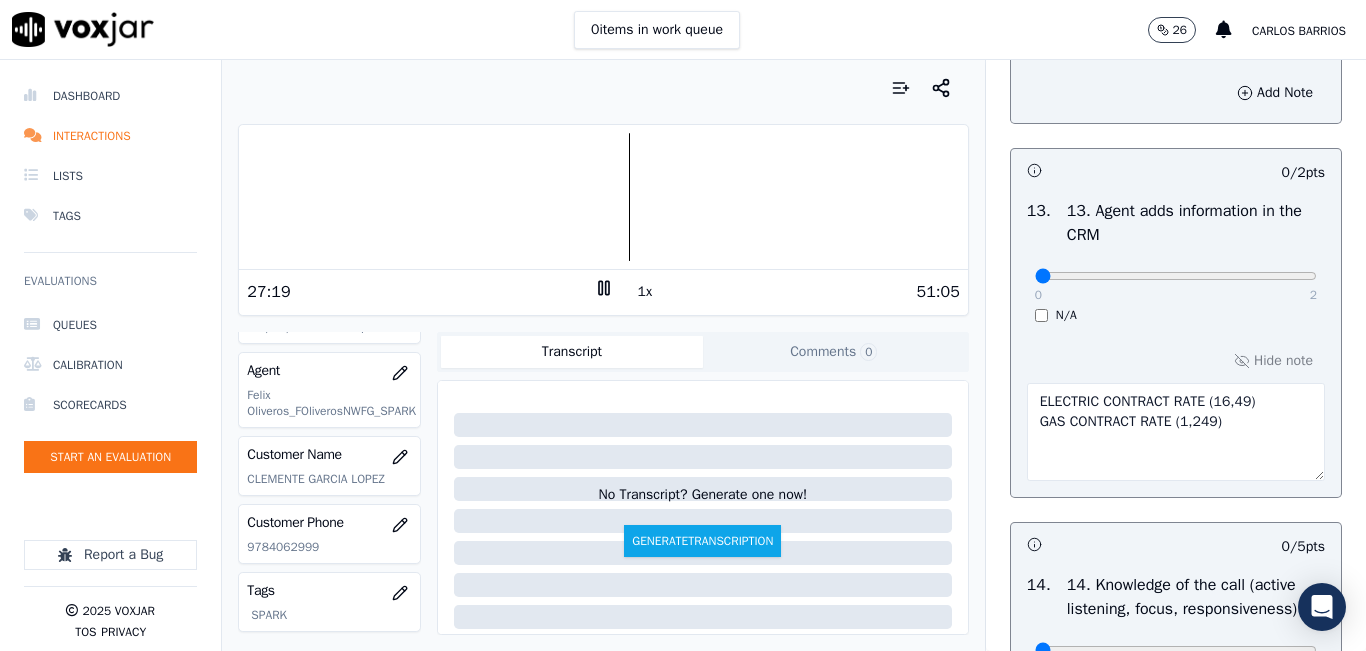 click at bounding box center [603, 197] 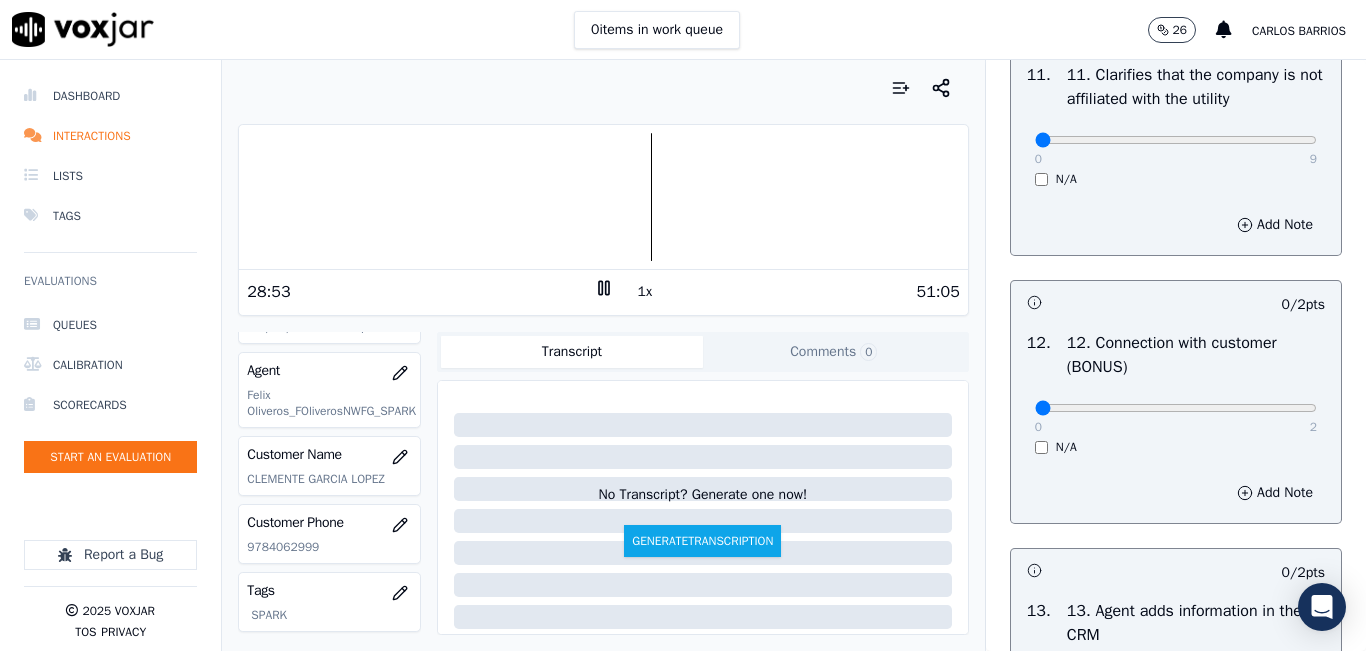 scroll, scrollTop: 2900, scrollLeft: 0, axis: vertical 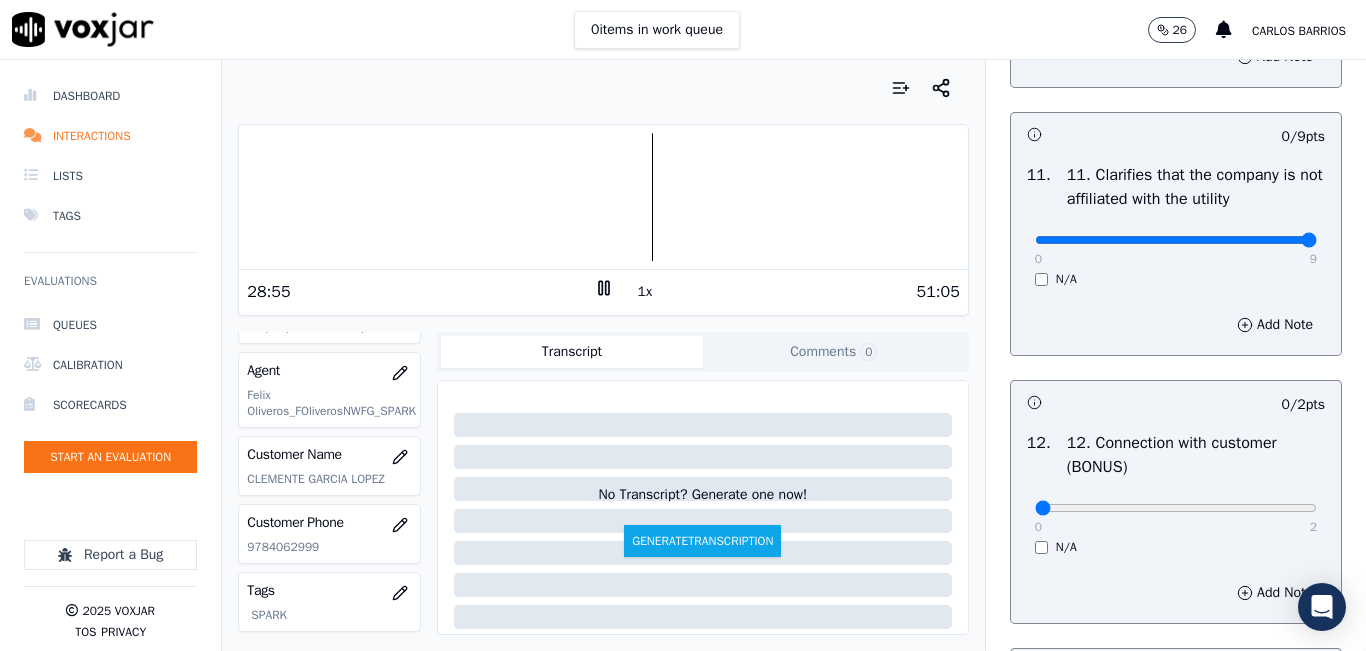 type on "9" 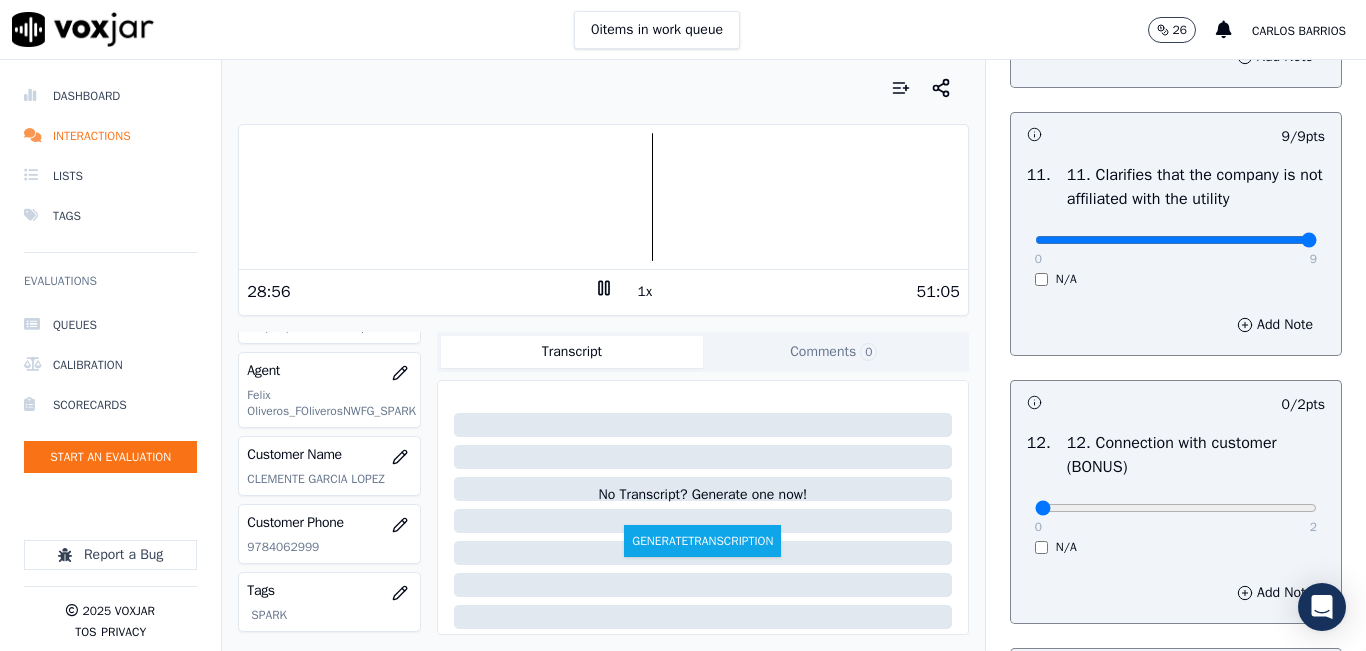 scroll, scrollTop: 3000, scrollLeft: 0, axis: vertical 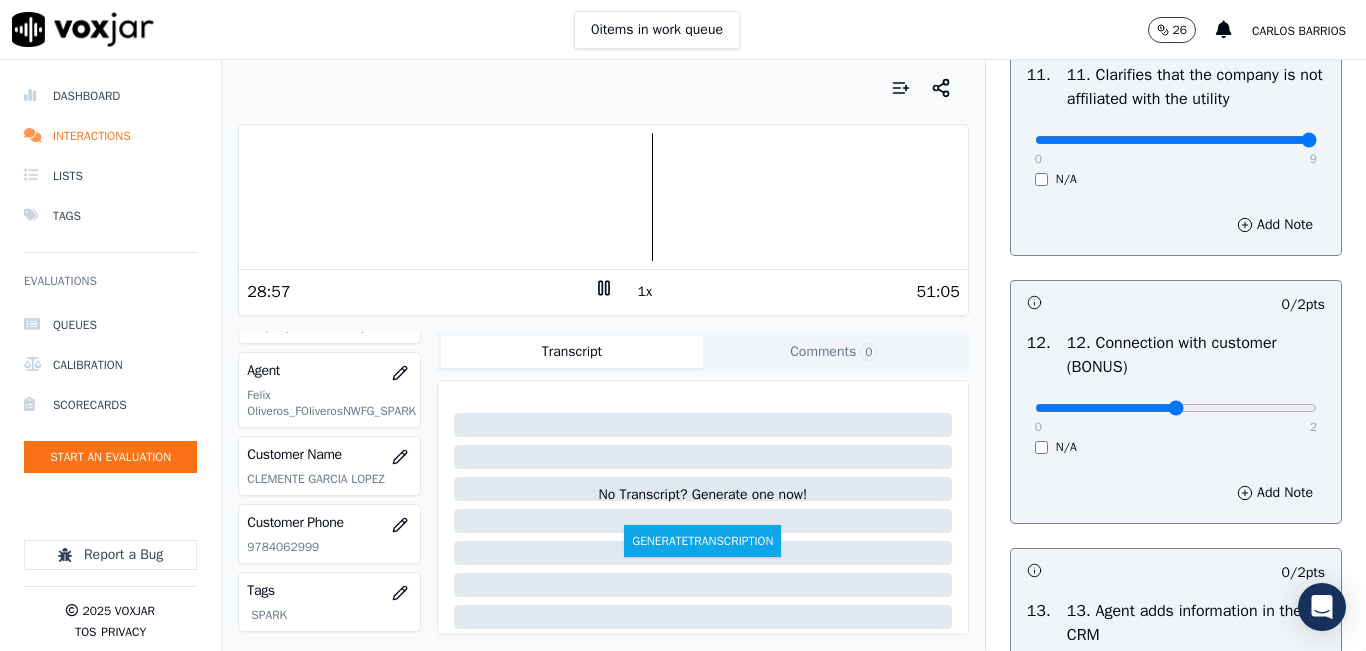 type on "1" 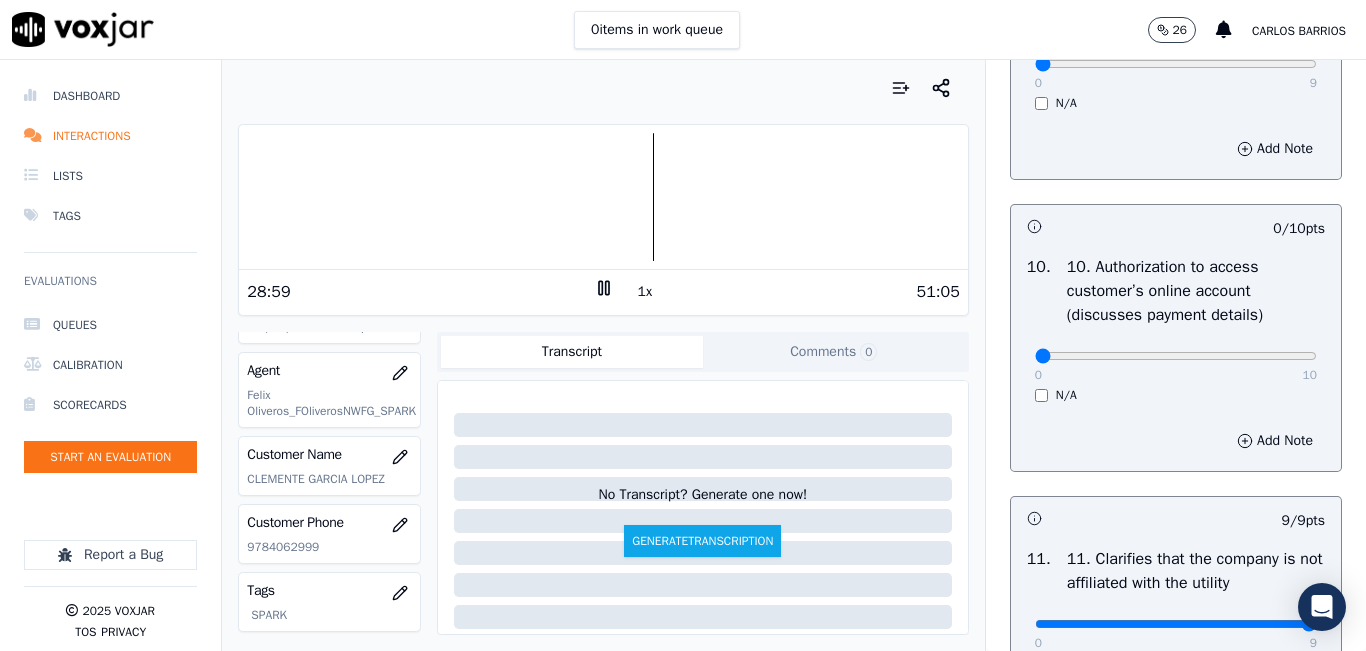 scroll, scrollTop: 2500, scrollLeft: 0, axis: vertical 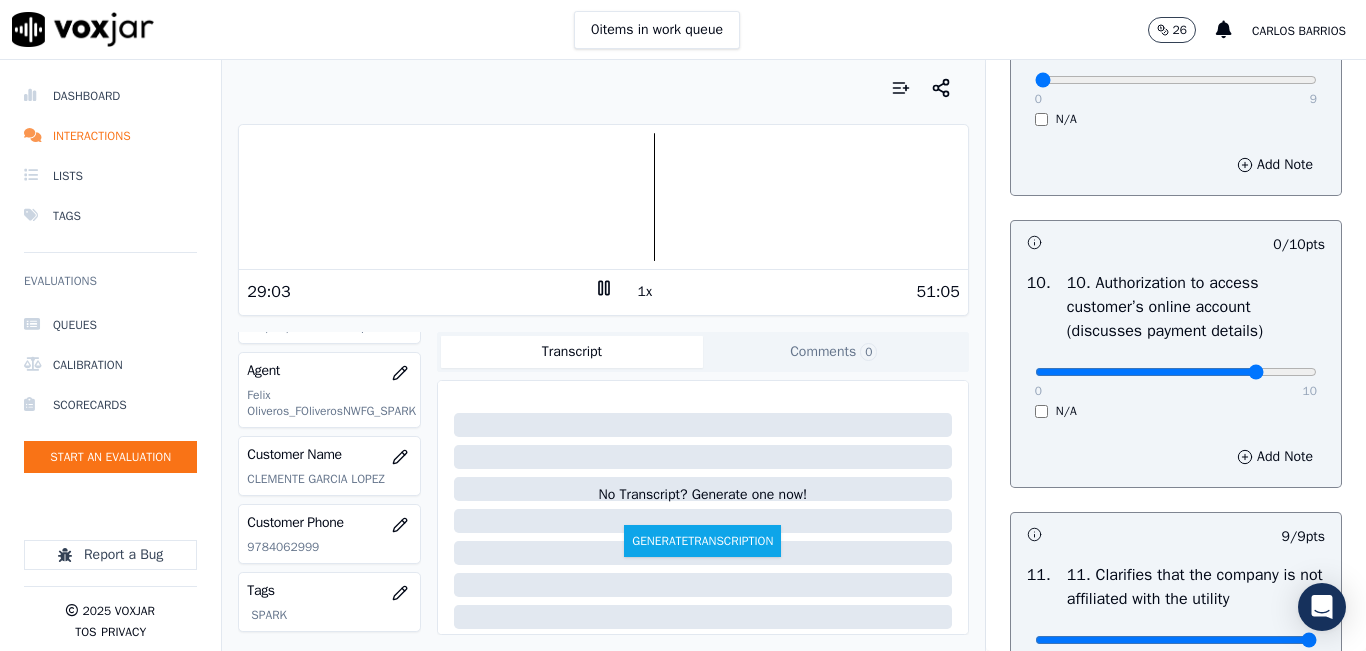 type on "8" 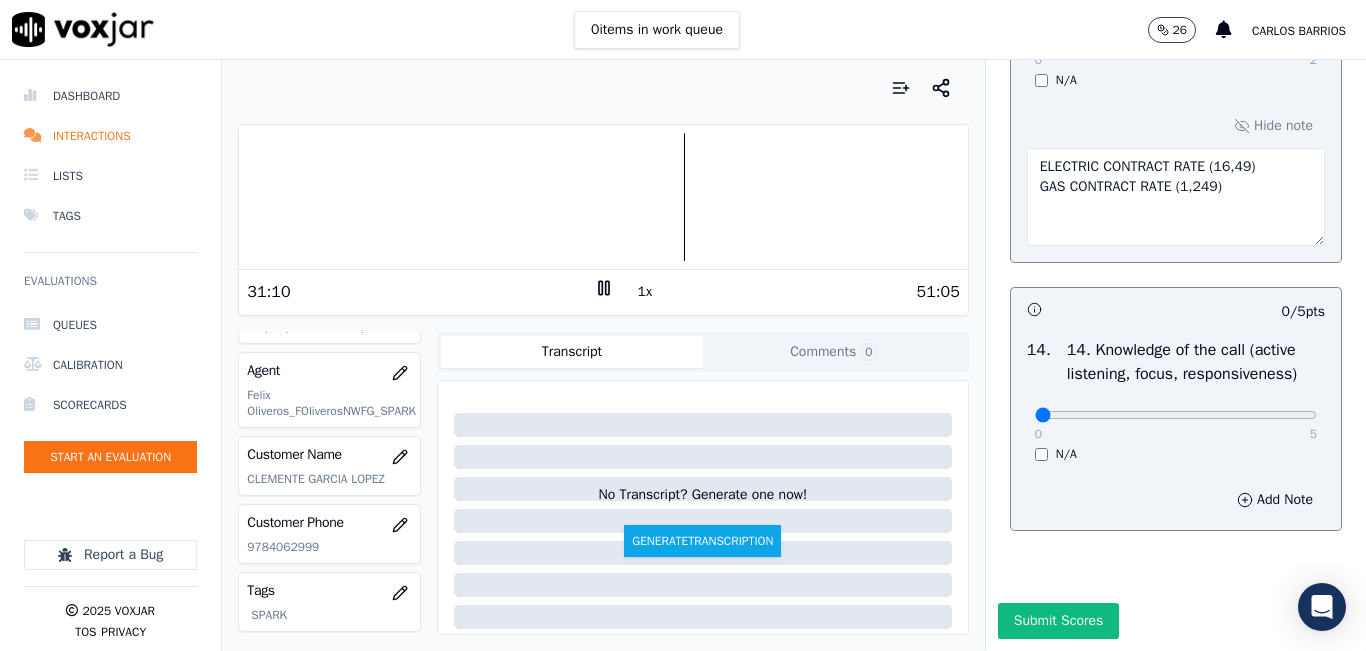 scroll, scrollTop: 3748, scrollLeft: 0, axis: vertical 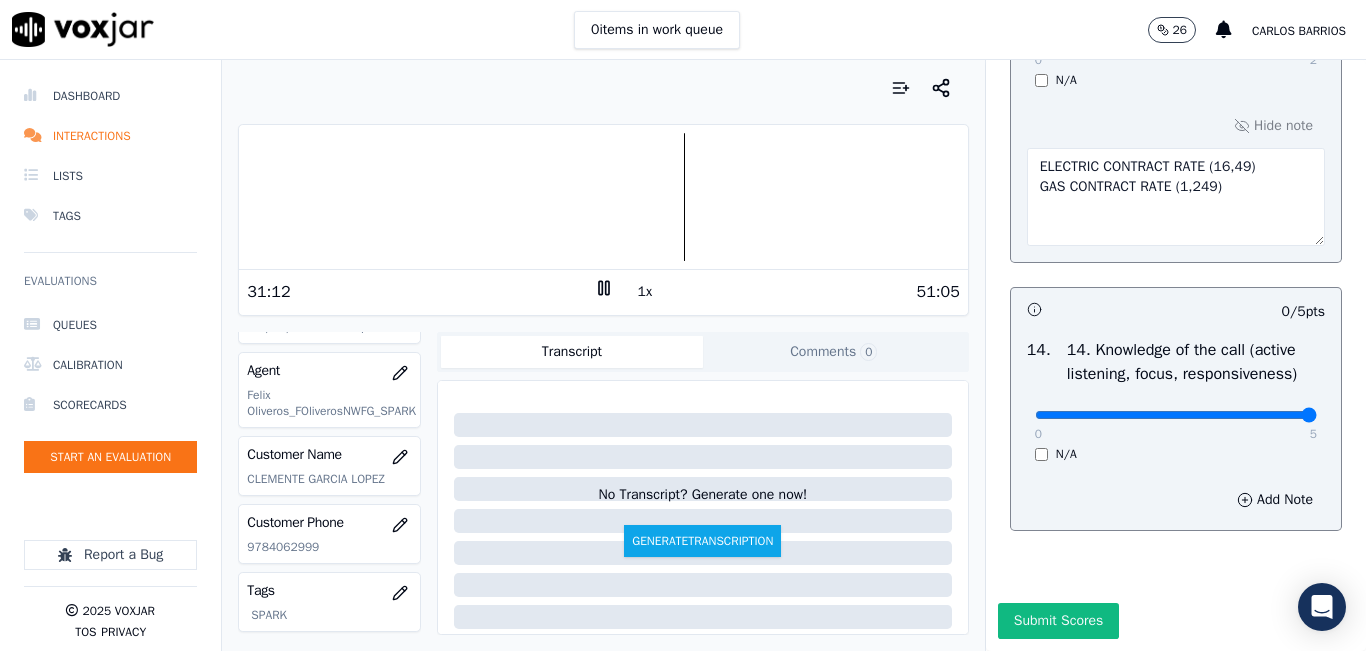 drag, startPoint x: 1254, startPoint y: 369, endPoint x: 1308, endPoint y: 359, distance: 54.91812 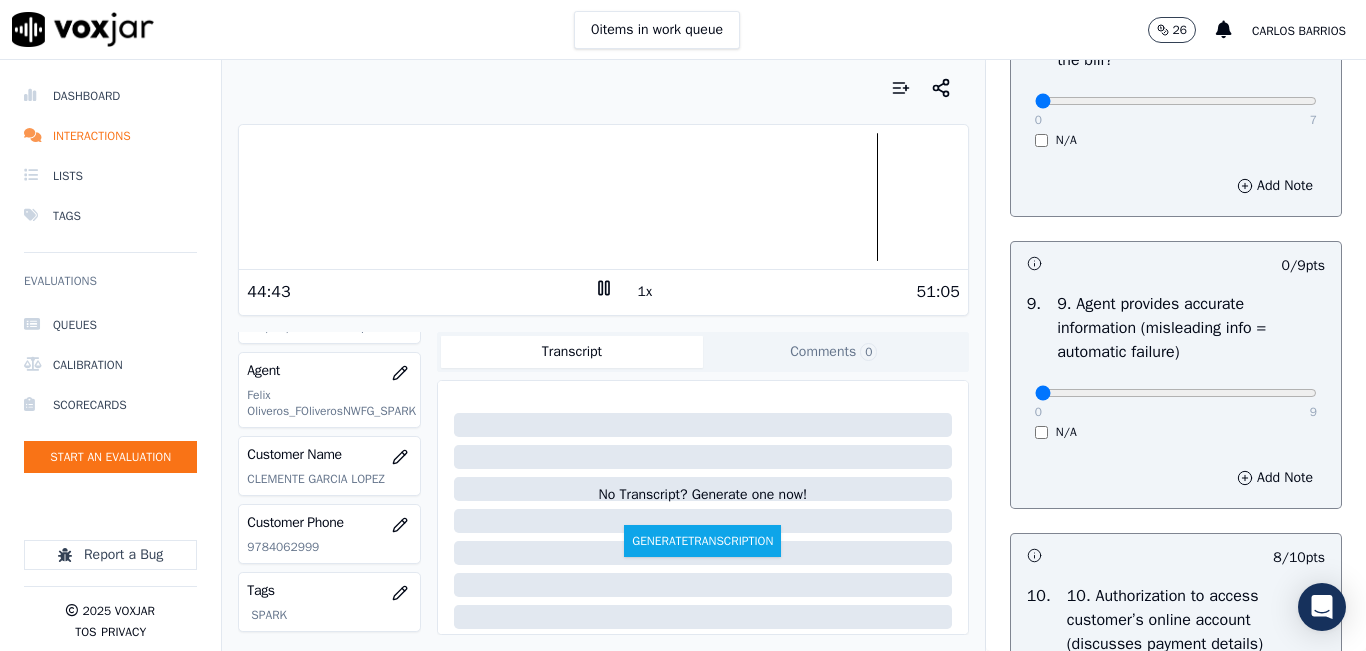 scroll, scrollTop: 2148, scrollLeft: 0, axis: vertical 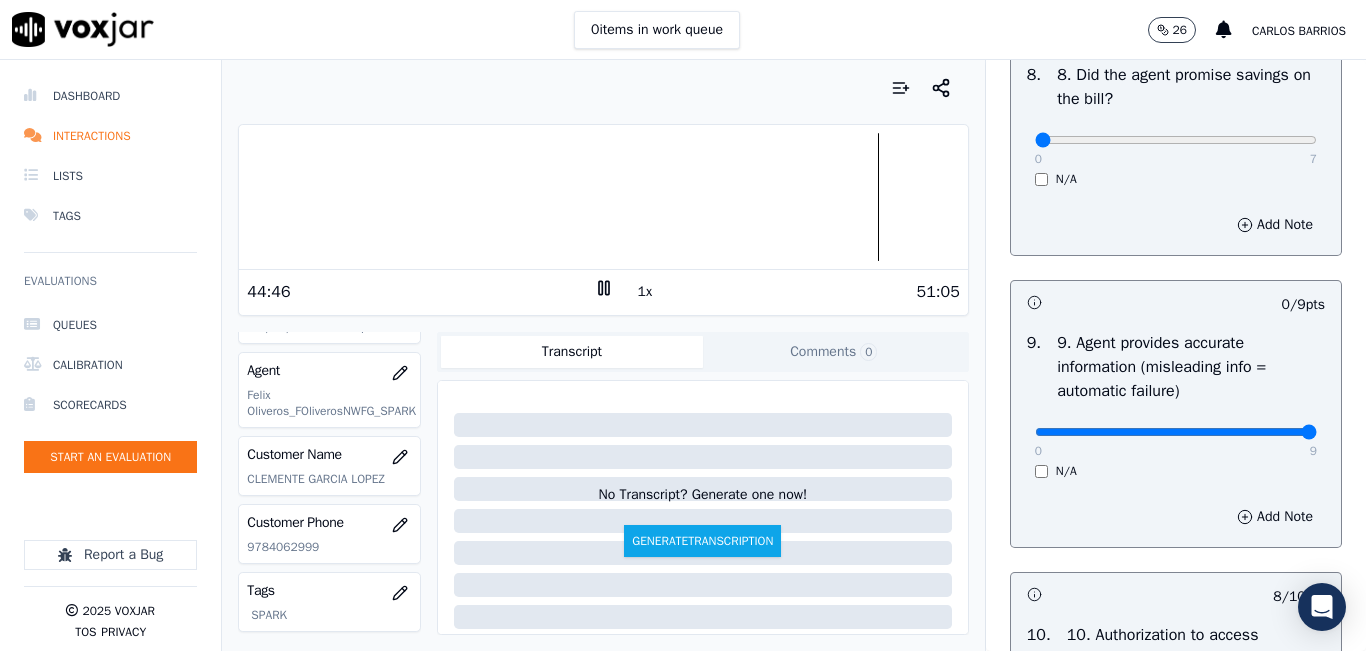 drag, startPoint x: 1262, startPoint y: 499, endPoint x: 1282, endPoint y: 496, distance: 20.22375 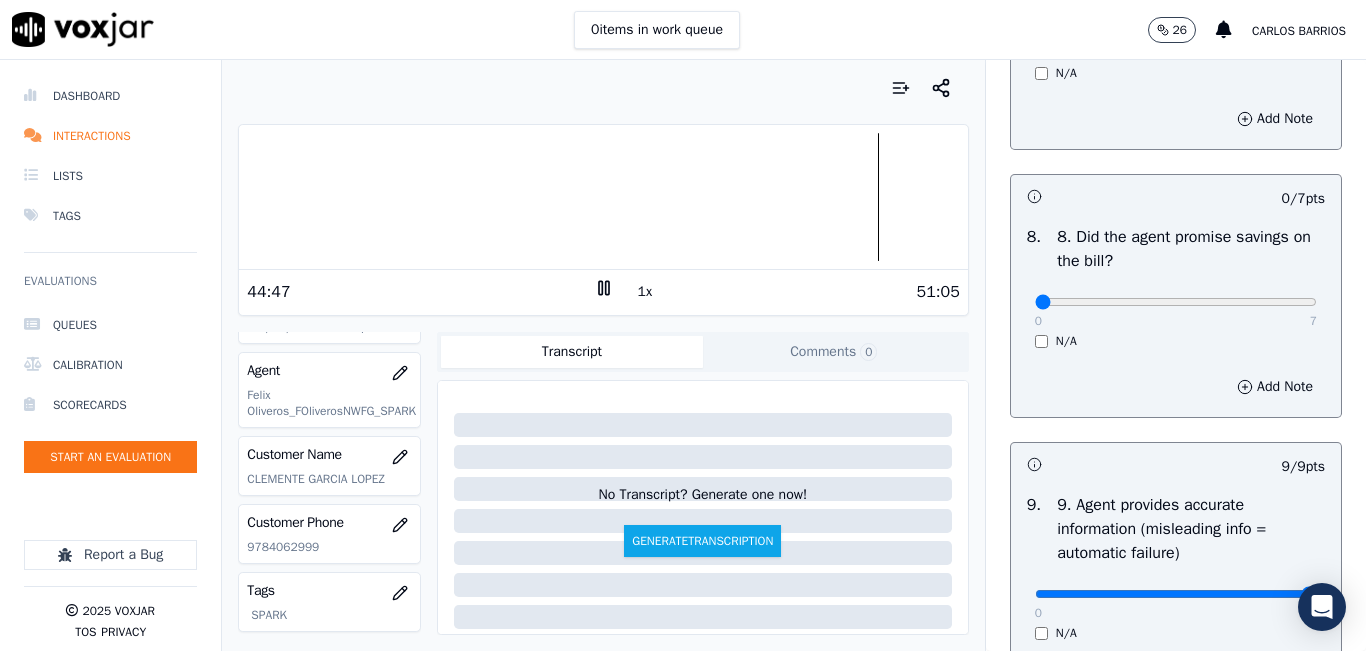scroll, scrollTop: 1948, scrollLeft: 0, axis: vertical 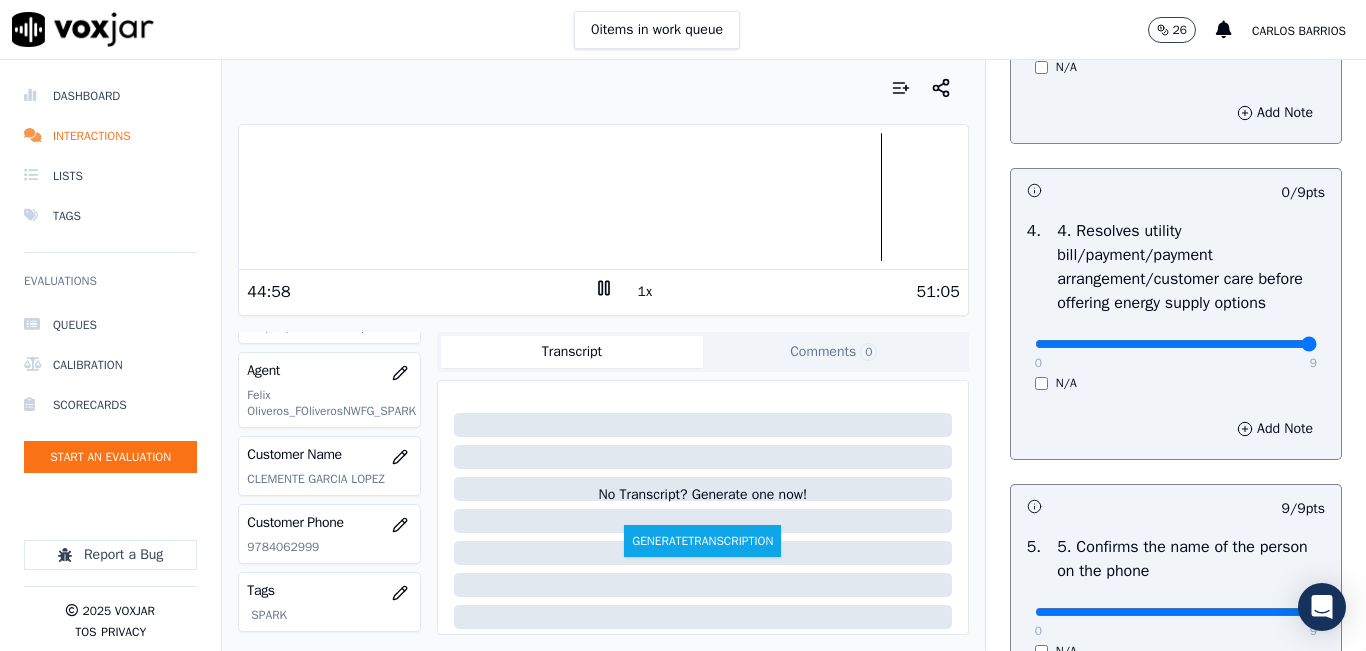 drag, startPoint x: 1258, startPoint y: 412, endPoint x: 1273, endPoint y: 403, distance: 17.492855 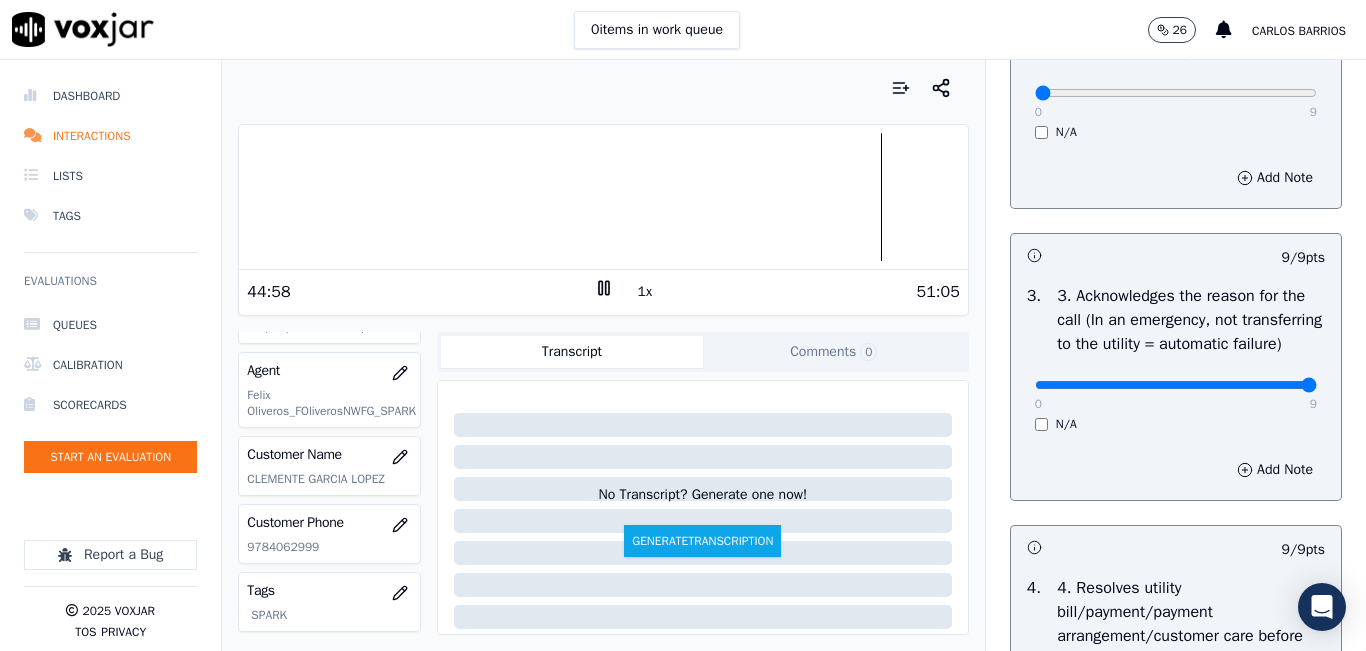 scroll, scrollTop: 248, scrollLeft: 0, axis: vertical 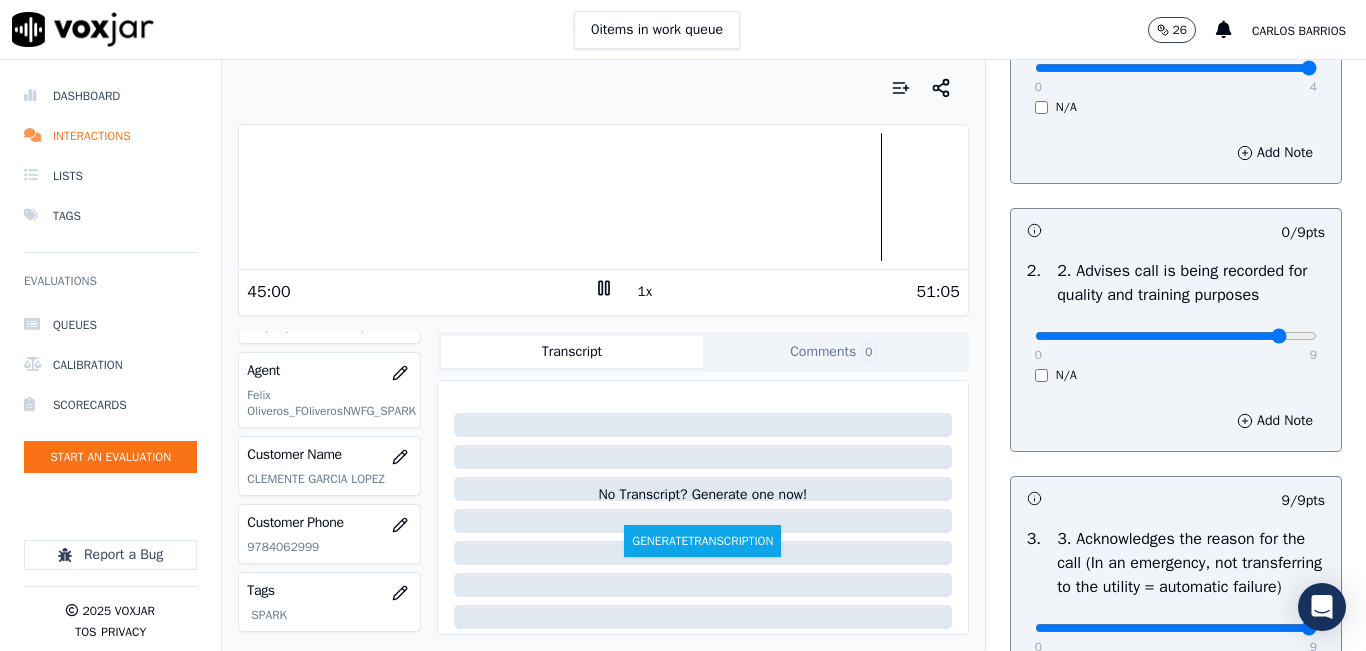 drag, startPoint x: 1110, startPoint y: 360, endPoint x: 1270, endPoint y: 351, distance: 160.25293 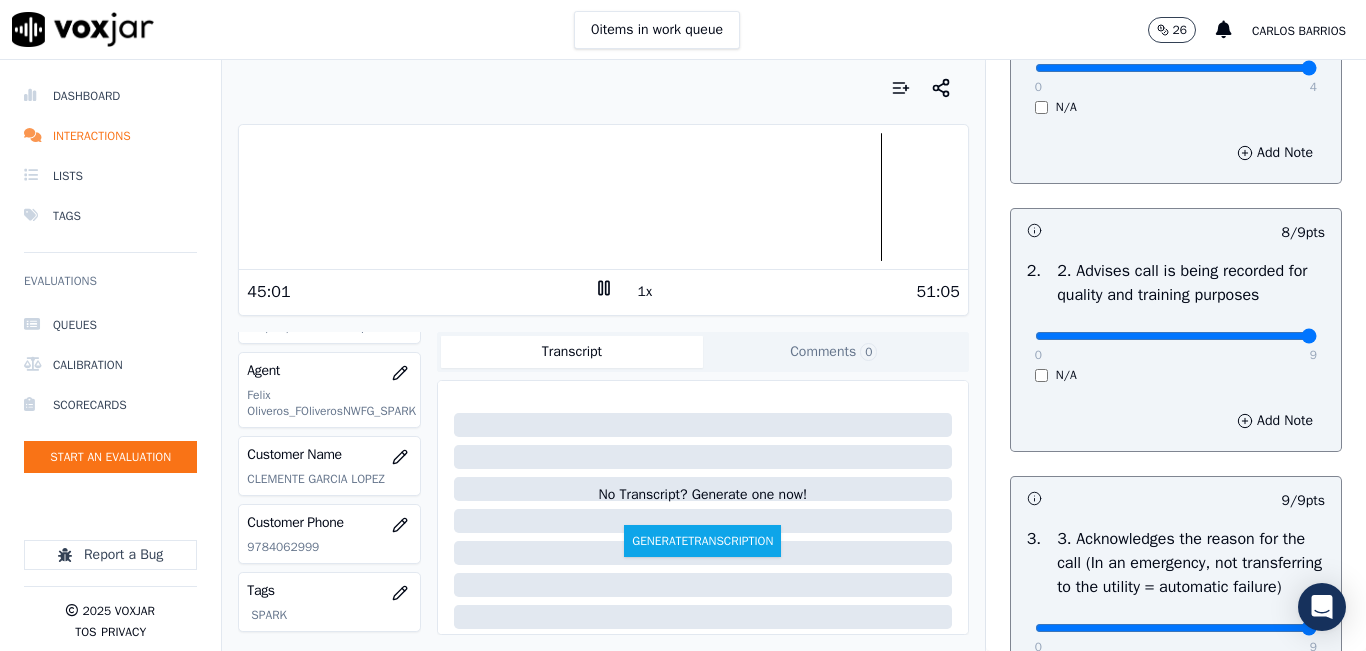 drag, startPoint x: 1256, startPoint y: 353, endPoint x: 1295, endPoint y: 350, distance: 39.115215 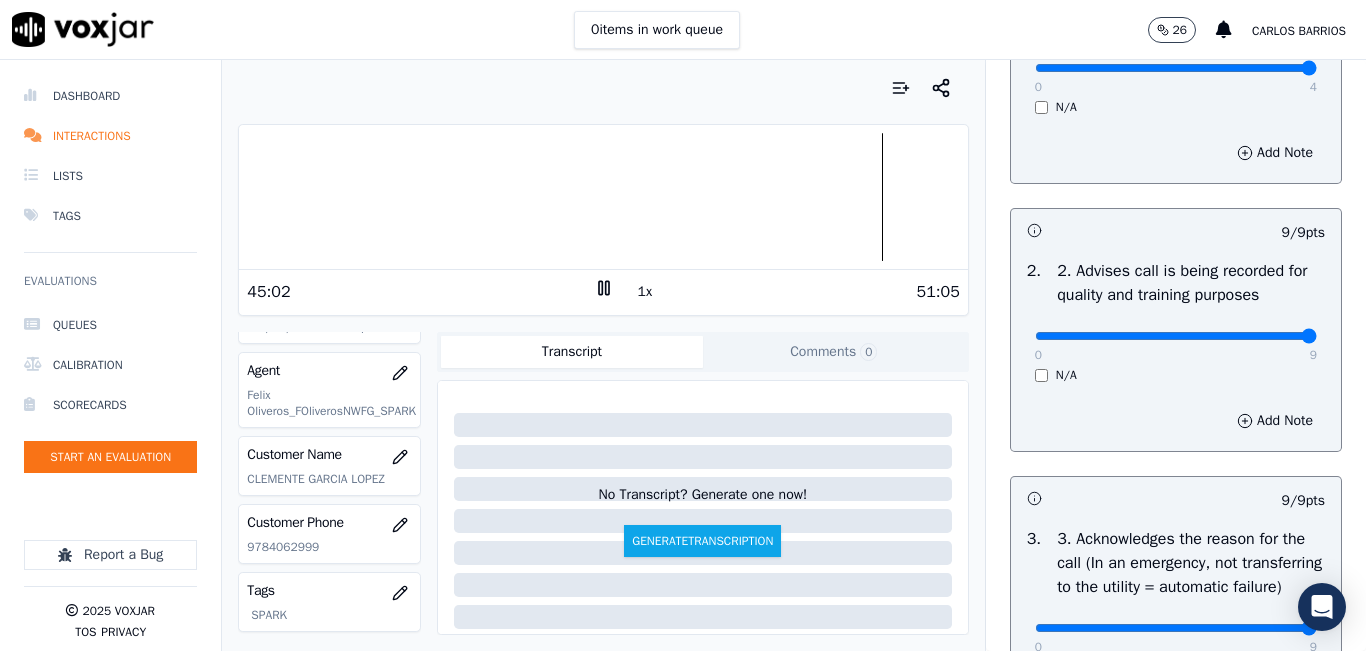 click at bounding box center [603, 197] 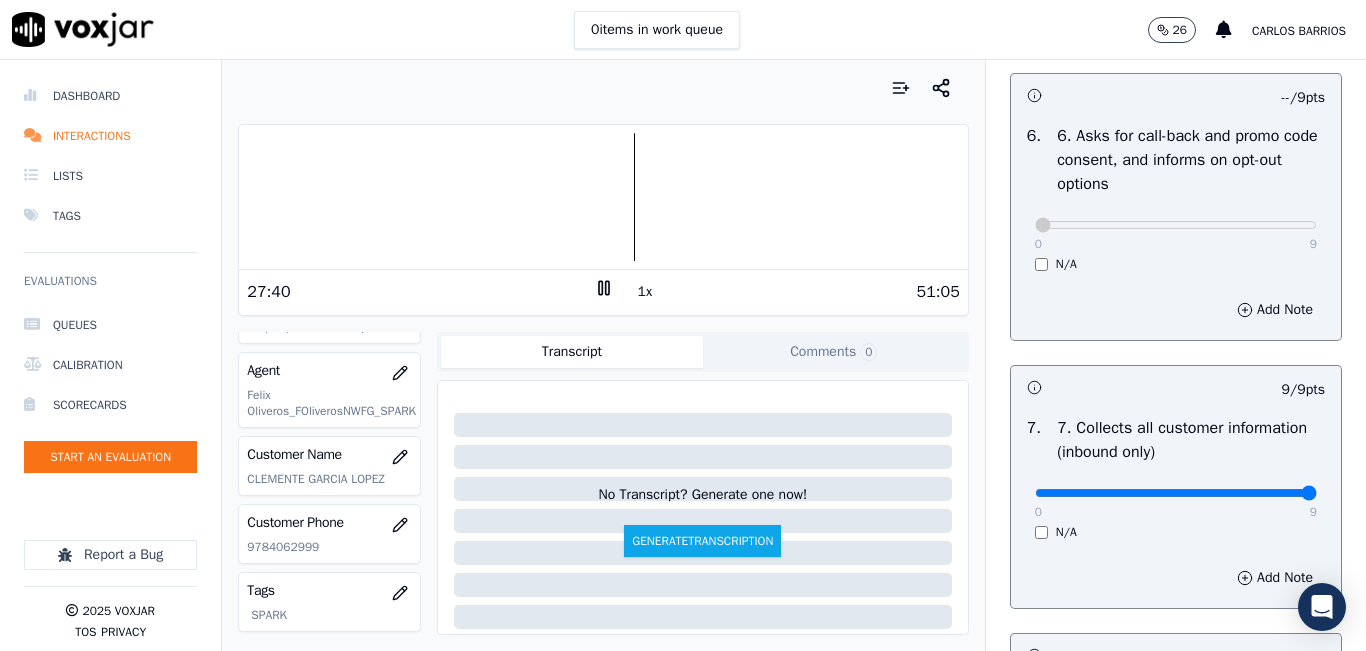 scroll, scrollTop: 1800, scrollLeft: 0, axis: vertical 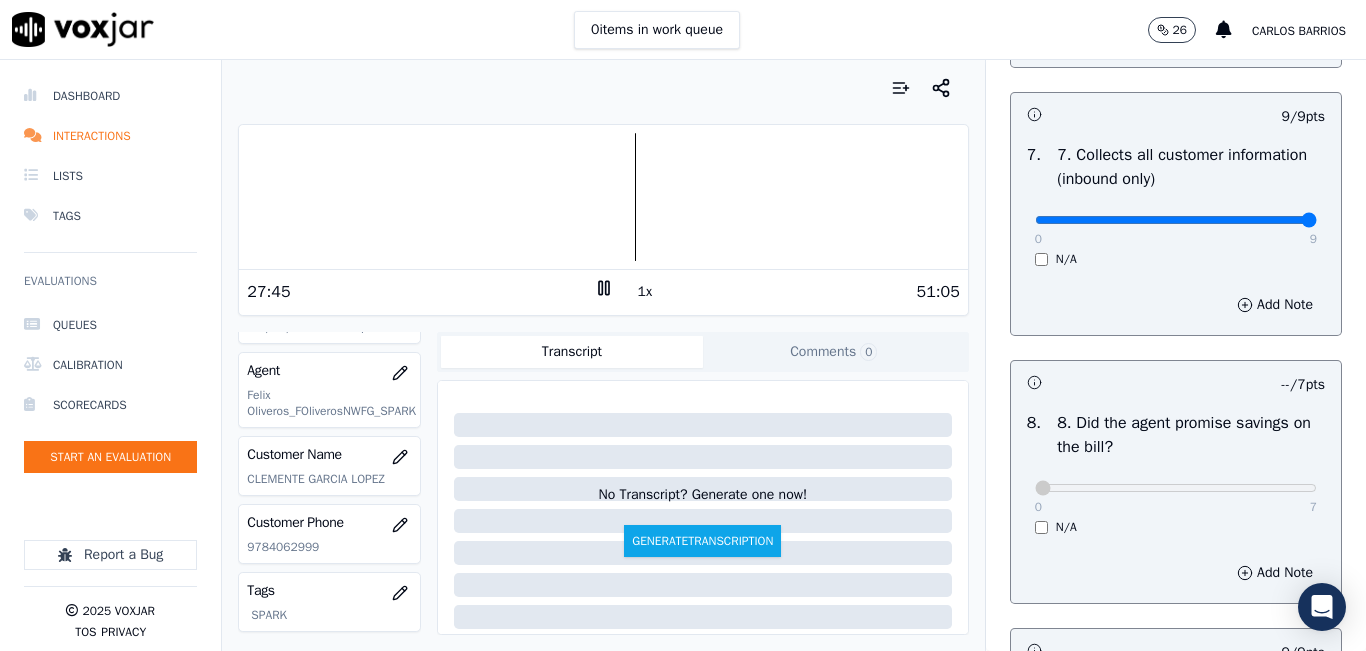 click at bounding box center [603, 197] 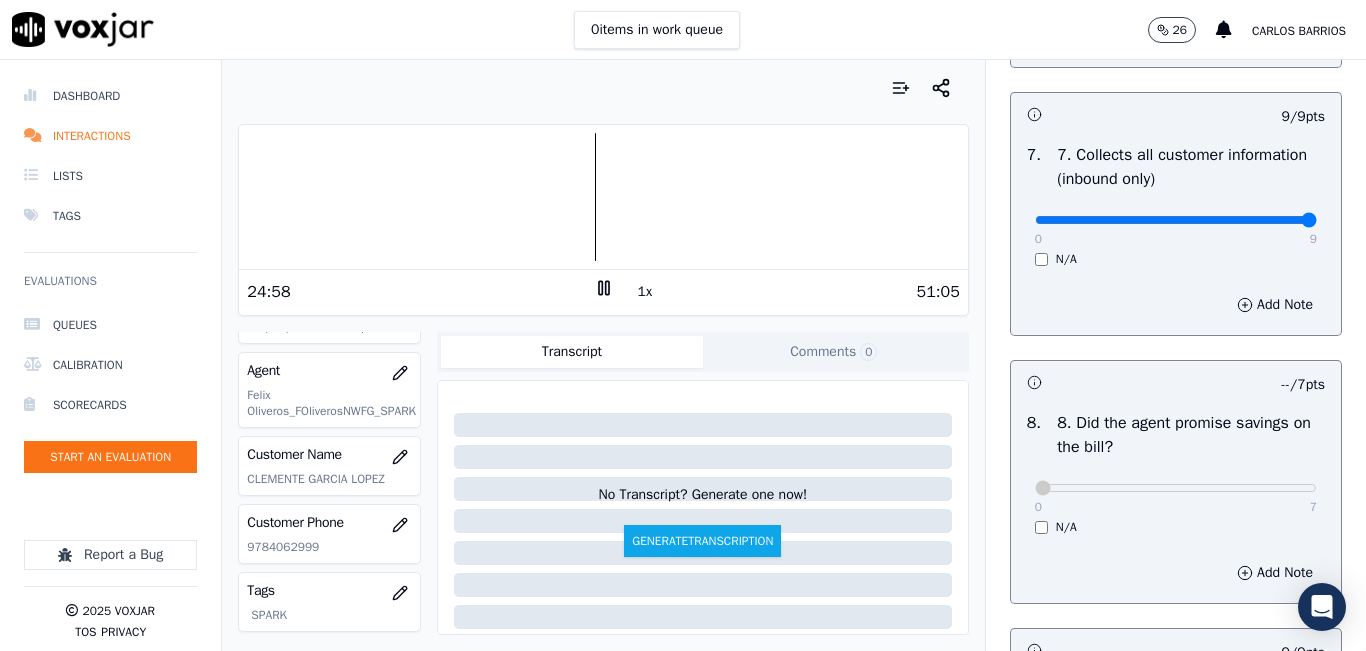 click at bounding box center (603, 197) 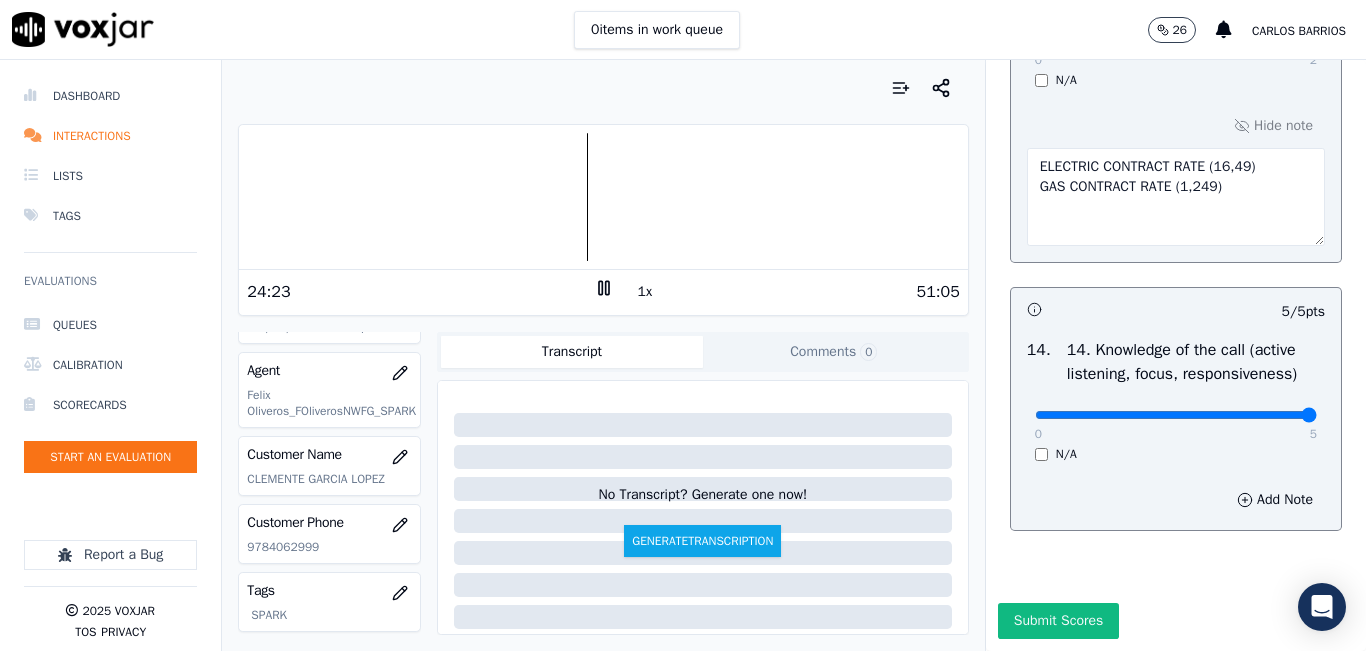scroll, scrollTop: 3748, scrollLeft: 0, axis: vertical 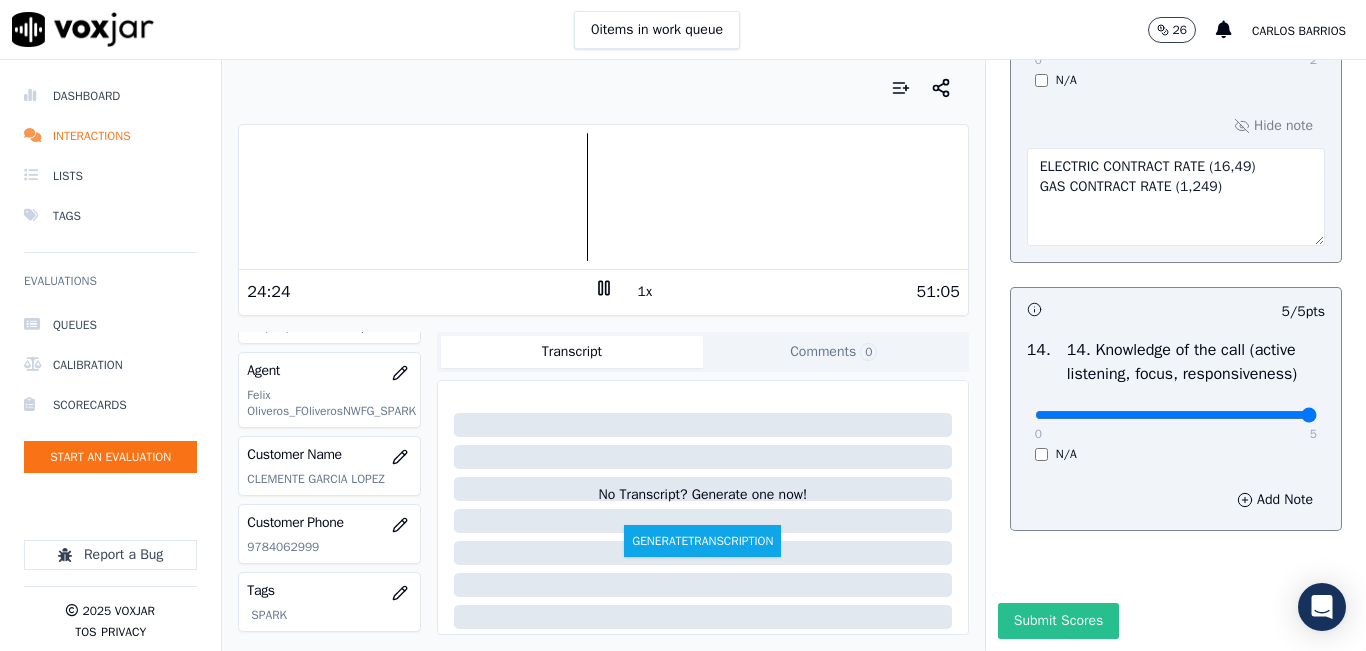 click on "Submit Scores" at bounding box center [1058, 621] 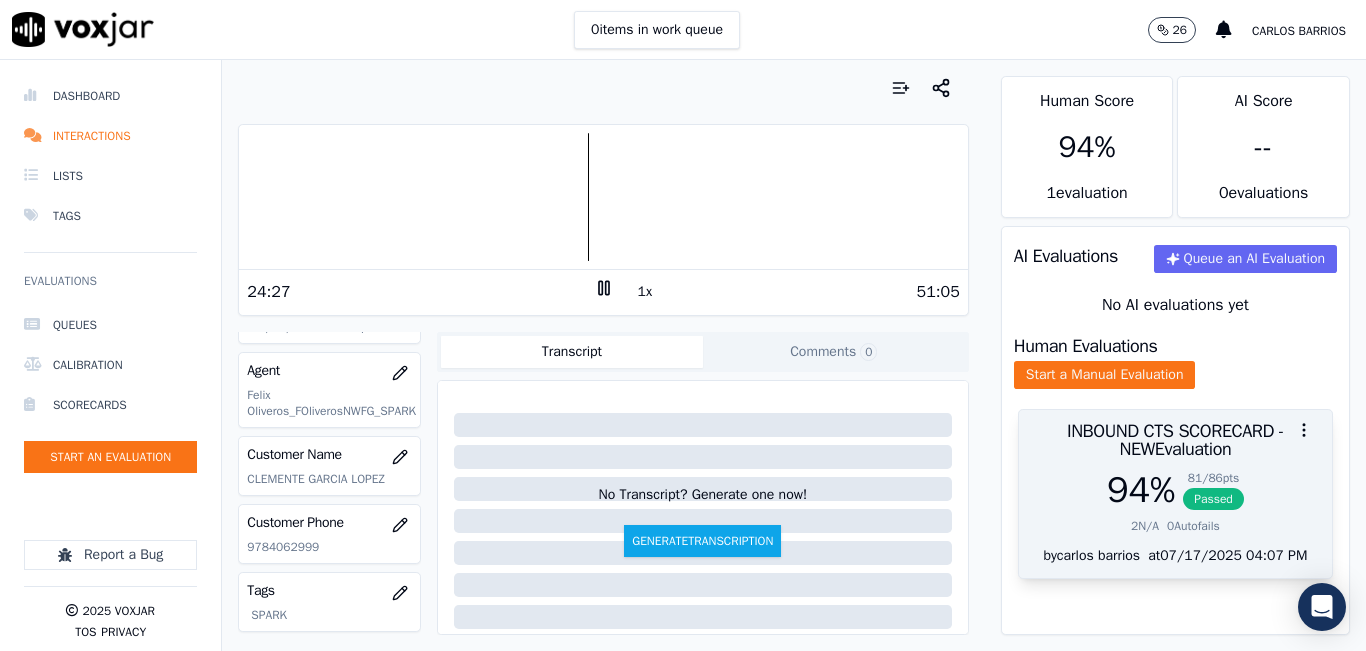 click on "94 %   81 / 86  pts   Passed" at bounding box center [1175, 490] 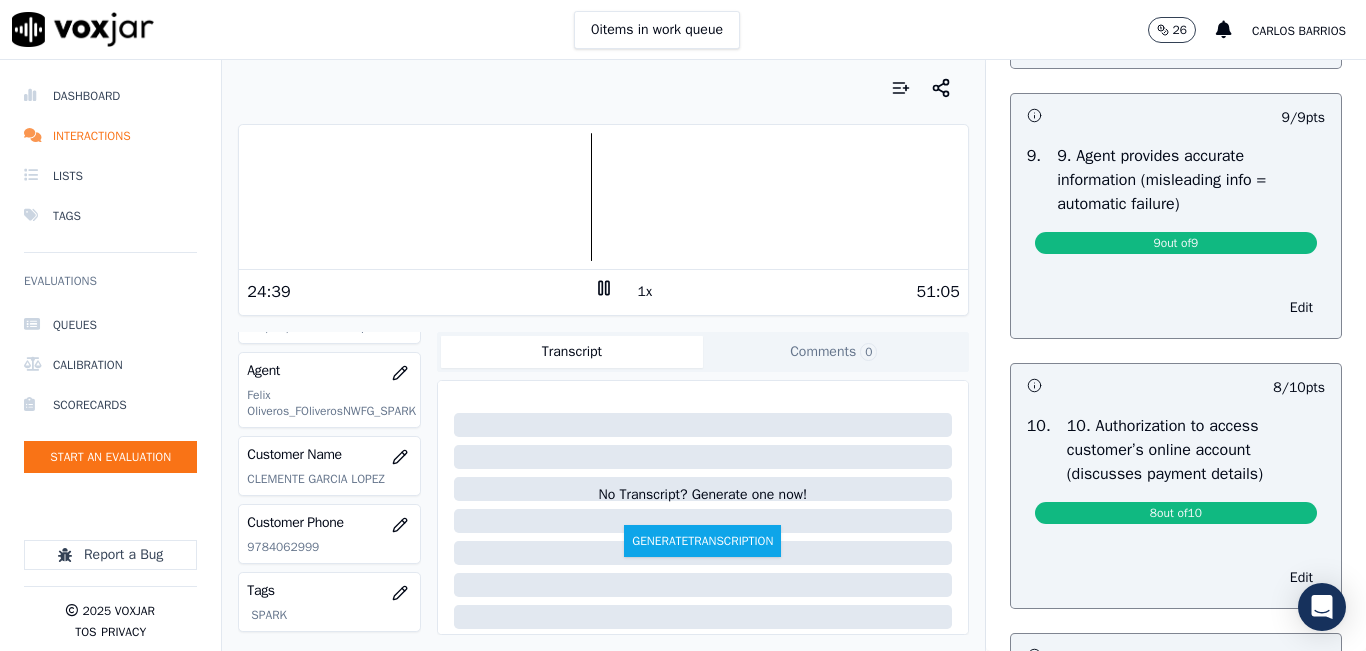 scroll, scrollTop: 2200, scrollLeft: 0, axis: vertical 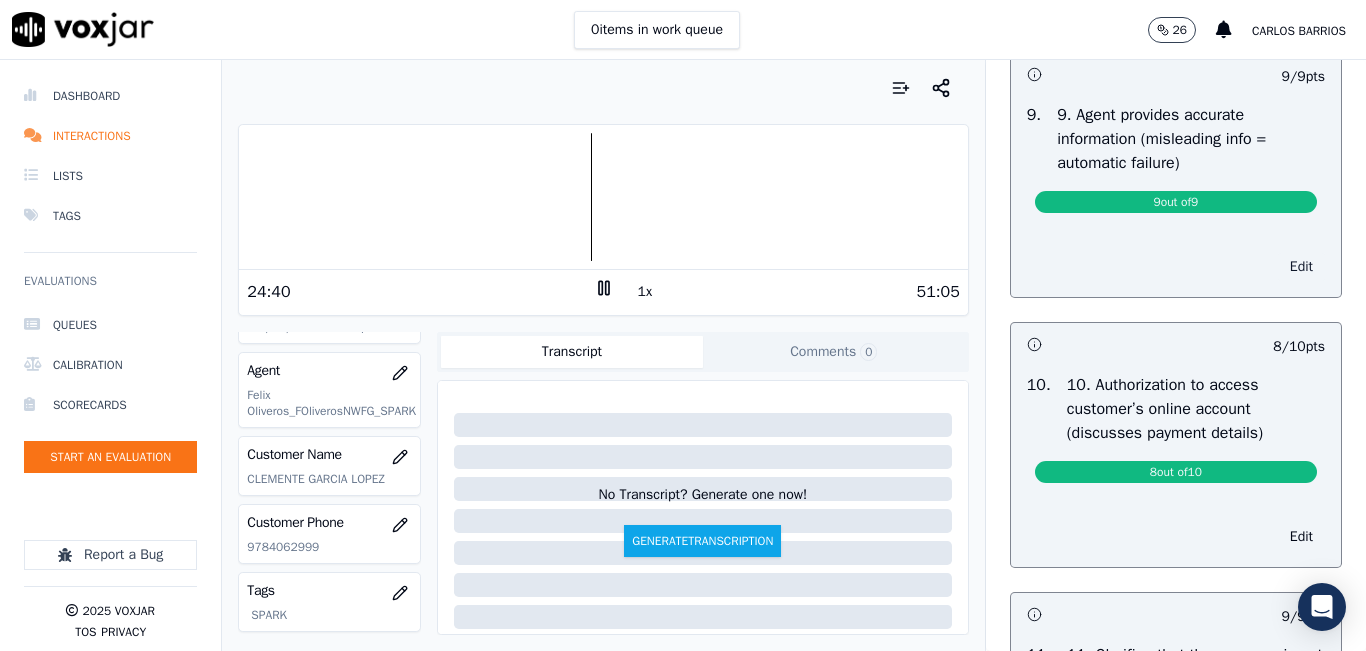click on "Edit" at bounding box center [1301, 267] 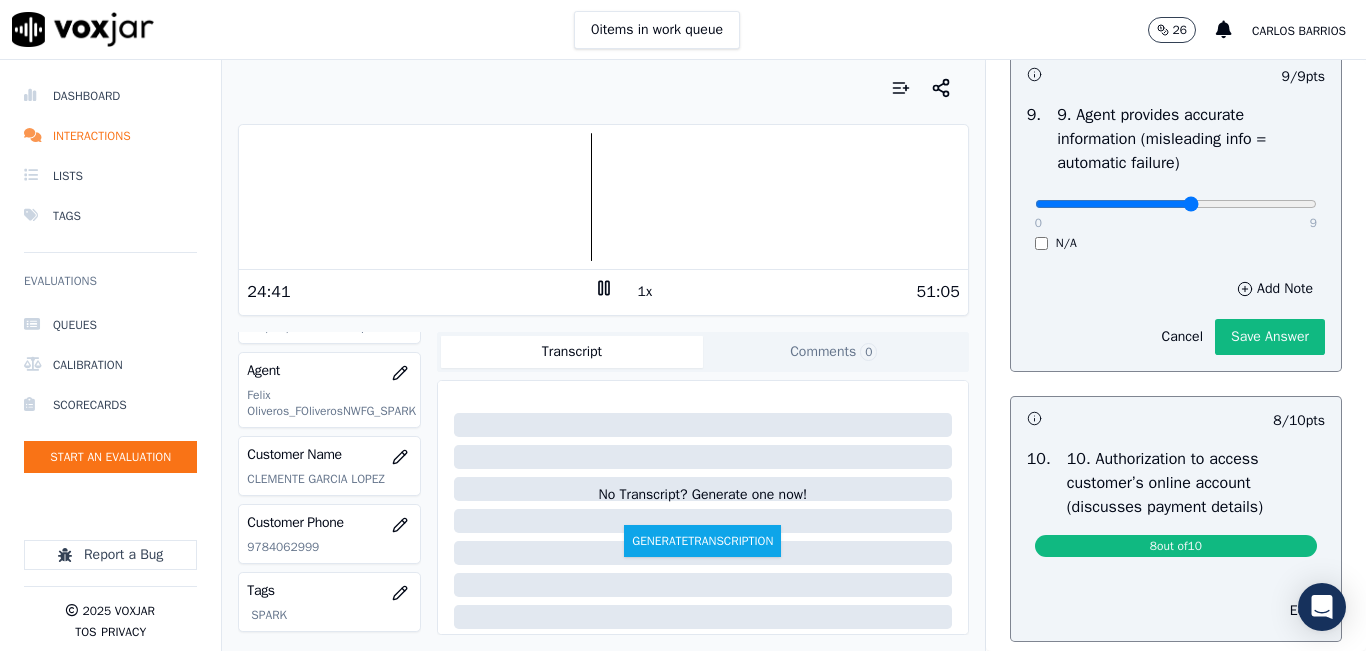 type on "5" 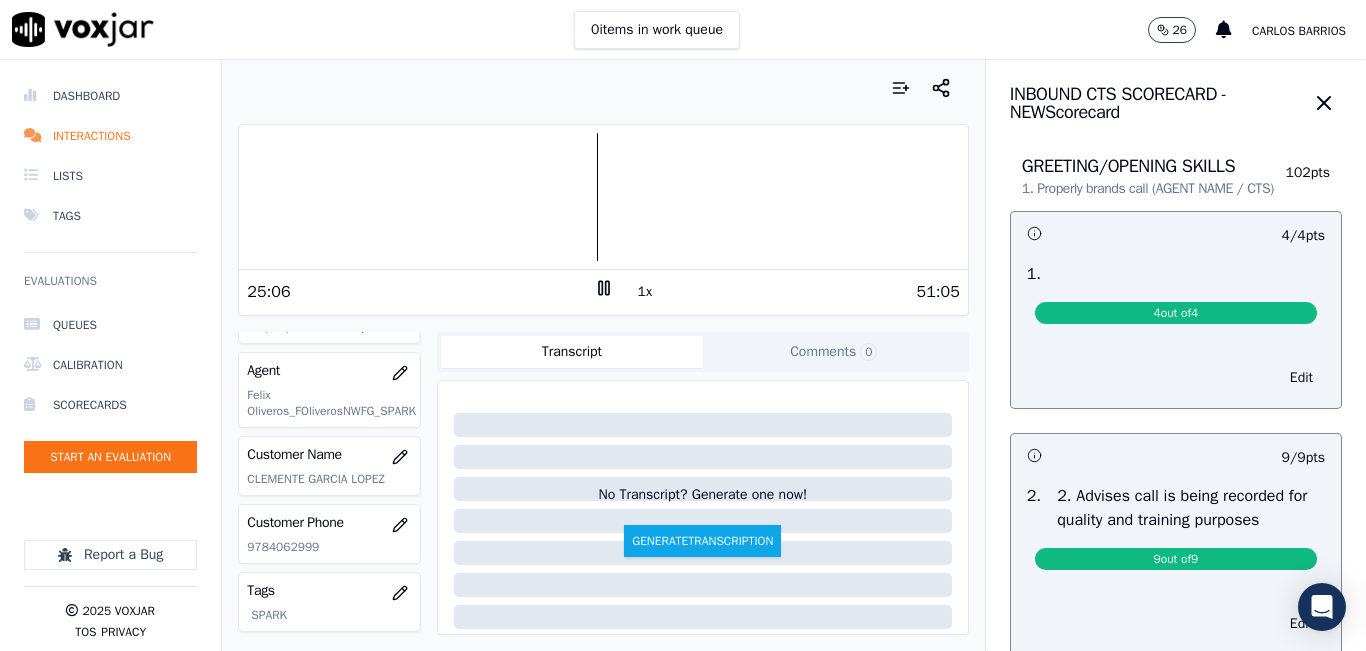 scroll, scrollTop: 0, scrollLeft: 0, axis: both 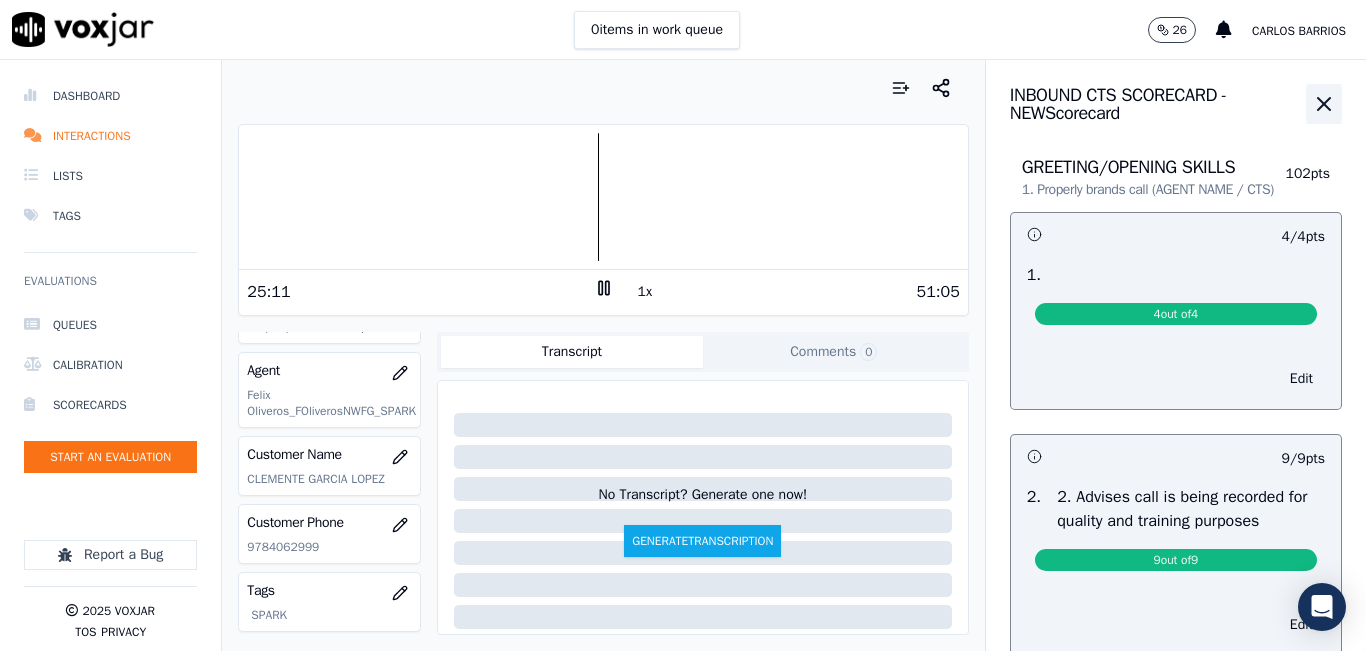 click 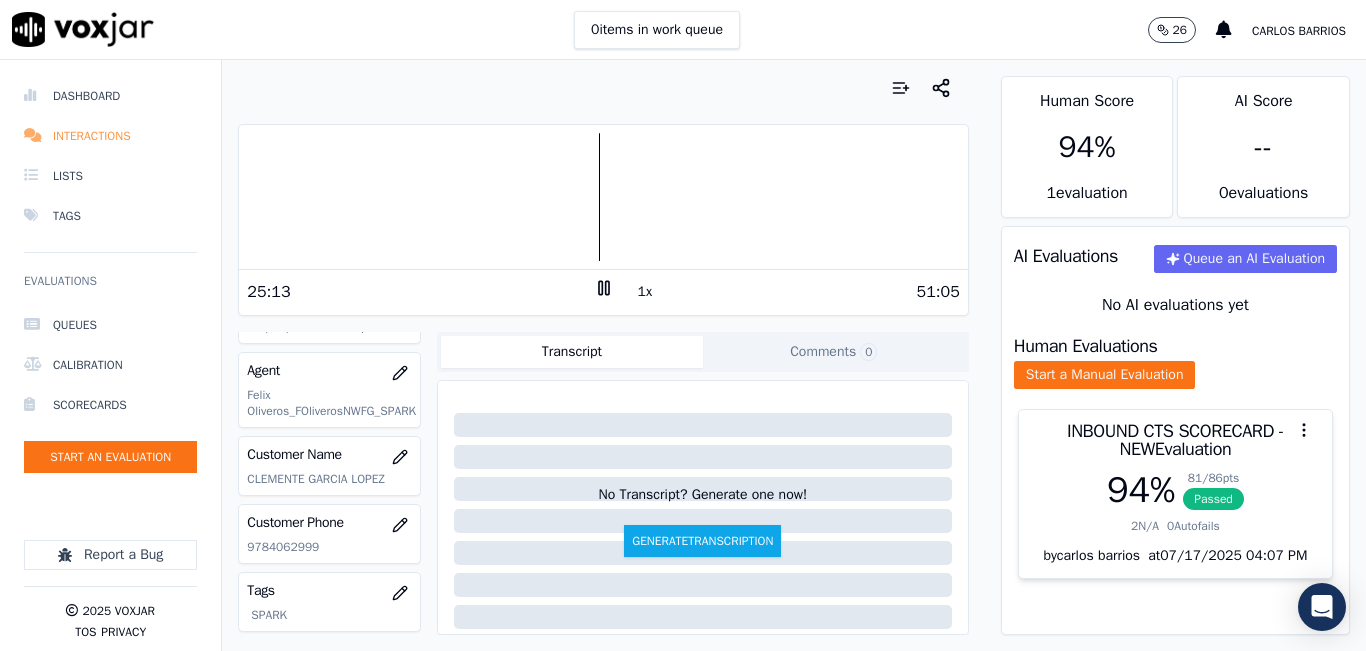 click on "Interactions" at bounding box center [110, 136] 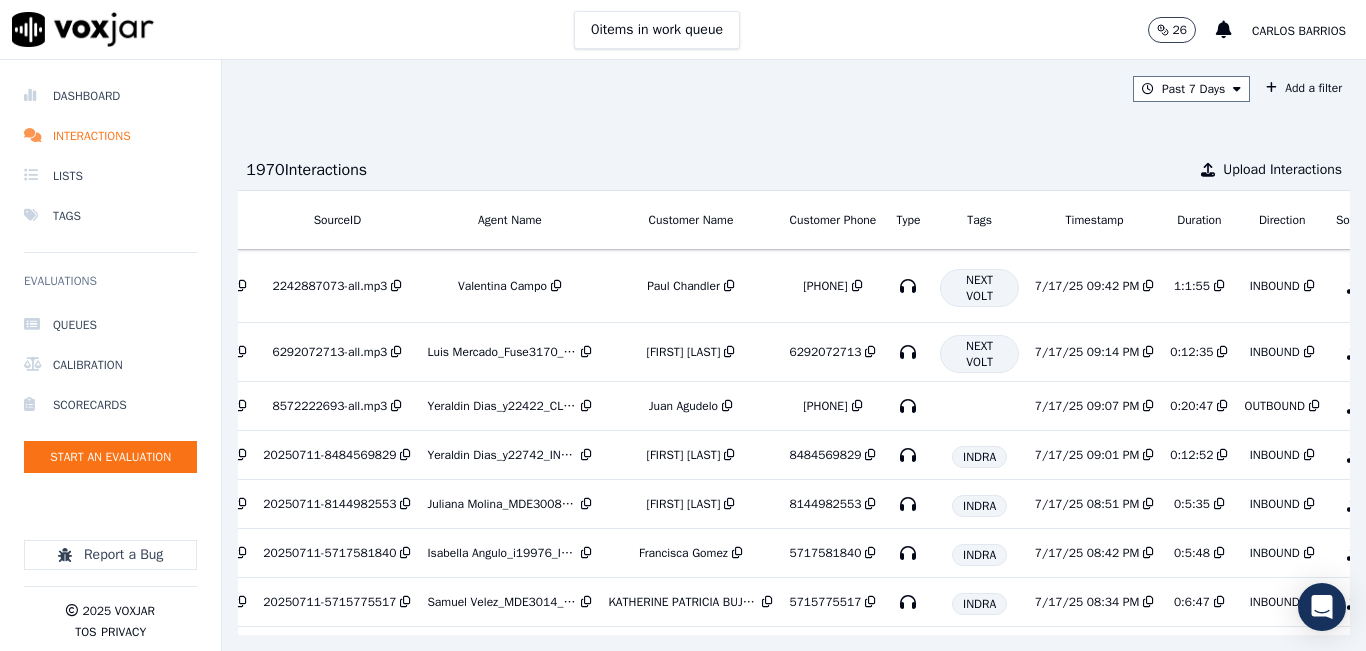 scroll, scrollTop: 0, scrollLeft: 333, axis: horizontal 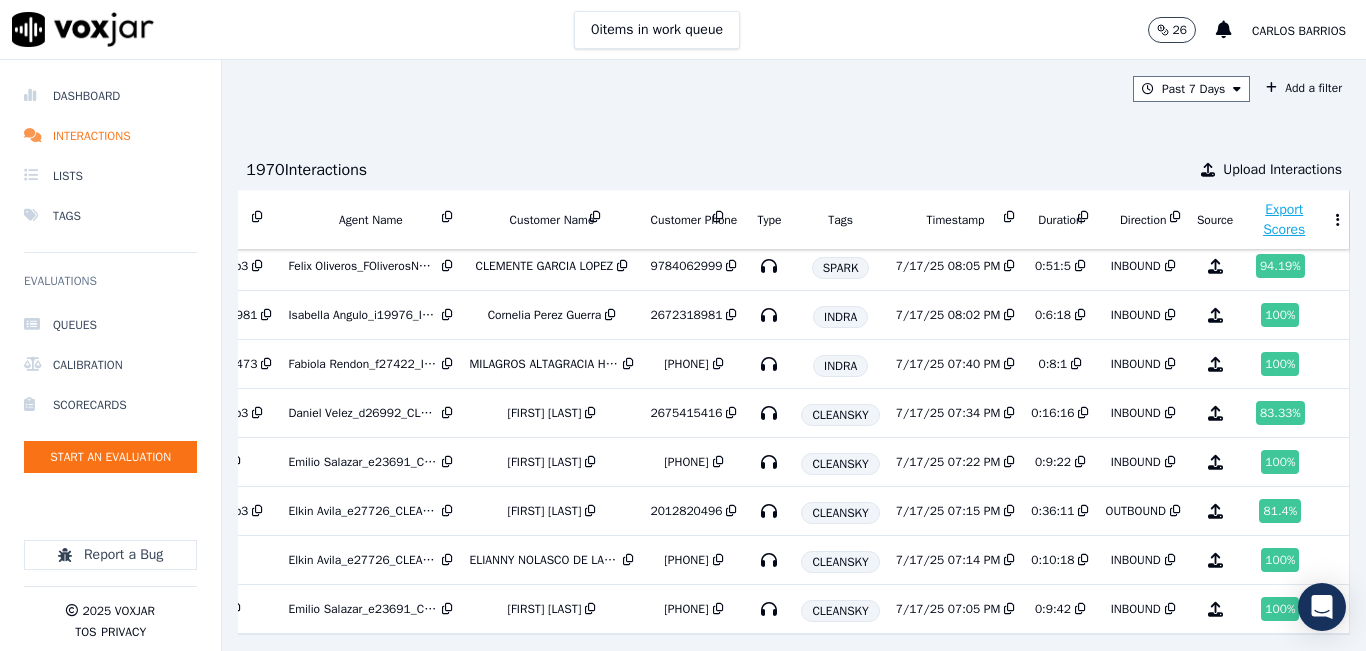 drag, startPoint x: 618, startPoint y: 605, endPoint x: 495, endPoint y: 592, distance: 123.68508 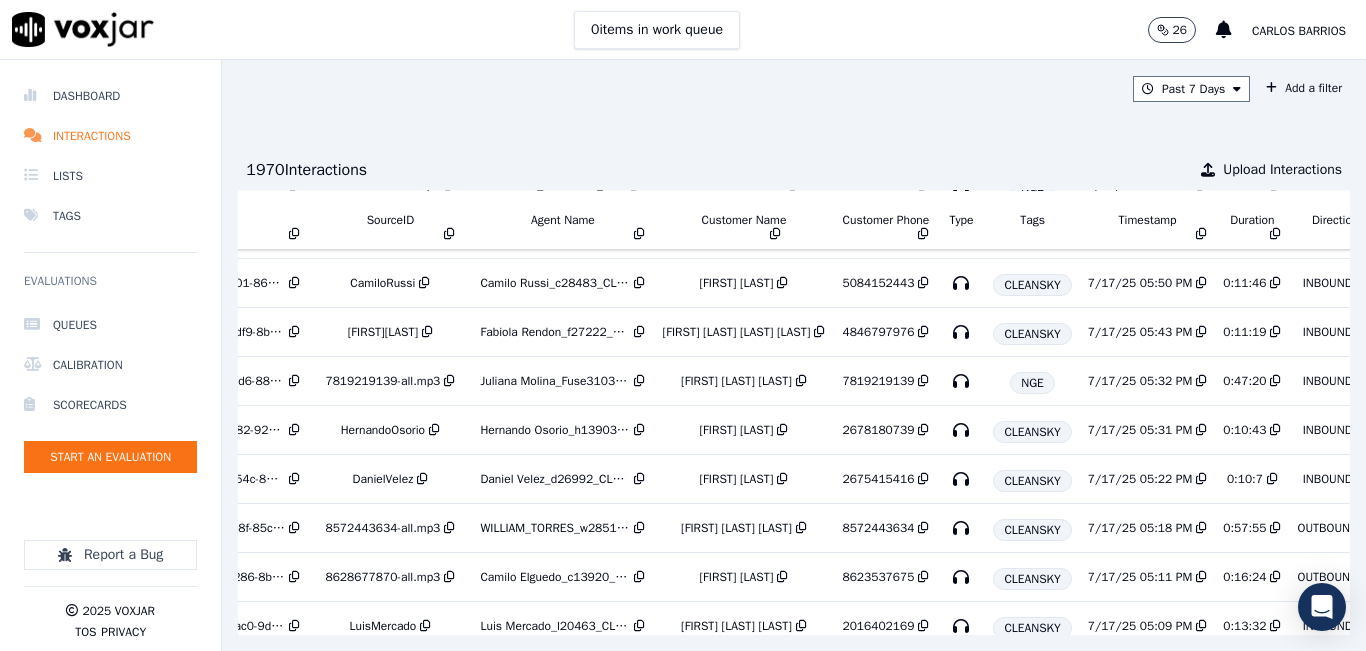 scroll, scrollTop: 1399, scrollLeft: 112, axis: both 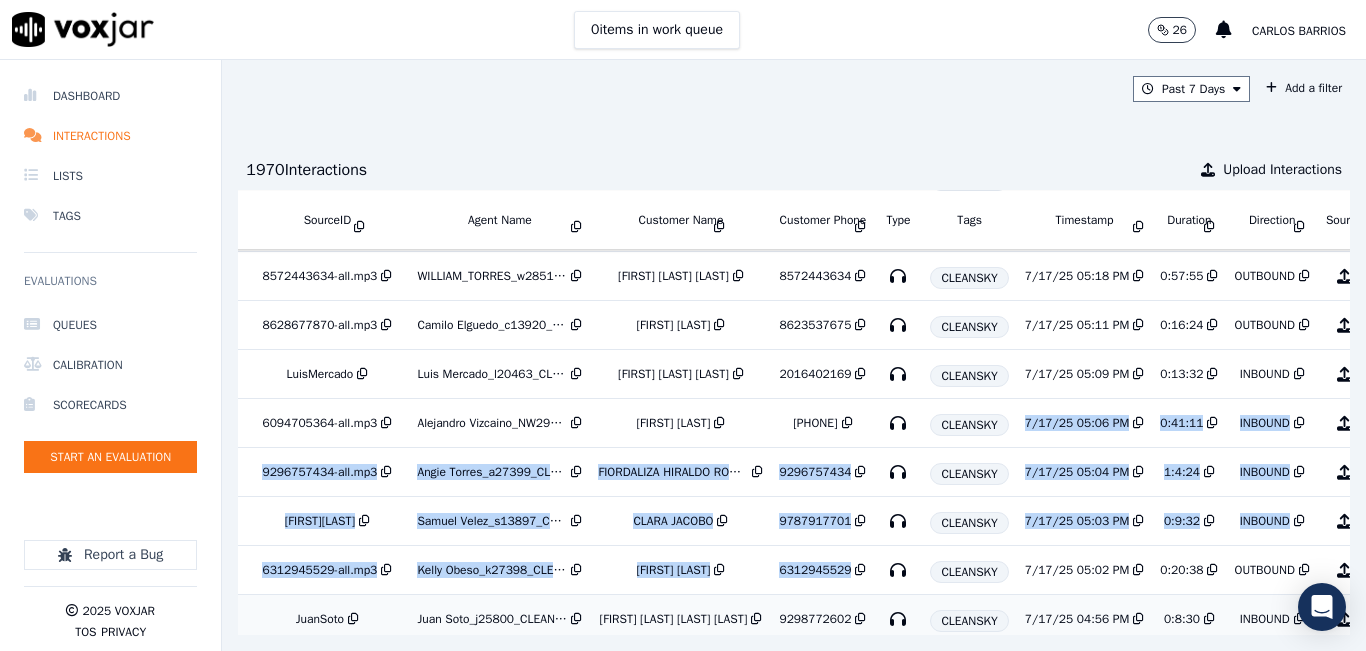 drag, startPoint x: 835, startPoint y: 587, endPoint x: 907, endPoint y: 581, distance: 72.249565 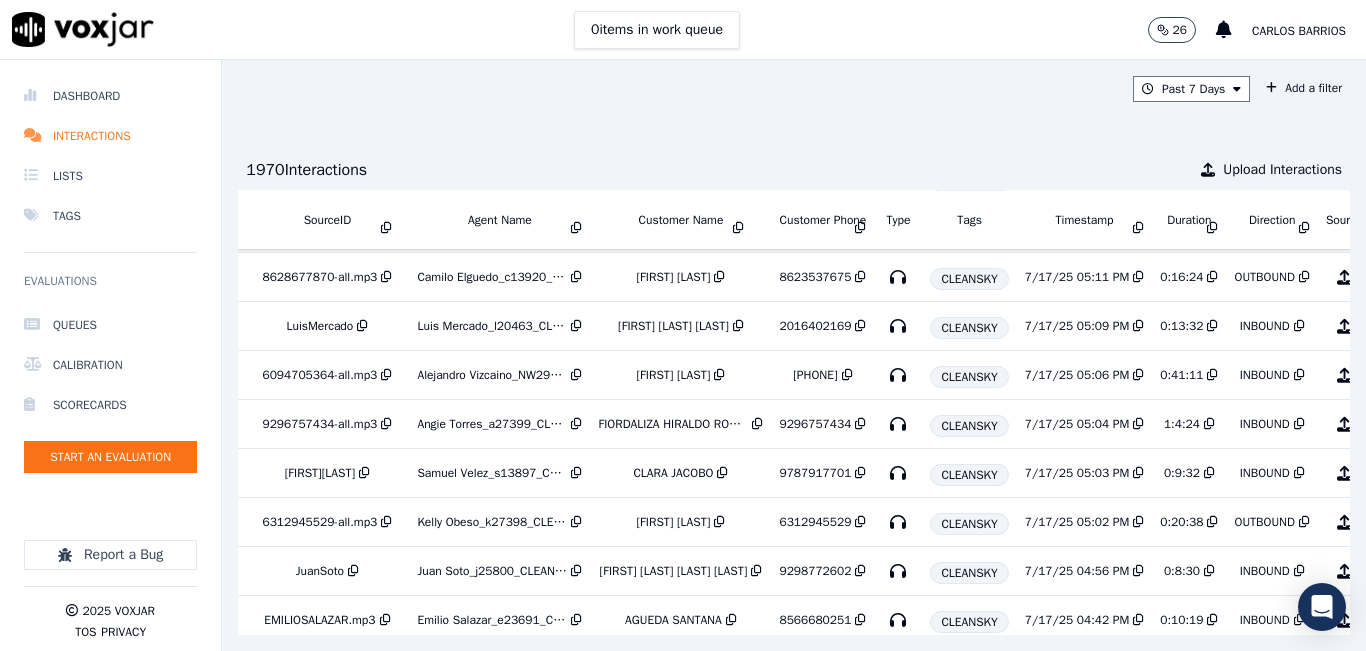 drag, startPoint x: 936, startPoint y: 94, endPoint x: 922, endPoint y: 135, distance: 43.32436 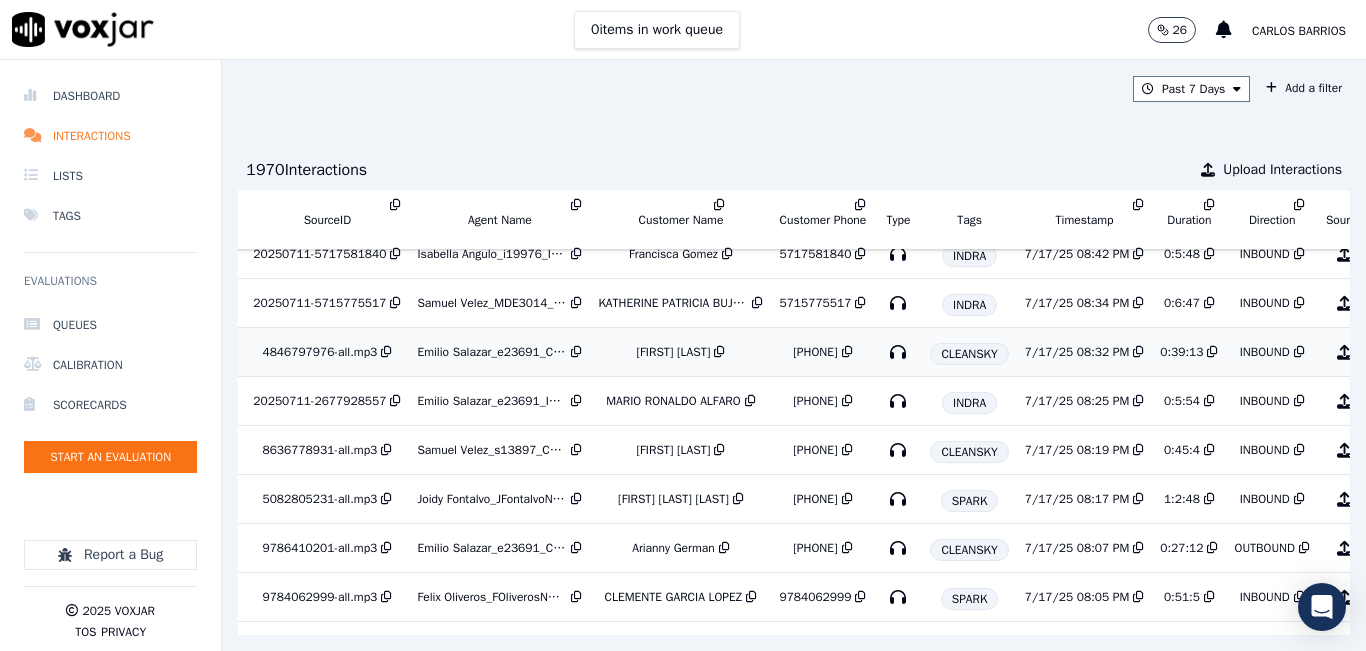 scroll, scrollTop: 0, scrollLeft: 175, axis: horizontal 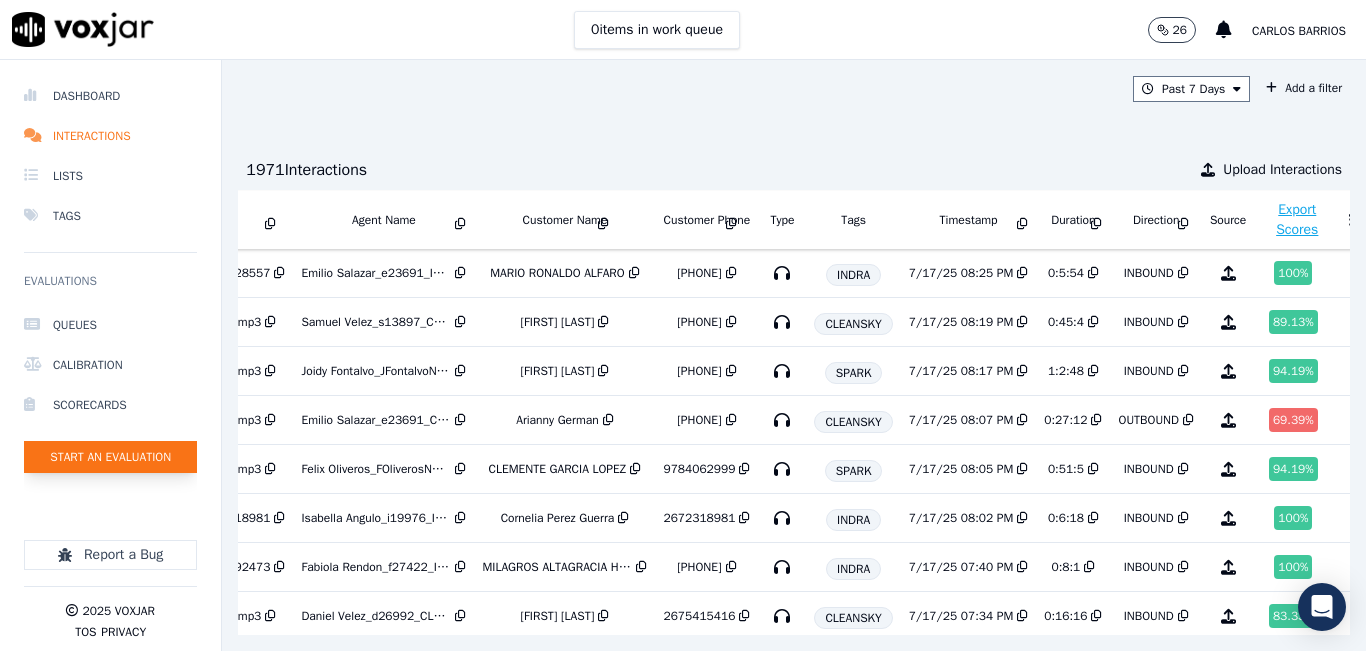 click on "Start an Evaluation" 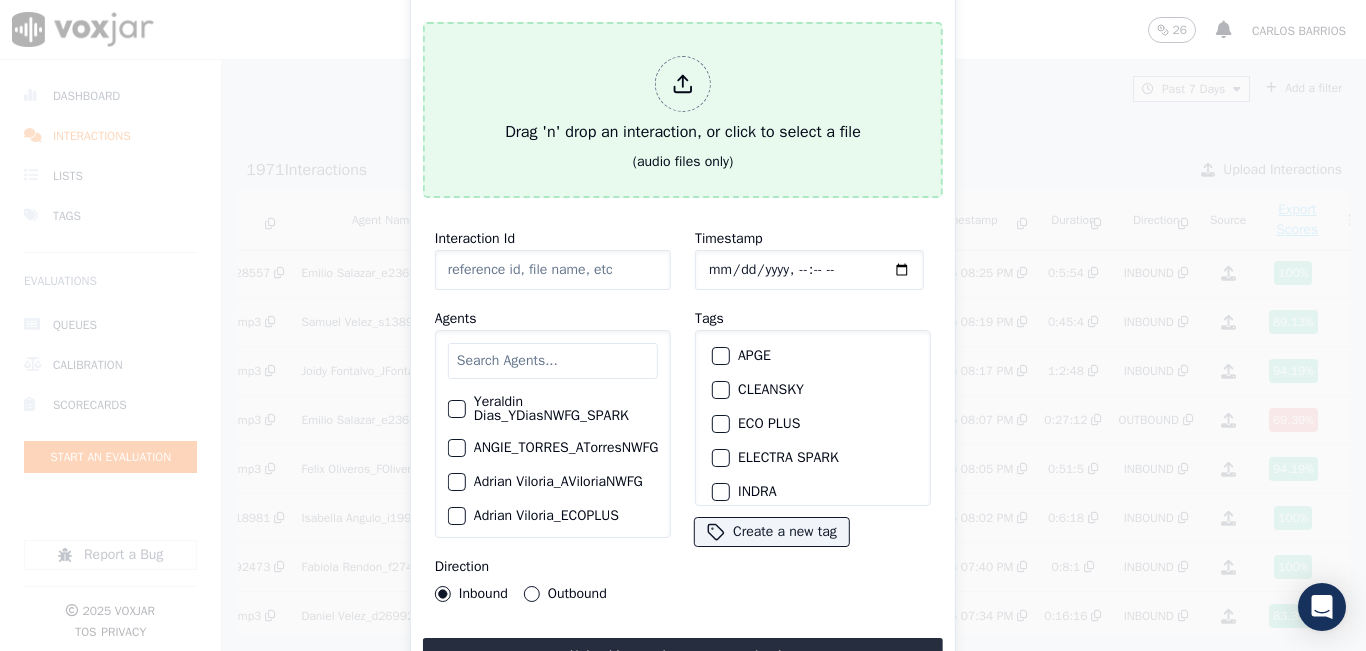 click on "Drag 'n' drop an interaction, or click to select a file" at bounding box center (683, 100) 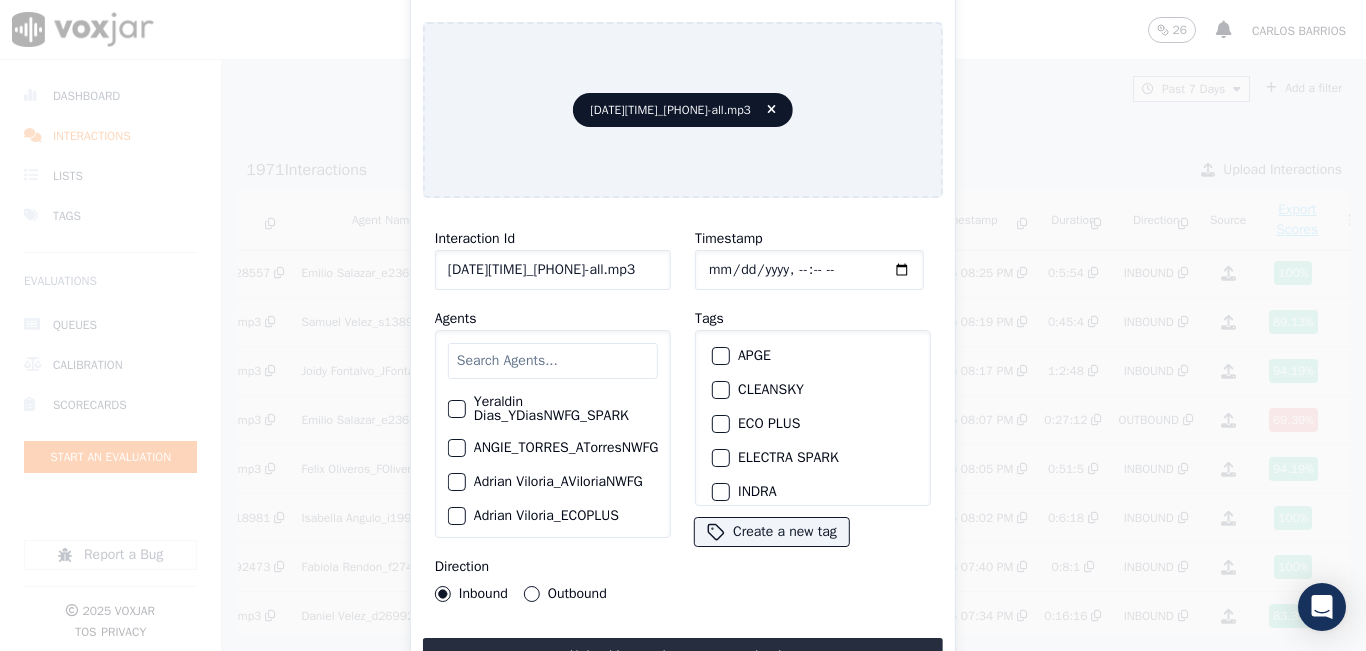 click at bounding box center (553, 361) 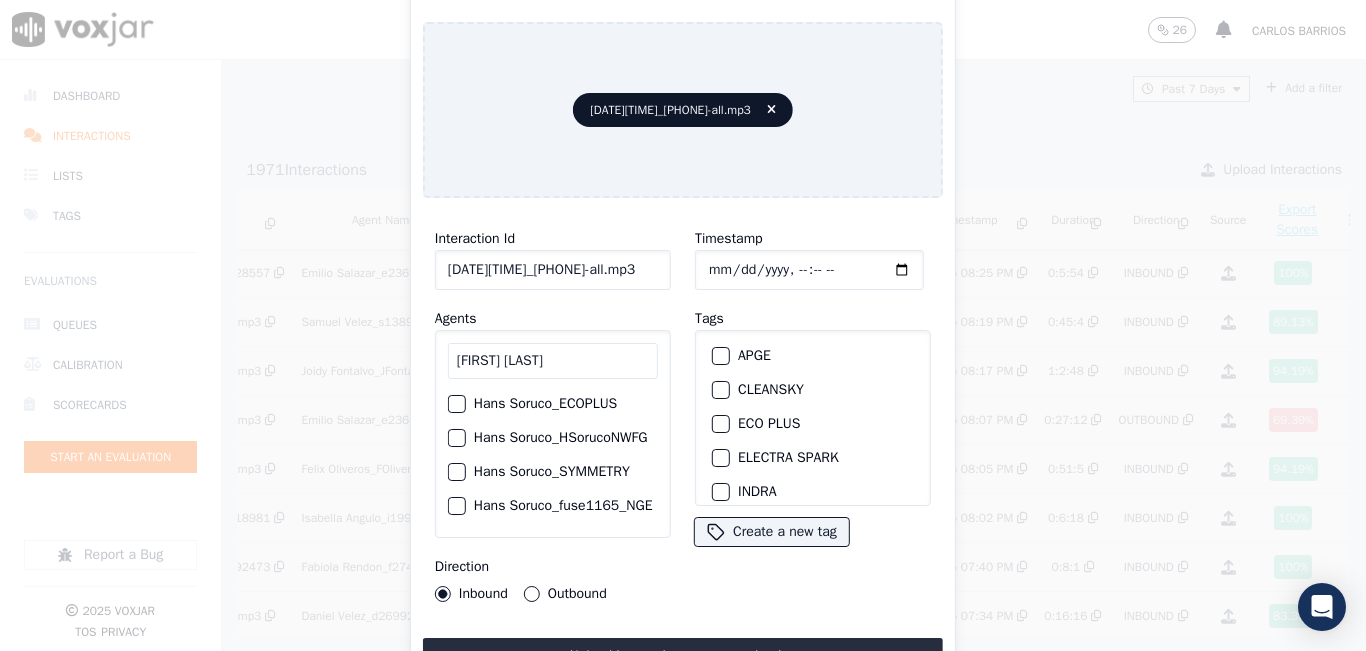 type on "[FIRST] [LAST]" 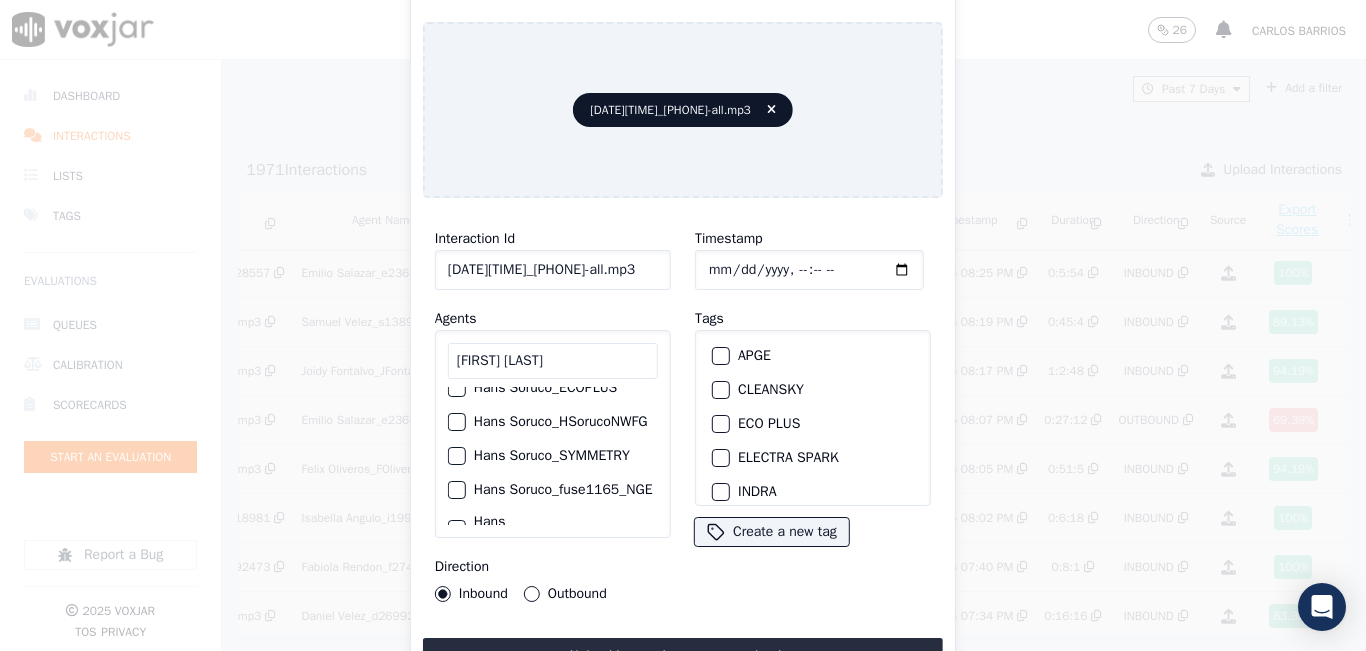 scroll, scrollTop: 0, scrollLeft: 0, axis: both 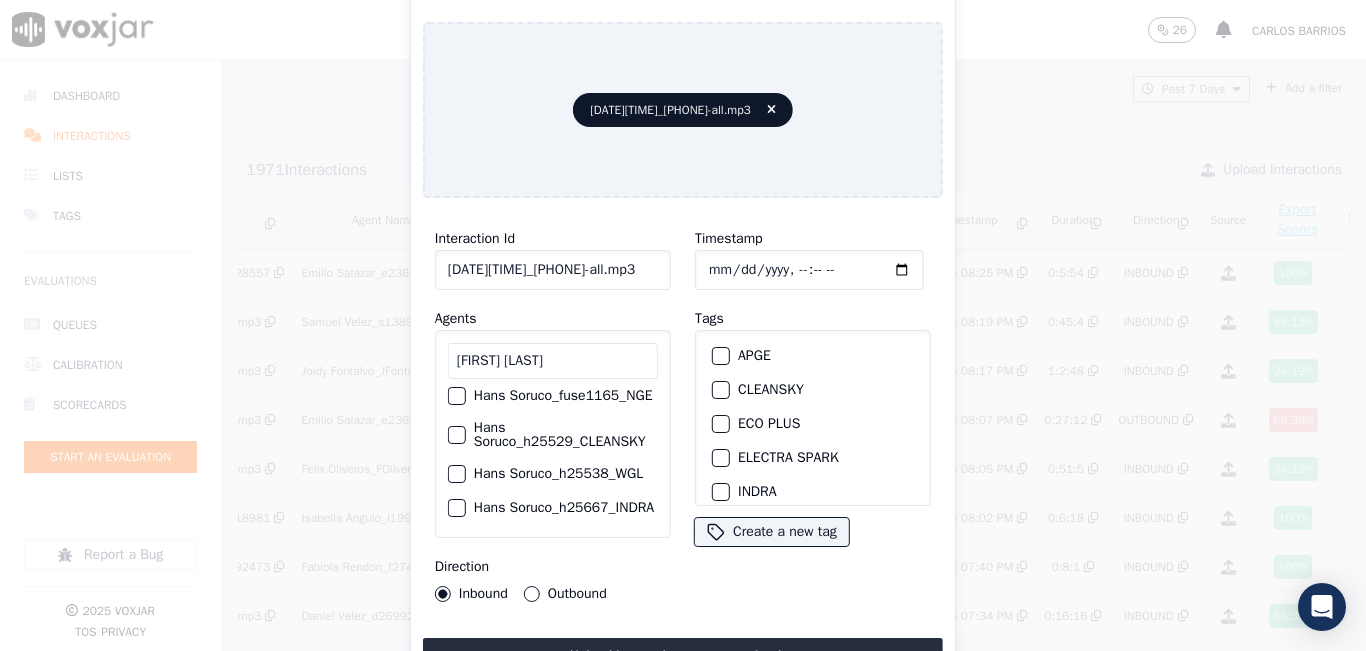 click on "Hans Soruco_h25529_CLEANSKY" 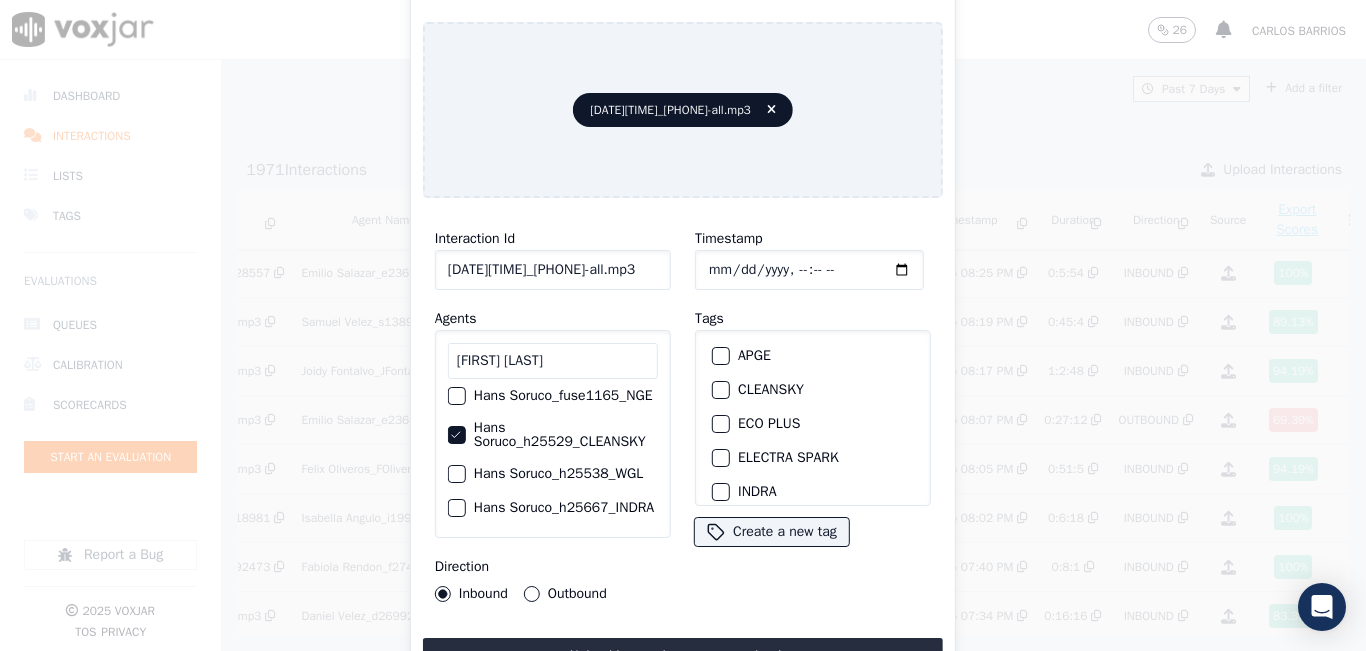 click on "Hans Soruco_h25529_CLEANSKY" 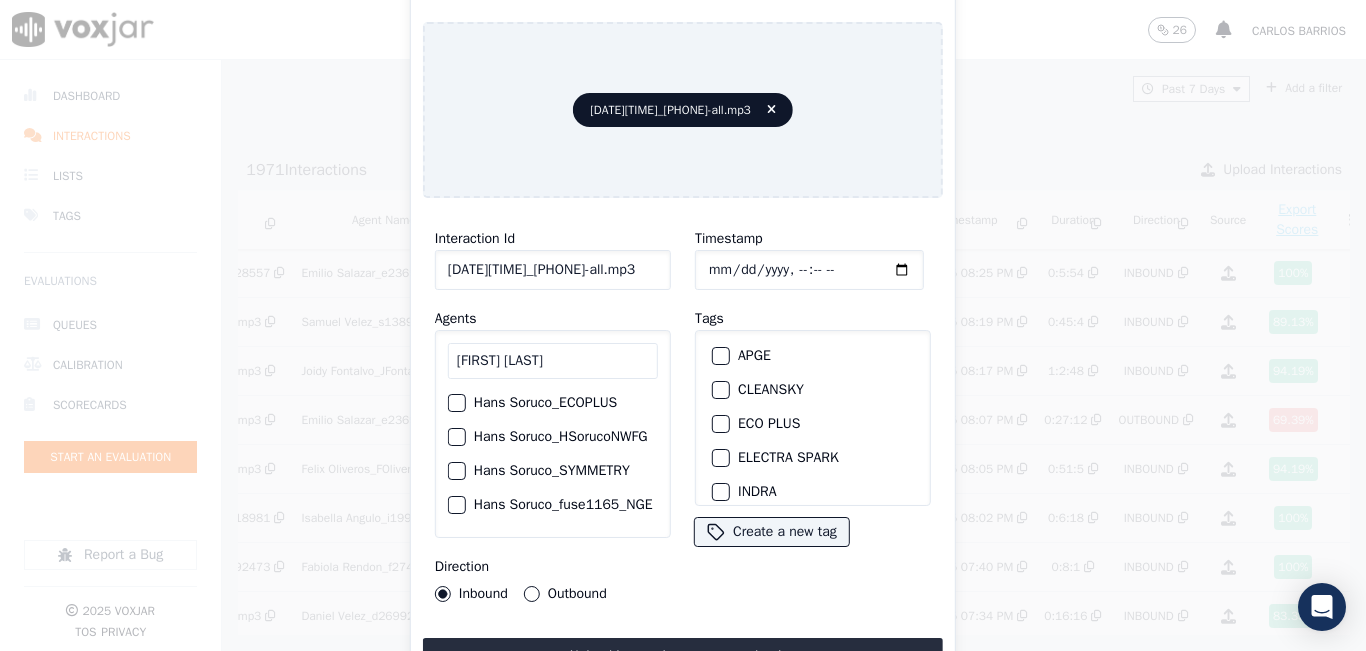 scroll, scrollTop: 0, scrollLeft: 8, axis: horizontal 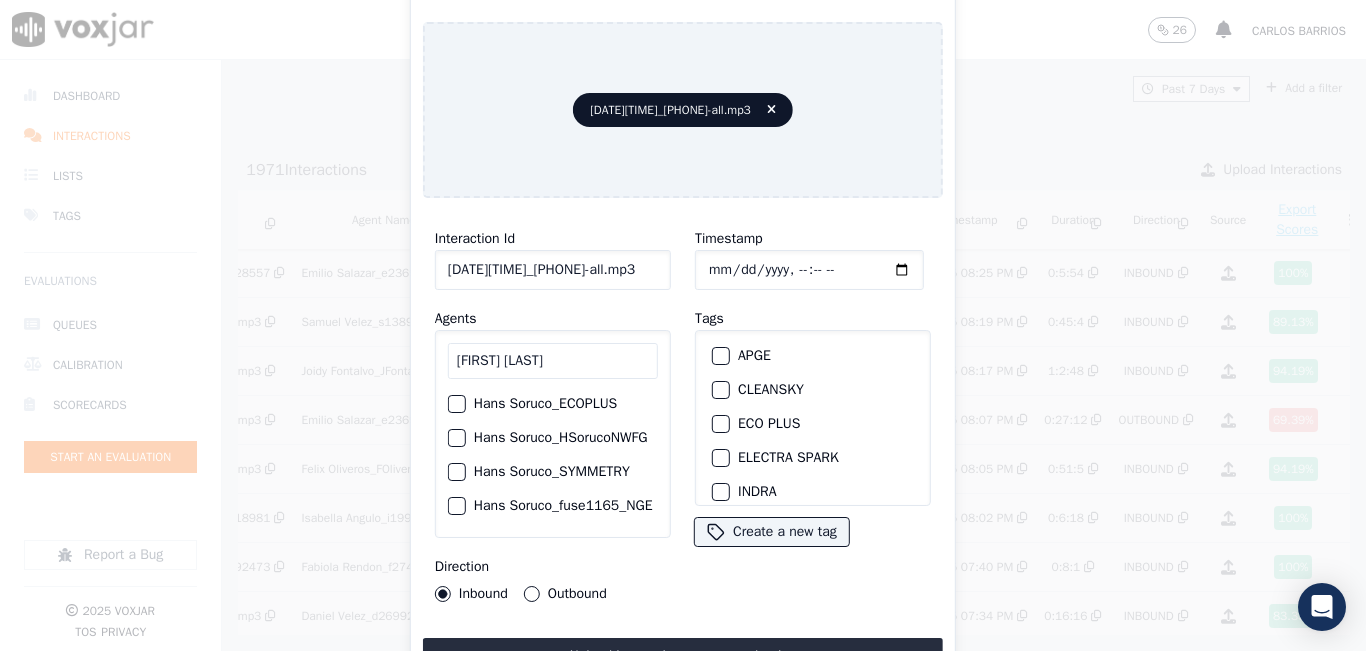 click on "Hans Soruco_HSorucoNWFG" 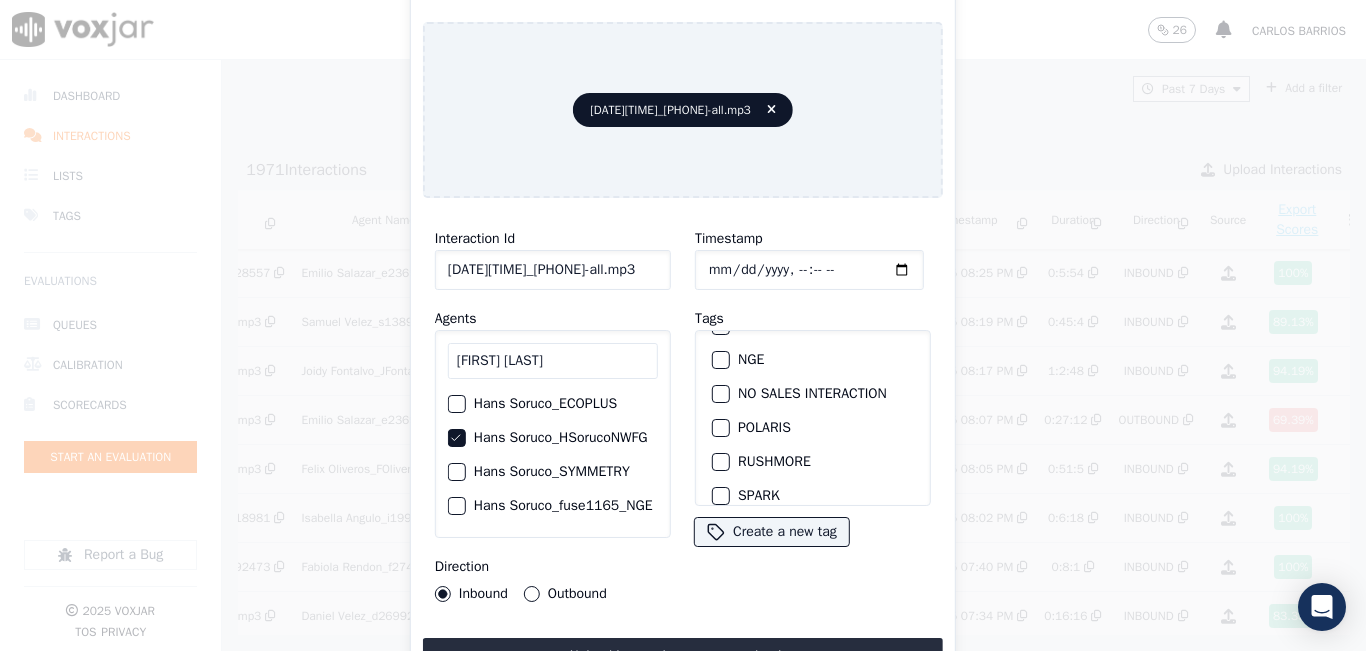 scroll, scrollTop: 300, scrollLeft: 0, axis: vertical 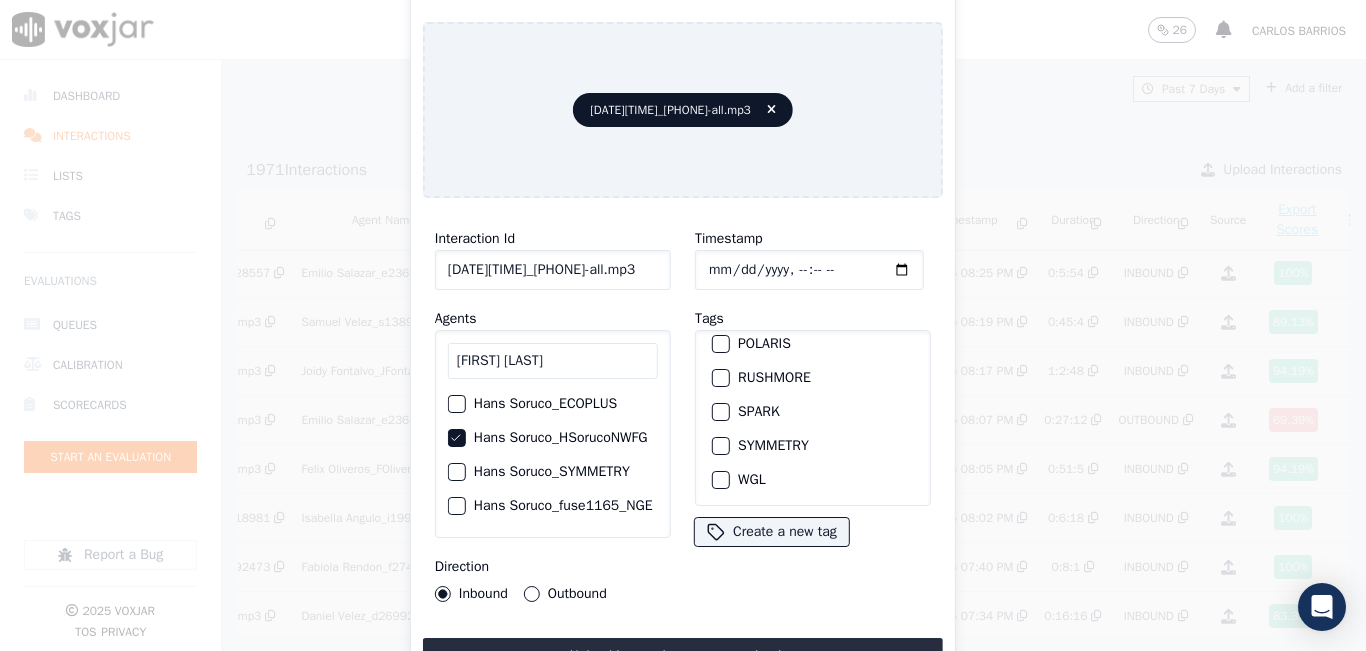 click at bounding box center [720, 412] 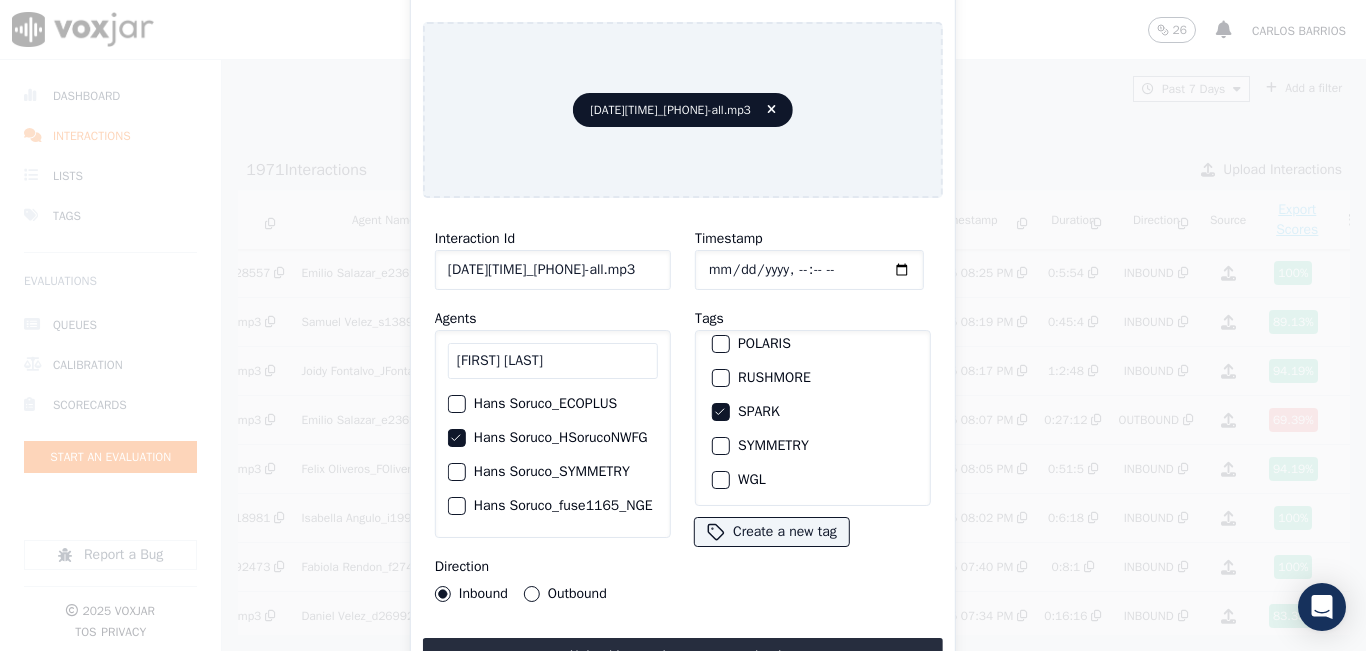 click on "Outbound" at bounding box center [532, 594] 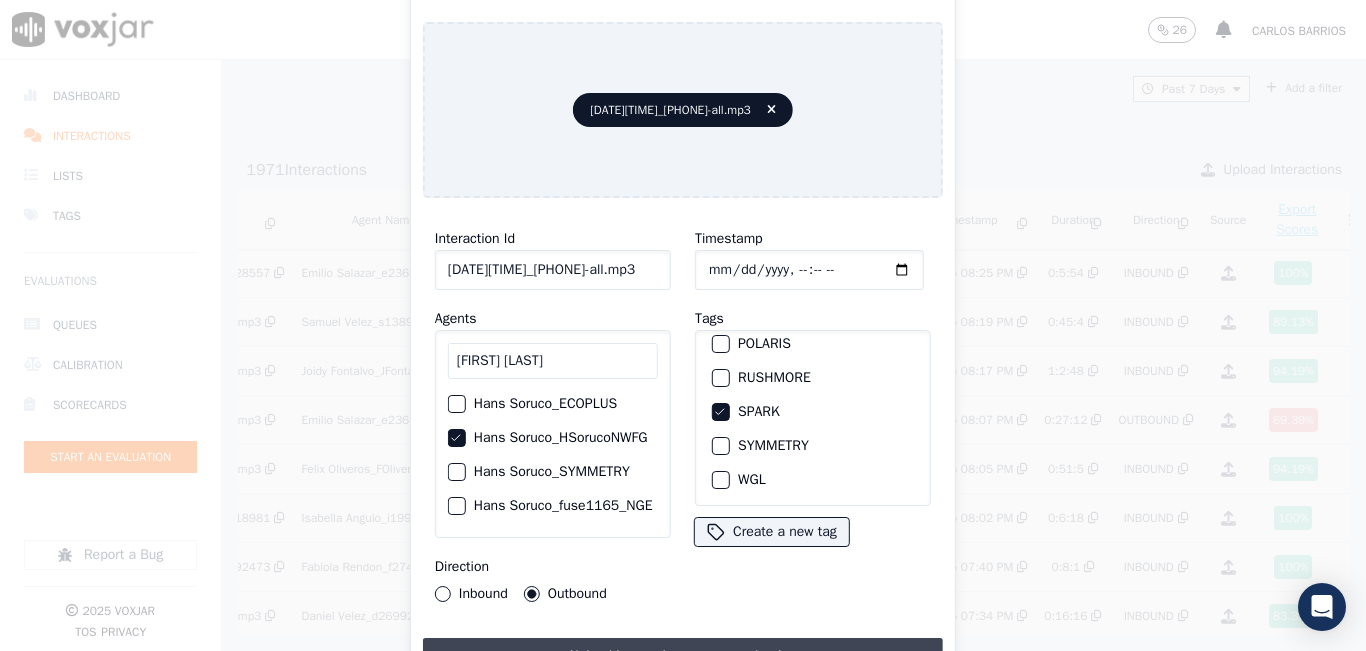 click on "Upload interaction to start evaluation" at bounding box center (683, 656) 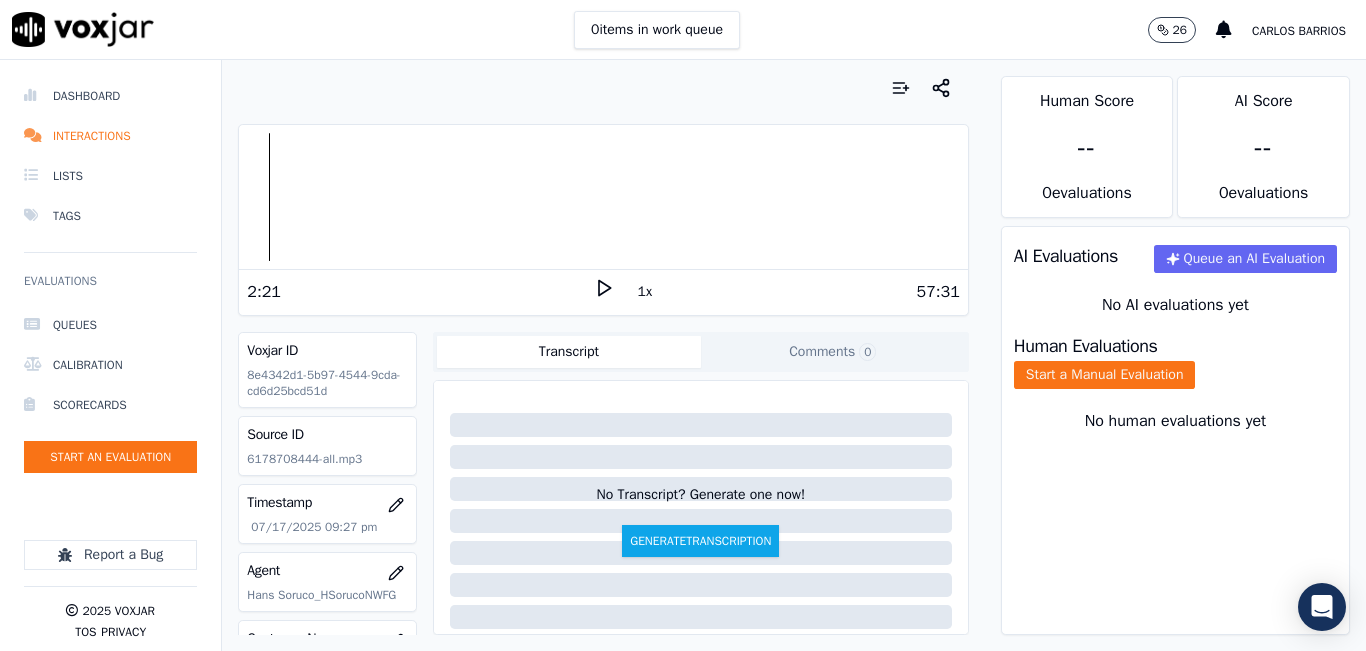 click at bounding box center [603, 197] 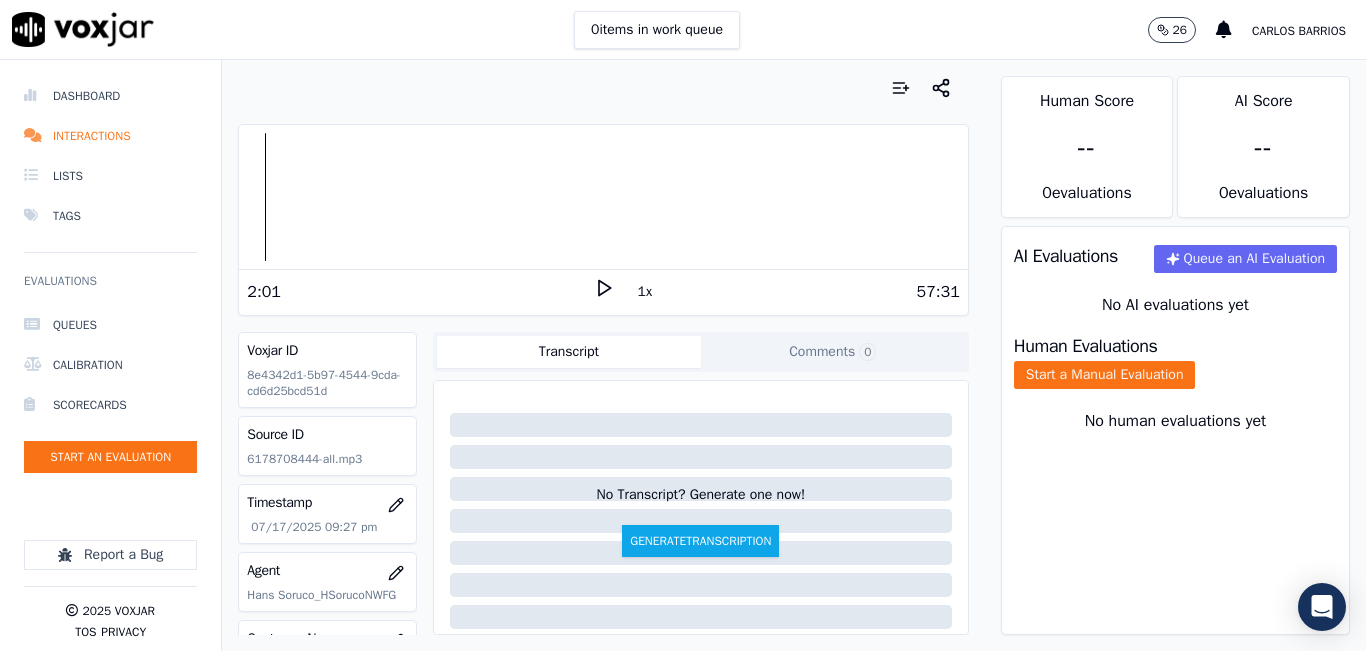 click at bounding box center (603, 197) 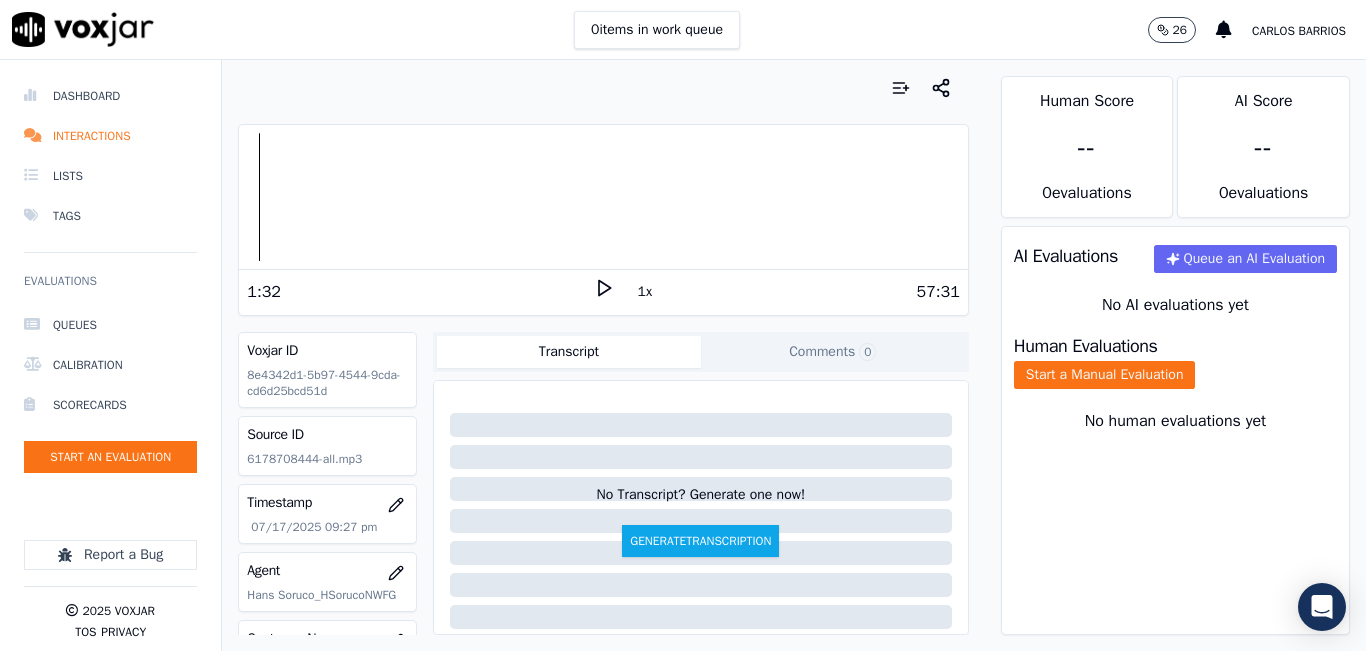 click on "1x" at bounding box center [645, 292] 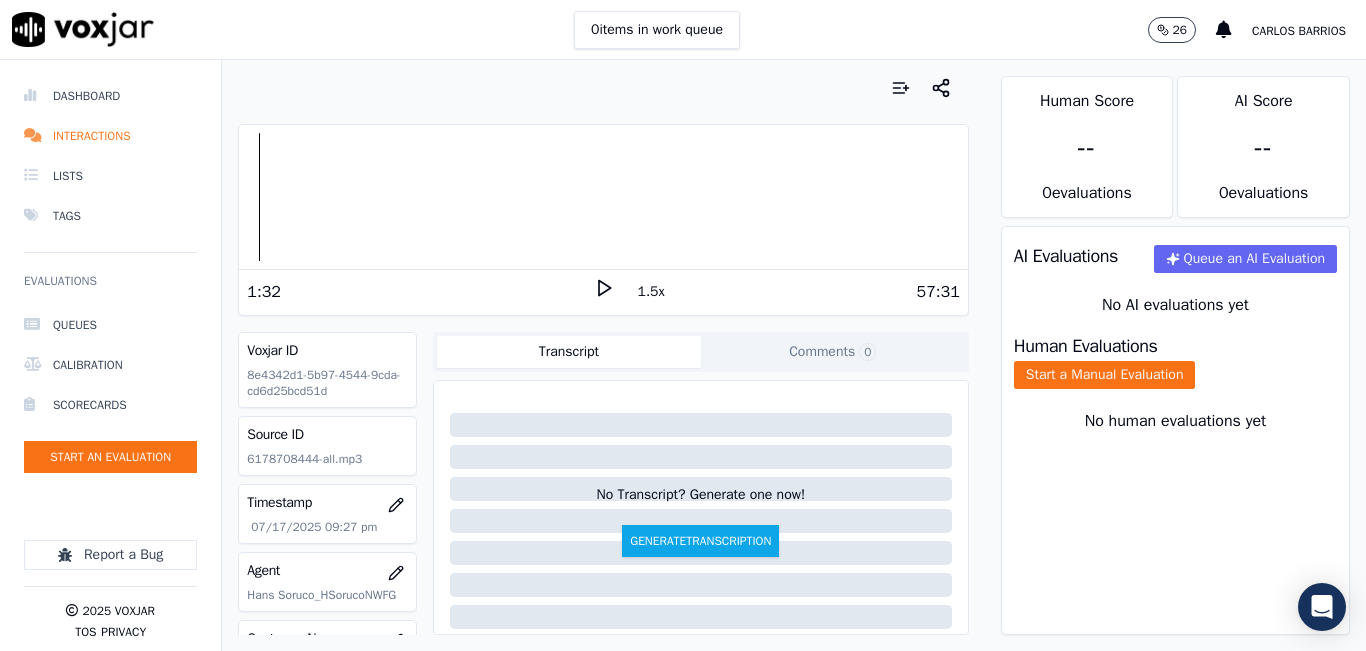 click on "1.5x" at bounding box center (651, 292) 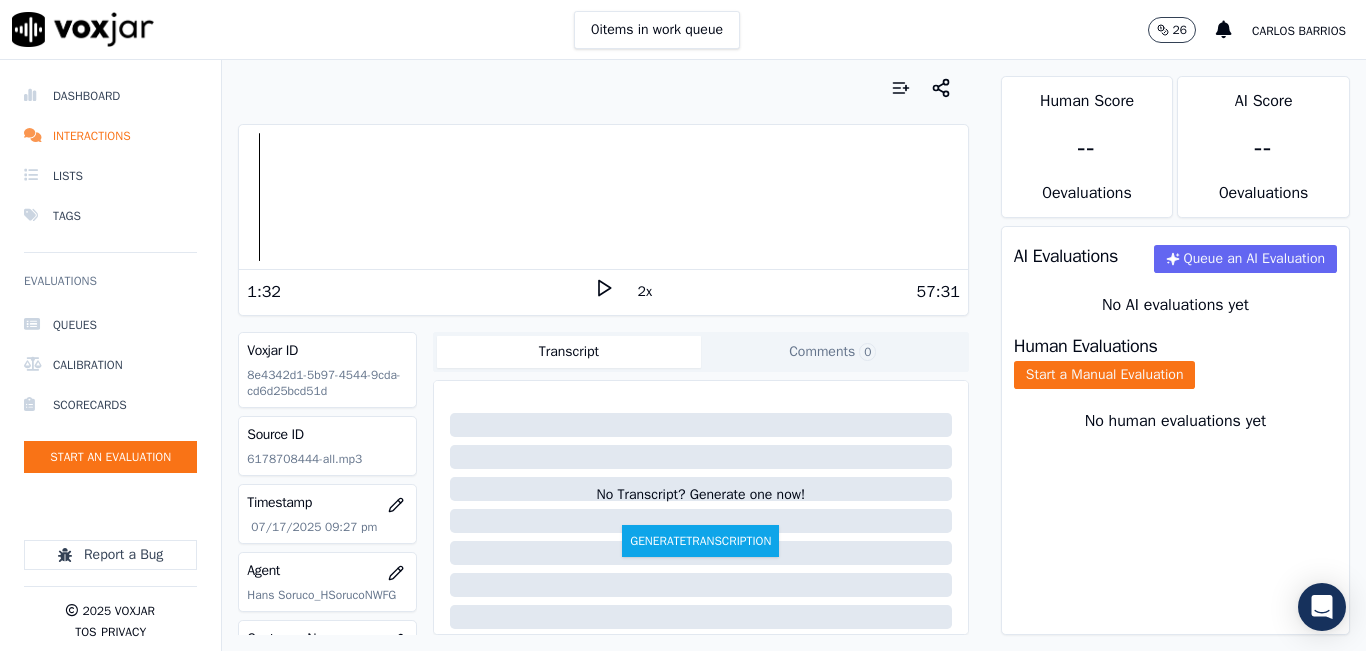 click on "57:31" at bounding box center (787, 292) 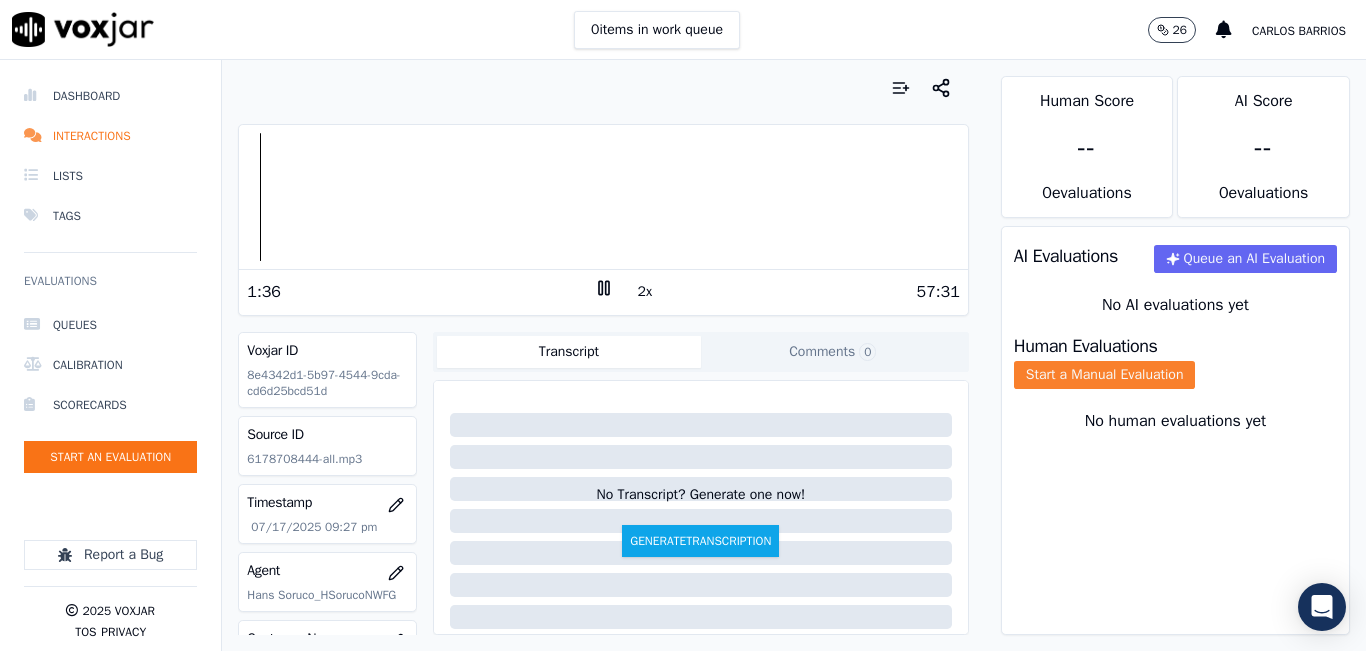 click on "Start a Manual Evaluation" 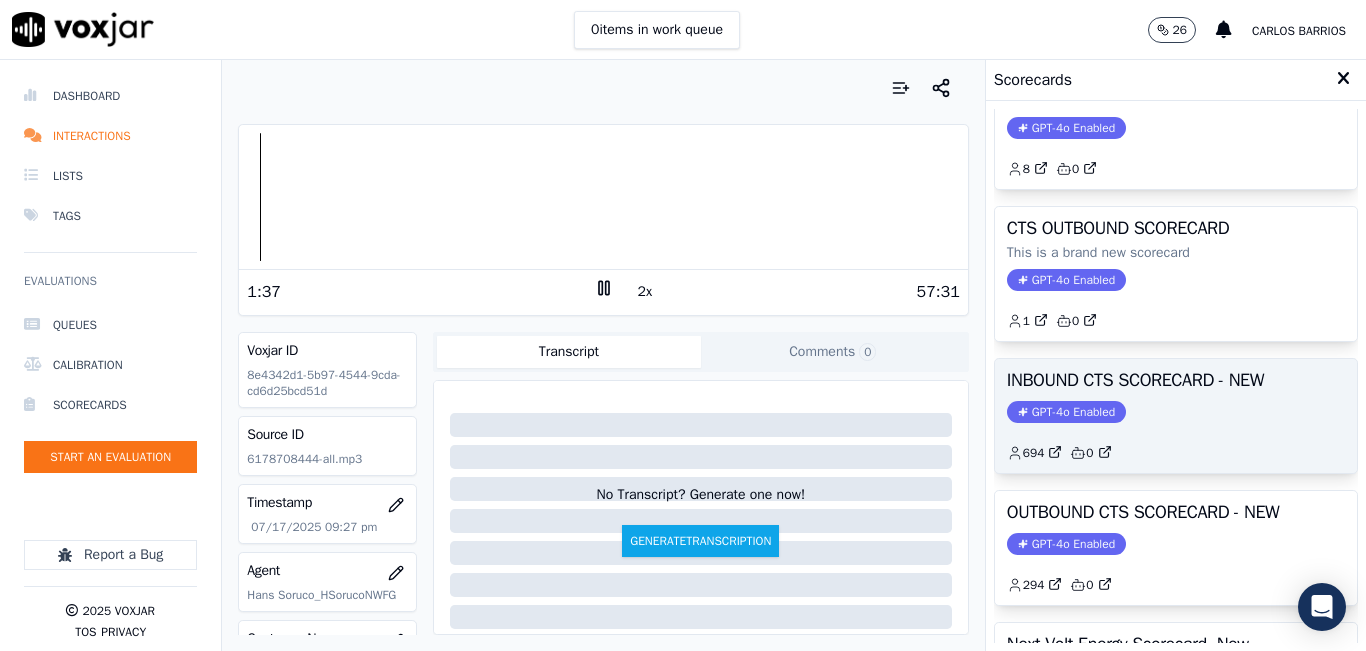 scroll, scrollTop: 100, scrollLeft: 0, axis: vertical 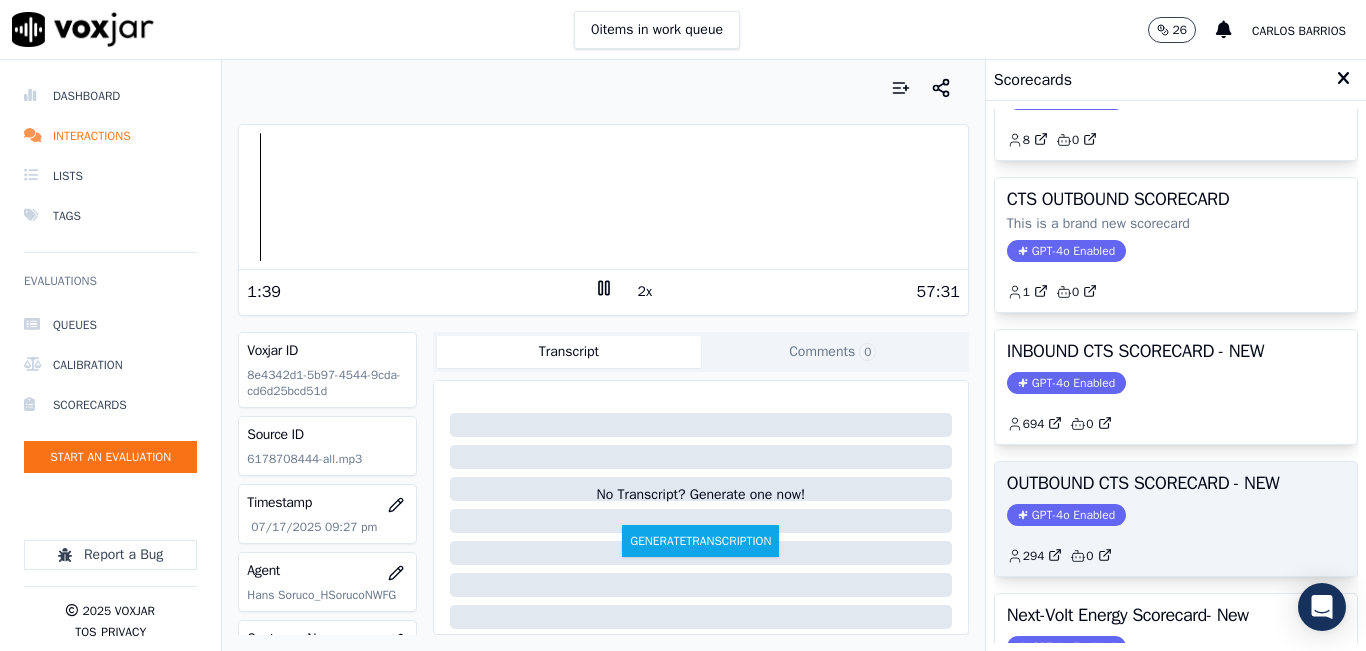 click on "OUTBOUND CTS SCORECARD - NEW" at bounding box center [1176, 483] 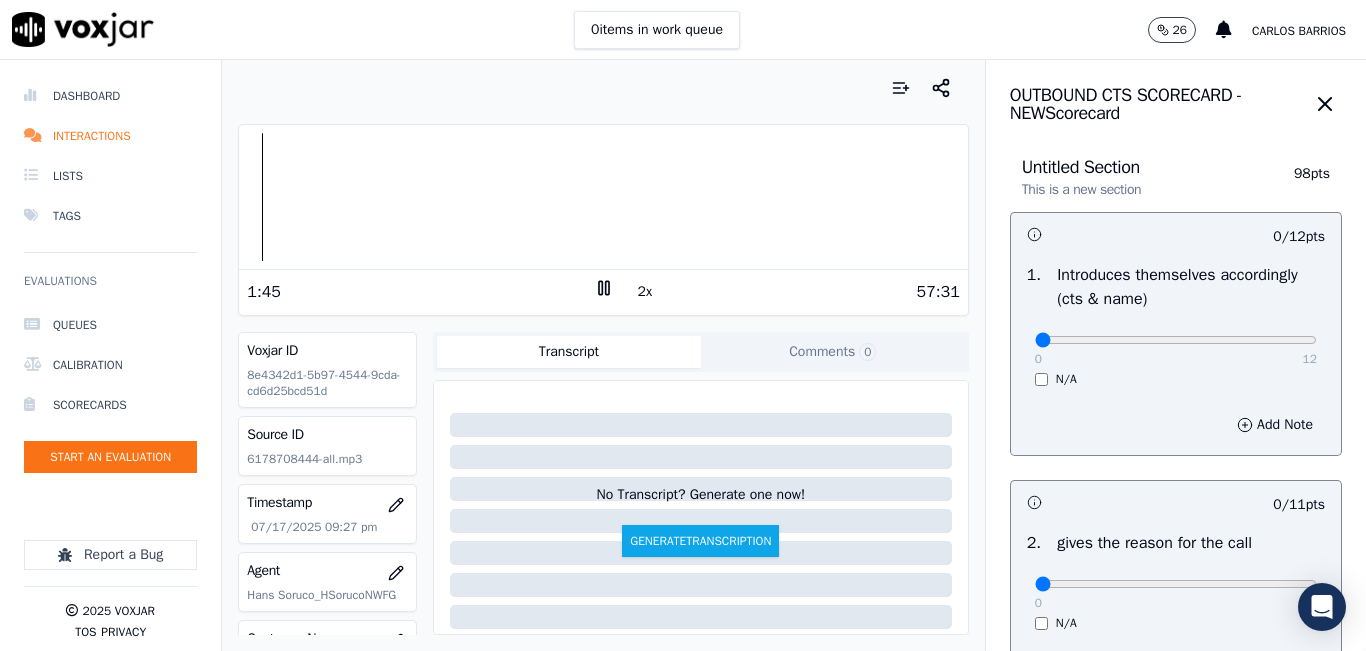 click at bounding box center (603, 197) 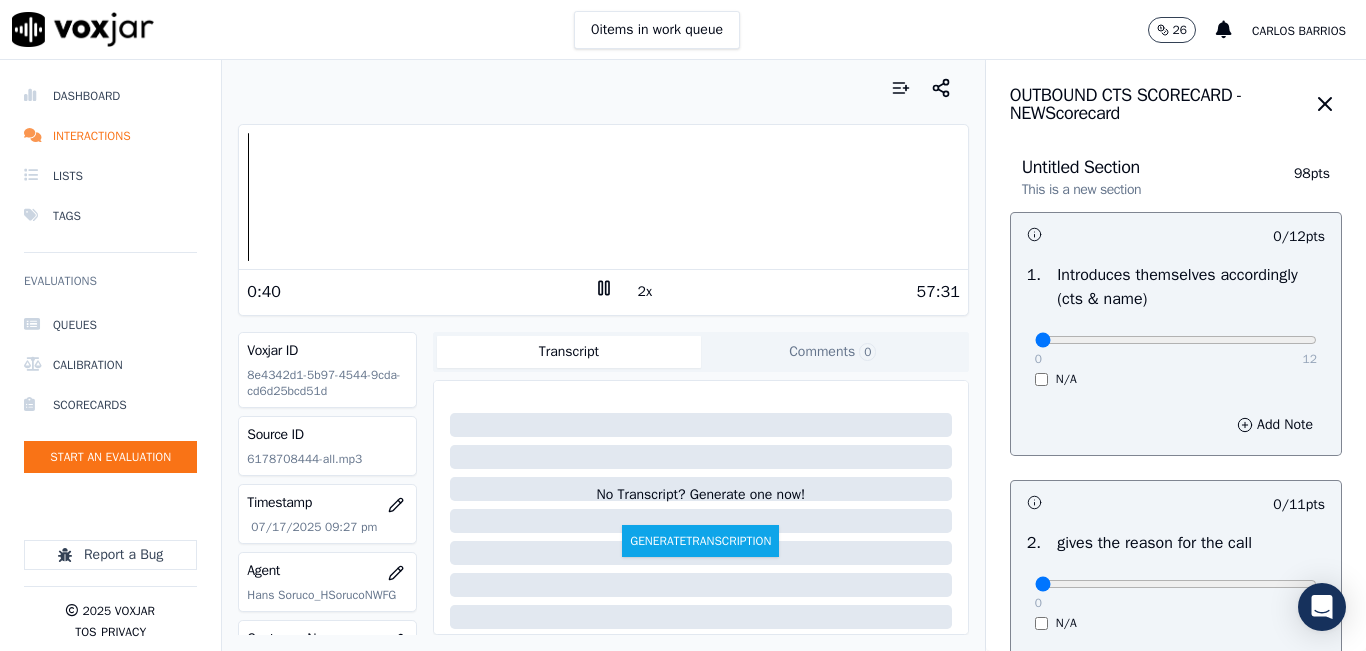 click at bounding box center (603, 197) 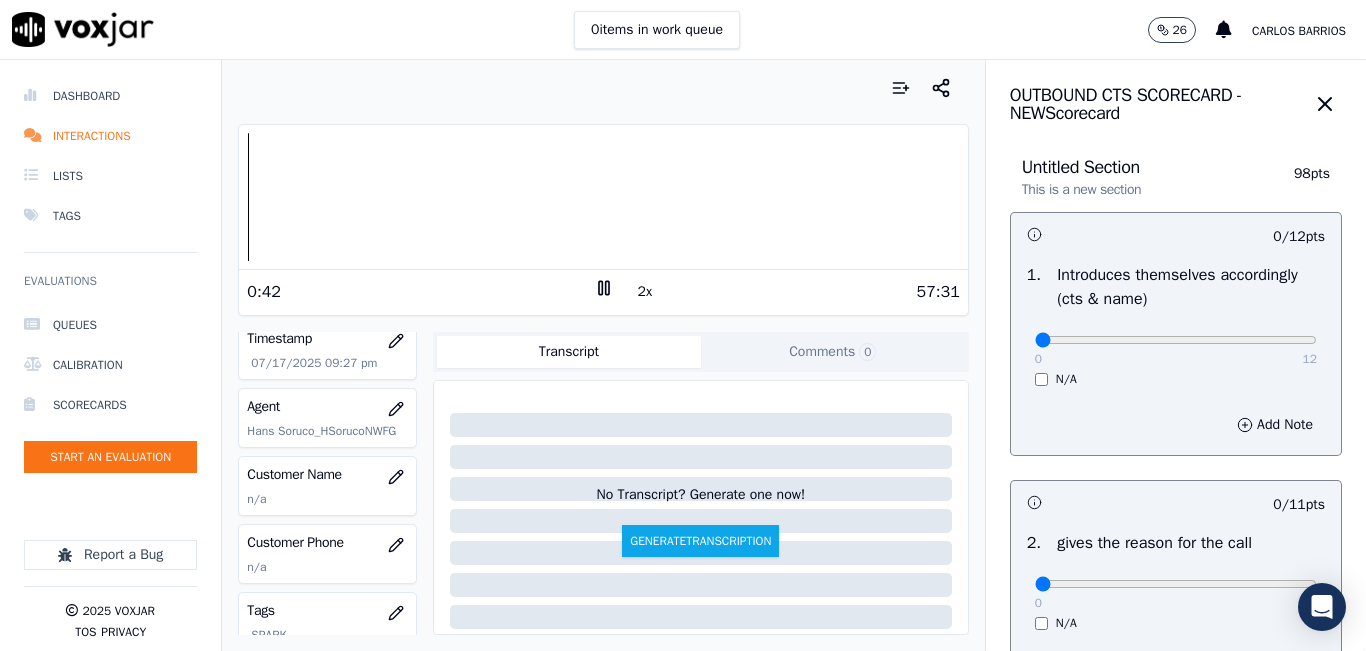 scroll, scrollTop: 200, scrollLeft: 0, axis: vertical 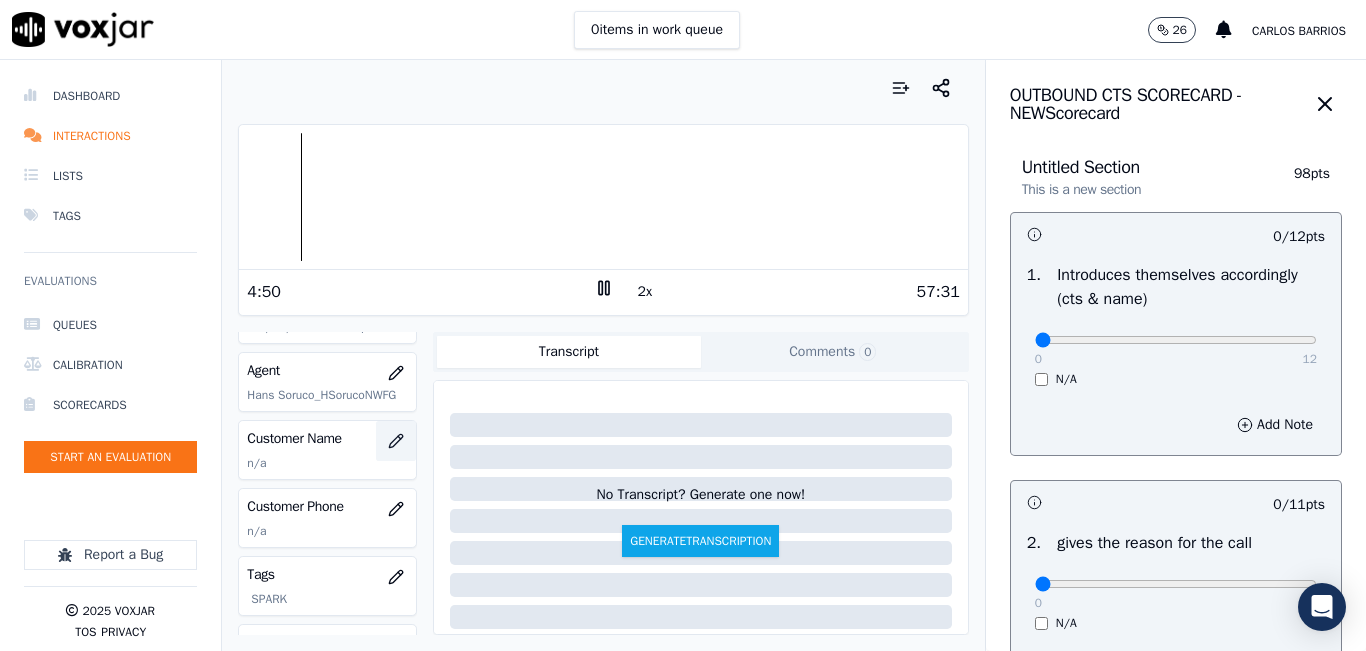 click at bounding box center (396, 441) 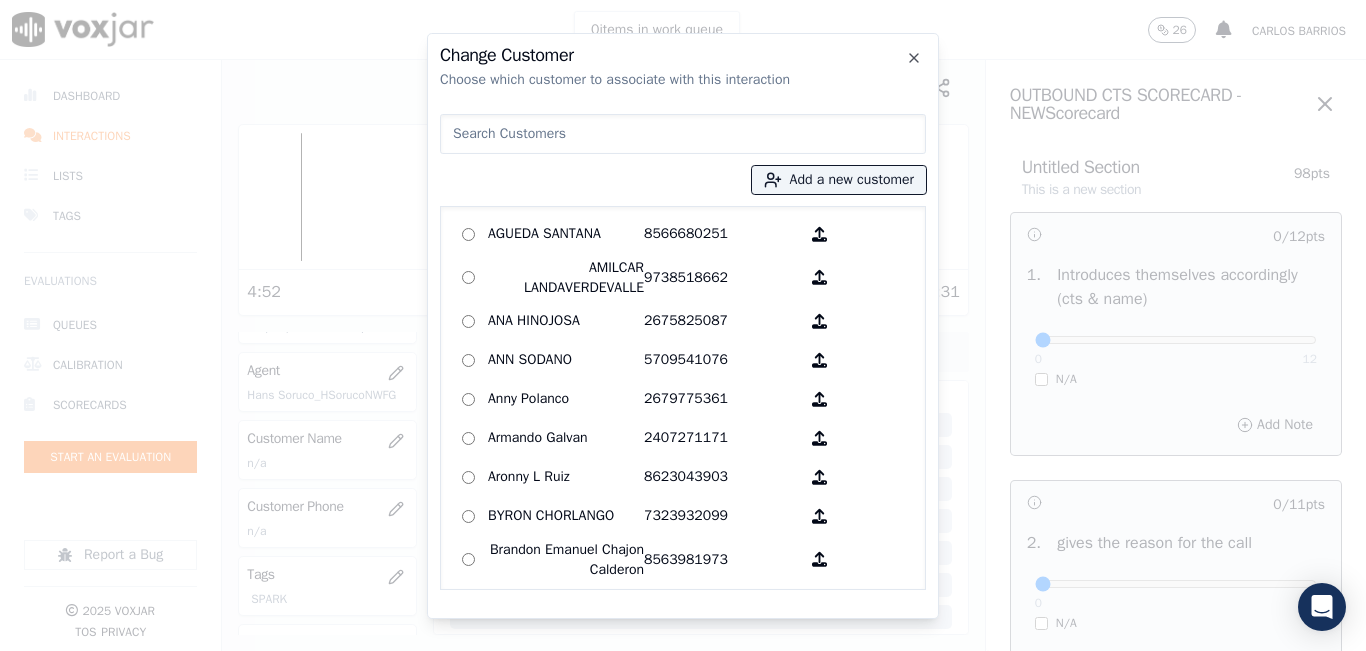 click at bounding box center [683, 134] 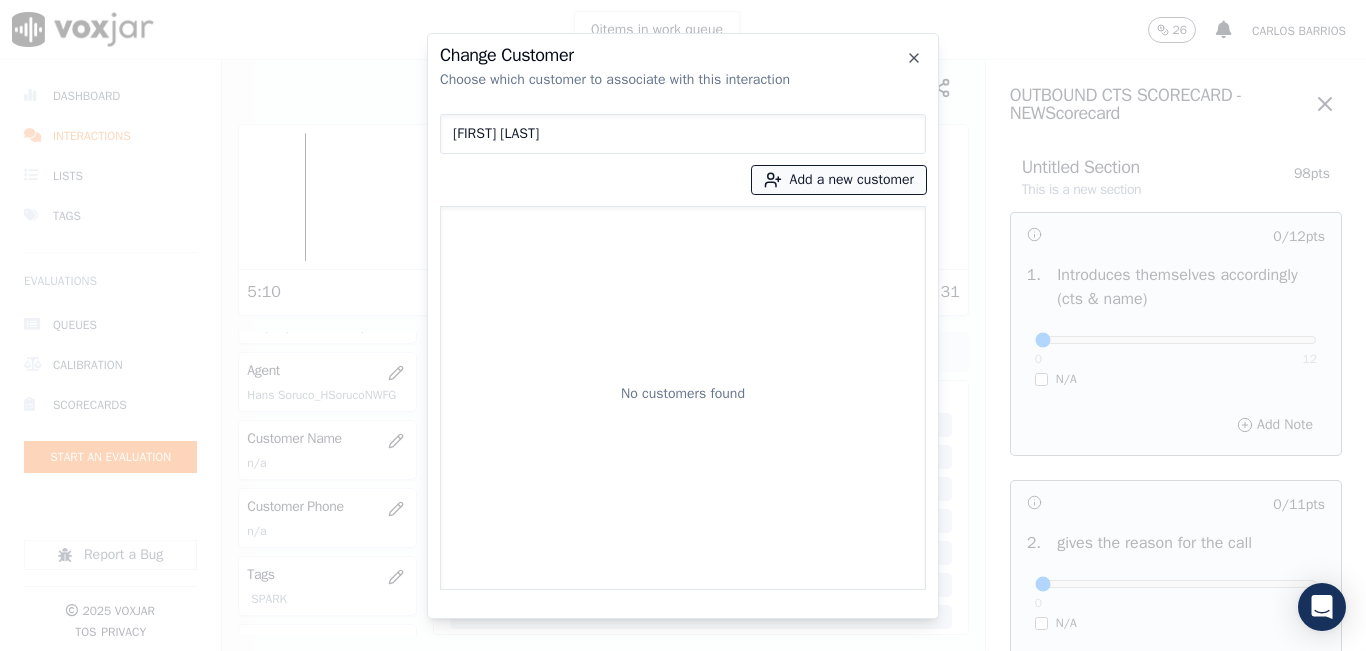 type on "[FIRST] [LAST]" 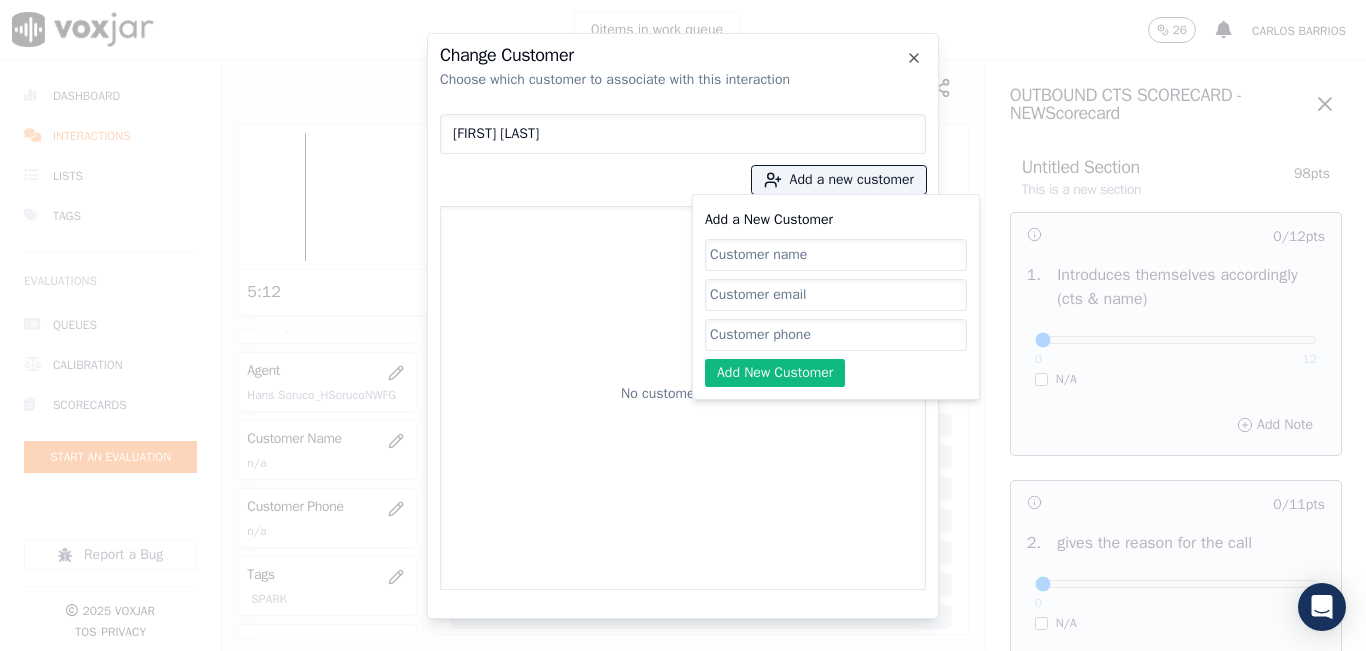 click on "Add a New Customer" 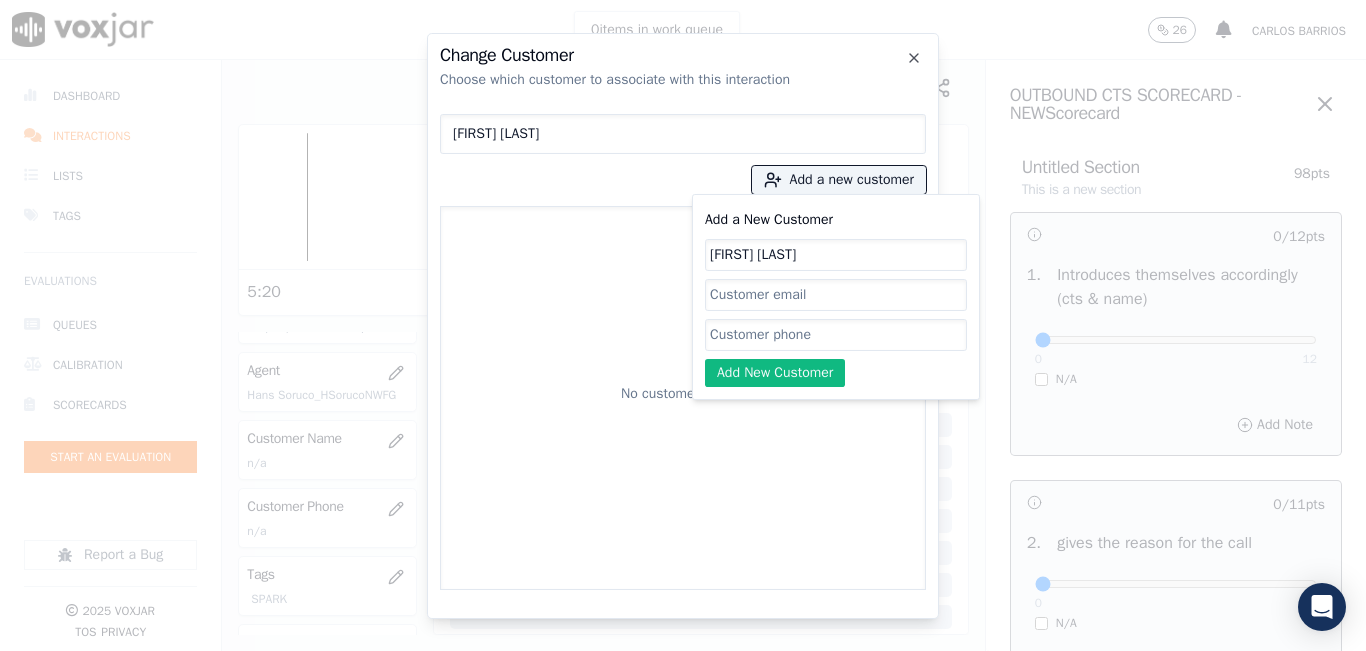 type on "[FIRST] [LAST]" 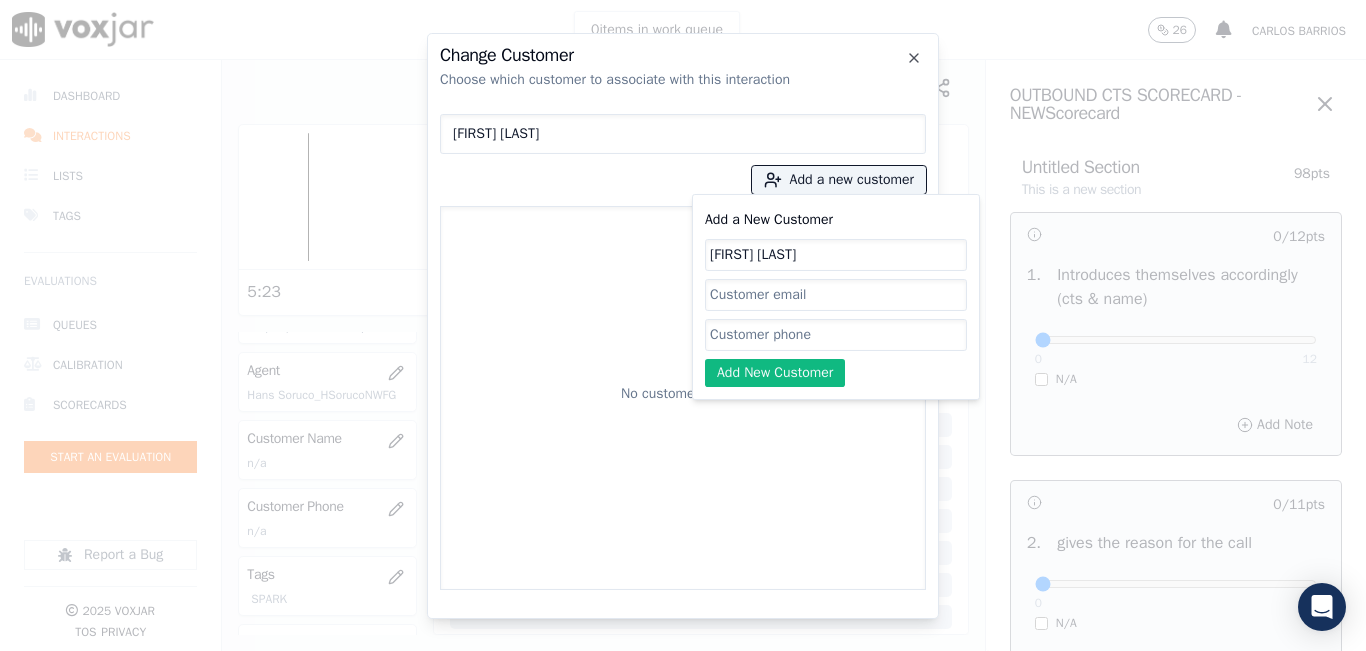 paste on "6178708444" 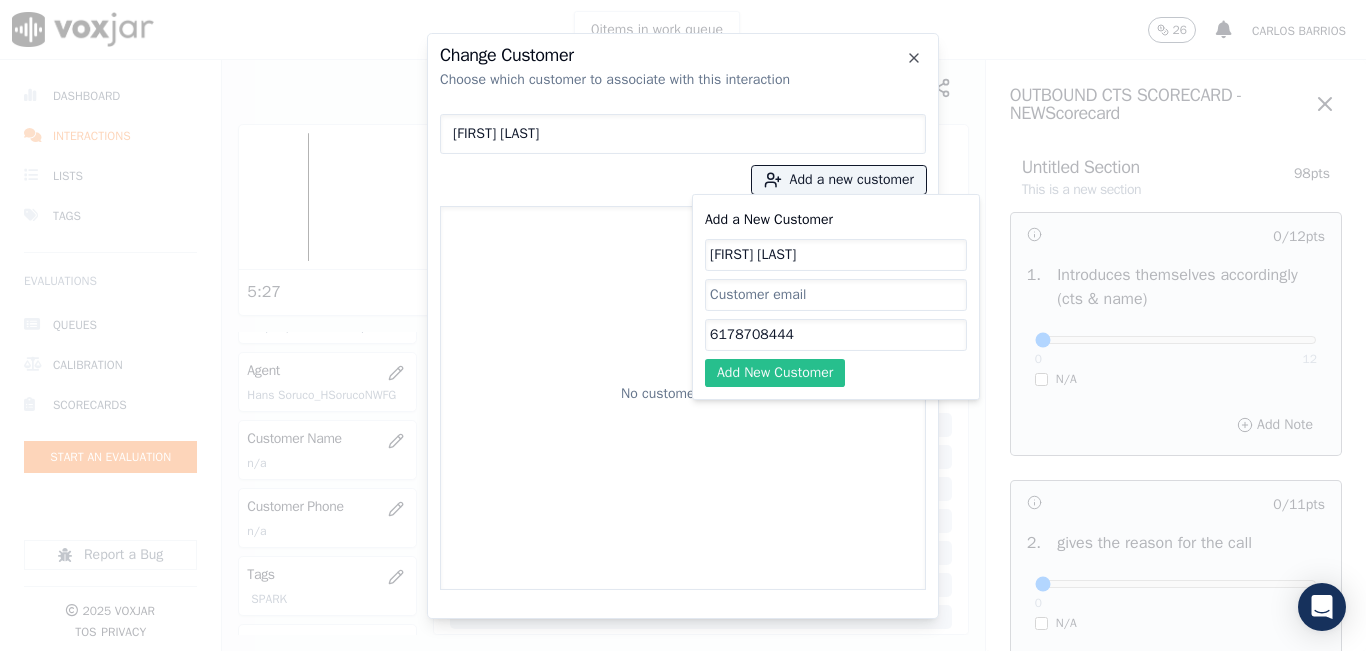 type on "6178708444" 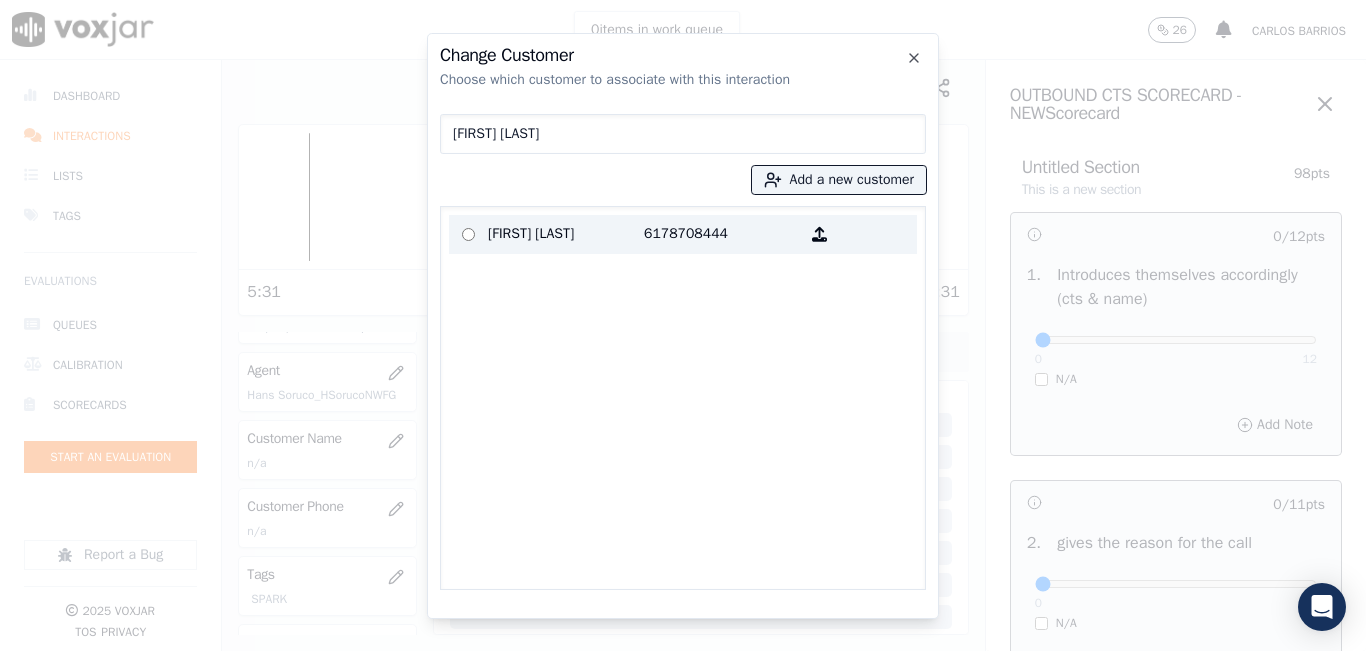 click on "6178708444" at bounding box center [722, 234] 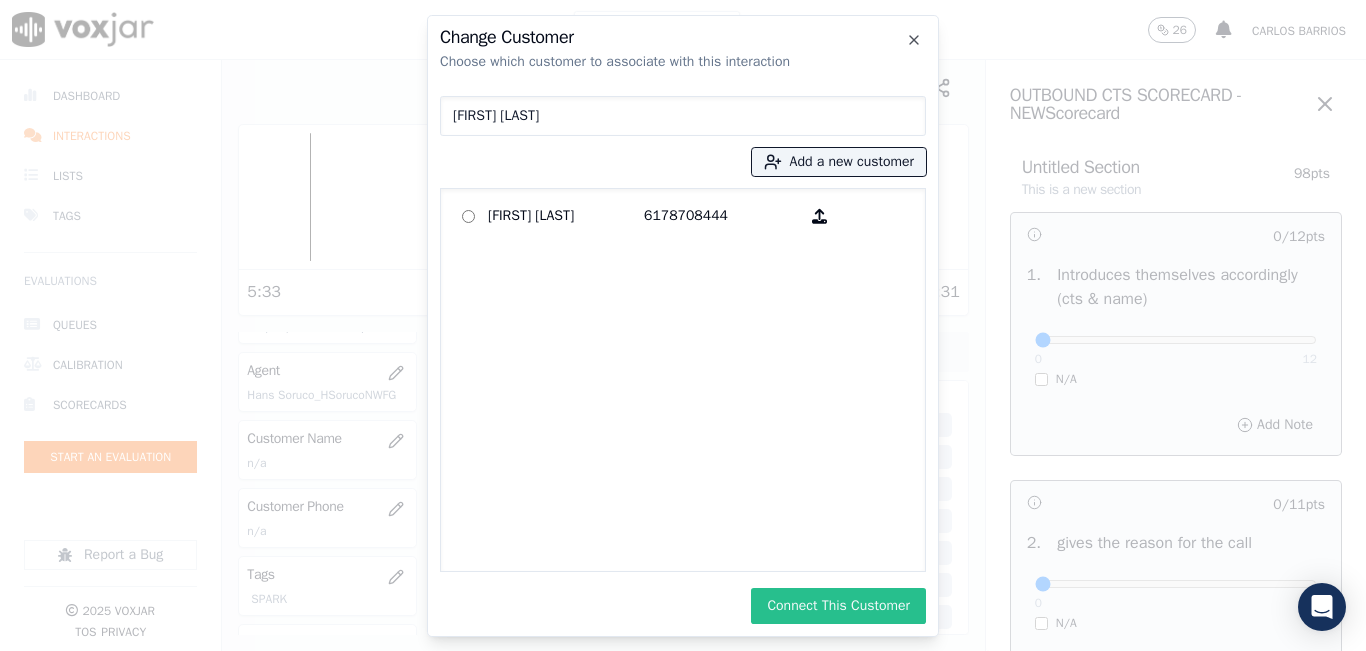 click on "Connect This Customer" at bounding box center [838, 606] 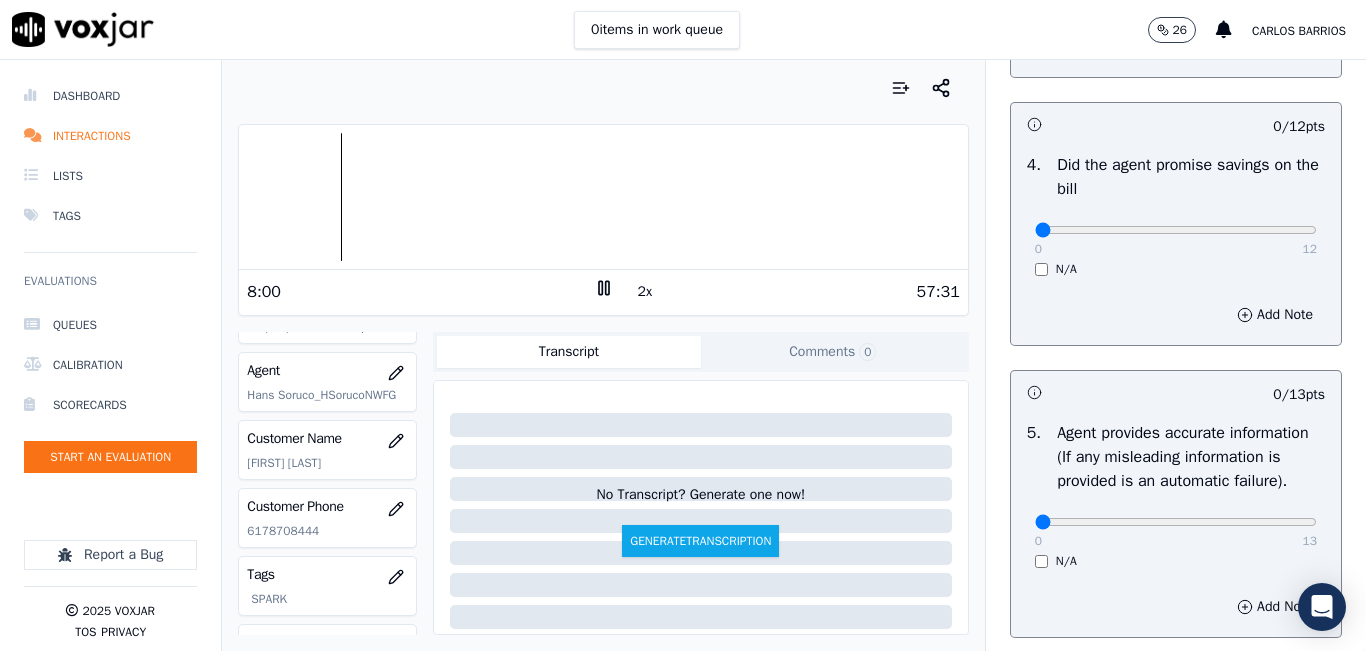 scroll, scrollTop: 900, scrollLeft: 0, axis: vertical 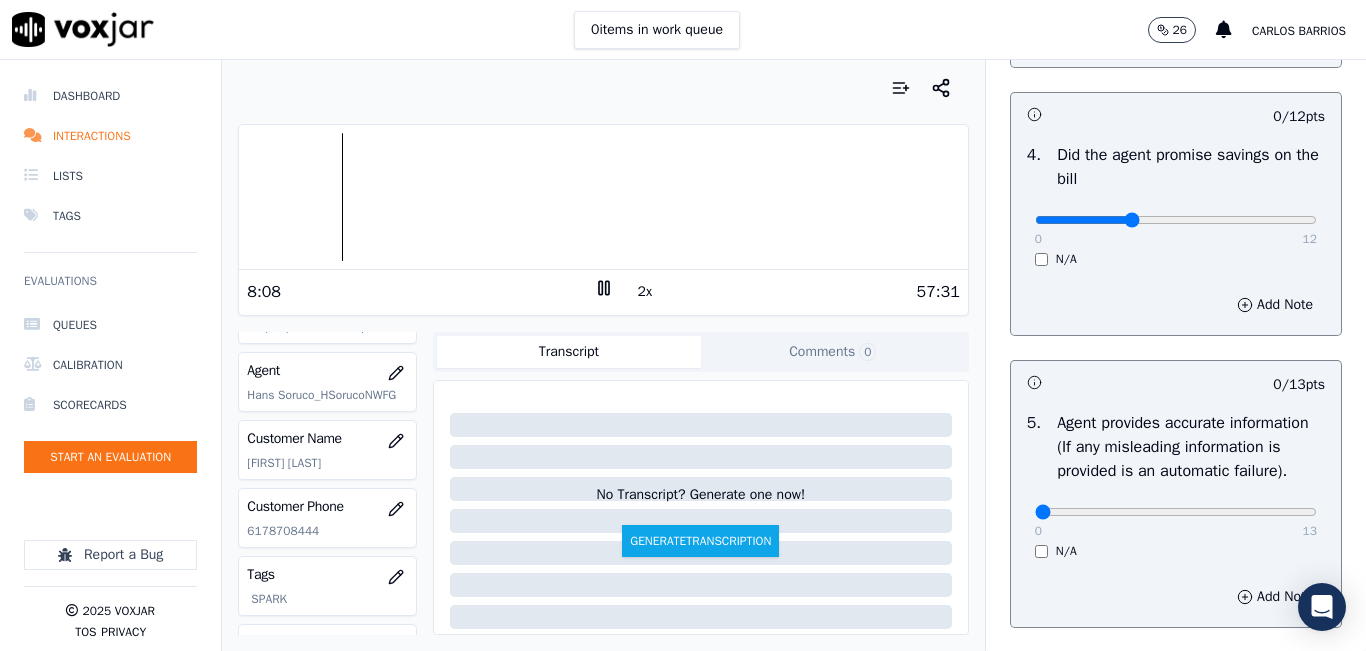 click at bounding box center [1176, -560] 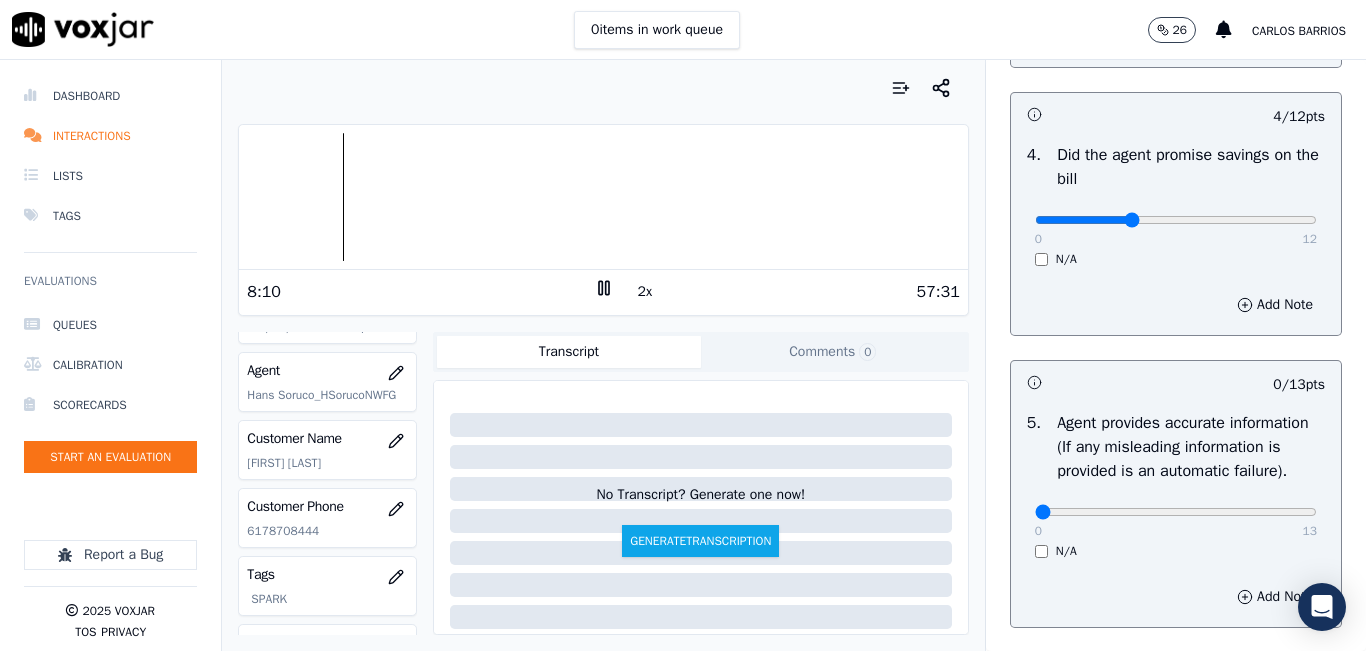 click on "0   12" at bounding box center (1176, 219) 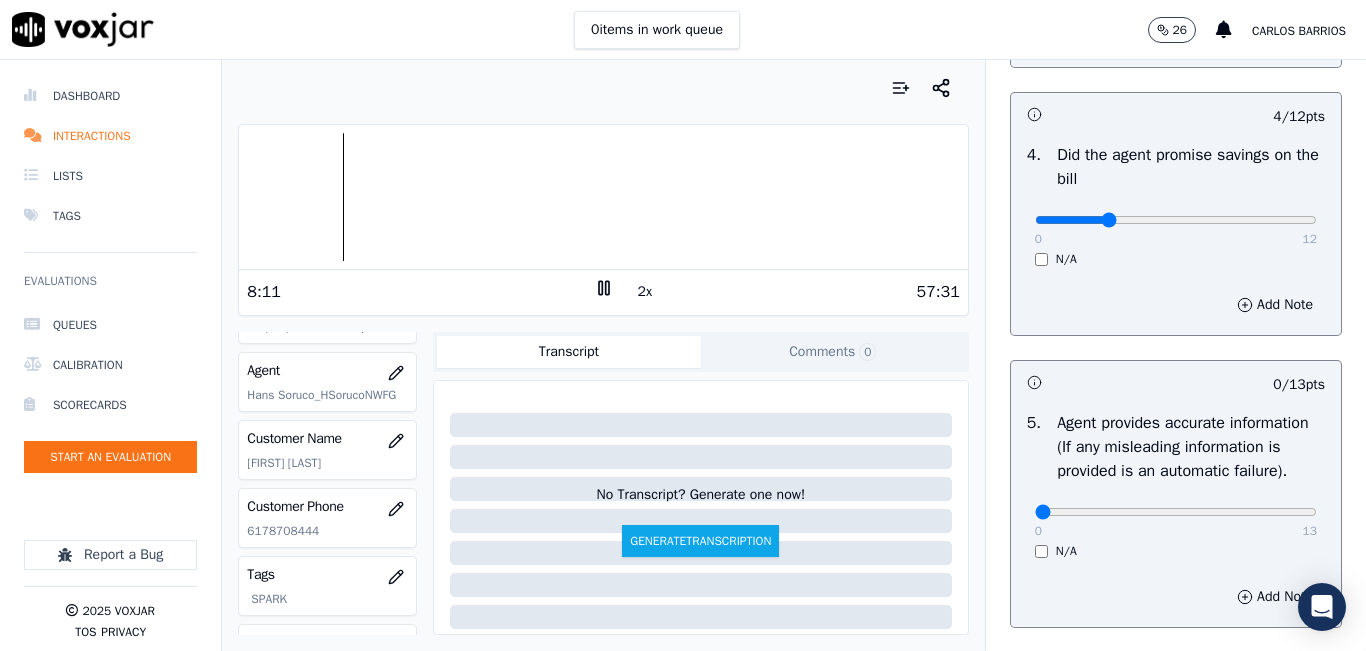 type on "3" 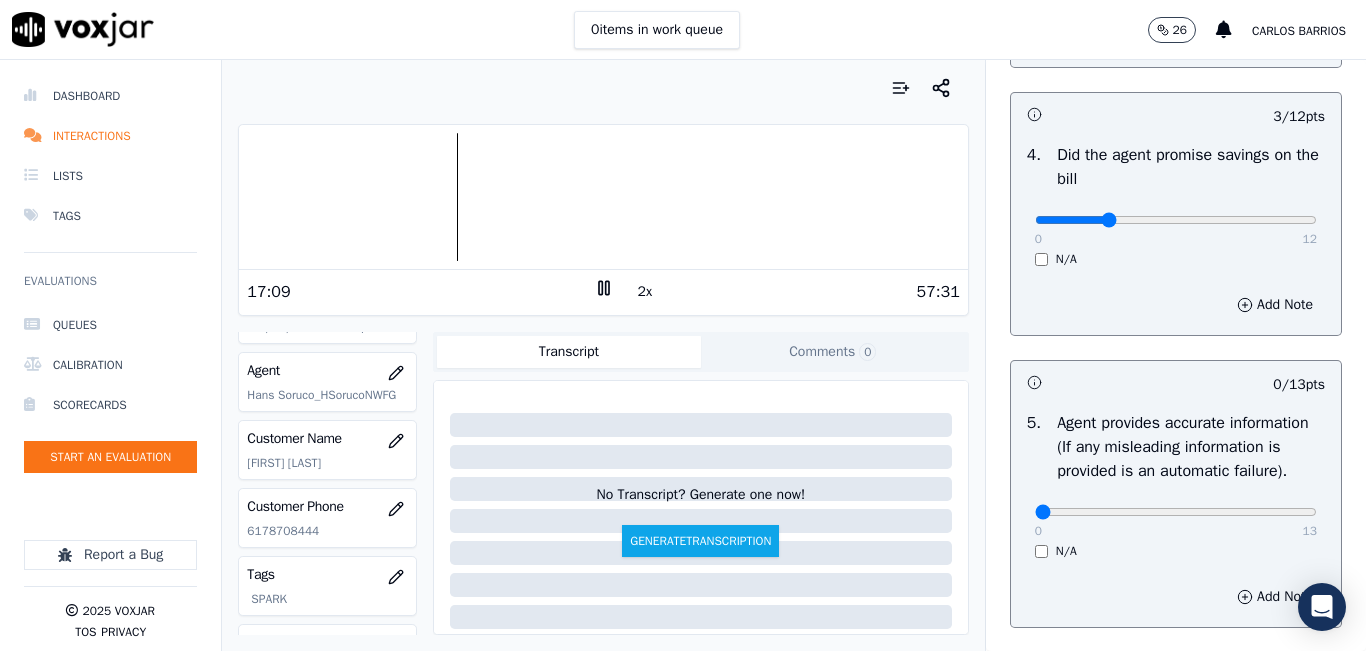 click at bounding box center (603, 197) 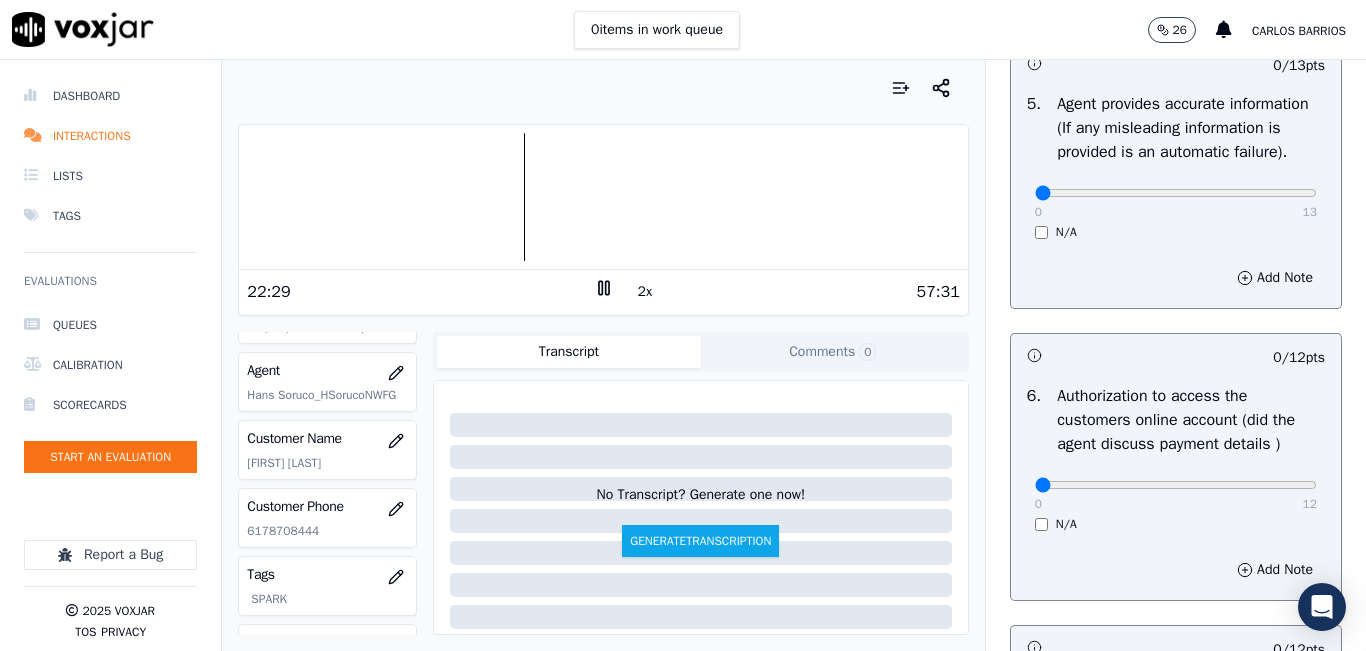 scroll, scrollTop: 1218, scrollLeft: 0, axis: vertical 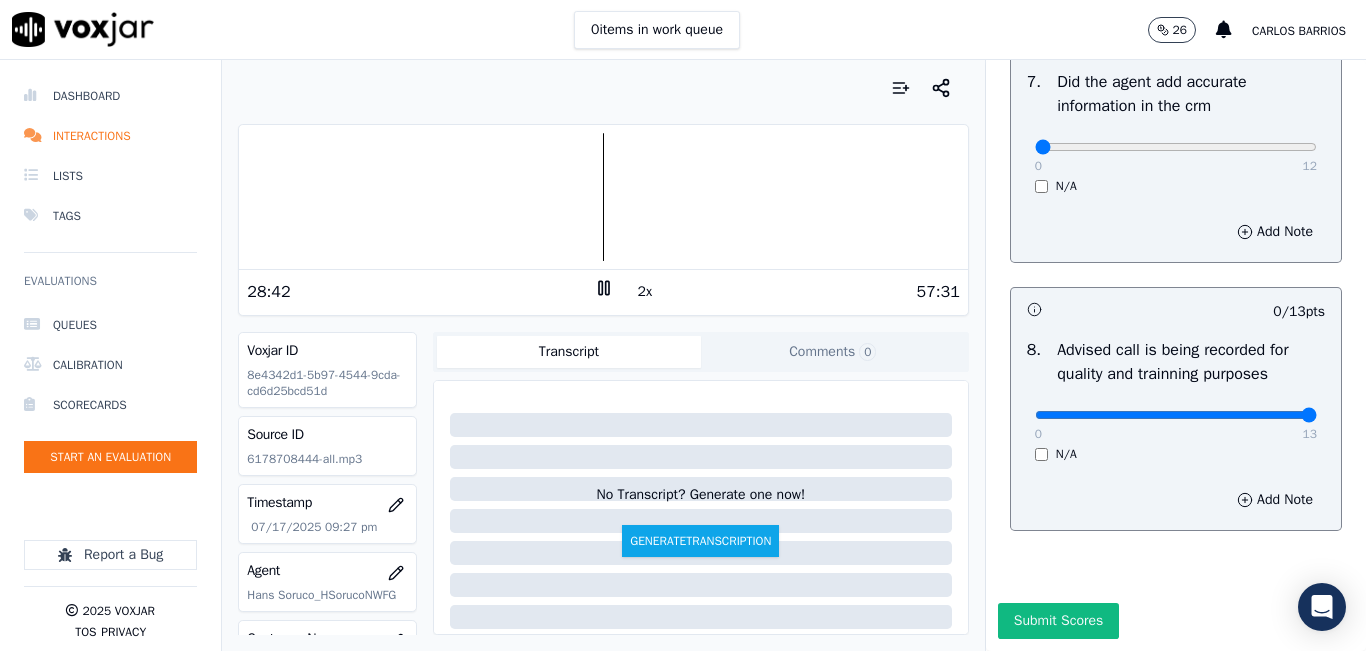 drag, startPoint x: 1241, startPoint y: 369, endPoint x: 1345, endPoint y: 369, distance: 104 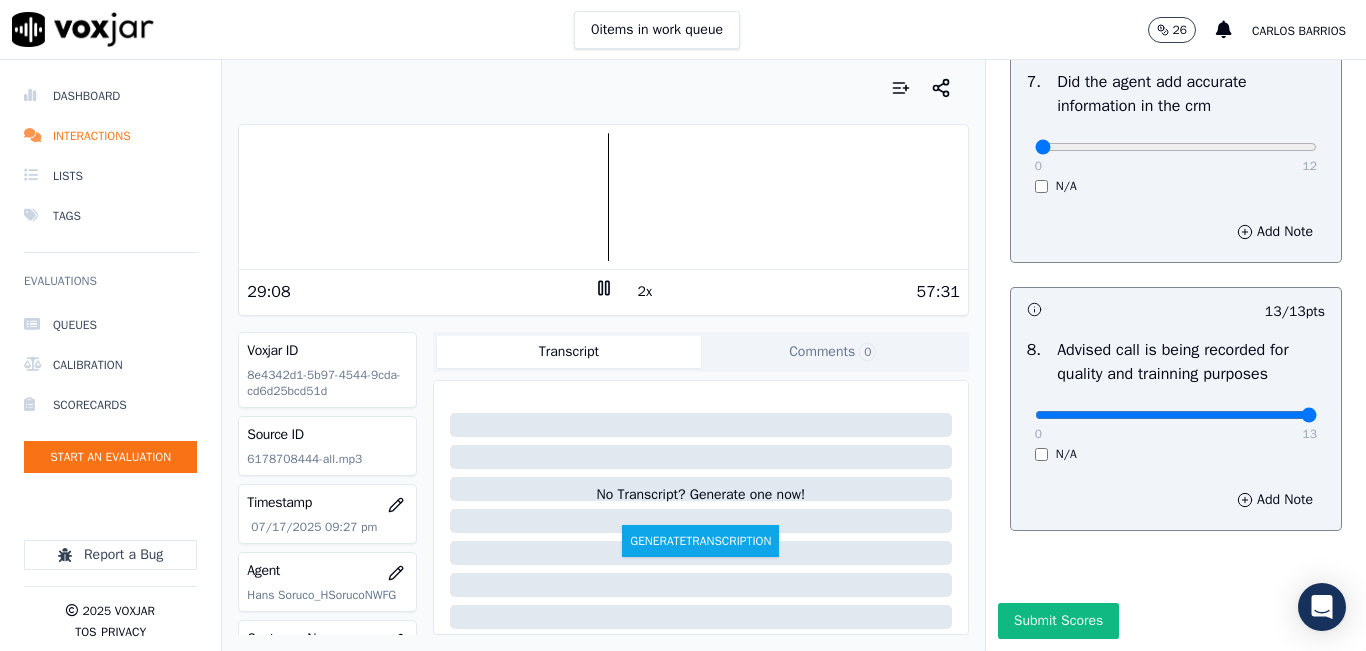 click on "2x" at bounding box center [645, 292] 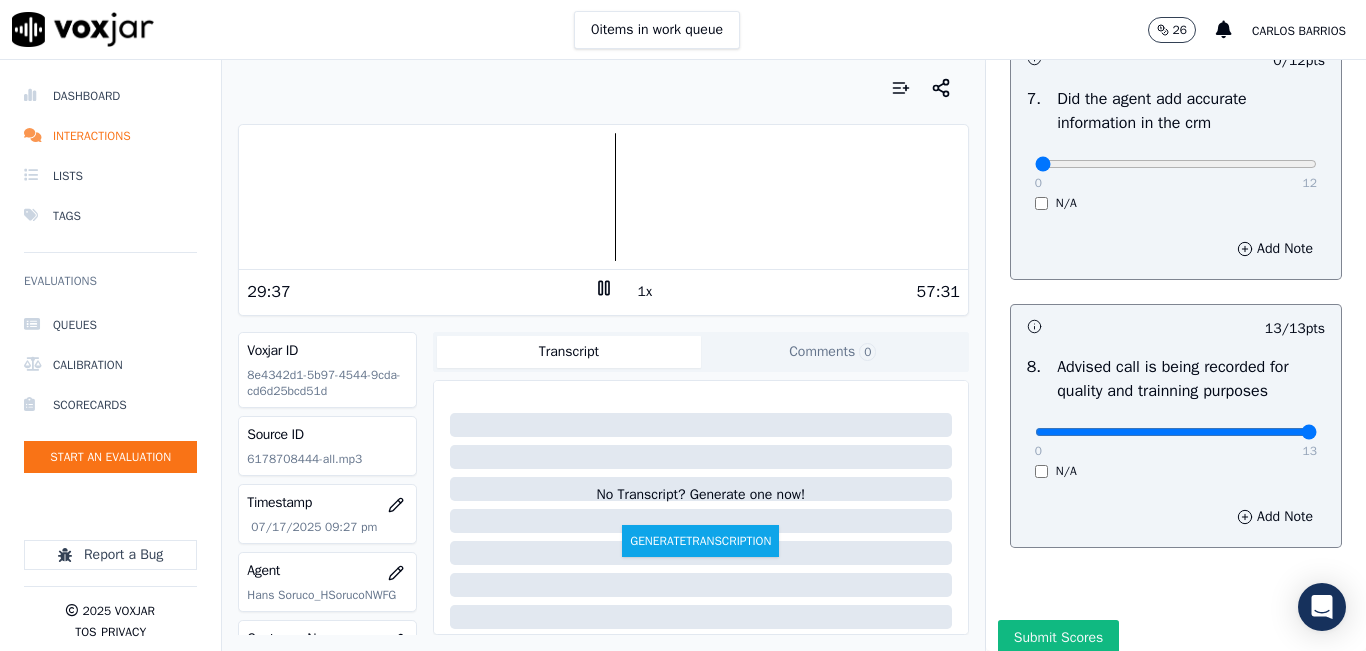 scroll, scrollTop: 1718, scrollLeft: 0, axis: vertical 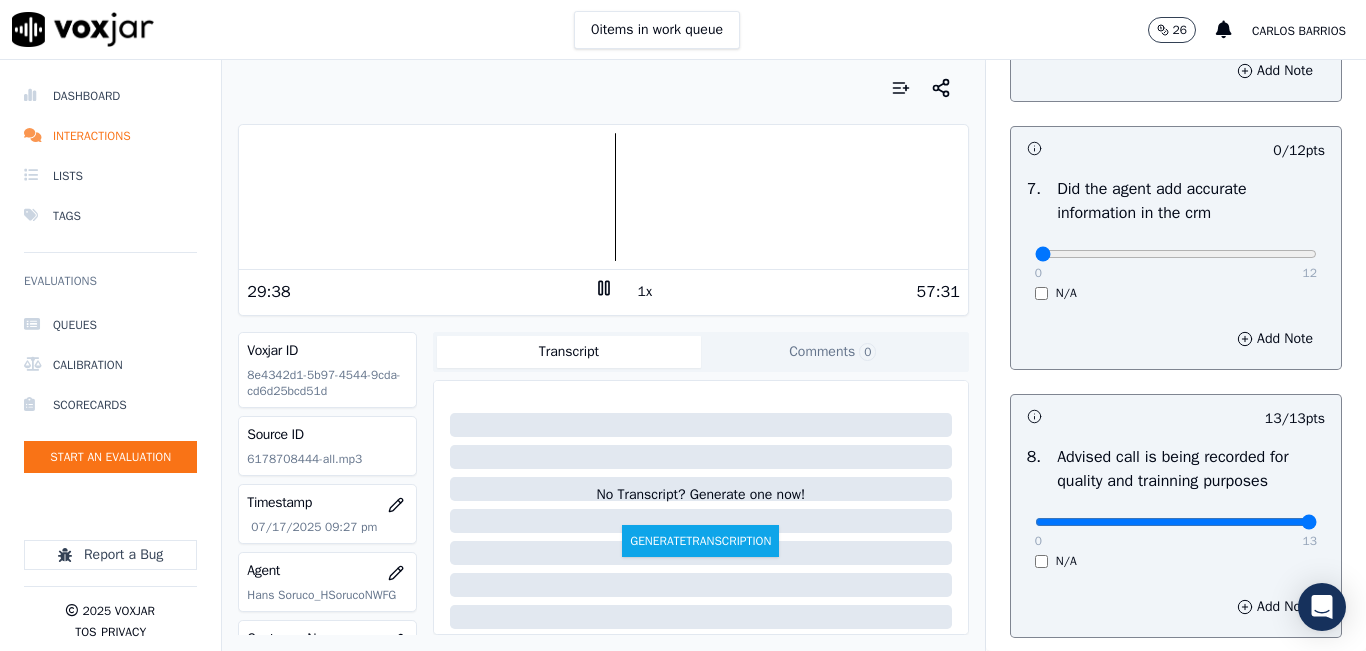 click on "57:31" at bounding box center (787, 292) 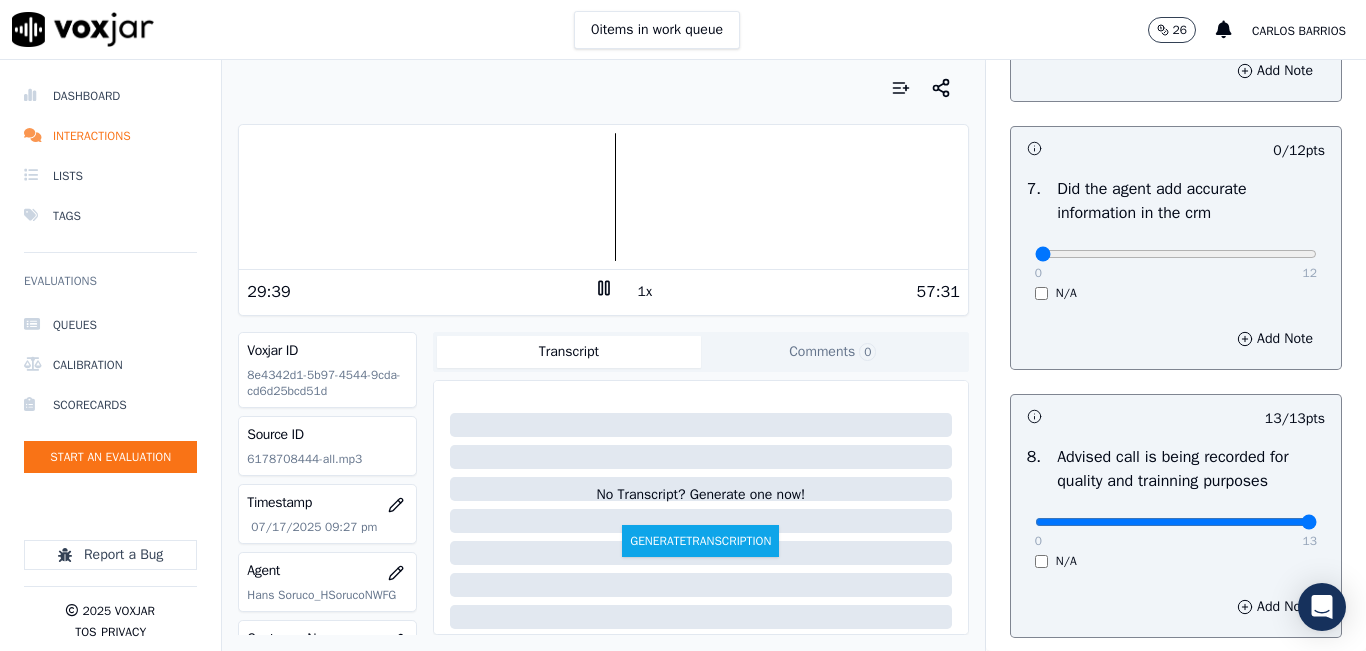 click on "1x" at bounding box center [645, 292] 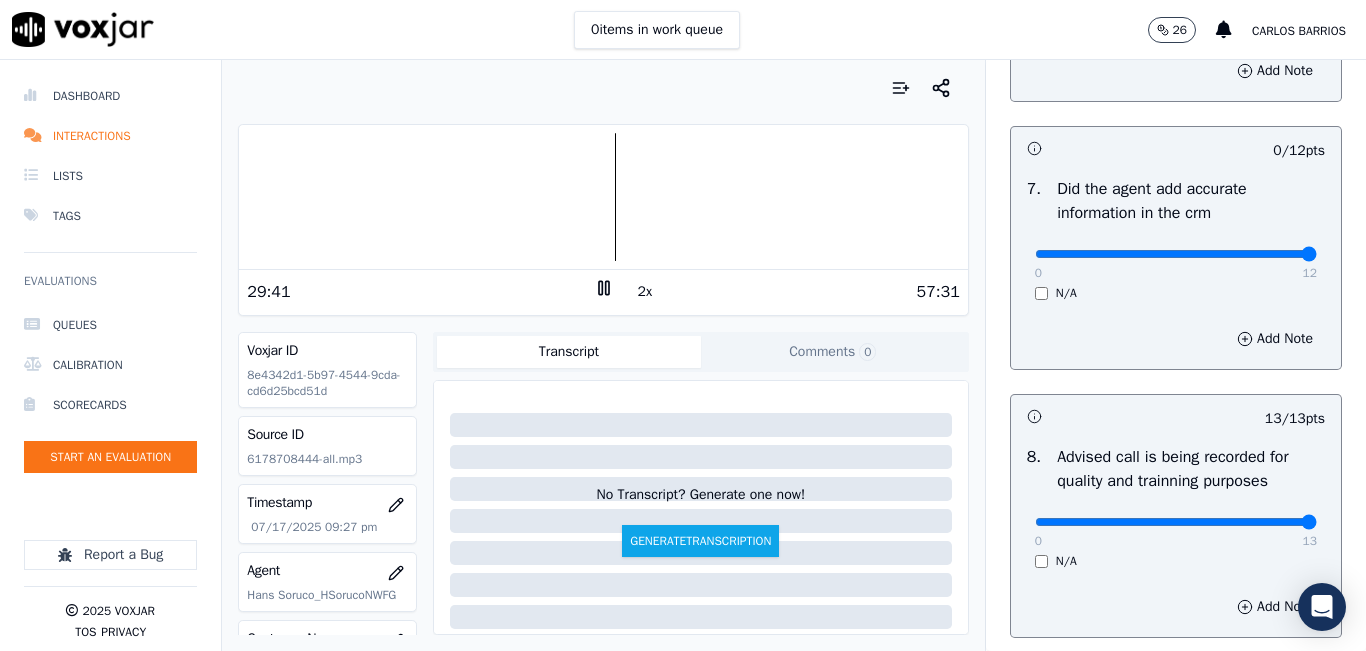 type on "12" 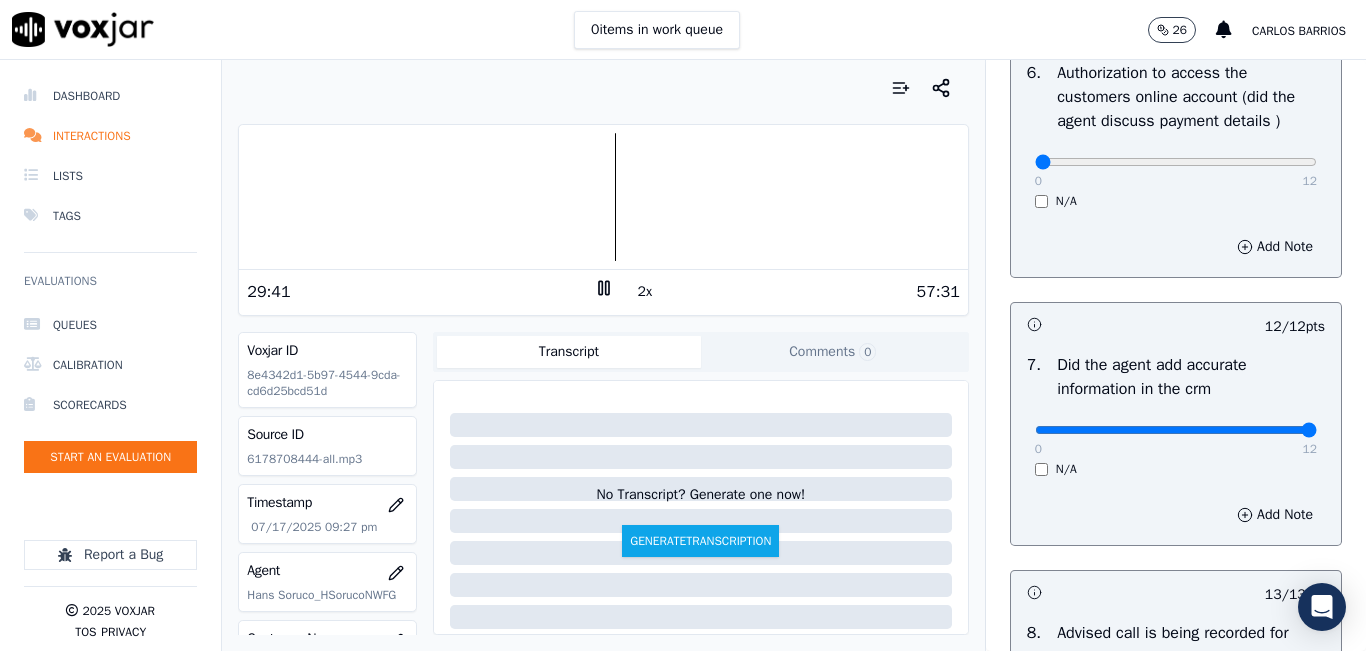 scroll, scrollTop: 1318, scrollLeft: 0, axis: vertical 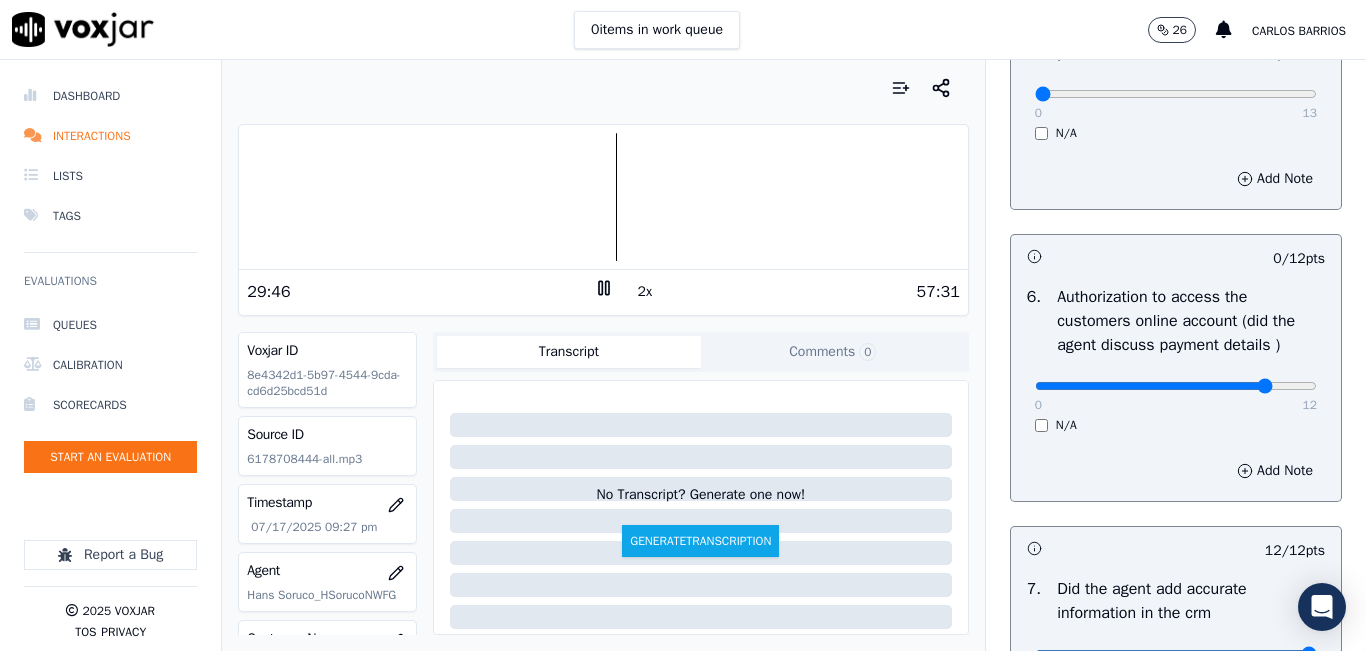 type on "10" 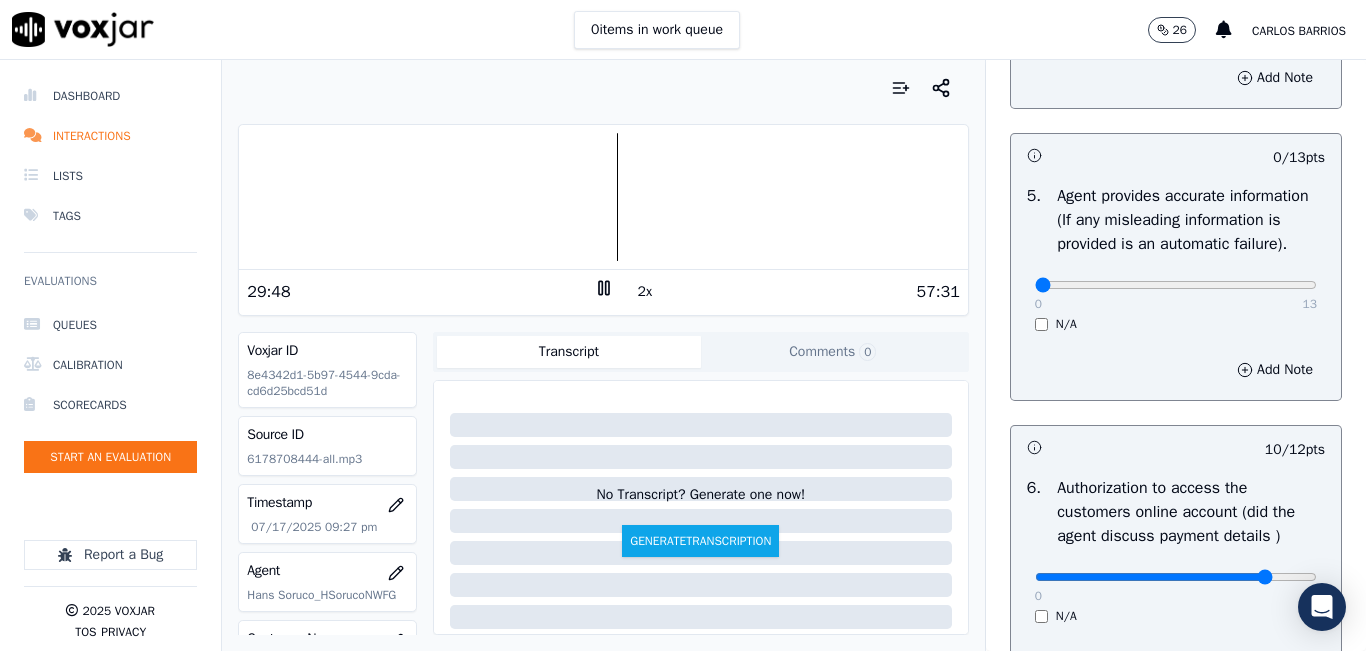 scroll, scrollTop: 1118, scrollLeft: 0, axis: vertical 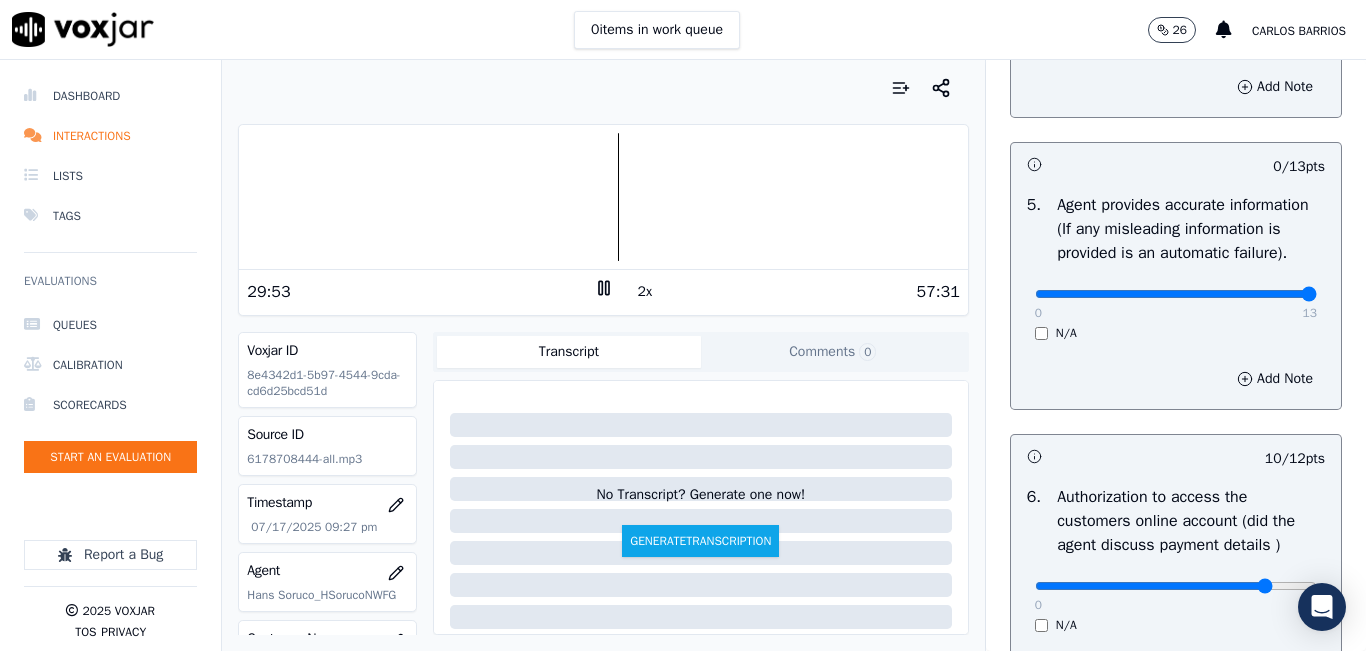 type on "13" 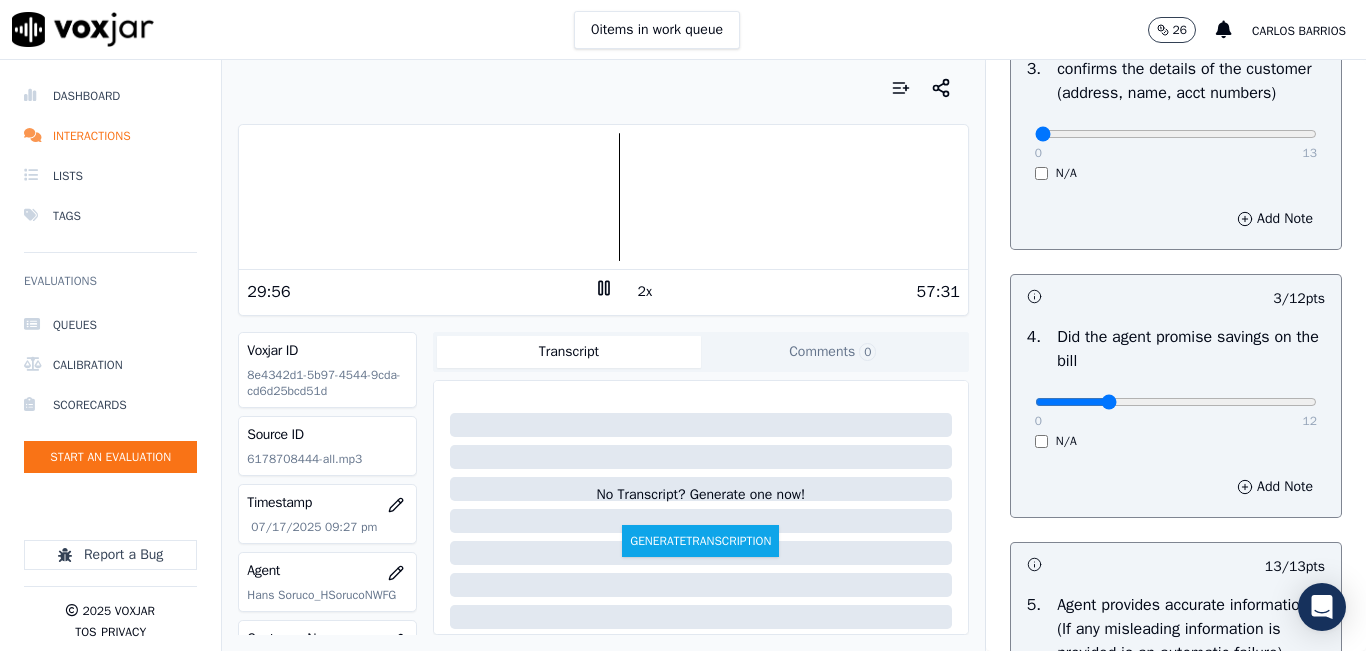 scroll, scrollTop: 518, scrollLeft: 0, axis: vertical 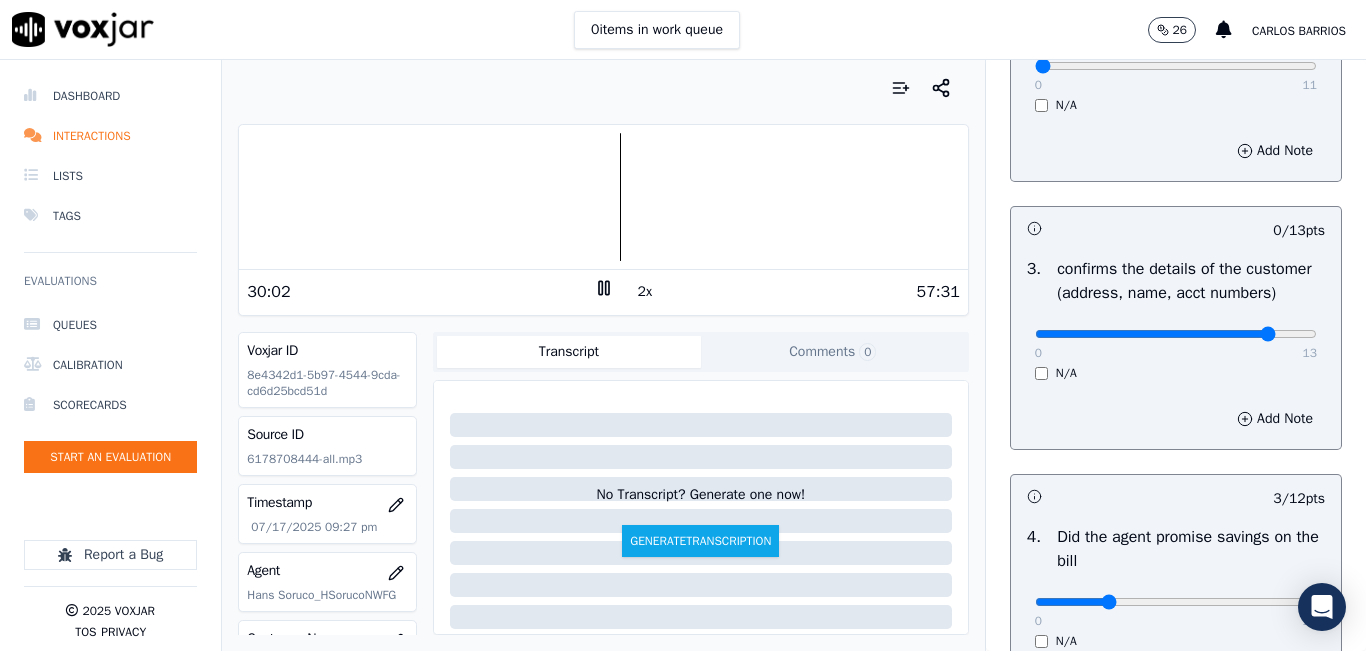 type on "11" 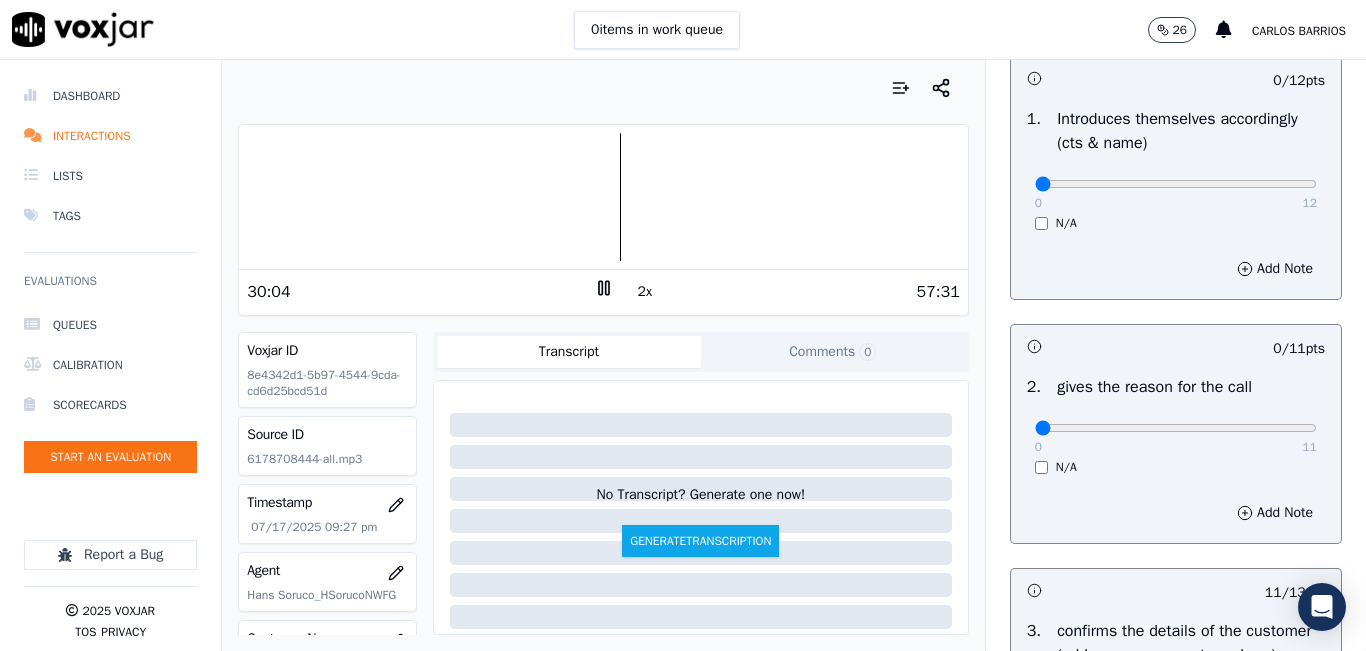 scroll, scrollTop: 118, scrollLeft: 0, axis: vertical 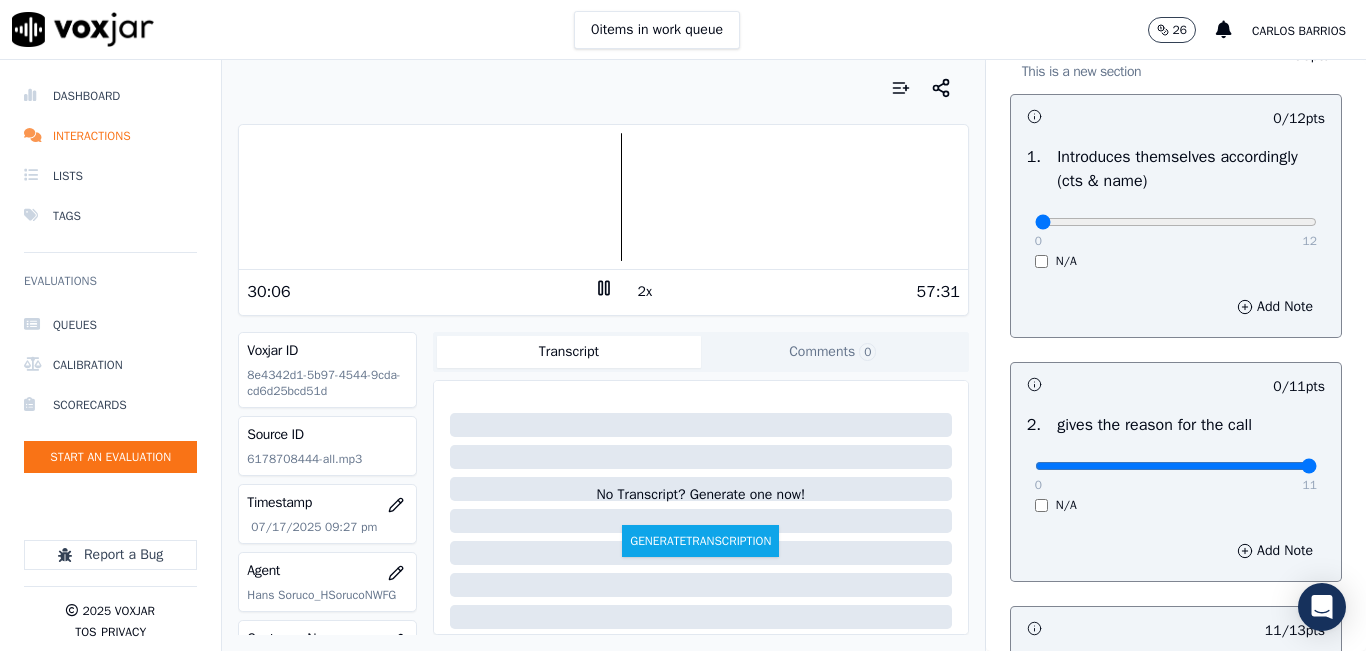drag, startPoint x: 1263, startPoint y: 464, endPoint x: 1273, endPoint y: 462, distance: 10.198039 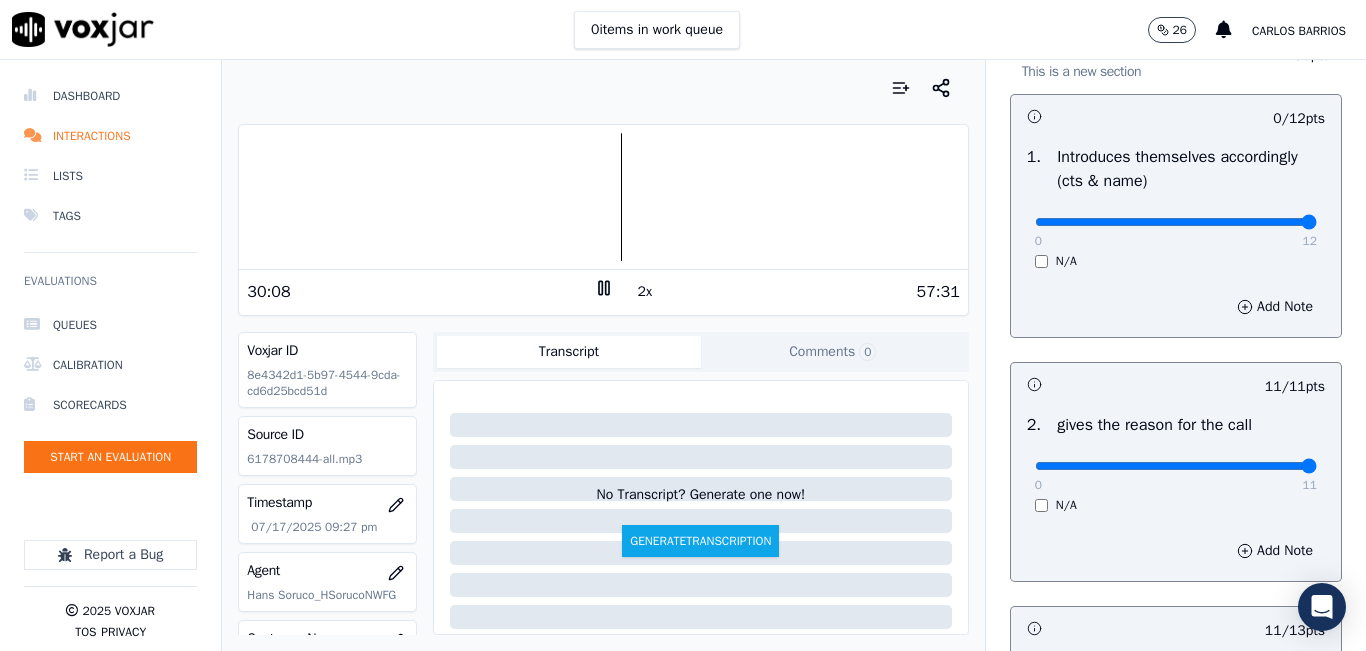 type on "12" 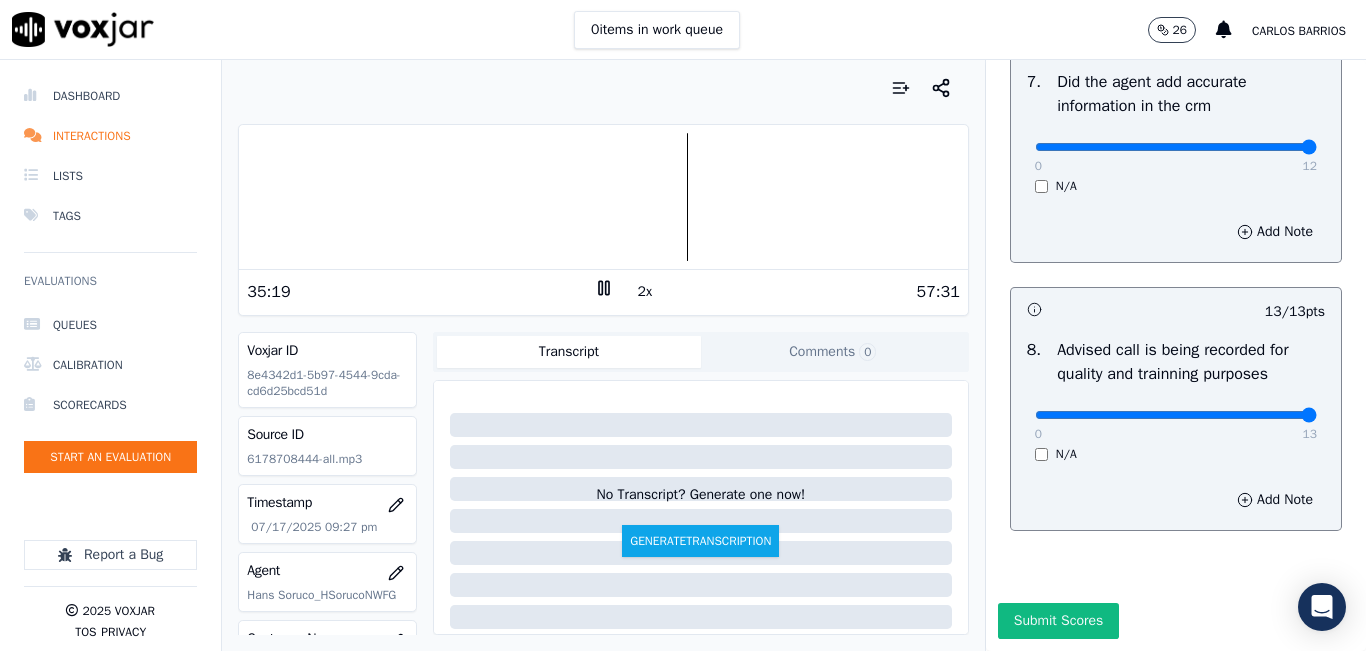 scroll, scrollTop: 1918, scrollLeft: 0, axis: vertical 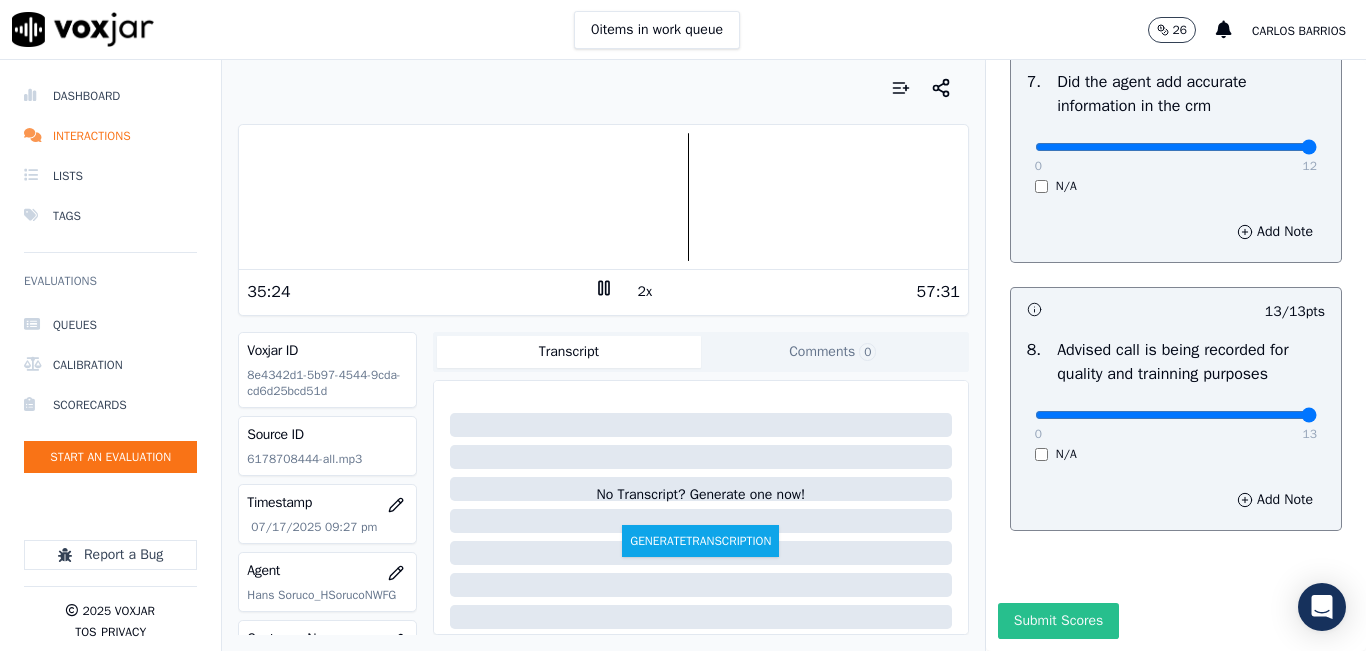 click on "Submit Scores" at bounding box center [1058, 621] 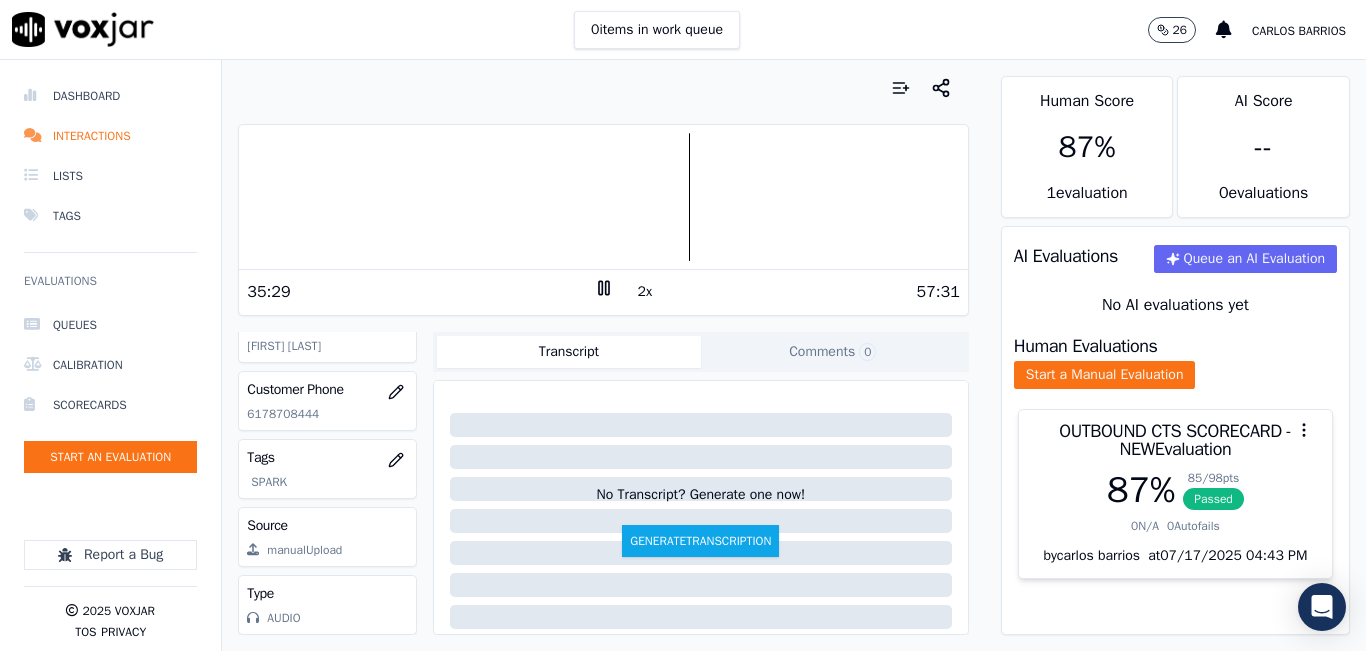scroll, scrollTop: 378, scrollLeft: 0, axis: vertical 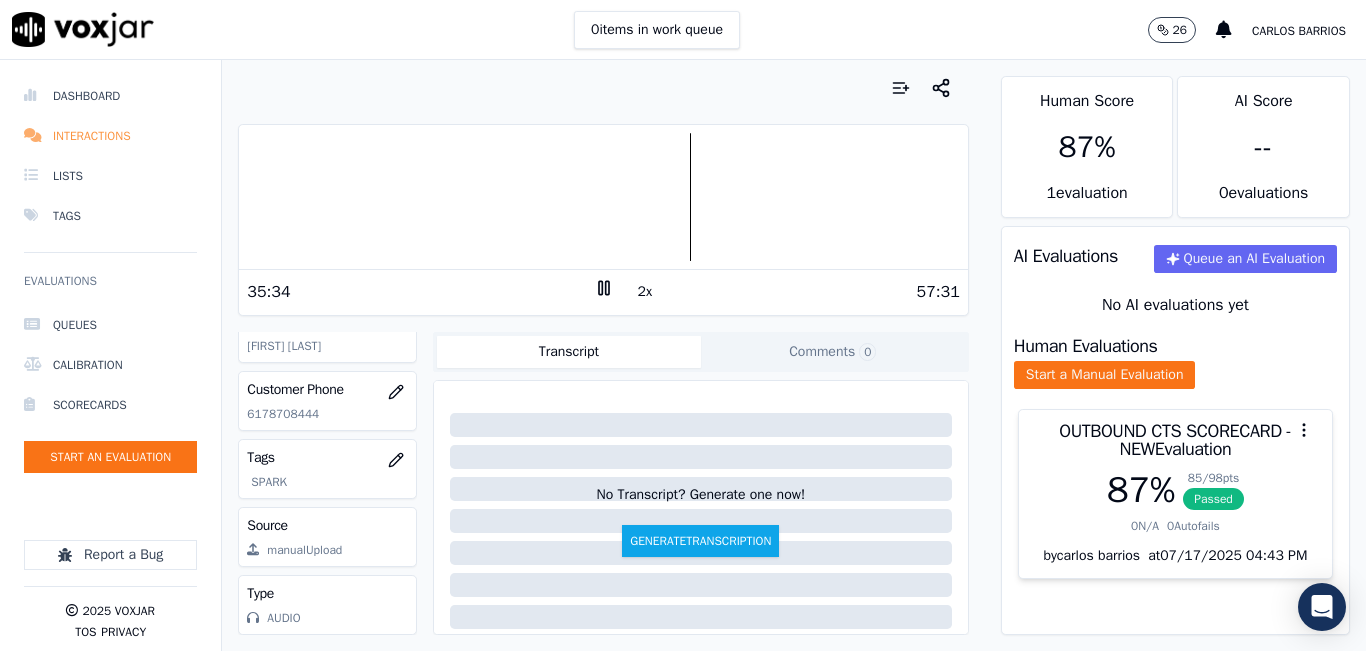 click on "Interactions" at bounding box center [110, 136] 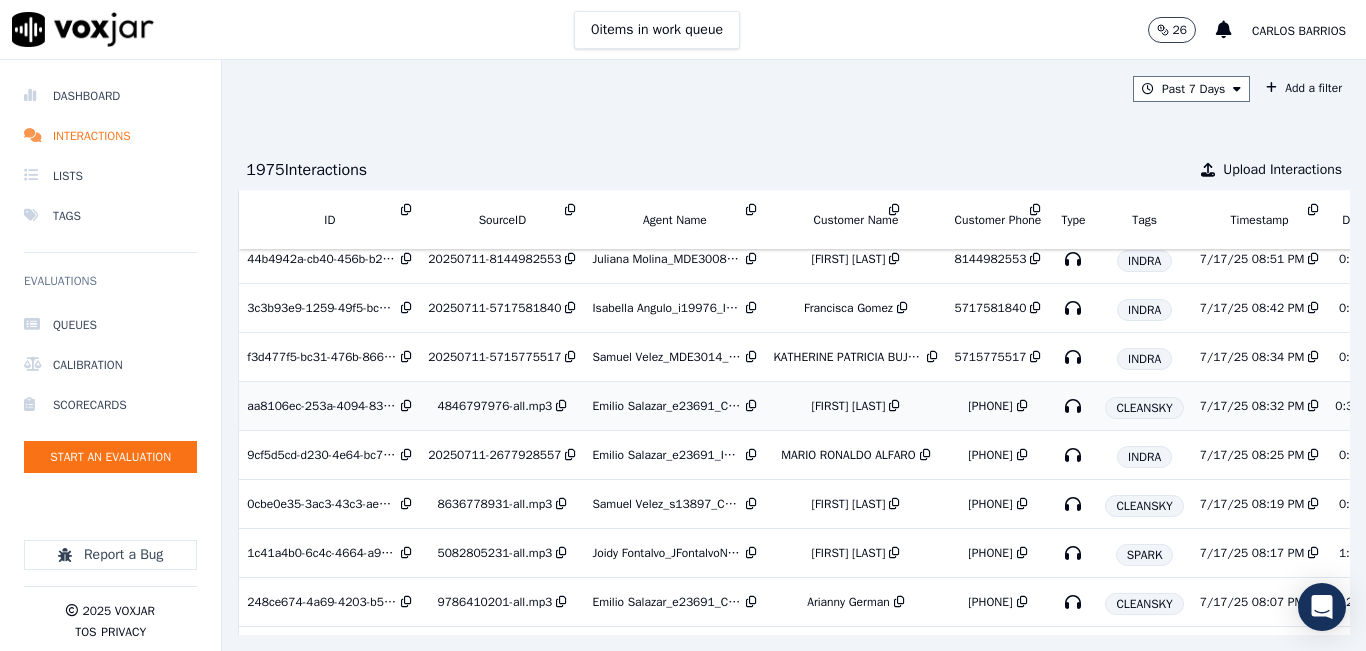 scroll, scrollTop: 600, scrollLeft: 0, axis: vertical 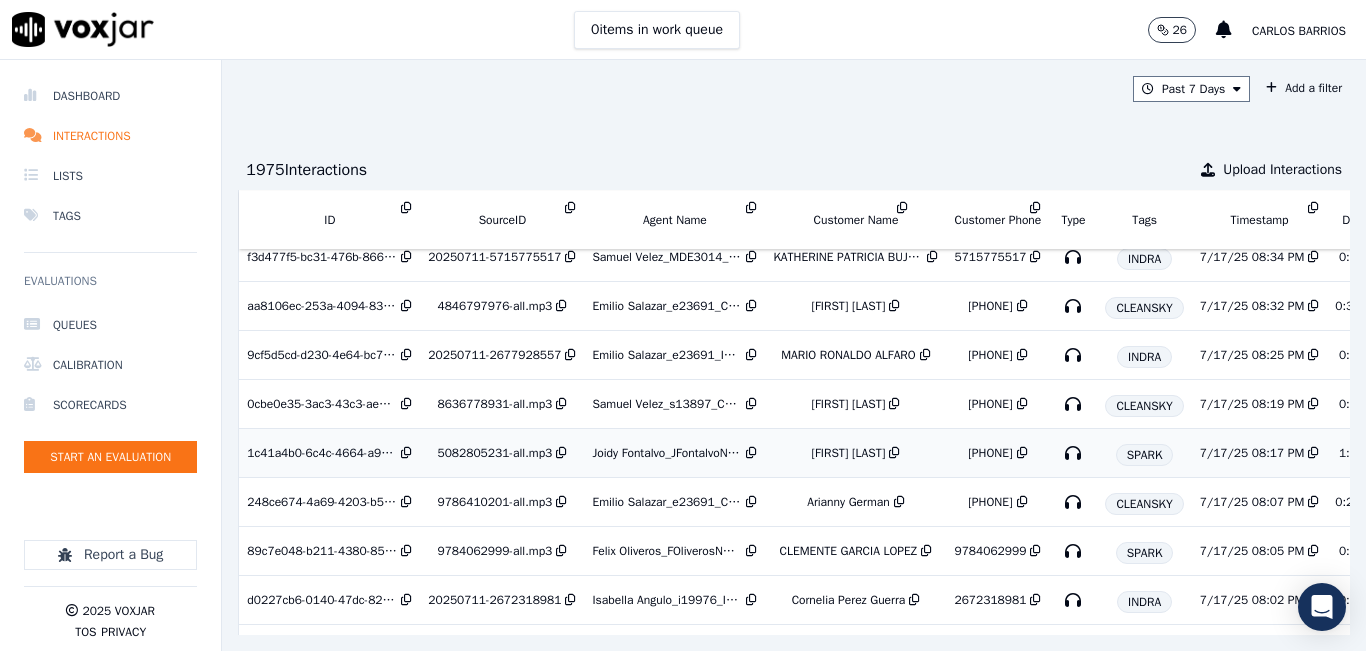 click on "[FIRST] [LAST]" at bounding box center [849, 453] 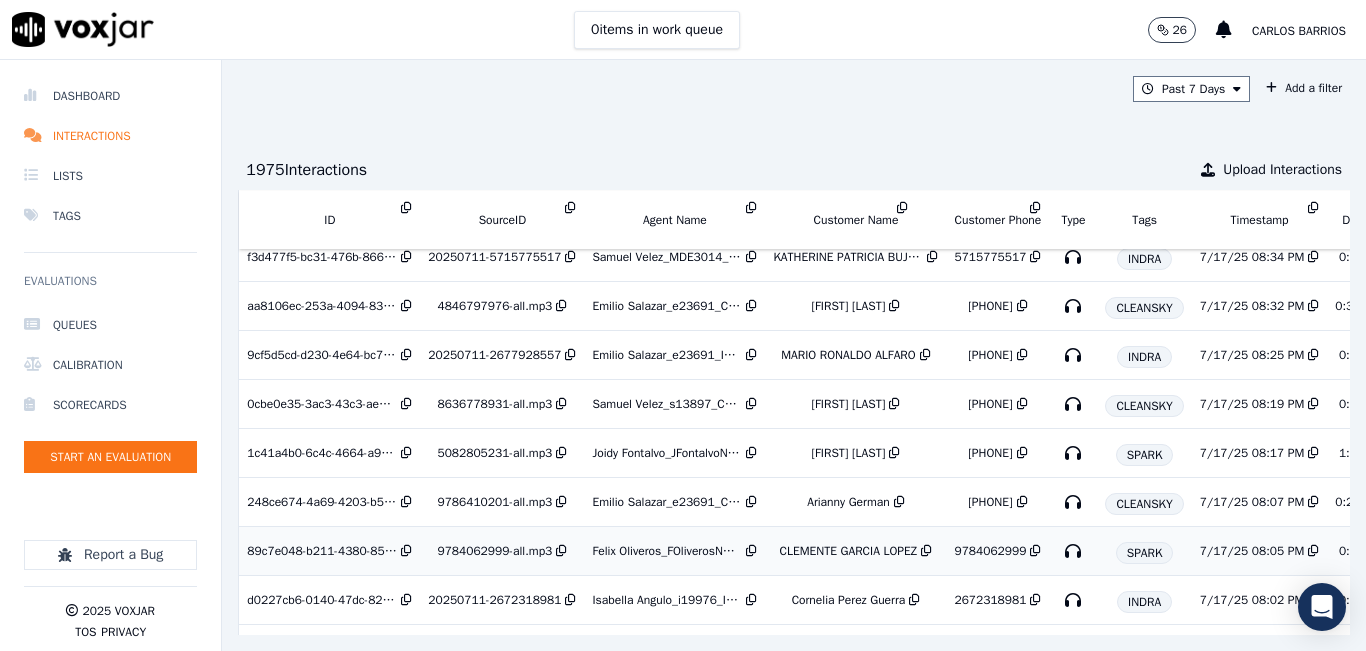 click on "CLEMENTE GARCIA LOPEZ" at bounding box center (849, 551) 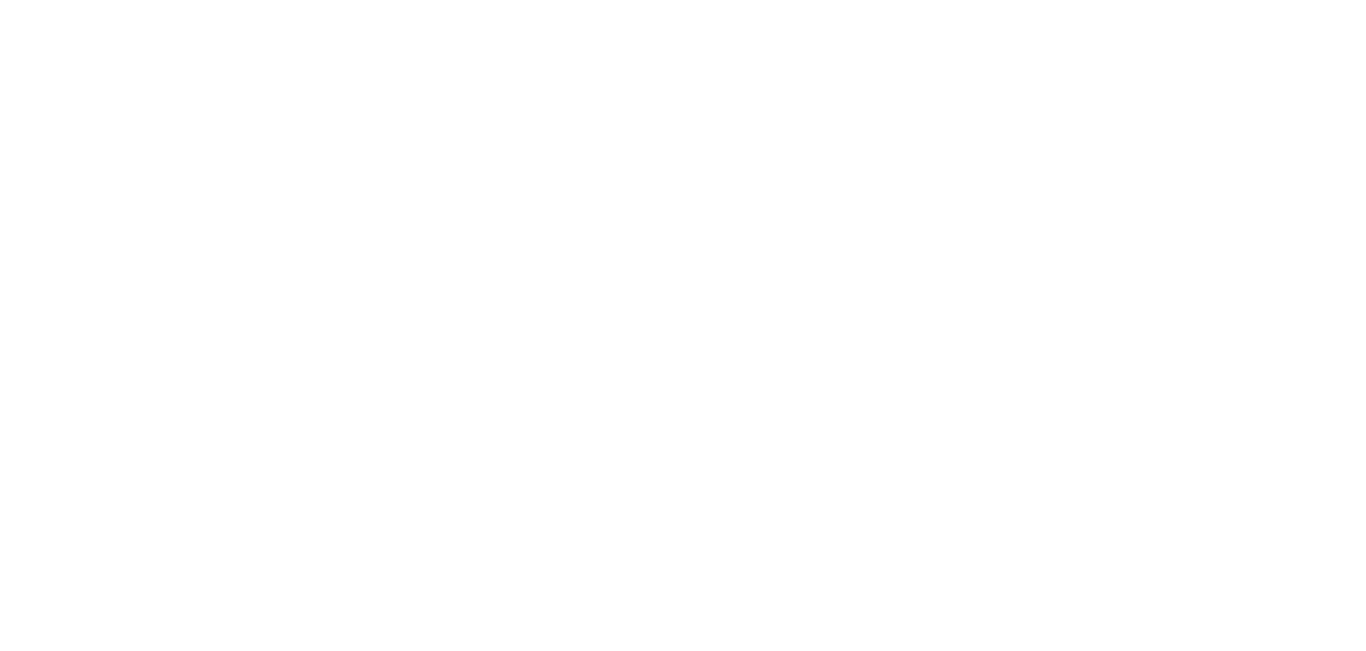 scroll, scrollTop: 0, scrollLeft: 0, axis: both 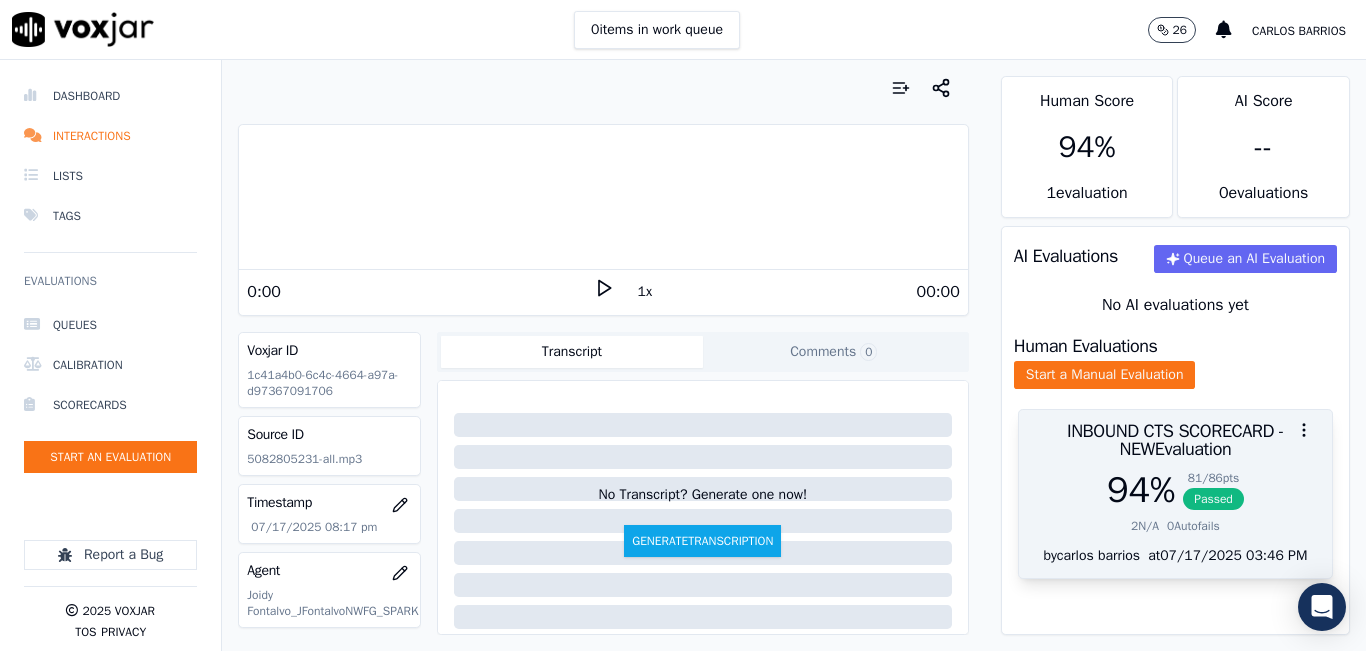 click at bounding box center (1175, 430) 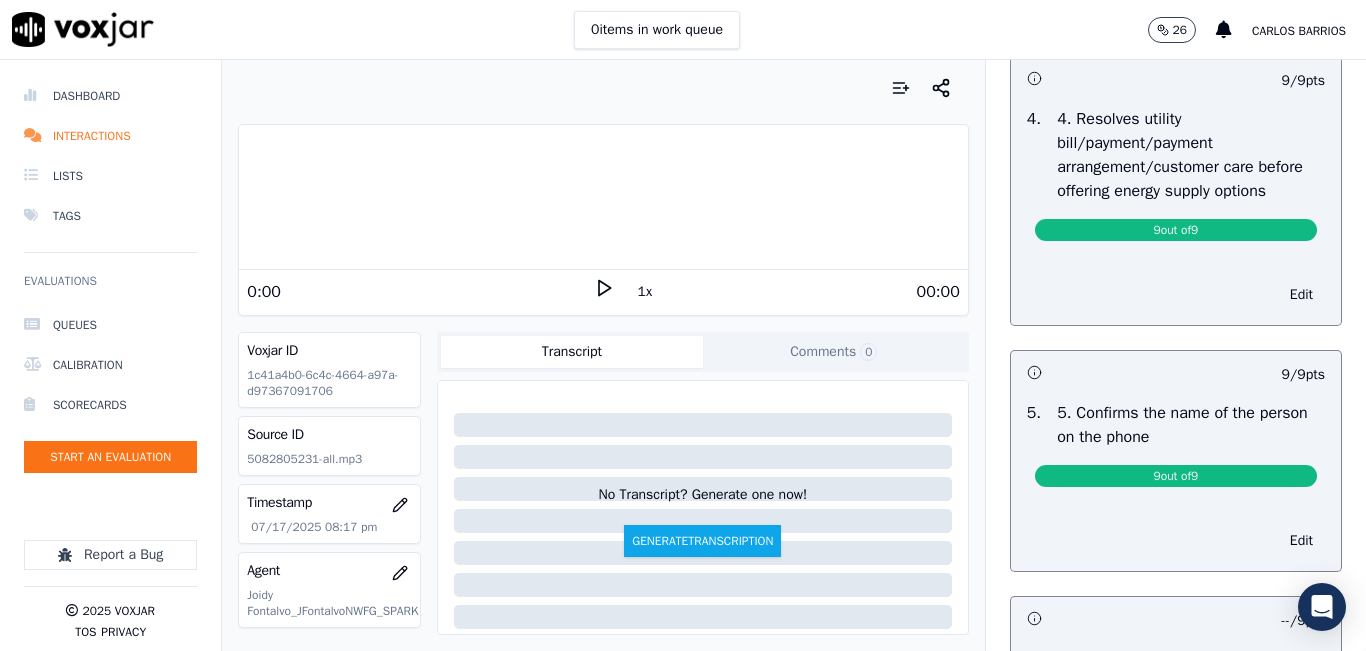 scroll, scrollTop: 886, scrollLeft: 0, axis: vertical 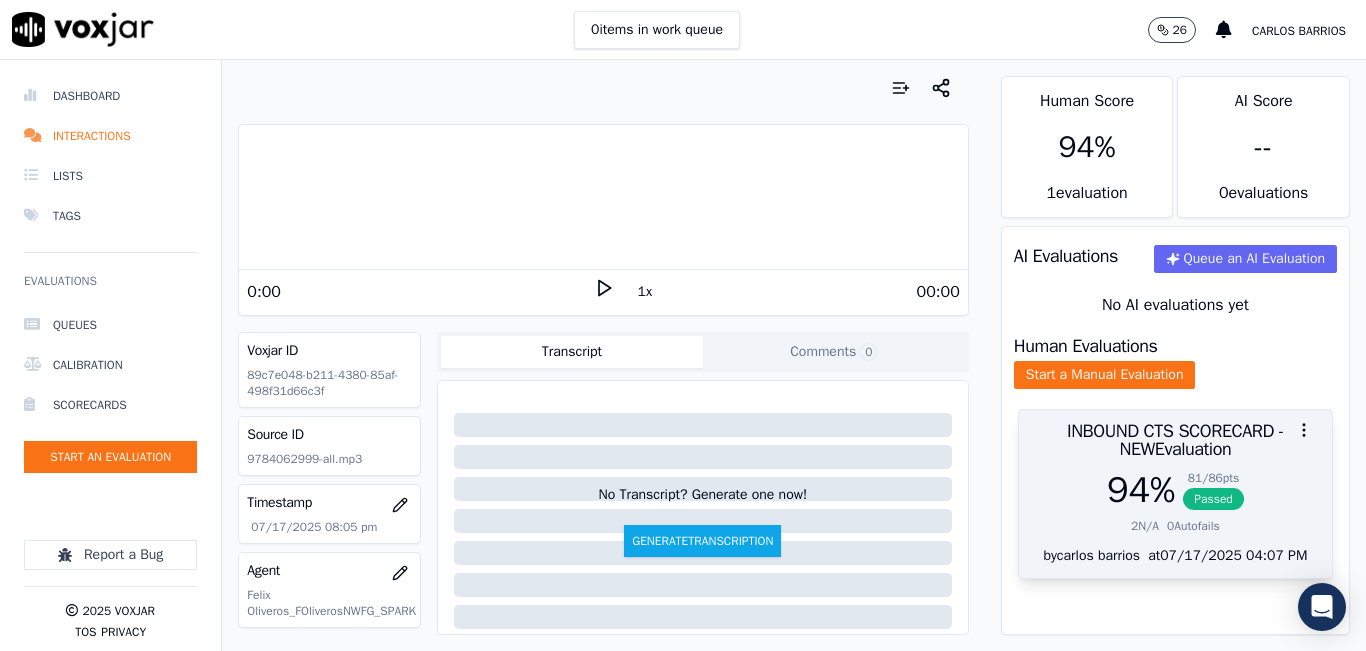 click at bounding box center (1175, 430) 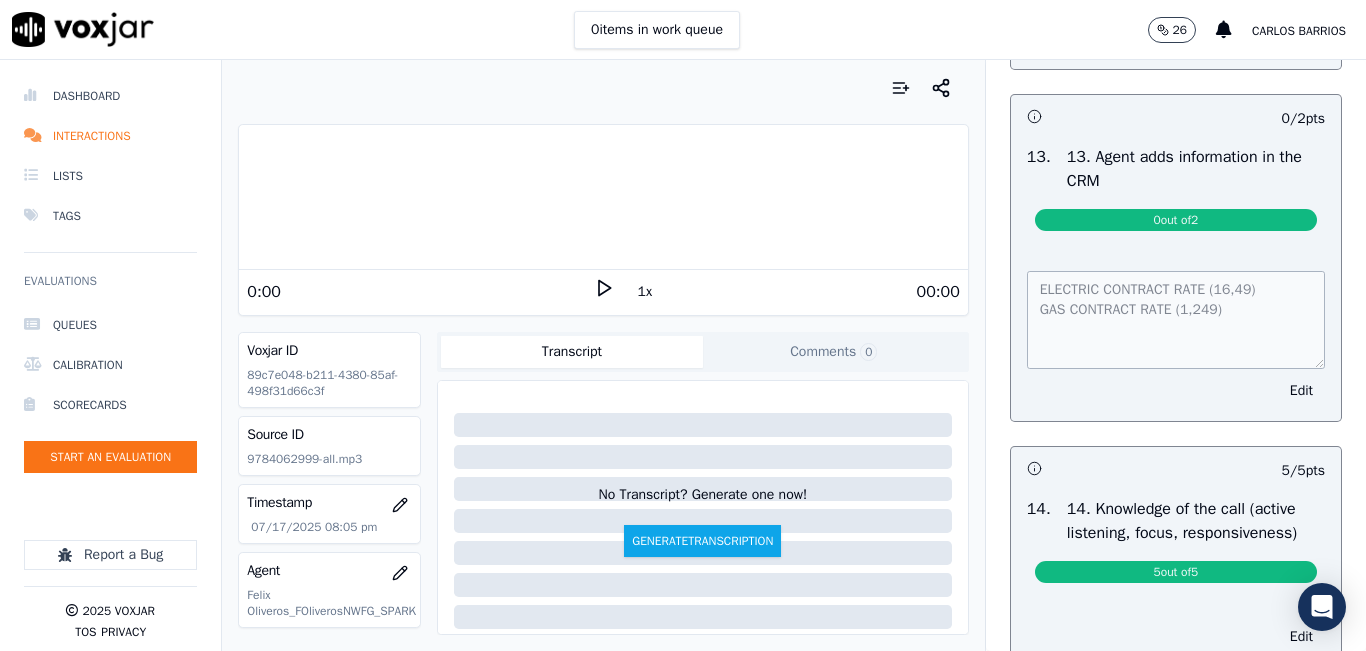 scroll, scrollTop: 3200, scrollLeft: 0, axis: vertical 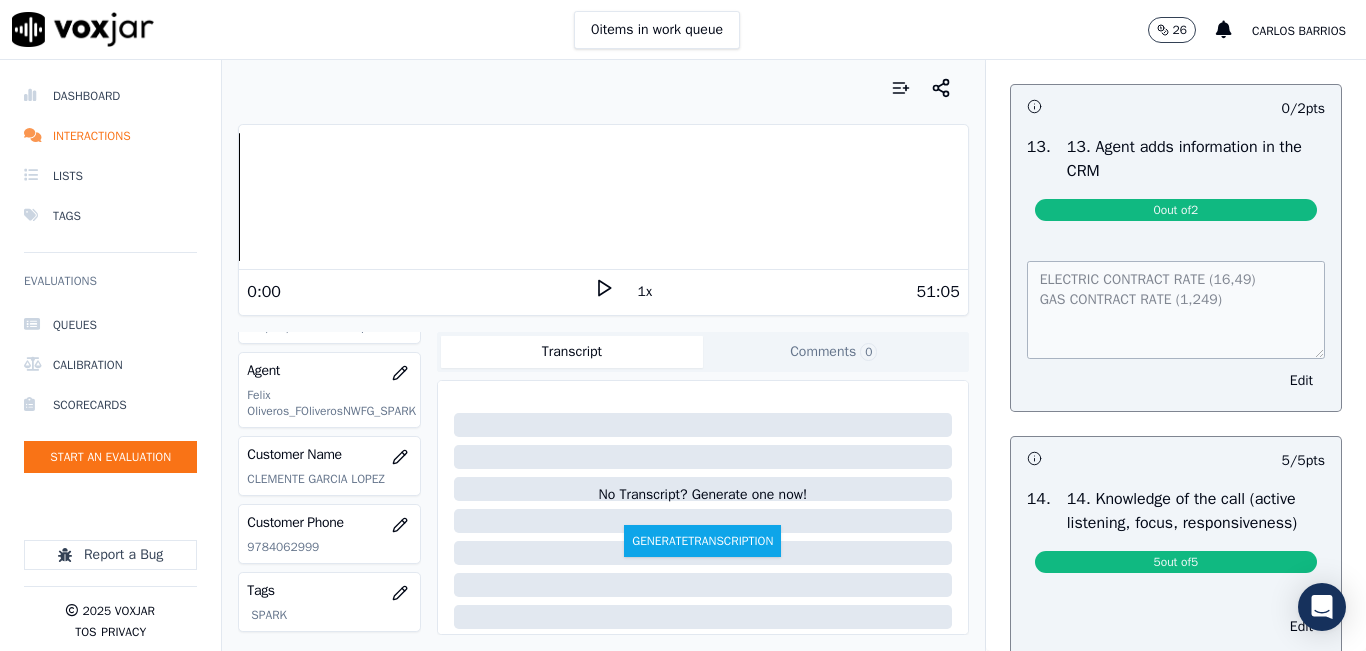 click on "9784062999" 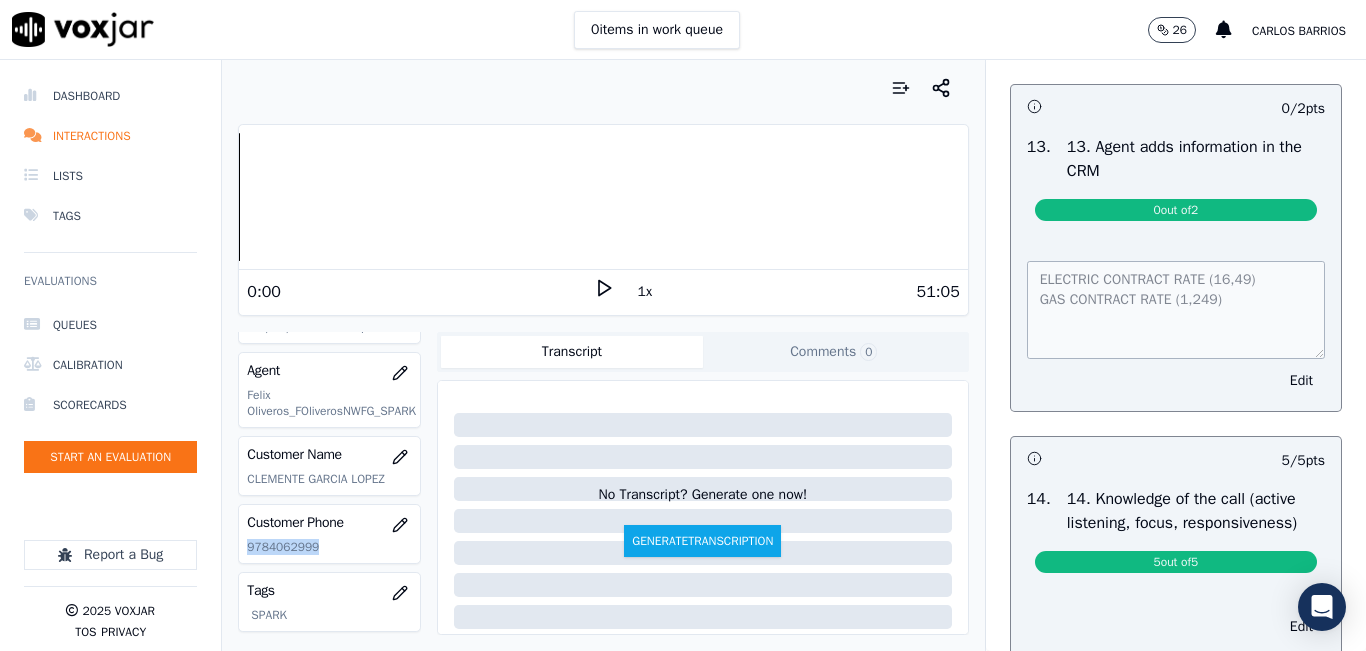 click on "9784062999" 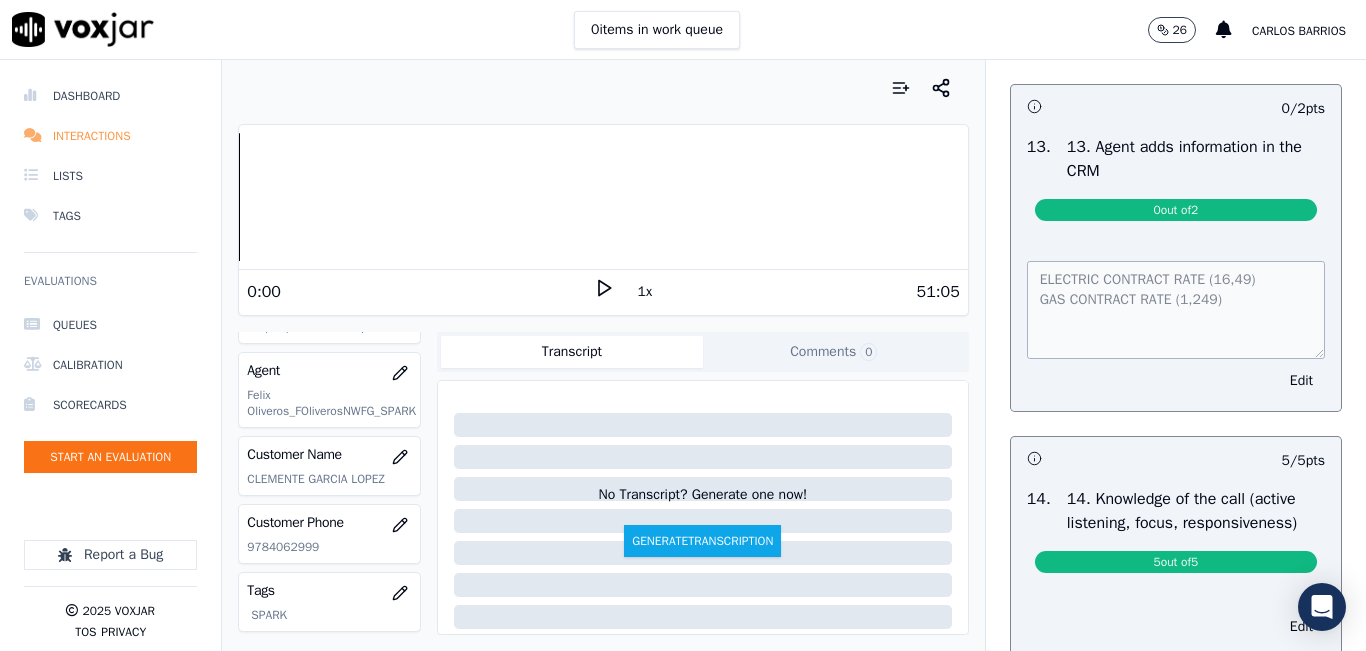 click on "Interactions" at bounding box center (110, 136) 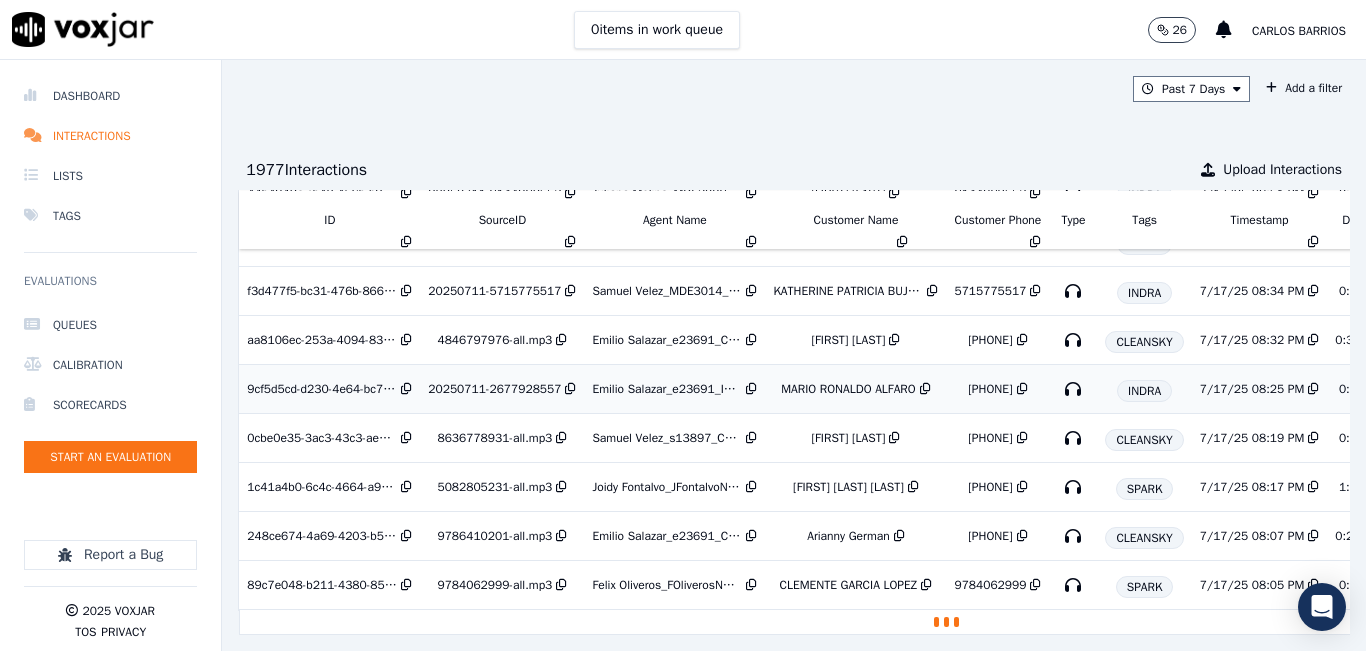 scroll, scrollTop: 757, scrollLeft: 0, axis: vertical 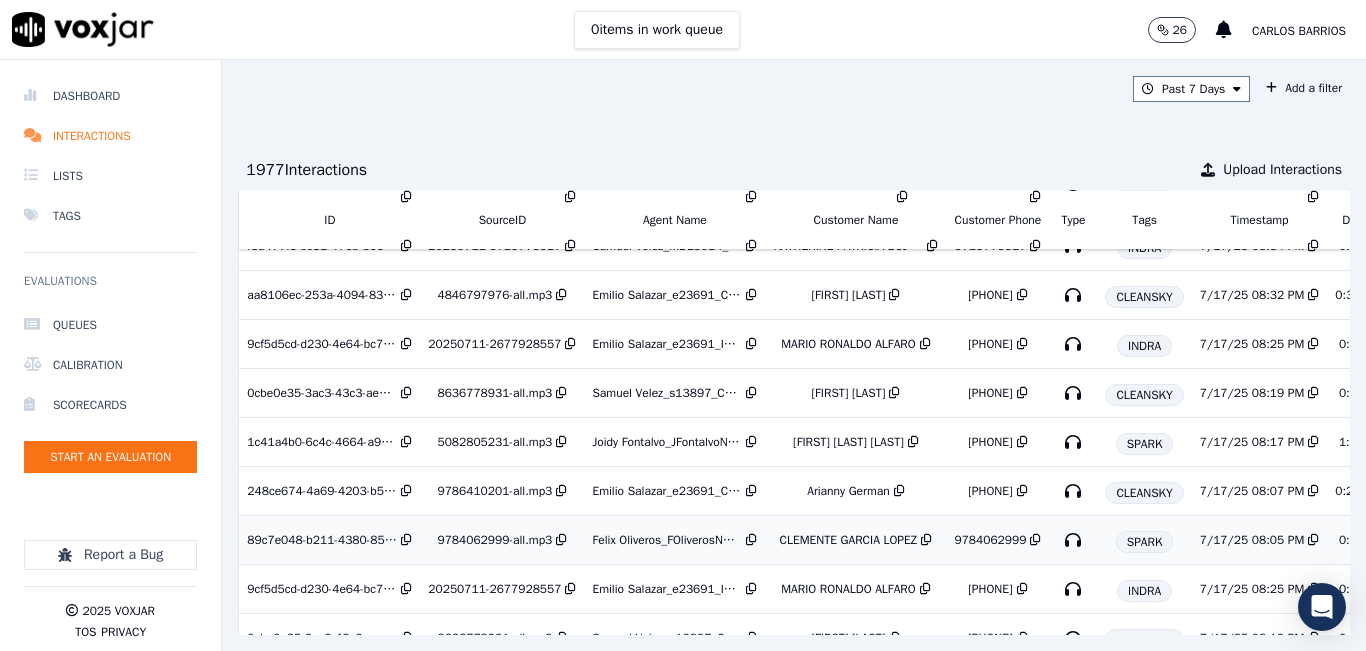 click on "CLEMENTE GARCIA LOPEZ" at bounding box center [849, 540] 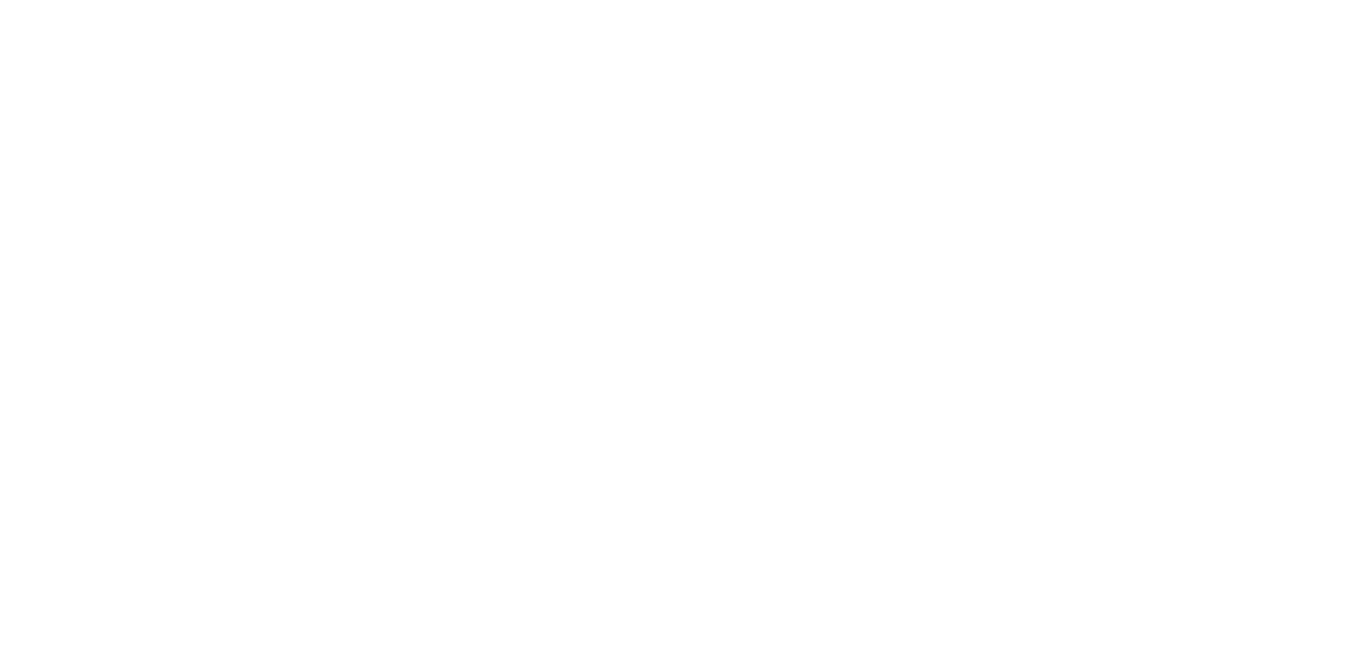 scroll, scrollTop: 0, scrollLeft: 0, axis: both 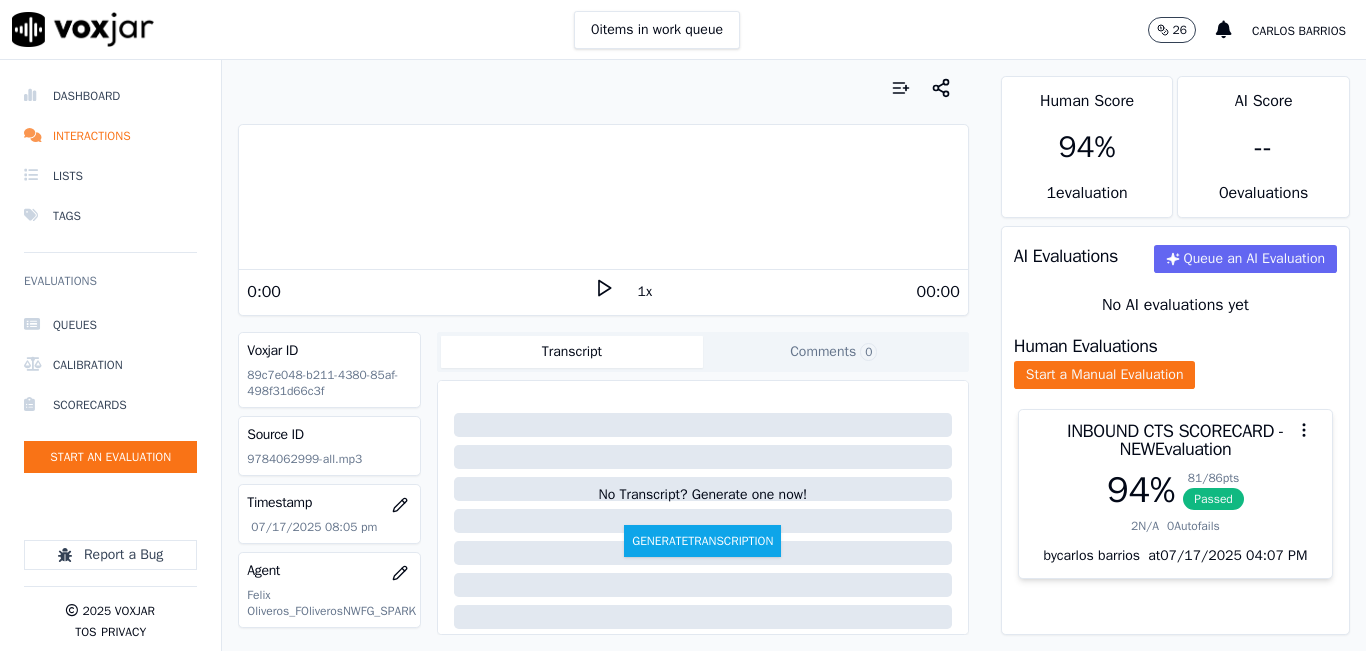 click 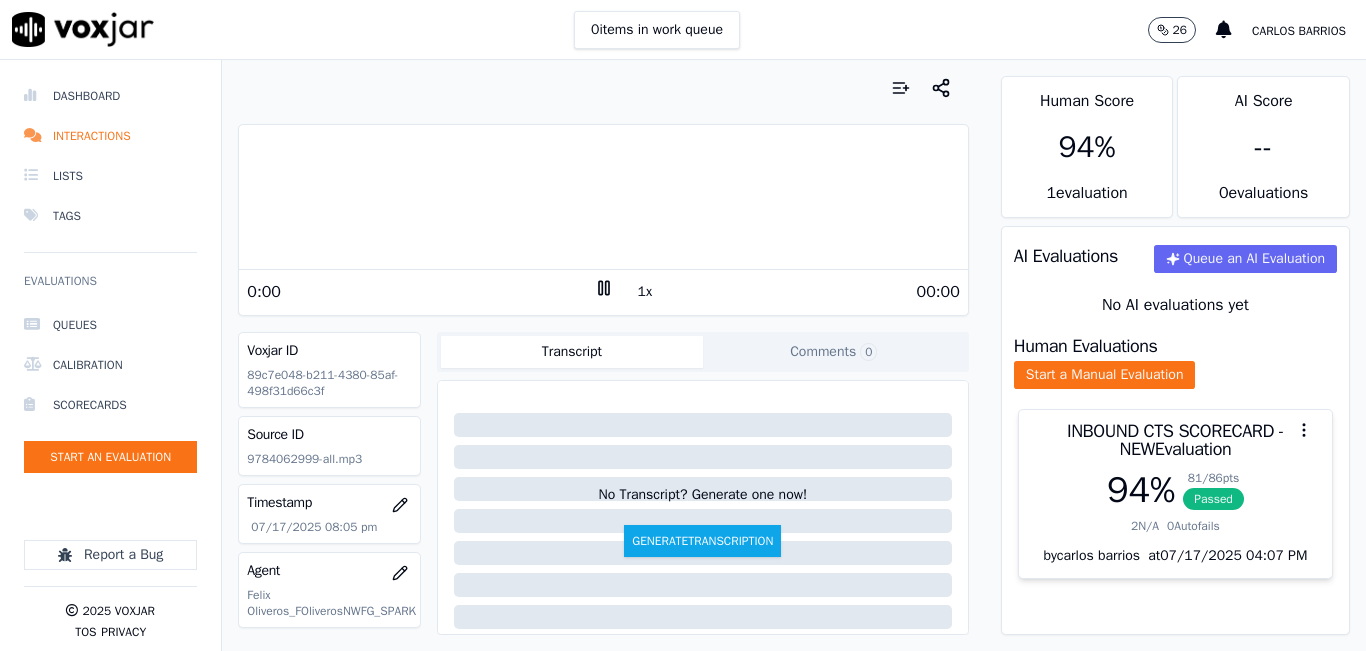 click on "1x" at bounding box center (645, 292) 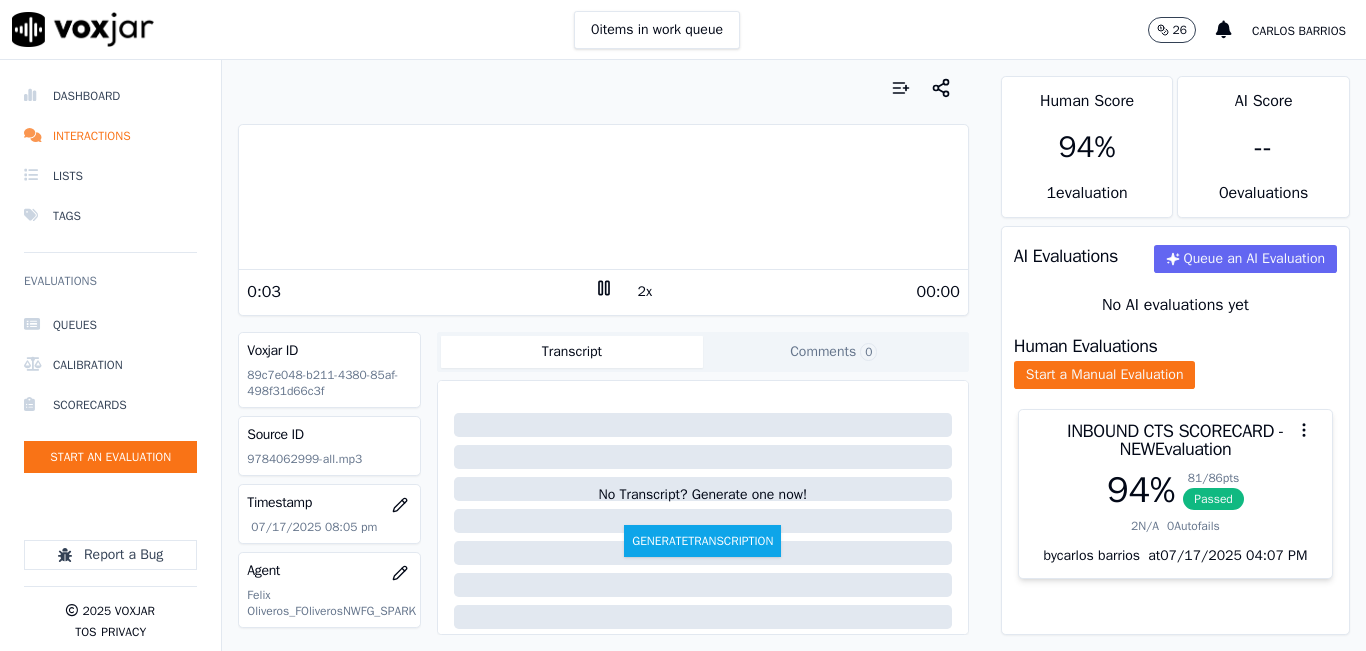 click at bounding box center [603, 197] 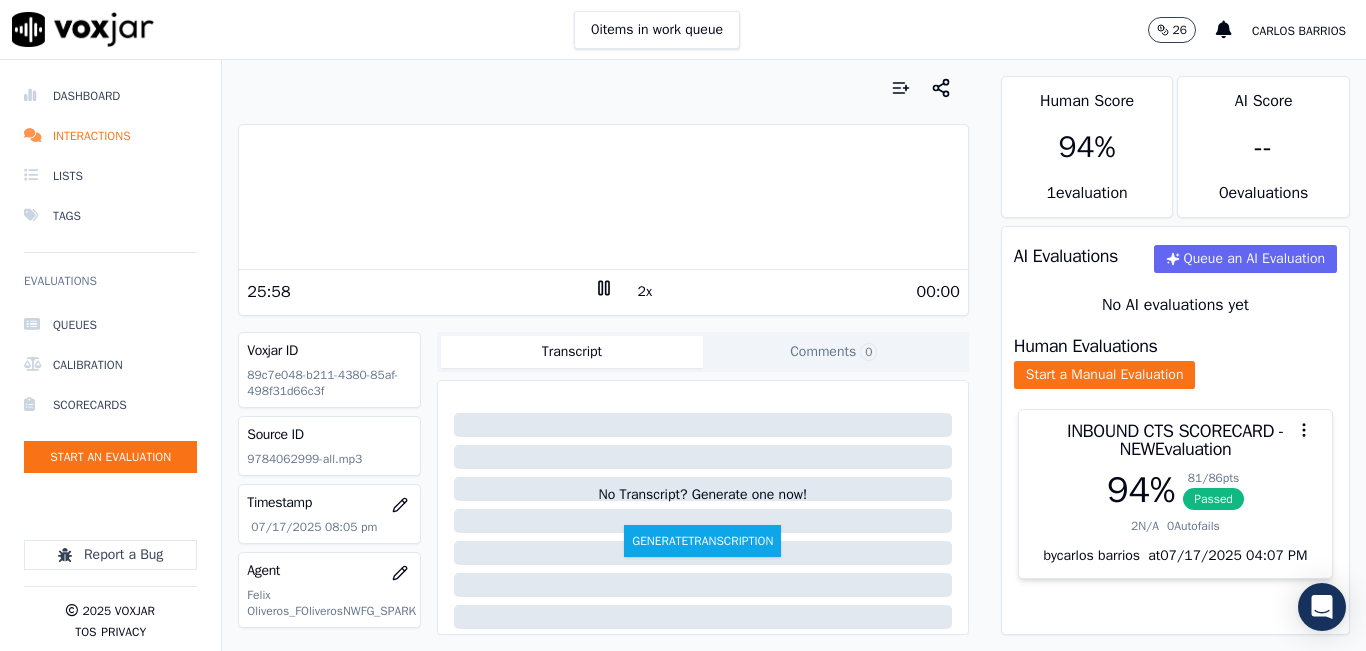 click at bounding box center [603, 197] 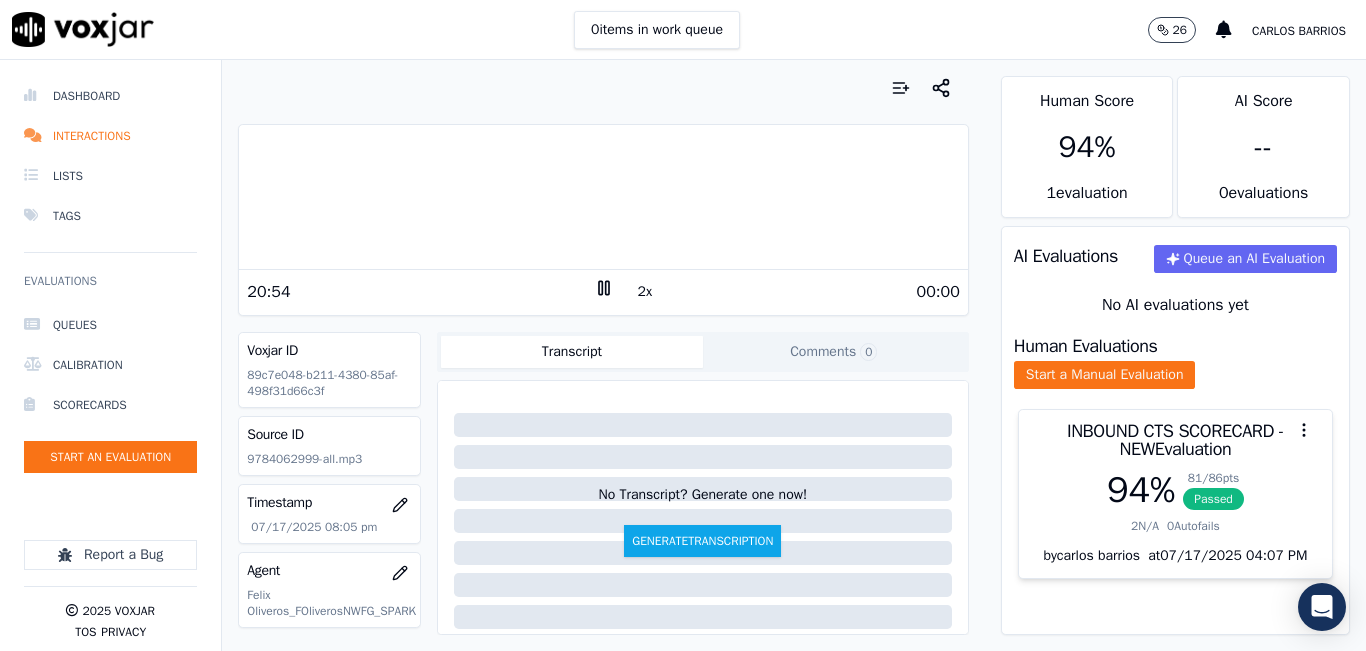 click at bounding box center [603, 197] 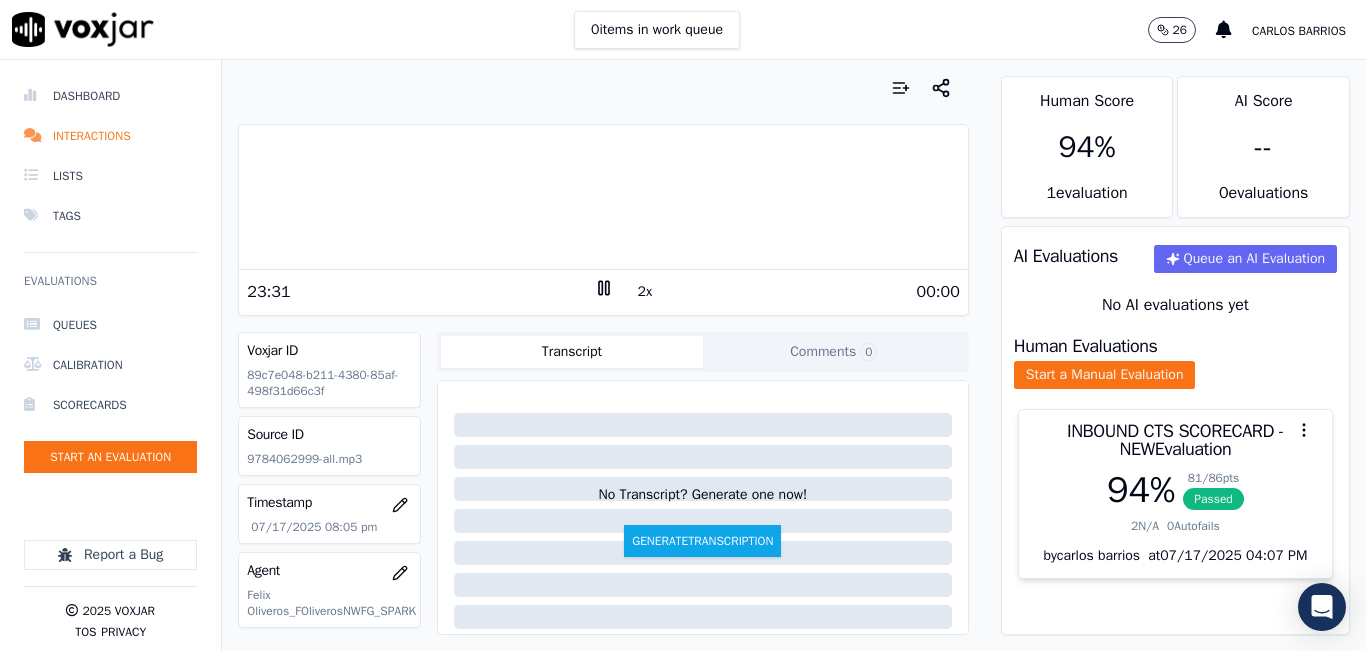 click at bounding box center [603, 197] 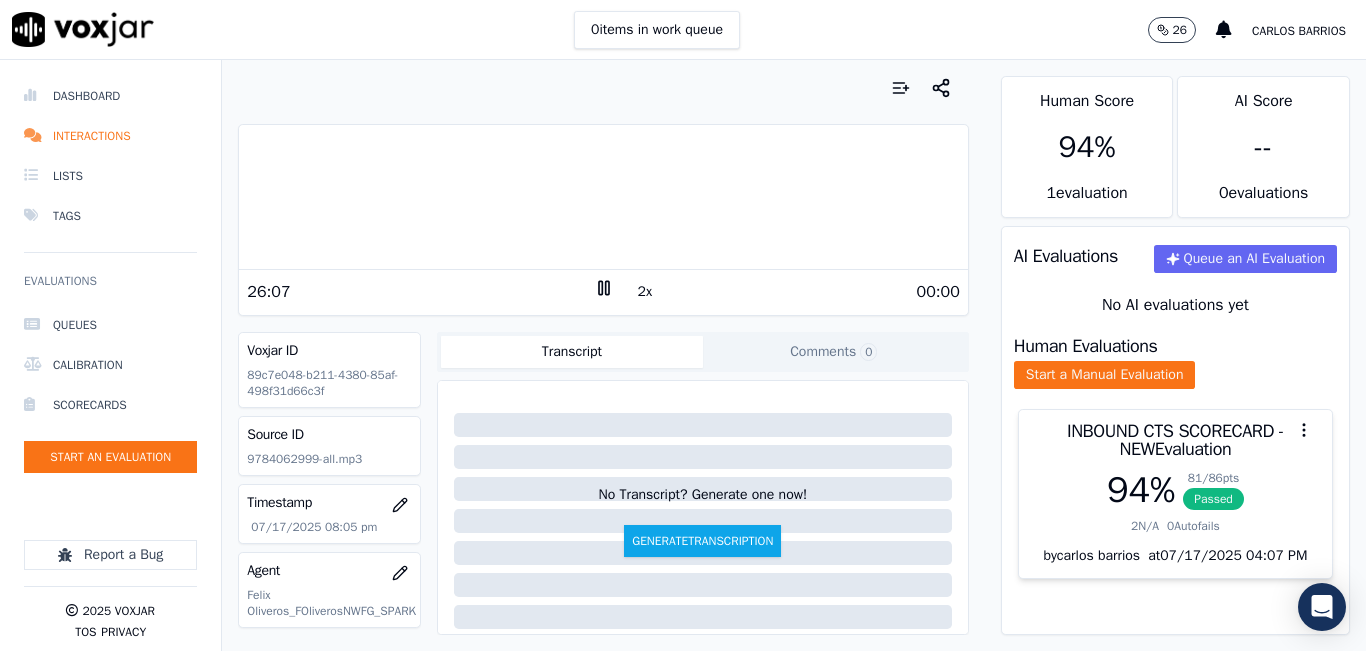 click on "2x" at bounding box center [645, 292] 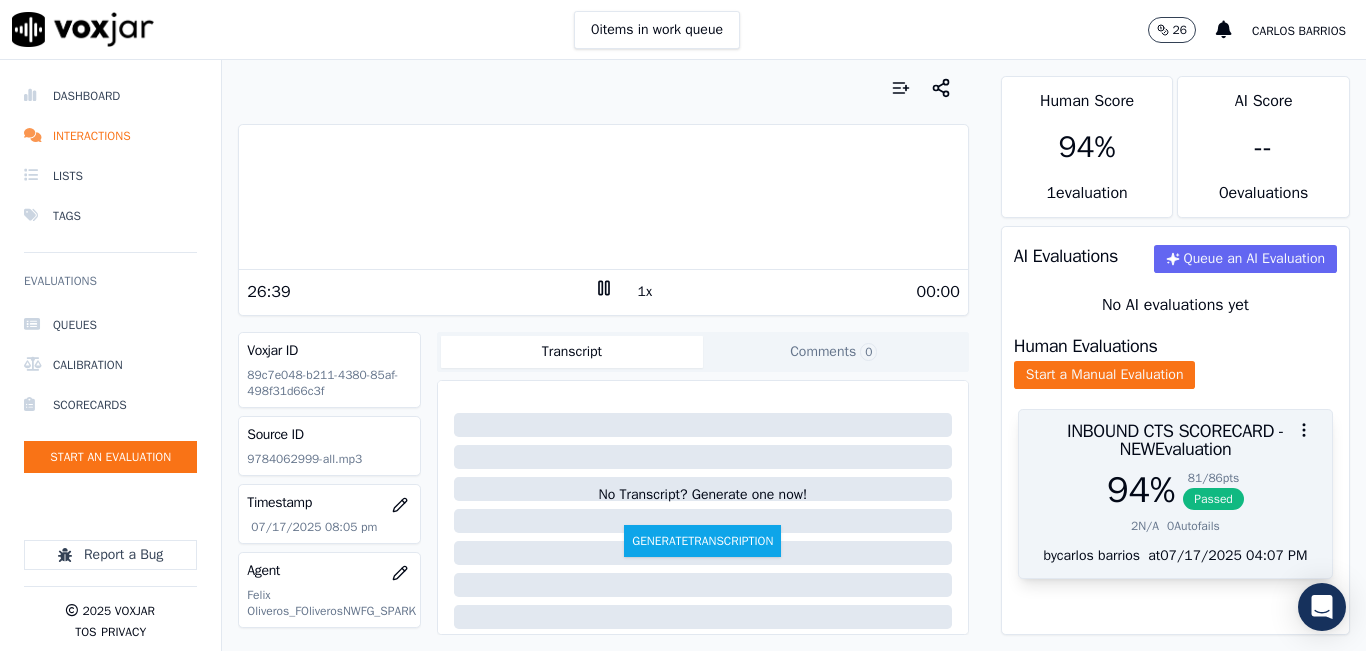 click on "INBOUND CTS SCORECARD - NEW   Evaluation" at bounding box center [1175, 440] 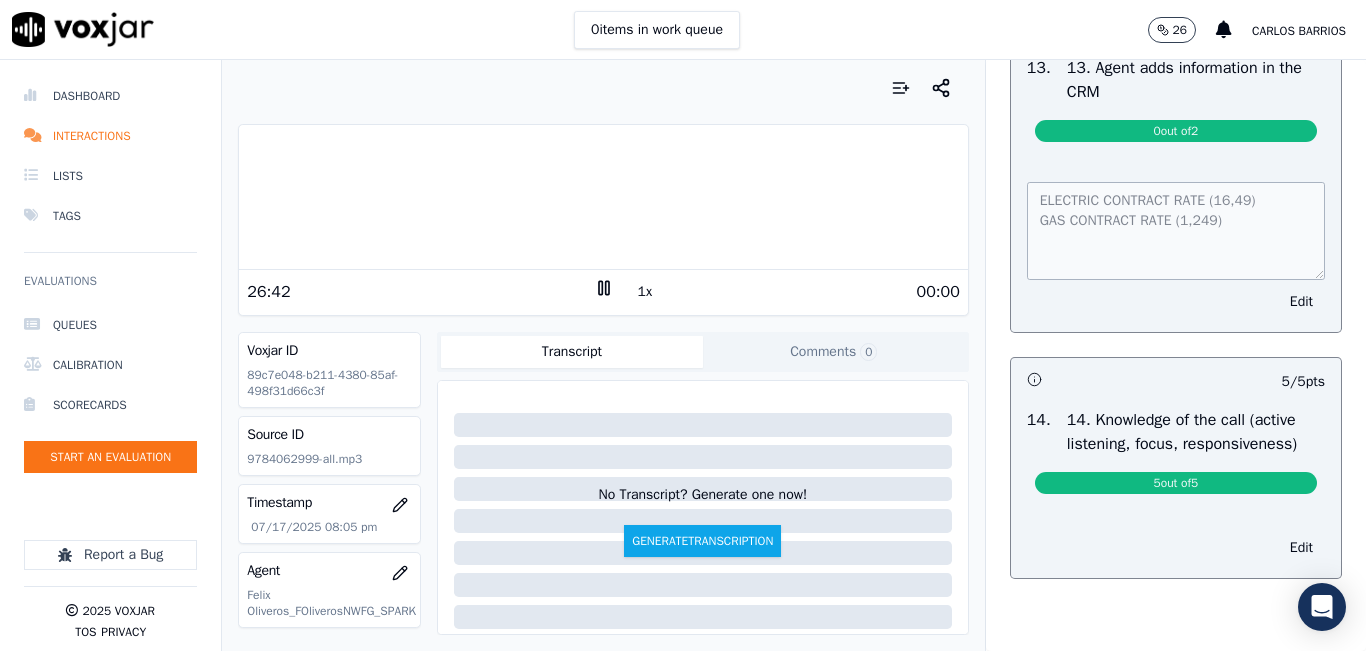scroll, scrollTop: 3192, scrollLeft: 0, axis: vertical 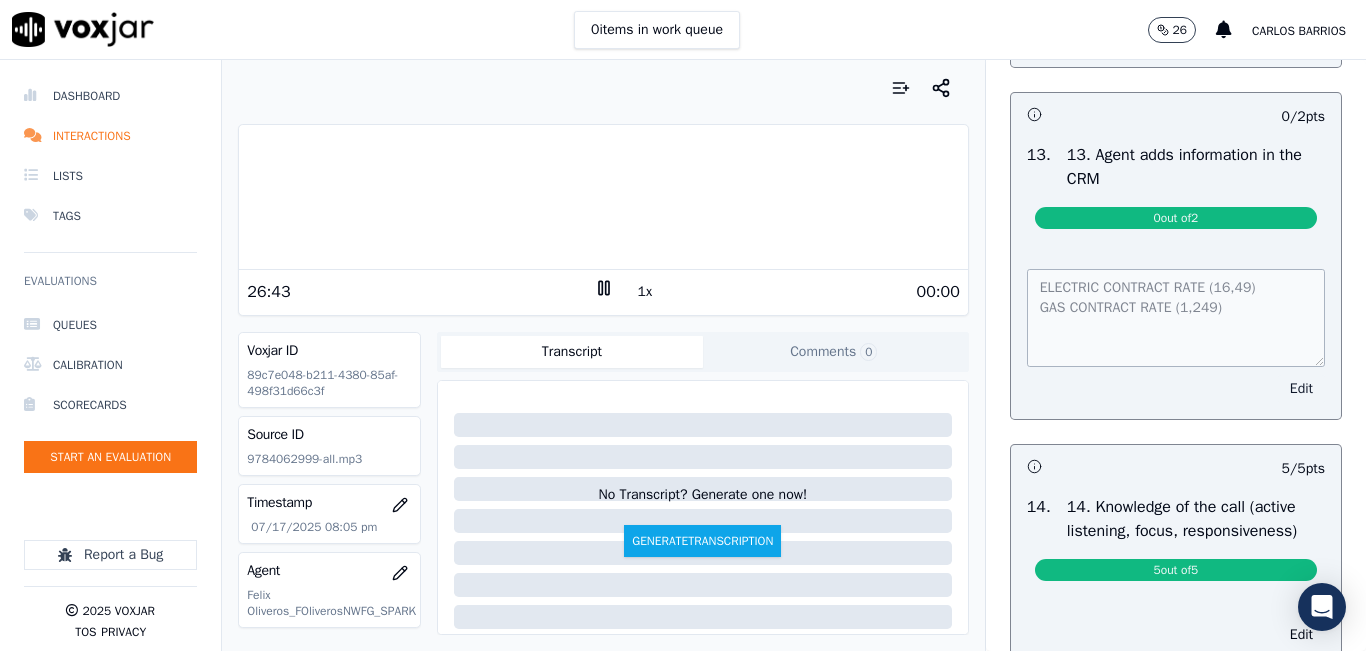 click on "Edit" at bounding box center [1301, 389] 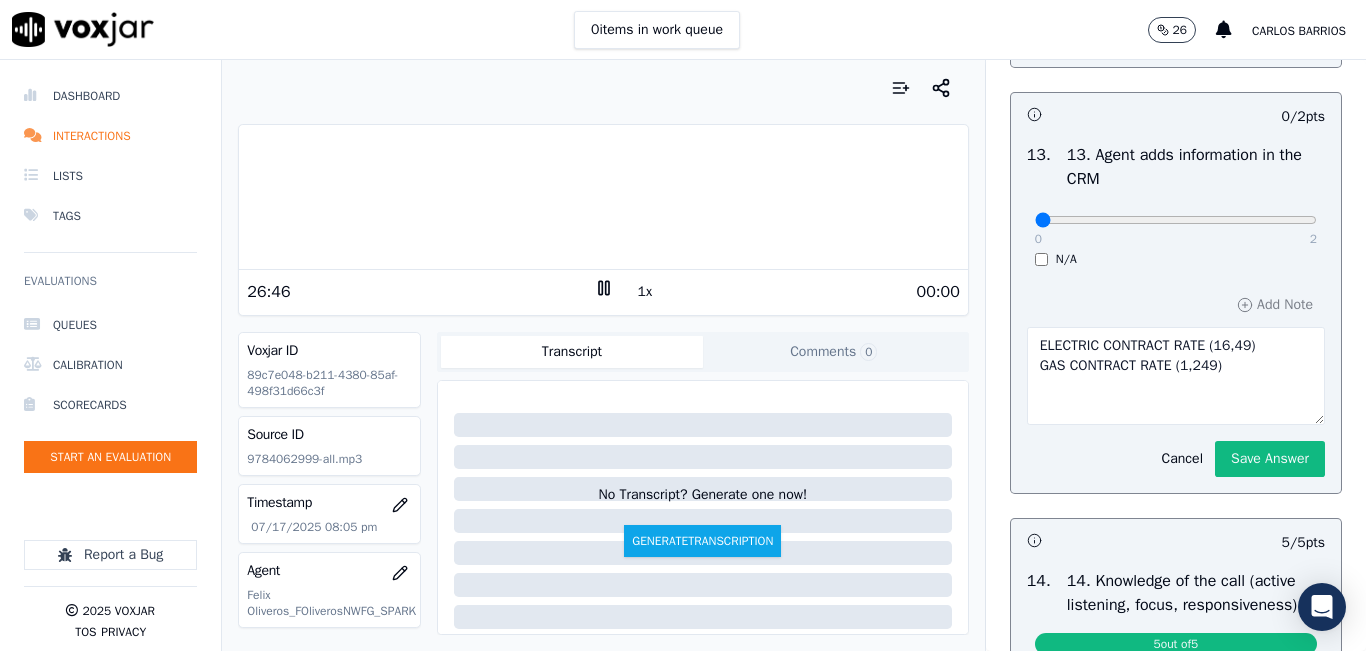 drag, startPoint x: 1205, startPoint y: 433, endPoint x: 991, endPoint y: 393, distance: 217.70622 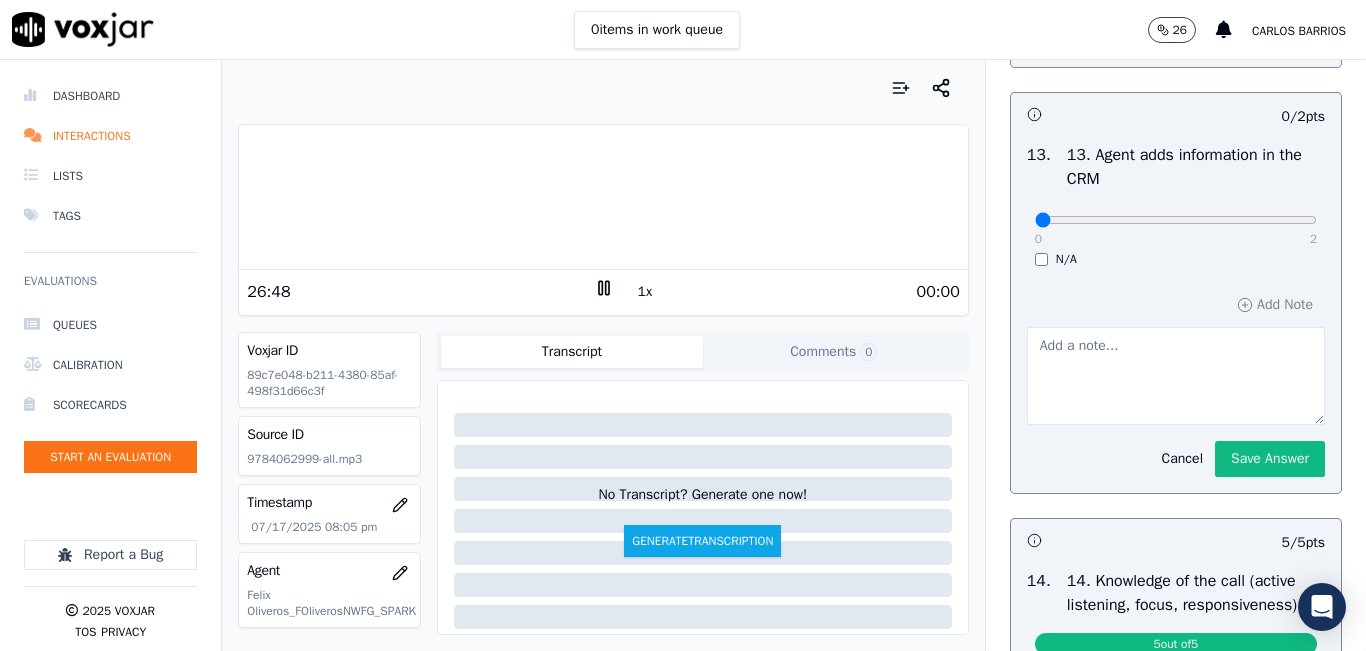 type 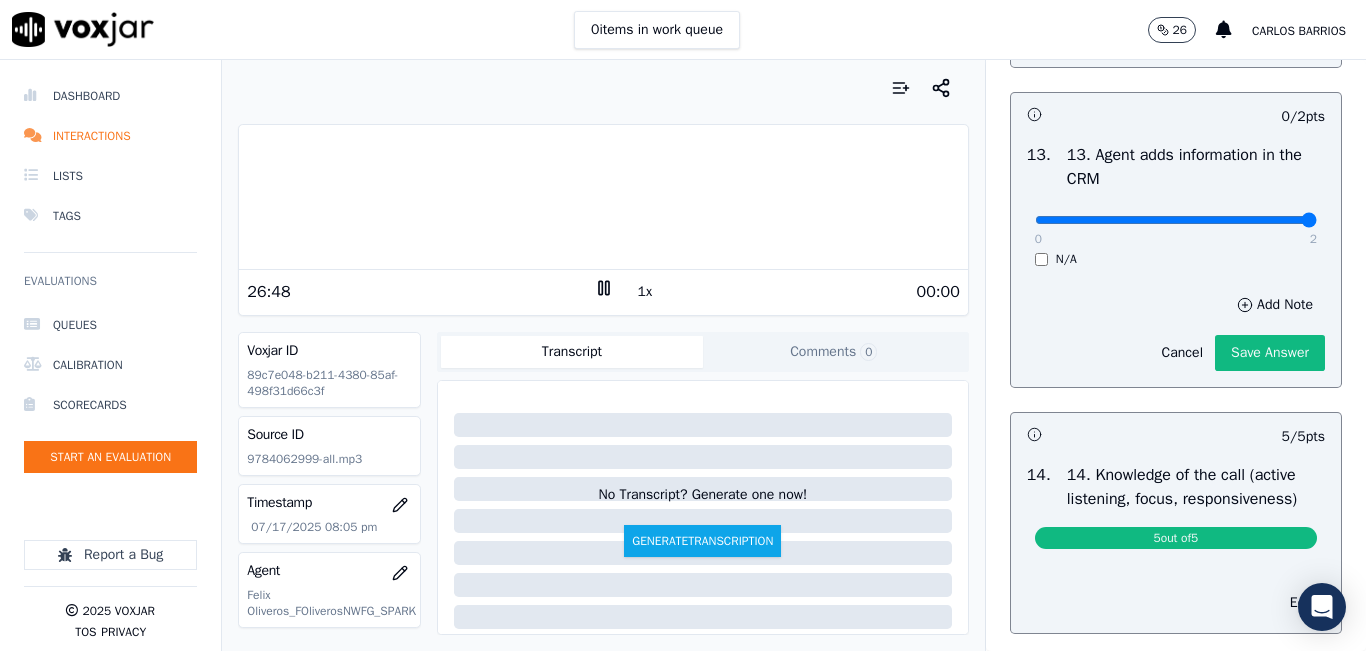 type on "2" 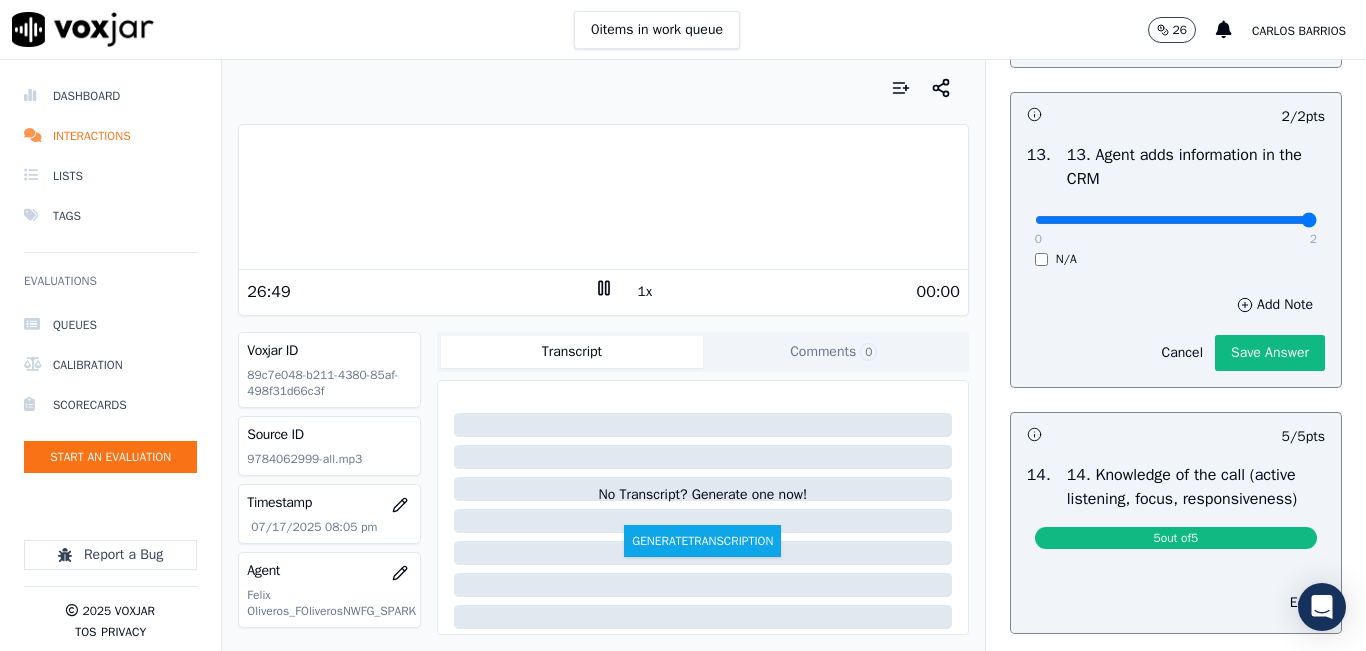 click on "Cancel   Save Answer" 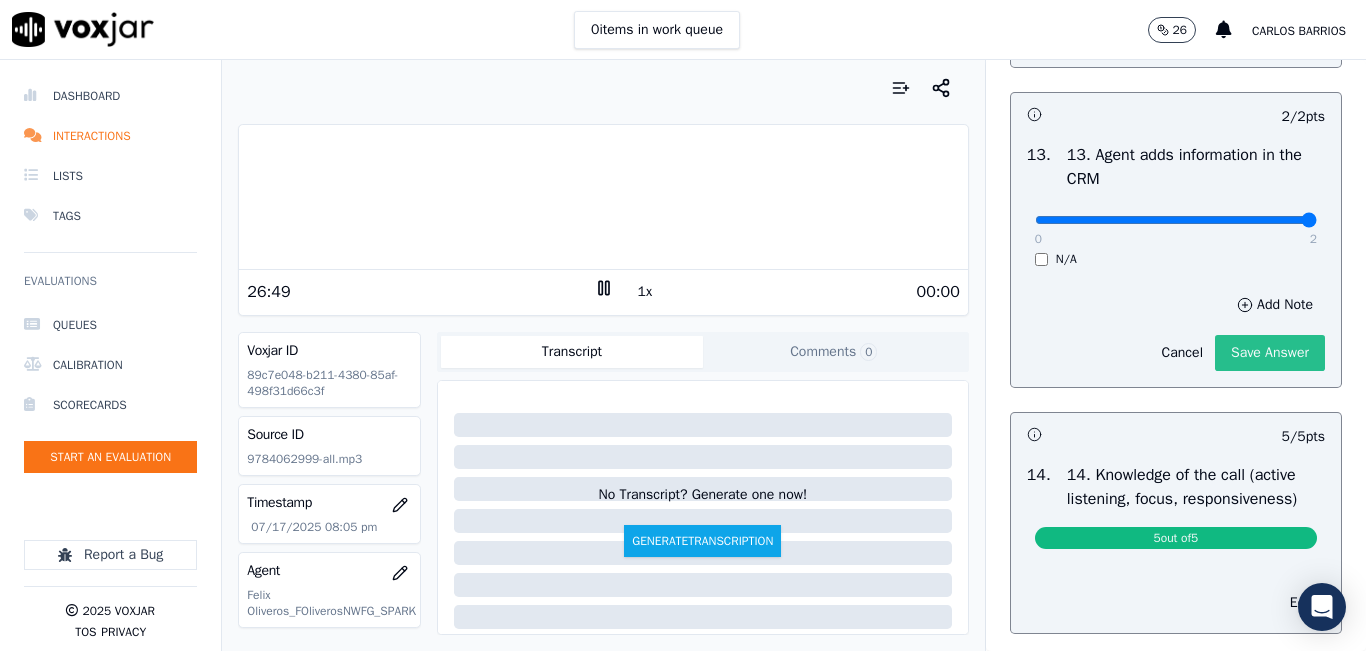 click on "Save Answer" 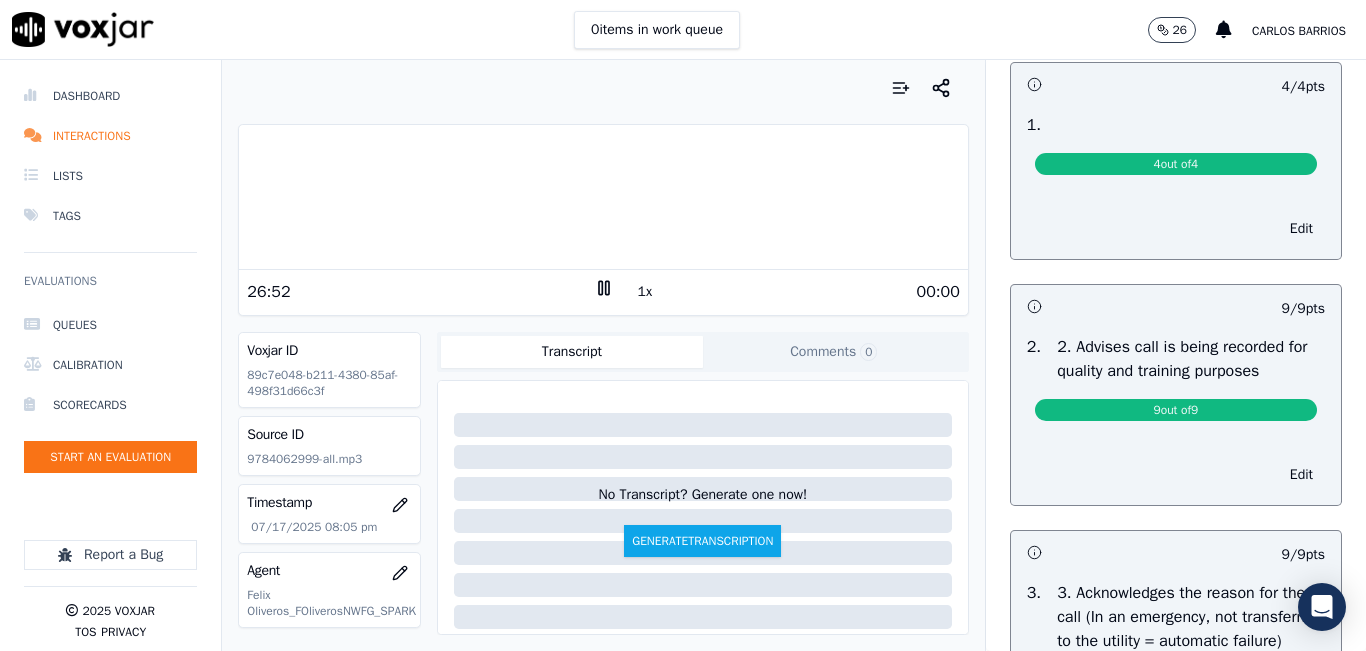 scroll, scrollTop: 0, scrollLeft: 0, axis: both 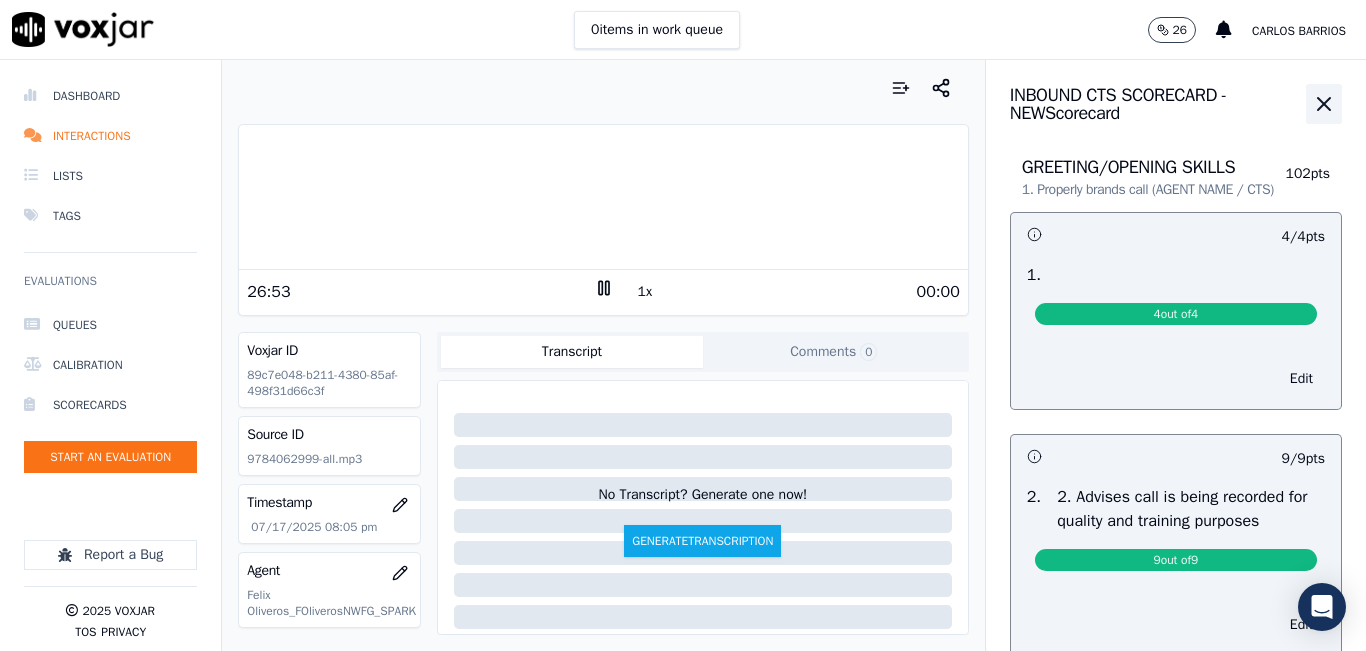 click 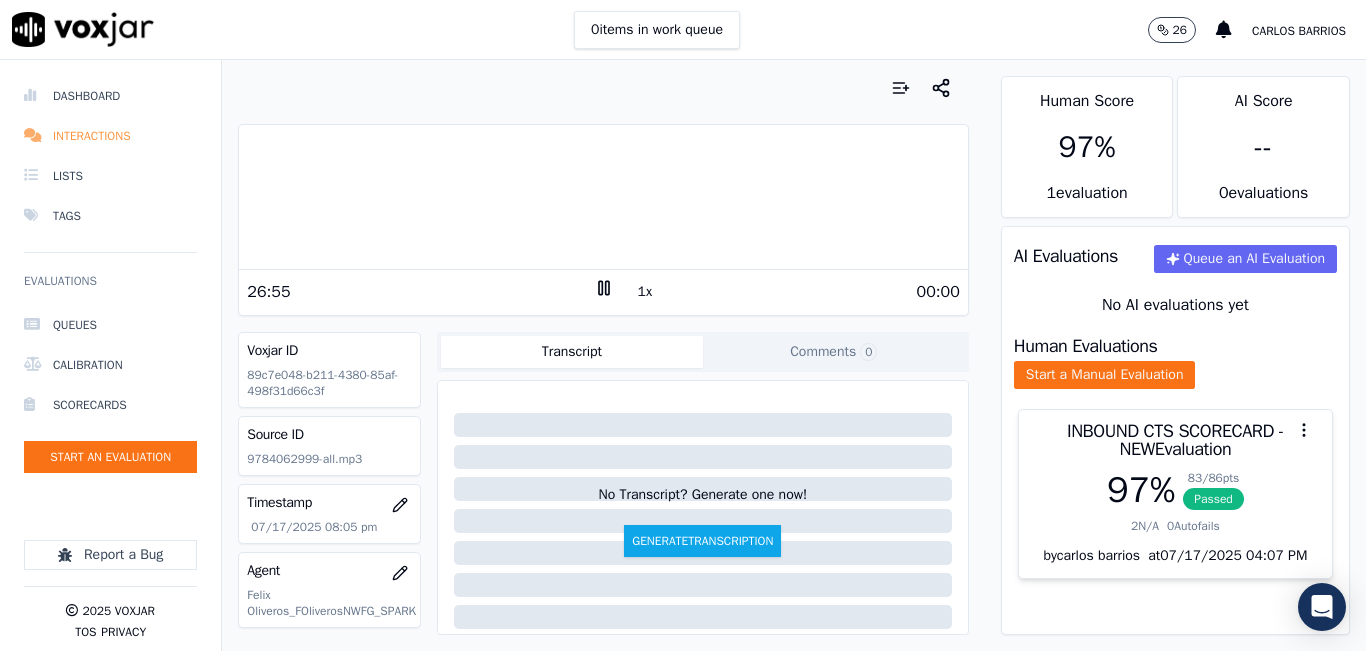 click on "Interactions" at bounding box center (110, 136) 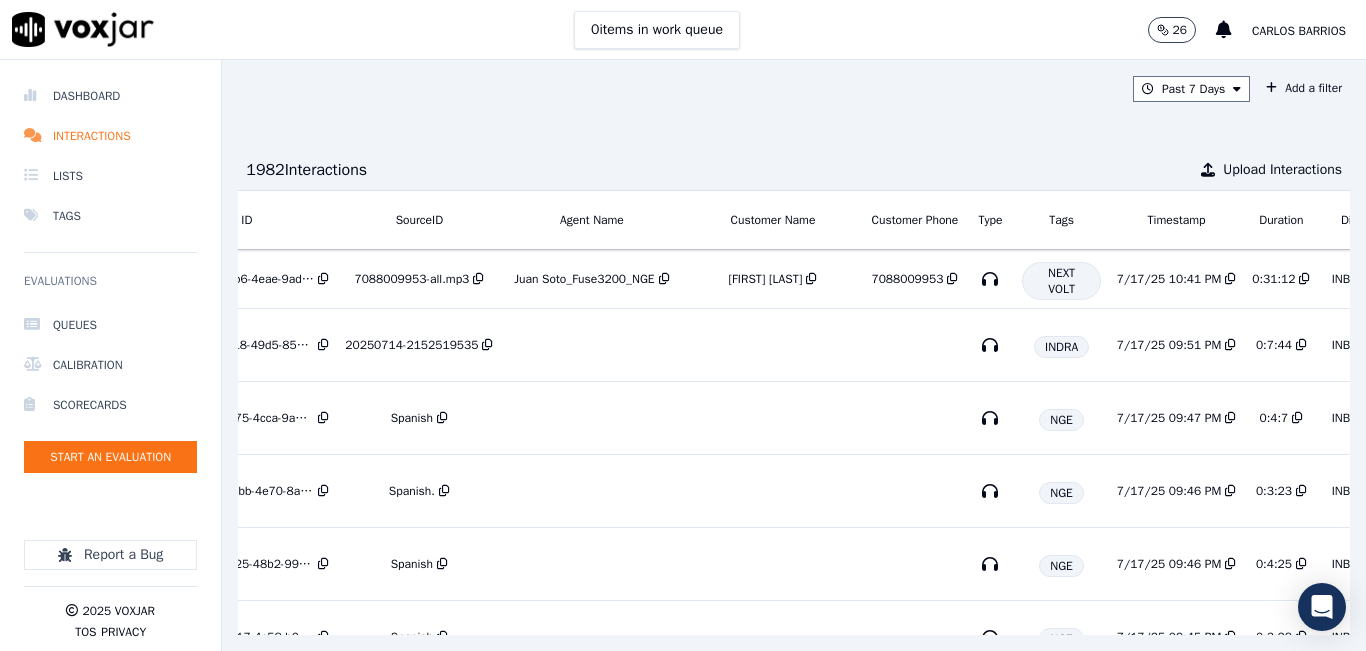 scroll, scrollTop: 0, scrollLeft: 0, axis: both 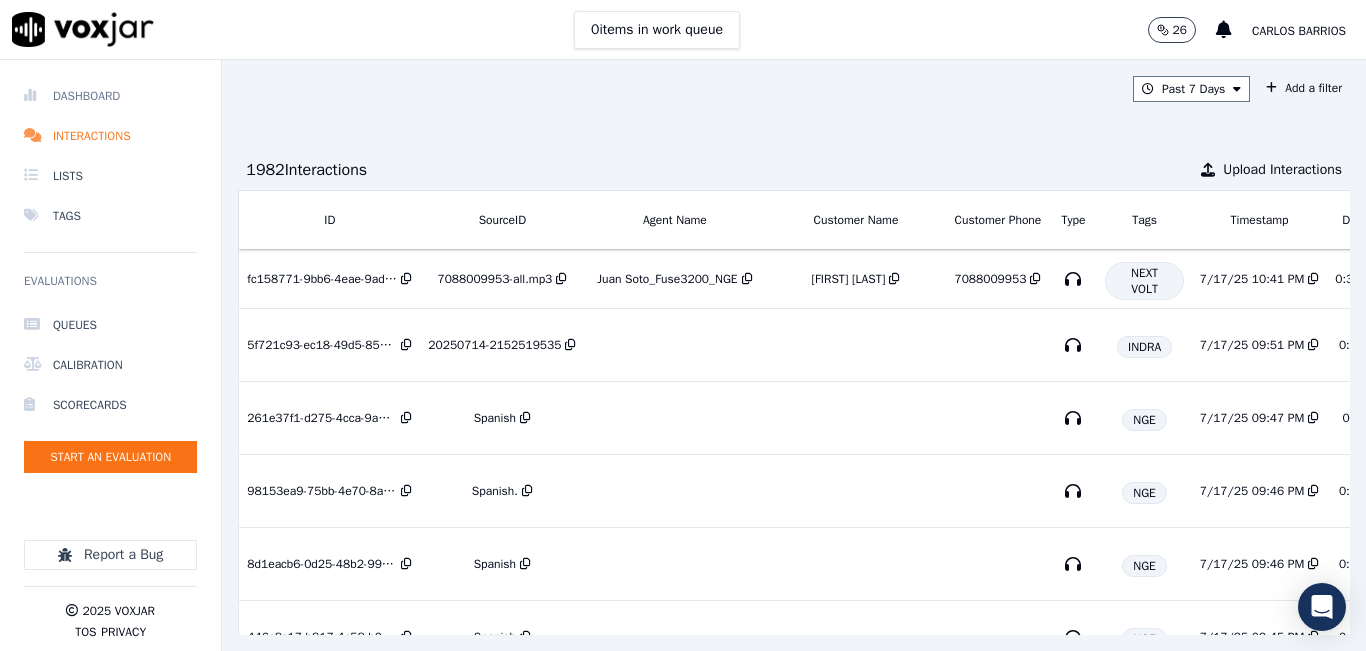click on "Dashboard" at bounding box center (110, 96) 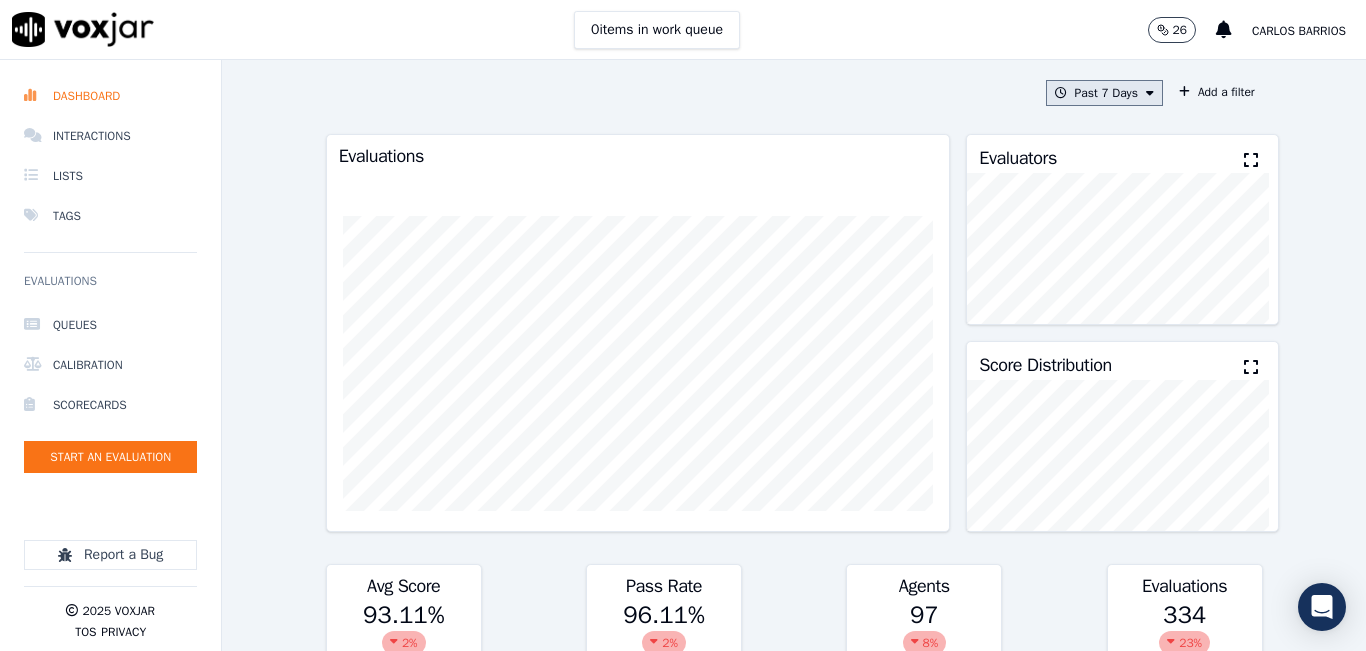 click on "Past 7 Days" at bounding box center (1104, 93) 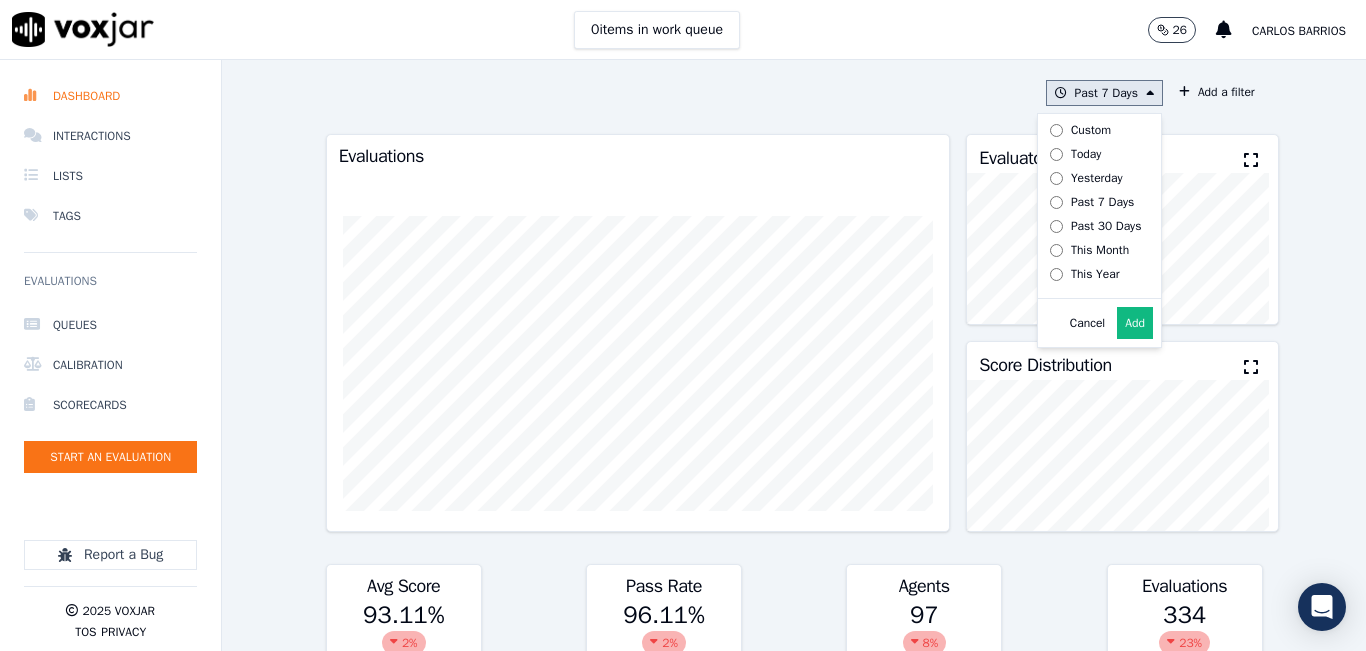 click on "Today" at bounding box center (1092, 154) 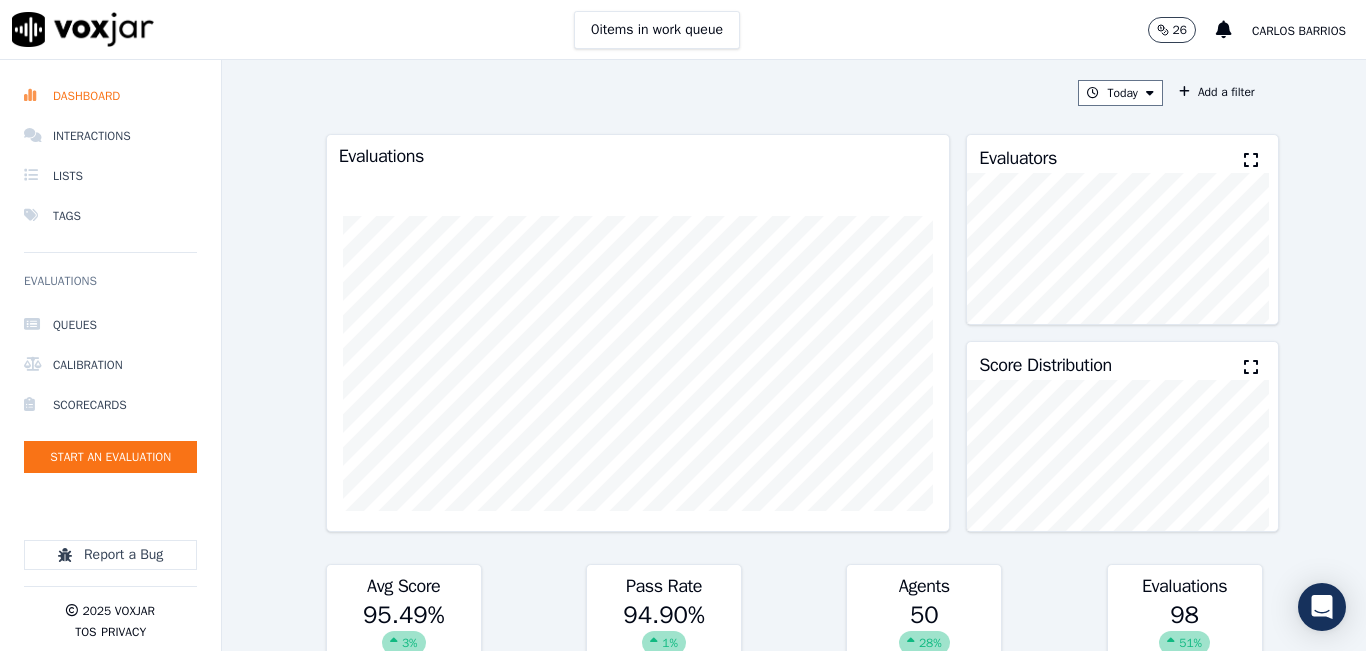click at bounding box center (1251, 160) 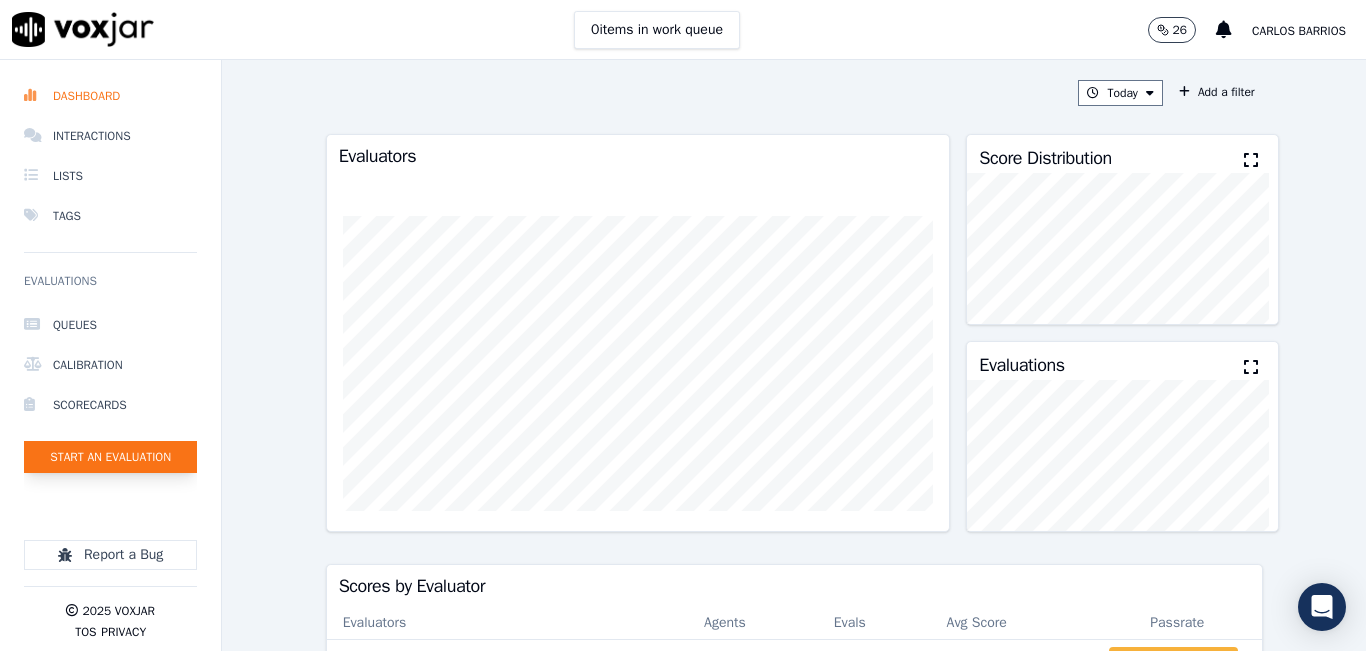 click on "Start an Evaluation" 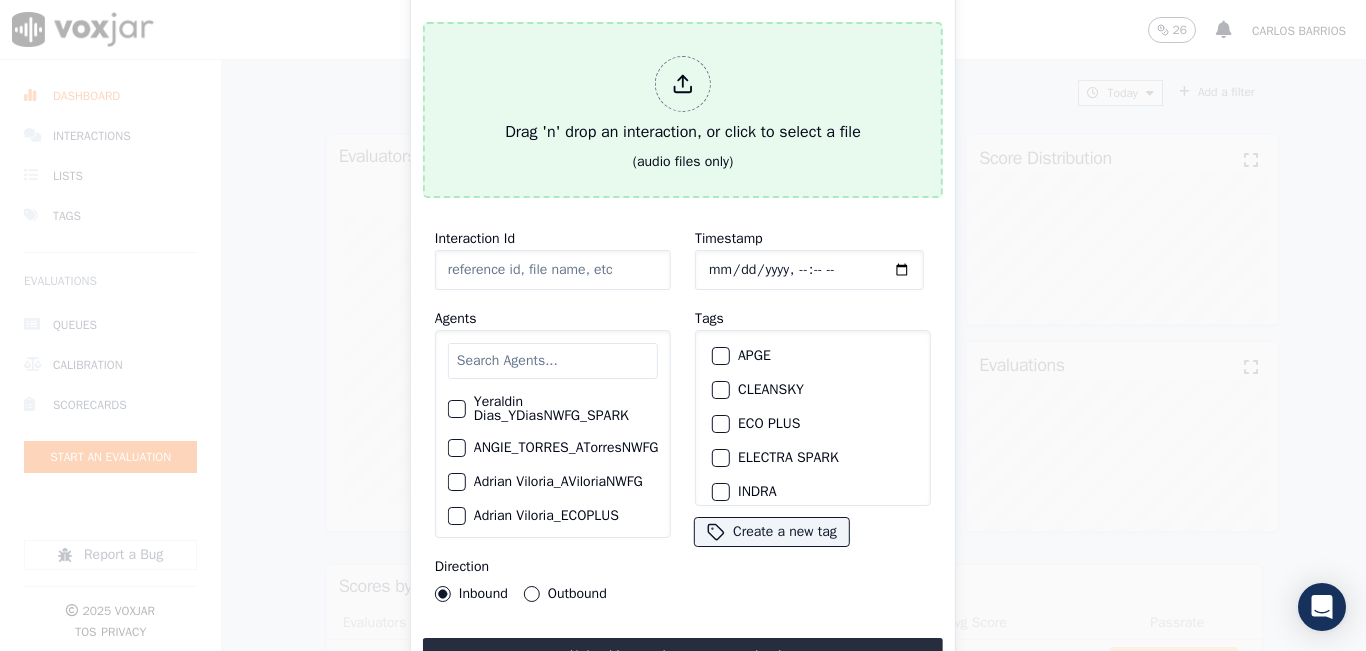 click at bounding box center [683, 84] 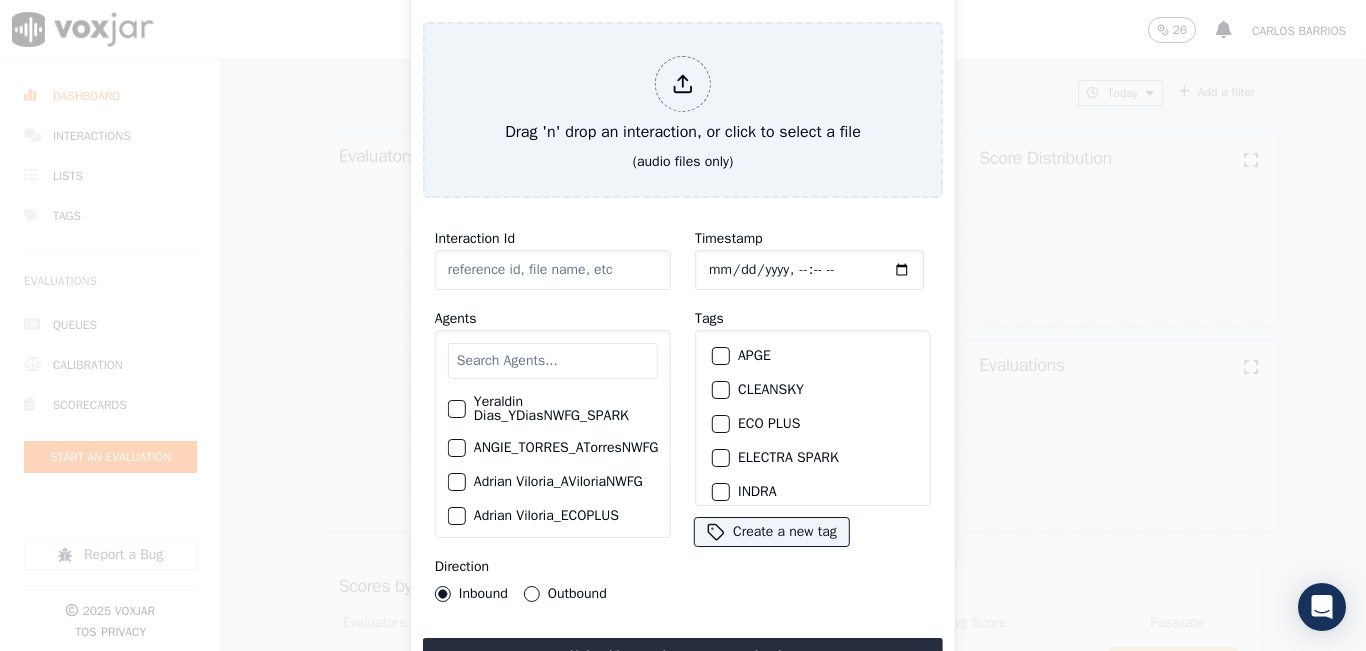 type on "20250716-132911_8573139641-all.mp3" 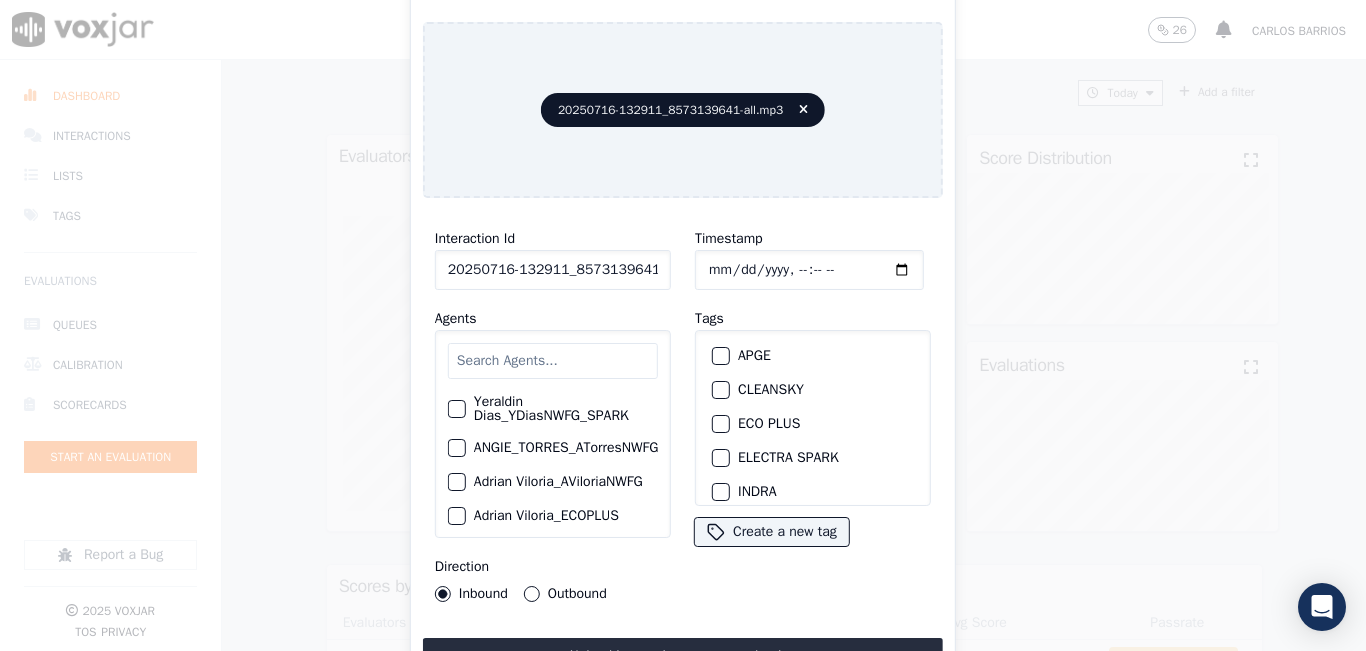 click at bounding box center [553, 361] 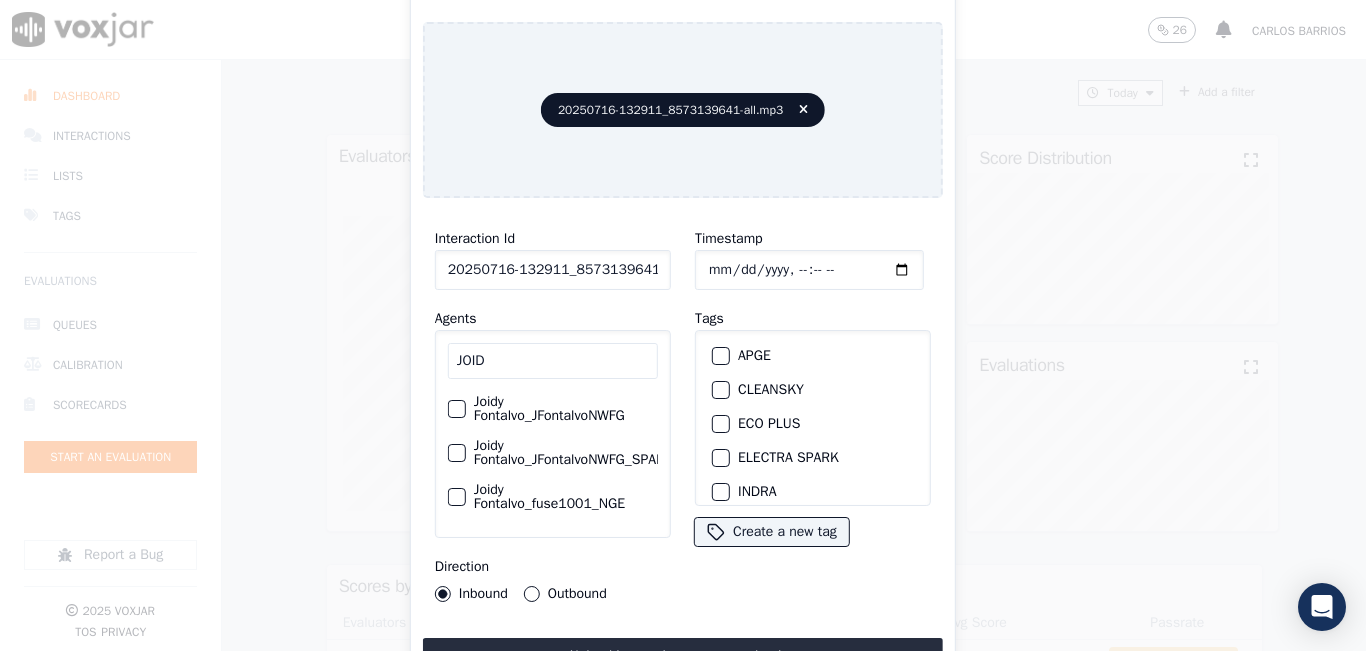 type on "JOID" 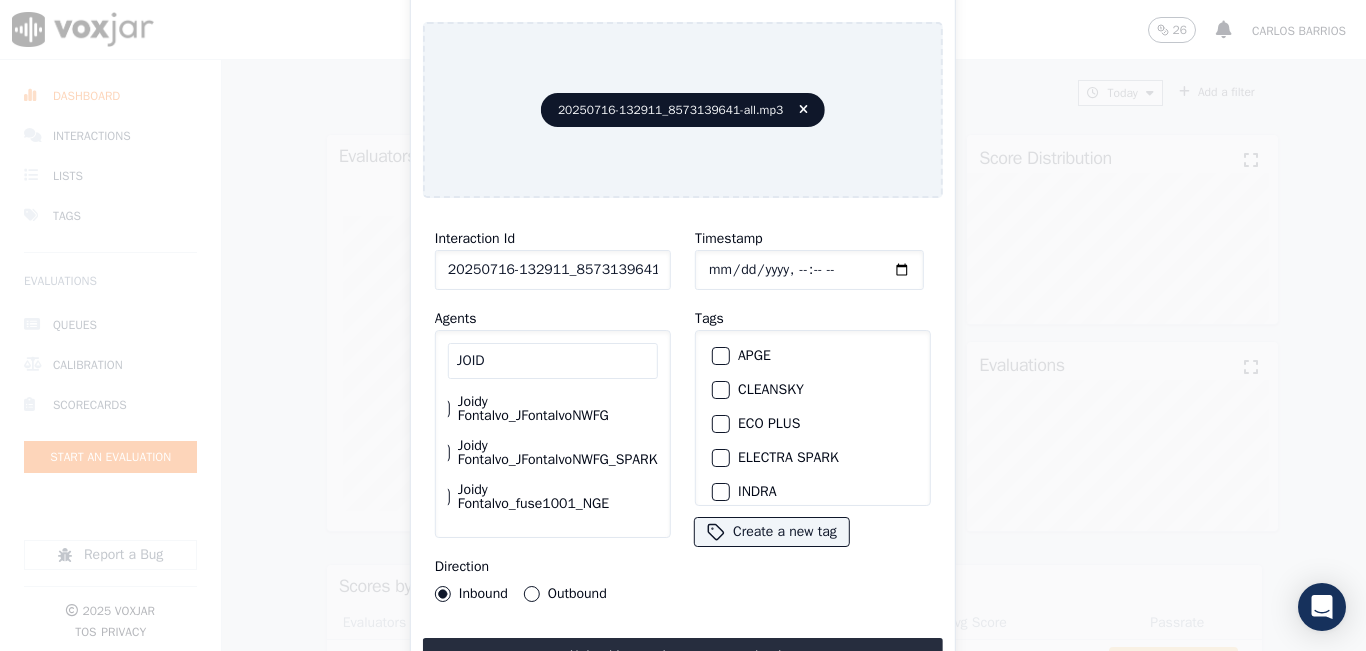 click on "Joidy Fontalvo_JFontalvoNWFG_SPARK" 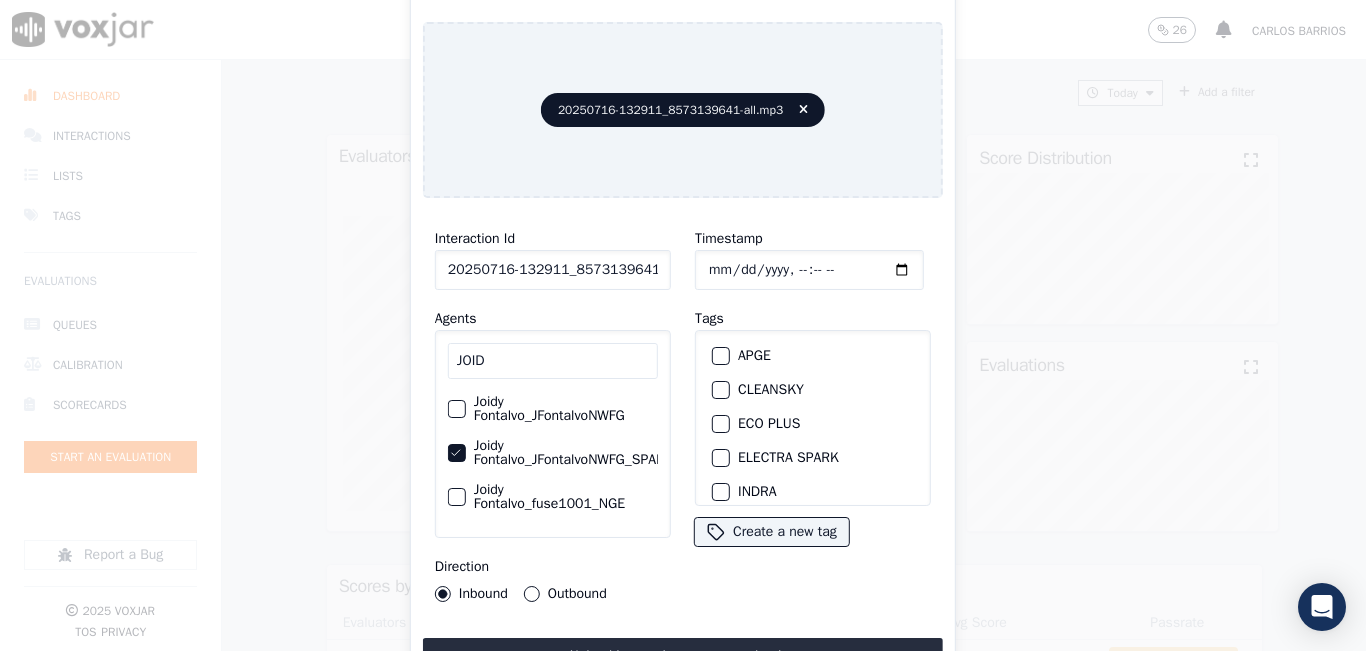 click on "Outbound" at bounding box center (532, 594) 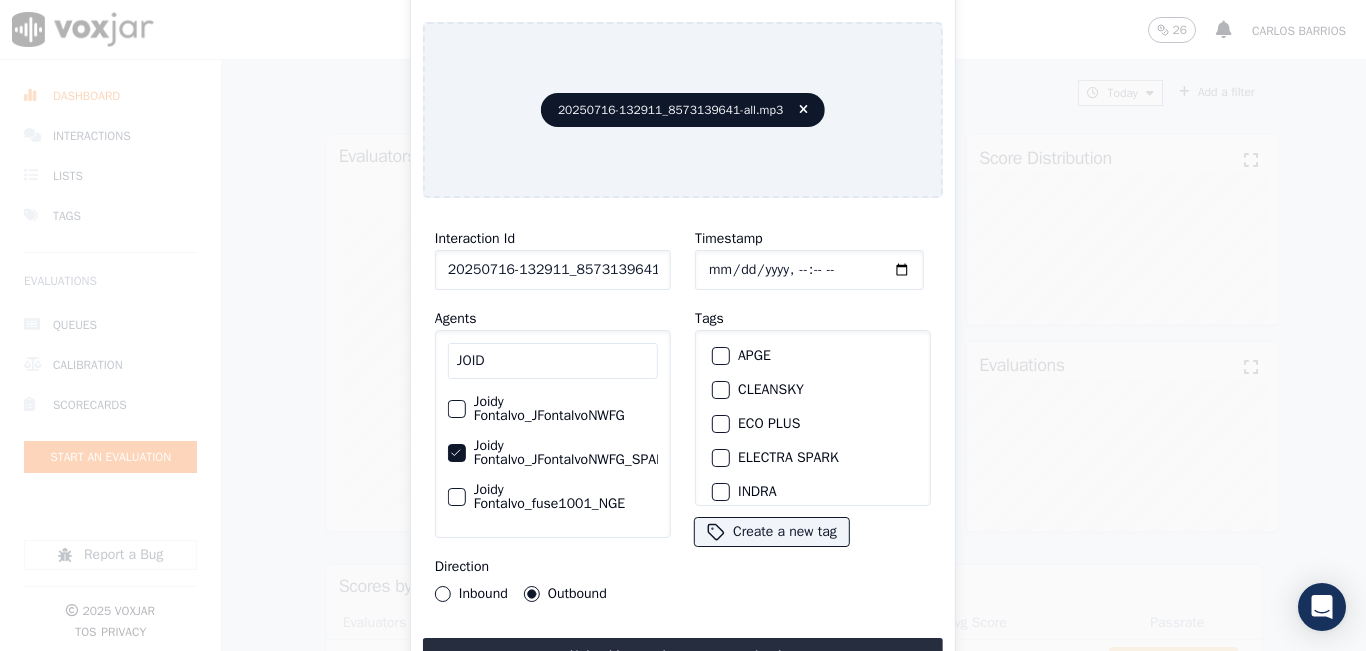 click on "Inbound" at bounding box center (443, 594) 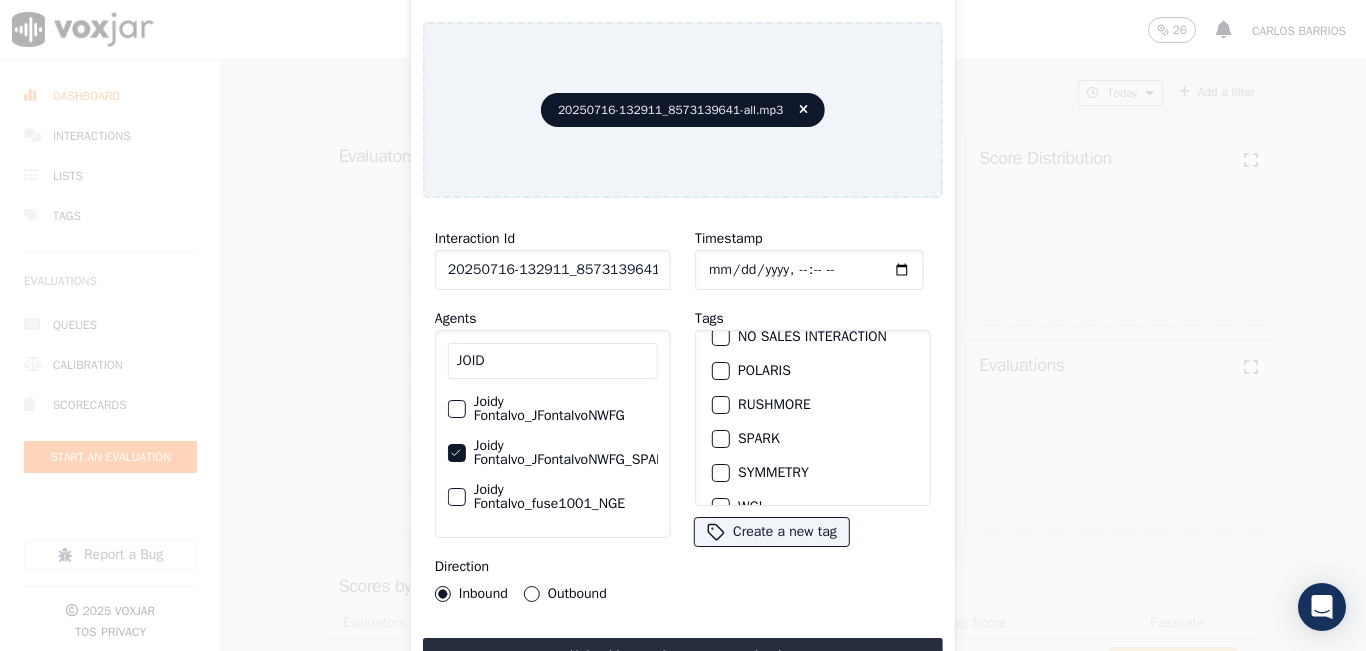 scroll, scrollTop: 300, scrollLeft: 0, axis: vertical 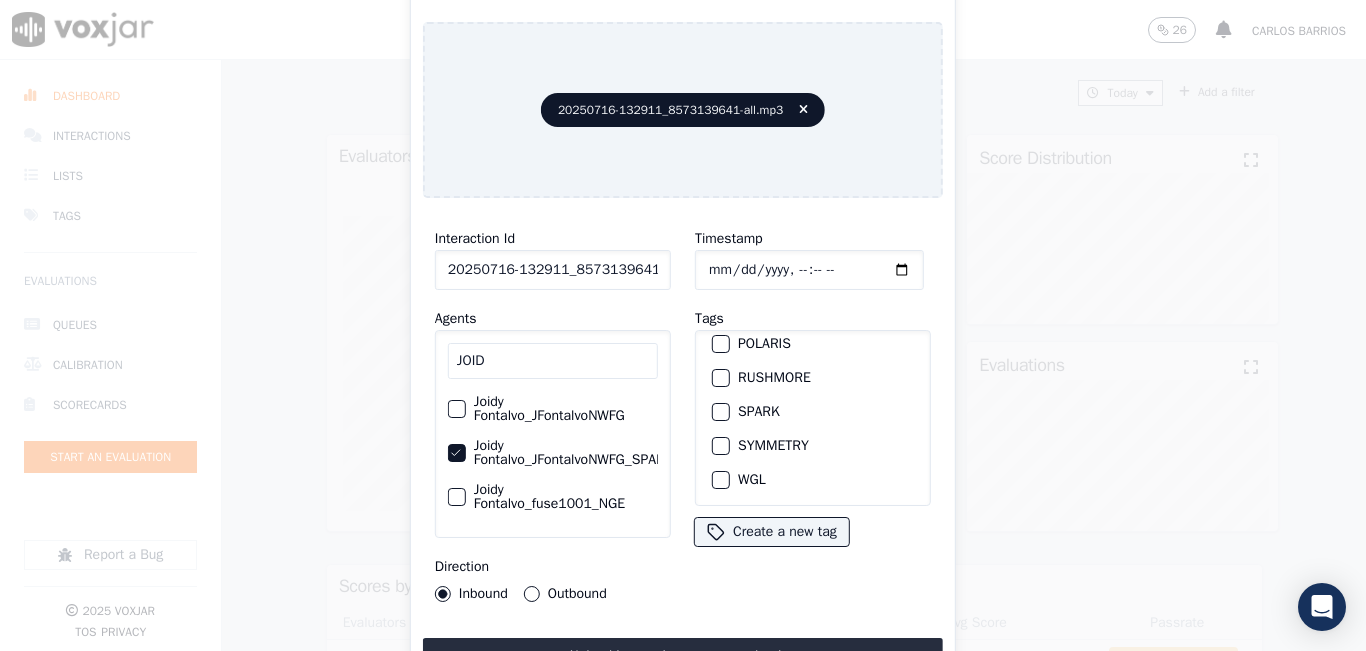 click on "SPARK" at bounding box center [813, 412] 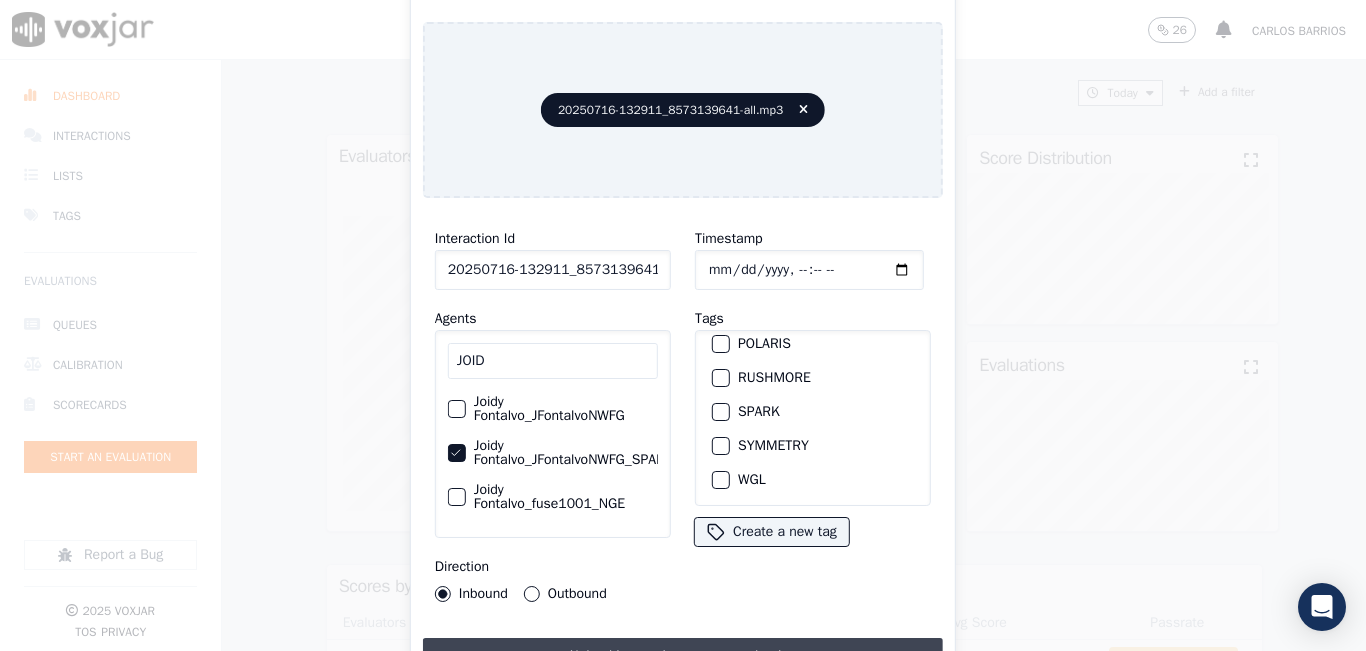 click on "Upload interaction to start evaluation" at bounding box center [683, 656] 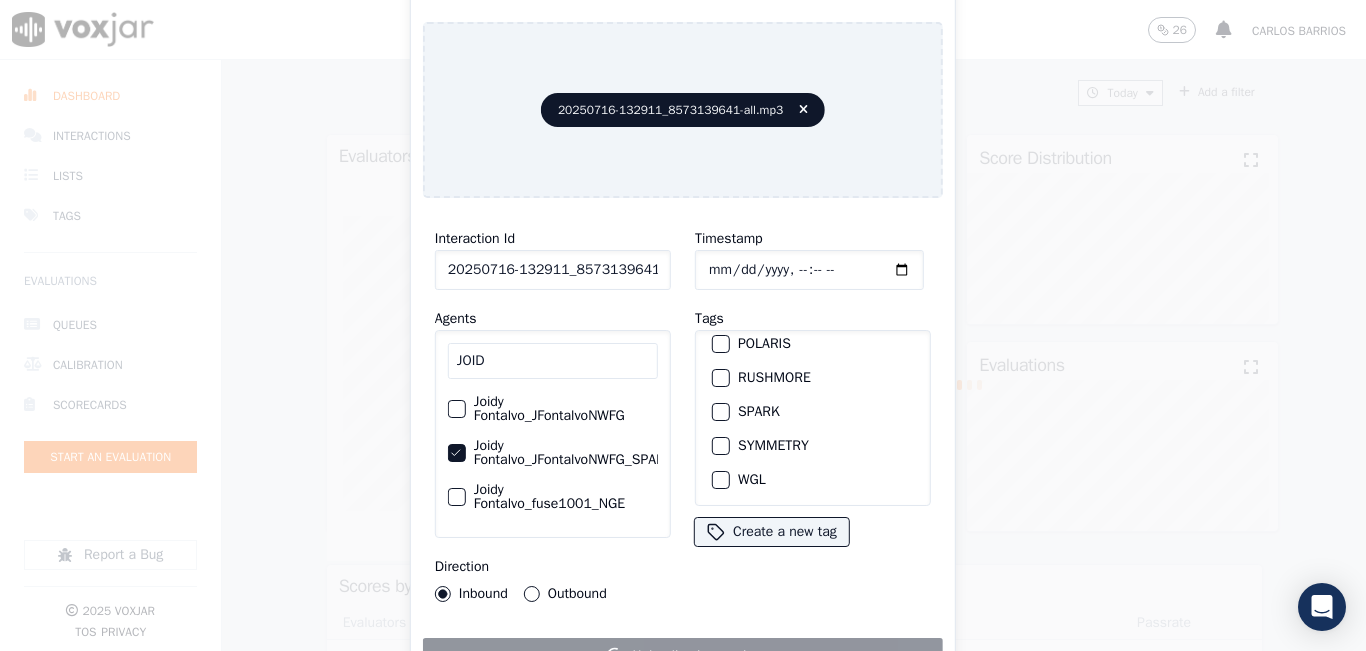 click on "SPARK" at bounding box center [813, 412] 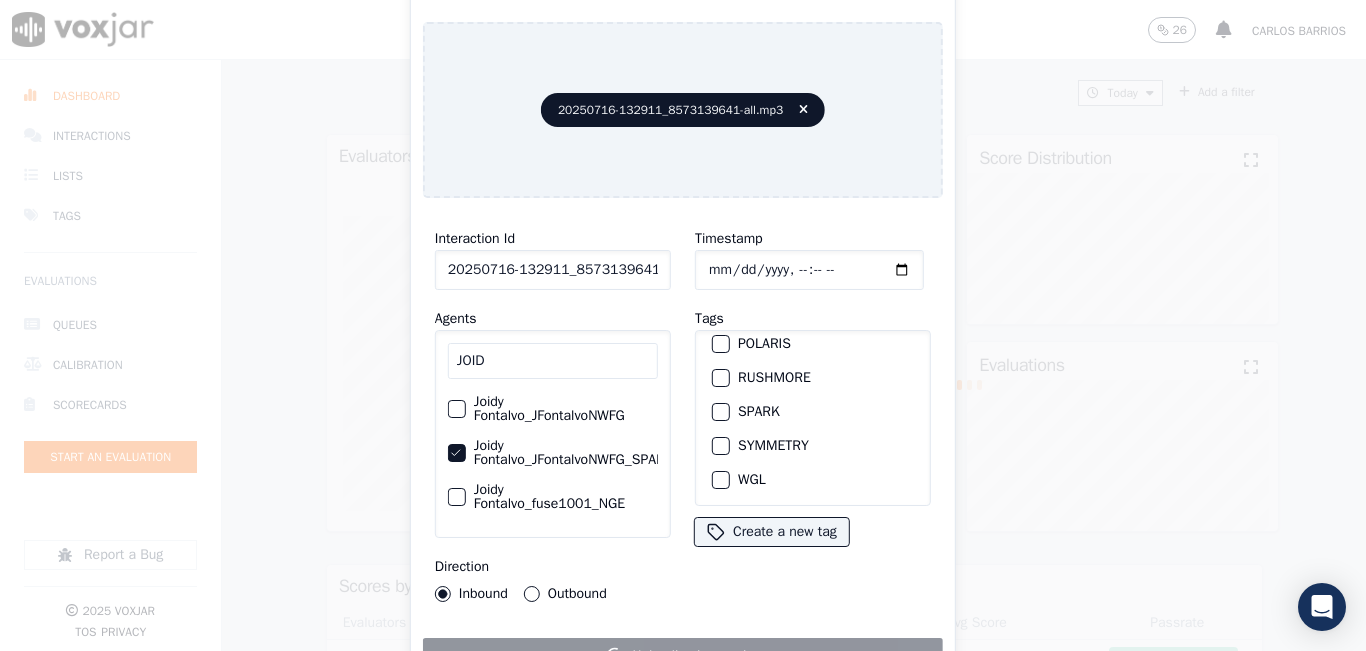 click at bounding box center [720, 412] 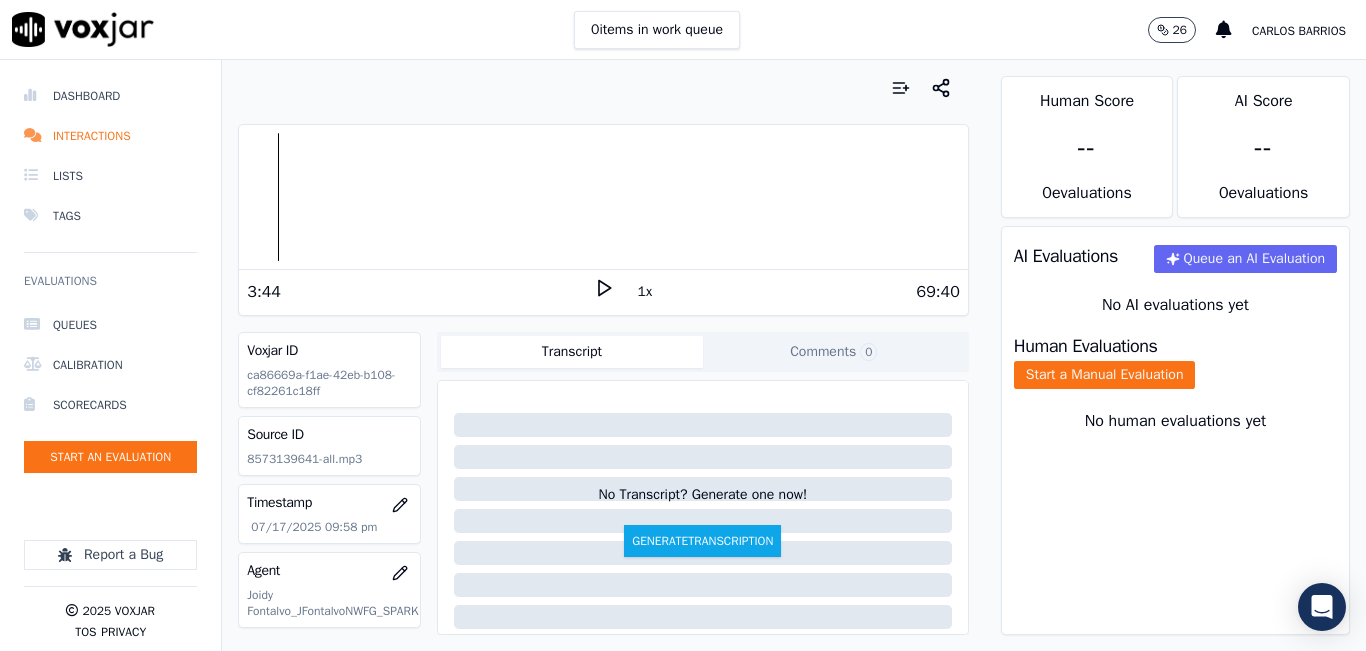 drag, startPoint x: 586, startPoint y: 292, endPoint x: 638, endPoint y: 285, distance: 52.46904 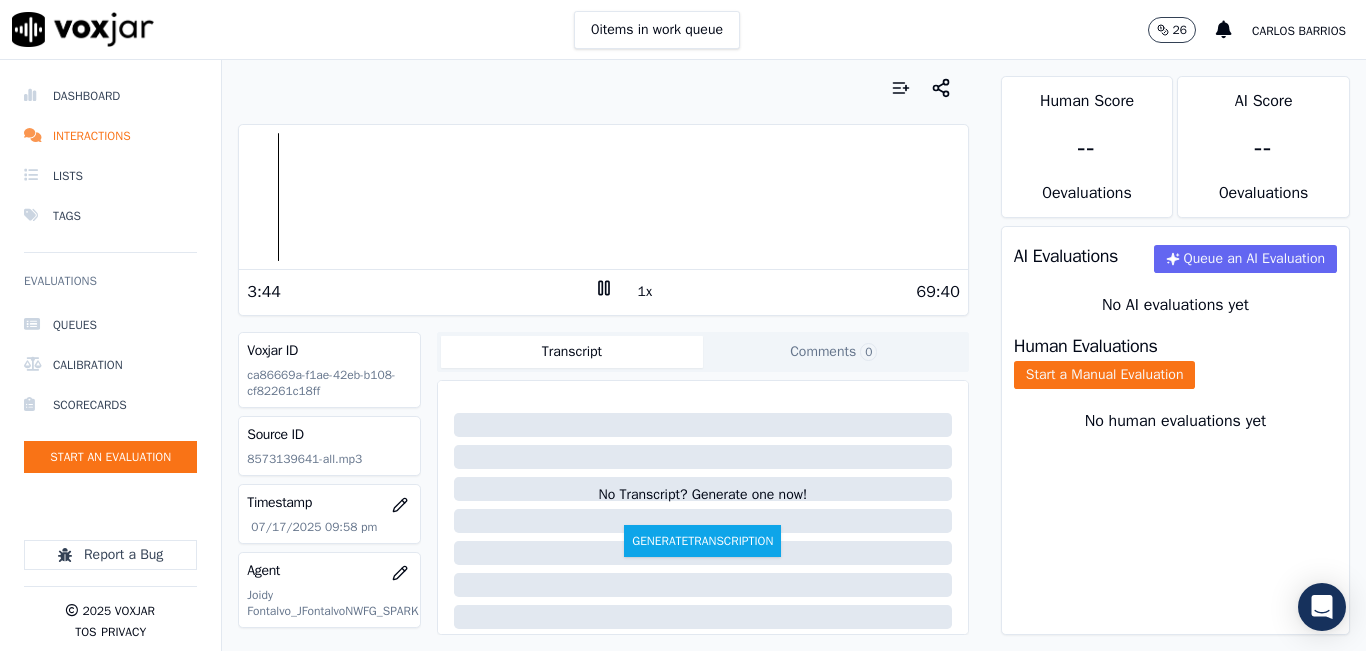 click on "1x" at bounding box center [645, 292] 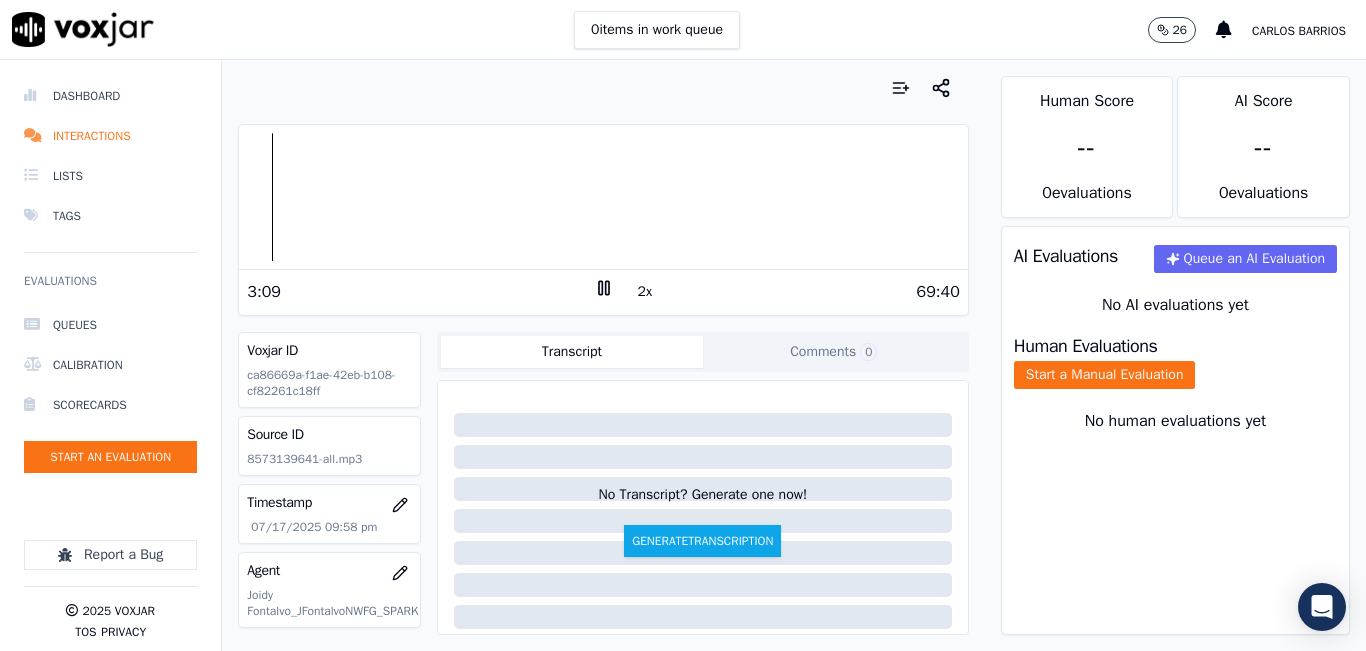 click at bounding box center (603, 197) 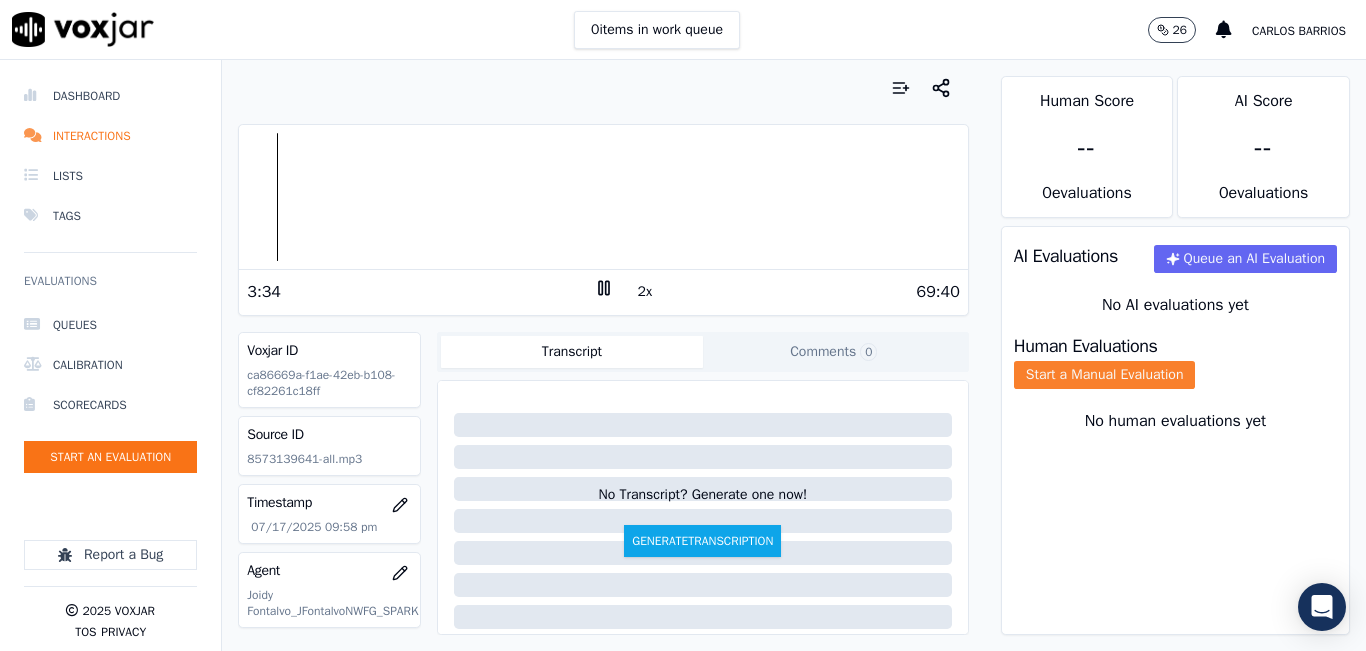 click on "Start a Manual Evaluation" 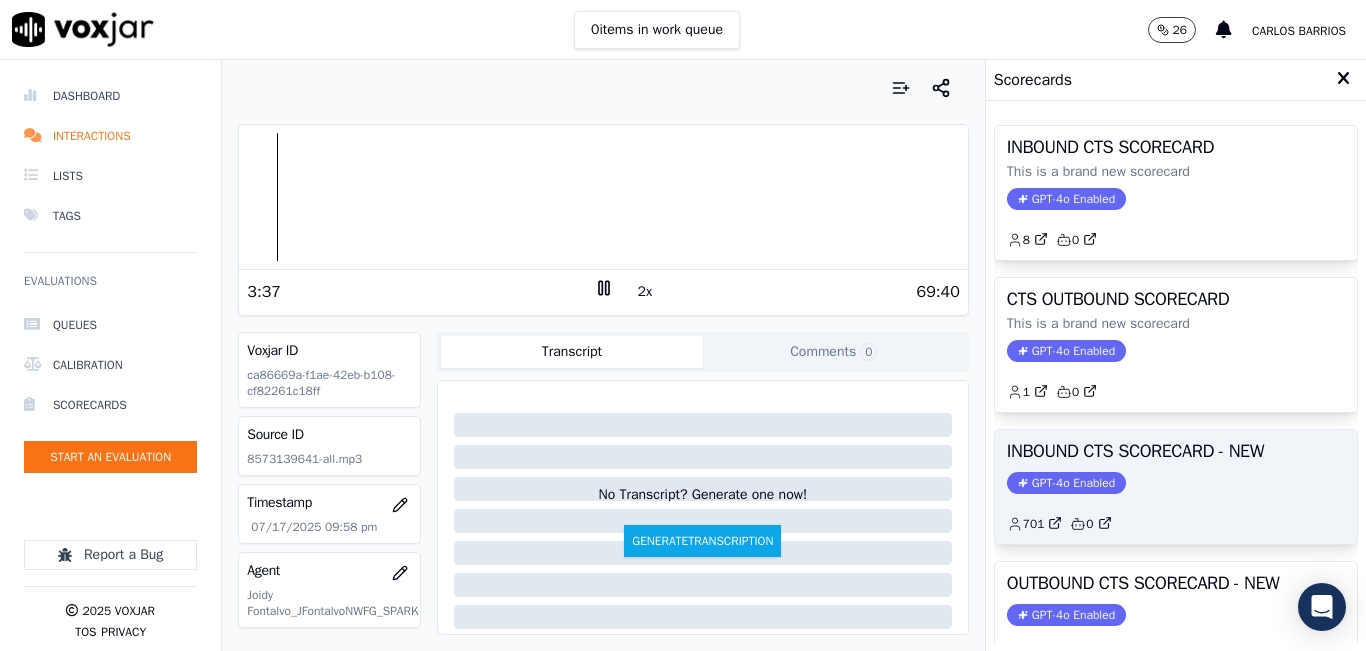 click on "INBOUND CTS SCORECARD - NEW        GPT-4o Enabled       701         0" at bounding box center (1176, 487) 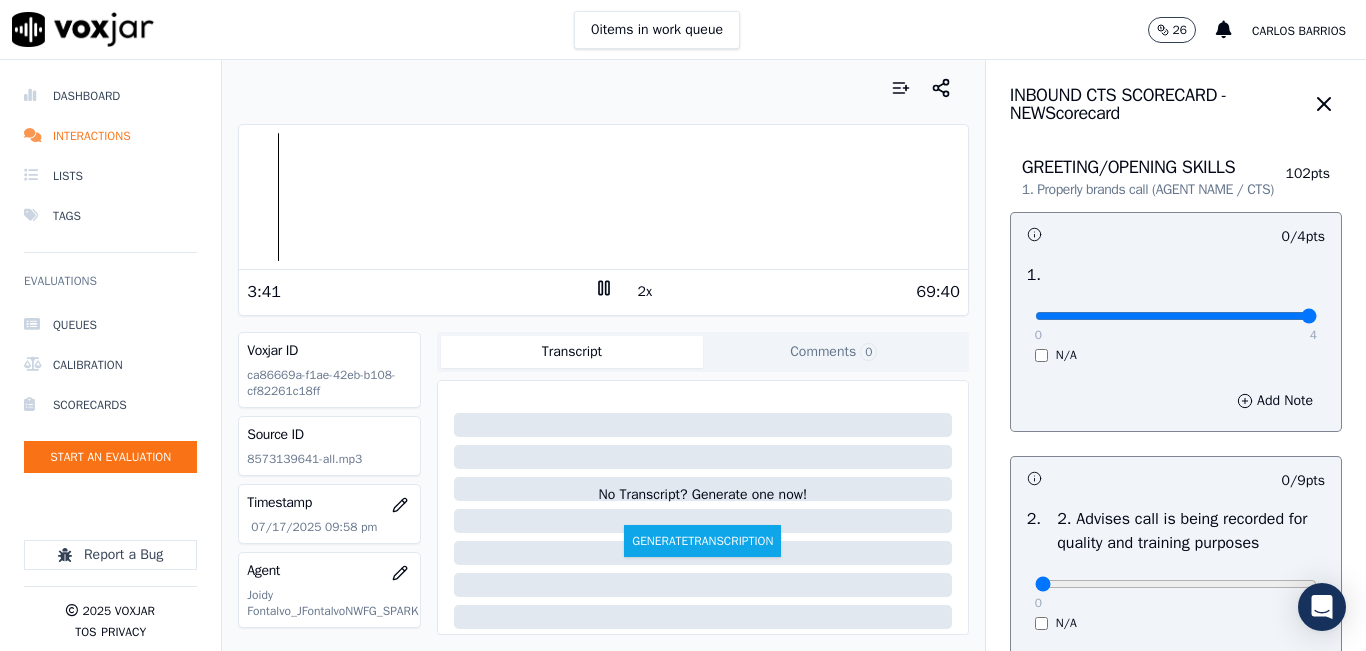 type on "4" 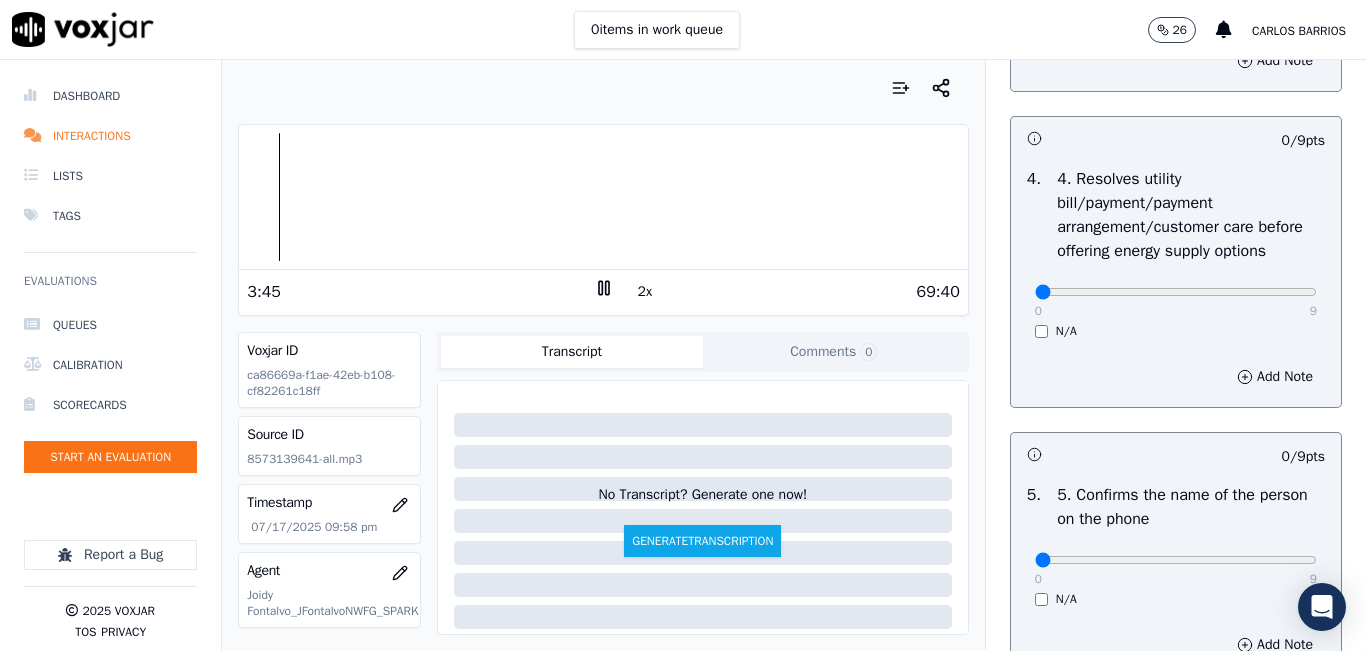 scroll, scrollTop: 700, scrollLeft: 0, axis: vertical 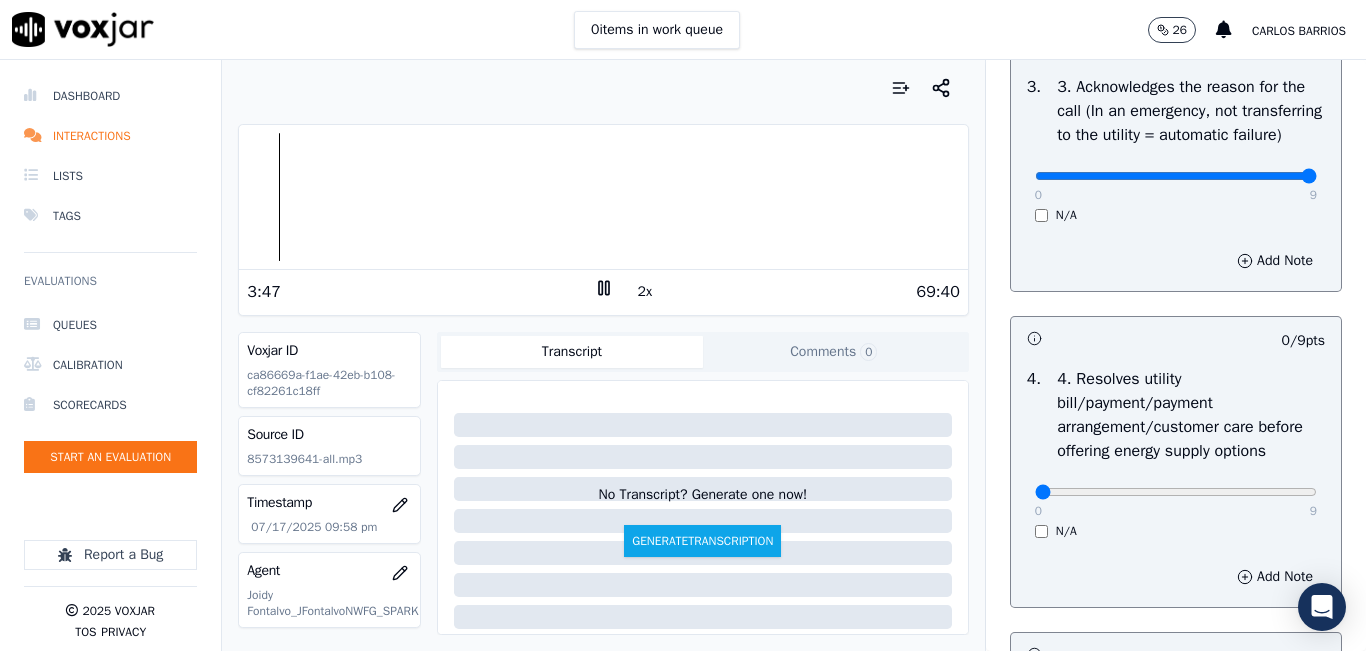 type on "9" 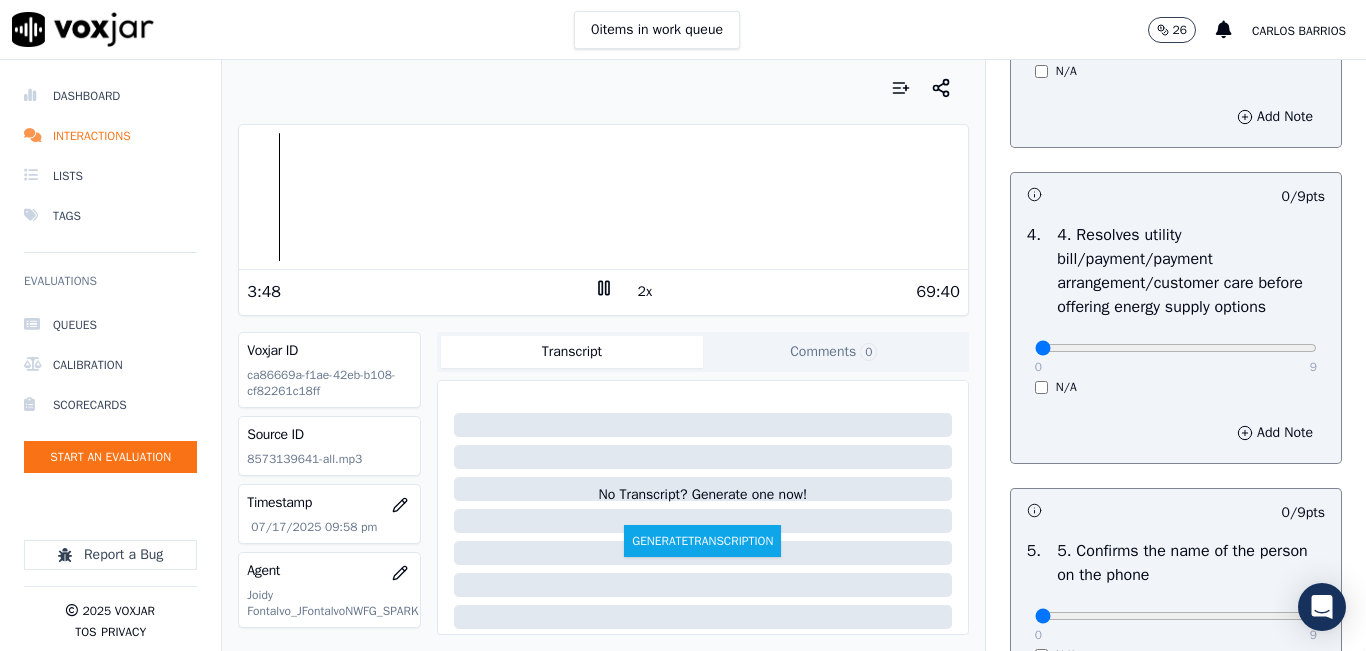scroll, scrollTop: 1100, scrollLeft: 0, axis: vertical 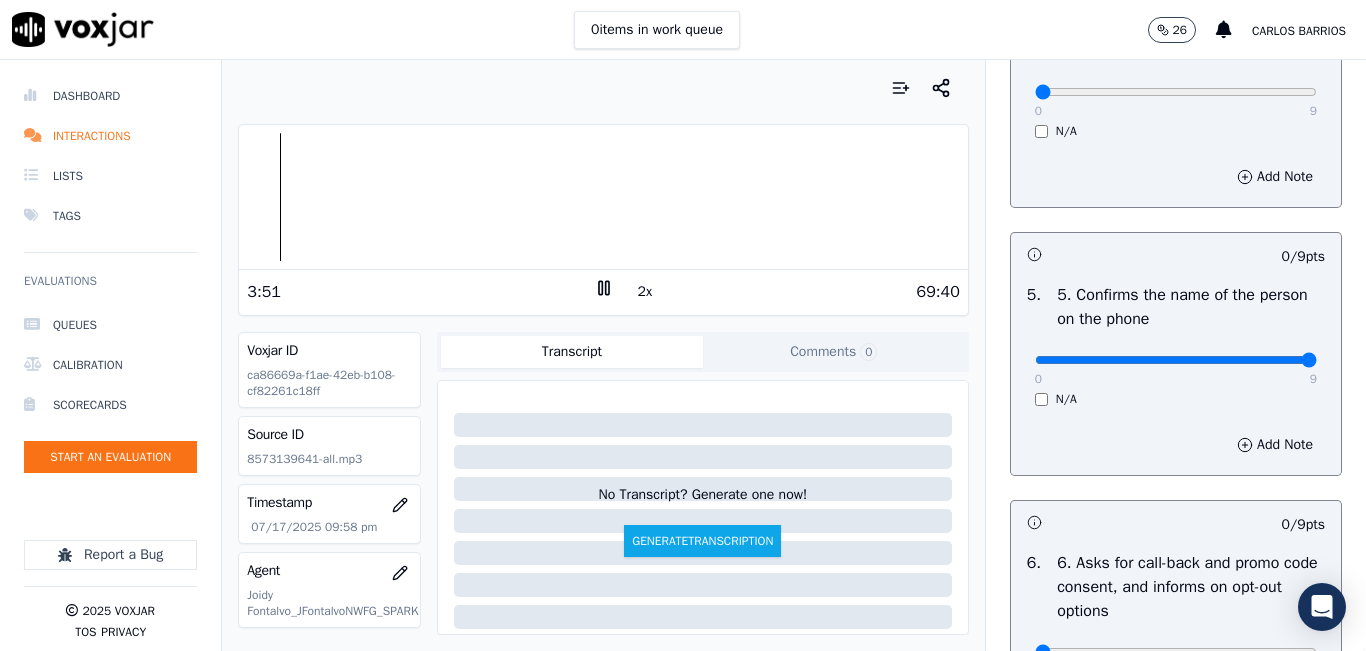 drag, startPoint x: 1264, startPoint y: 432, endPoint x: 1300, endPoint y: 418, distance: 38.626415 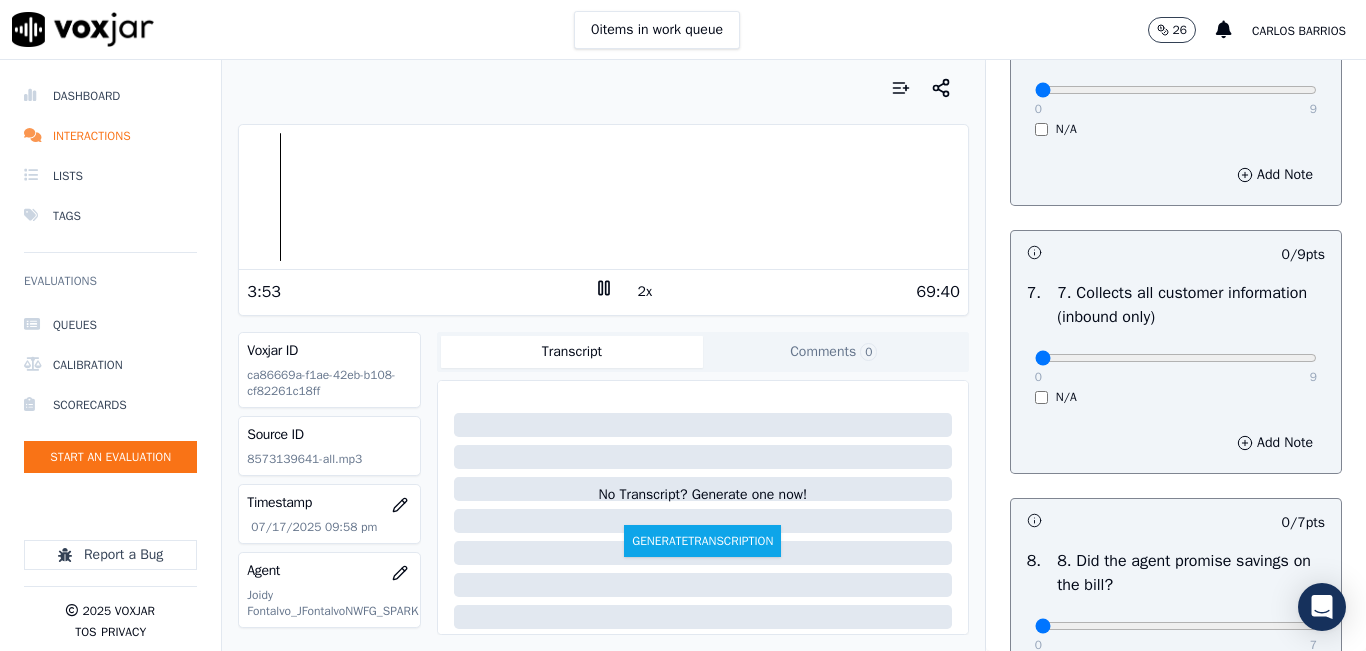 scroll, scrollTop: 1700, scrollLeft: 0, axis: vertical 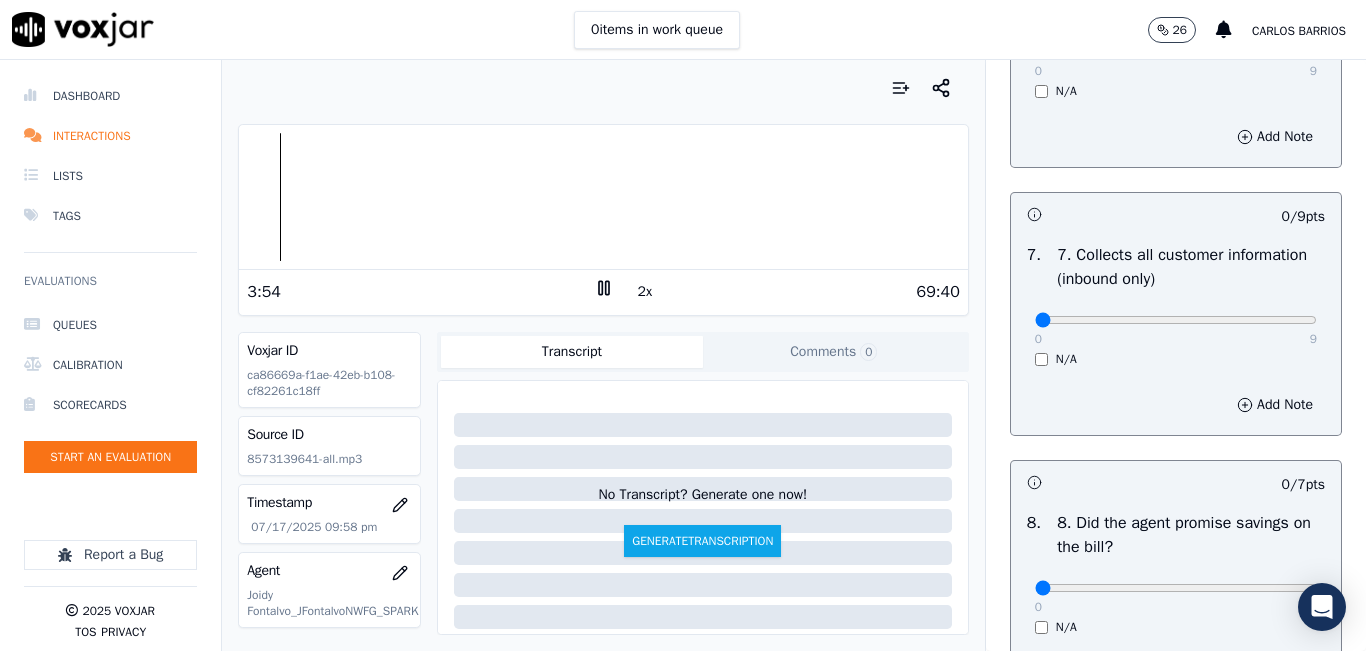 click on "0   9" at bounding box center (1176, 319) 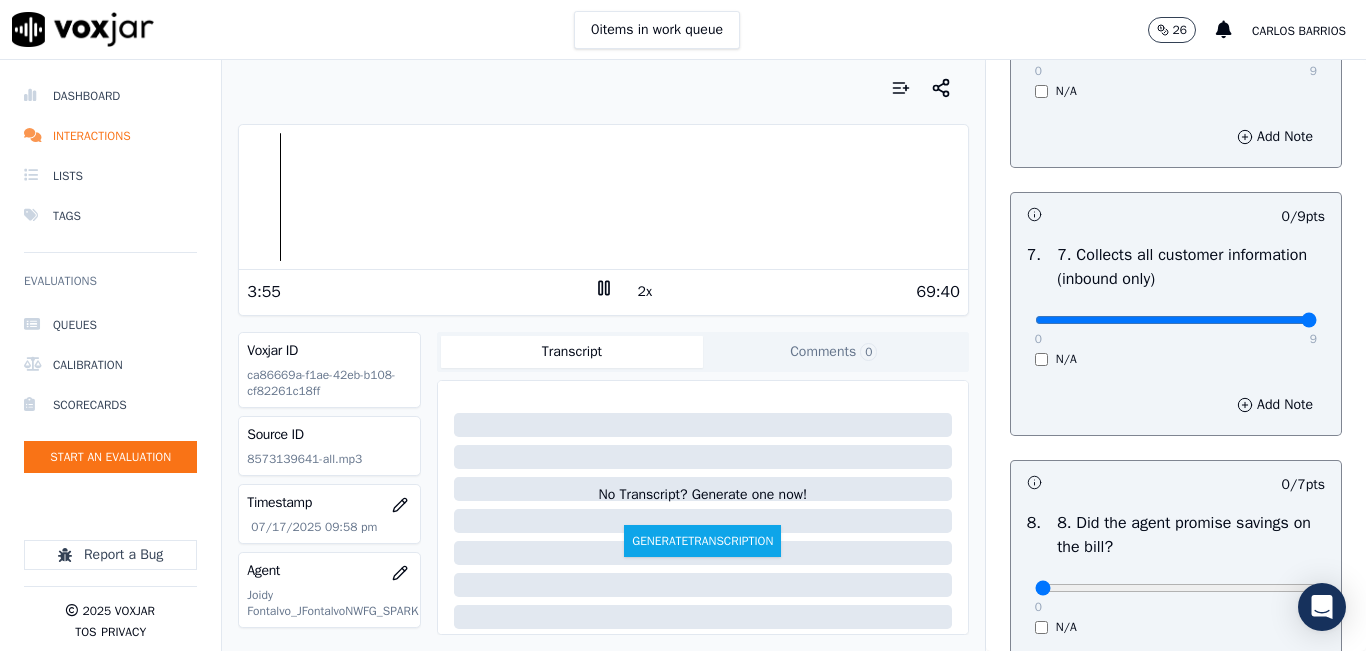 type on "9" 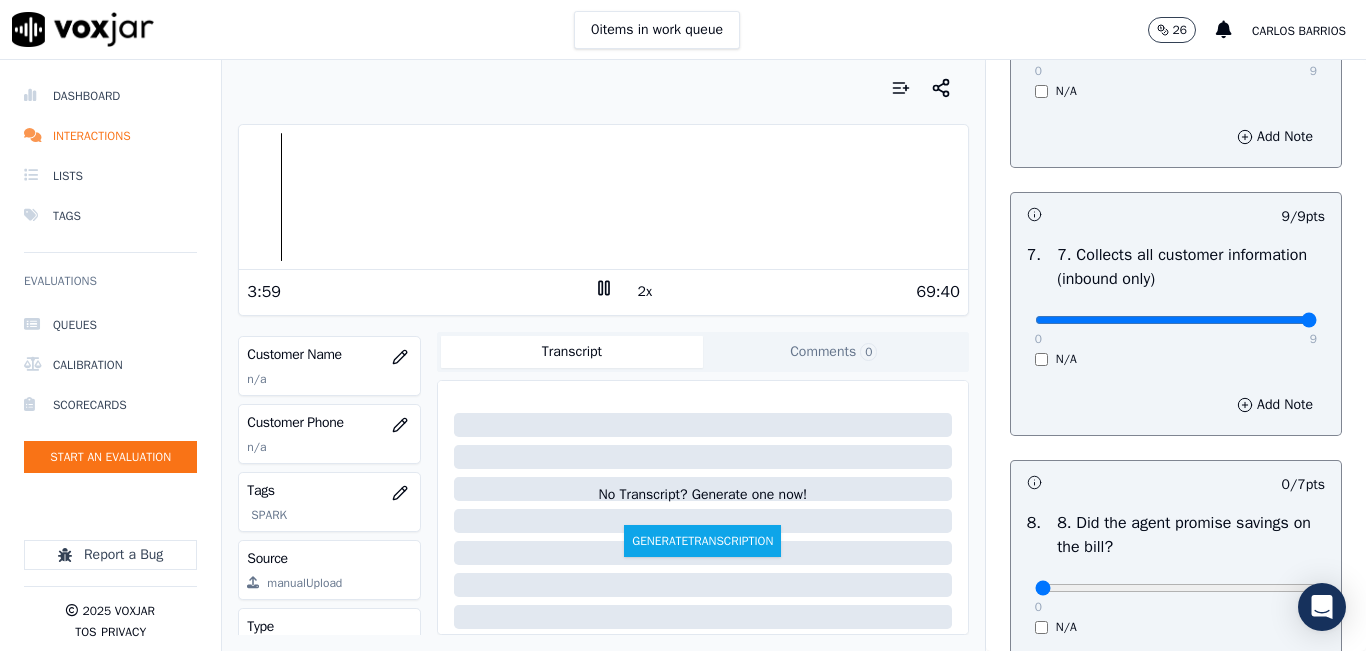 scroll, scrollTop: 200, scrollLeft: 0, axis: vertical 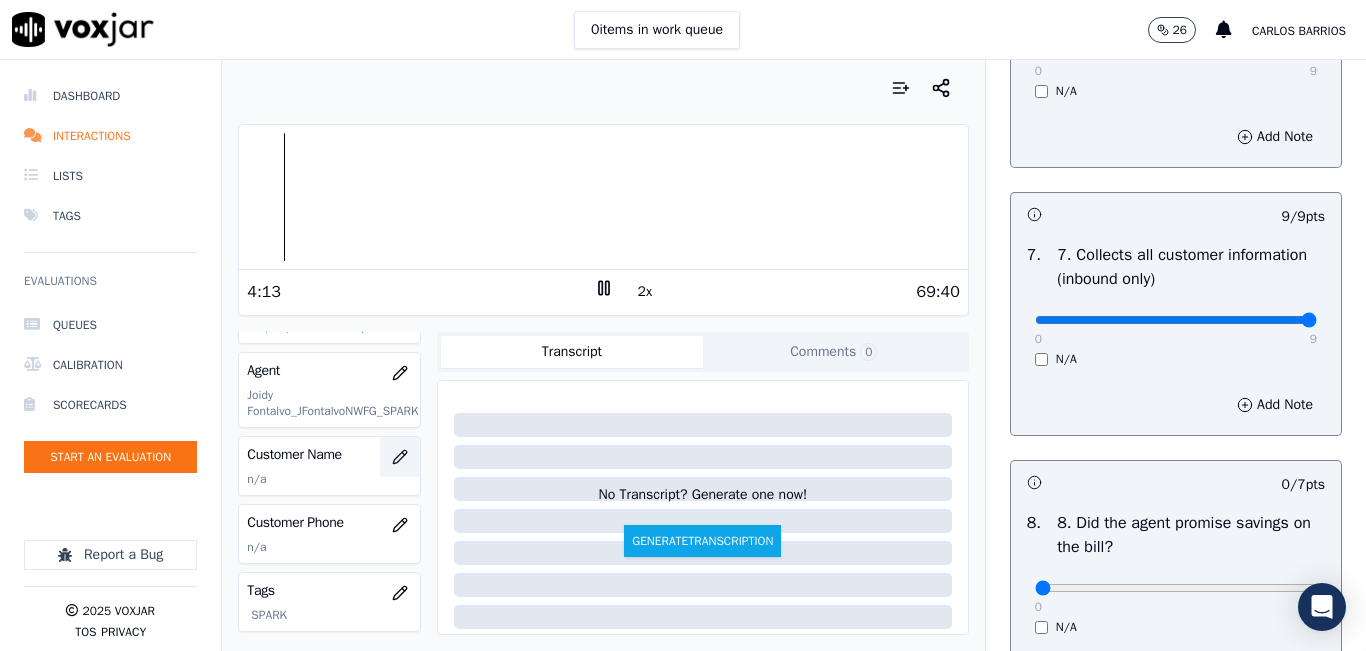 click 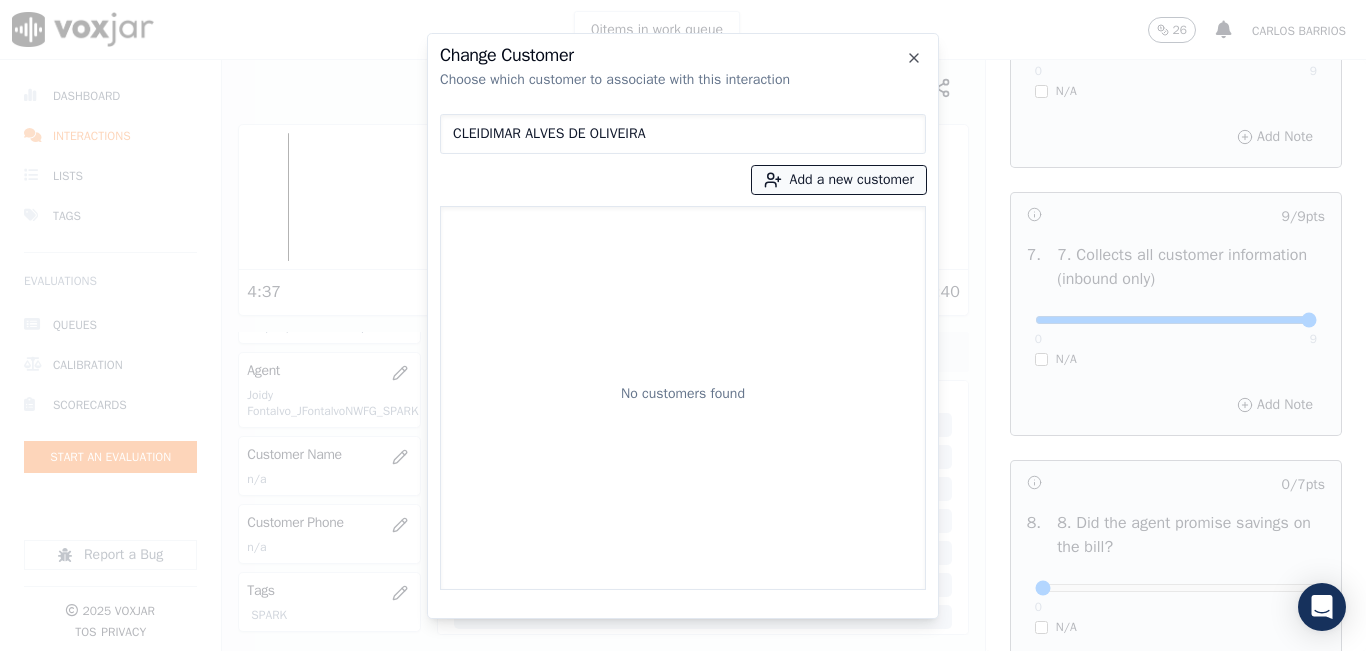 type on "CLEIDIMAR ALVES DE OLIVEIRA" 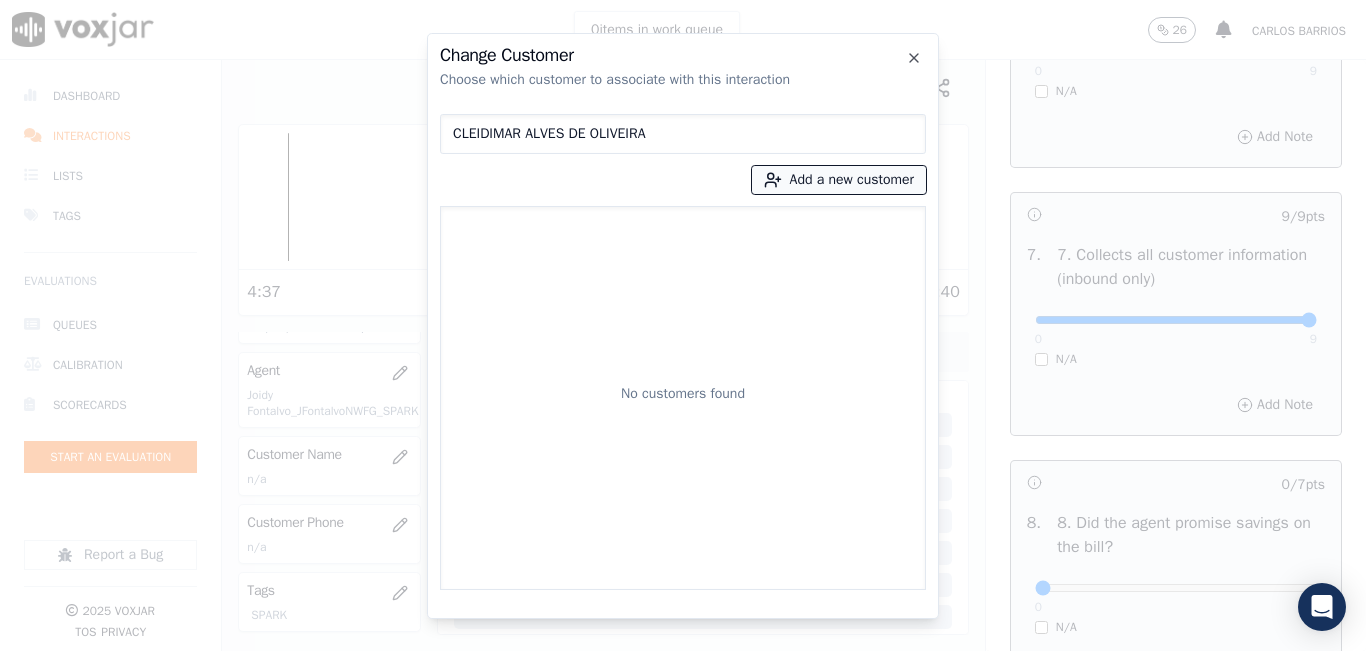 click on "Add a new customer" at bounding box center (839, 180) 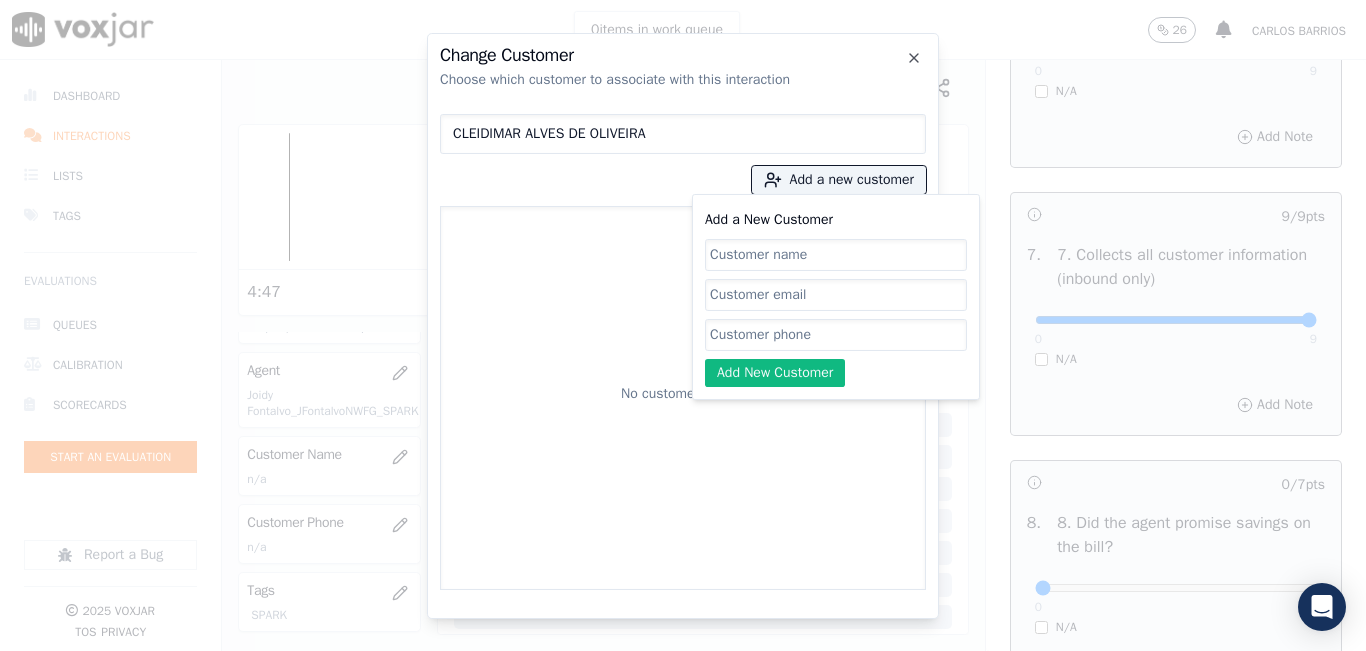 click on "Add a New Customer" 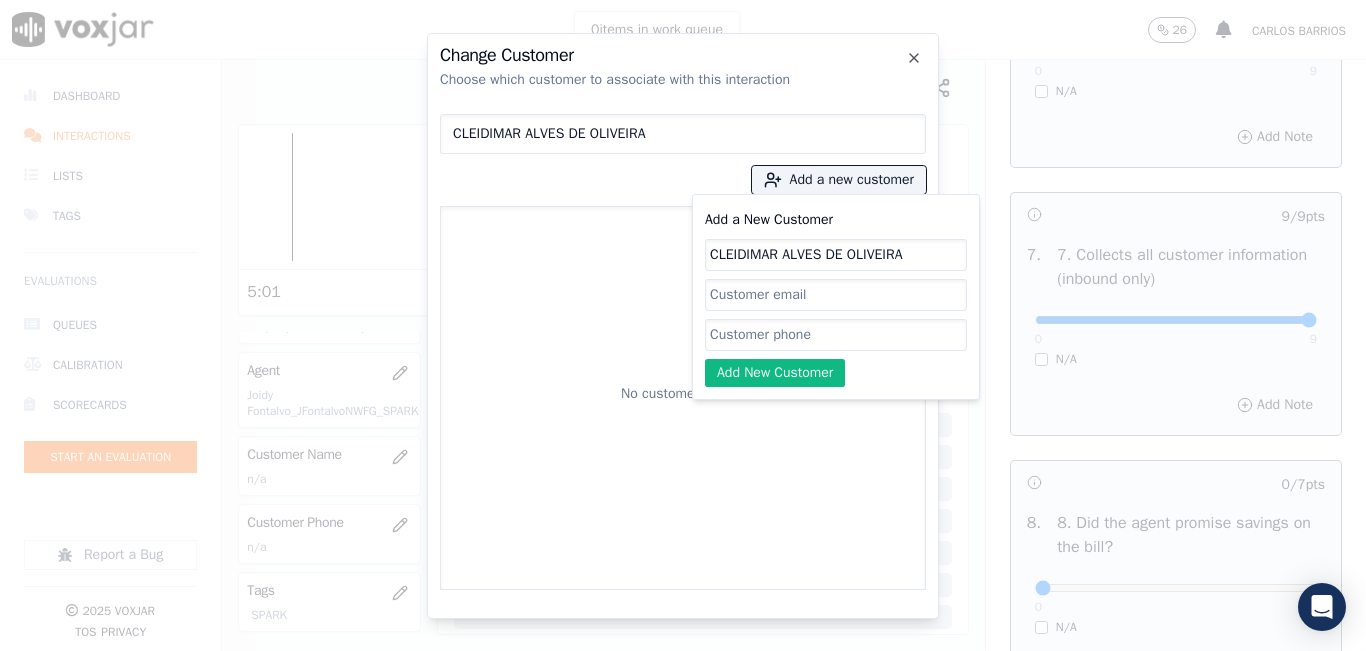 type on "CLEIDIMAR ALVES DE OLIVEIRA" 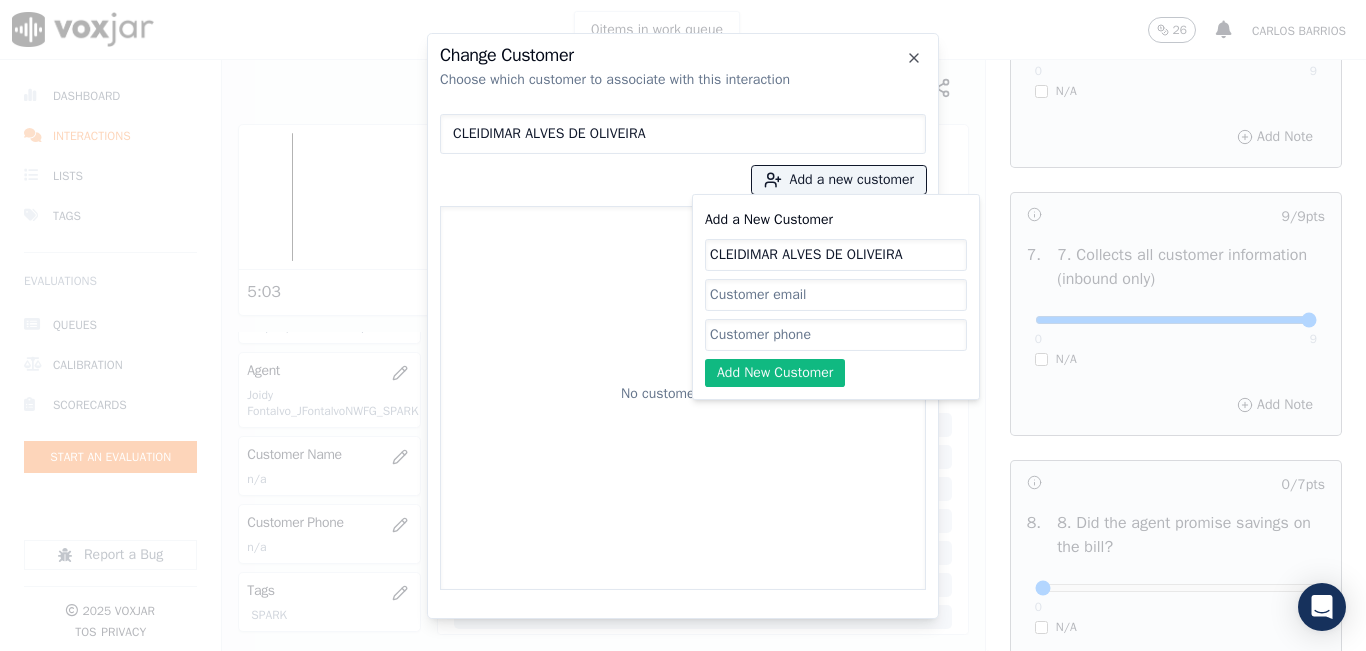 paste on "8573139641" 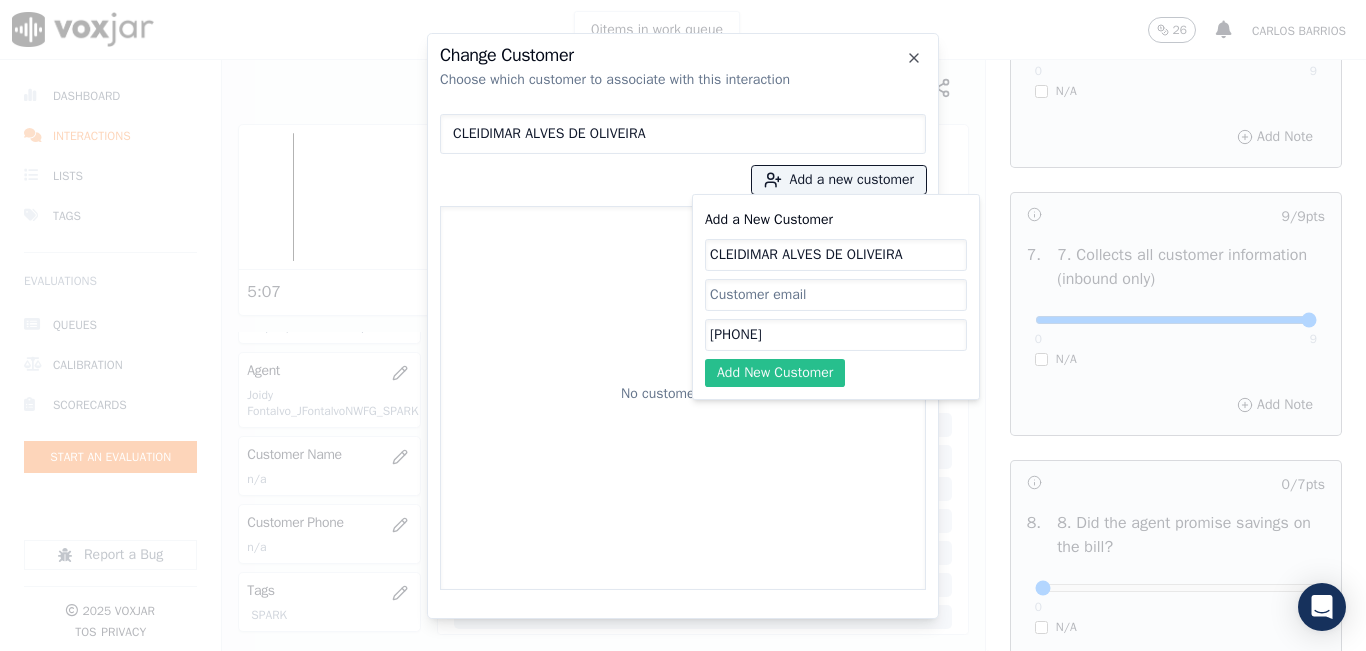type on "8573139641" 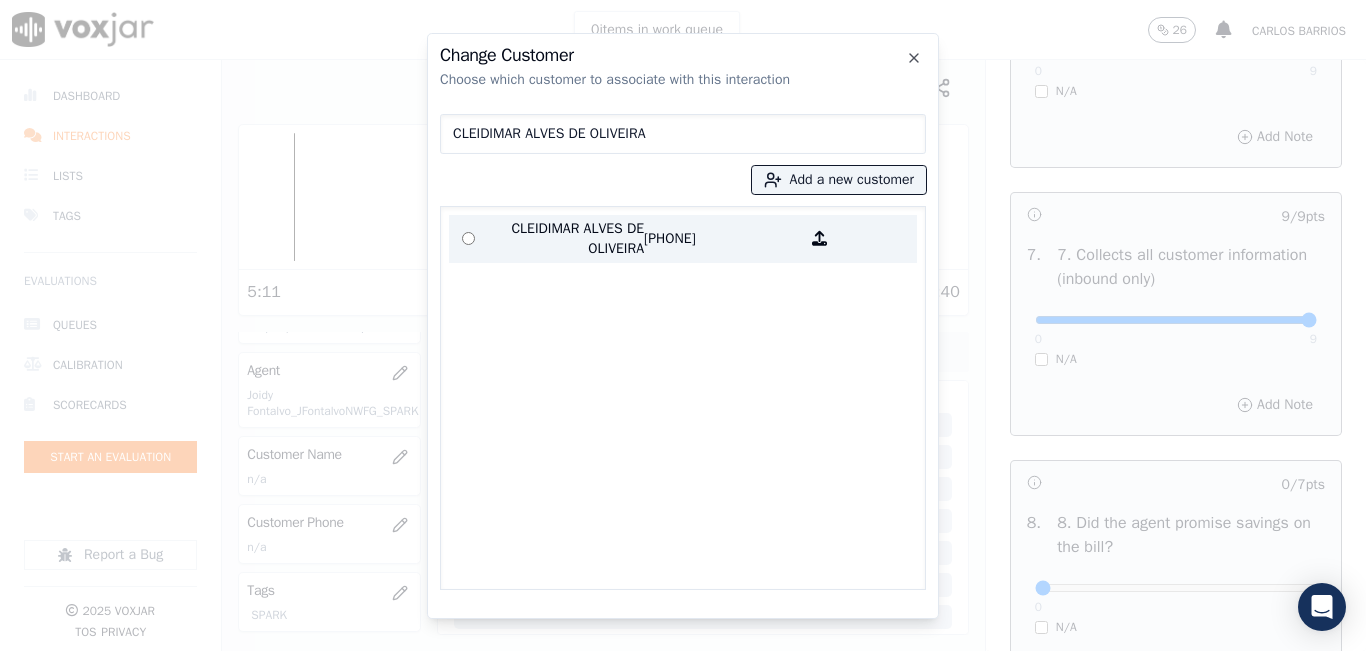 click on "8573139641" at bounding box center [722, 239] 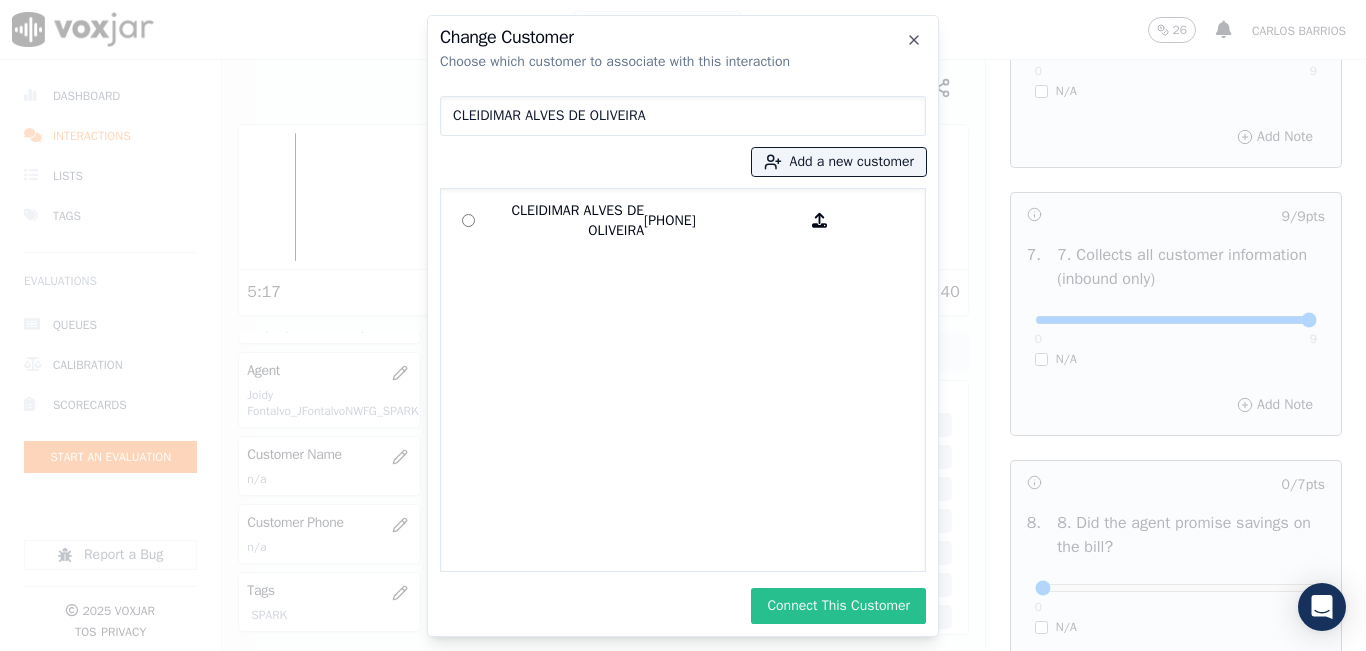 click on "Connect This Customer" at bounding box center (838, 606) 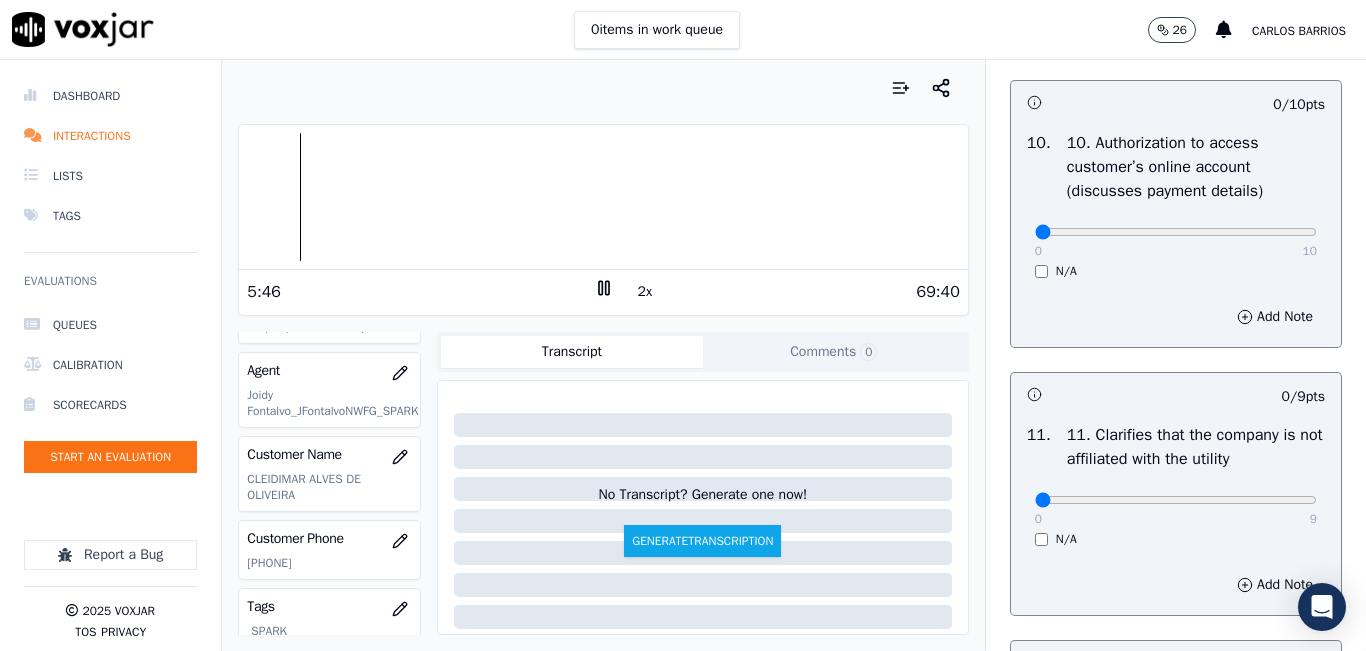 scroll, scrollTop: 2600, scrollLeft: 0, axis: vertical 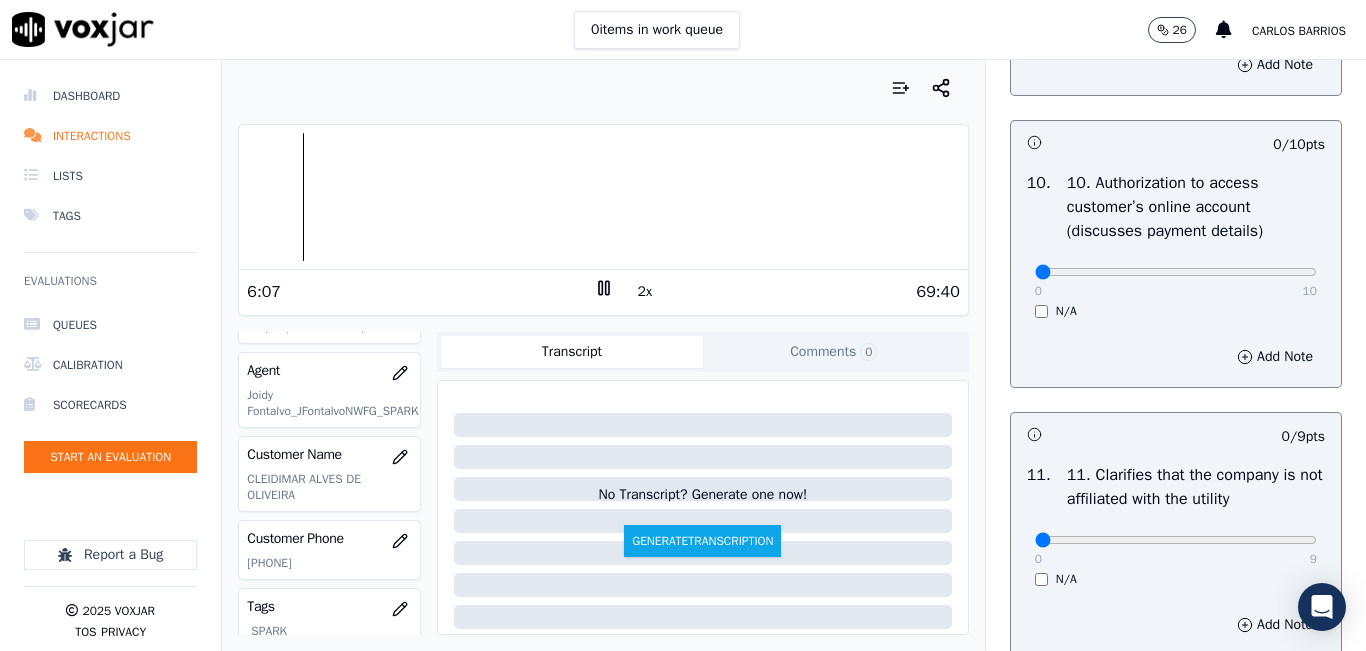 click at bounding box center (603, 197) 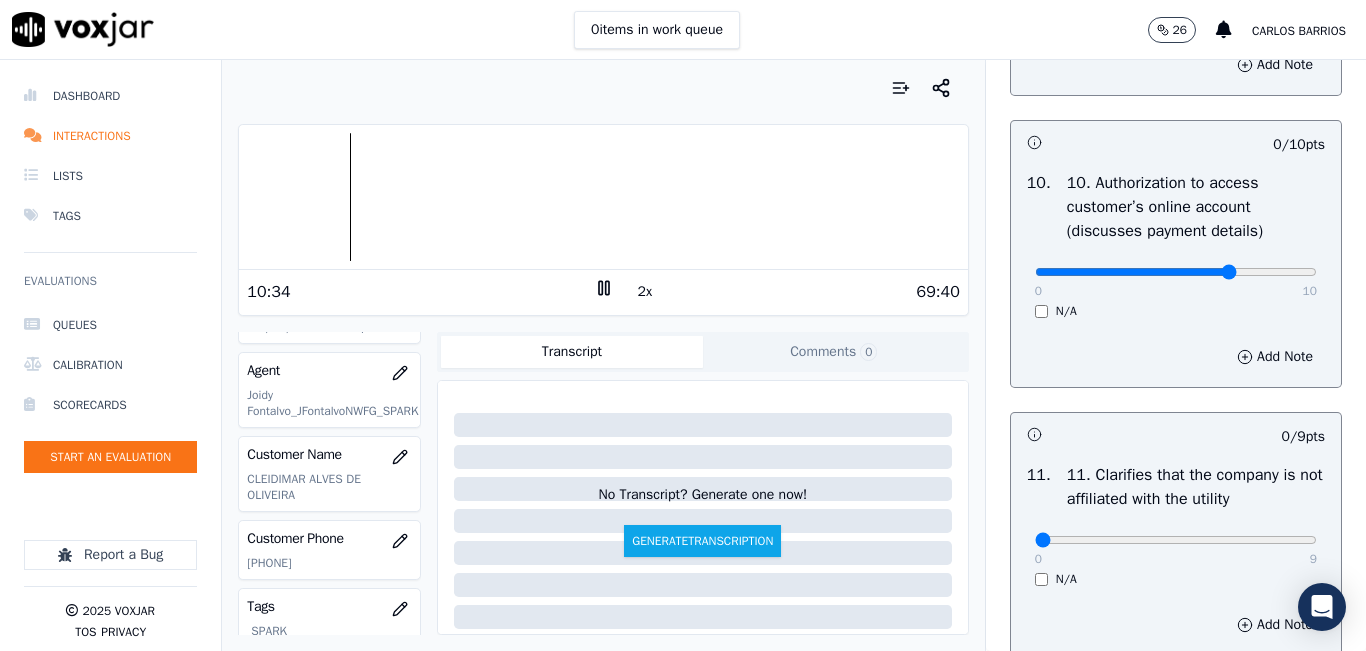 drag, startPoint x: 1149, startPoint y: 337, endPoint x: 1180, endPoint y: 337, distance: 31 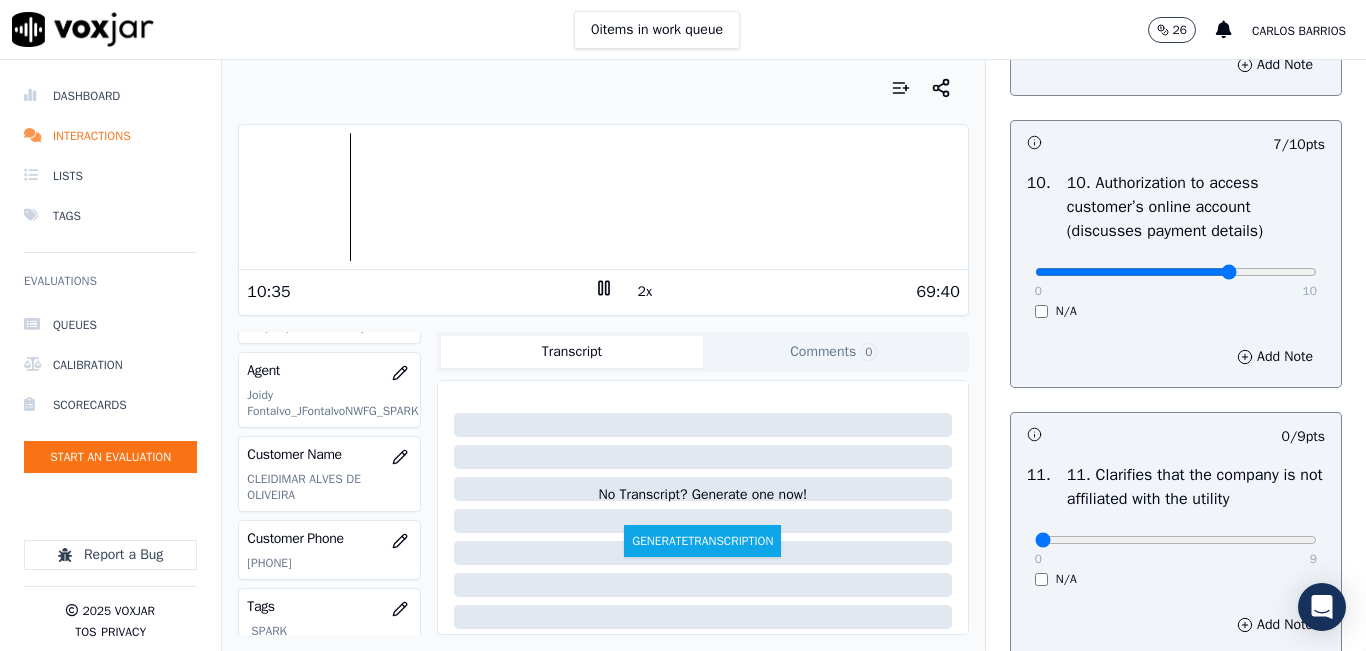 click at bounding box center [1176, -2284] 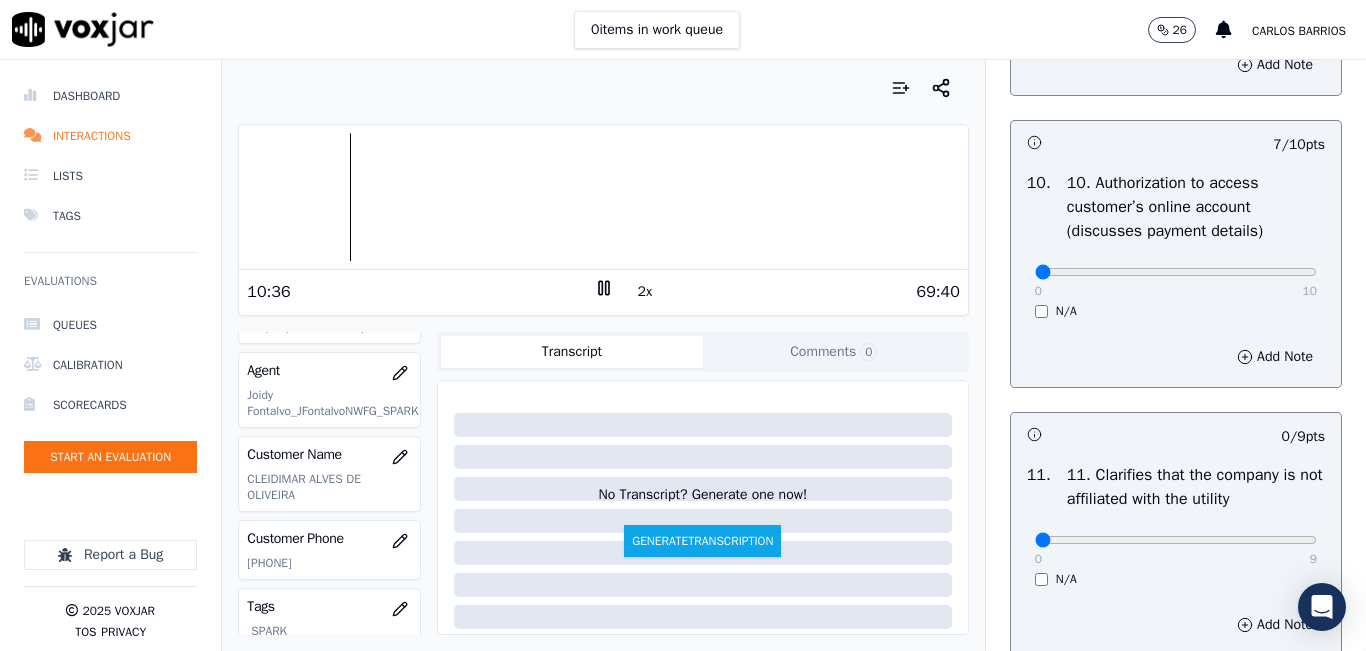 drag, startPoint x: 1058, startPoint y: 336, endPoint x: 906, endPoint y: 346, distance: 152.3286 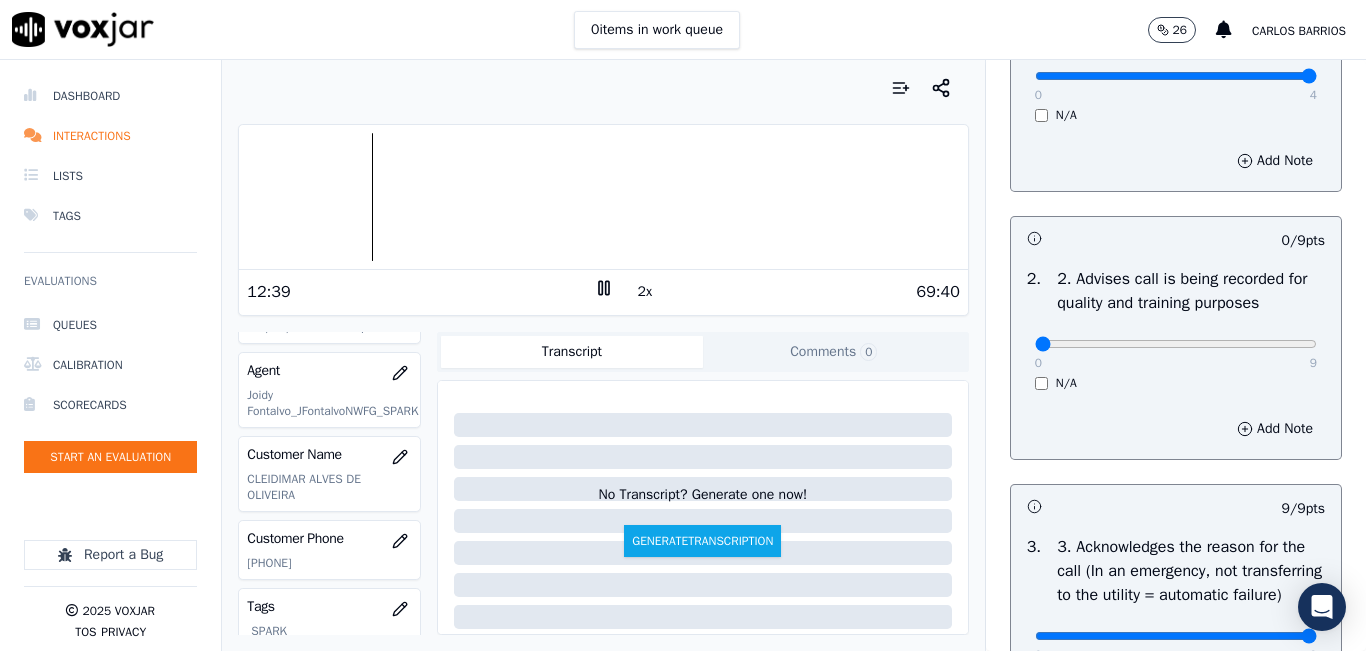 scroll, scrollTop: 242, scrollLeft: 0, axis: vertical 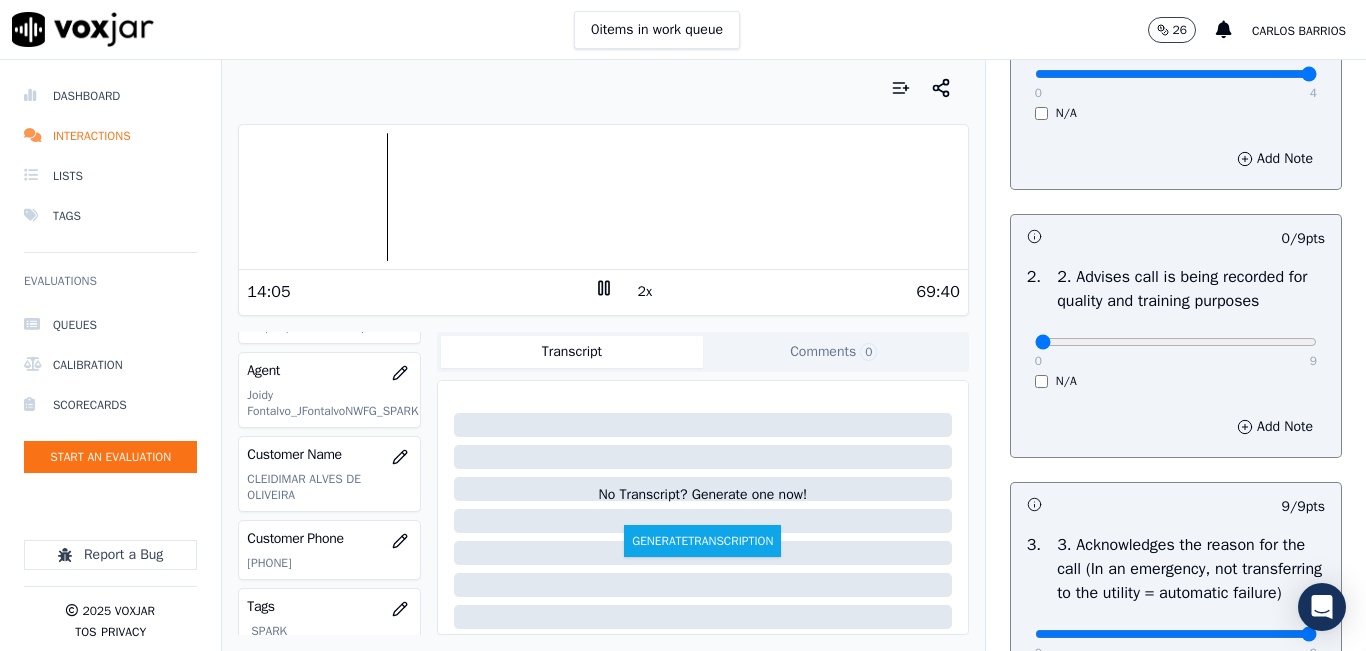 click 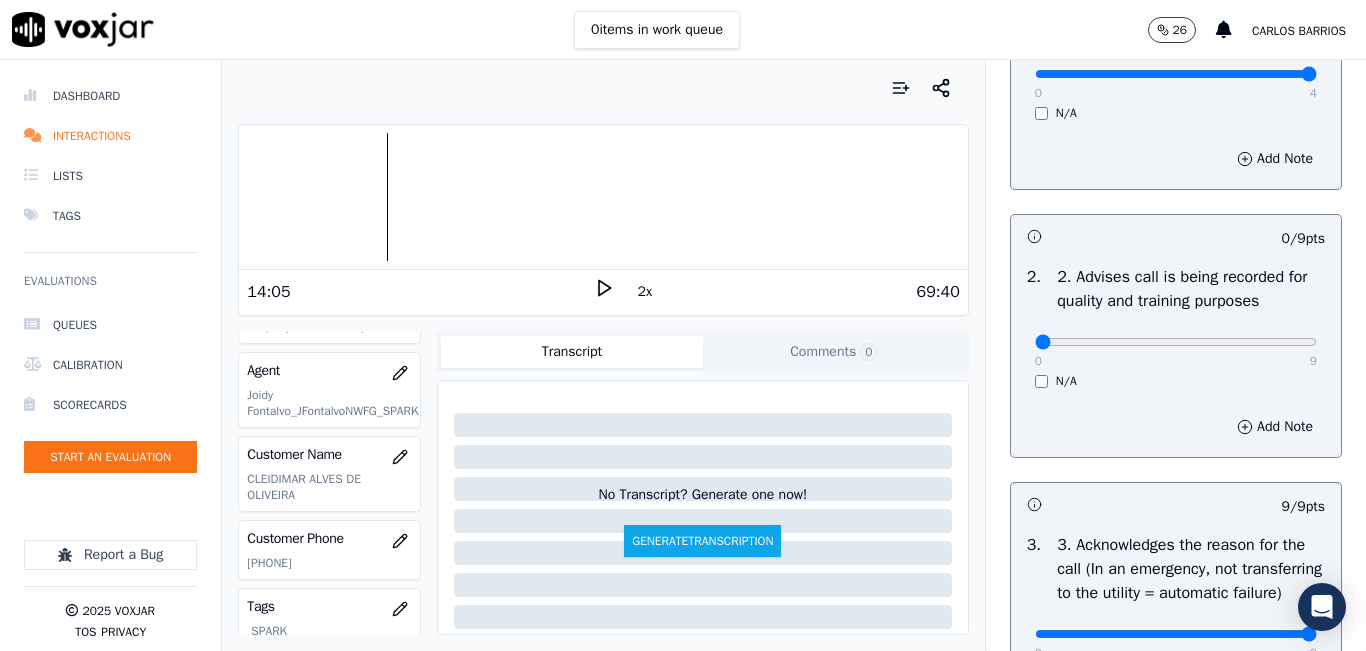 click 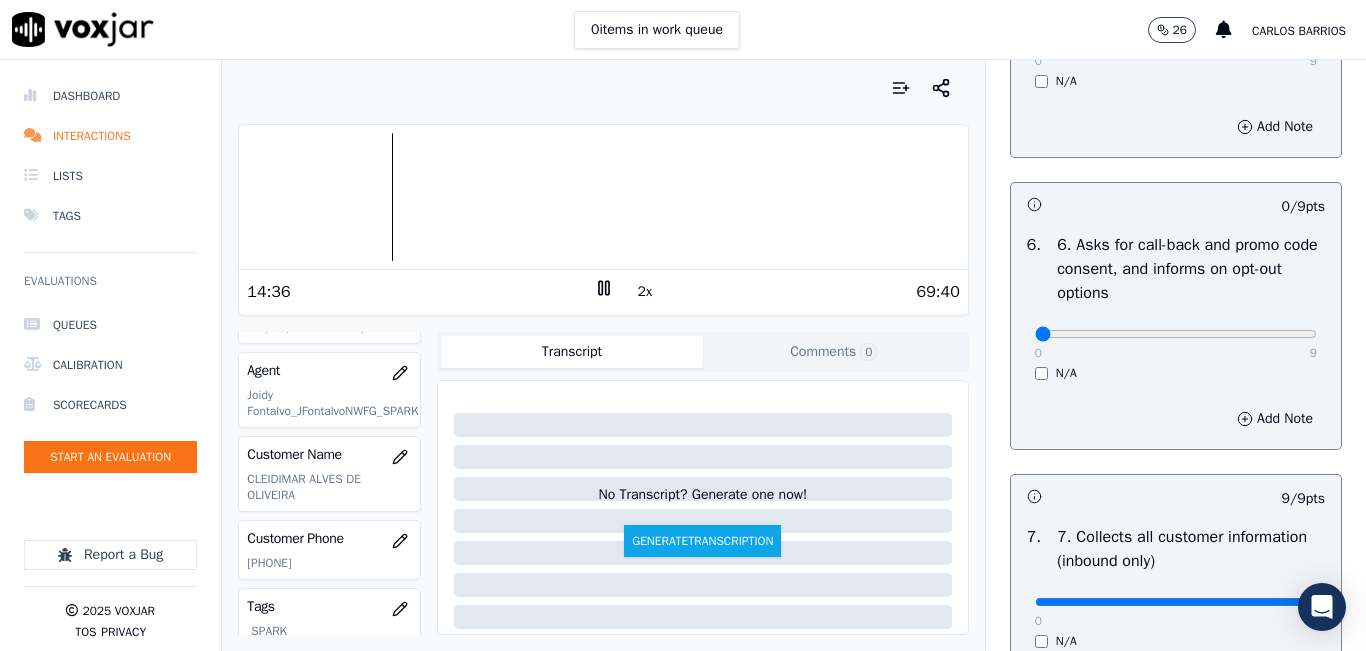 scroll, scrollTop: 1442, scrollLeft: 0, axis: vertical 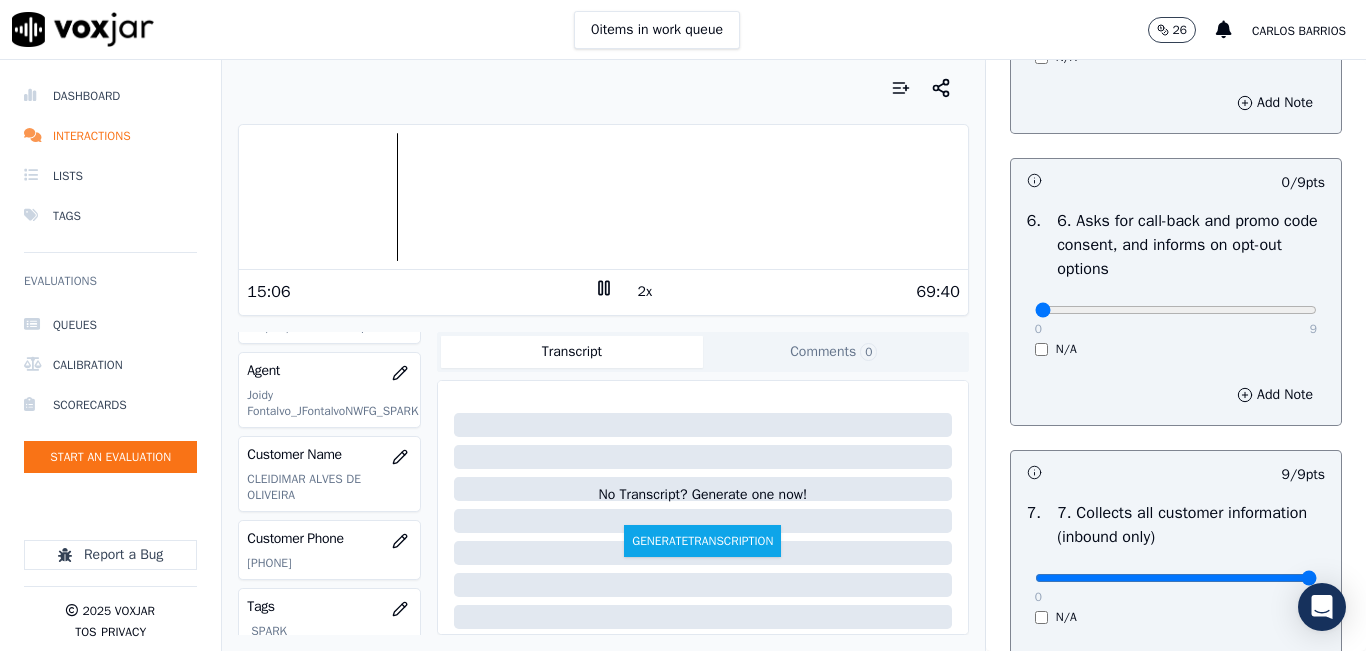 click 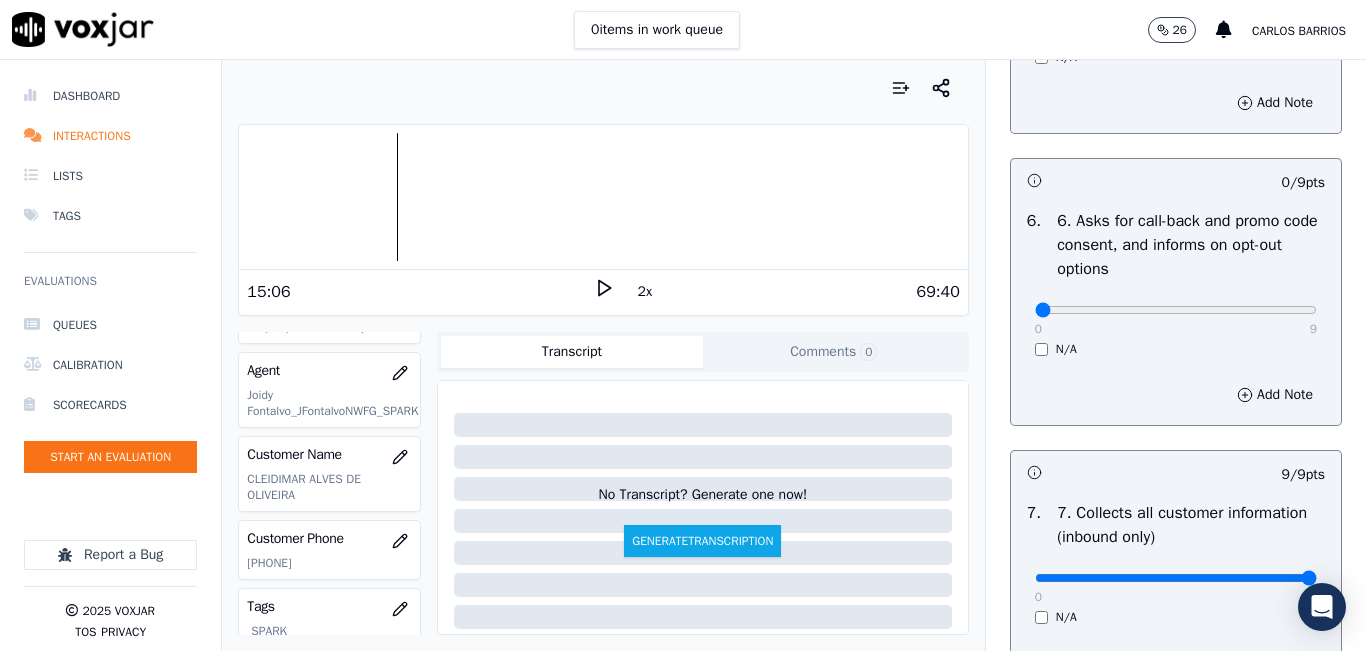 click 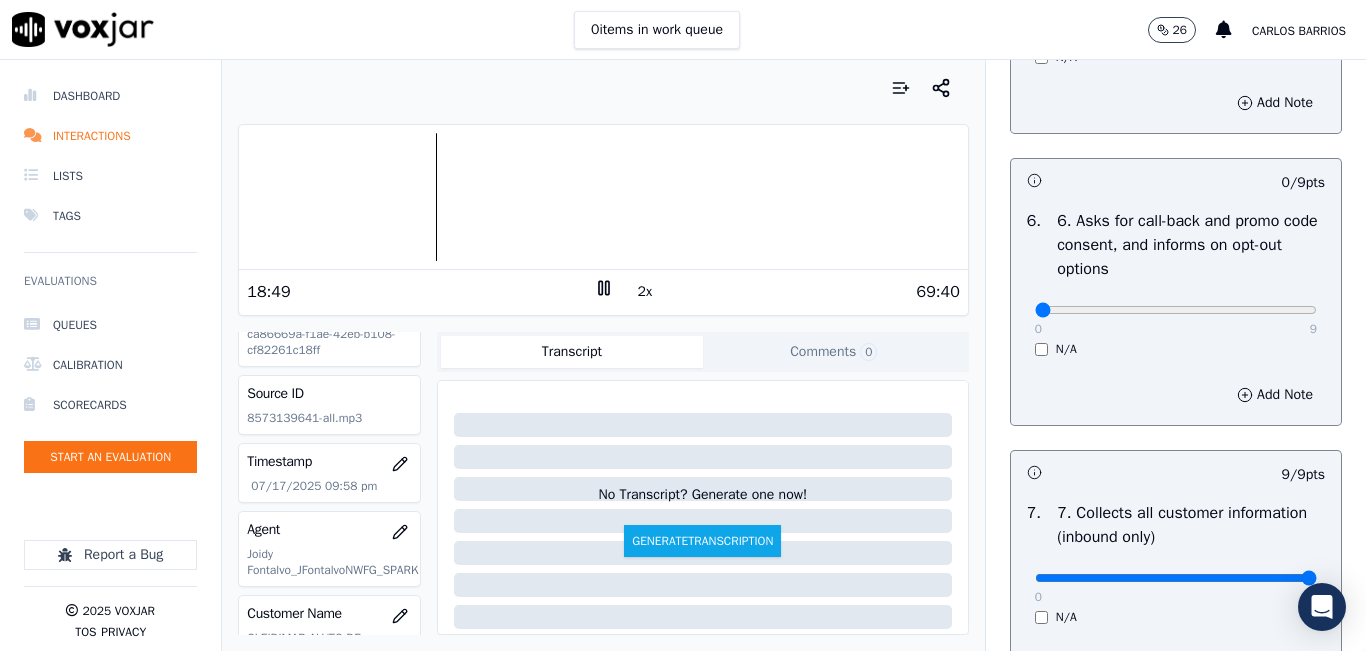 scroll, scrollTop: 0, scrollLeft: 0, axis: both 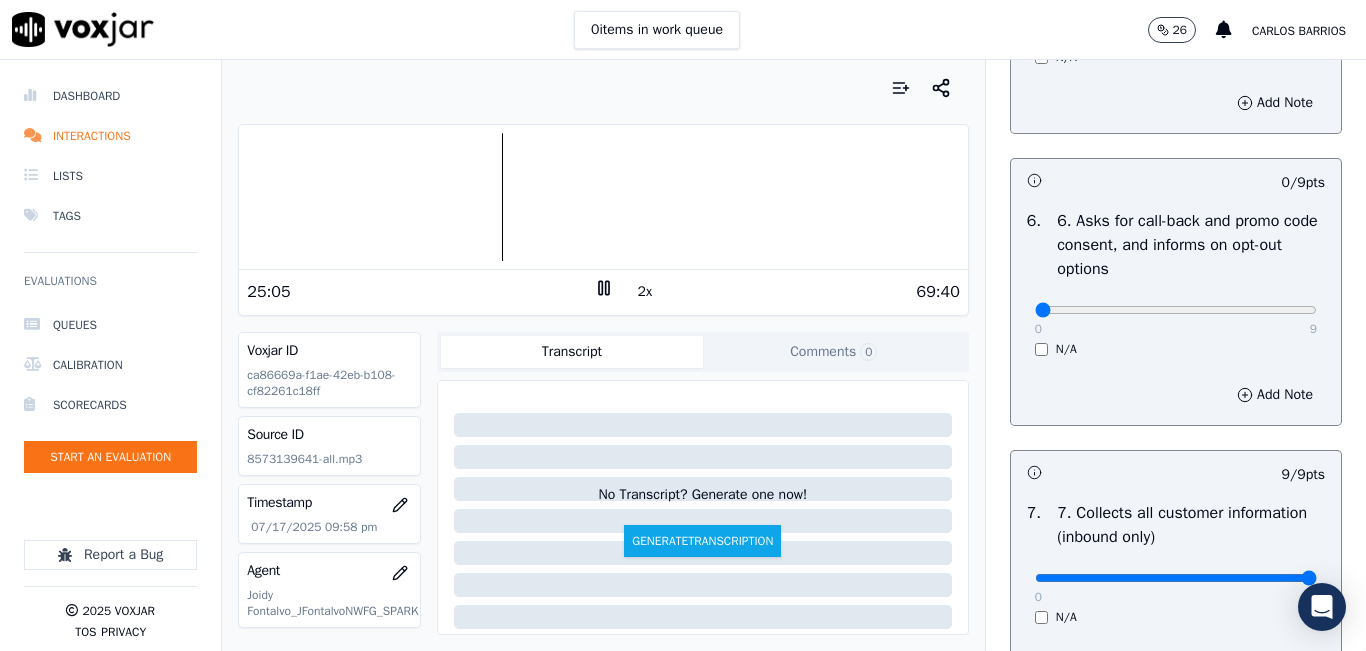 click 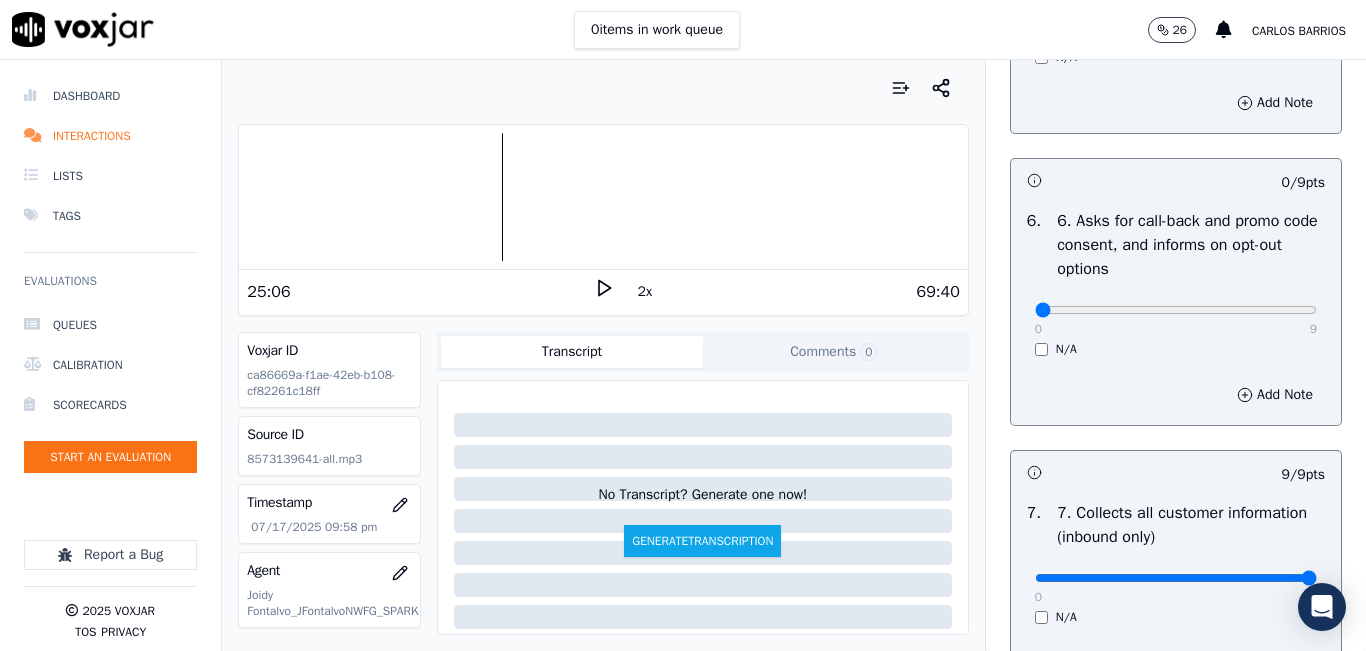 click 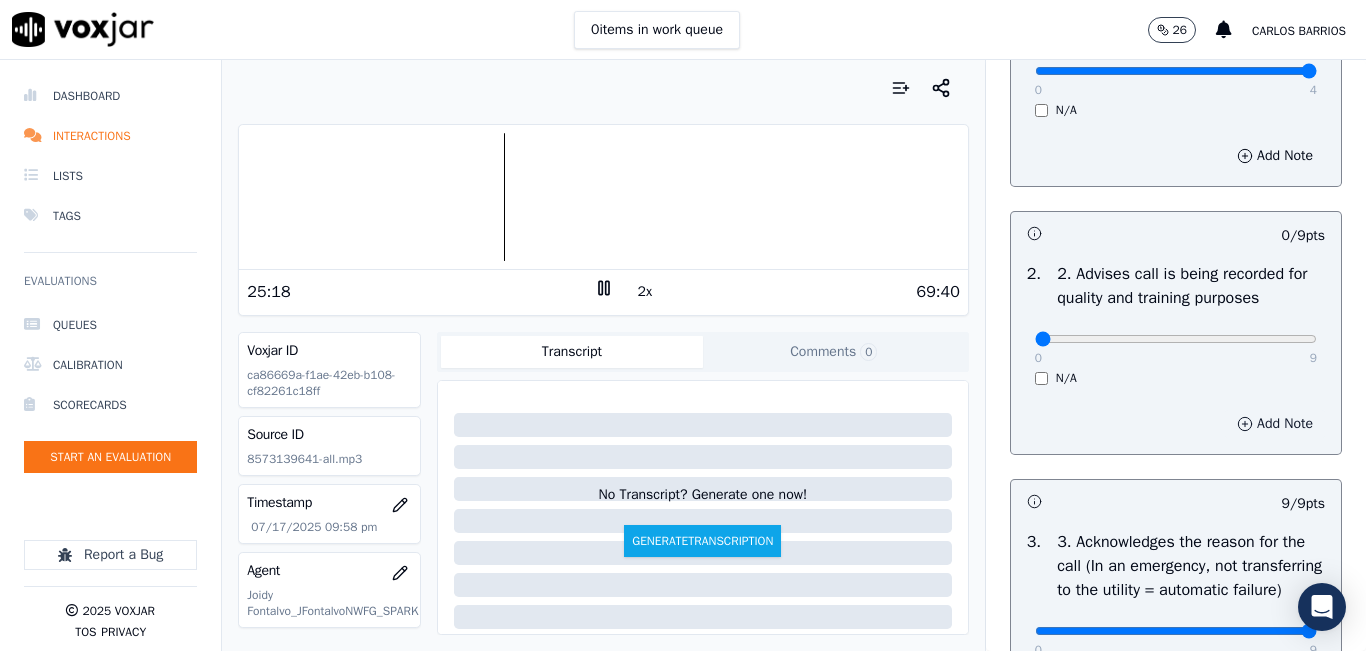 scroll, scrollTop: 400, scrollLeft: 0, axis: vertical 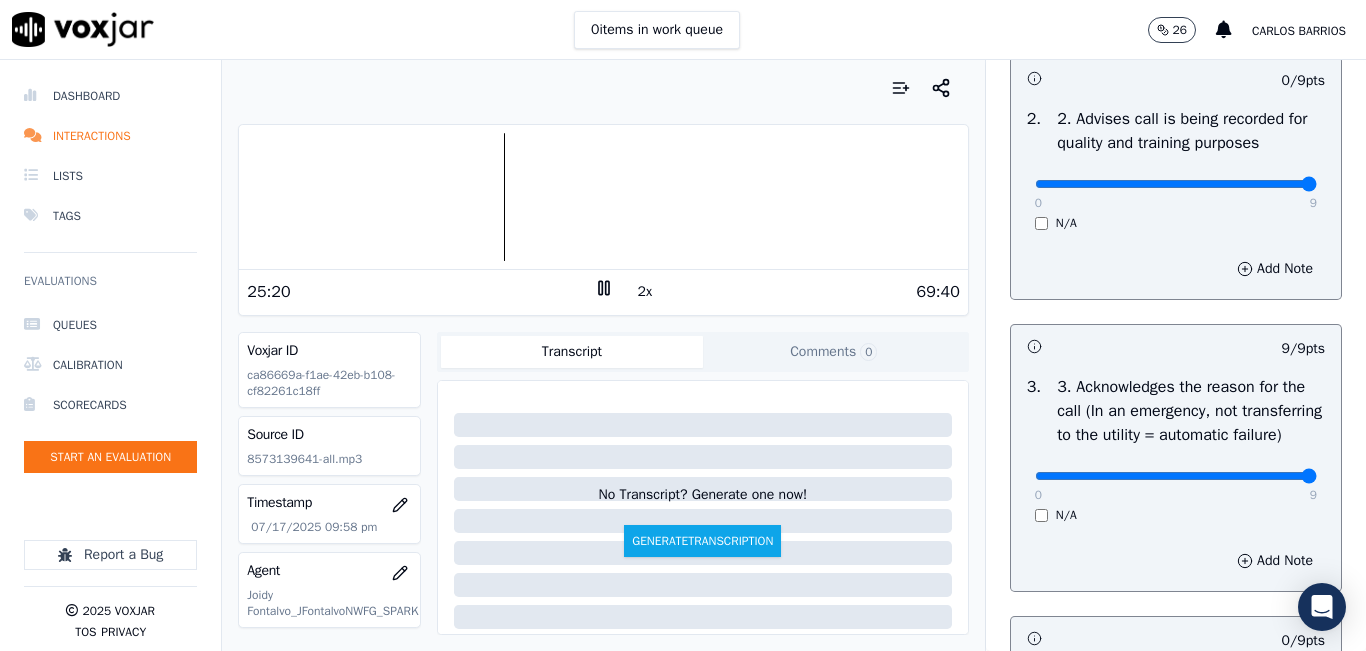 drag, startPoint x: 1255, startPoint y: 203, endPoint x: 1337, endPoint y: 205, distance: 82.02438 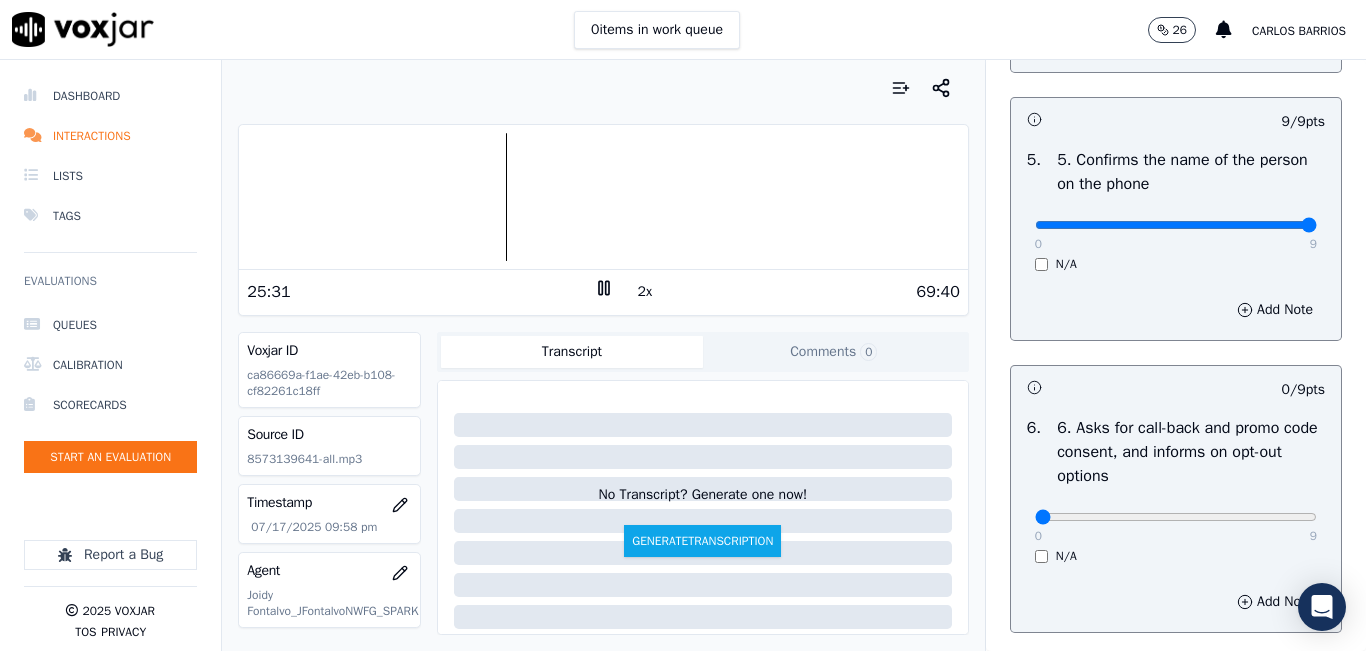 scroll, scrollTop: 1500, scrollLeft: 0, axis: vertical 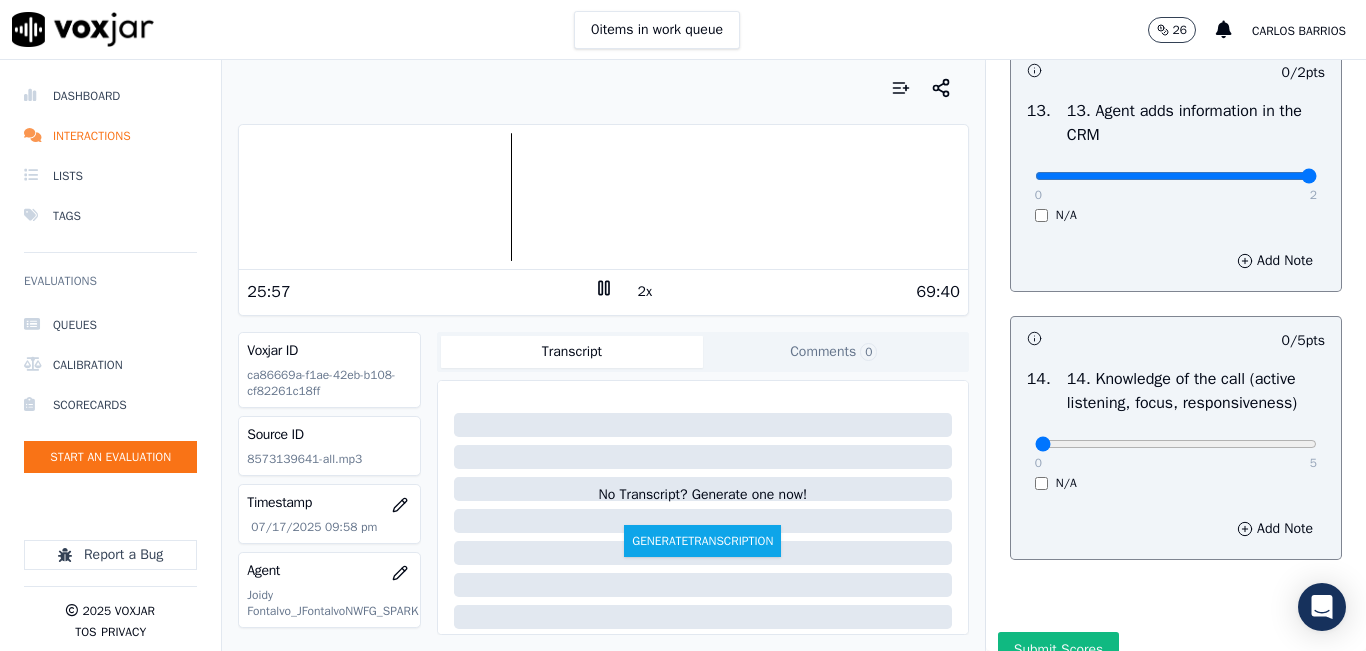 type on "2" 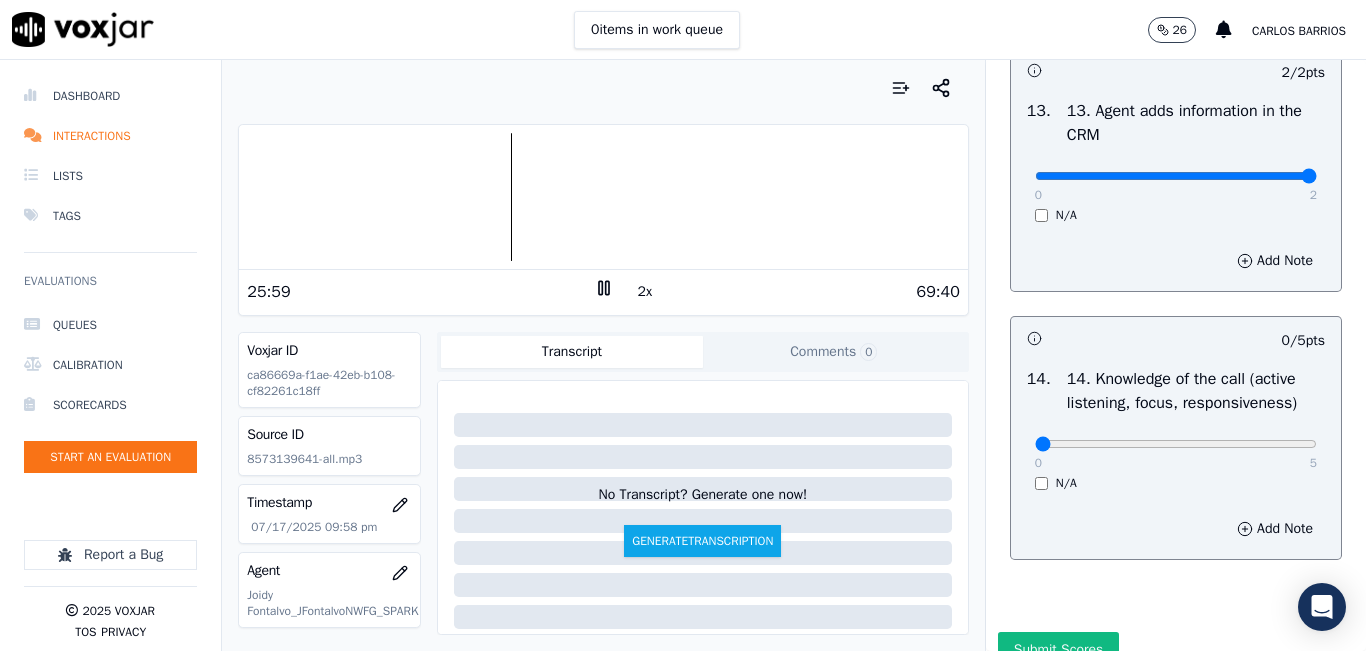 click on "2x" at bounding box center (645, 292) 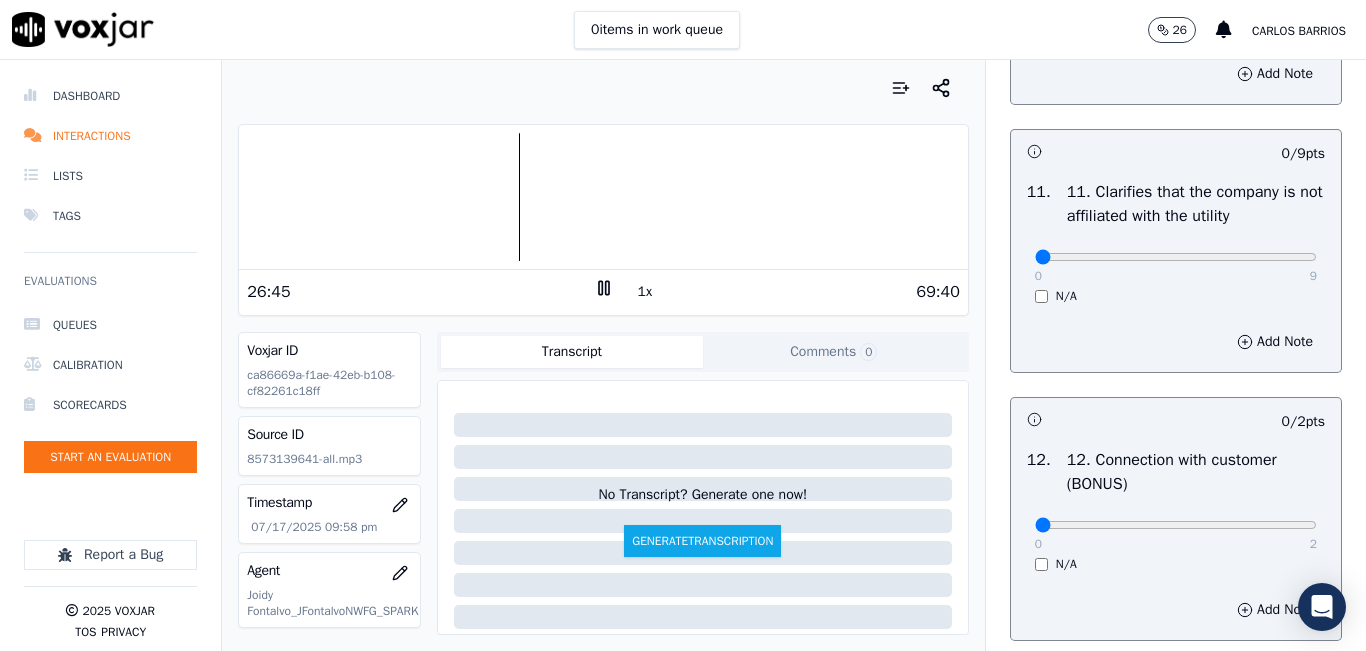 scroll, scrollTop: 2842, scrollLeft: 0, axis: vertical 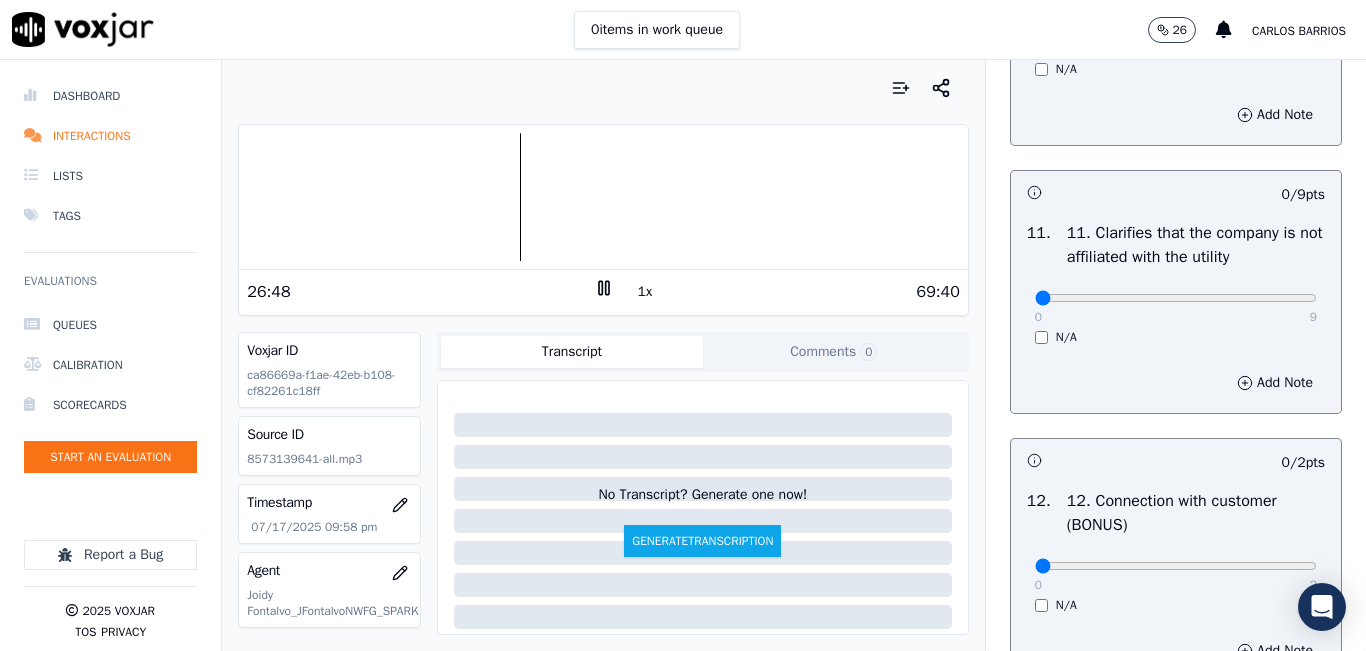 click at bounding box center [603, 197] 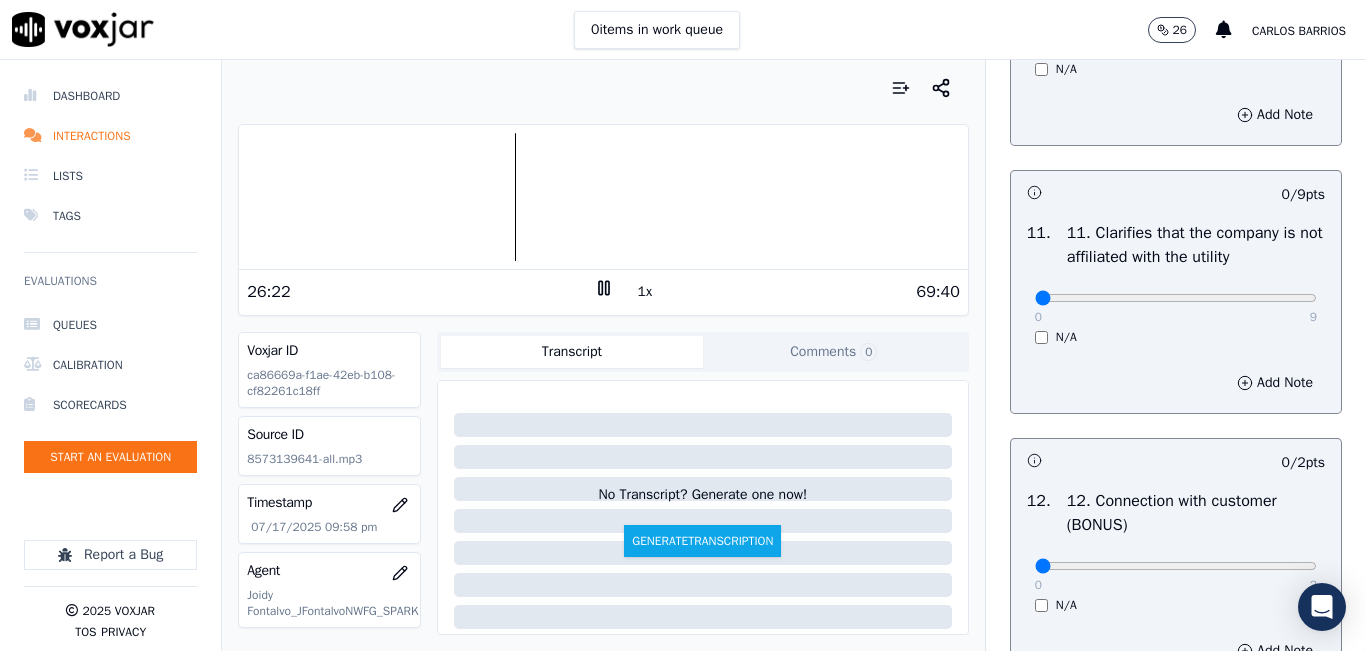 click at bounding box center (603, 197) 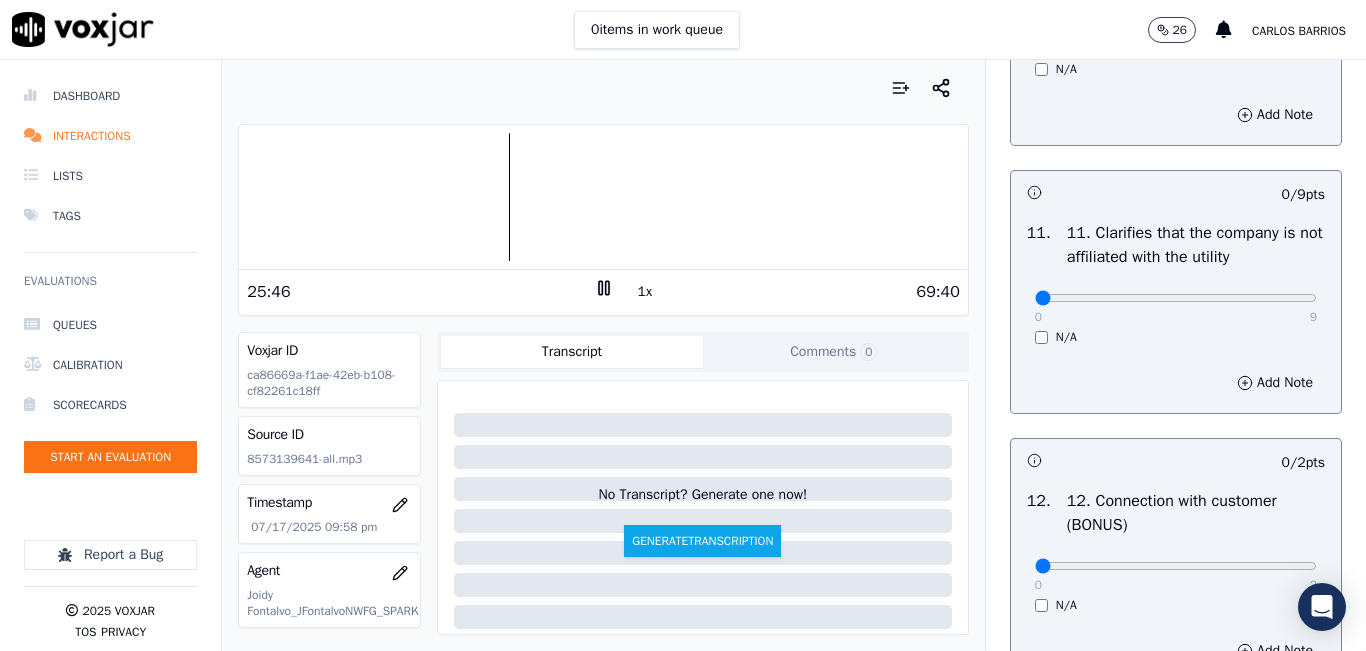 click at bounding box center [603, 197] 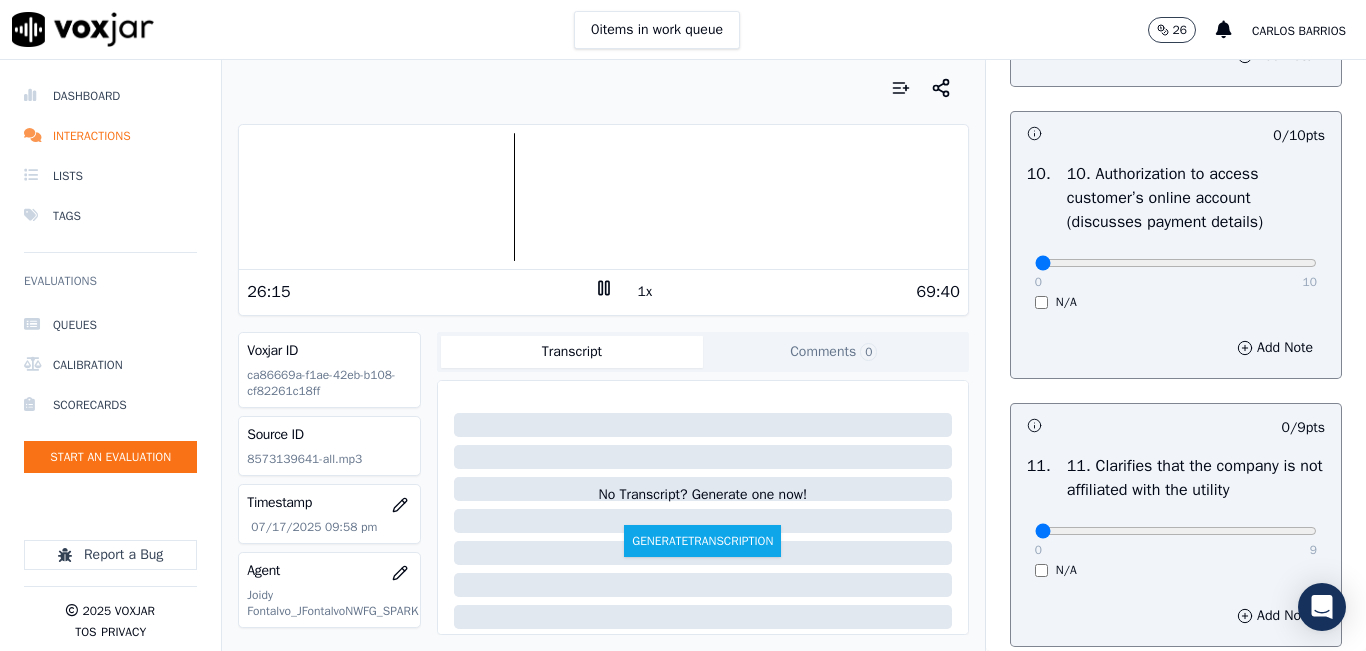 scroll, scrollTop: 2542, scrollLeft: 0, axis: vertical 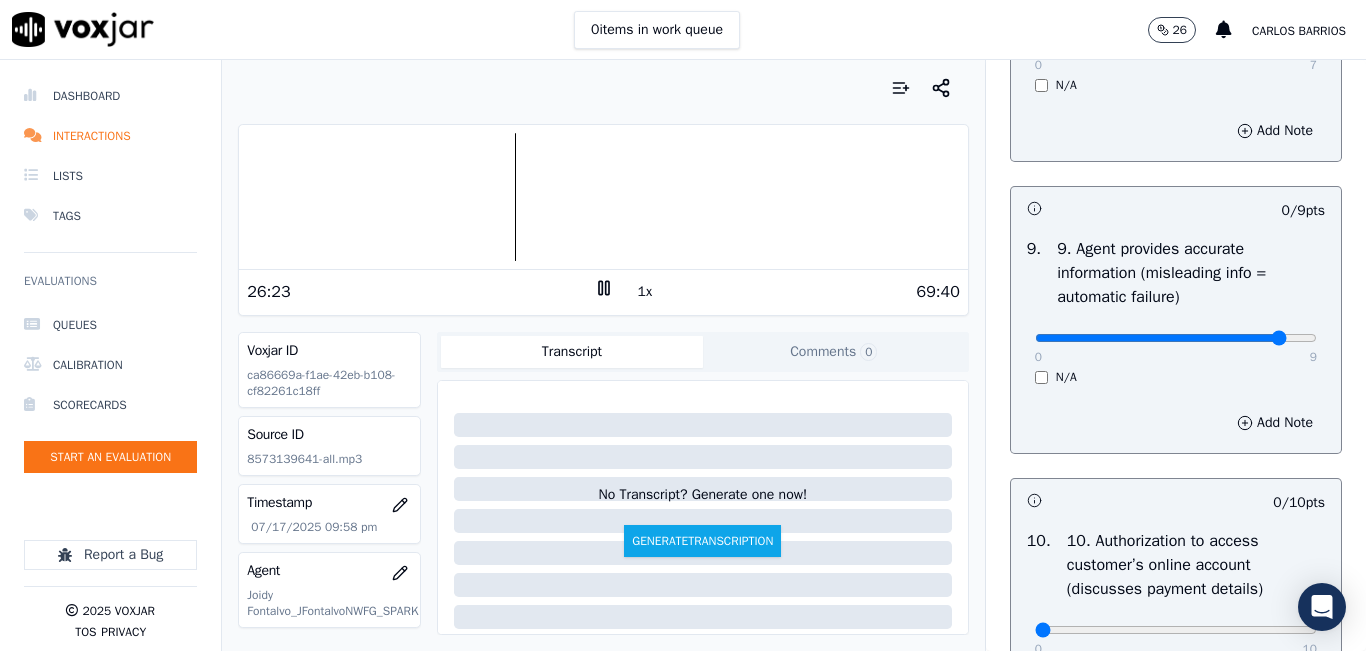 type on "8" 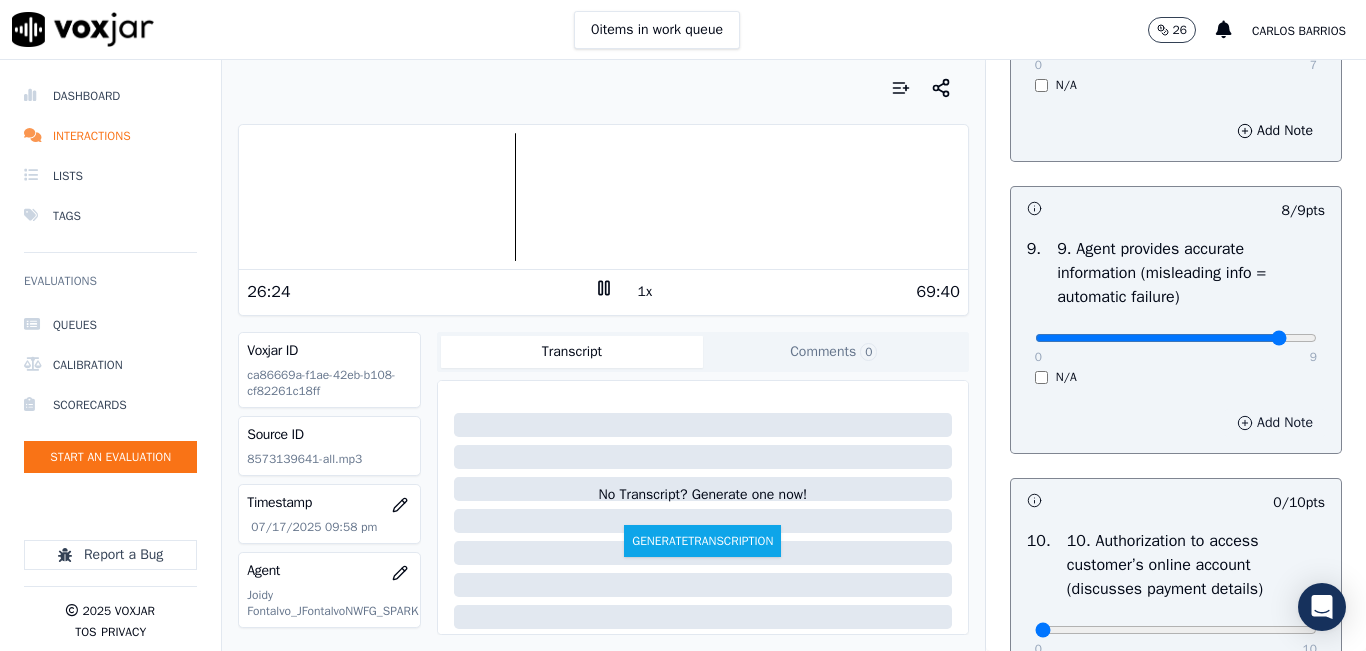 drag, startPoint x: 1246, startPoint y: 488, endPoint x: 1233, endPoint y: 489, distance: 13.038404 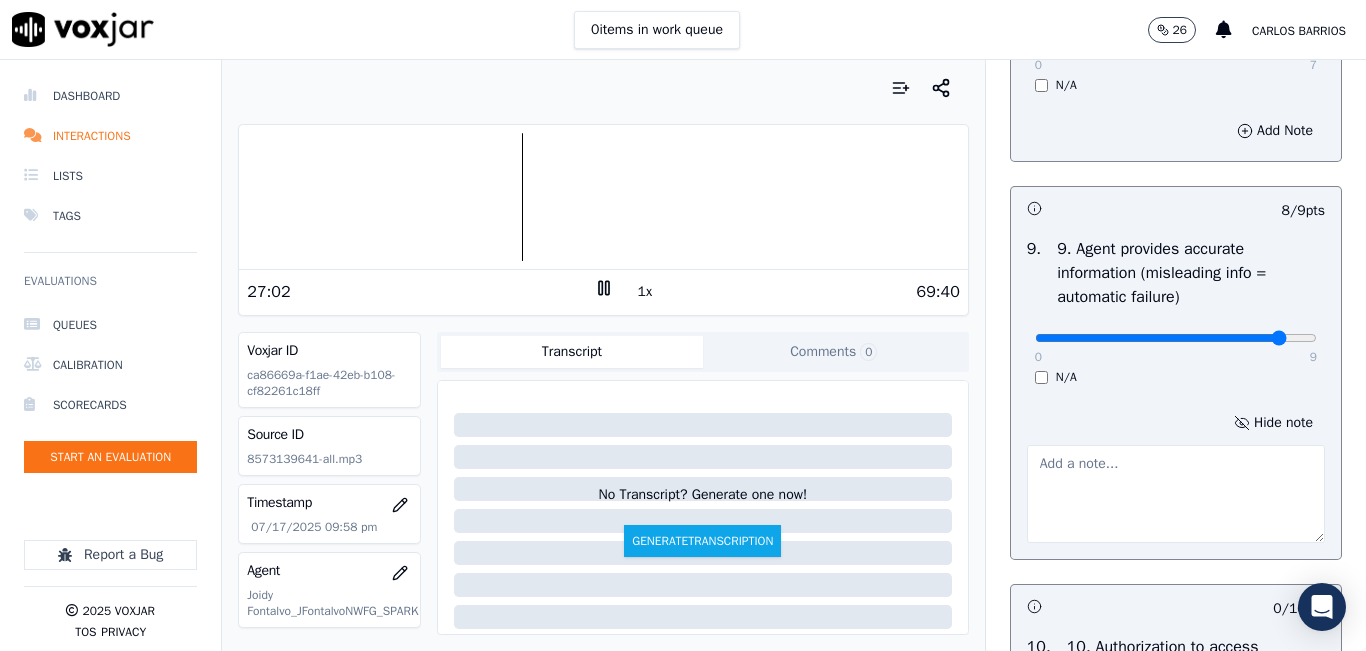 click at bounding box center (1176, 494) 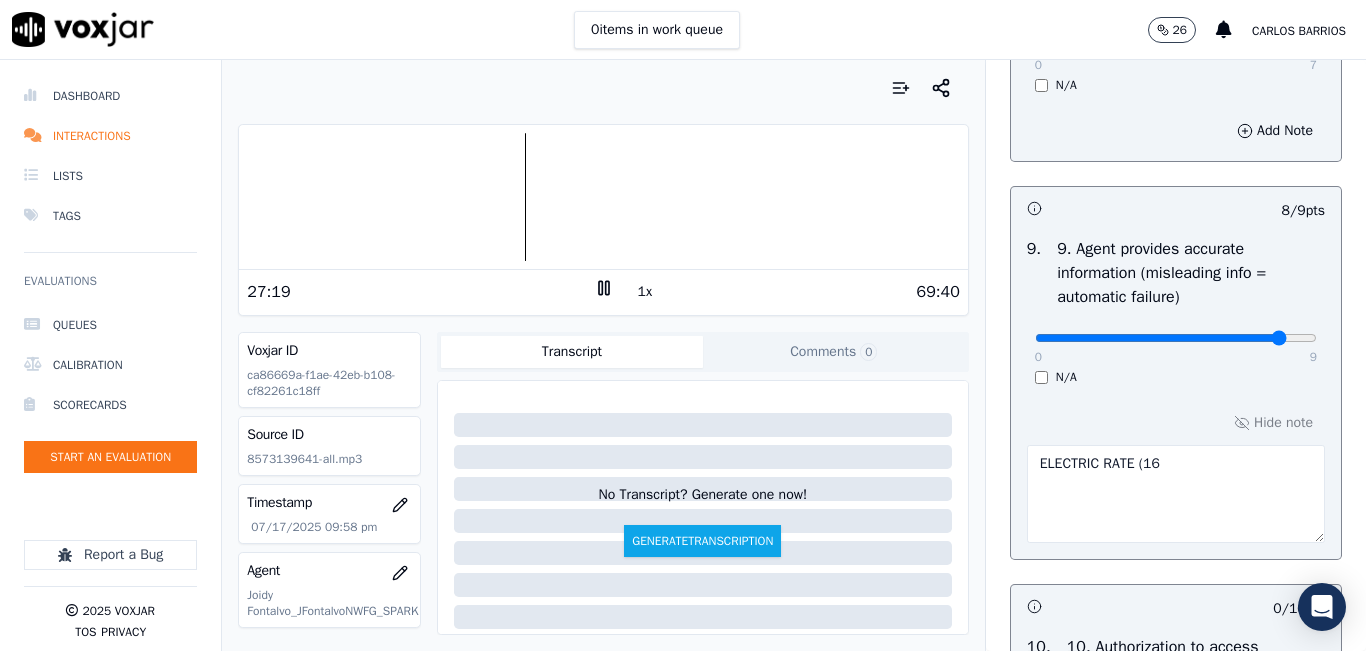 click on "ELECTRIC RATE (16" at bounding box center [1176, 494] 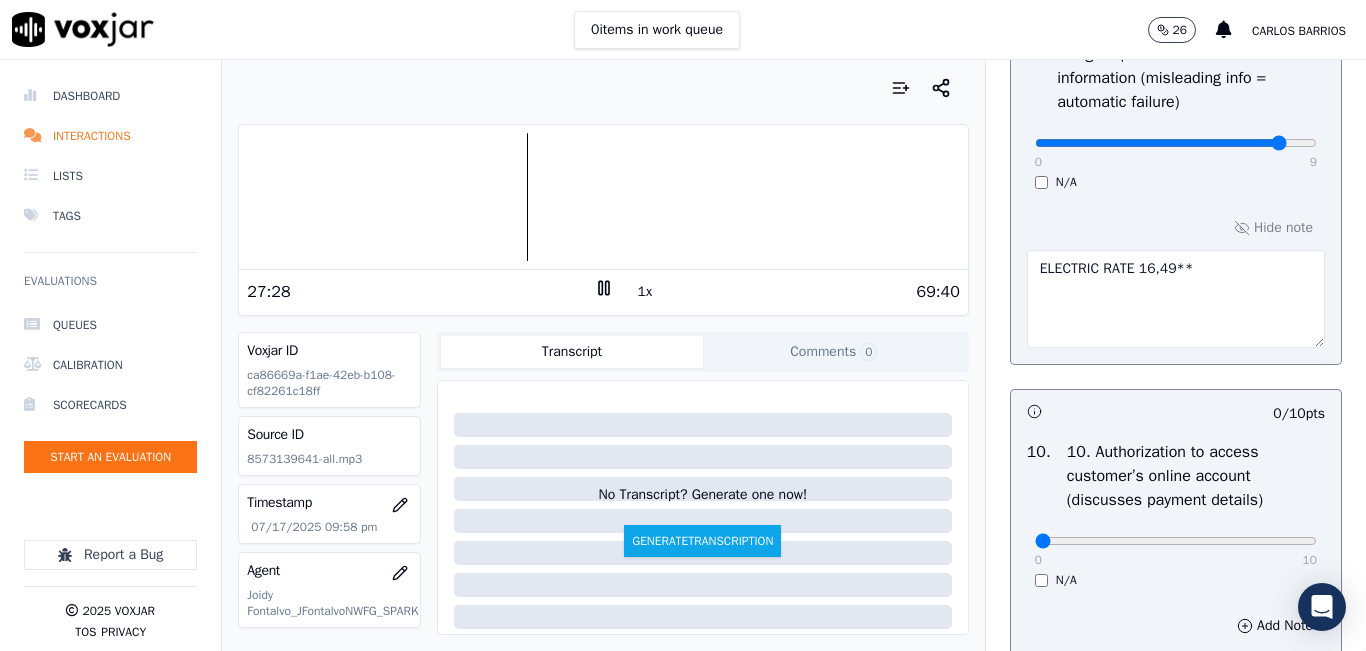 scroll, scrollTop: 2442, scrollLeft: 0, axis: vertical 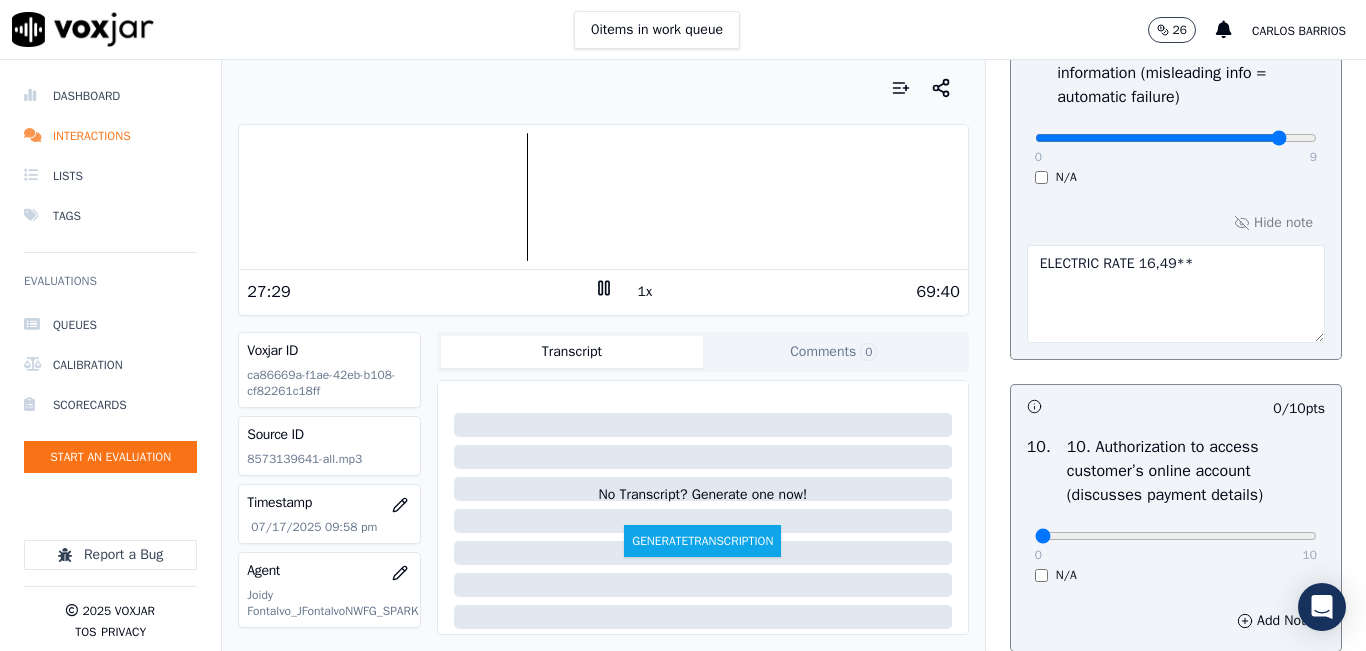 type on "ELECTRIC RATE 16,49**" 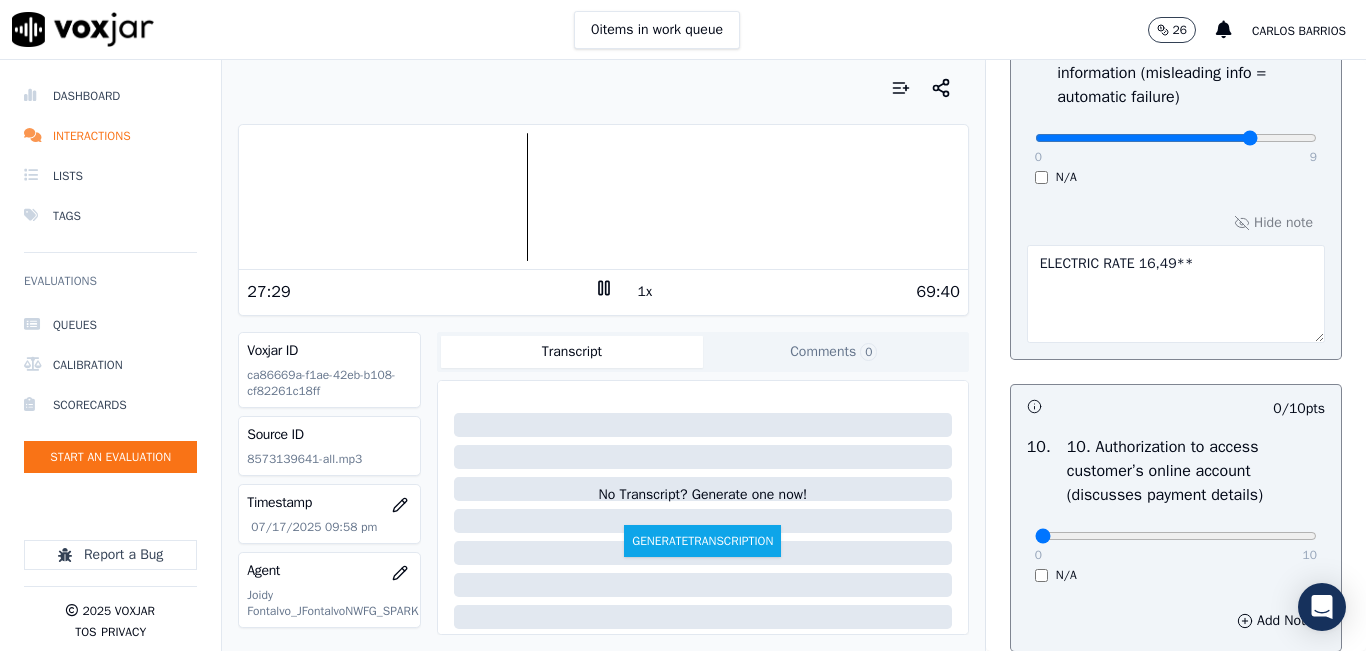 type on "7" 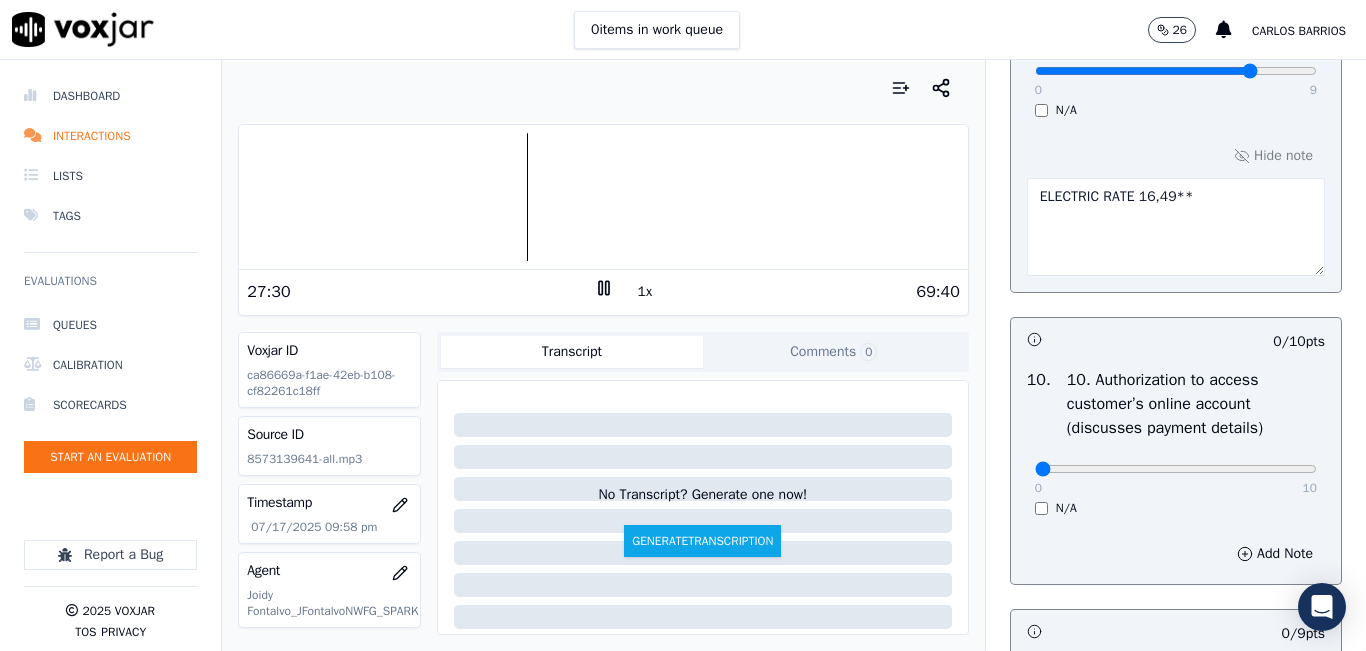 scroll, scrollTop: 2642, scrollLeft: 0, axis: vertical 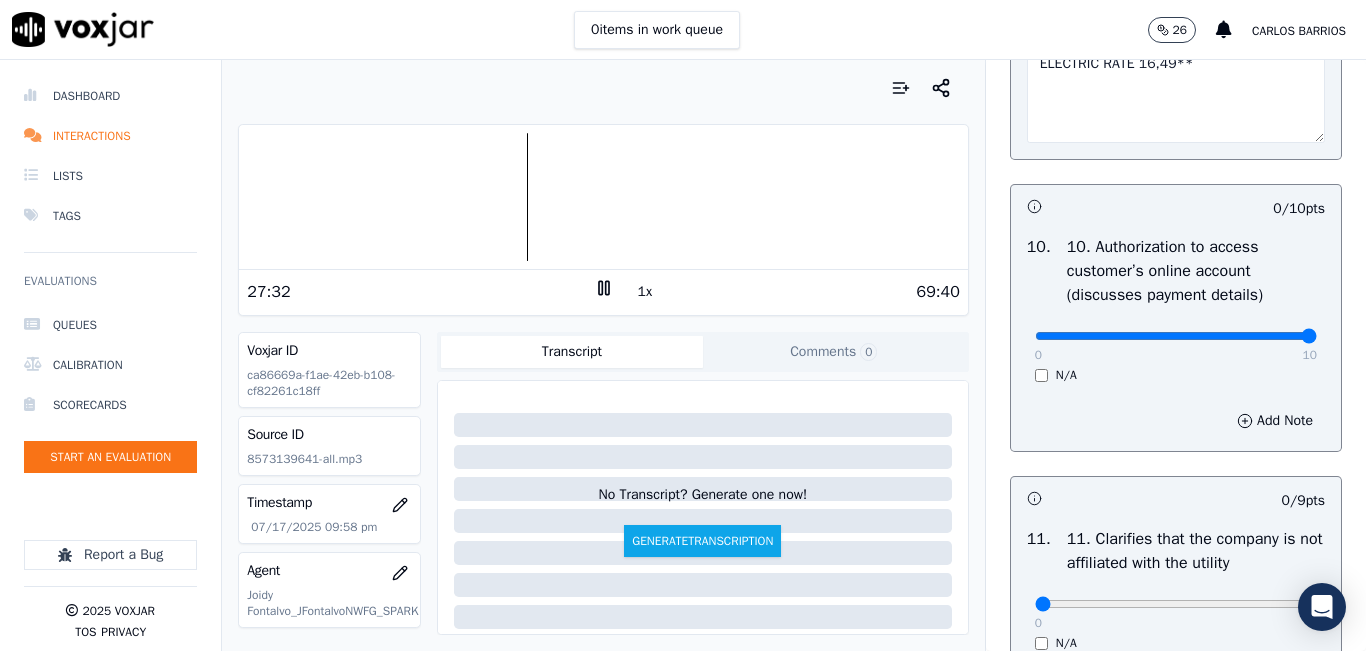 drag, startPoint x: 1256, startPoint y: 403, endPoint x: 1273, endPoint y: 404, distance: 17.029387 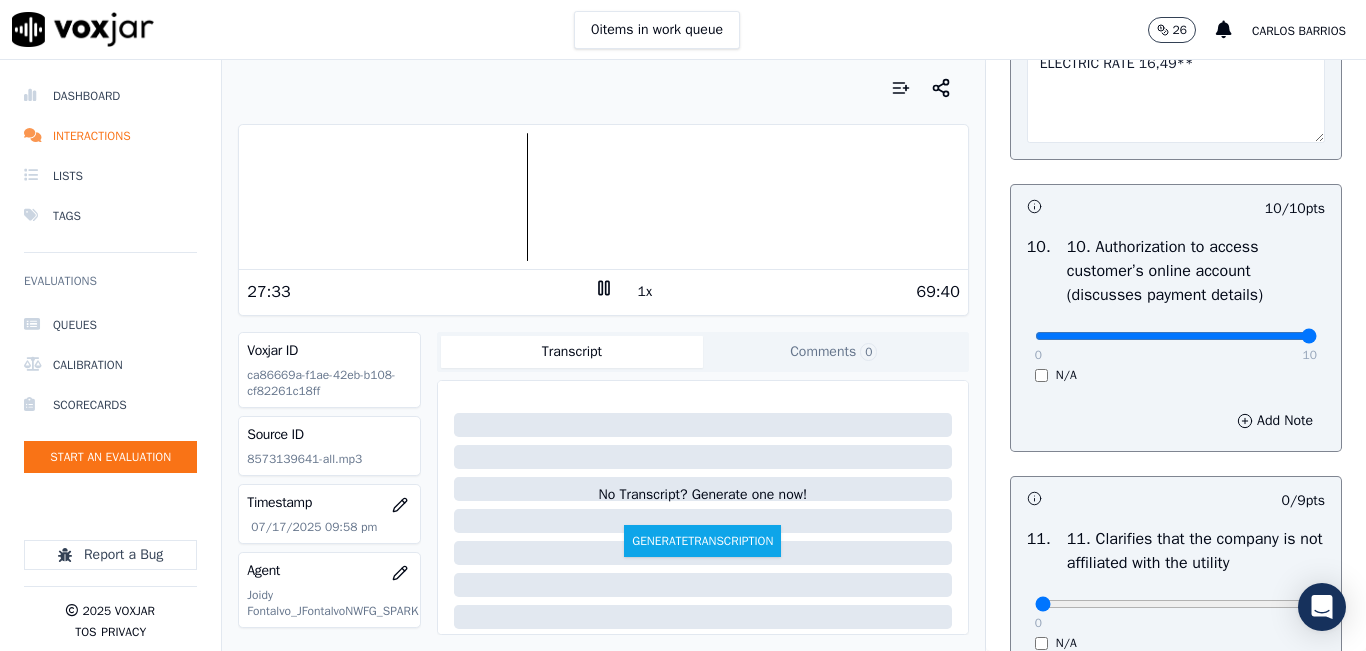 scroll, scrollTop: 3042, scrollLeft: 0, axis: vertical 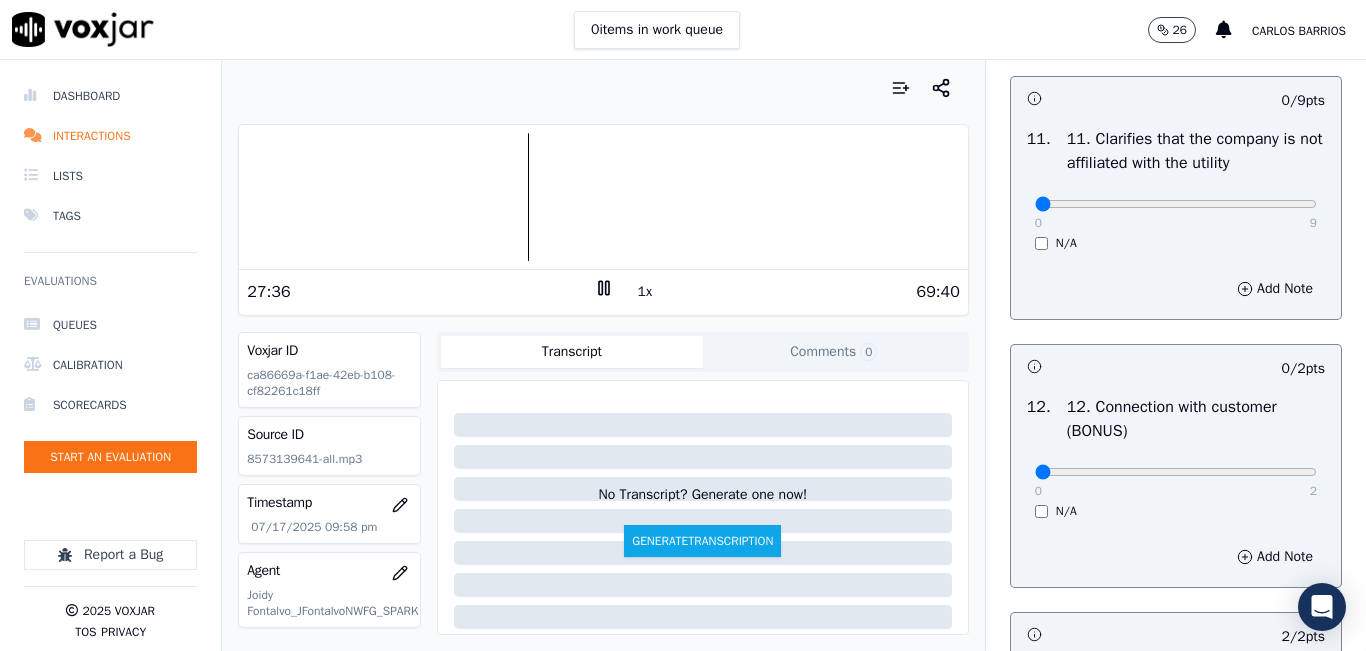click on "1x" at bounding box center [645, 292] 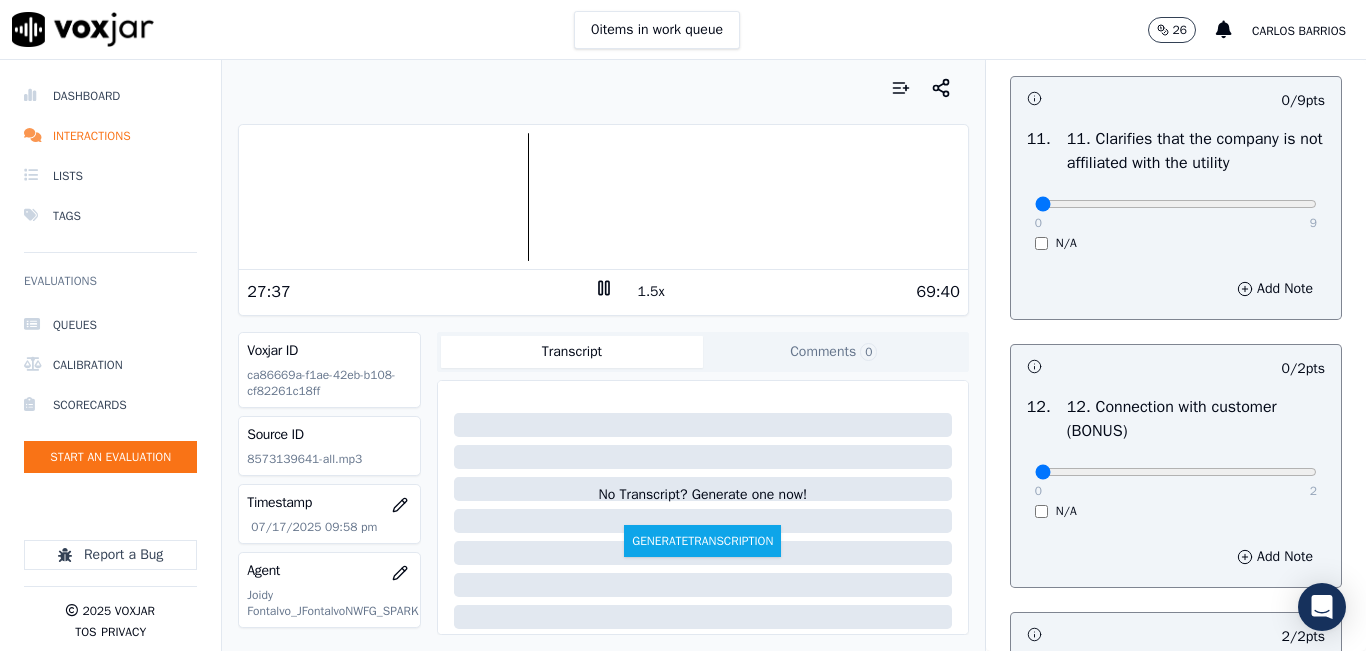 click on "1.5x" at bounding box center [651, 292] 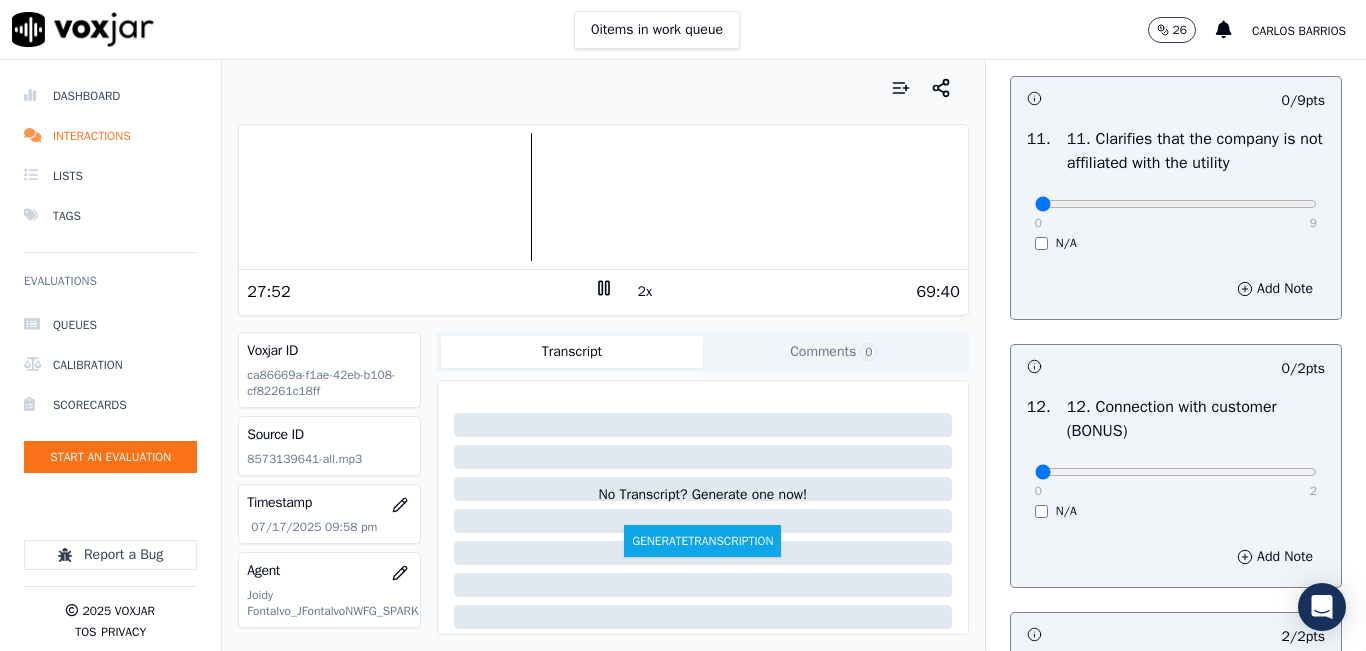 click at bounding box center (603, 197) 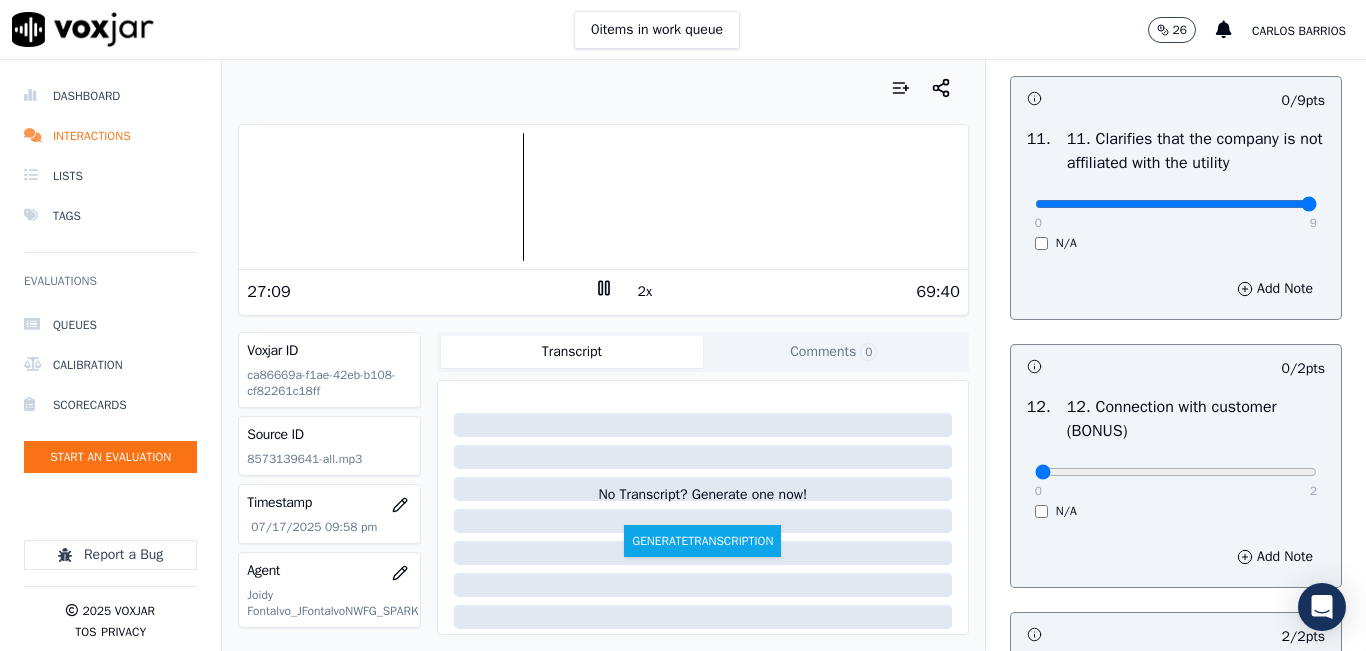 drag, startPoint x: 1247, startPoint y: 270, endPoint x: 1285, endPoint y: 293, distance: 44.418465 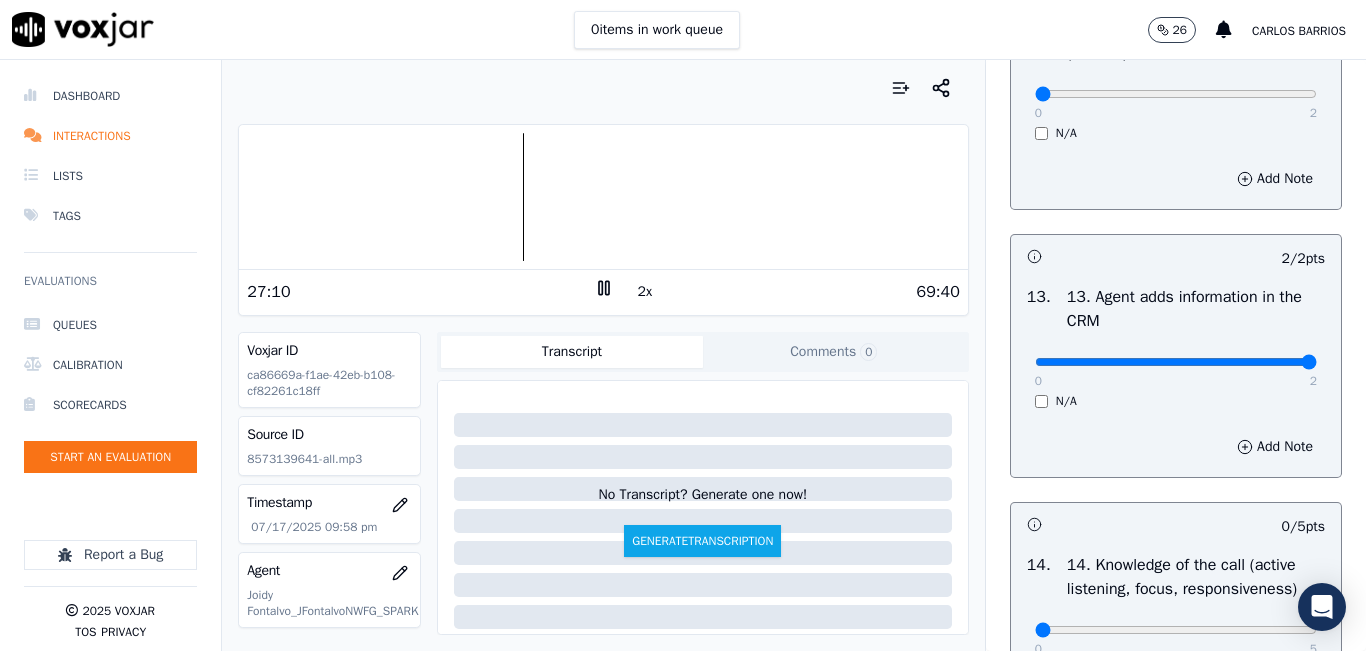 scroll, scrollTop: 3442, scrollLeft: 0, axis: vertical 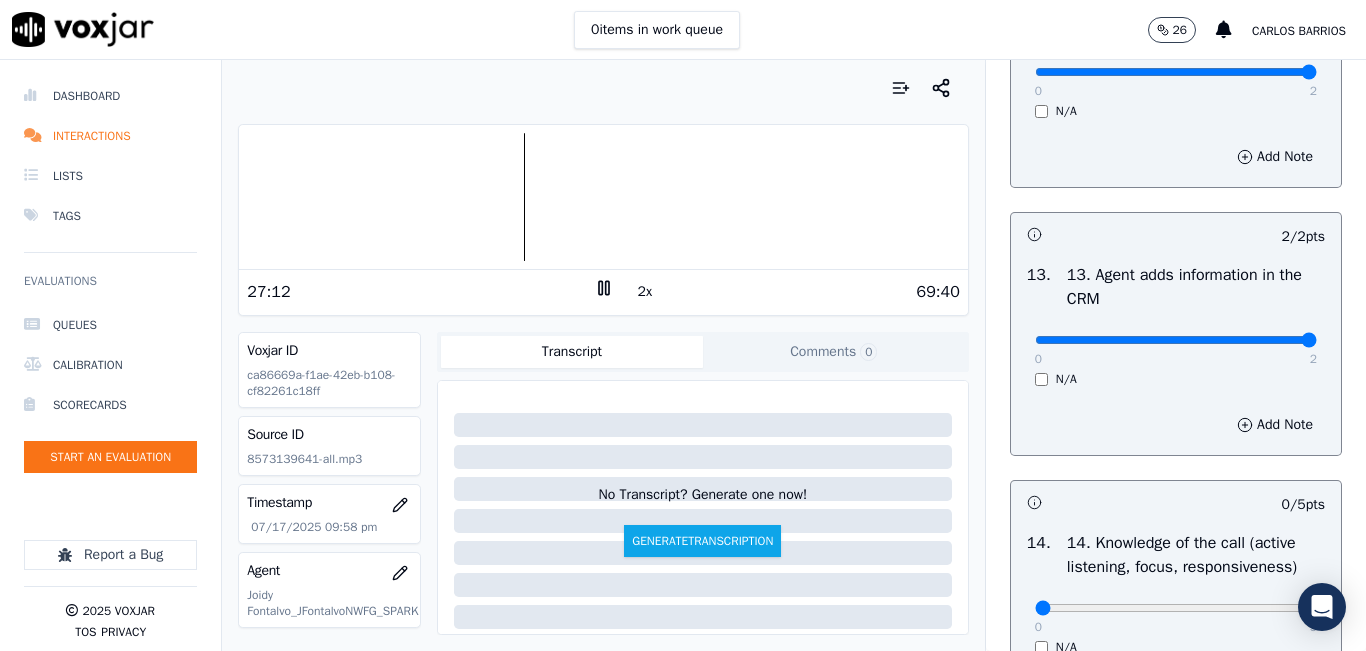 drag, startPoint x: 1257, startPoint y: 141, endPoint x: 1291, endPoint y: 190, distance: 59.64059 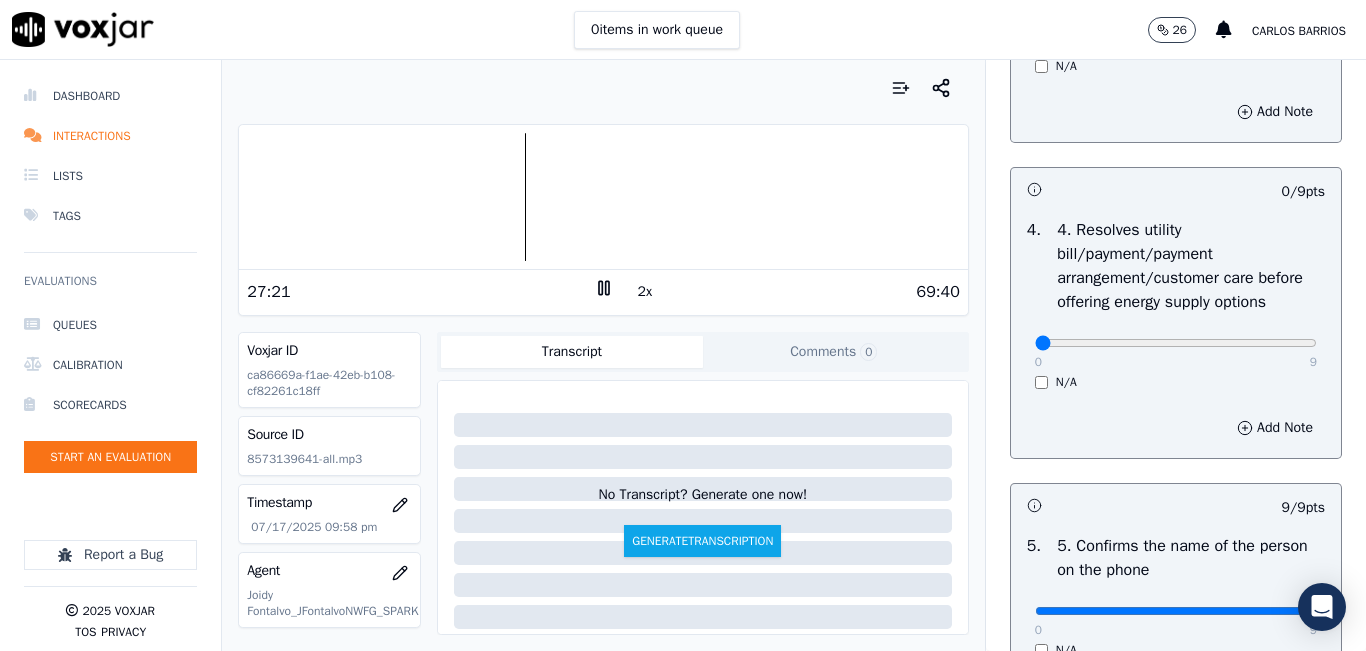 scroll, scrollTop: 848, scrollLeft: 0, axis: vertical 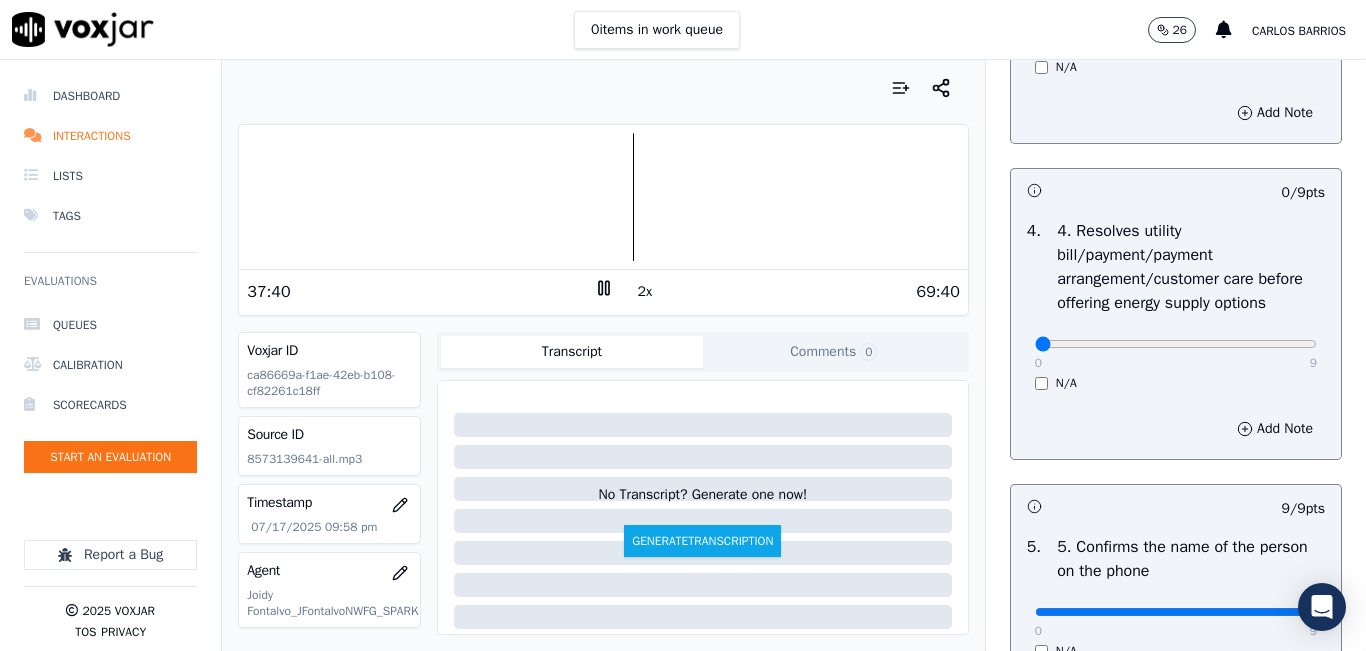 click at bounding box center (603, 197) 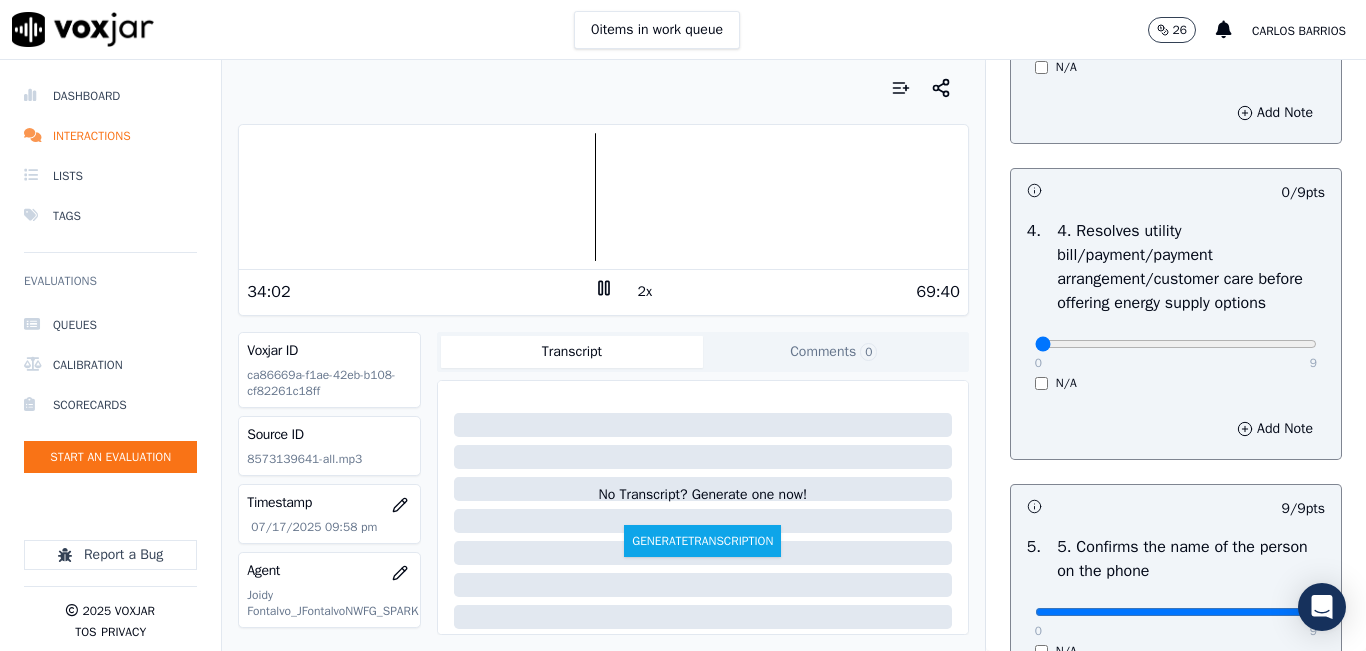 click at bounding box center [603, 197] 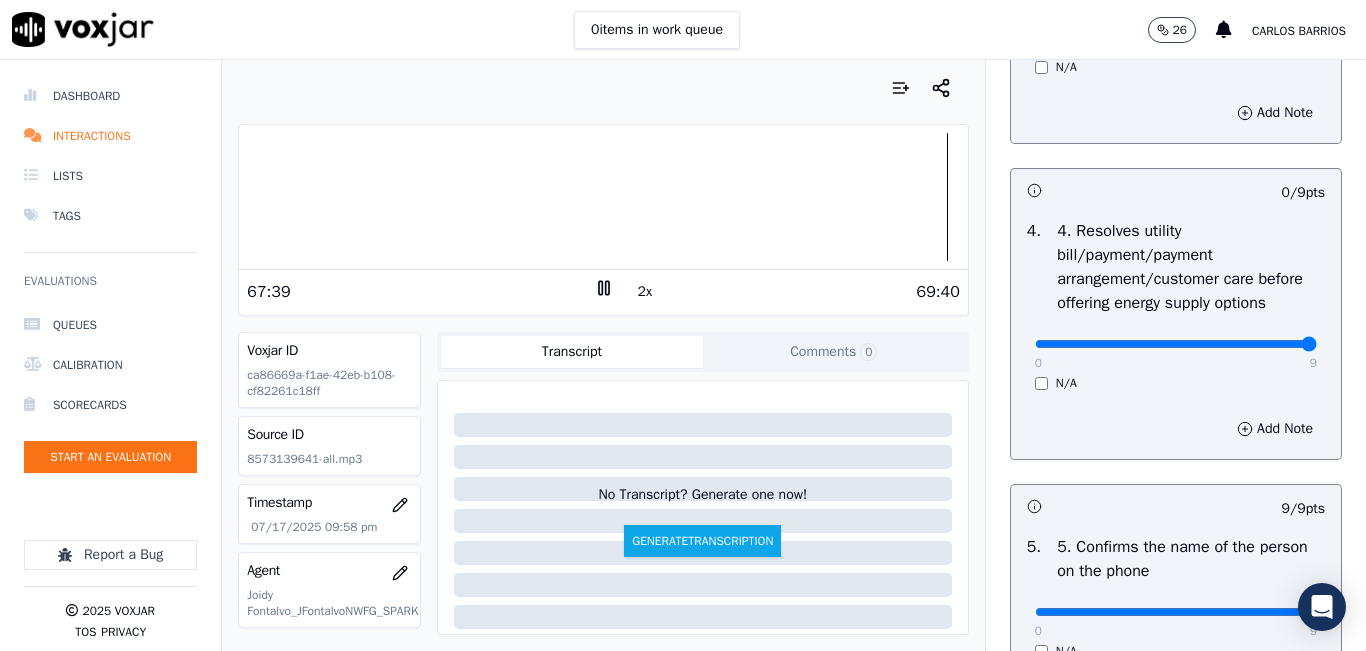 type on "9" 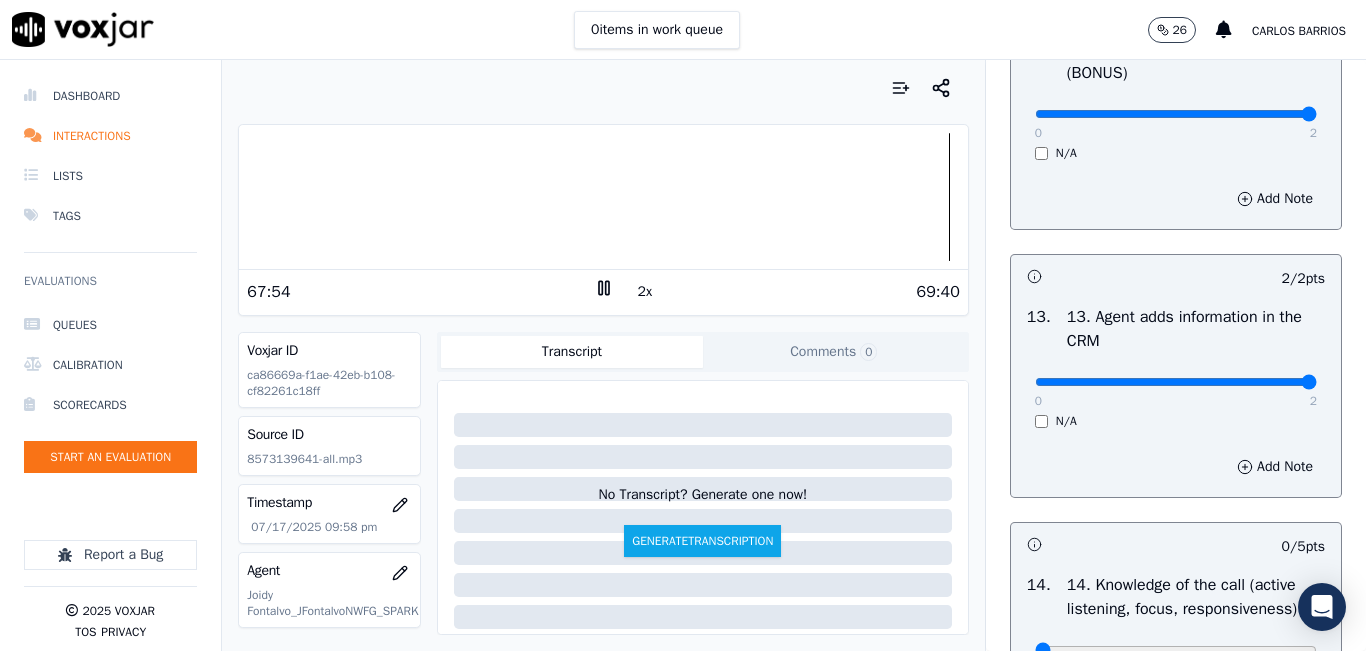 scroll, scrollTop: 3748, scrollLeft: 0, axis: vertical 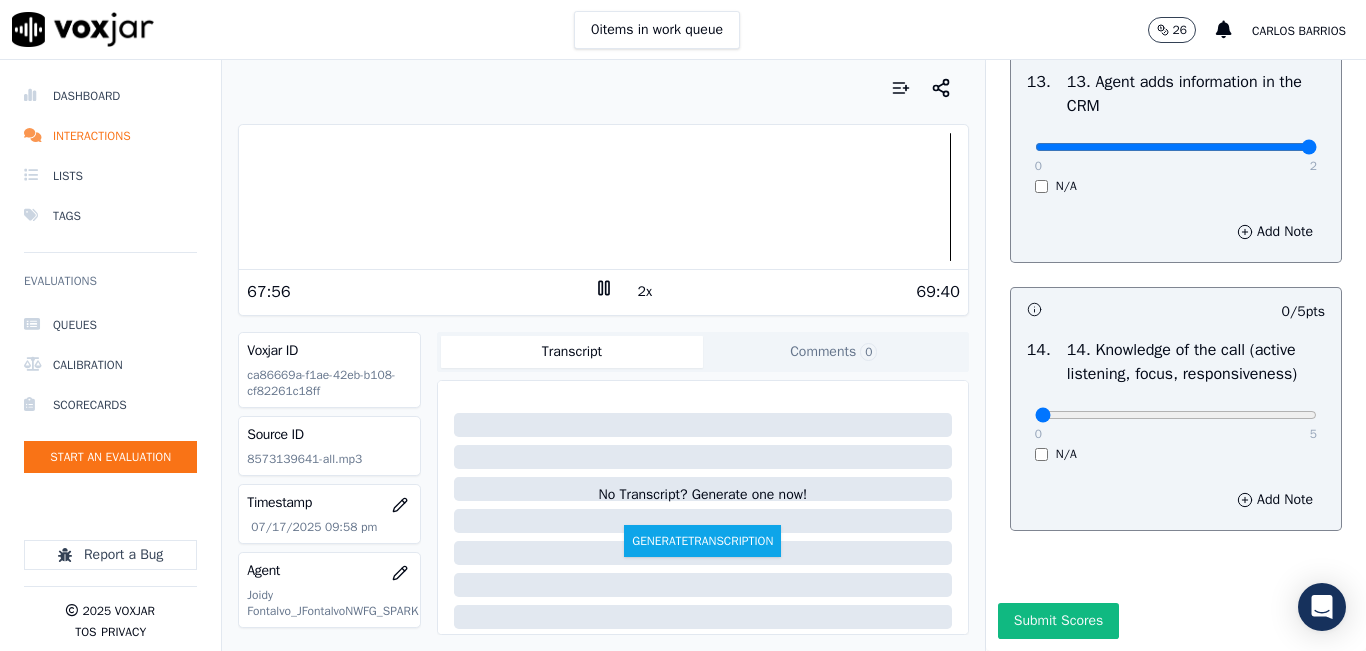 click on "0   5     N/A" at bounding box center [1176, 424] 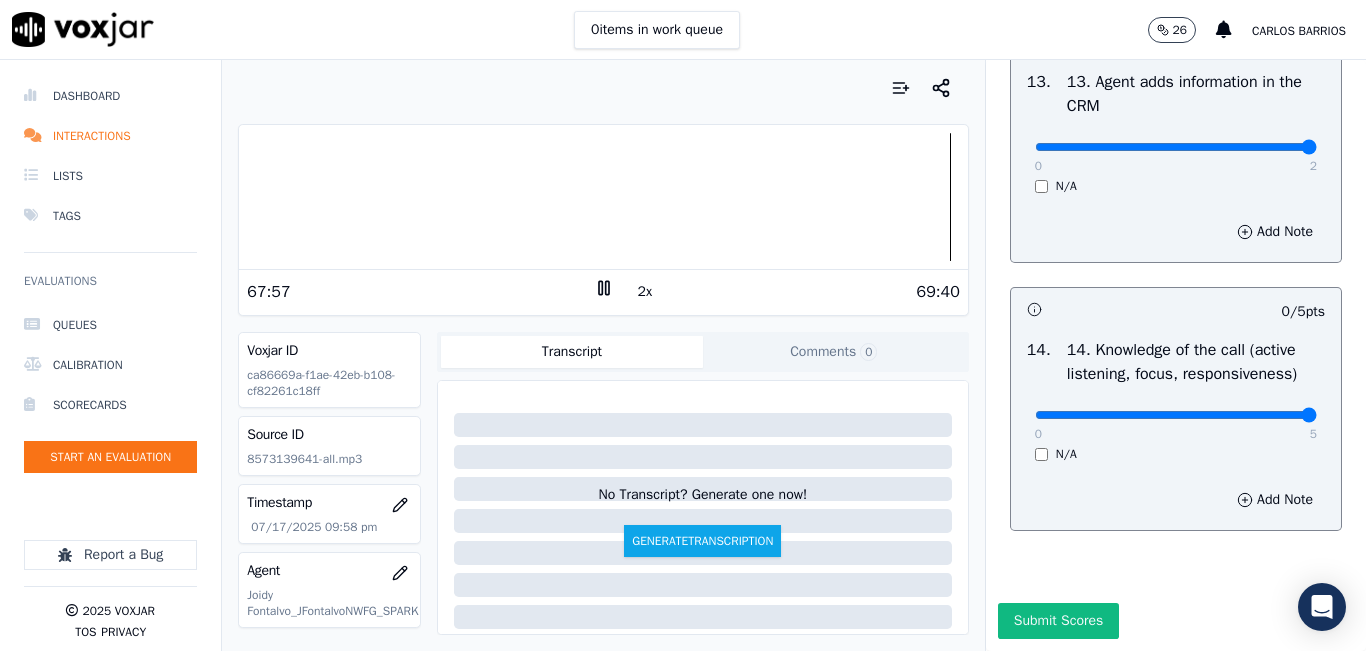 drag, startPoint x: 1265, startPoint y: 370, endPoint x: 1146, endPoint y: 449, distance: 142.83557 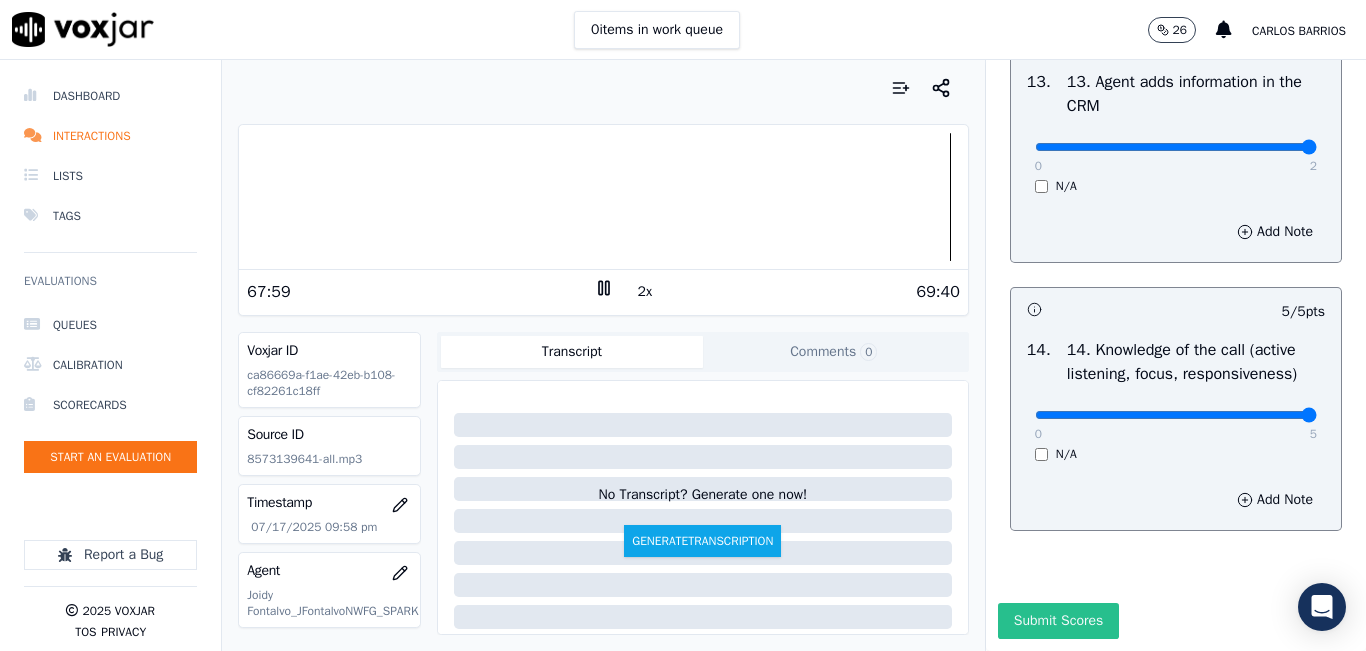 click on "Submit Scores" at bounding box center (1058, 621) 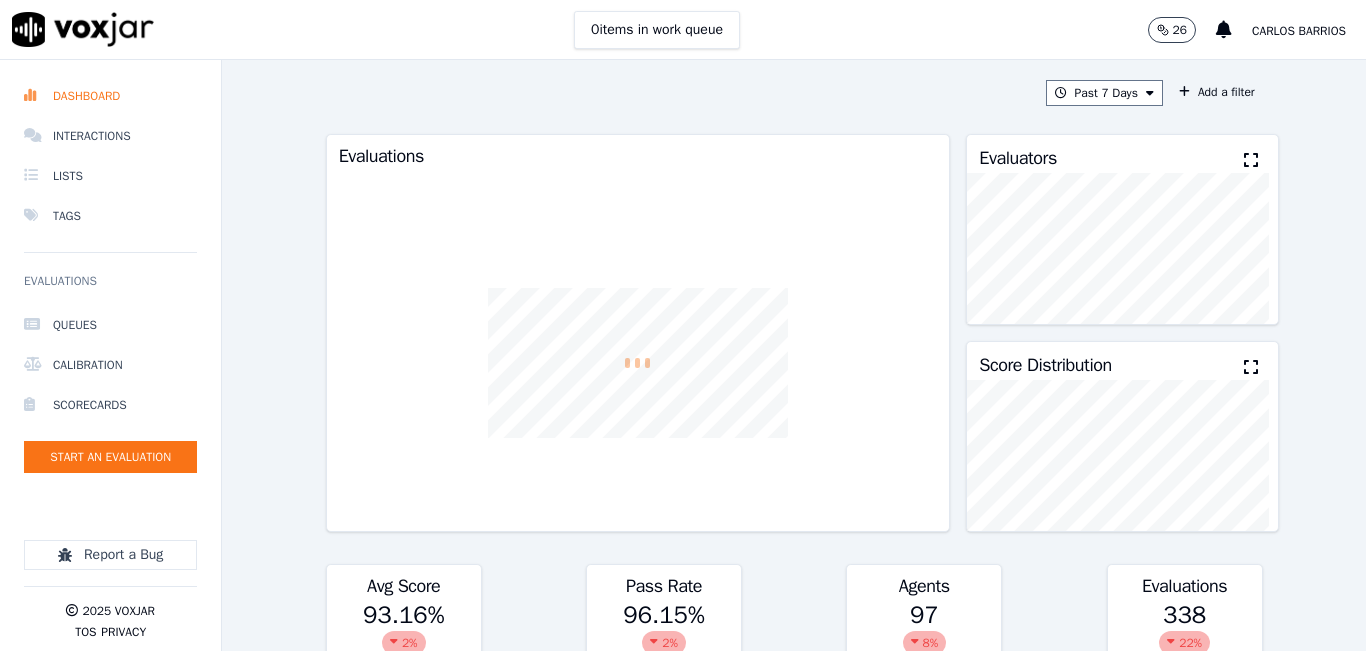 scroll, scrollTop: 0, scrollLeft: 0, axis: both 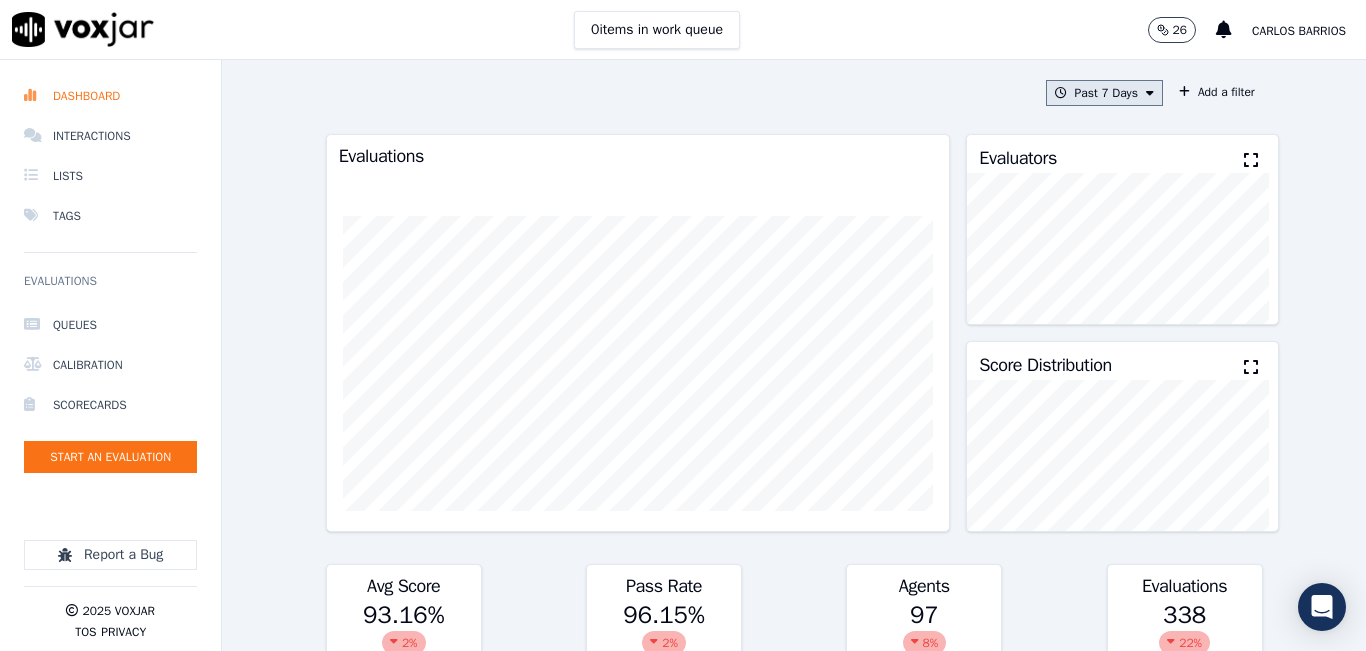 click on "Past 7 Days" at bounding box center [1104, 93] 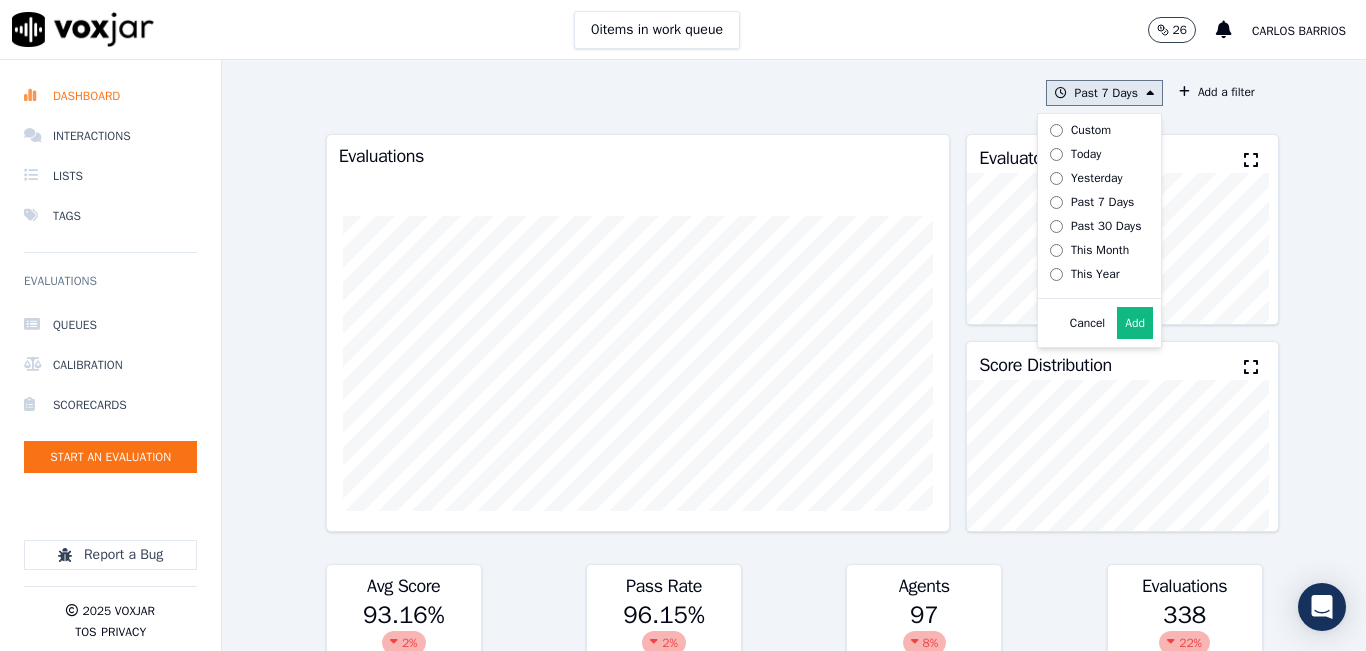 click on "Today" at bounding box center (1086, 154) 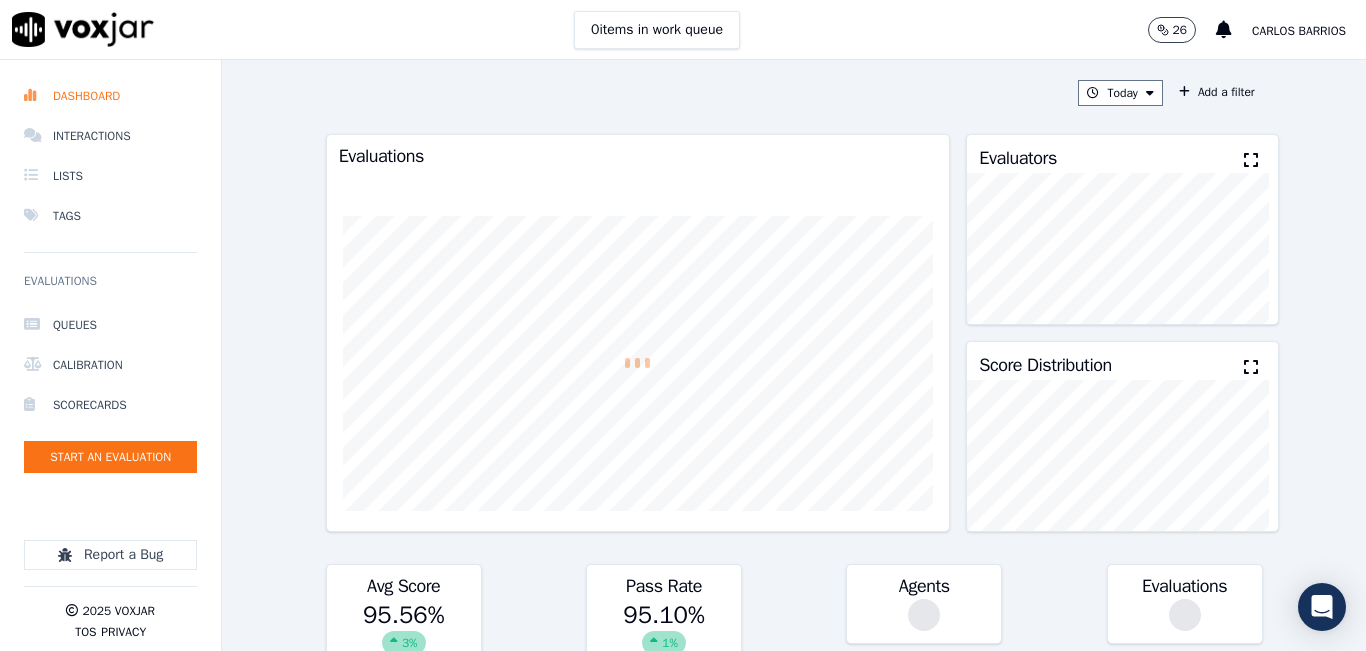 click at bounding box center (1251, 160) 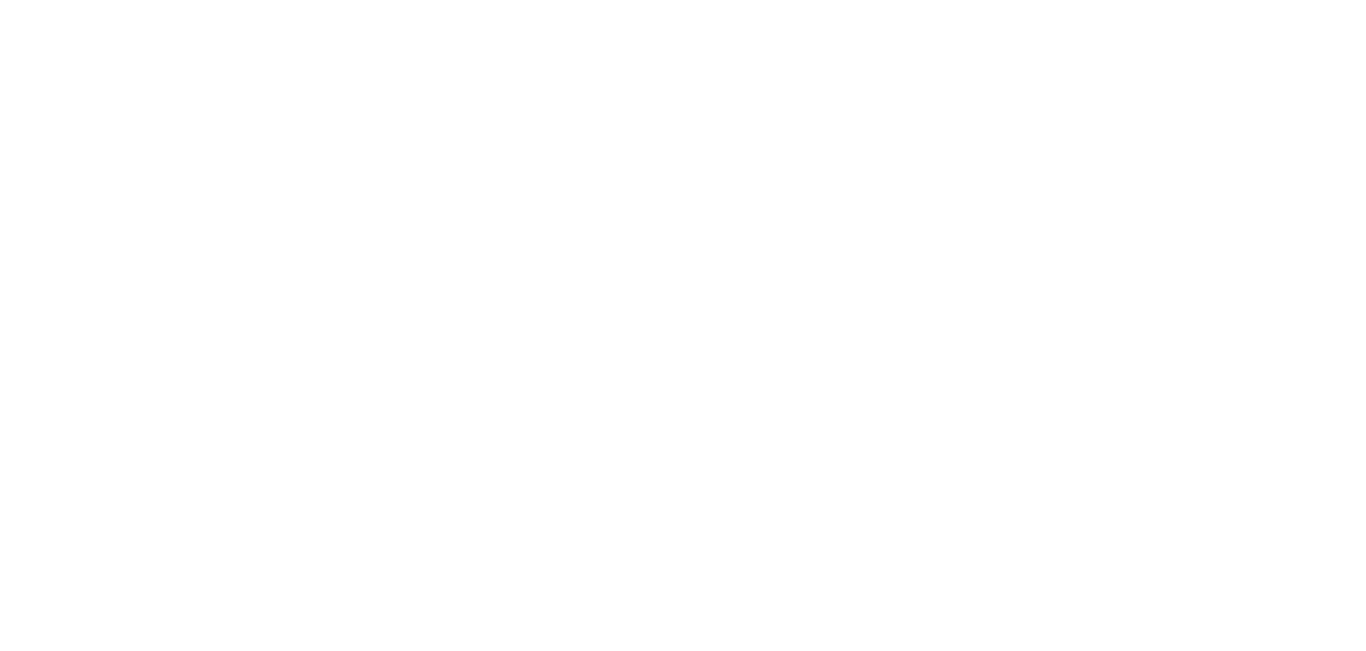 scroll, scrollTop: 0, scrollLeft: 0, axis: both 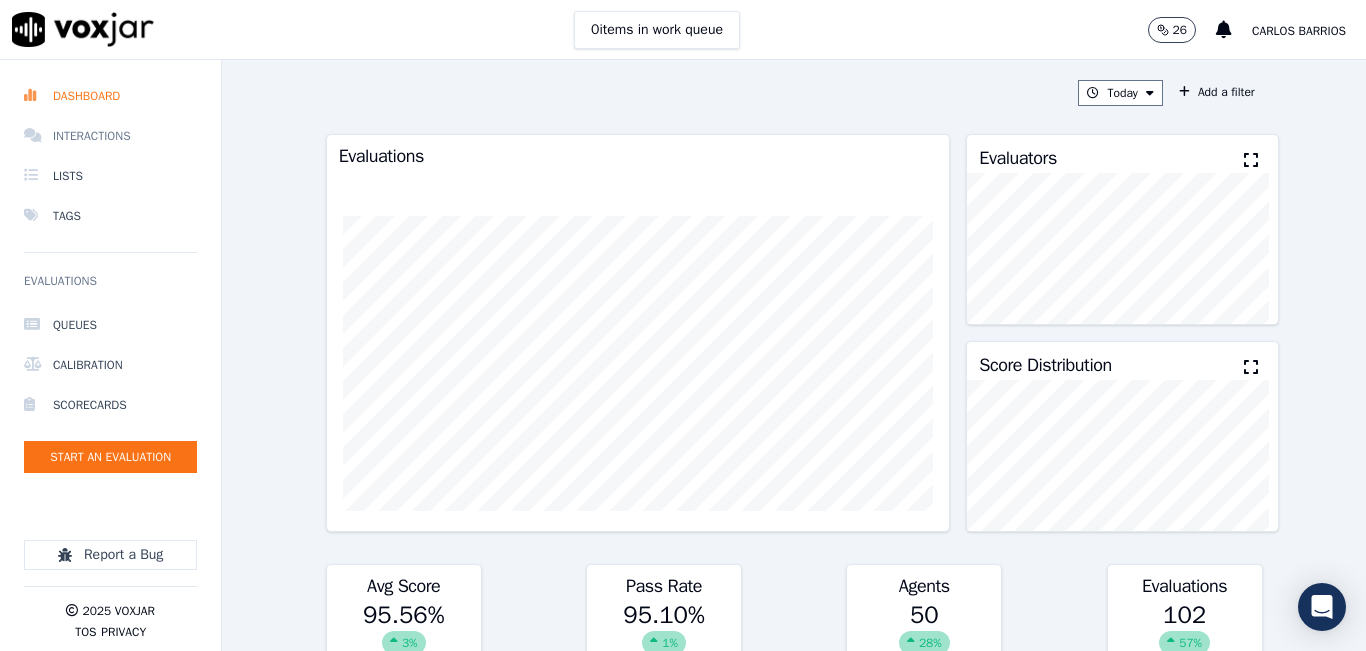 click on "Interactions" at bounding box center (110, 136) 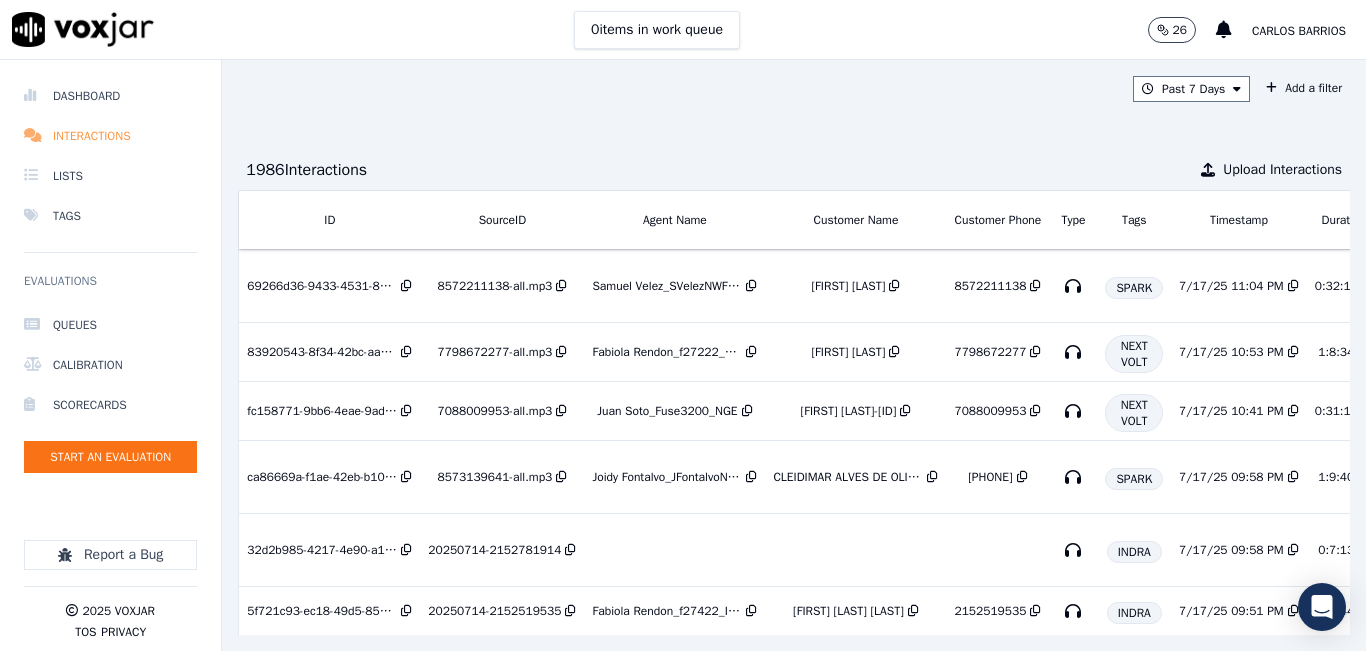 click on "Interactions" at bounding box center [110, 136] 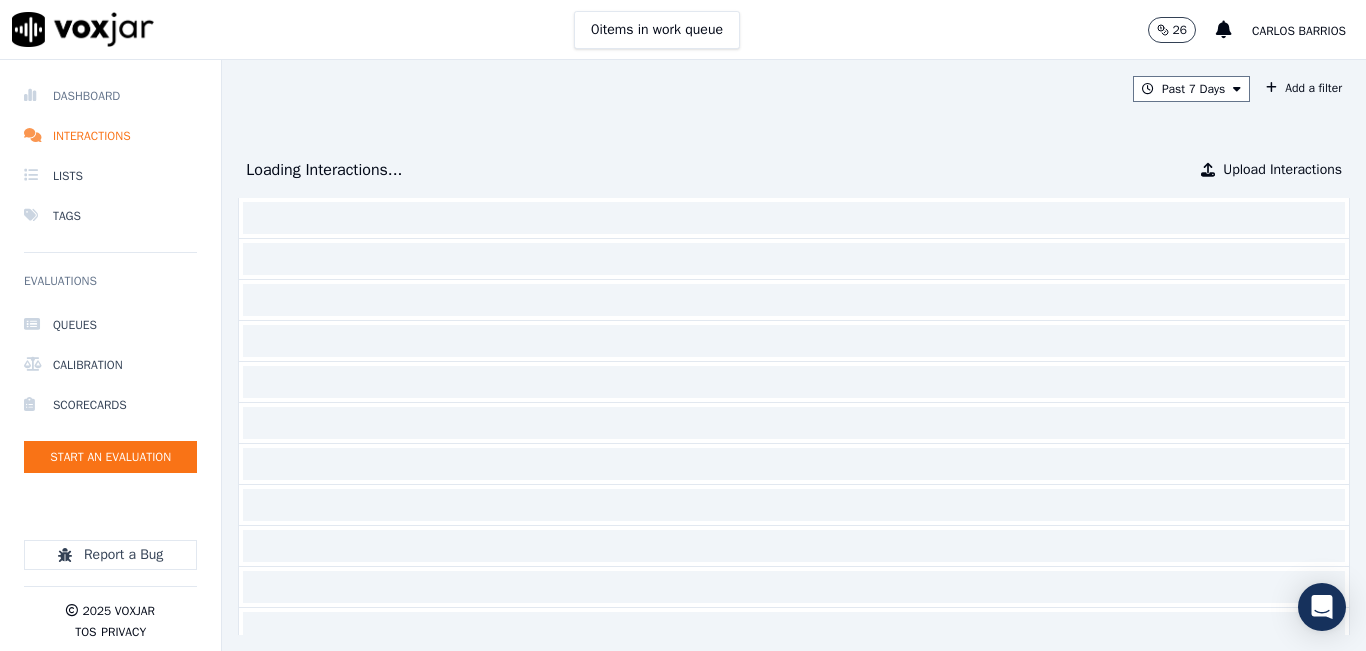 click on "Dashboard" at bounding box center (110, 96) 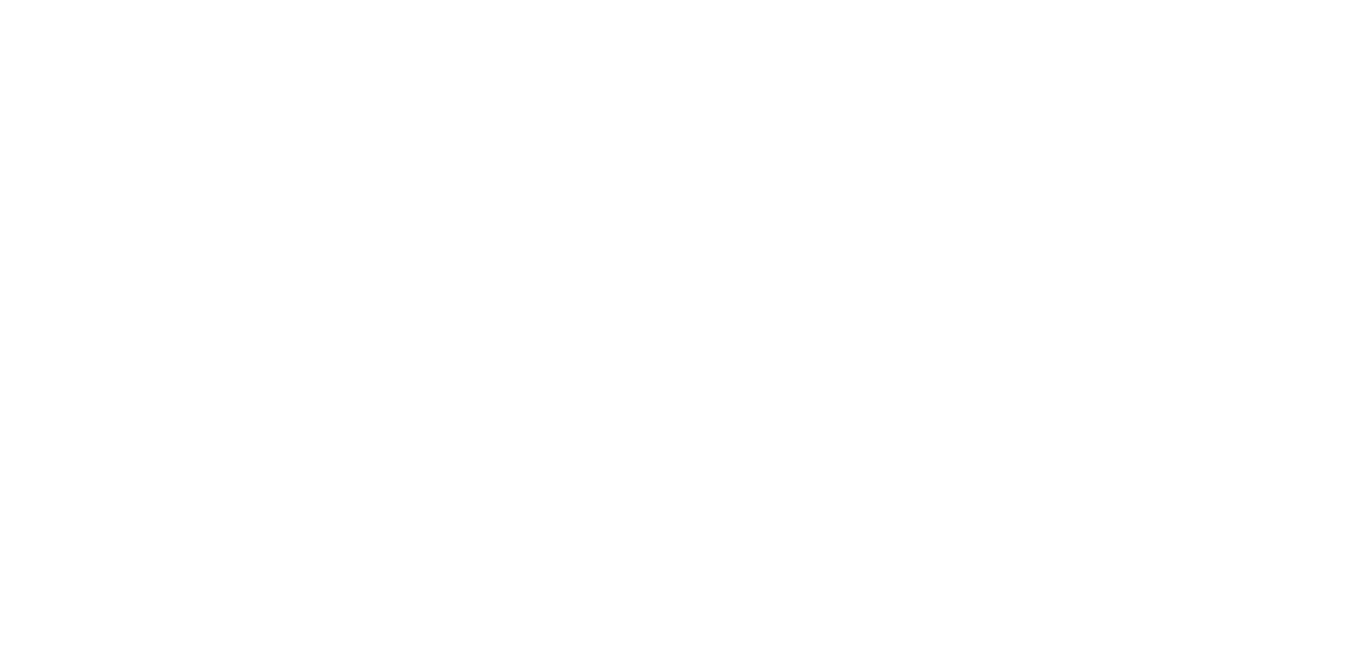 scroll, scrollTop: 0, scrollLeft: 0, axis: both 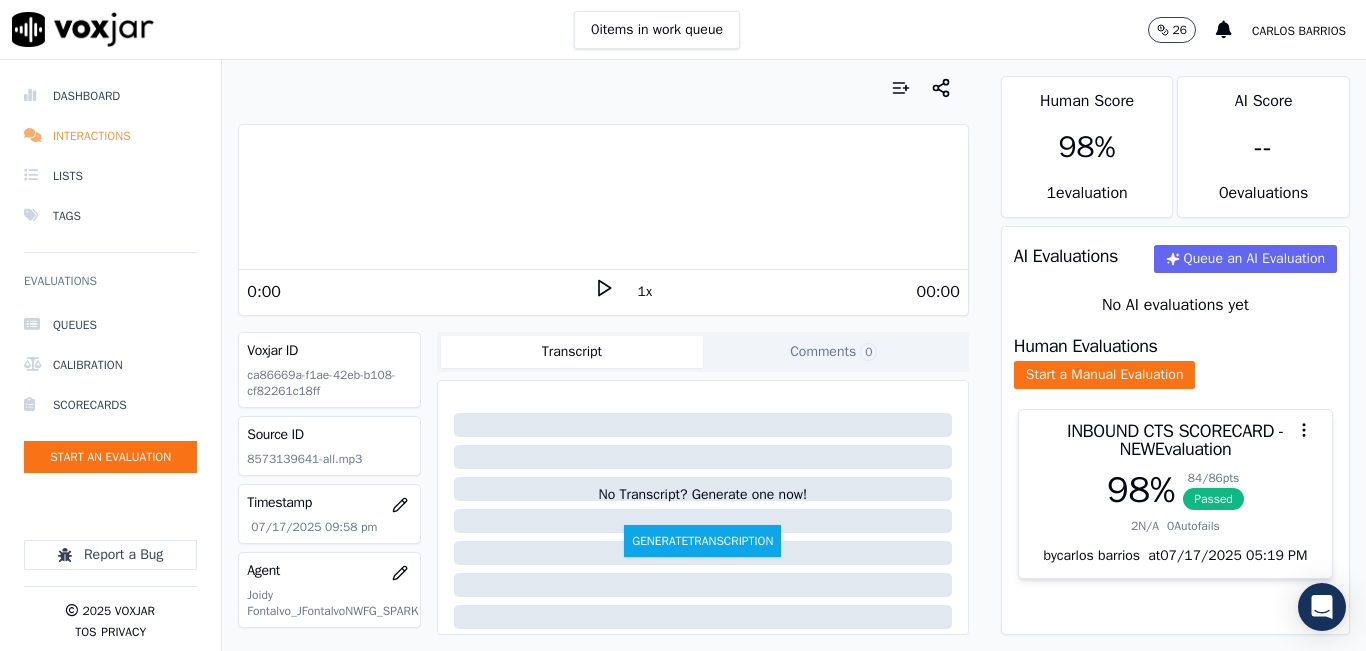 click on "Interactions" at bounding box center [110, 136] 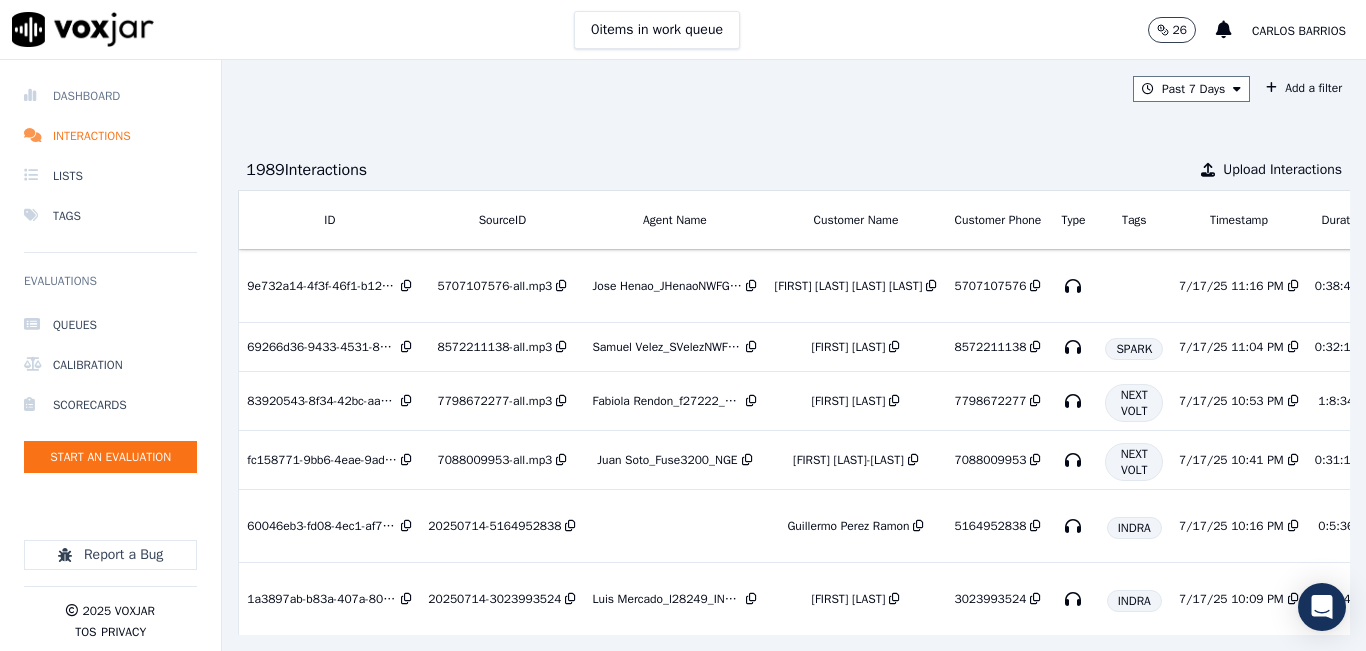 click on "Dashboard" at bounding box center [110, 96] 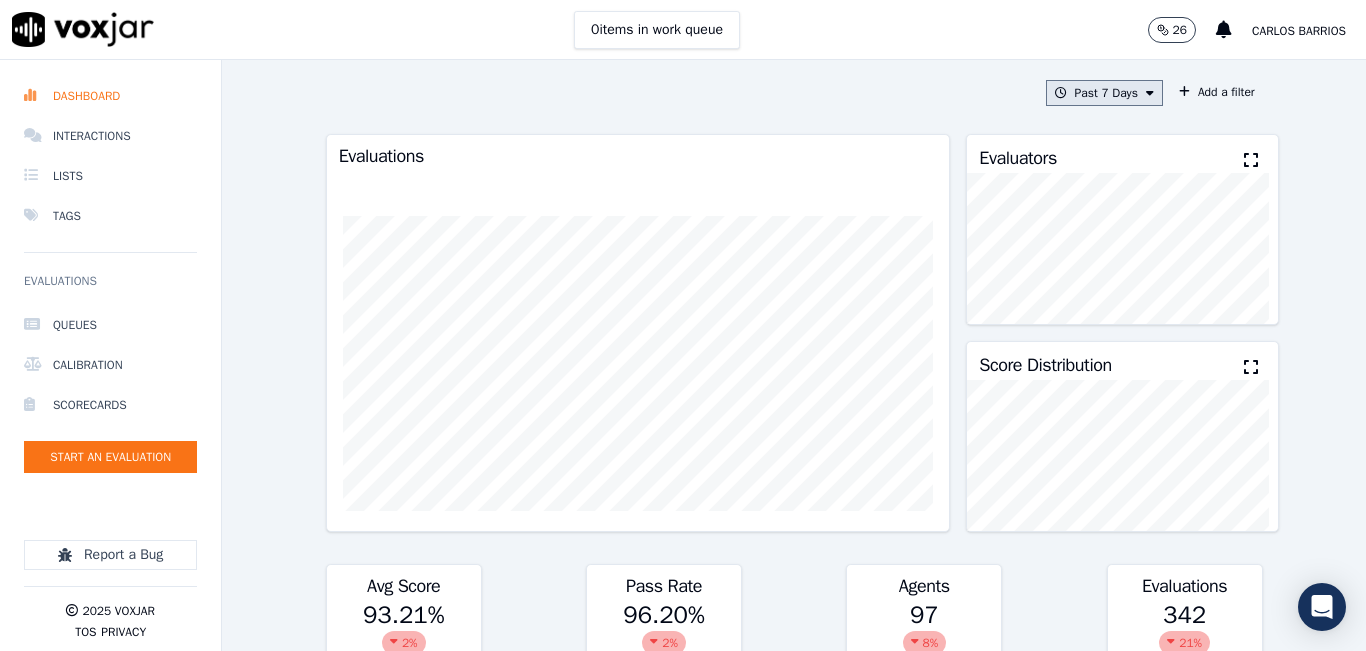 click on "Past 7 Days" at bounding box center (1104, 93) 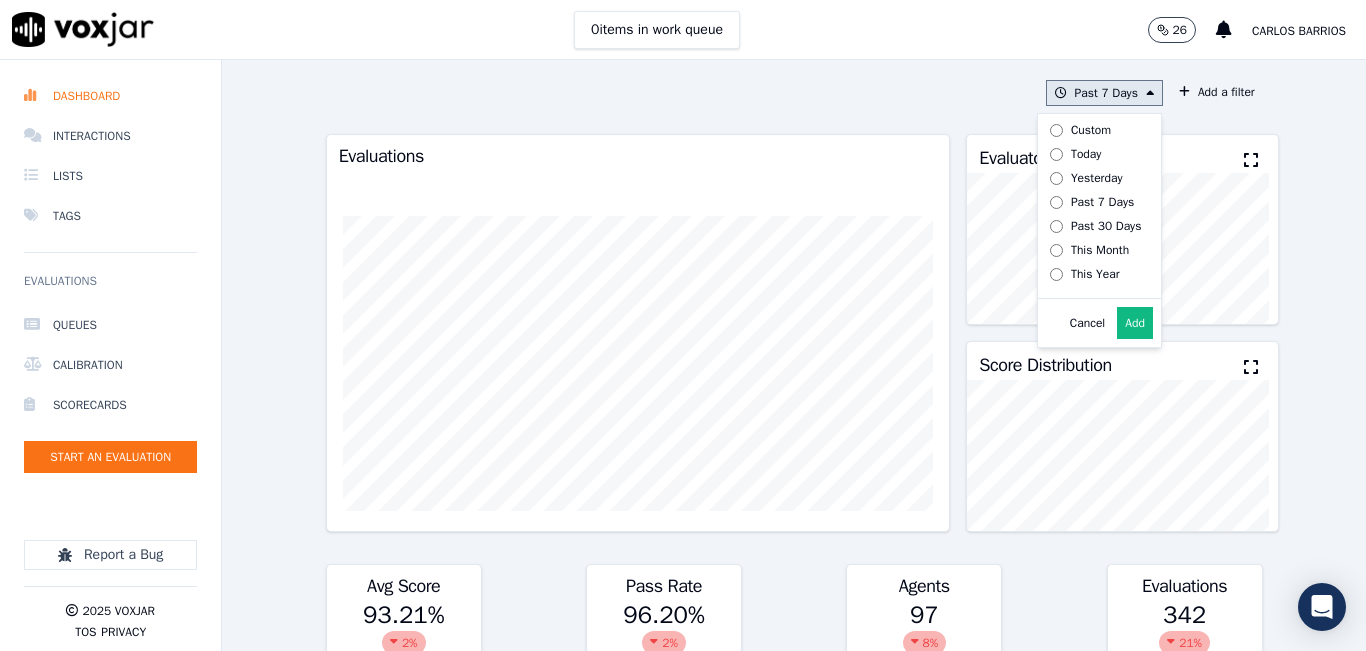 click on "Custom" at bounding box center [1092, 130] 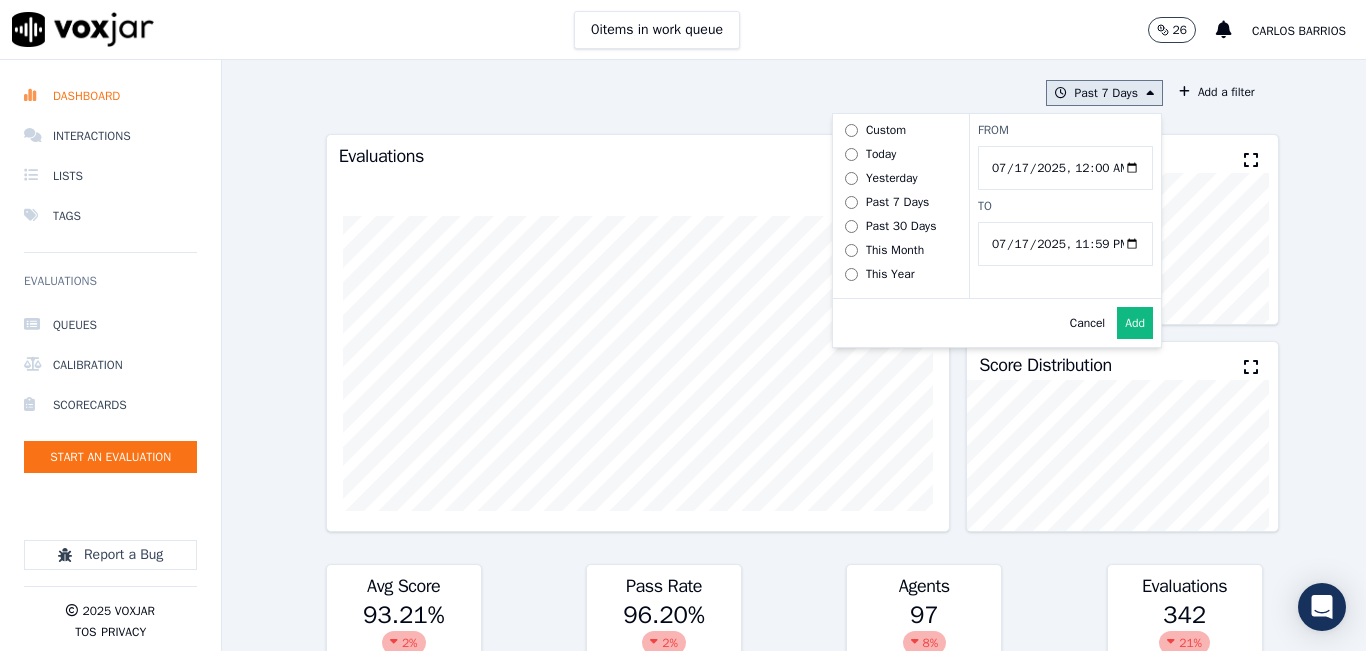 click on "Past 7 Days       Custom     Today     Yesterday     Past 7 Days     Past 30 Days     This Month     This Year     From       To         Cancel   Add" at bounding box center [1104, 93] 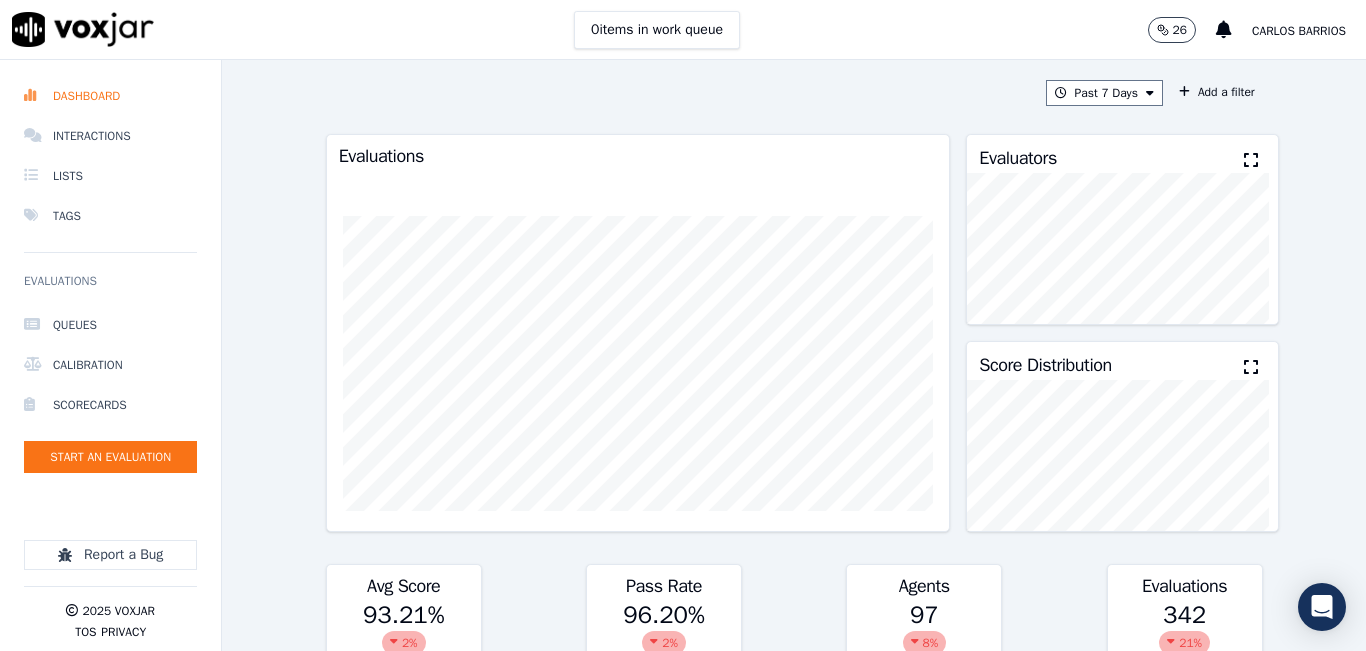 click on "Past 7 Days
Add a filter
Evaluations         Evaluators           Score Distribution             Avg Score   93.21 %
2 %   Pass Rate   96.20 %
2 %   Agents   97     8 %   Evaluations   342     21 %   Scores by Scorecard   Scorecards   Evals   Avg Score   Passrate     INBOUND CTS SCORECARD - NEW    197   96.87 %   99.49 %   export     OUTBOUND CTS SCORECARD - NEW    145   88.25 %   91.72 %   export       Agent Leaderboard     Agents   Evals   Avg Score   Passrate   Recent Evals   Samuel Velez_MDE3014_INDRA   1   100.00 %   100.00 %           Juan Soto_j25962_INDRA   1   100.00 %   100.00 %           Kelly Obeso_KObesoNWFG_SPARK   1   100.00 %   100.00 %           Elkin Avila_e27929_INDRA   1   100.00 %   100.00 %           Andres Prias_SYMMETRY   1   100.00 %   100.00 %           Camilo Tamayo_Fuse1014   7   100.00 %   100.00 %                           TATIANA IRIARTE_Fuse1104   1   100.00 %   100.00 %           Andres Prias_a27400_CLEANSKY" at bounding box center [794, 355] 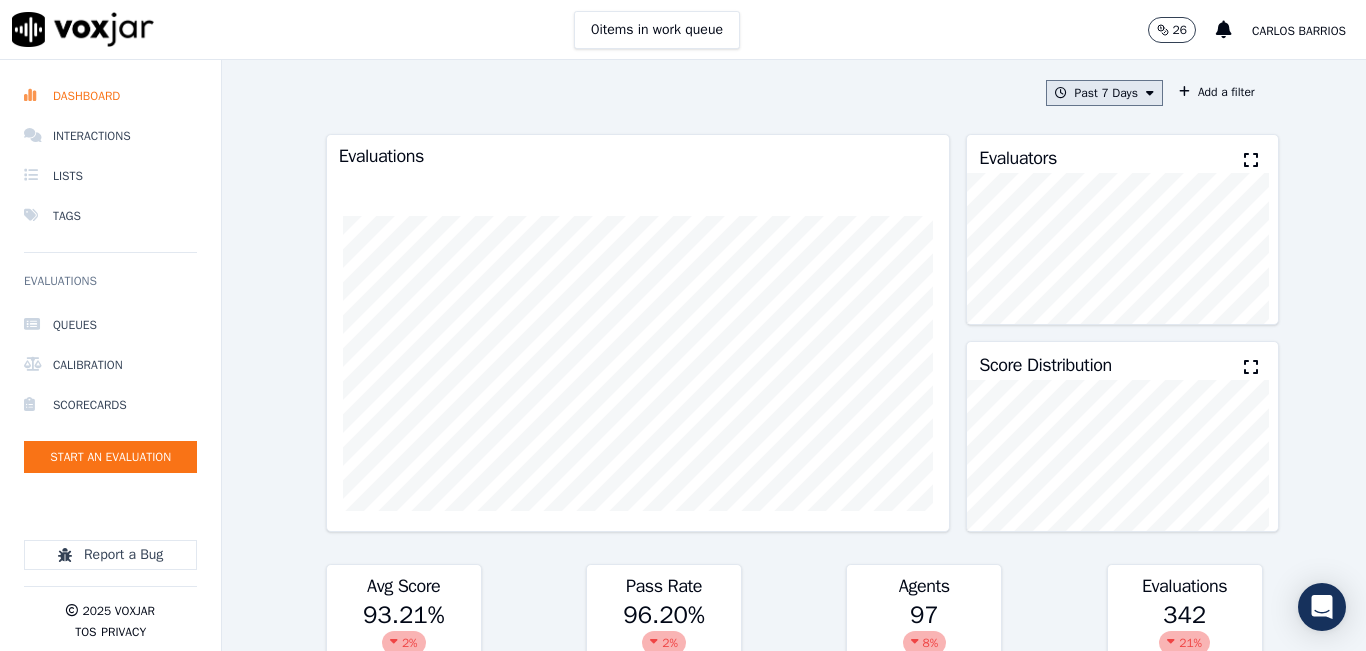 click on "Past 7 Days" at bounding box center [1104, 93] 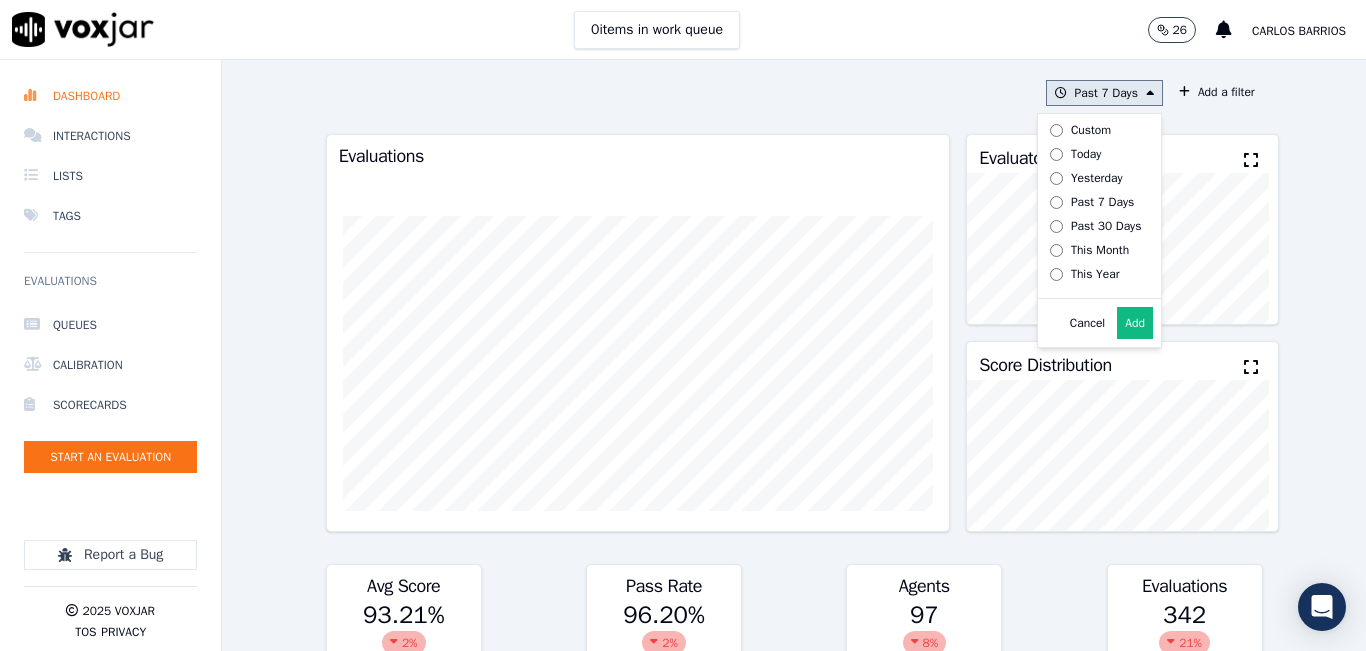 click on "Add" at bounding box center (1135, 323) 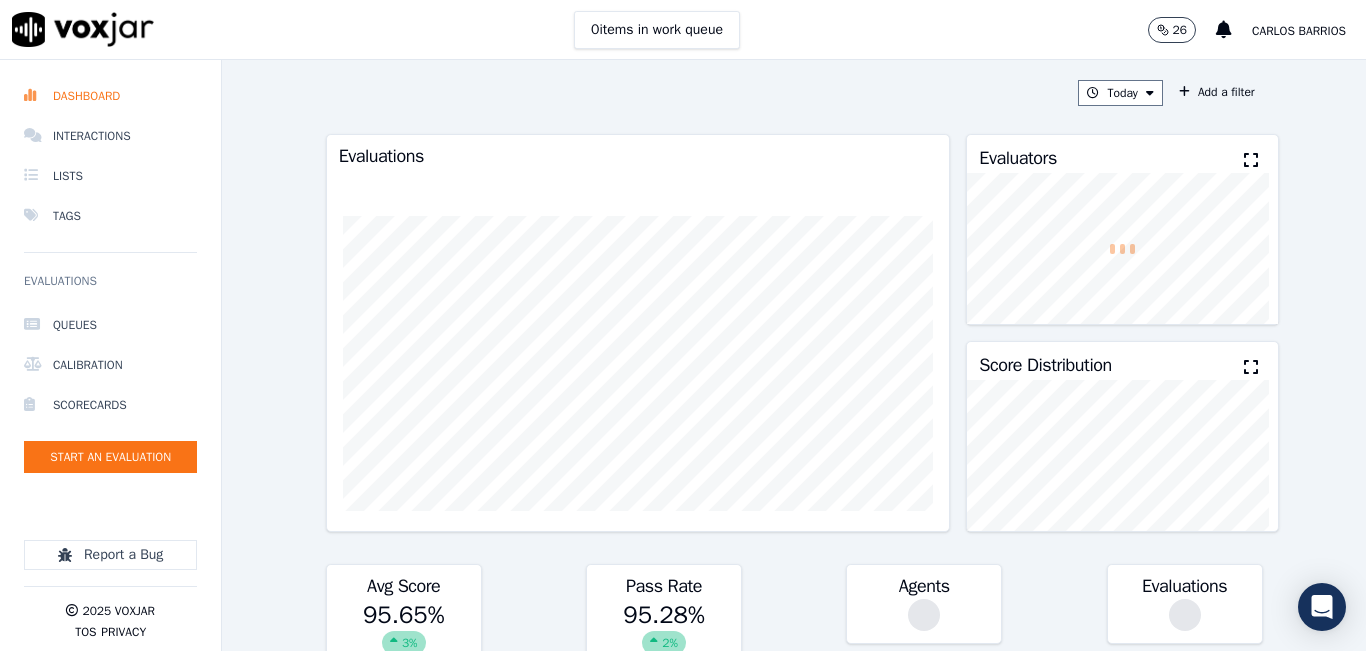 click at bounding box center (1251, 160) 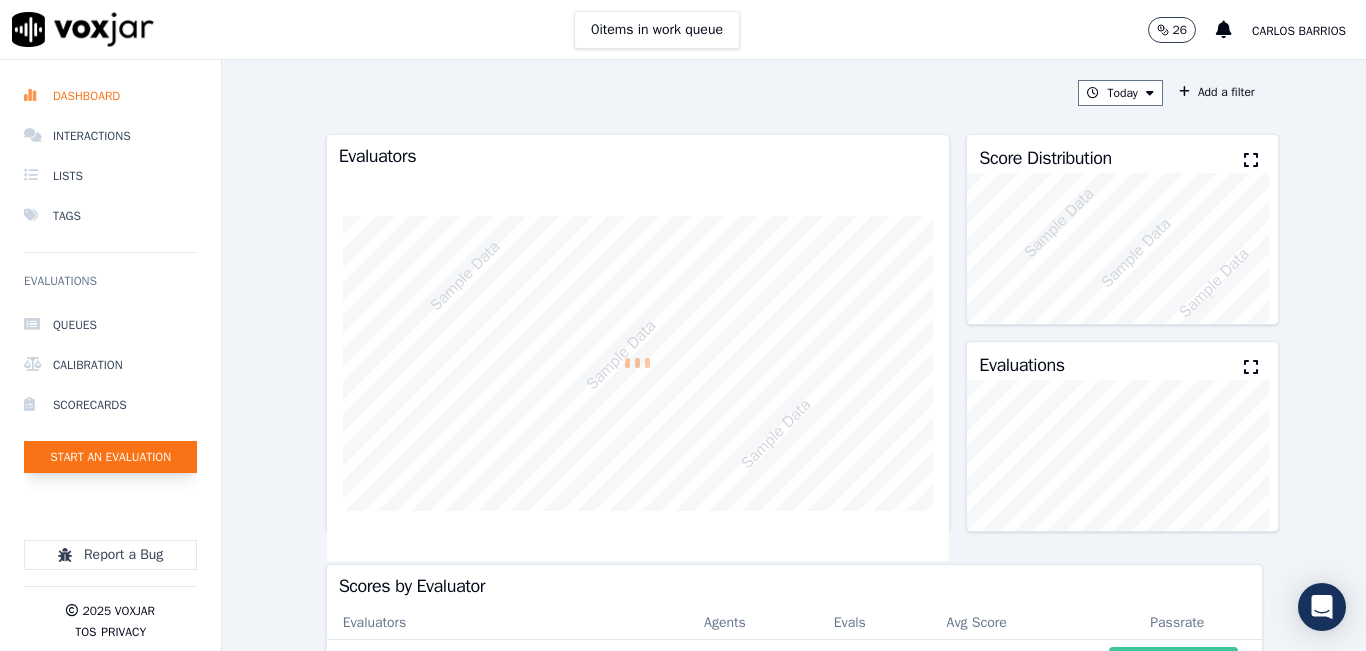 click on "Start an Evaluation" 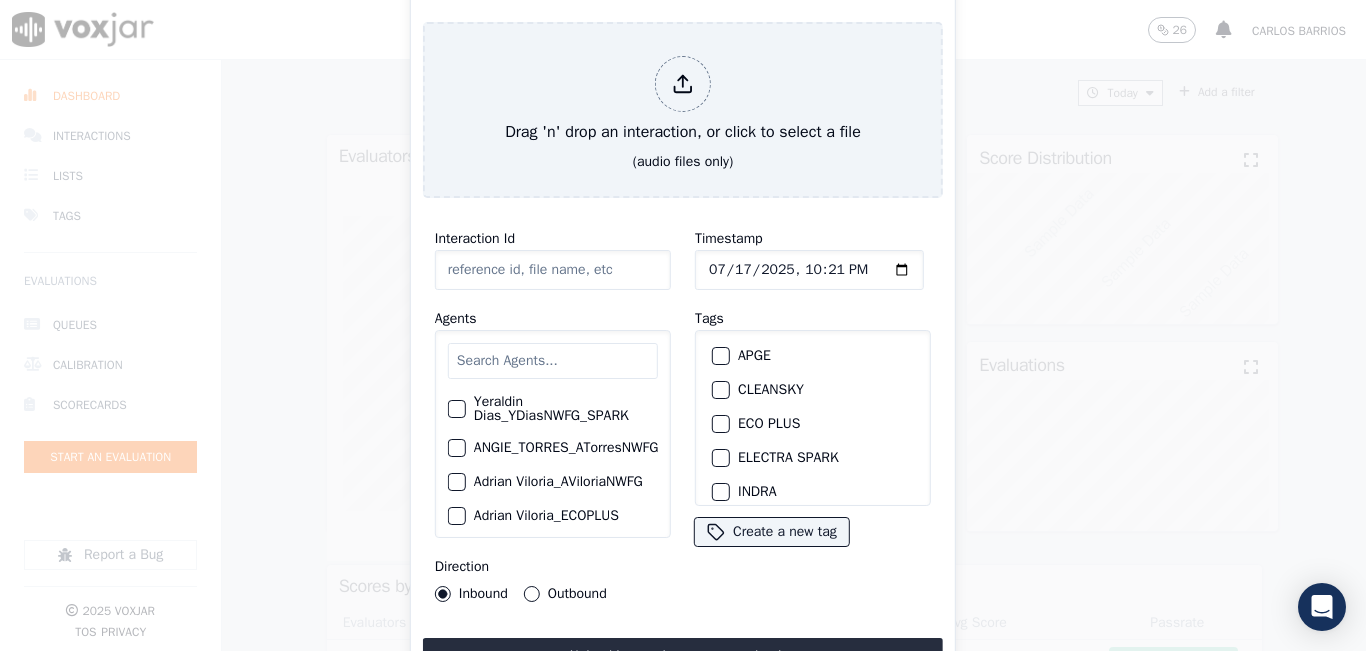 click at bounding box center (553, 361) 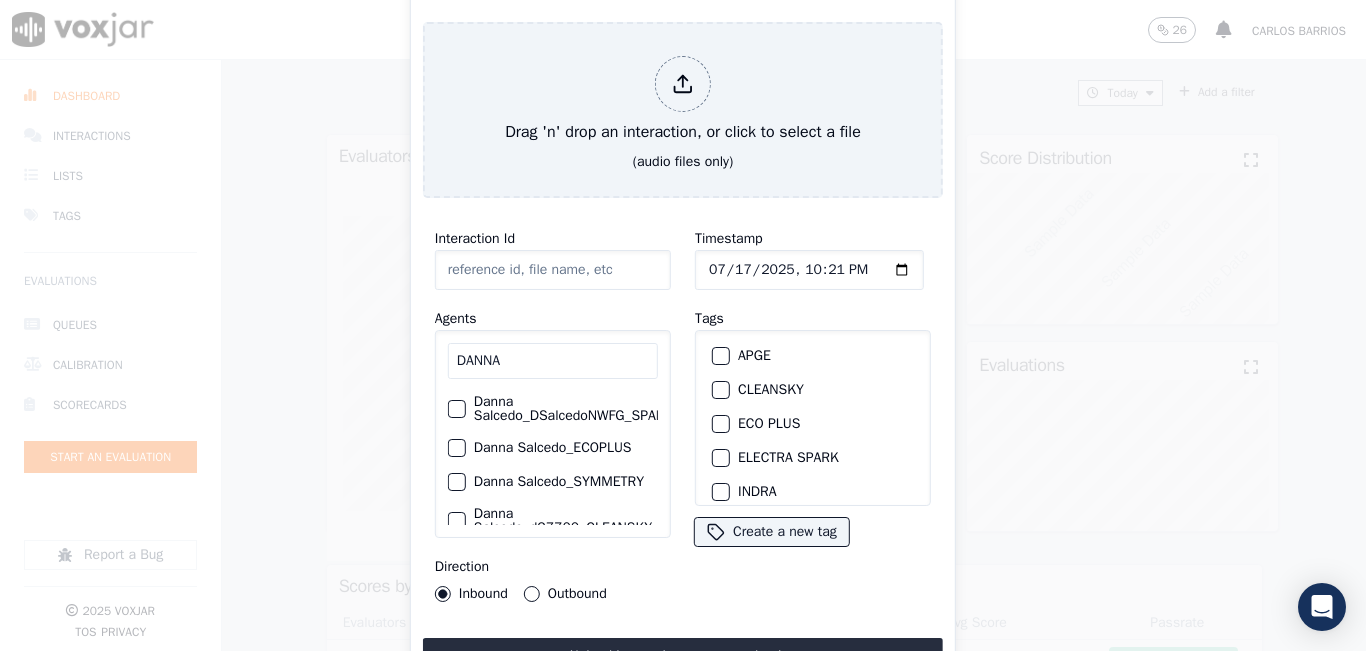 type on "DANNA" 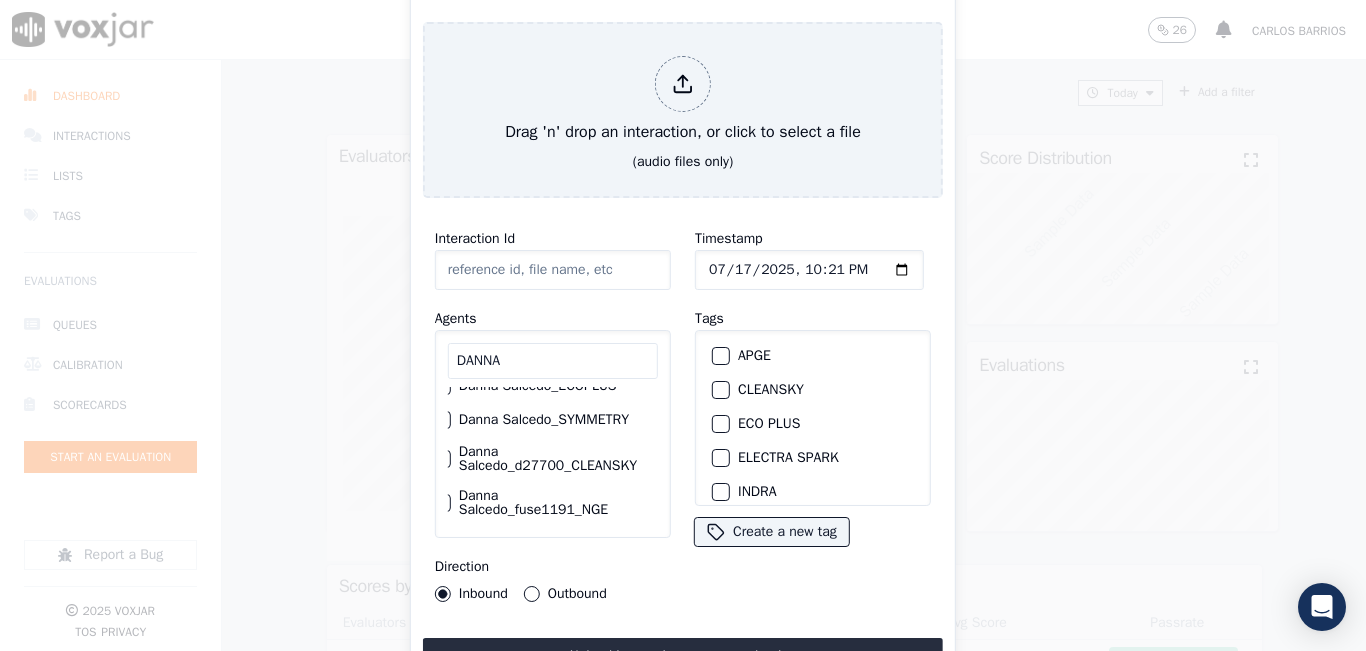 scroll, scrollTop: 88, scrollLeft: 41, axis: both 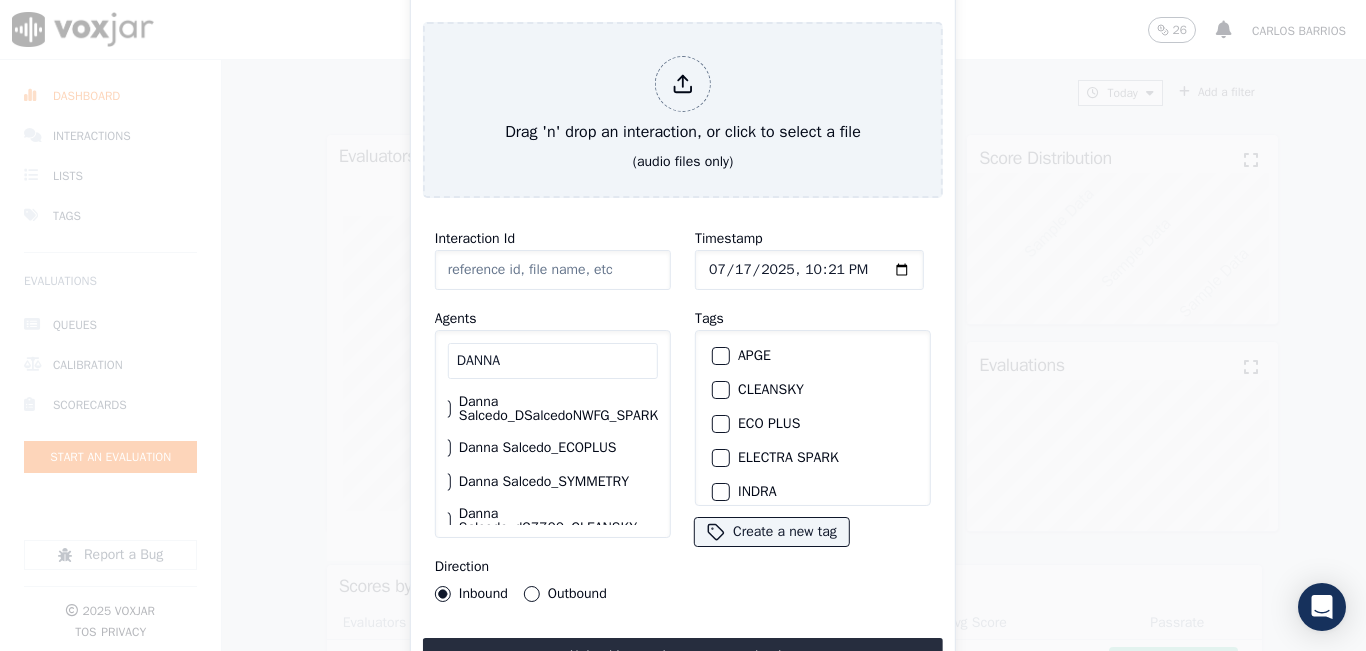 click on "Danna Salcedo_DSalcedoNWFG_SPARK" 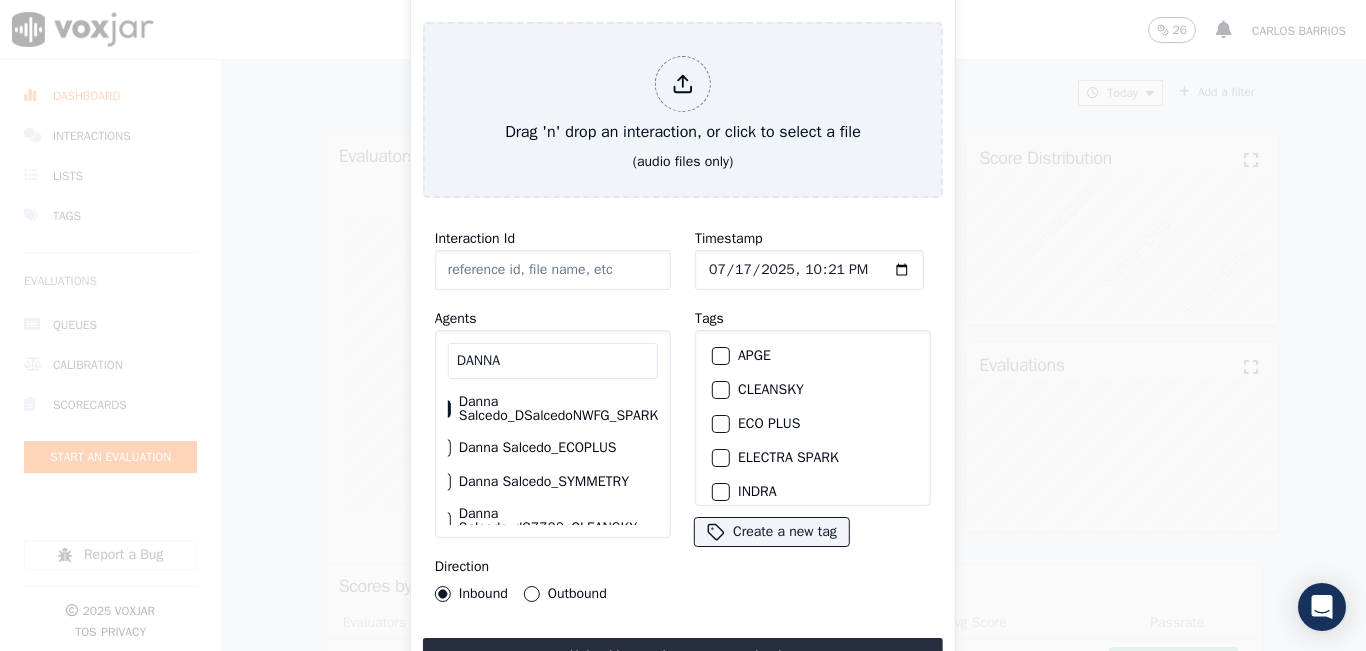 scroll, scrollTop: 0, scrollLeft: 0, axis: both 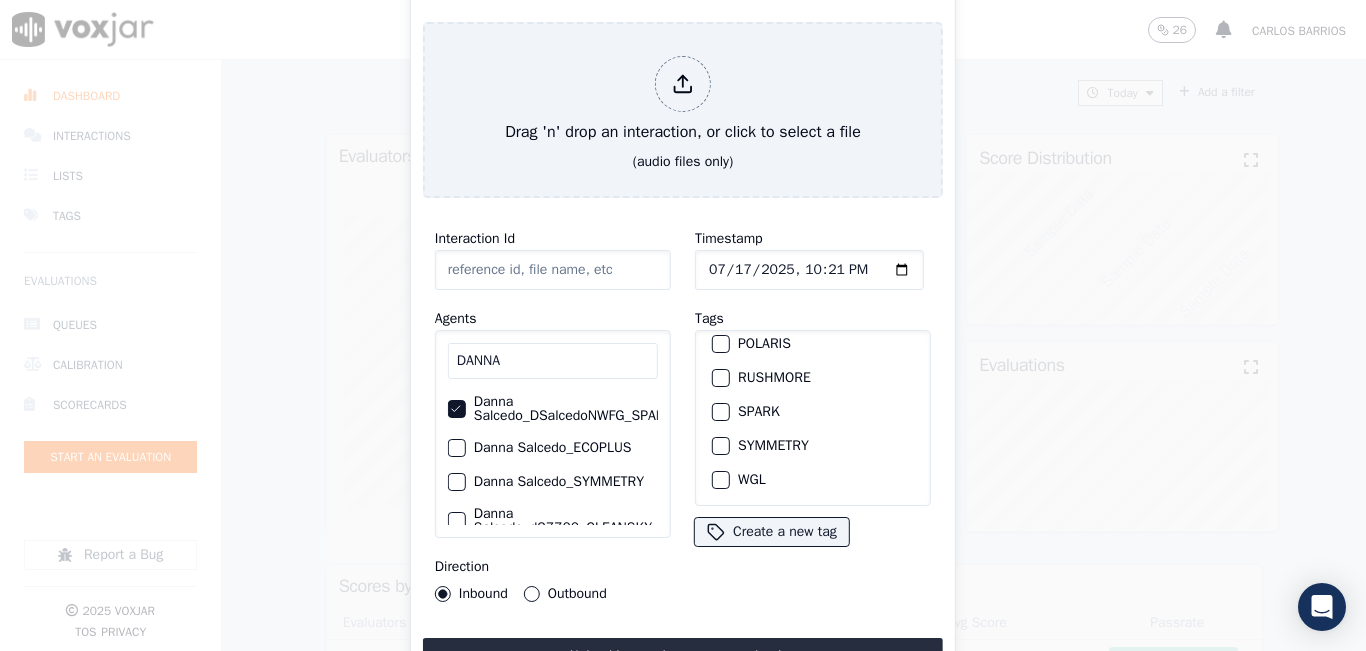 click at bounding box center (720, 412) 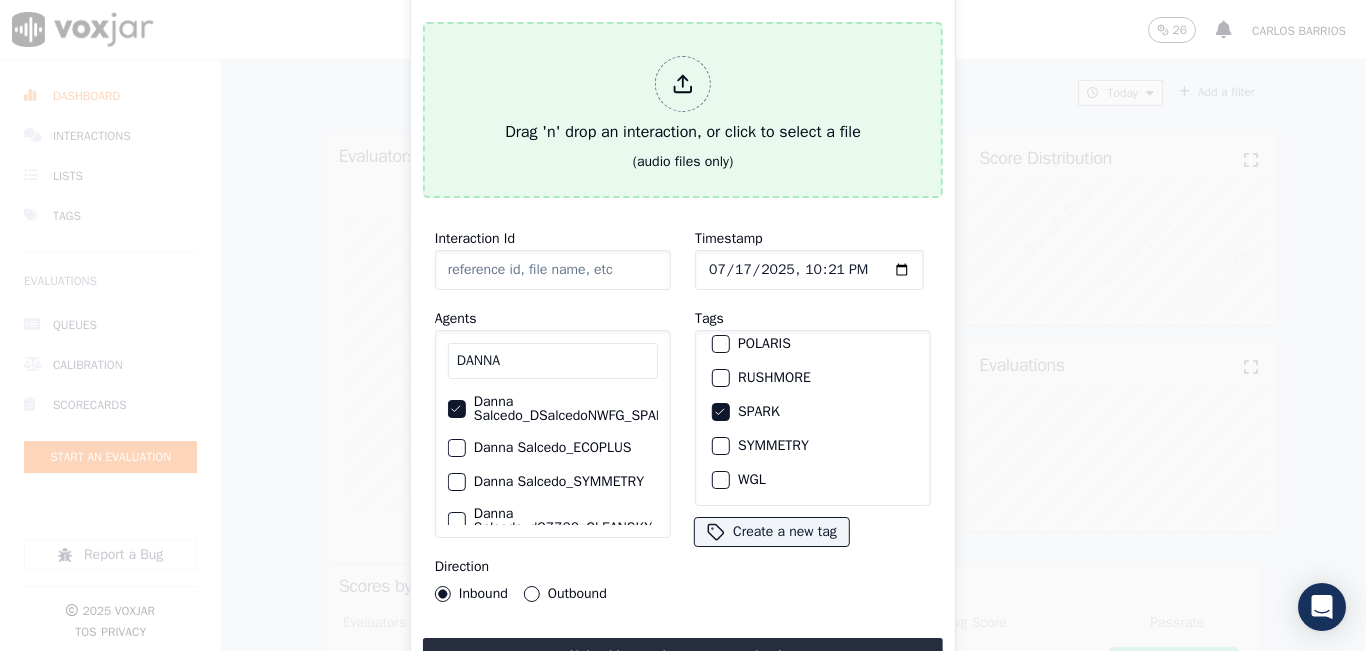 click on "Drag 'n' drop an interaction, or click to select a file" at bounding box center (683, 100) 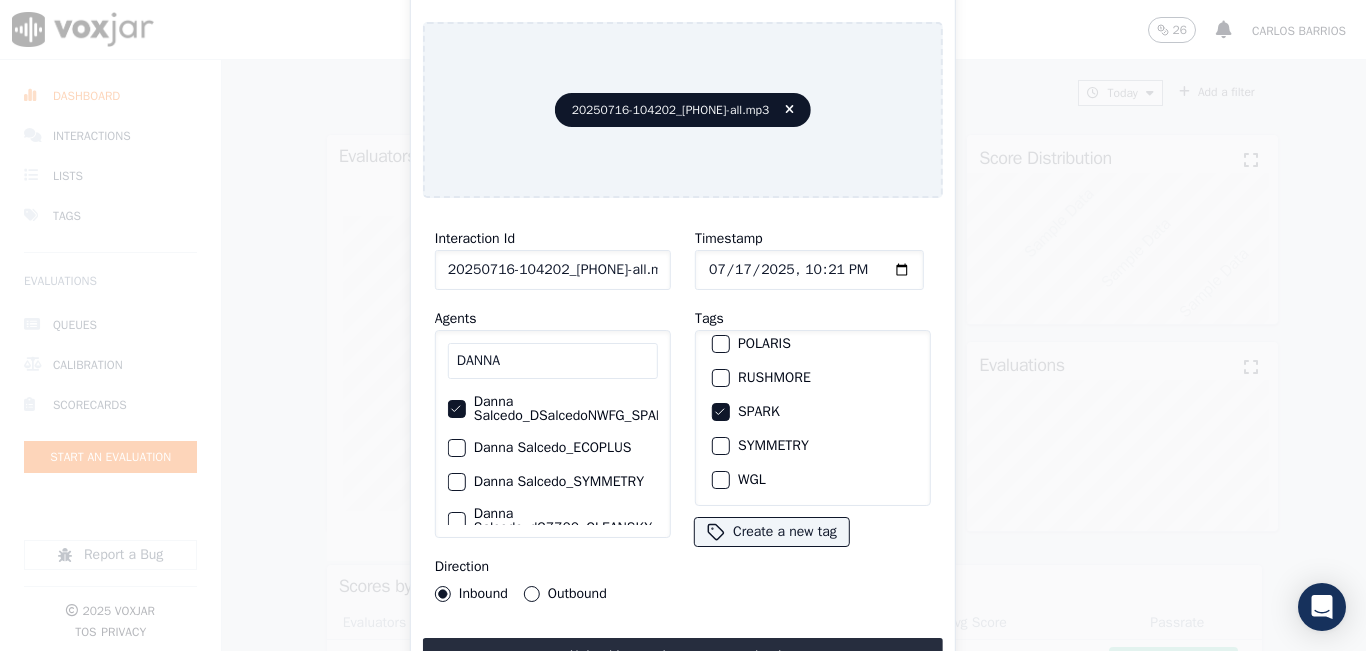 click on "Outbound" at bounding box center [532, 594] 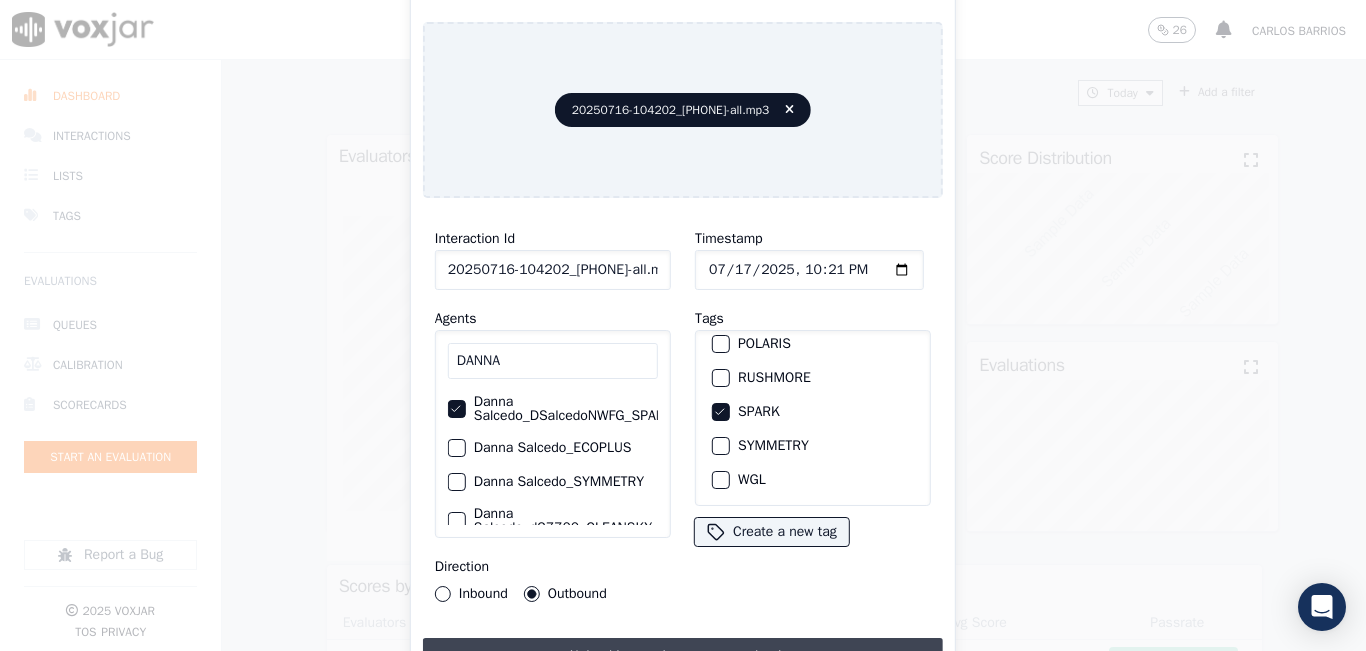 click on "Upload interaction to start evaluation" at bounding box center (683, 656) 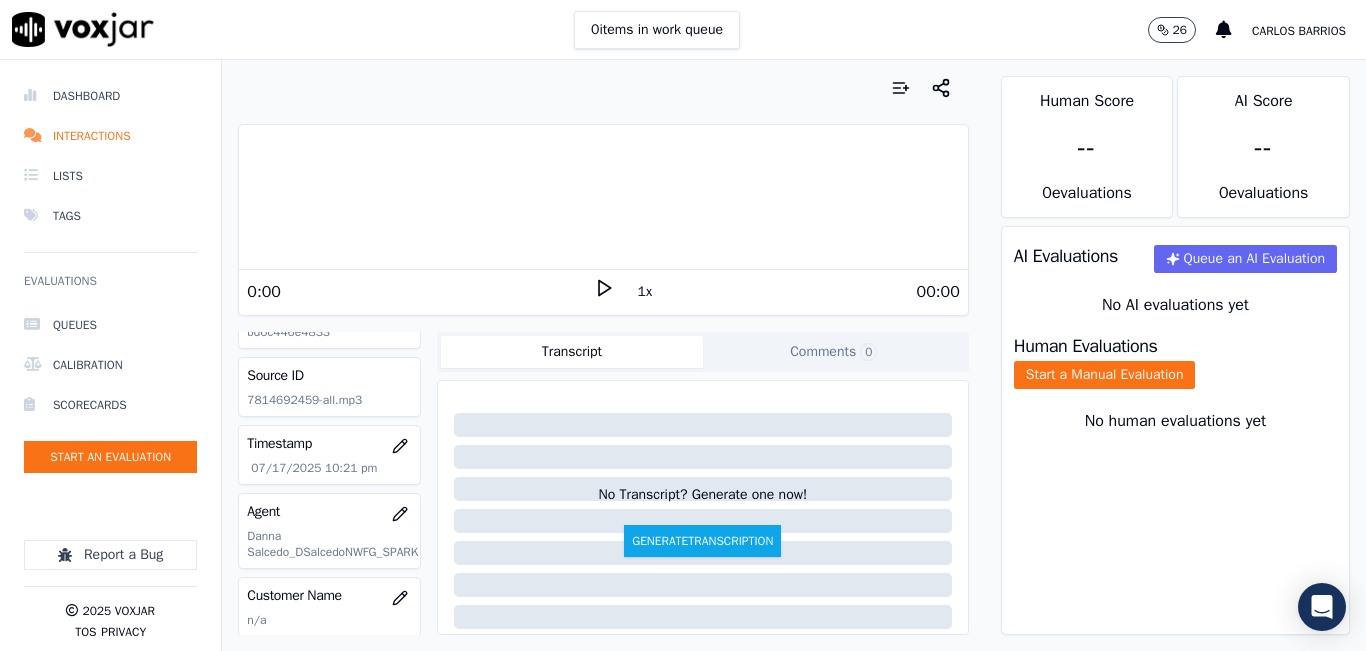 scroll, scrollTop: 100, scrollLeft: 0, axis: vertical 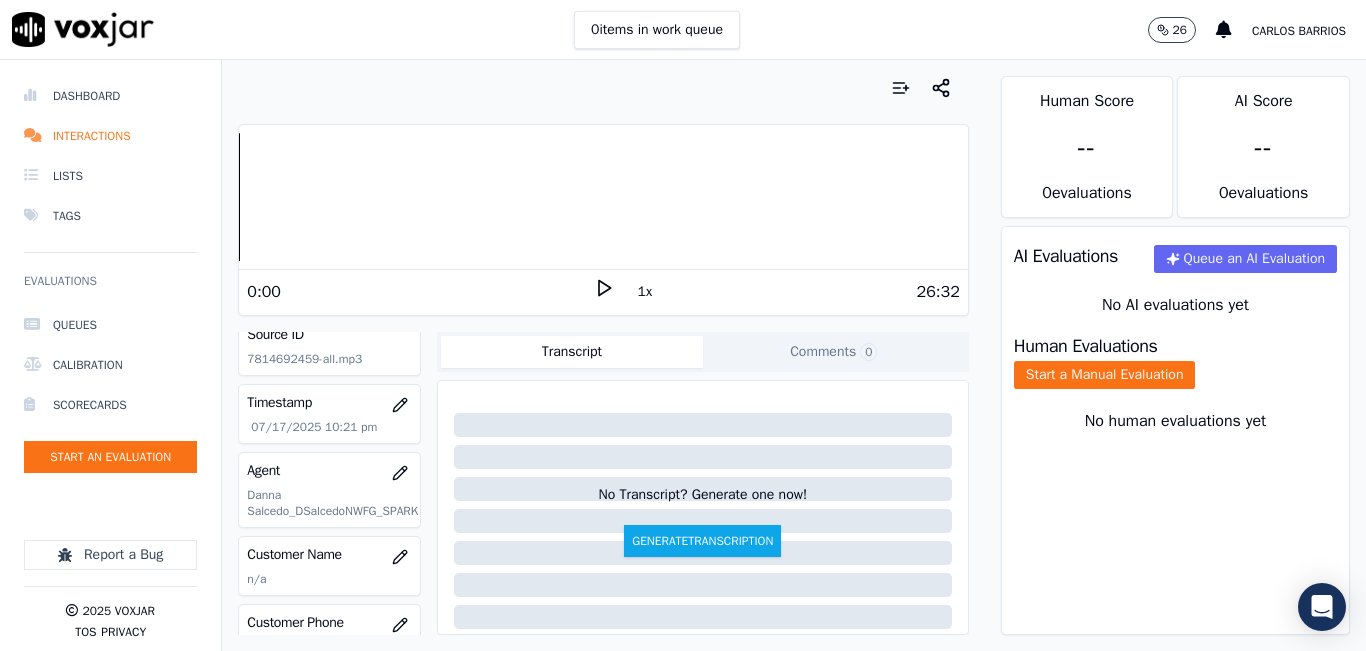 click 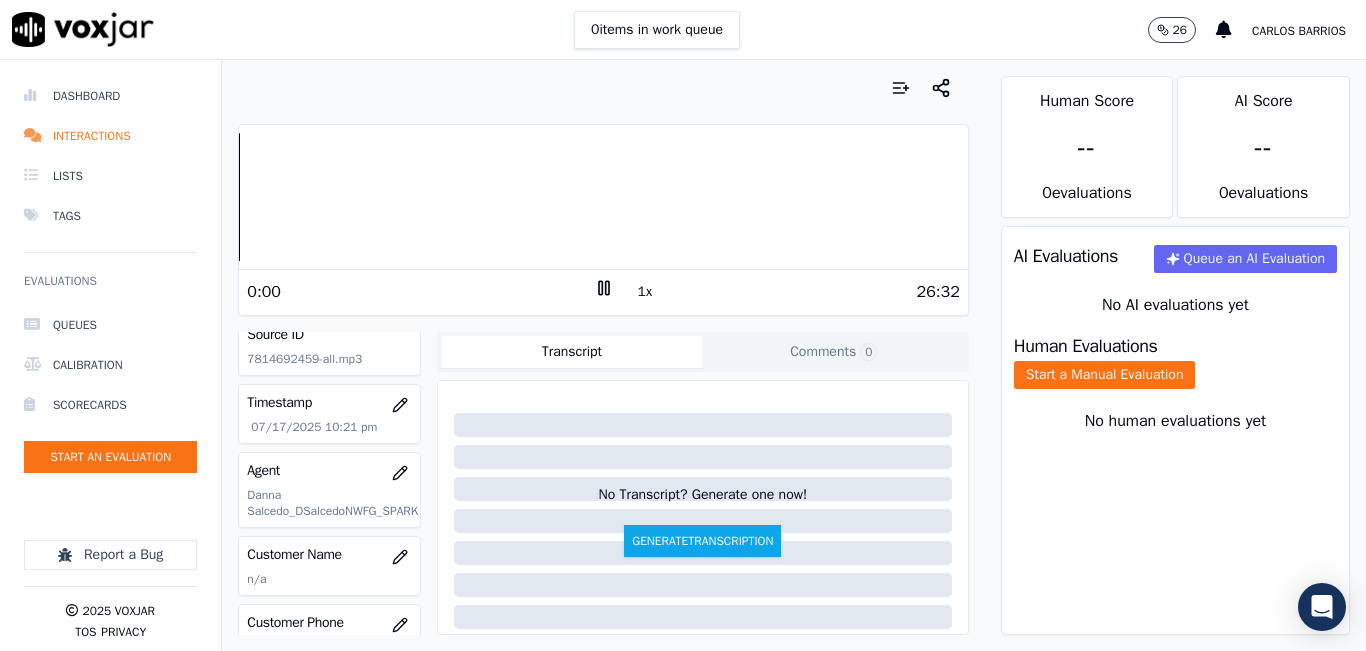 click on "1x" at bounding box center [645, 292] 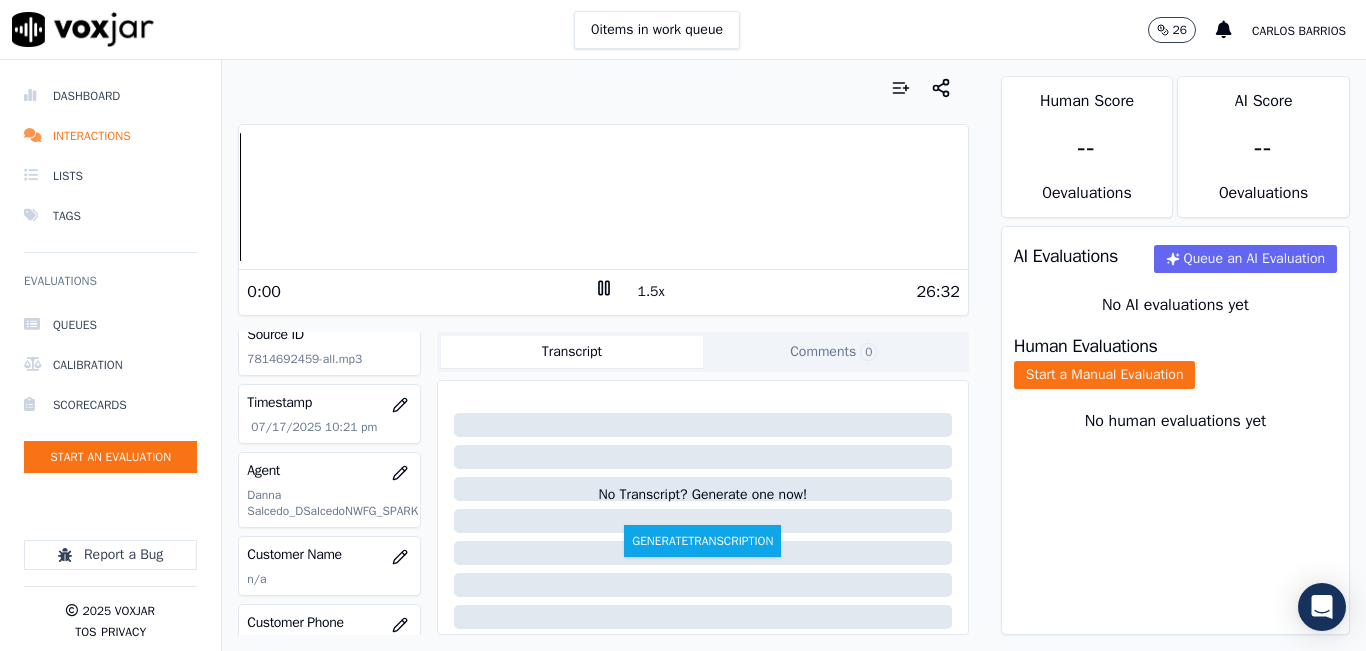 click on "1.5x" at bounding box center (651, 292) 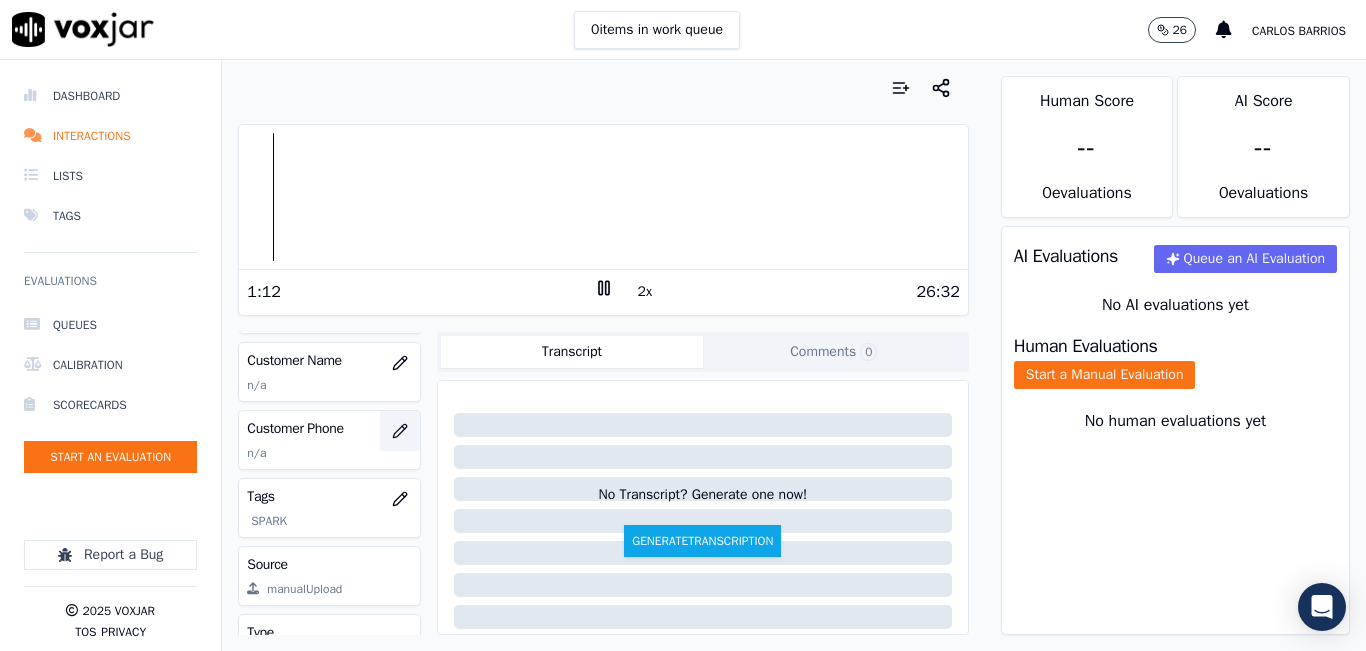scroll, scrollTop: 300, scrollLeft: 0, axis: vertical 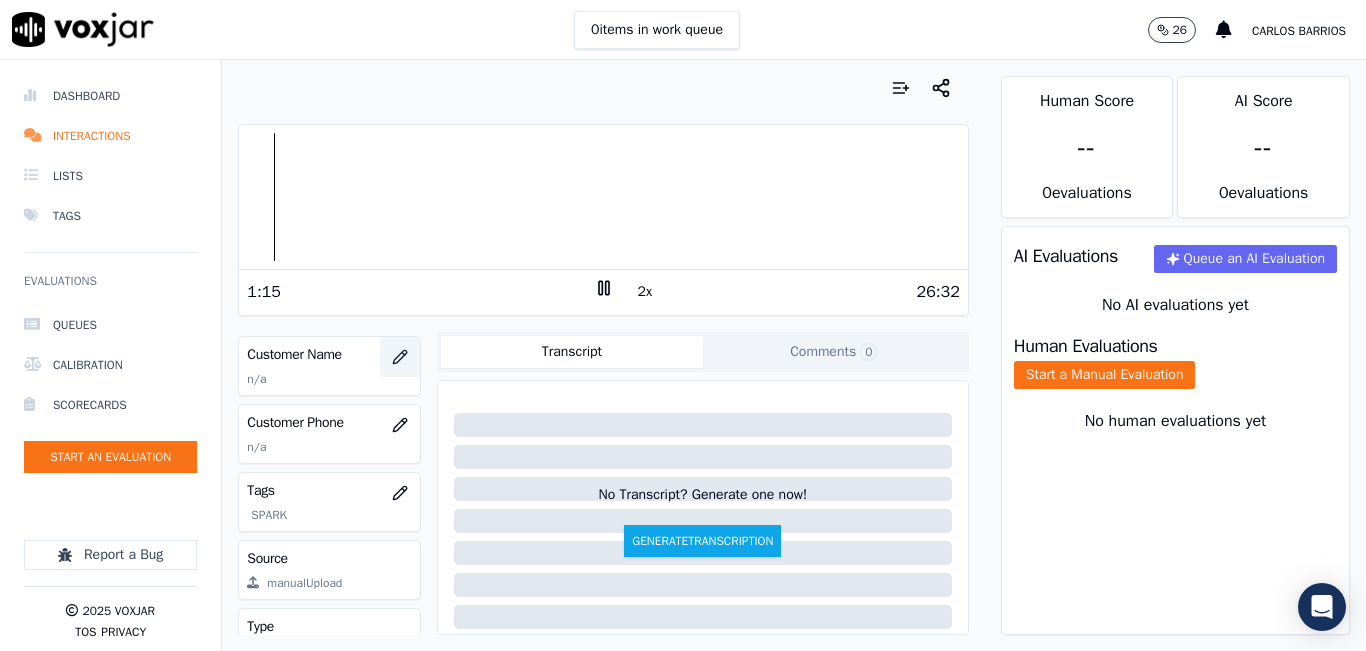click 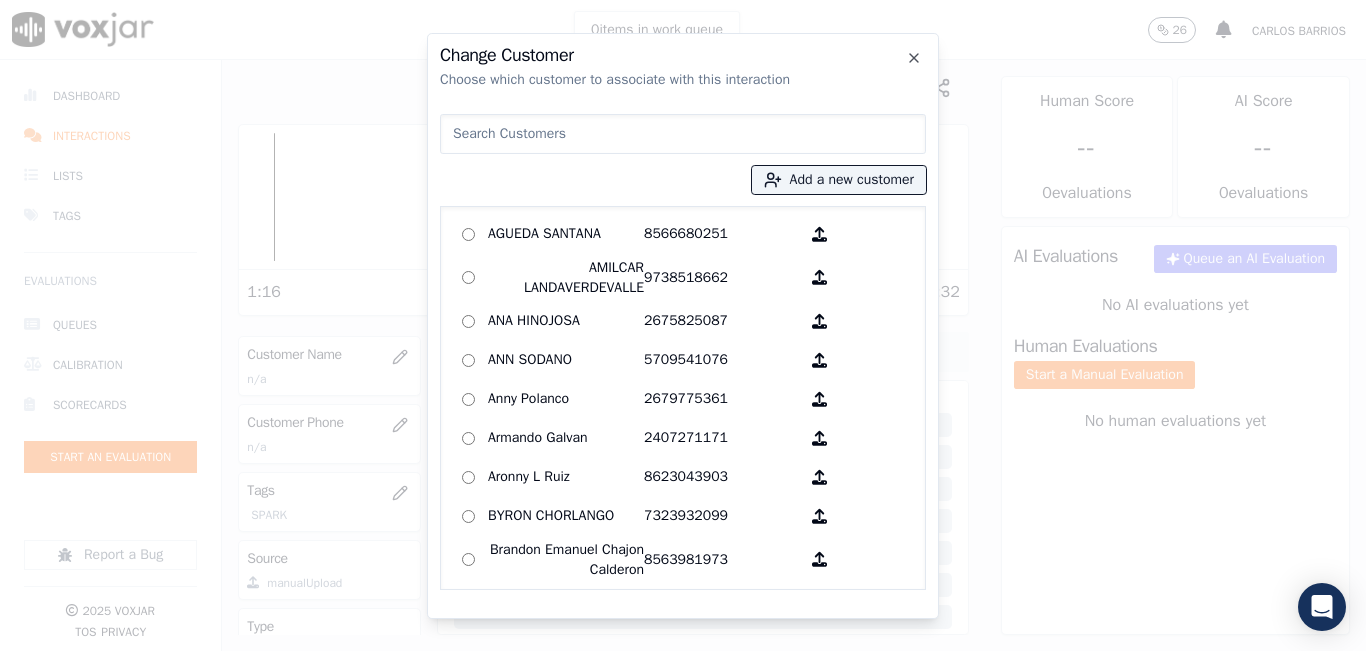 click at bounding box center [683, 134] 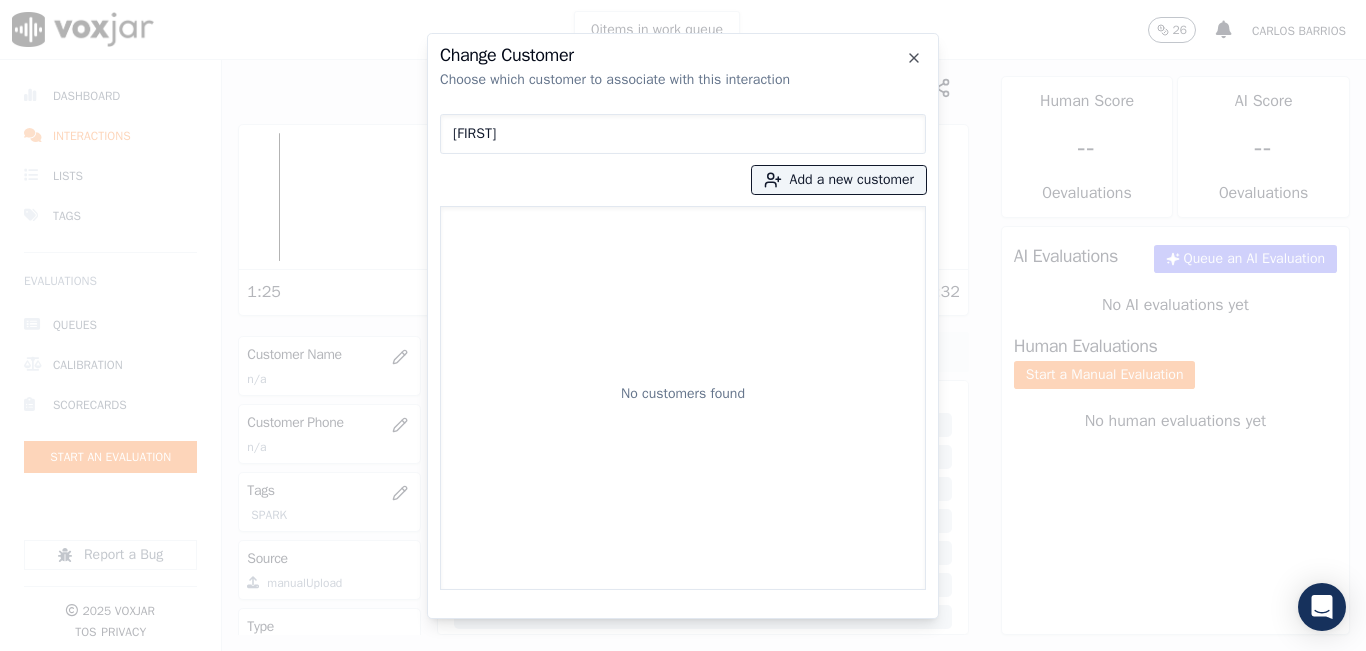 type on "[FIRST]" 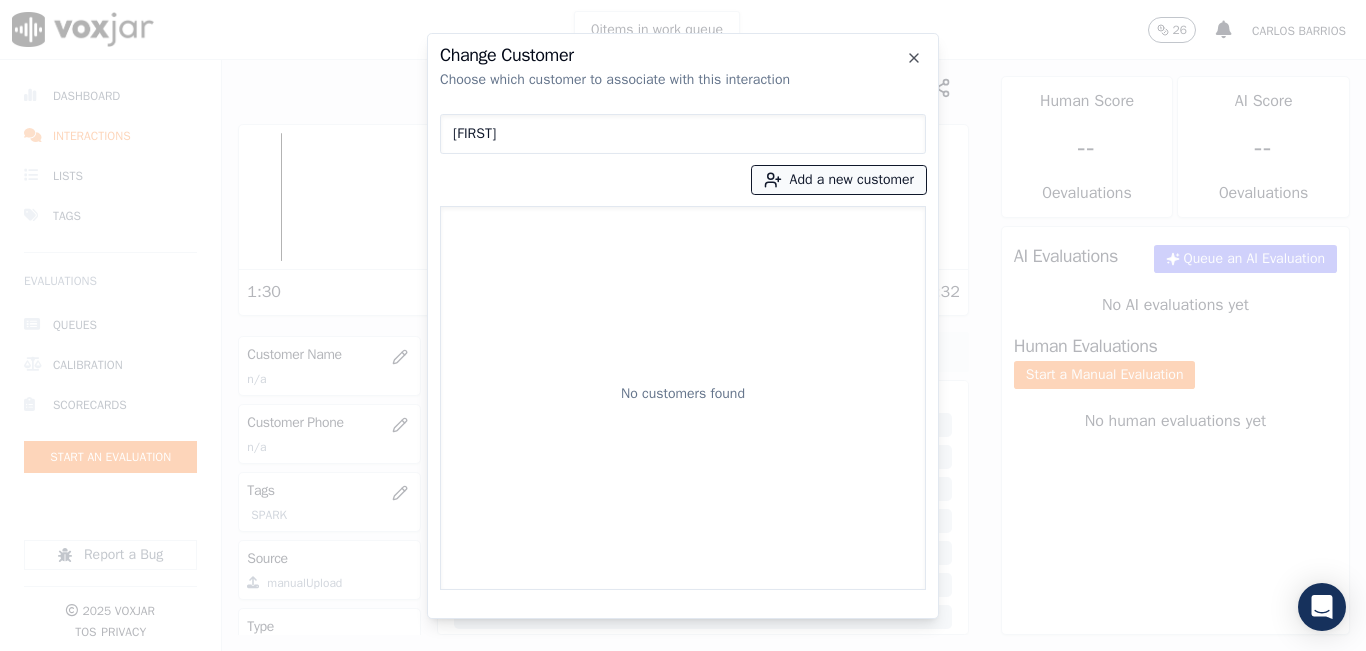click on "Add a new customer" at bounding box center (839, 180) 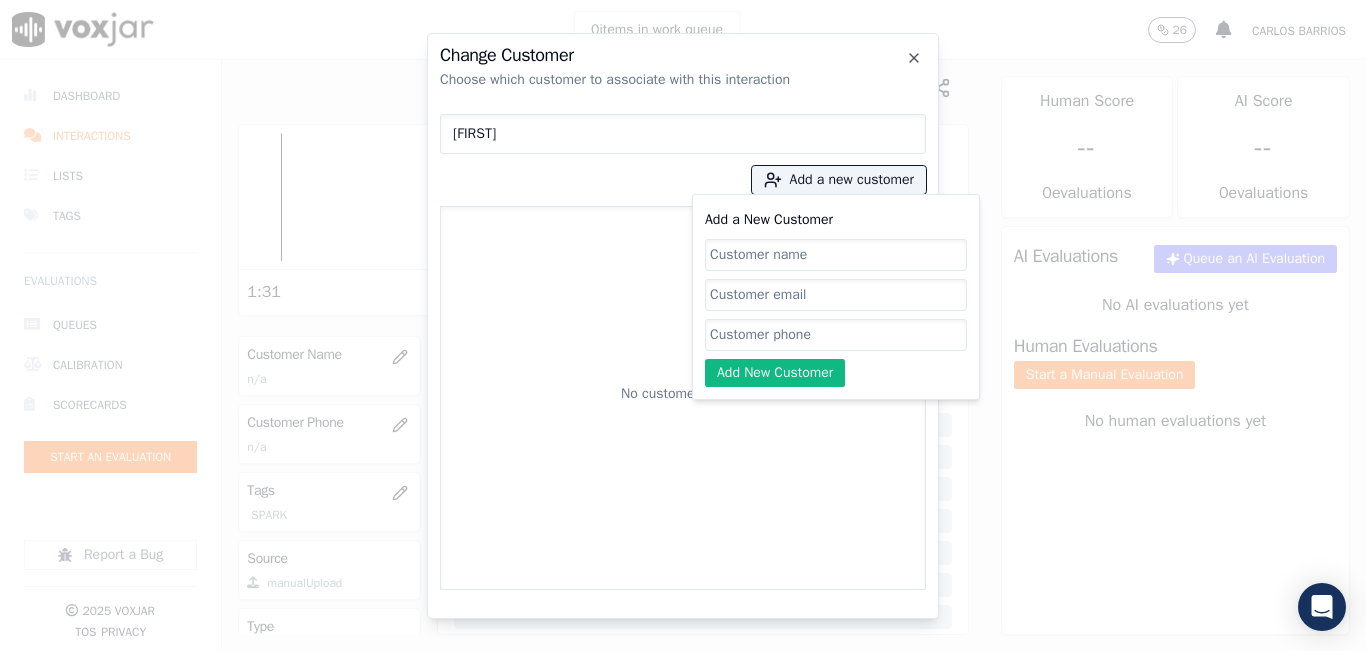click on "Add a New Customer" 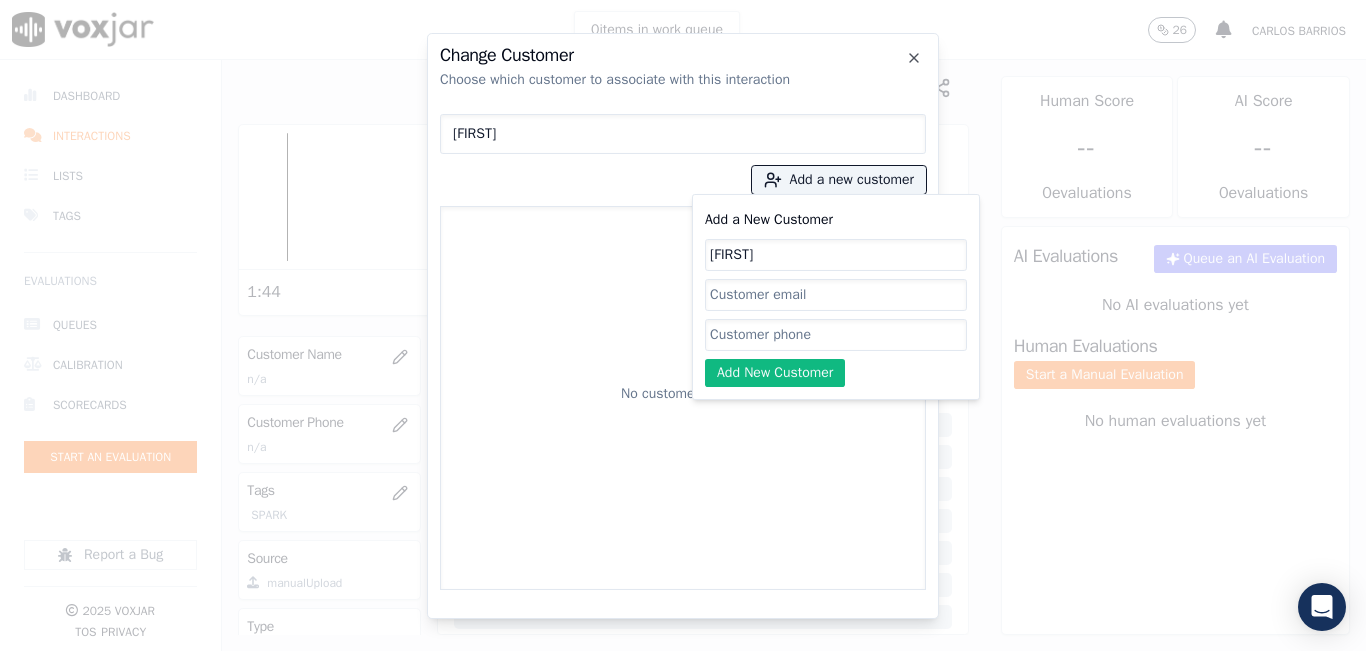 type on "[FIRST]" 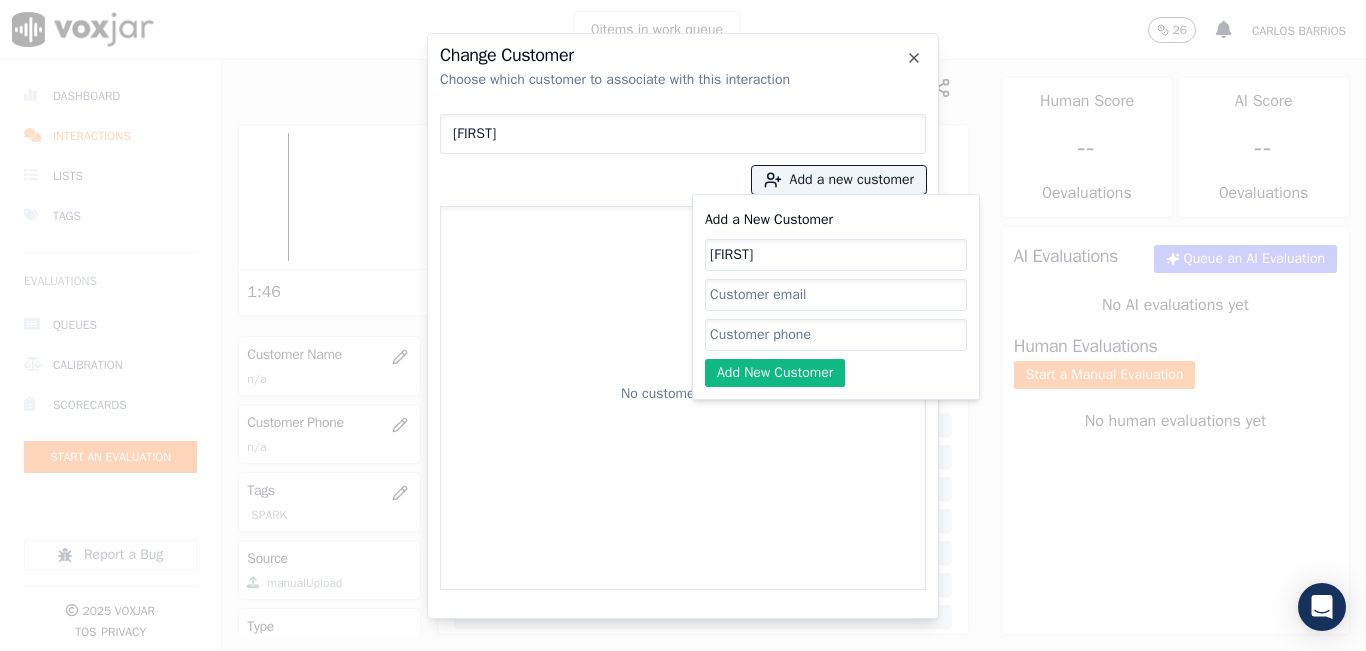 paste on "7814692459" 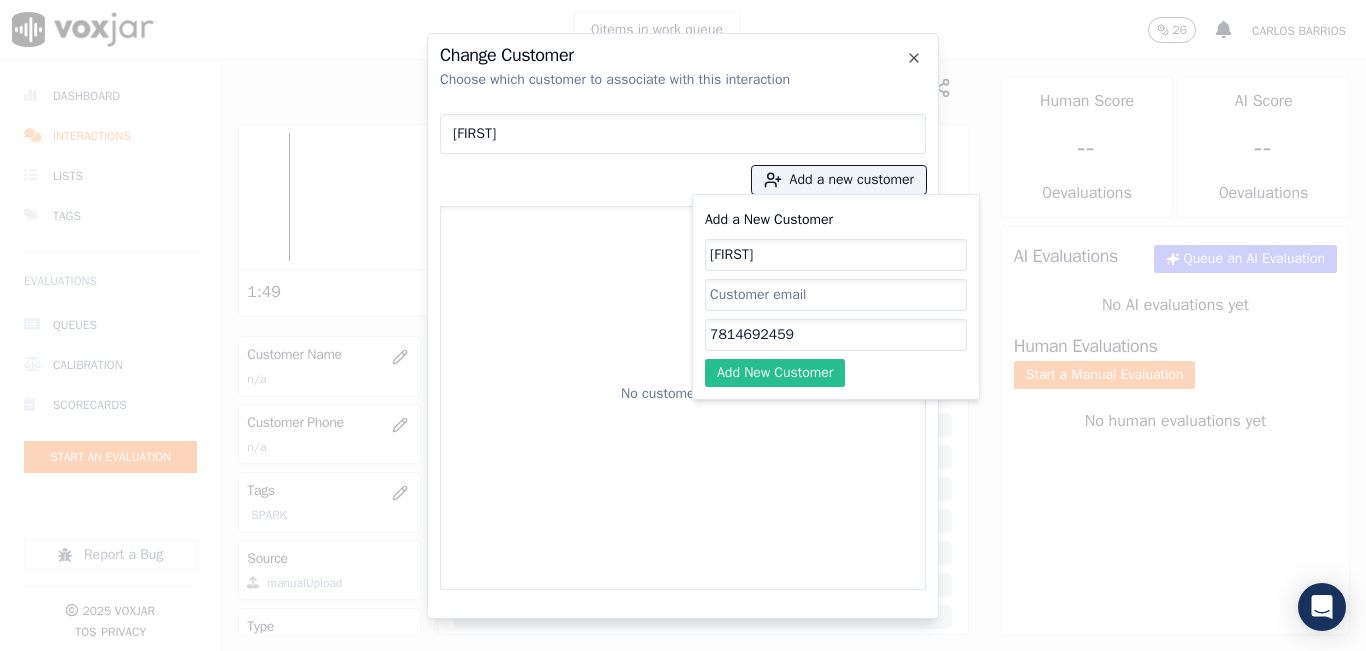 type on "7814692459" 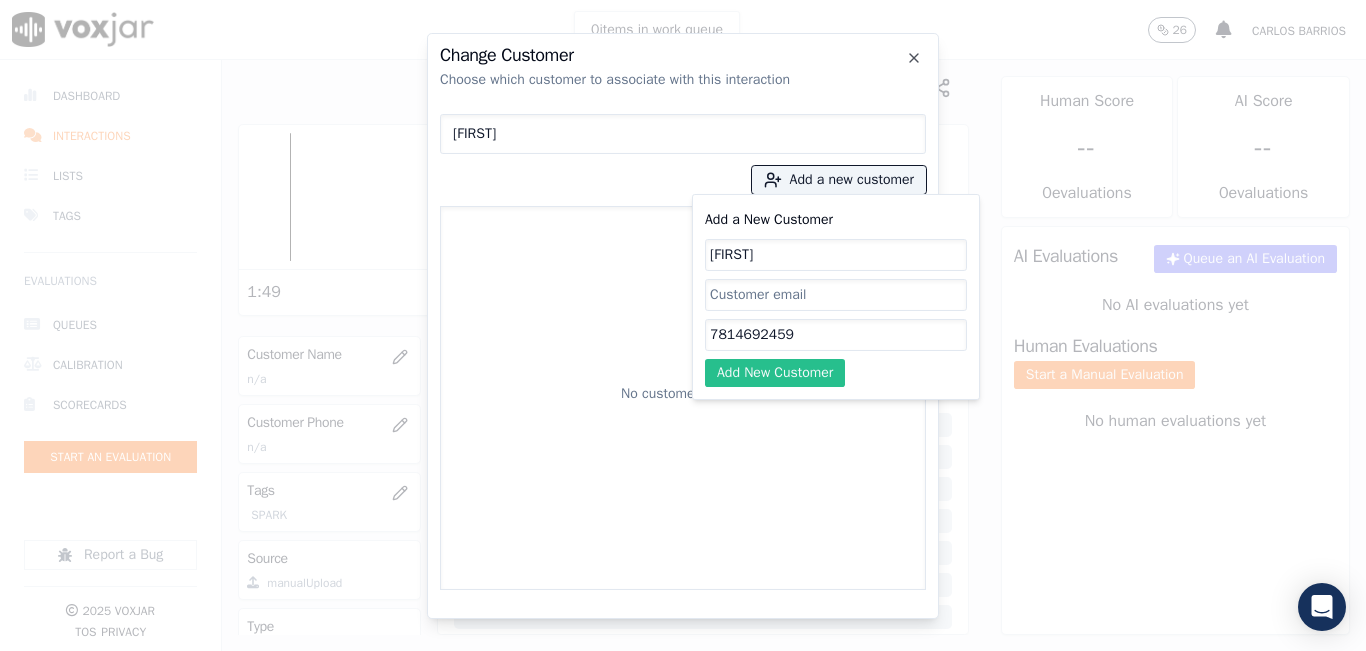 click on "Add New Customer" 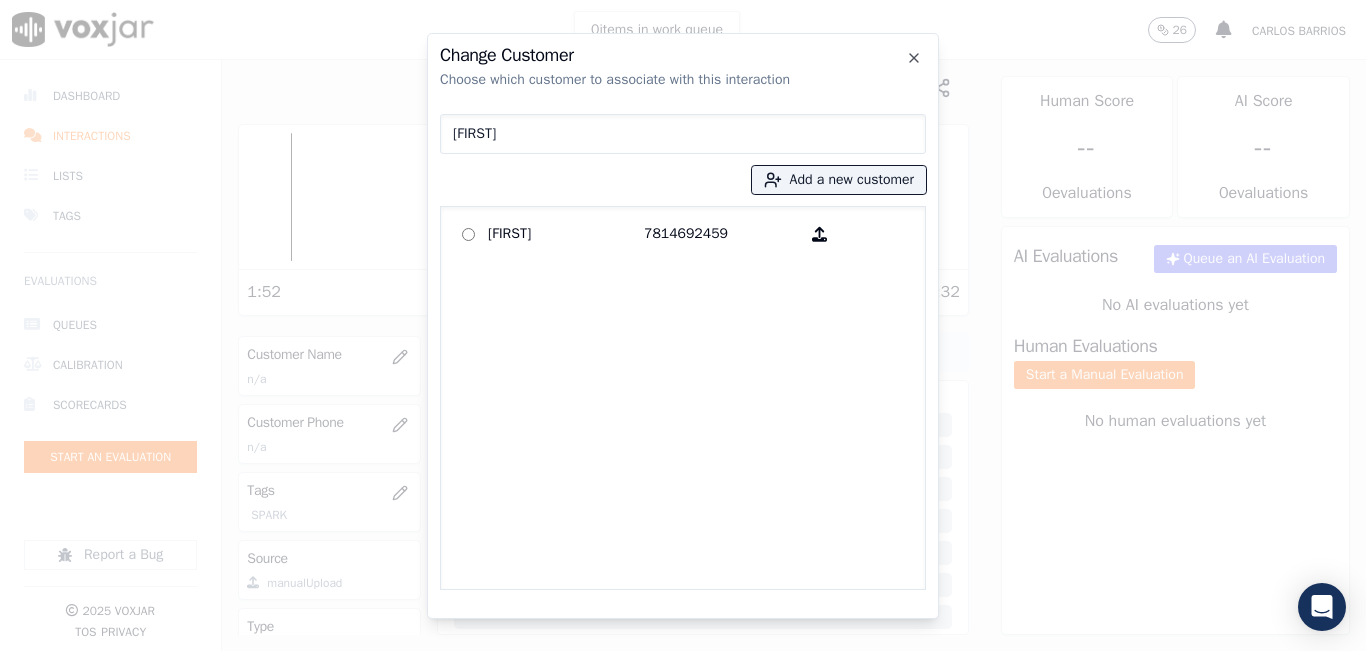 click on "[FIRST] [LAST]   [PHONE]" 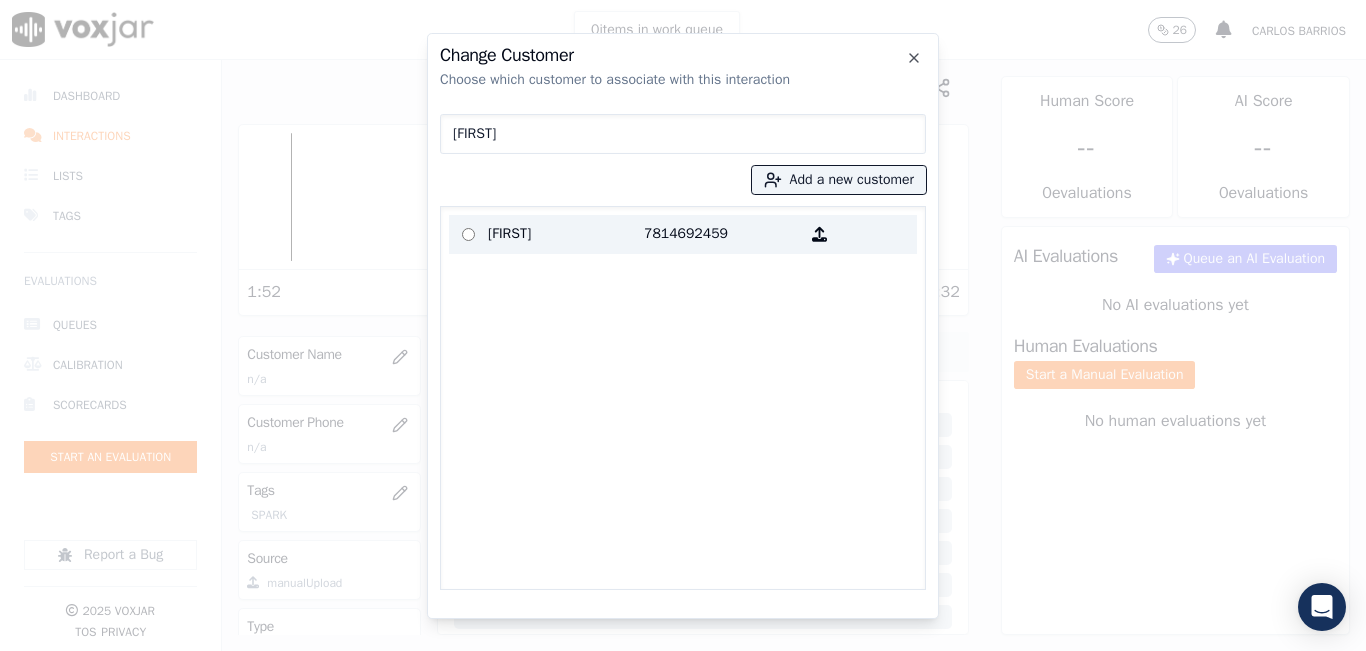 click on "7814692459" at bounding box center (722, 234) 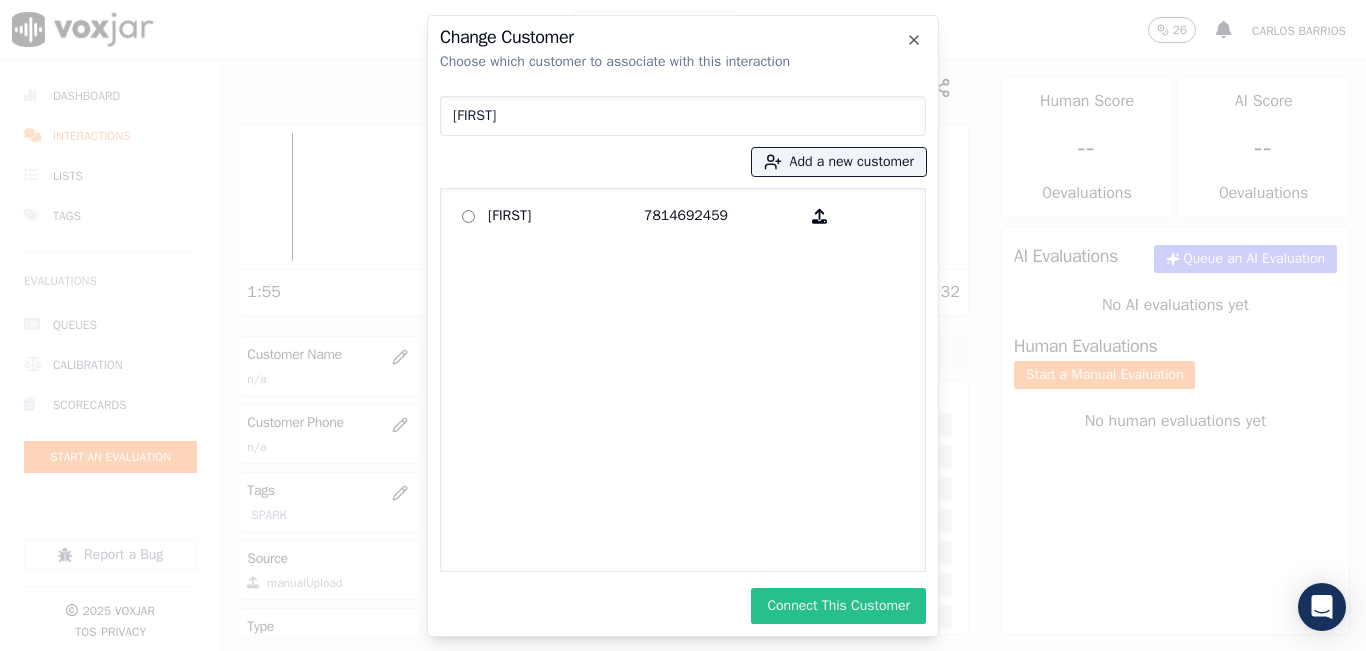 click on "Connect This Customer" at bounding box center (838, 606) 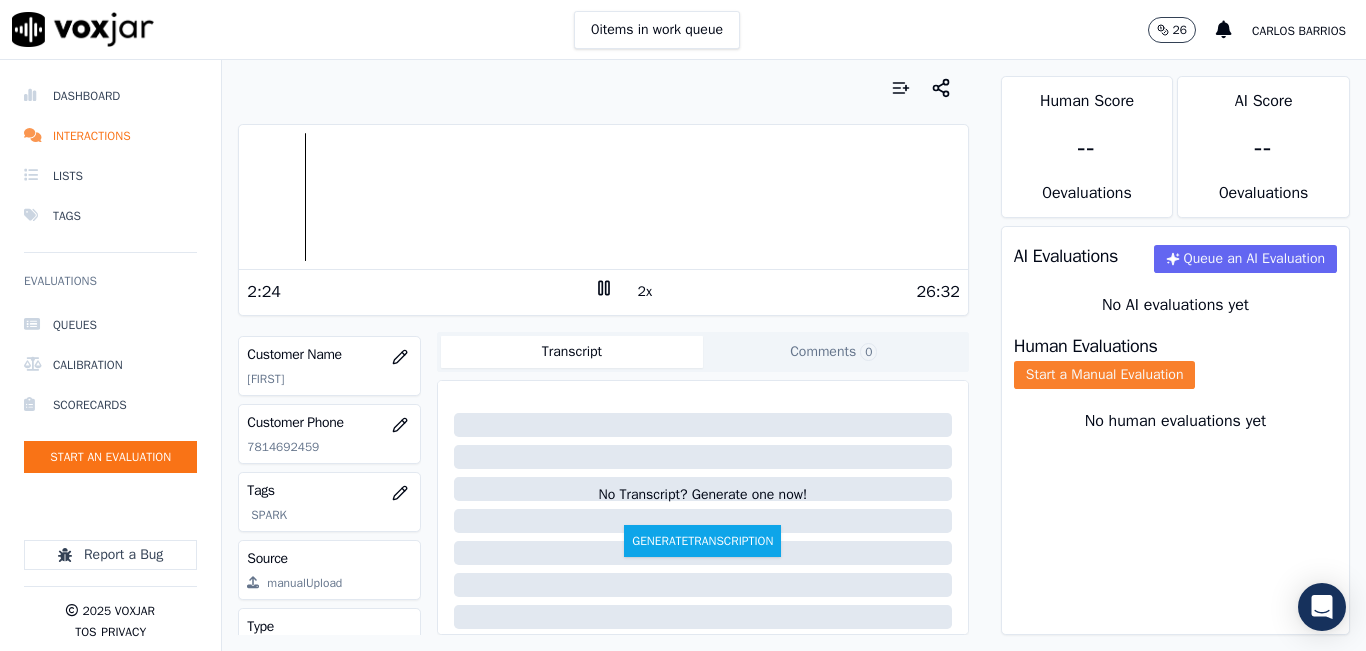 click on "Start a Manual Evaluation" 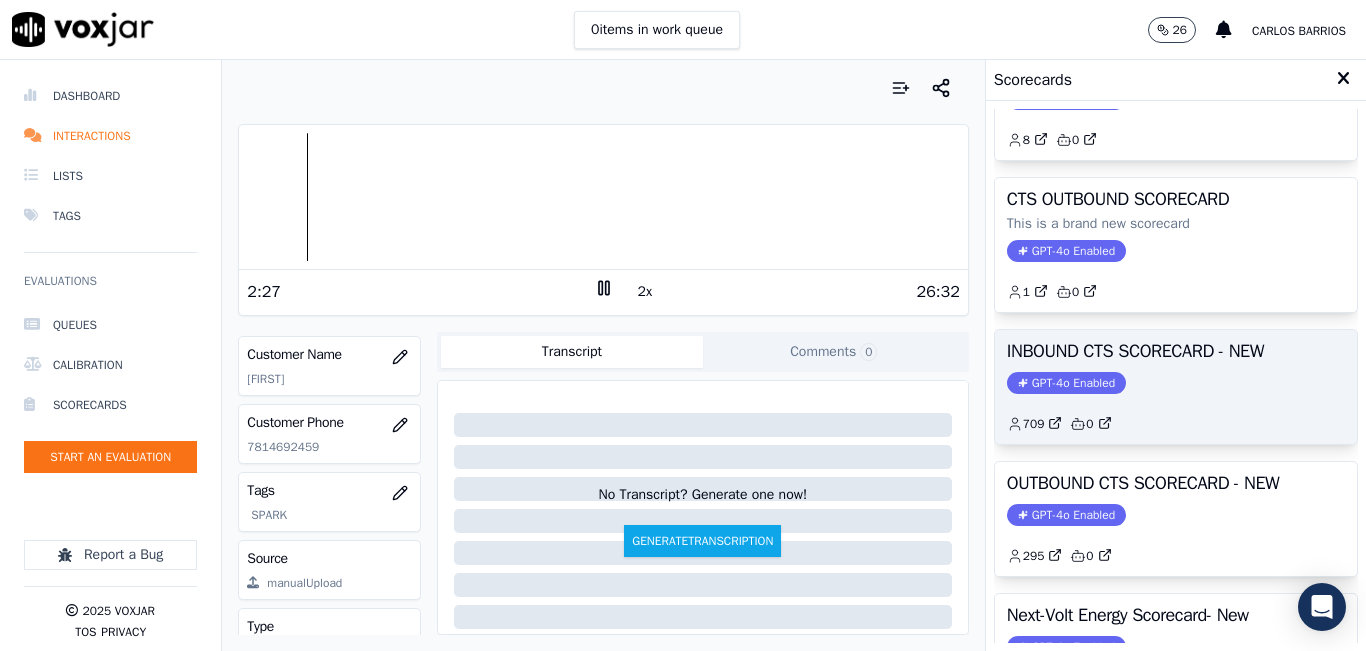 scroll, scrollTop: 200, scrollLeft: 0, axis: vertical 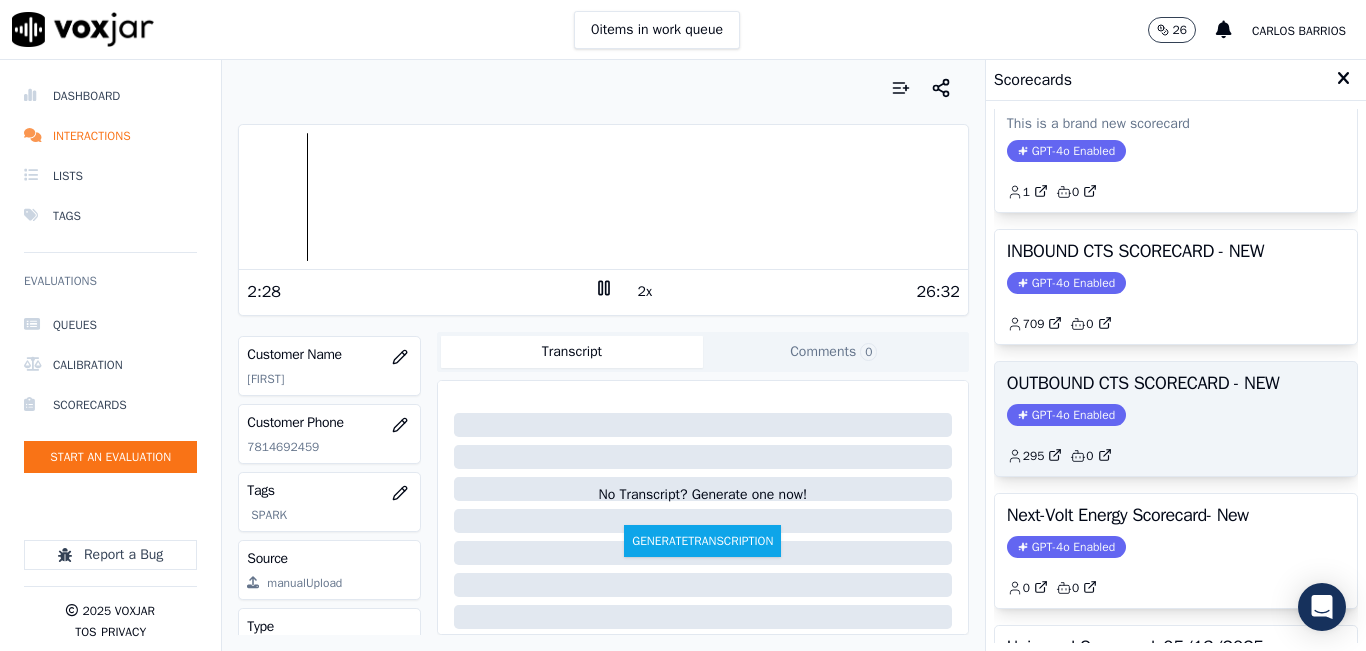 click on "OUTBOUND CTS SCORECARD - NEW" at bounding box center [1176, 383] 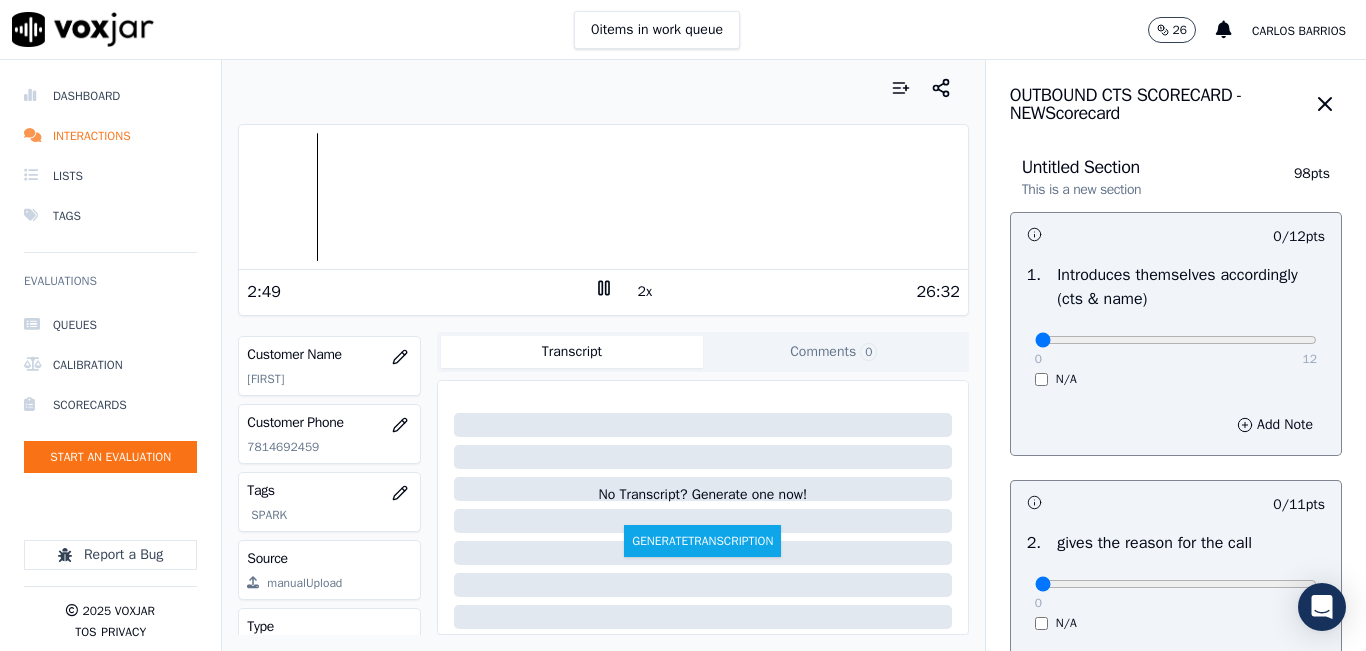 click at bounding box center [603, 197] 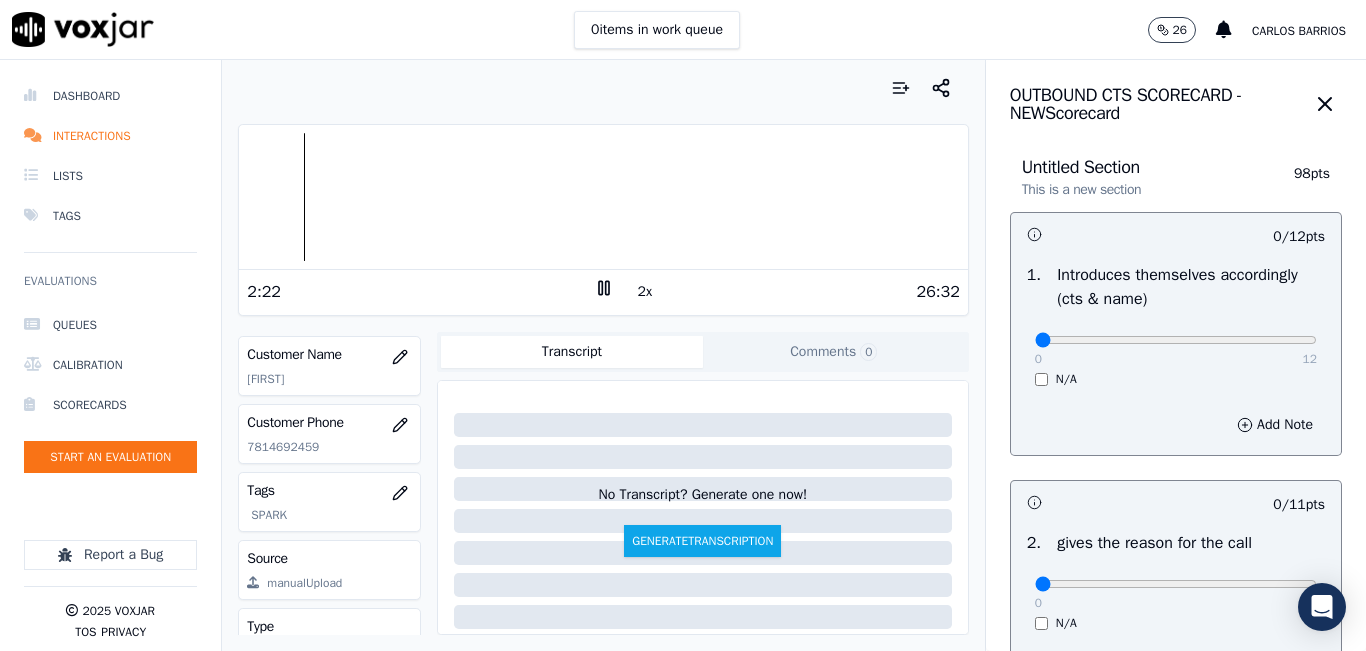 click on "2x" at bounding box center (645, 292) 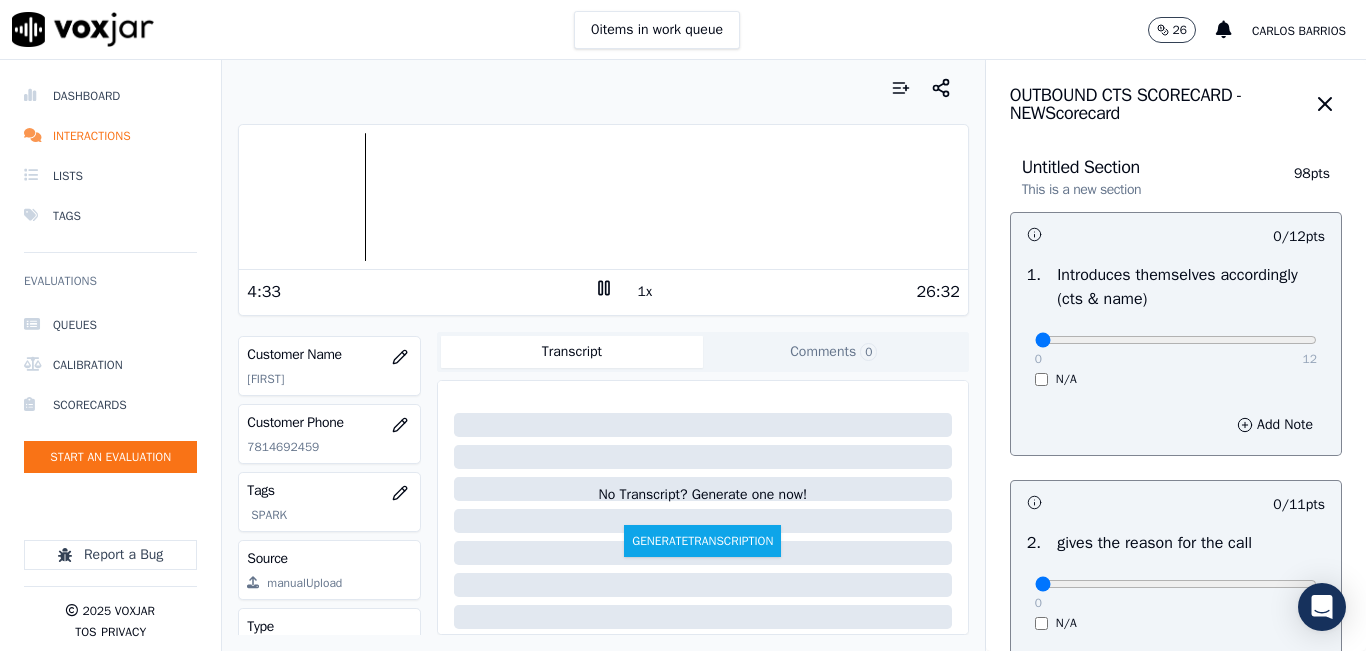 click 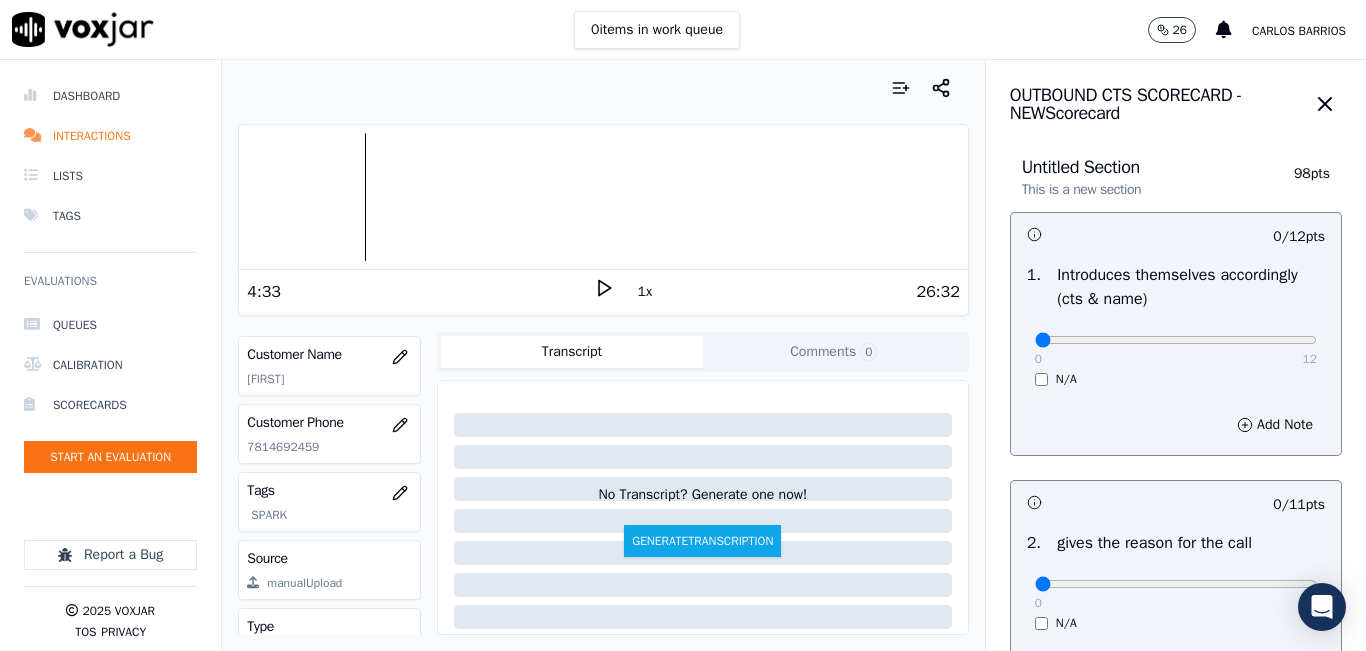 click 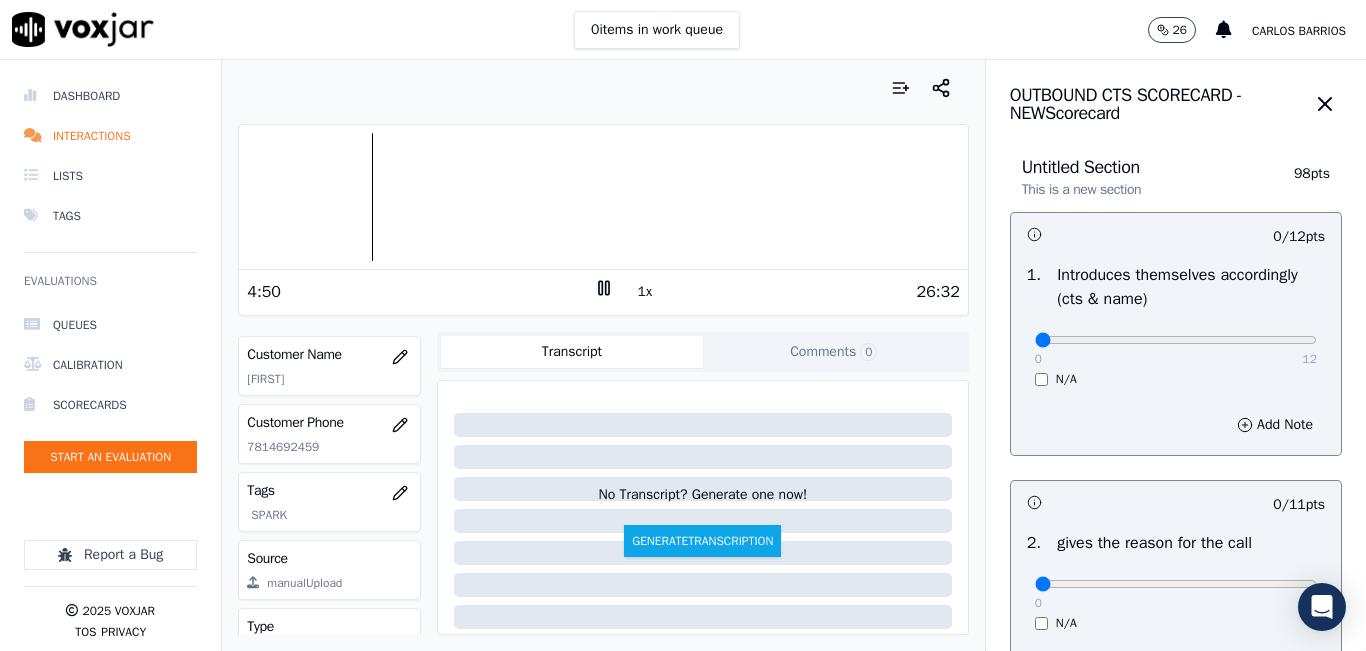 click on "1x" at bounding box center [645, 292] 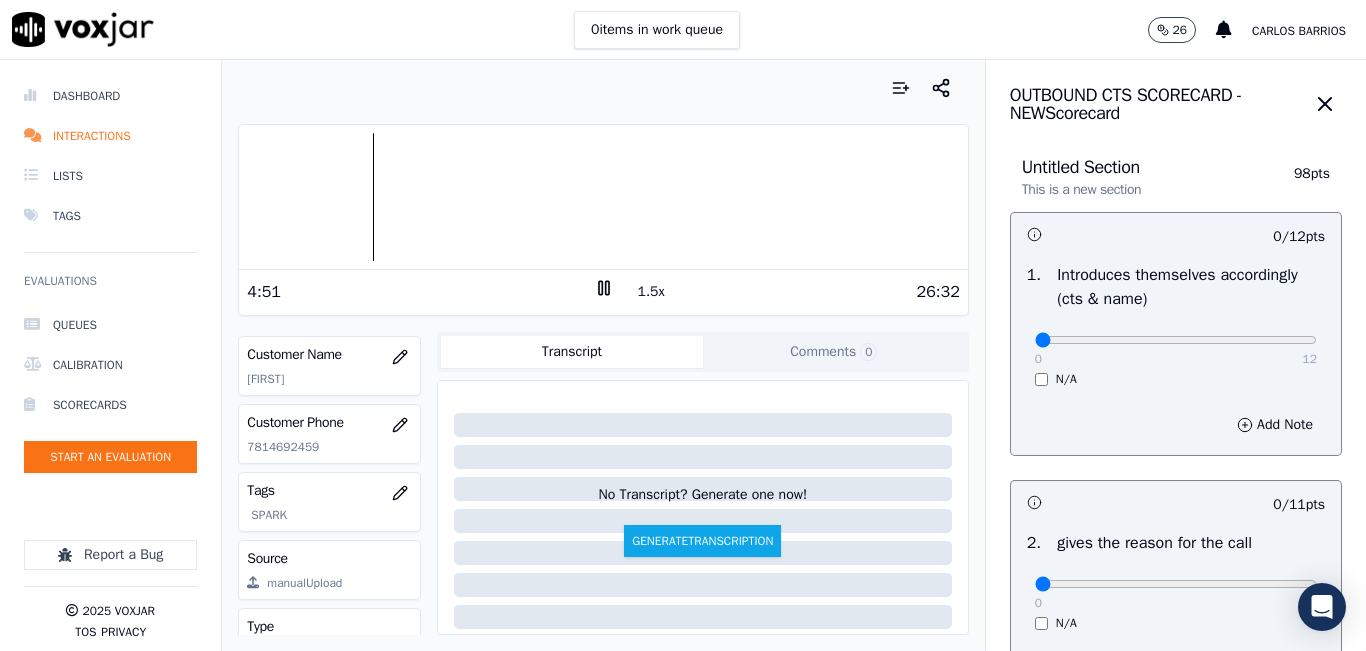 click on "1.5x" at bounding box center [651, 292] 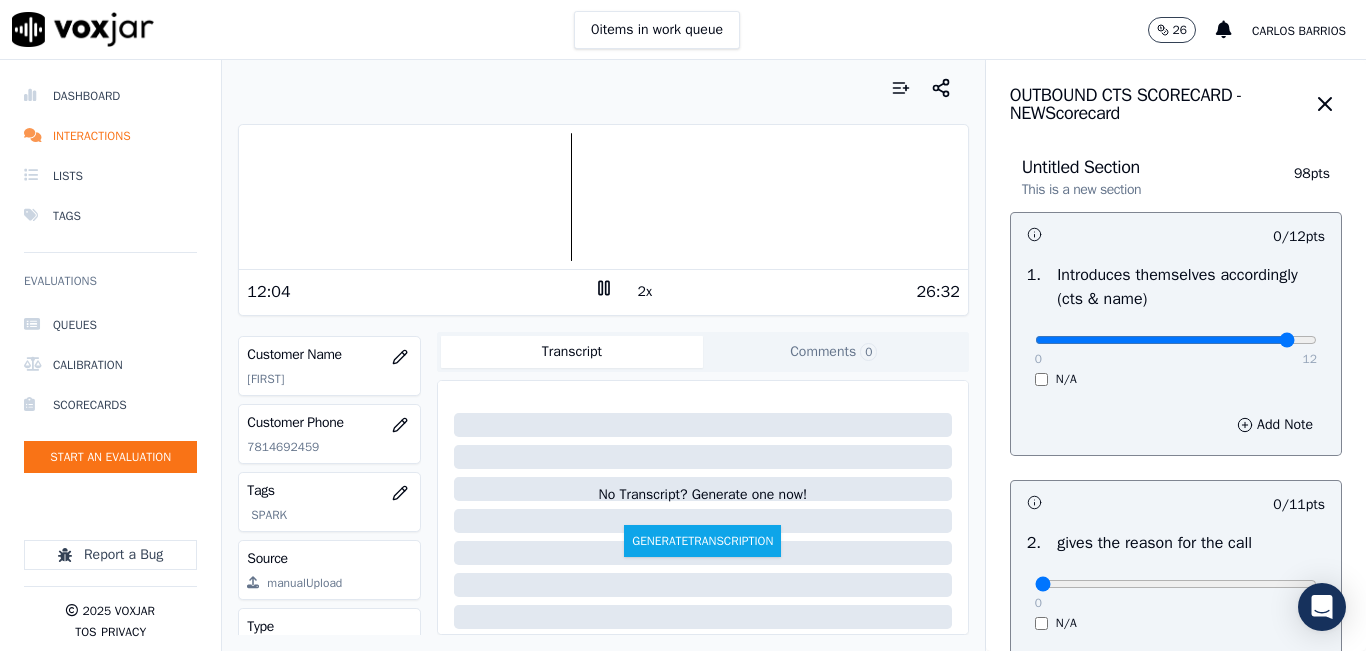 click at bounding box center (1176, 340) 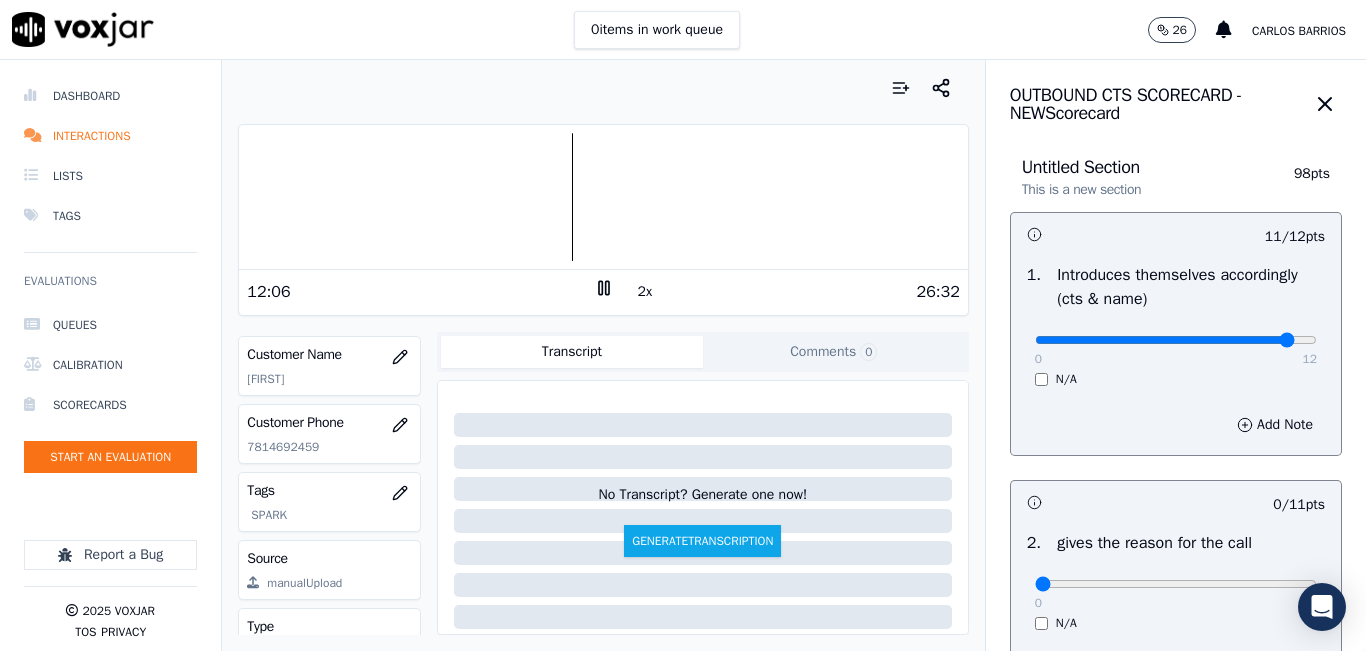 click at bounding box center (1176, 340) 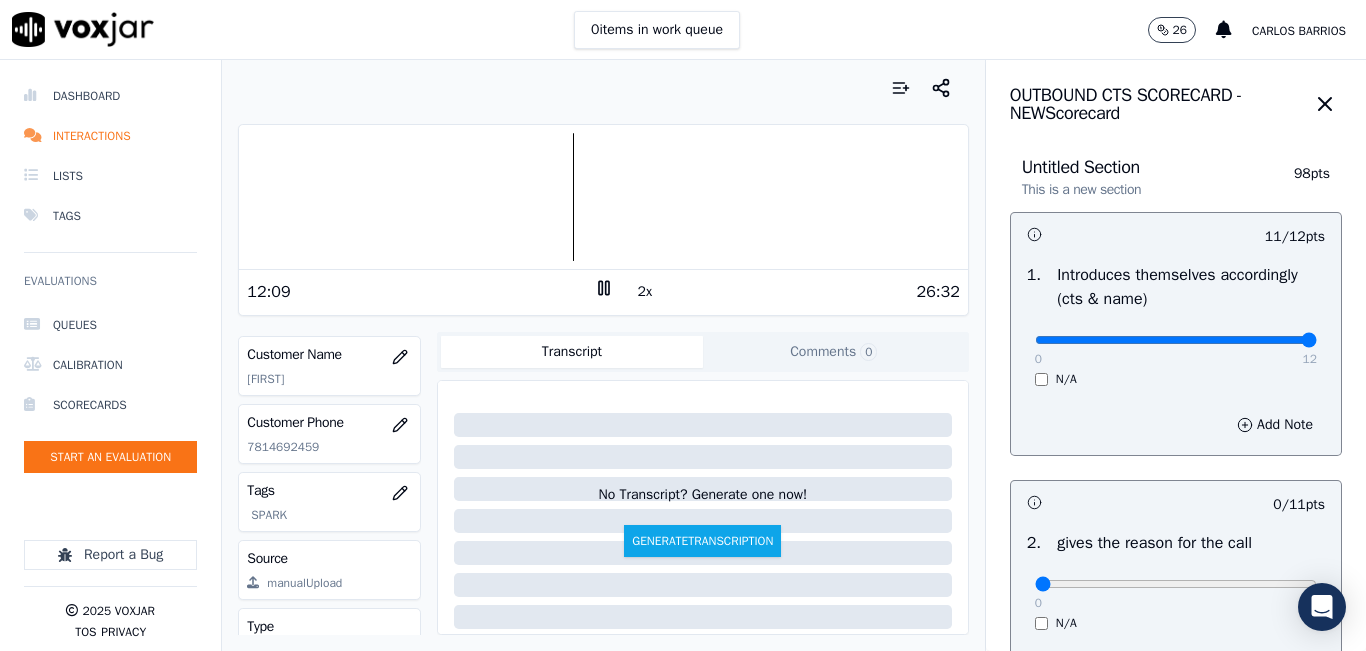 drag, startPoint x: 1248, startPoint y: 343, endPoint x: 1278, endPoint y: 342, distance: 30.016663 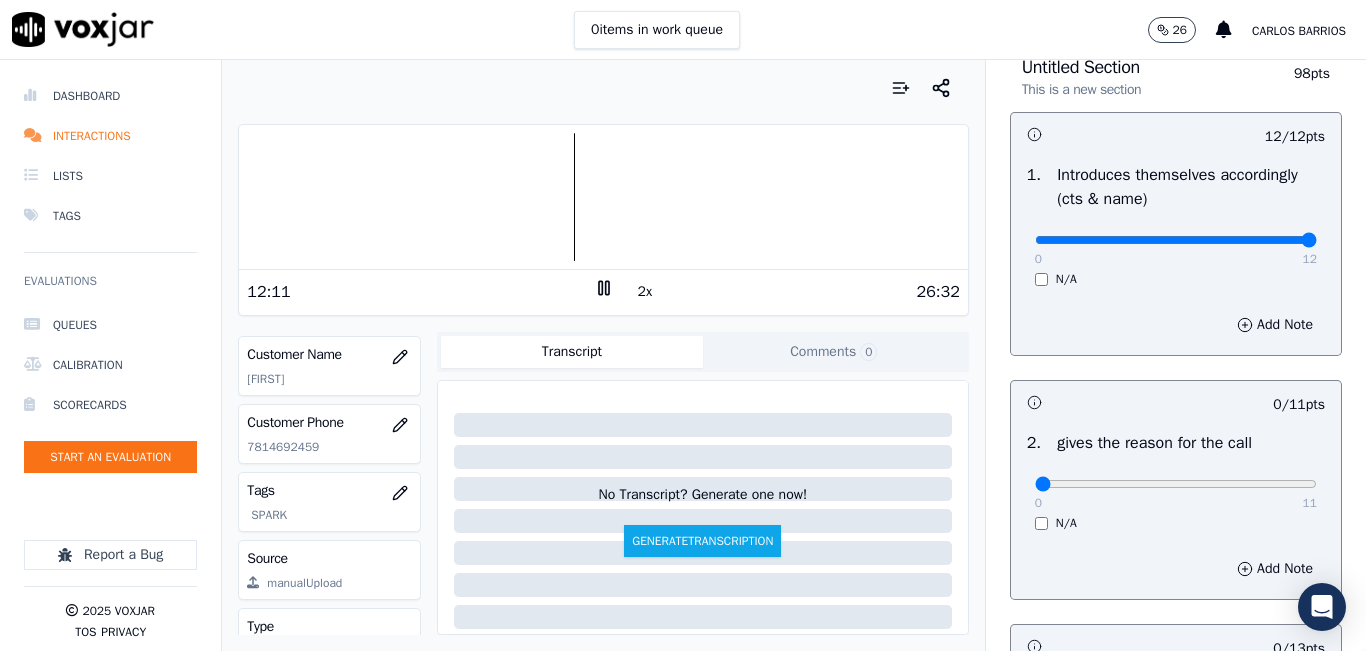 scroll, scrollTop: 200, scrollLeft: 0, axis: vertical 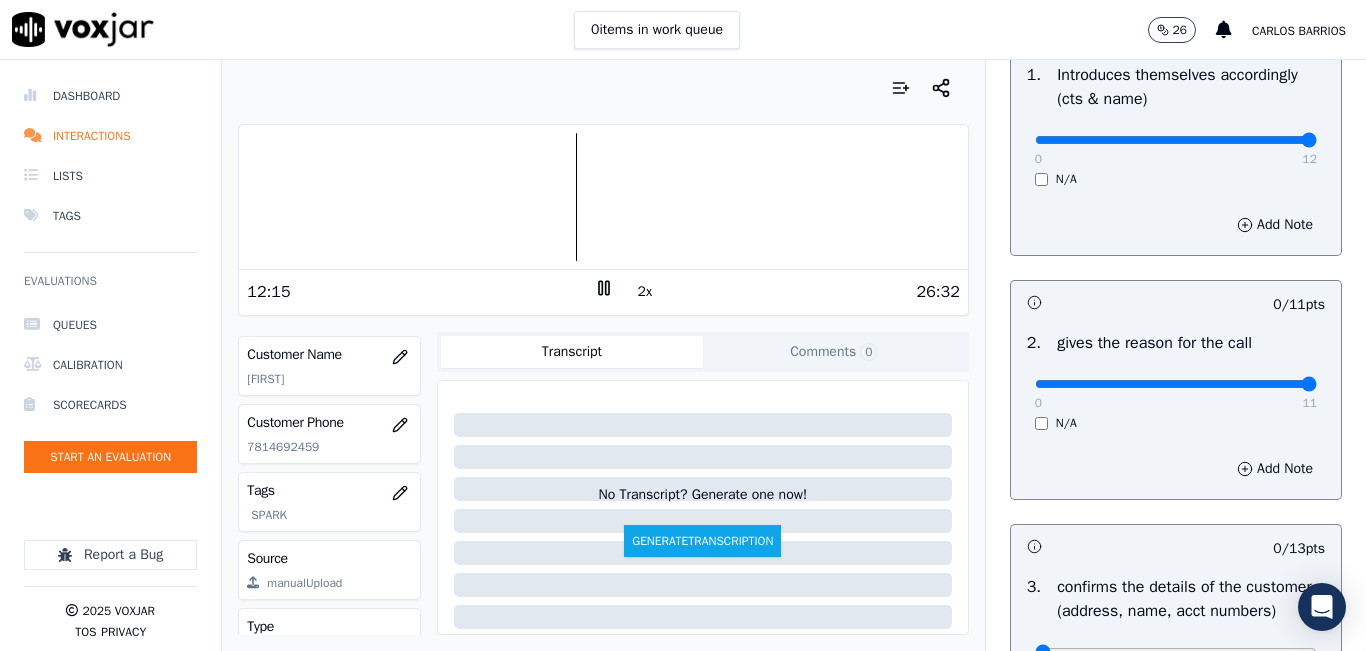 drag, startPoint x: 1260, startPoint y: 387, endPoint x: 1278, endPoint y: 386, distance: 18.027756 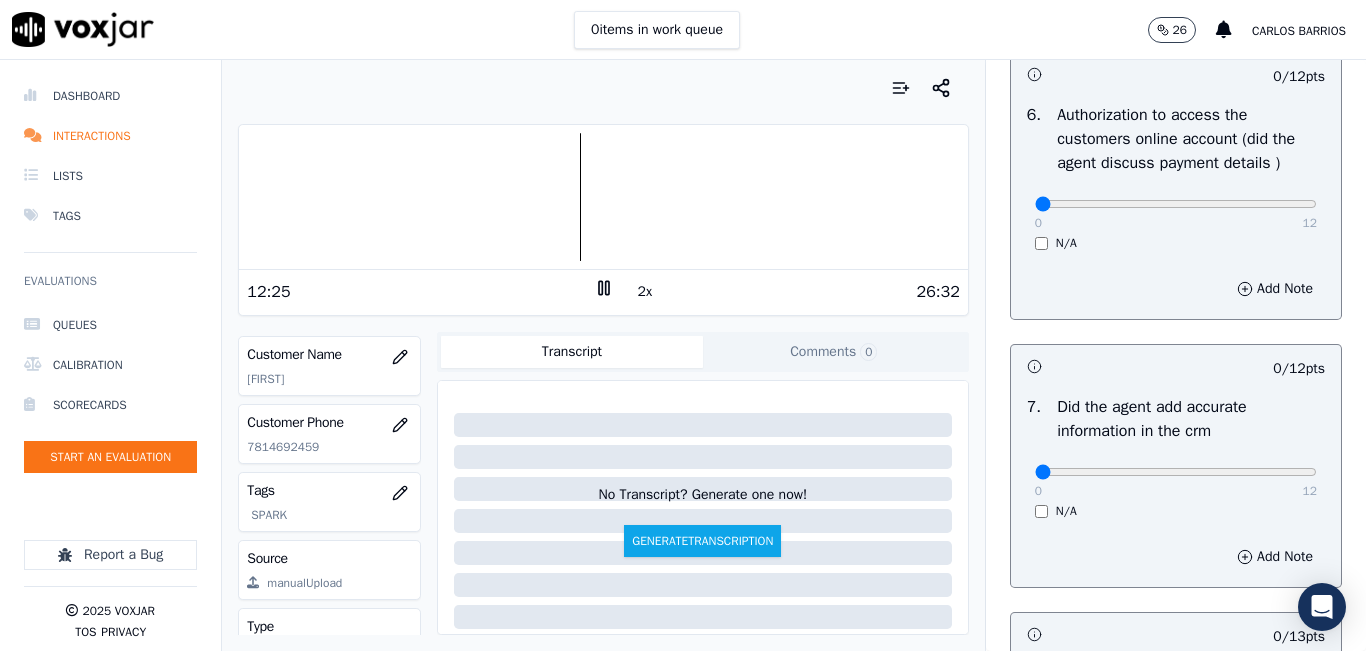 scroll, scrollTop: 1918, scrollLeft: 0, axis: vertical 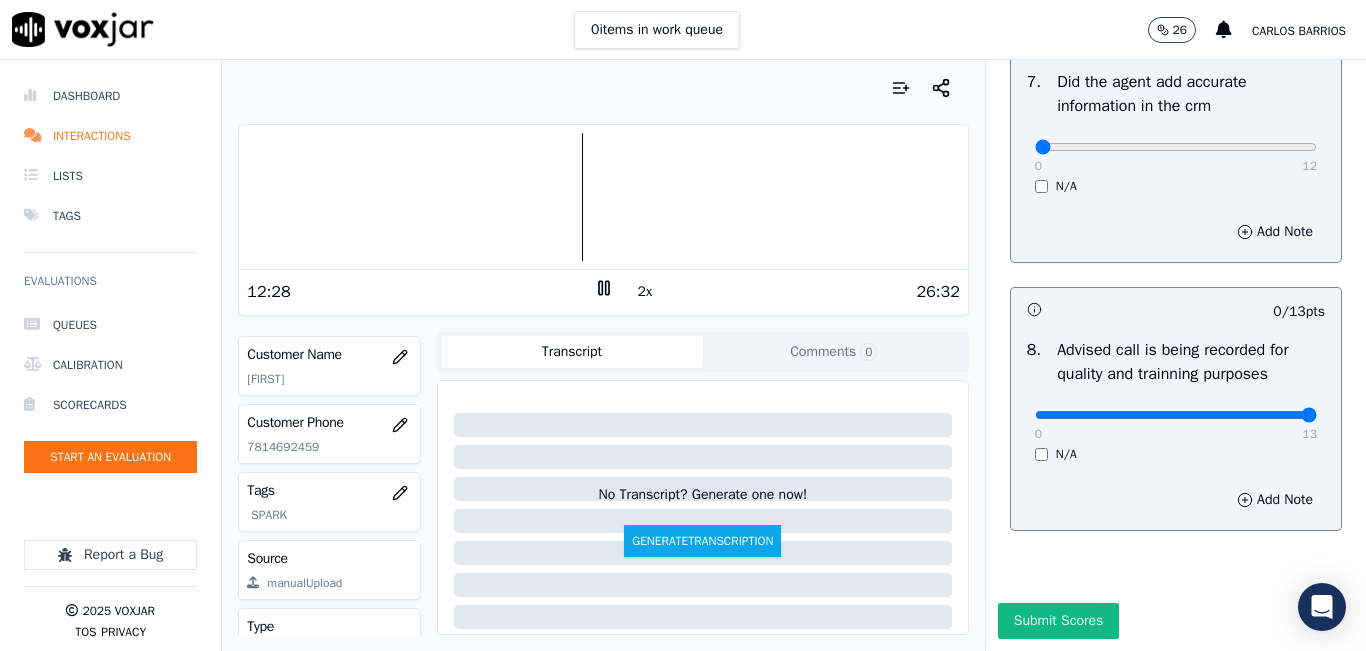 drag, startPoint x: 1255, startPoint y: 376, endPoint x: 1274, endPoint y: 368, distance: 20.615528 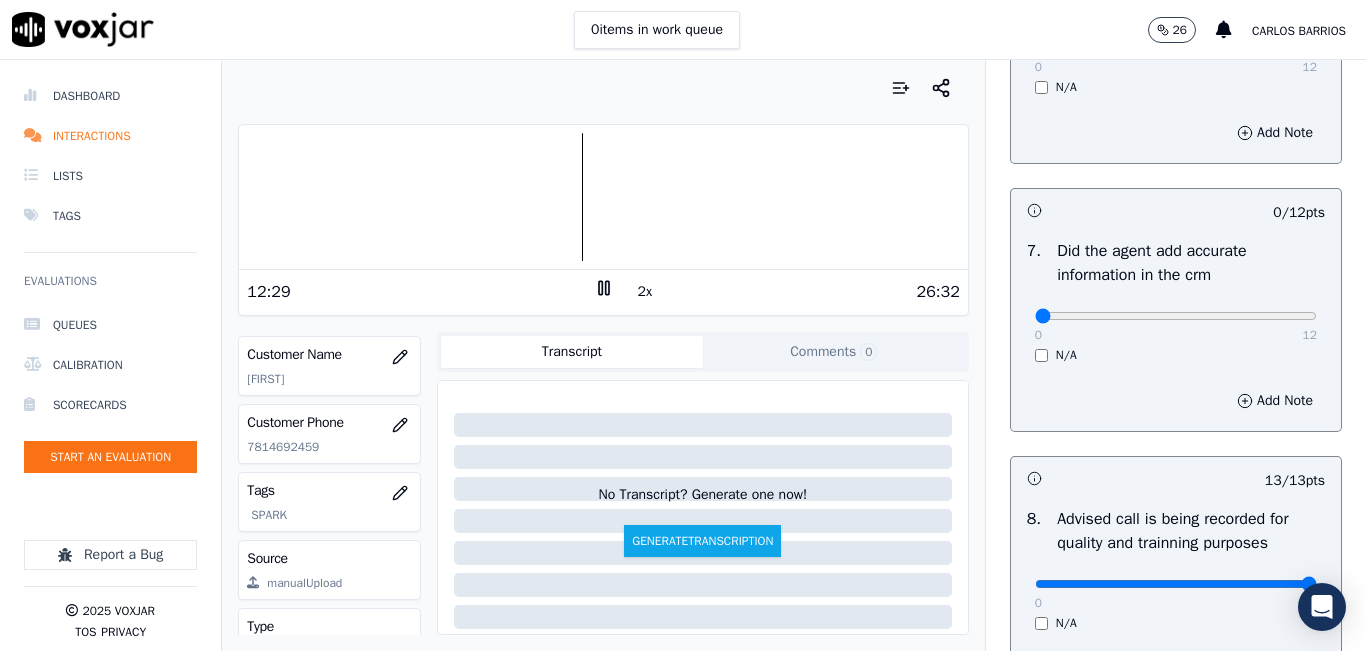 scroll, scrollTop: 1618, scrollLeft: 0, axis: vertical 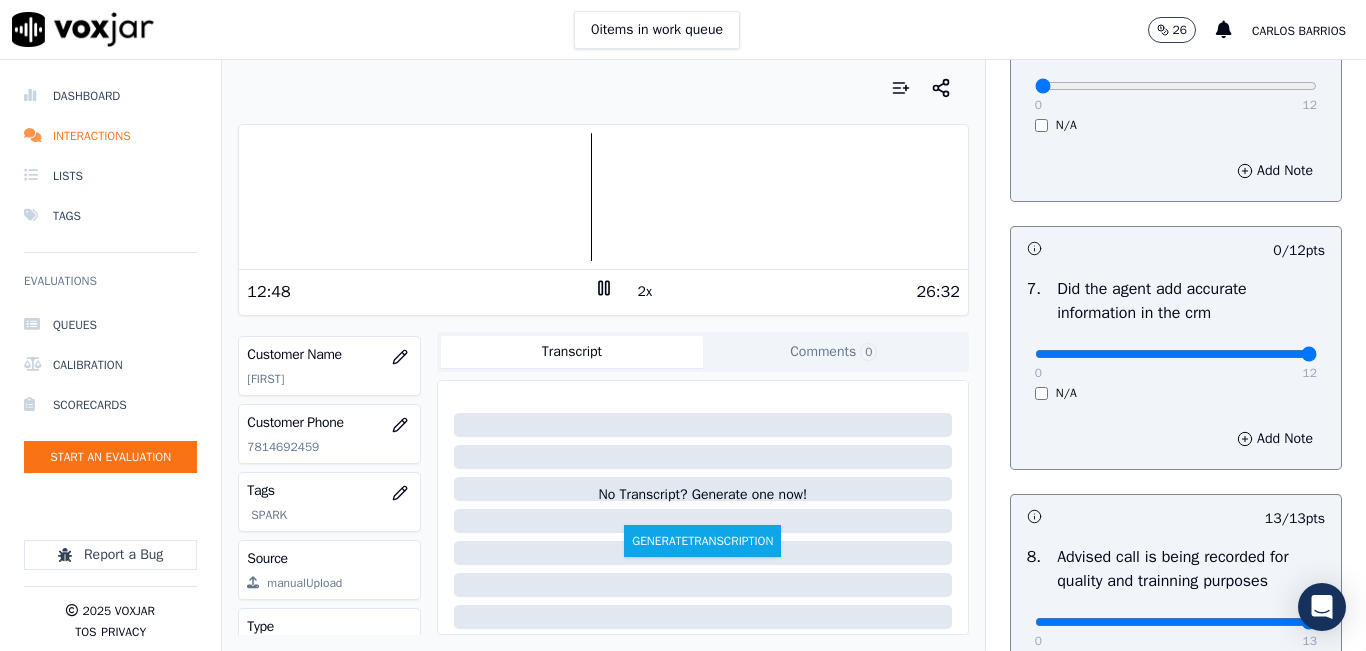 drag, startPoint x: 1249, startPoint y: 397, endPoint x: 1297, endPoint y: 404, distance: 48.507732 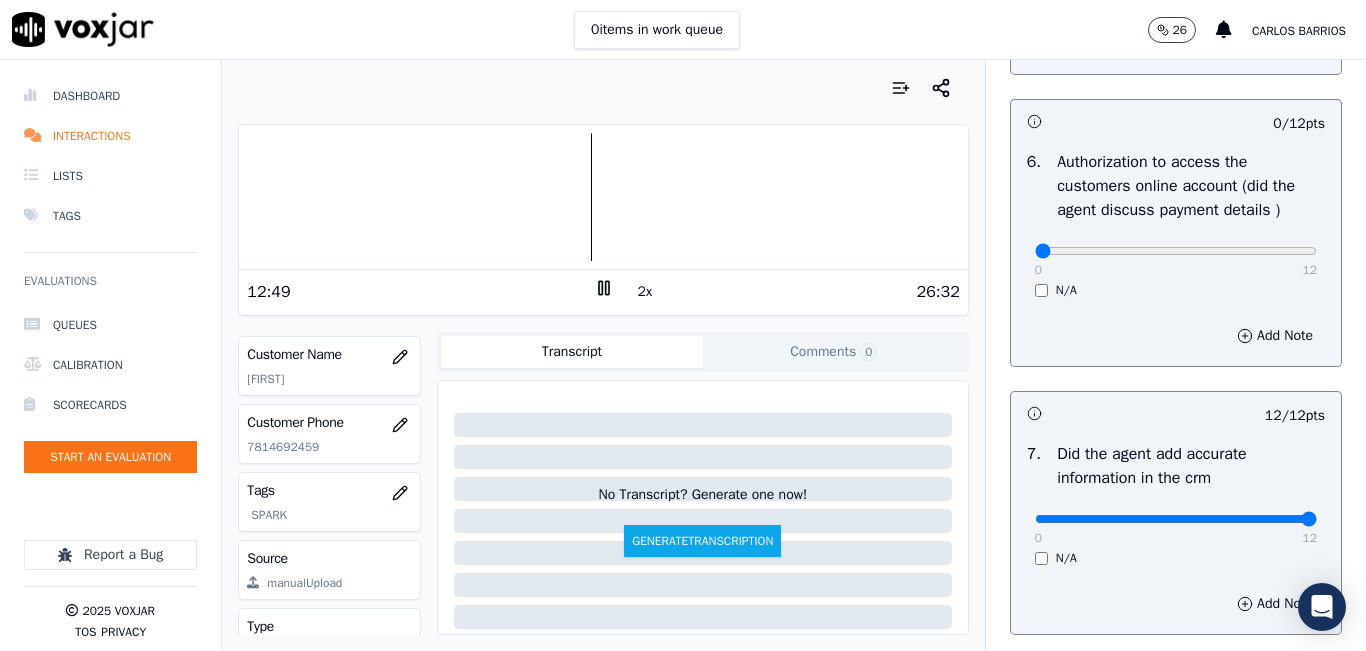 scroll, scrollTop: 1418, scrollLeft: 0, axis: vertical 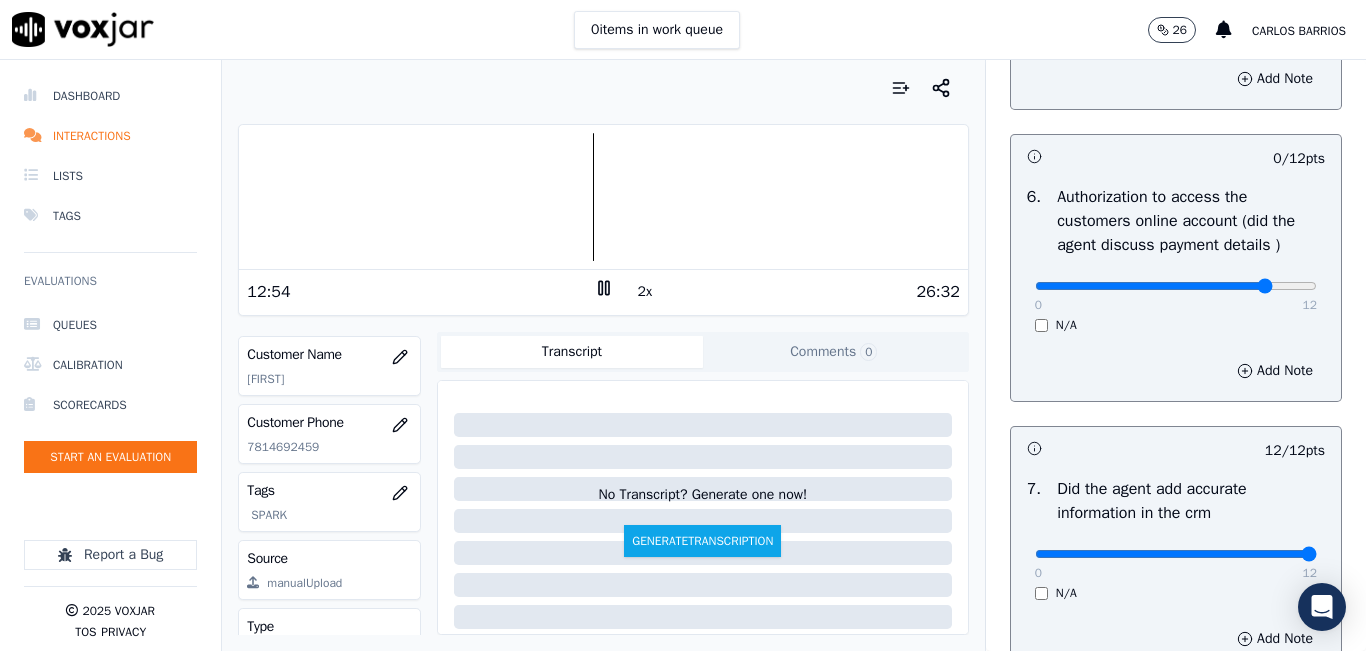 type on "10" 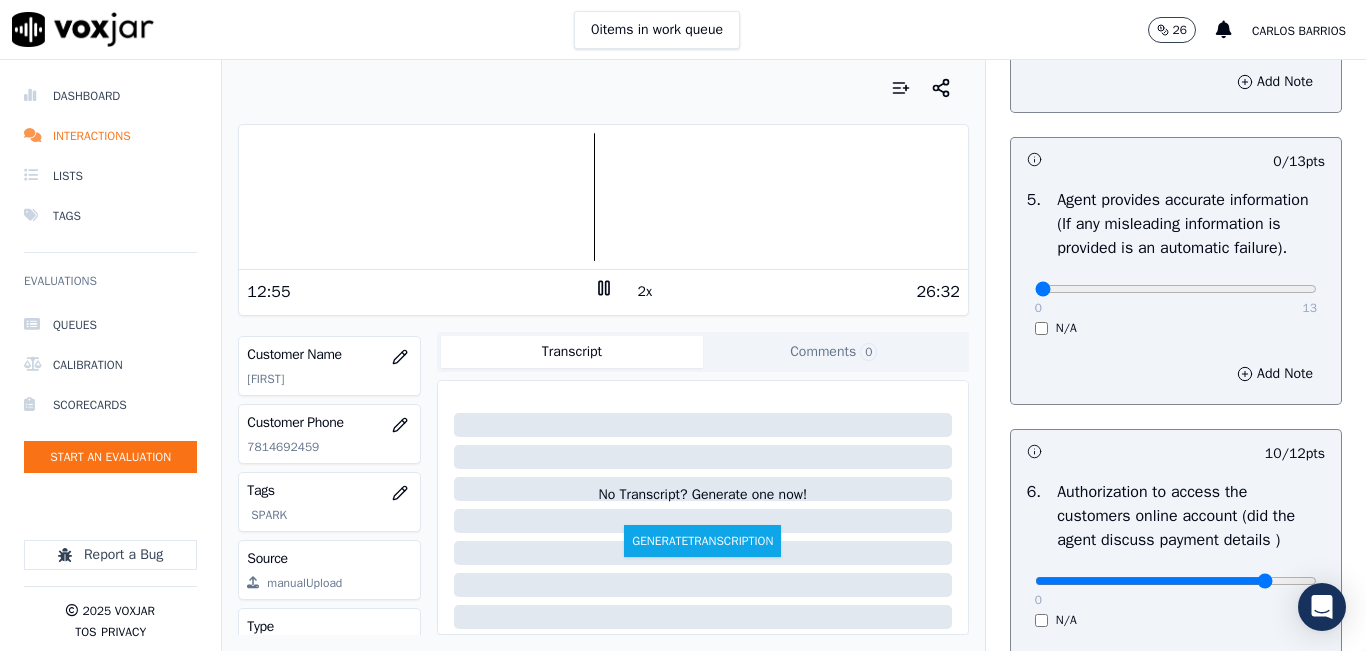scroll, scrollTop: 1118, scrollLeft: 0, axis: vertical 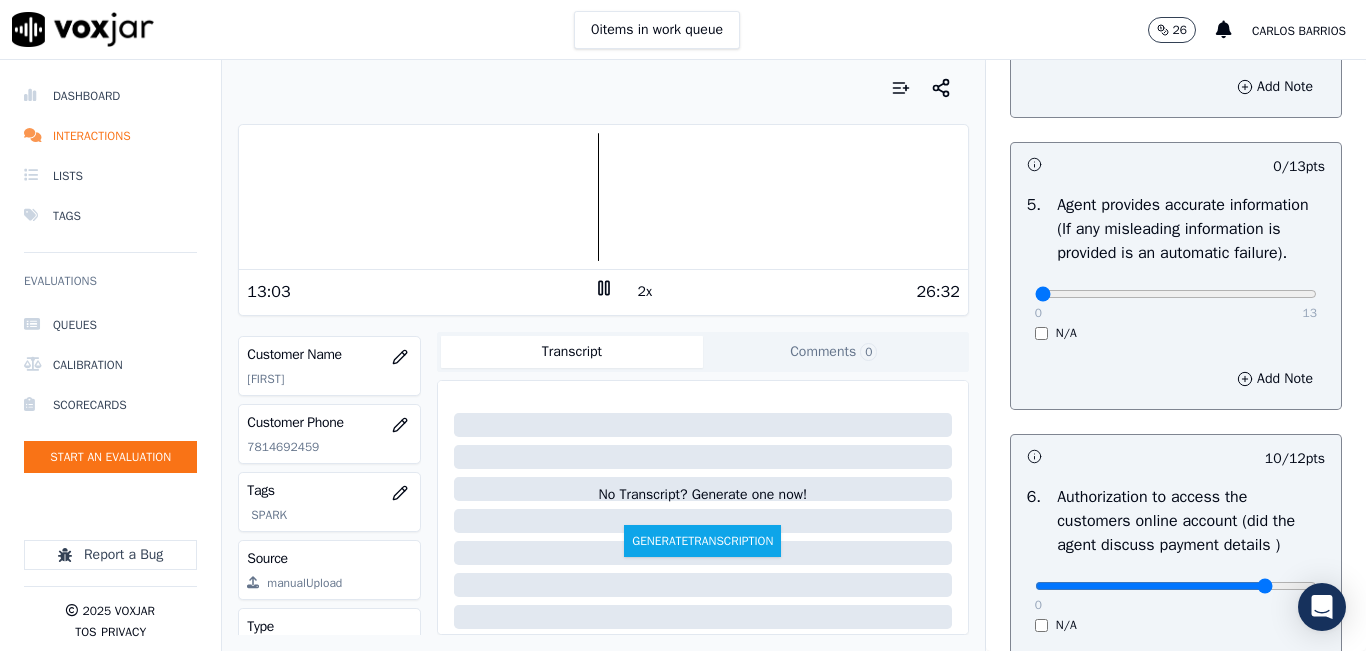 click on "0   13     N/A" at bounding box center [1176, 303] 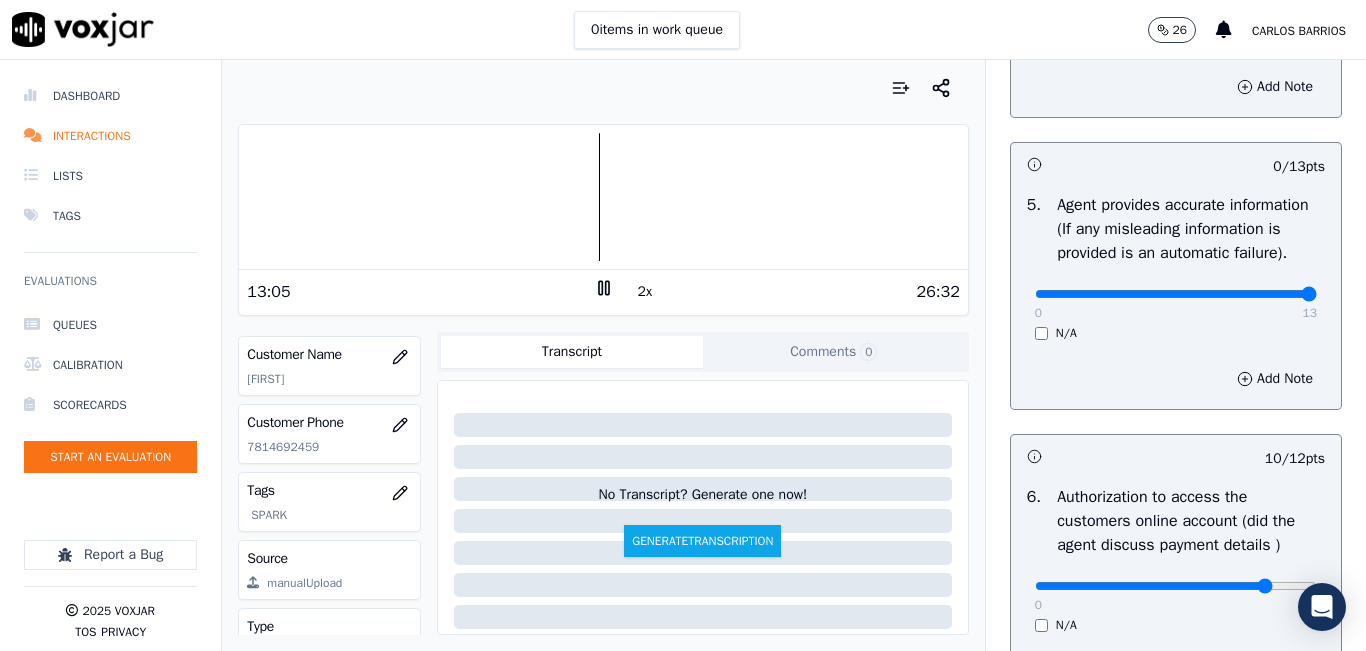 type on "13" 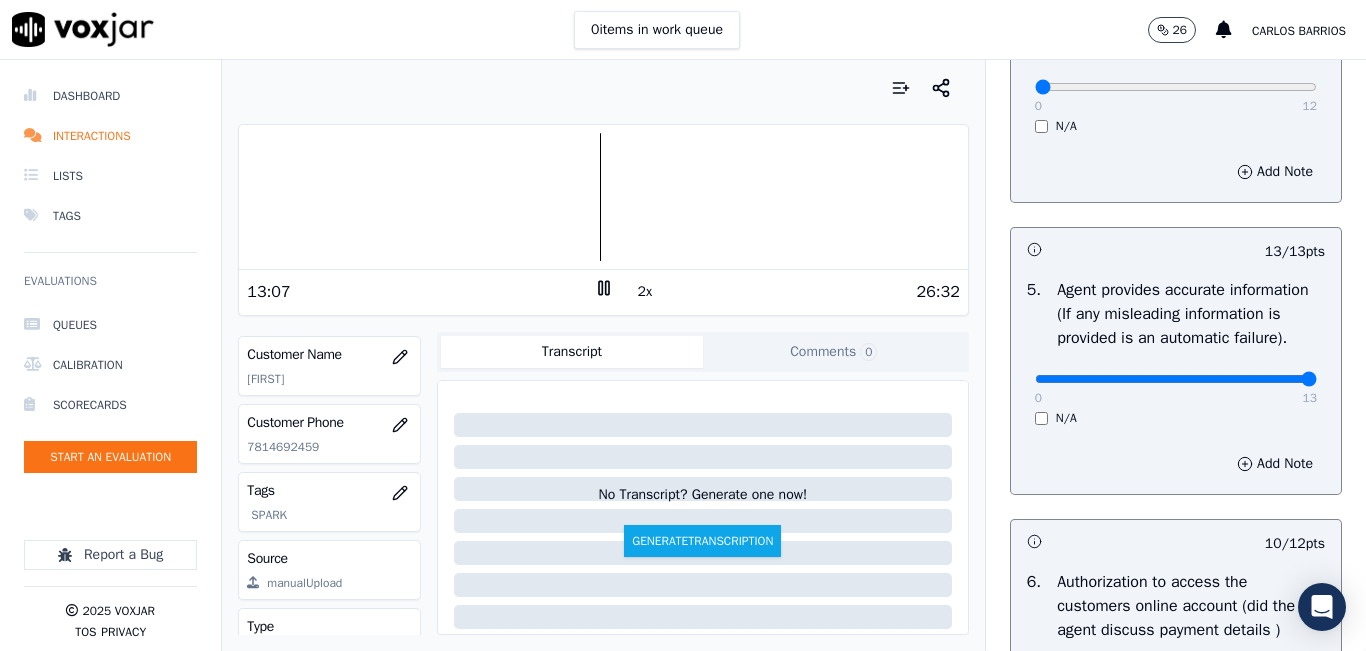 scroll, scrollTop: 818, scrollLeft: 0, axis: vertical 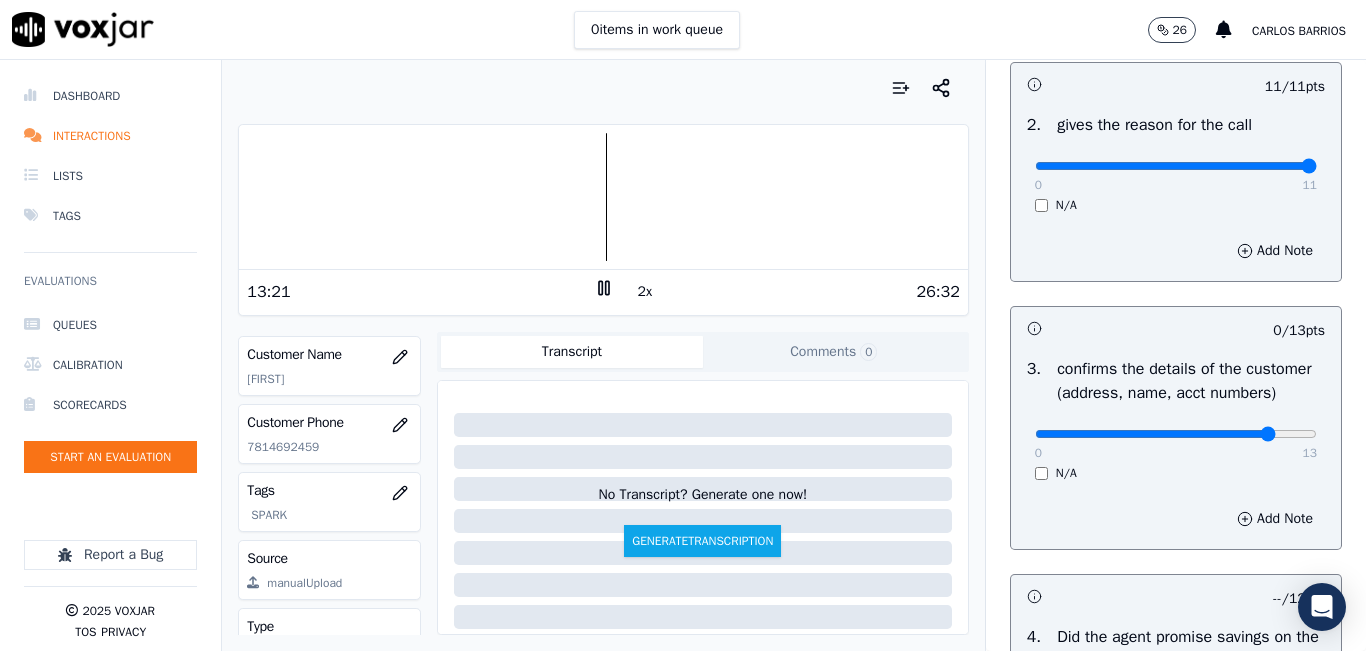 type on "11" 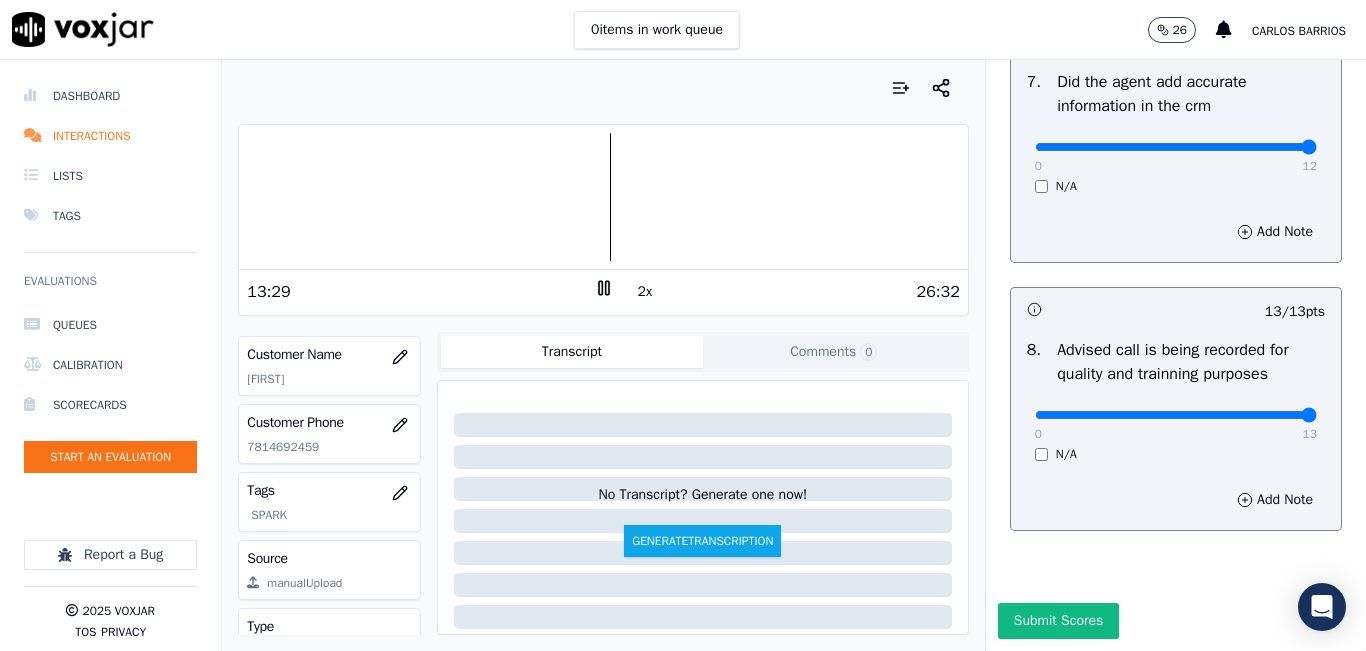 scroll, scrollTop: 1918, scrollLeft: 0, axis: vertical 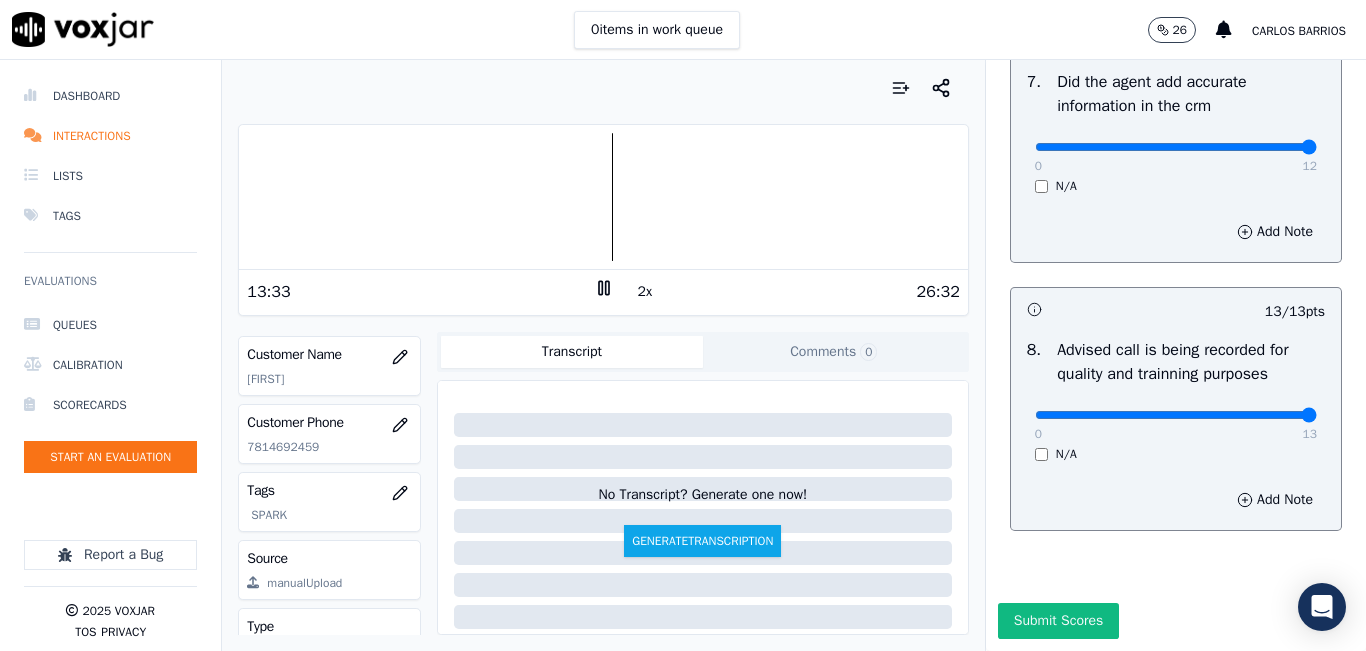 click at bounding box center [603, 197] 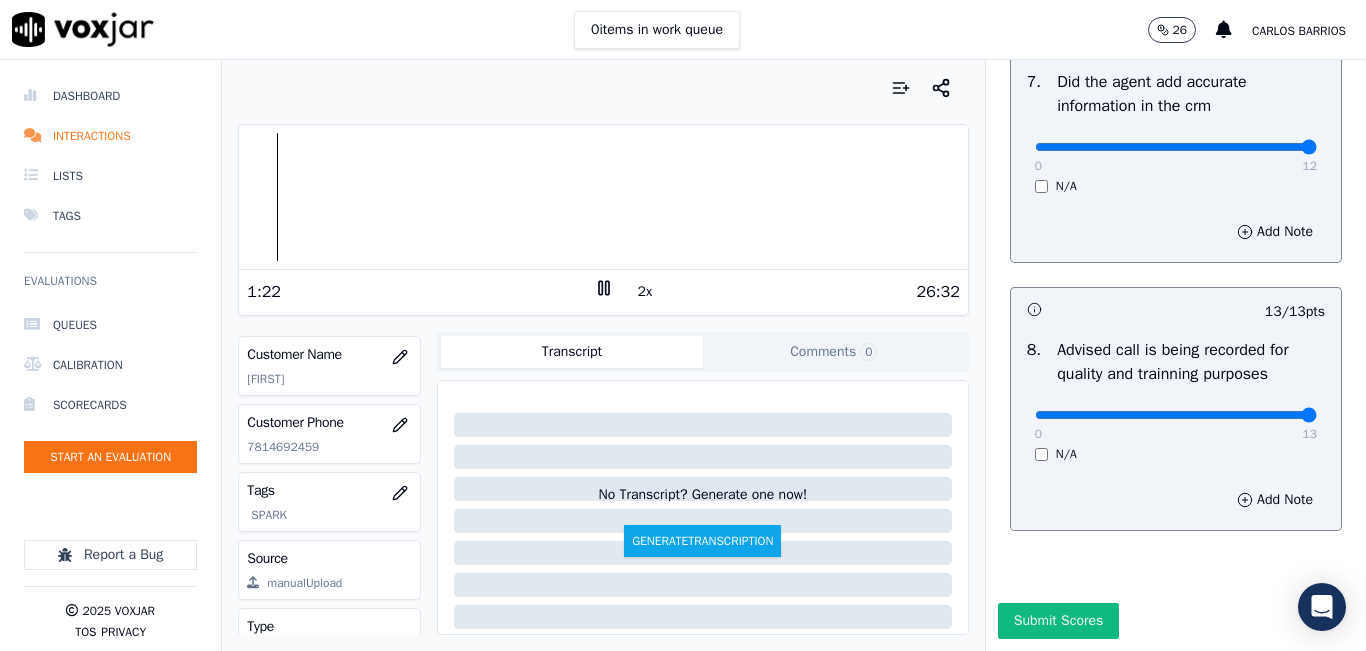 click at bounding box center (603, 197) 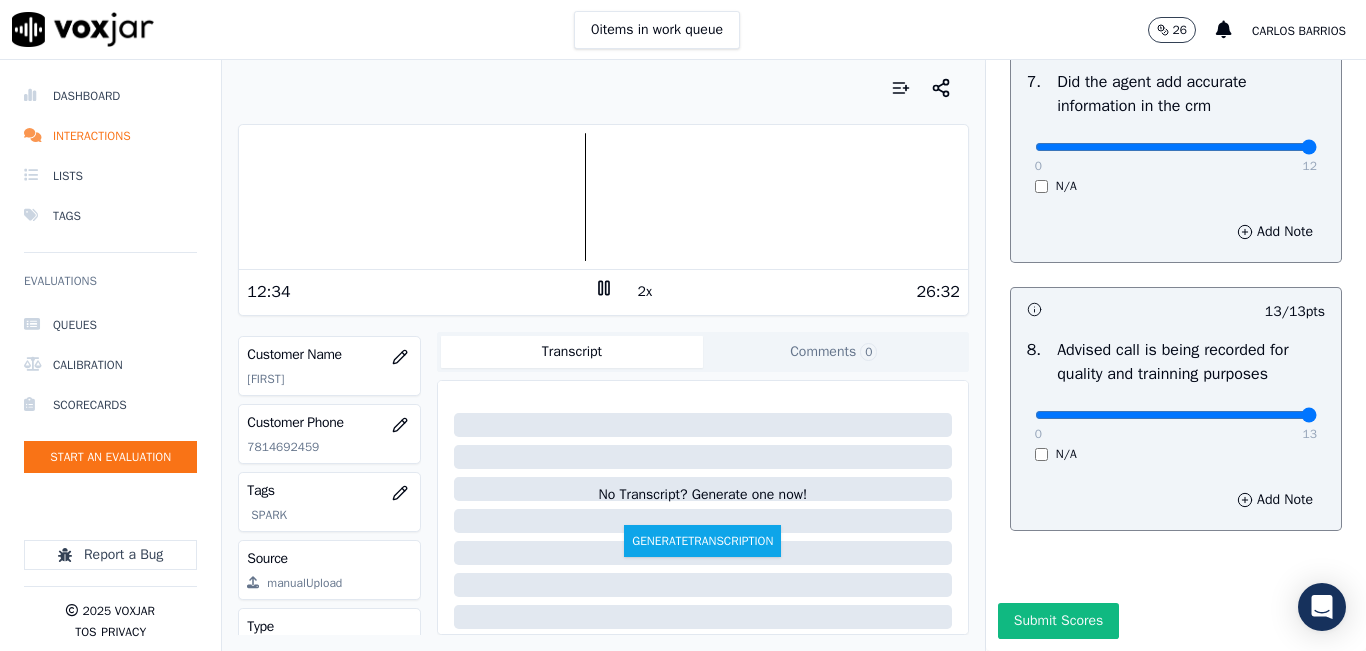 scroll, scrollTop: 100, scrollLeft: 0, axis: vertical 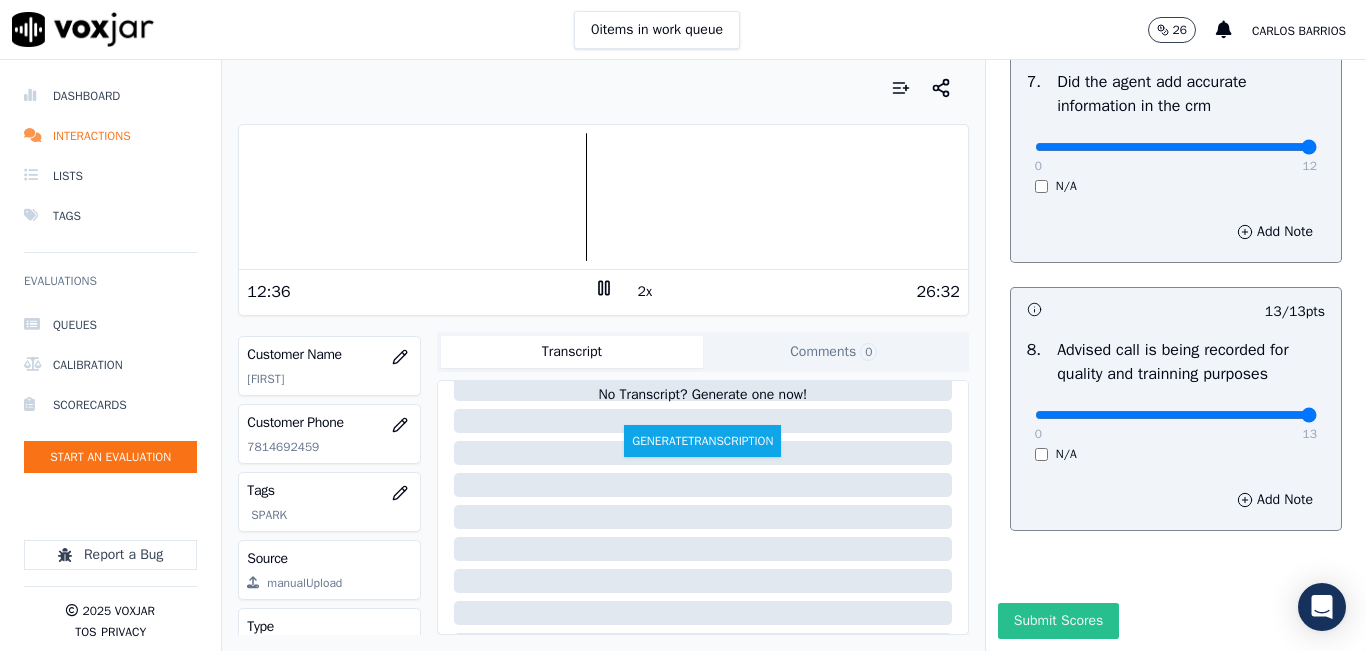 click on "Submit Scores" at bounding box center (1058, 621) 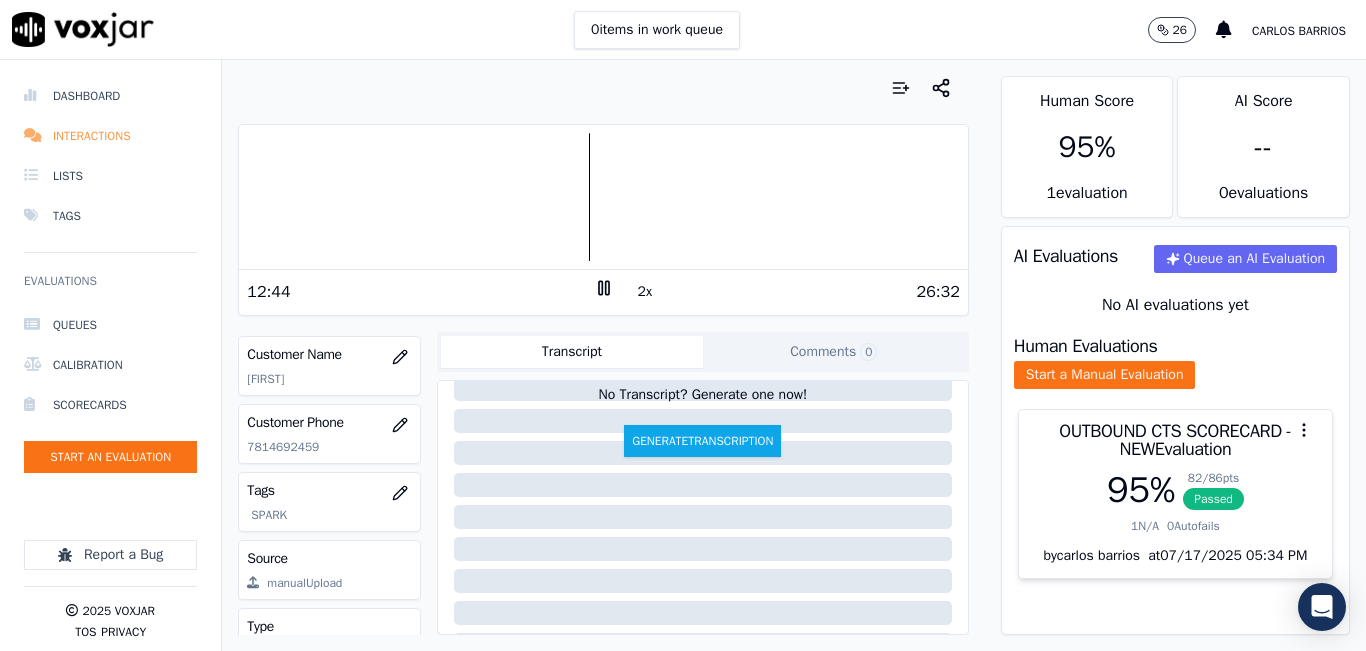 click on "Interactions" at bounding box center (110, 136) 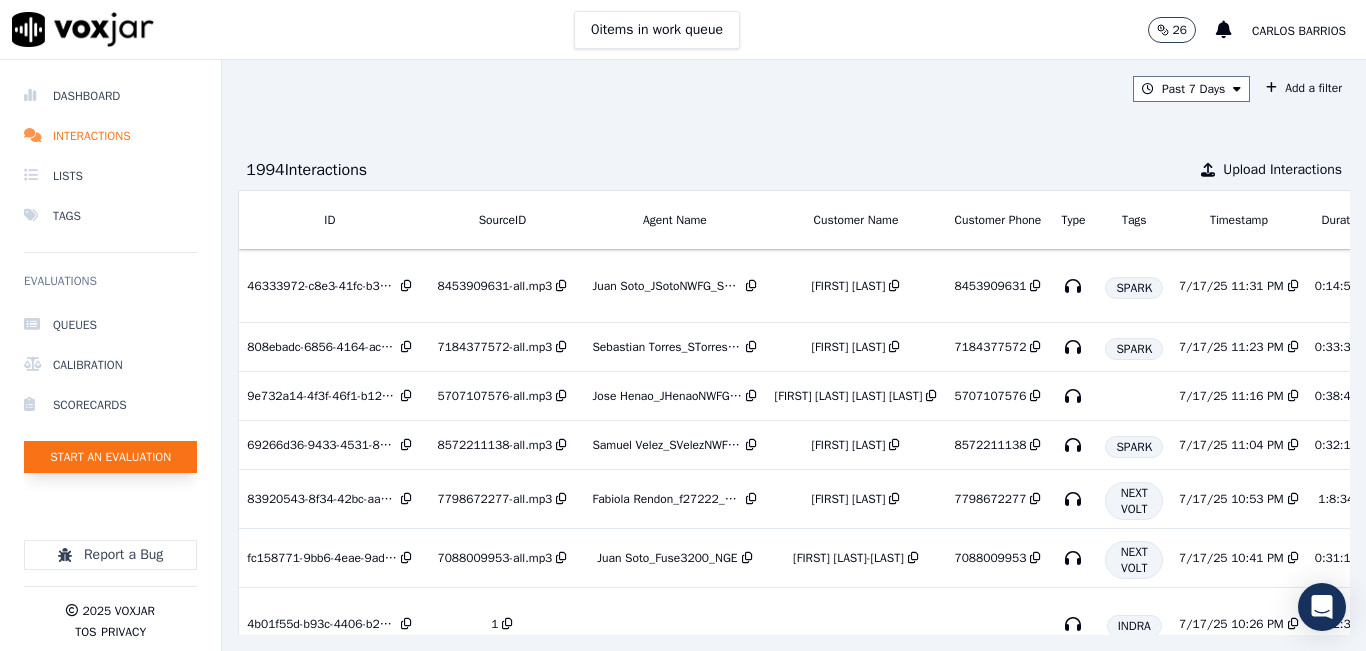 click on "Start an Evaluation" 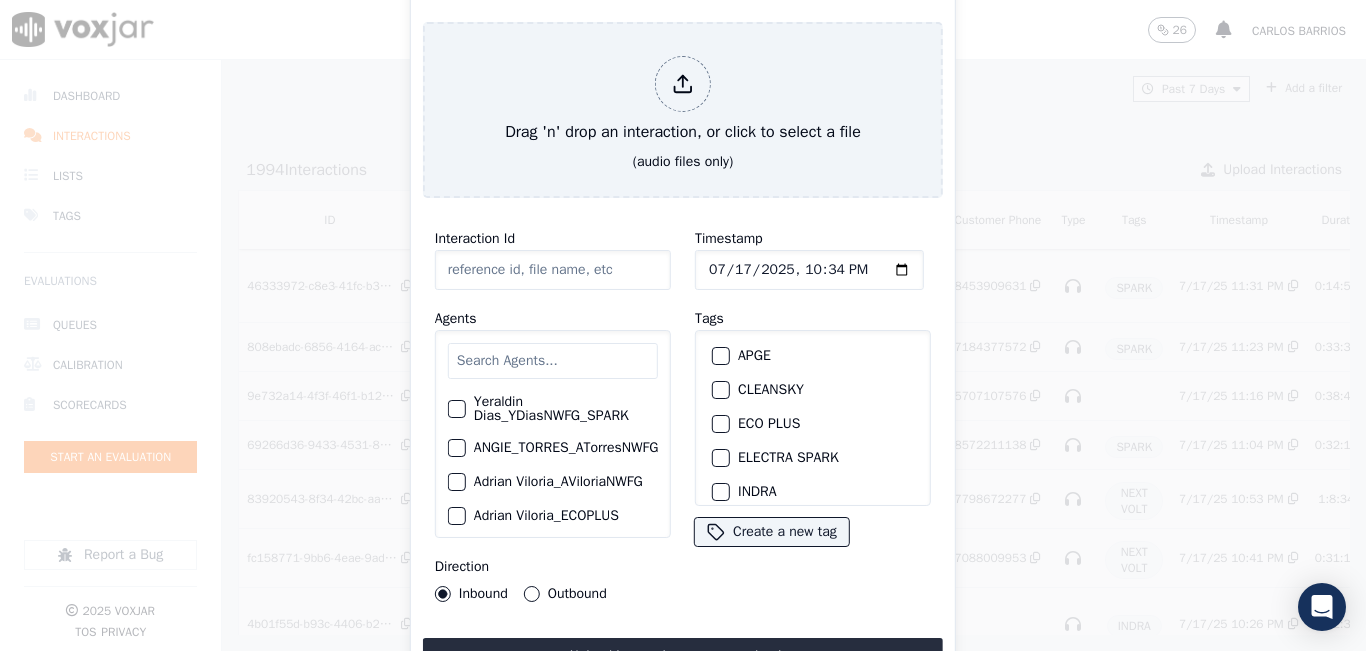 click at bounding box center (553, 361) 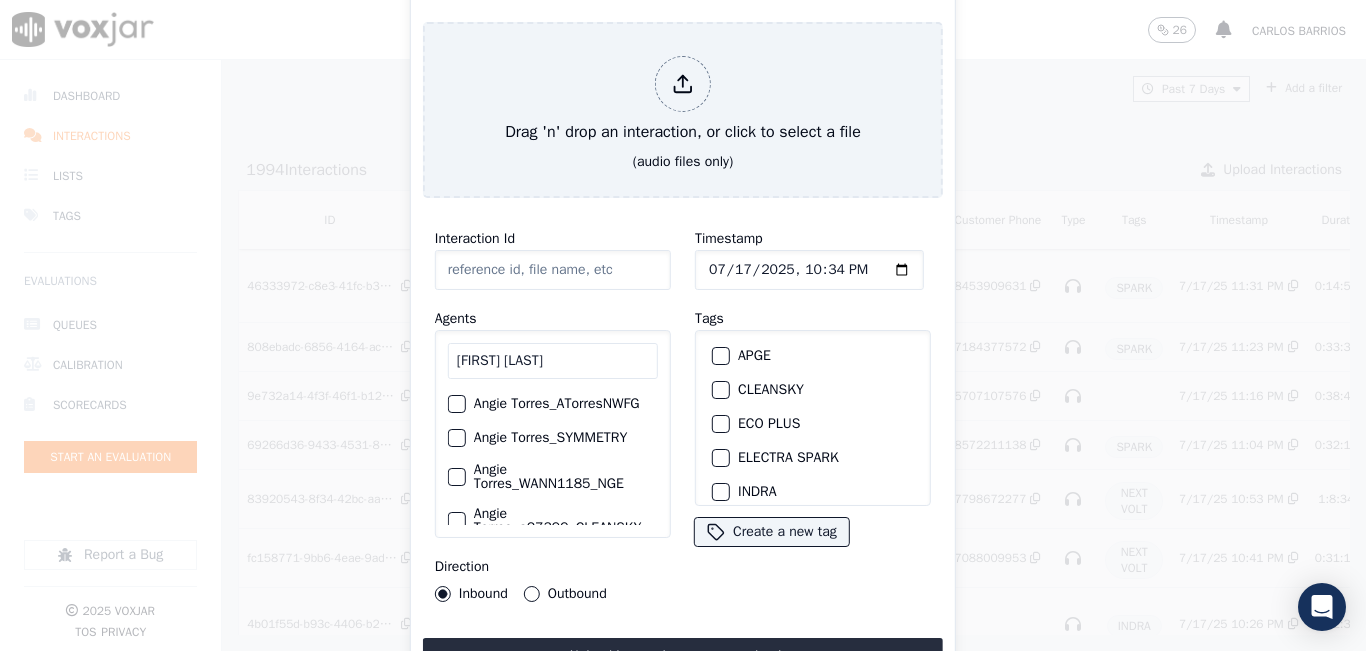 type on "ANGIE TO" 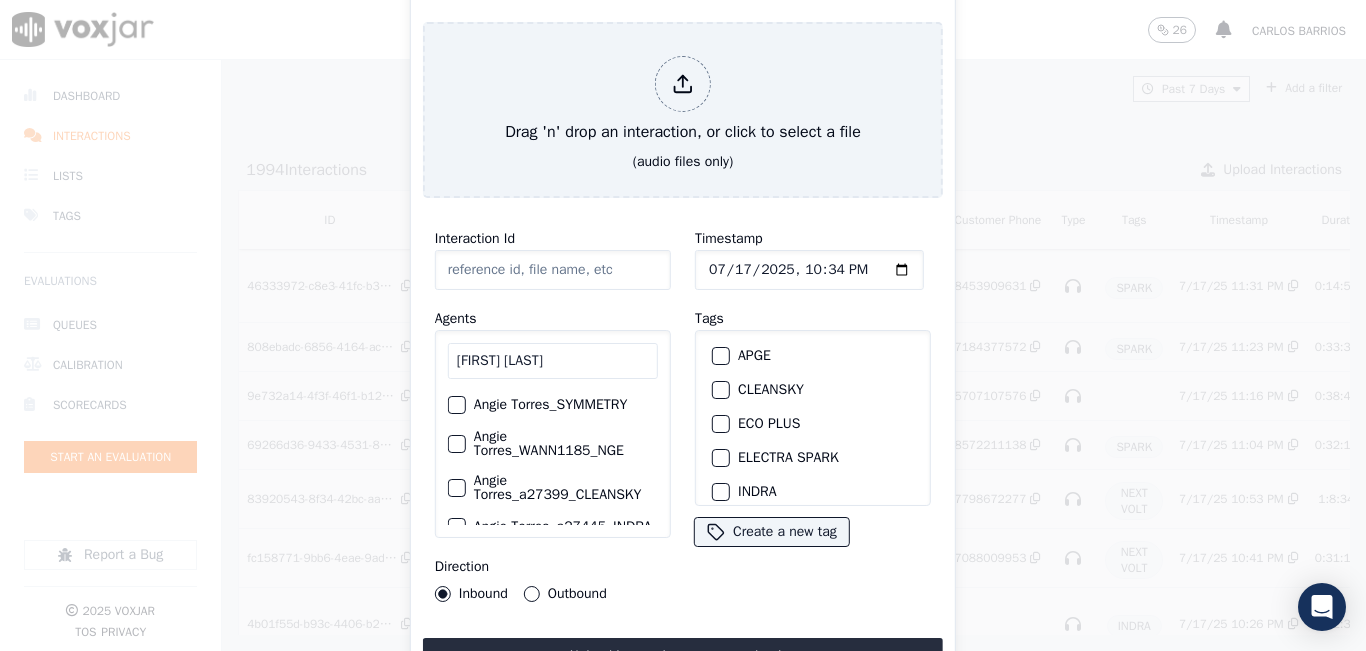 scroll, scrollTop: 0, scrollLeft: 0, axis: both 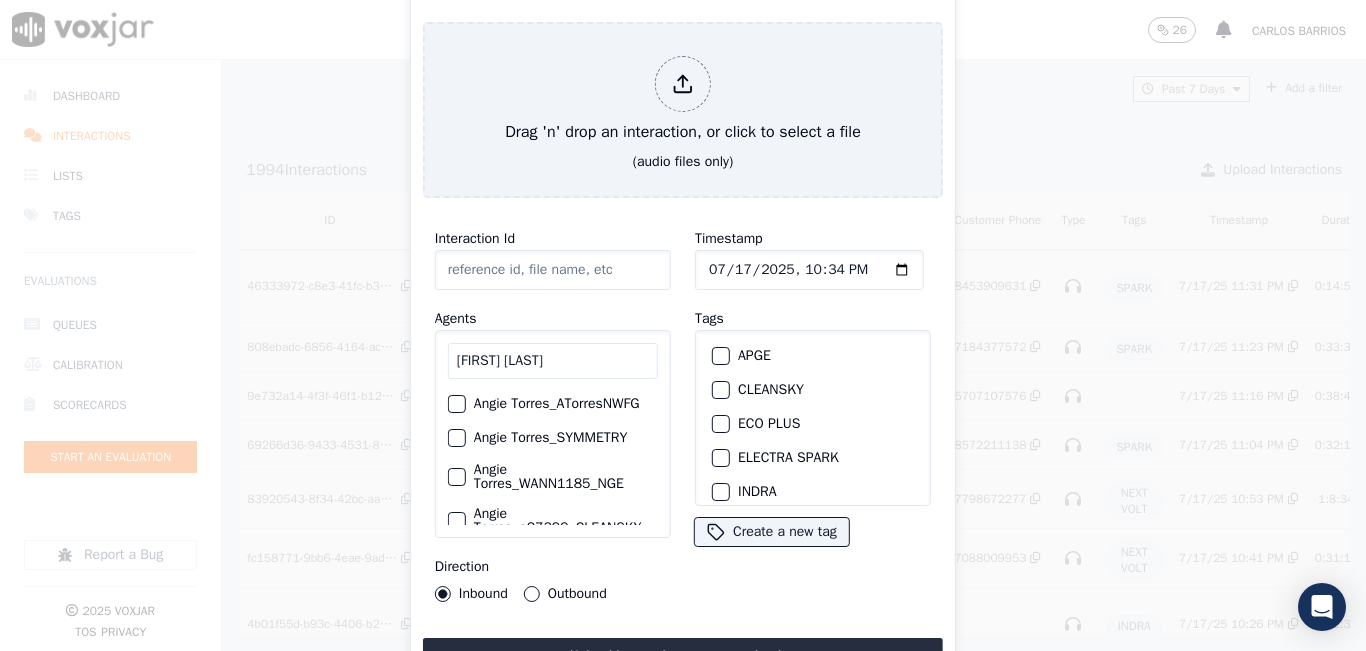 click on "Angie Torres_ATorresNWFG" 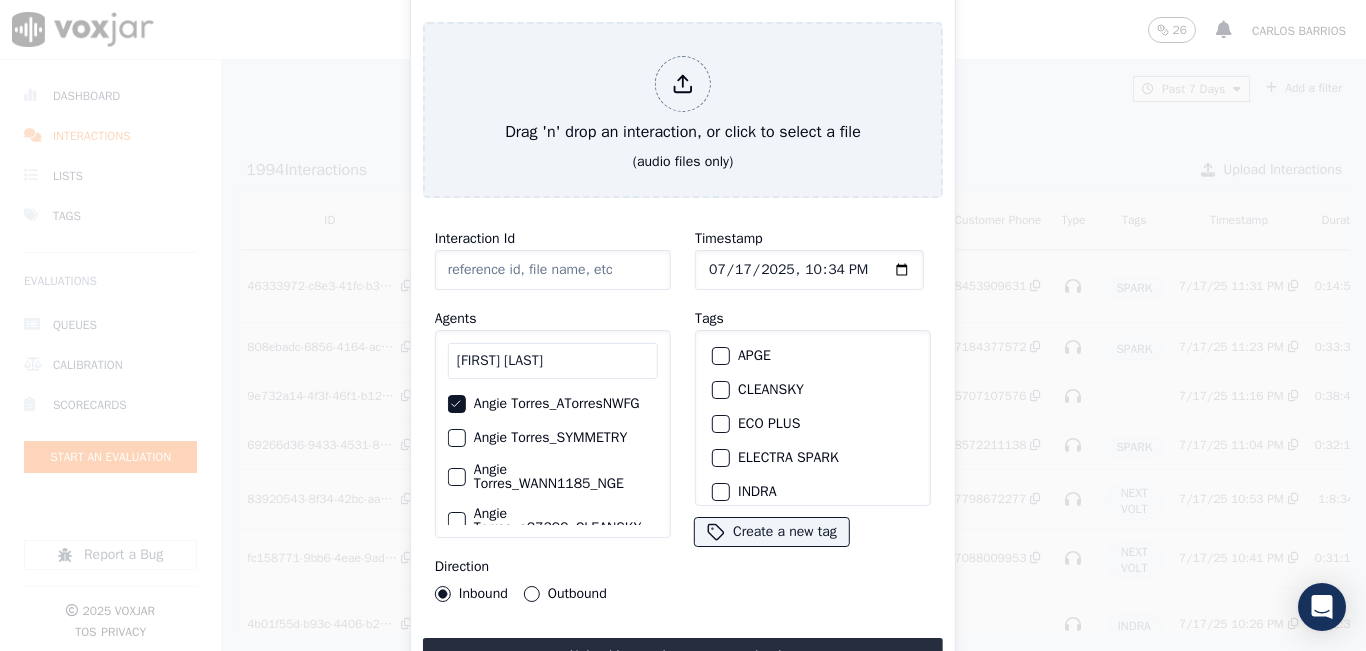 click on "Outbound" at bounding box center (532, 594) 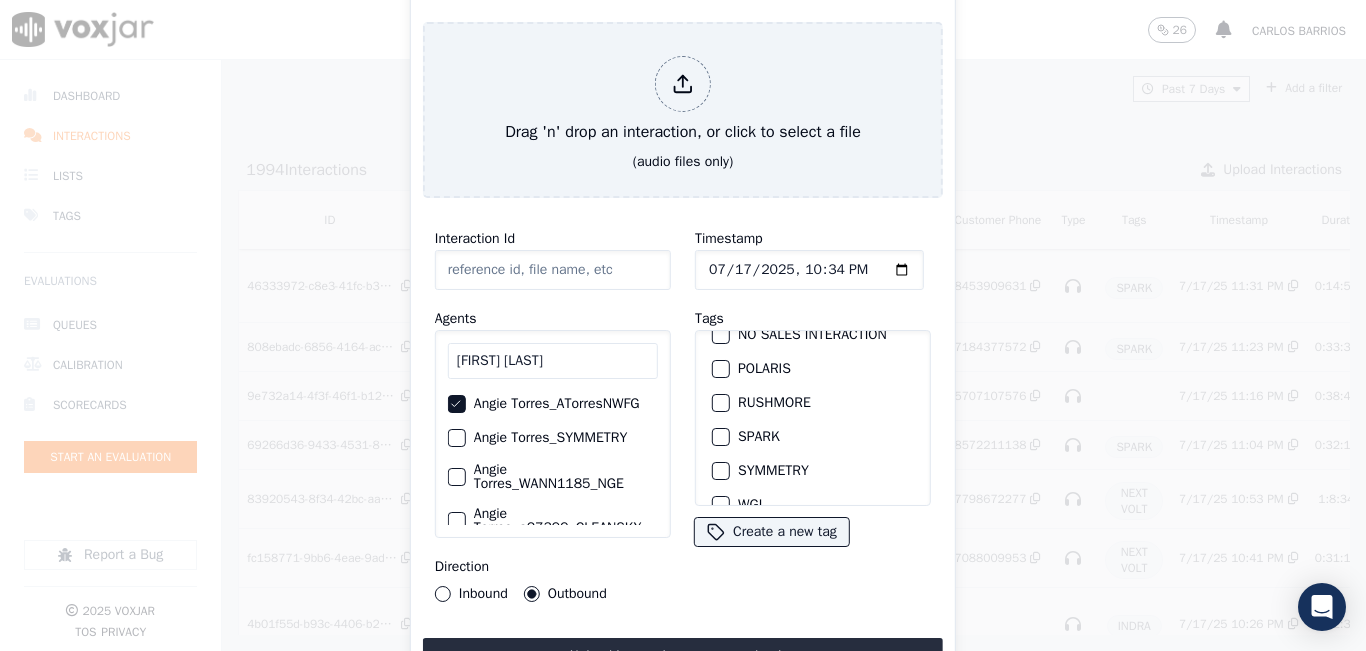scroll, scrollTop: 300, scrollLeft: 0, axis: vertical 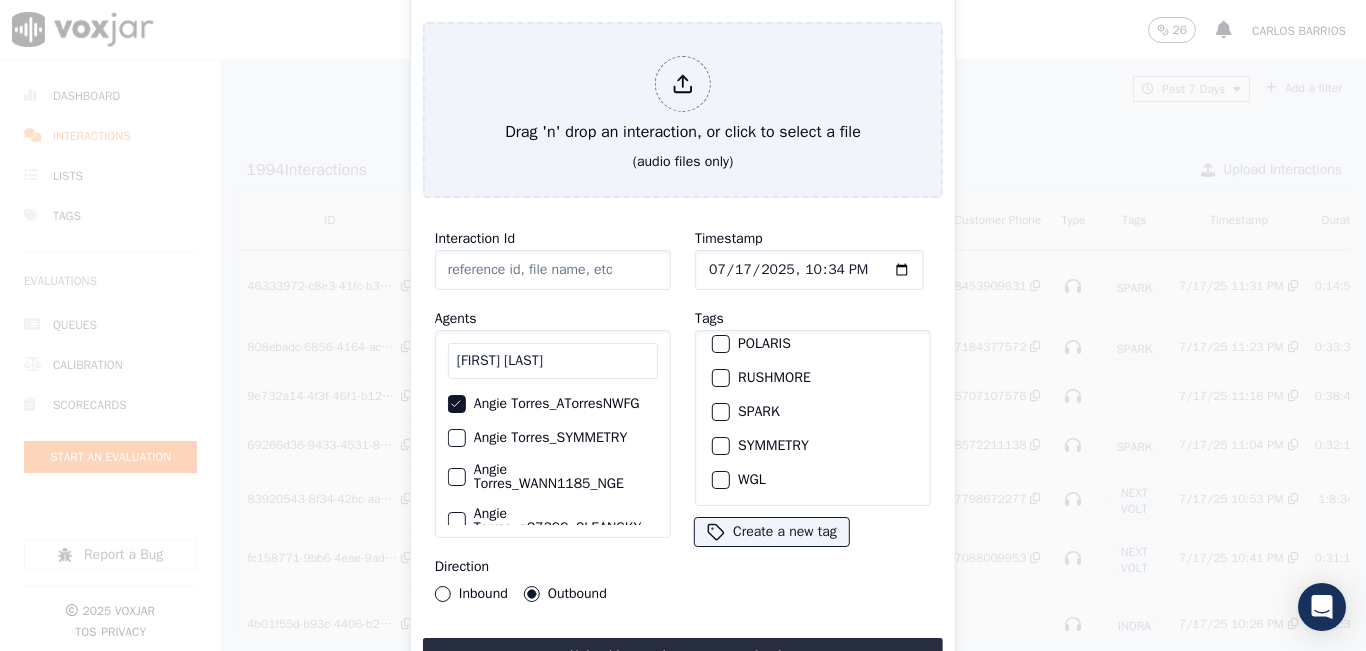 click at bounding box center [720, 412] 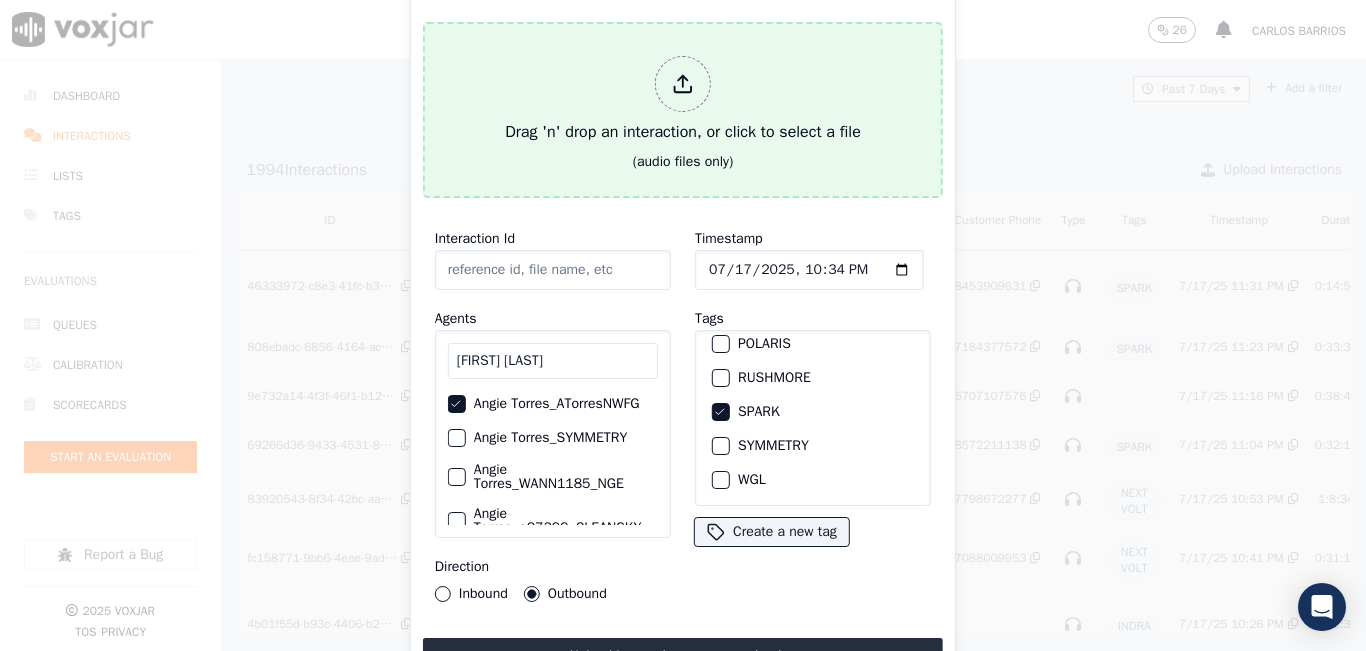 click on "(audio files only)" at bounding box center [683, 162] 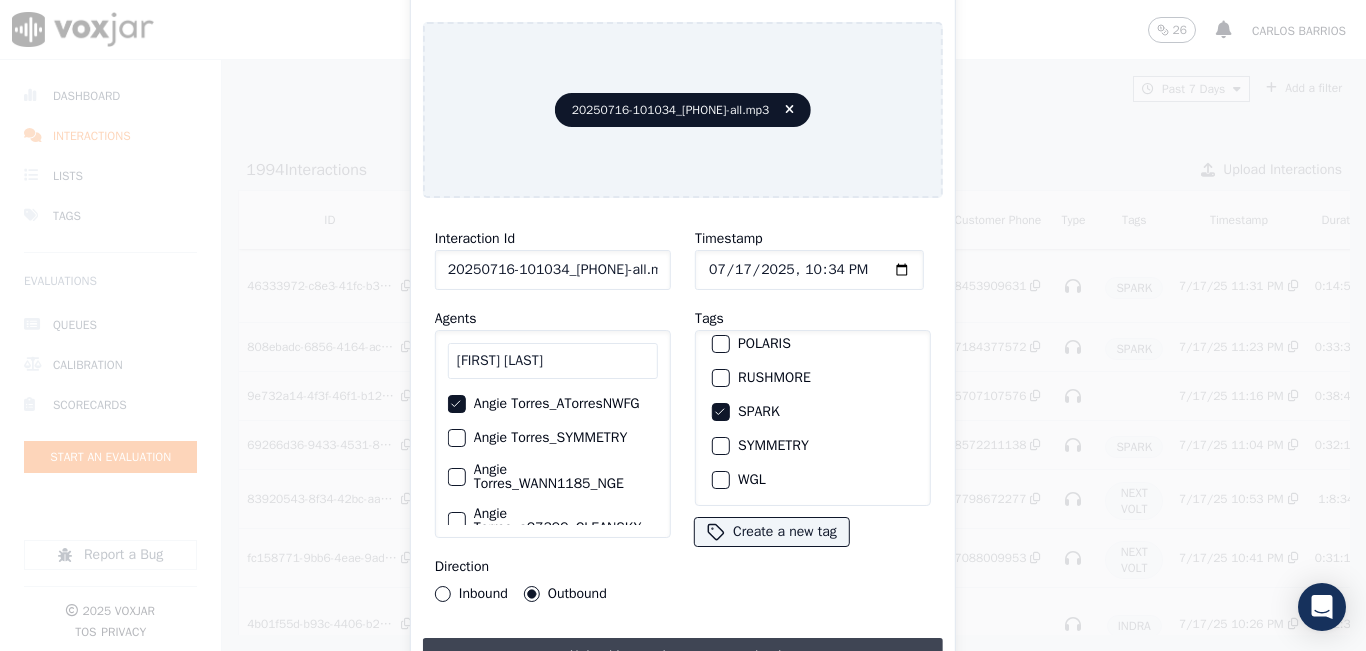 click on "Upload interaction to start evaluation" at bounding box center (683, 656) 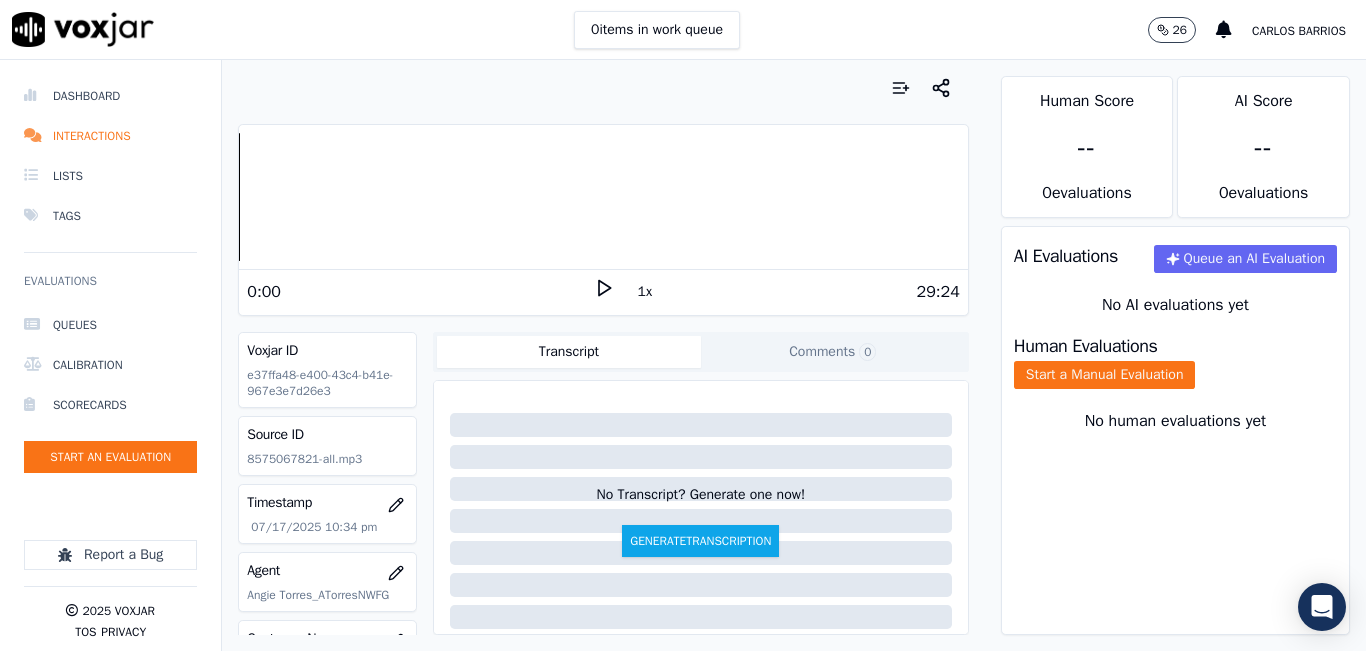 scroll, scrollTop: 200, scrollLeft: 0, axis: vertical 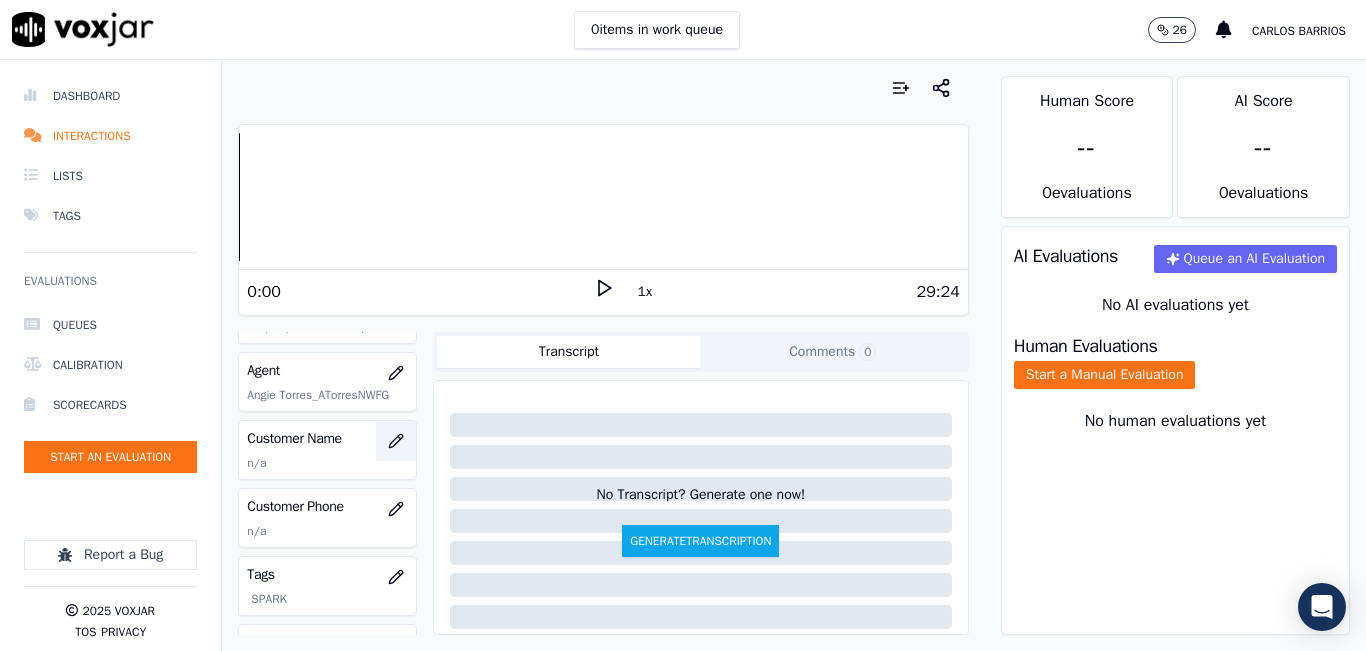 click at bounding box center [396, 441] 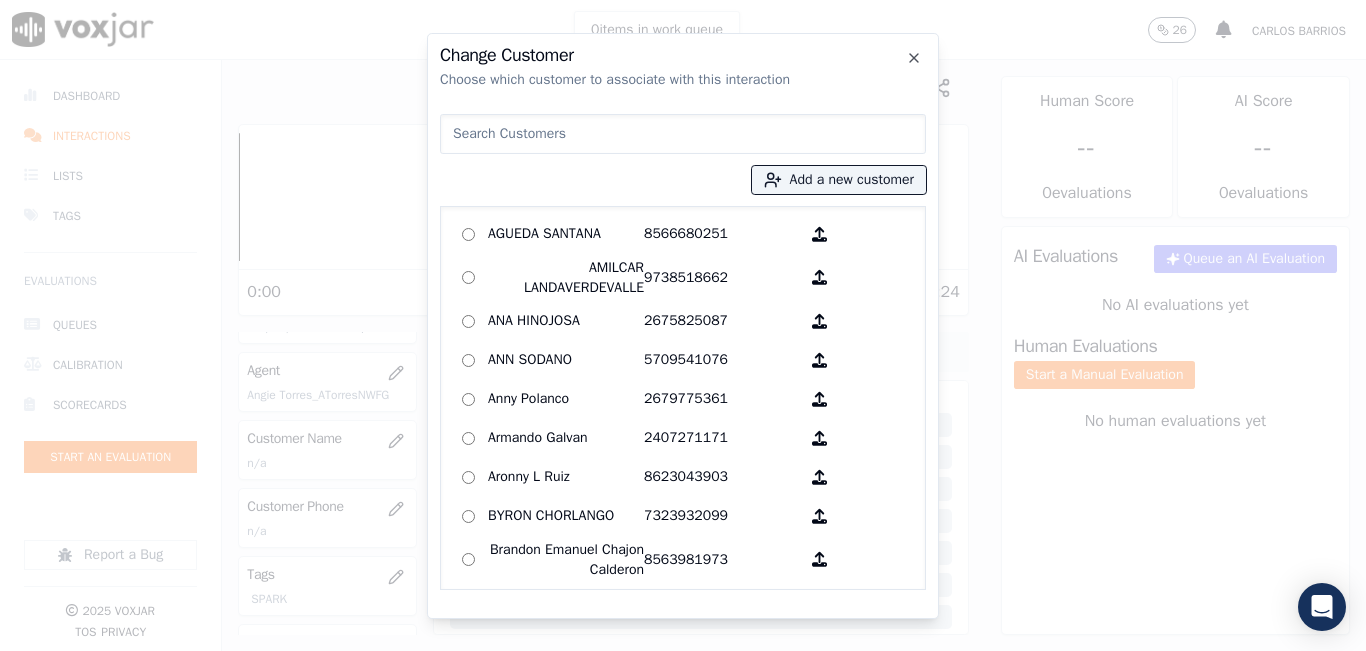 click at bounding box center [683, 134] 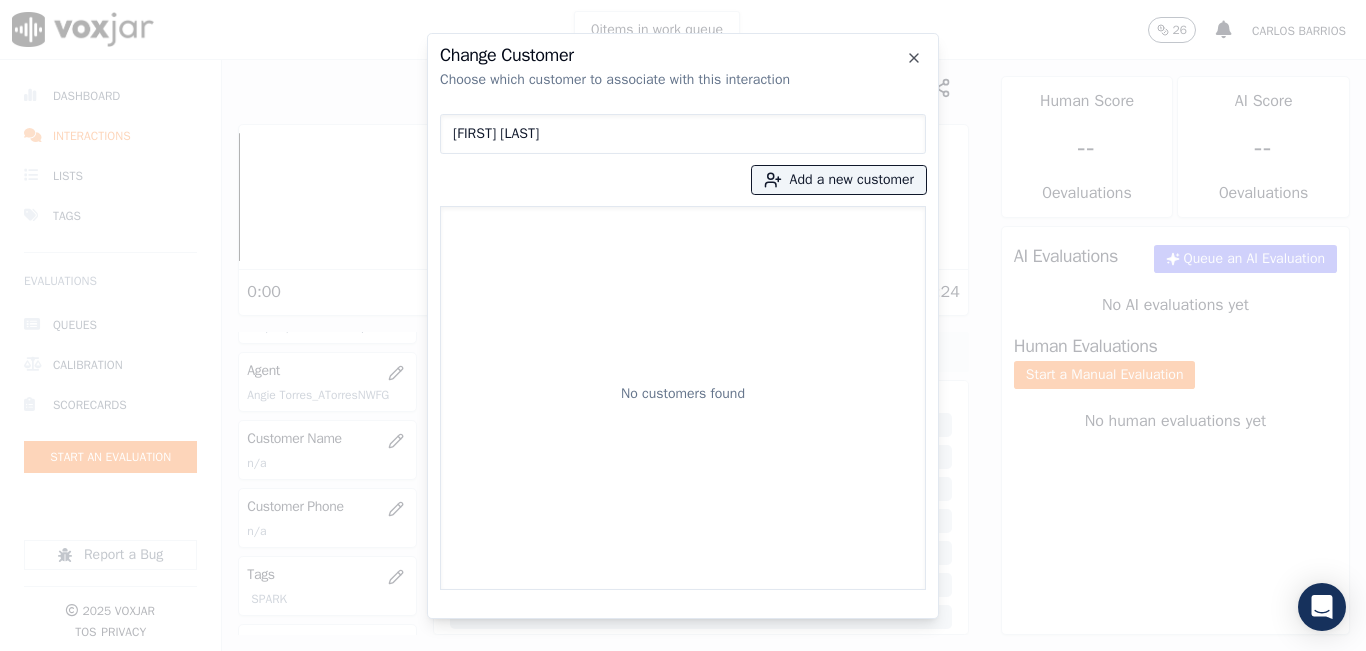 type on "ANAICA FRANCO" 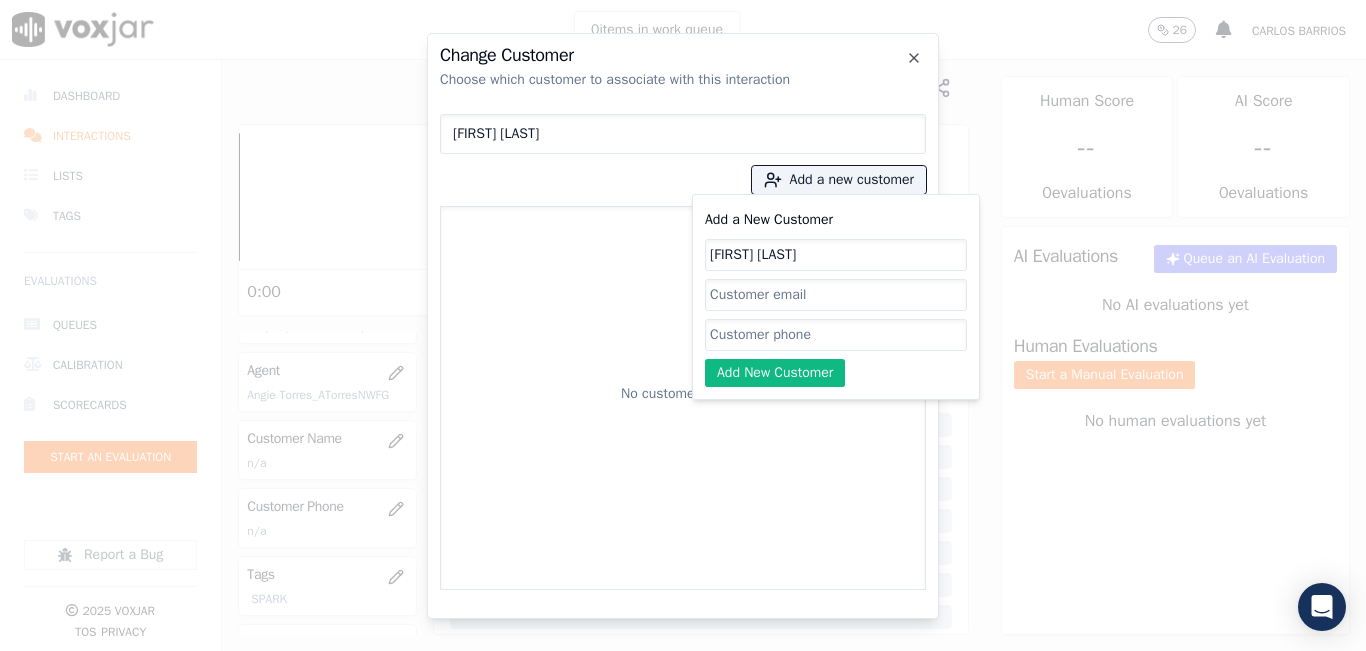 type on "ANAICA FRANCO" 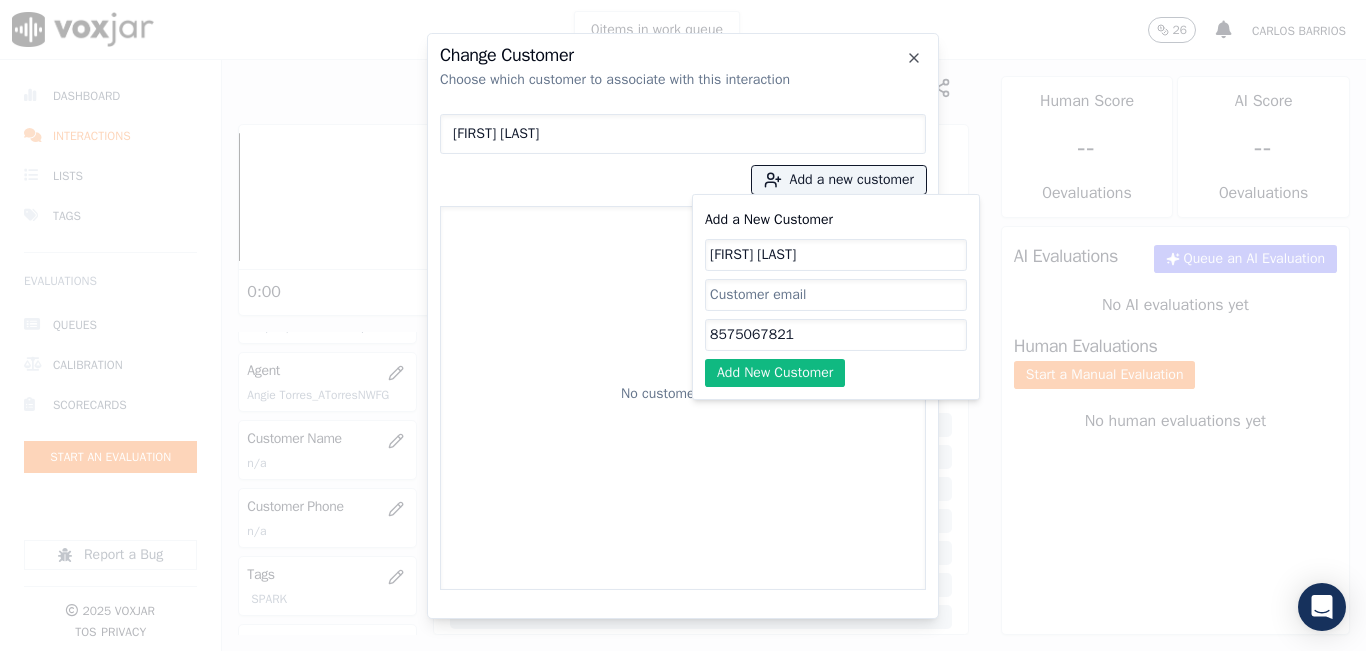 type on "8575067821" 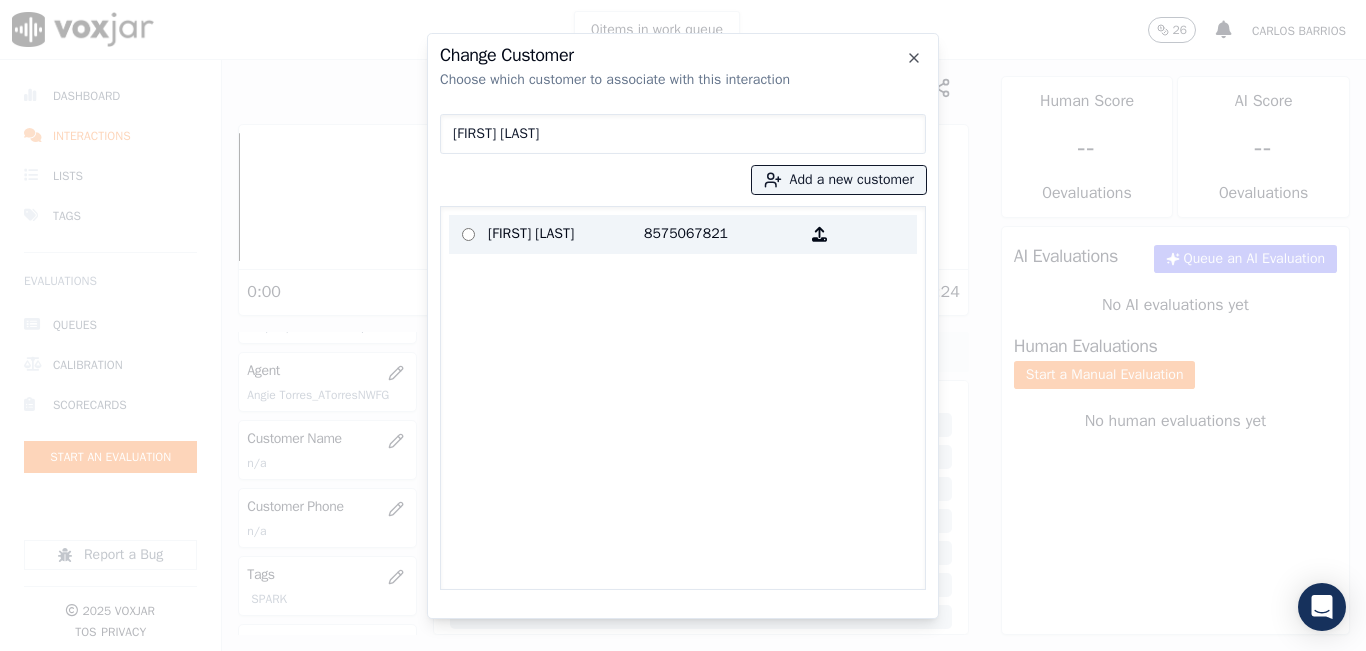 click on "ANAICA FRANCO" at bounding box center [566, 234] 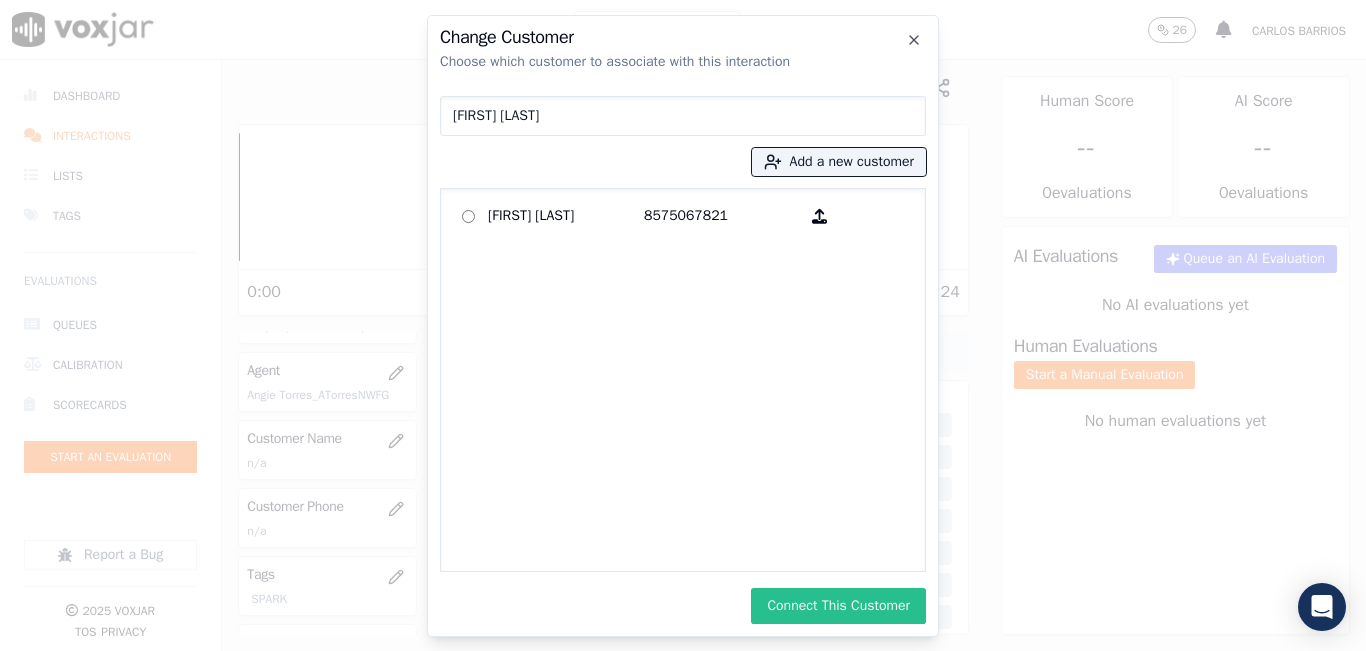 click on "Connect This Customer" at bounding box center [838, 606] 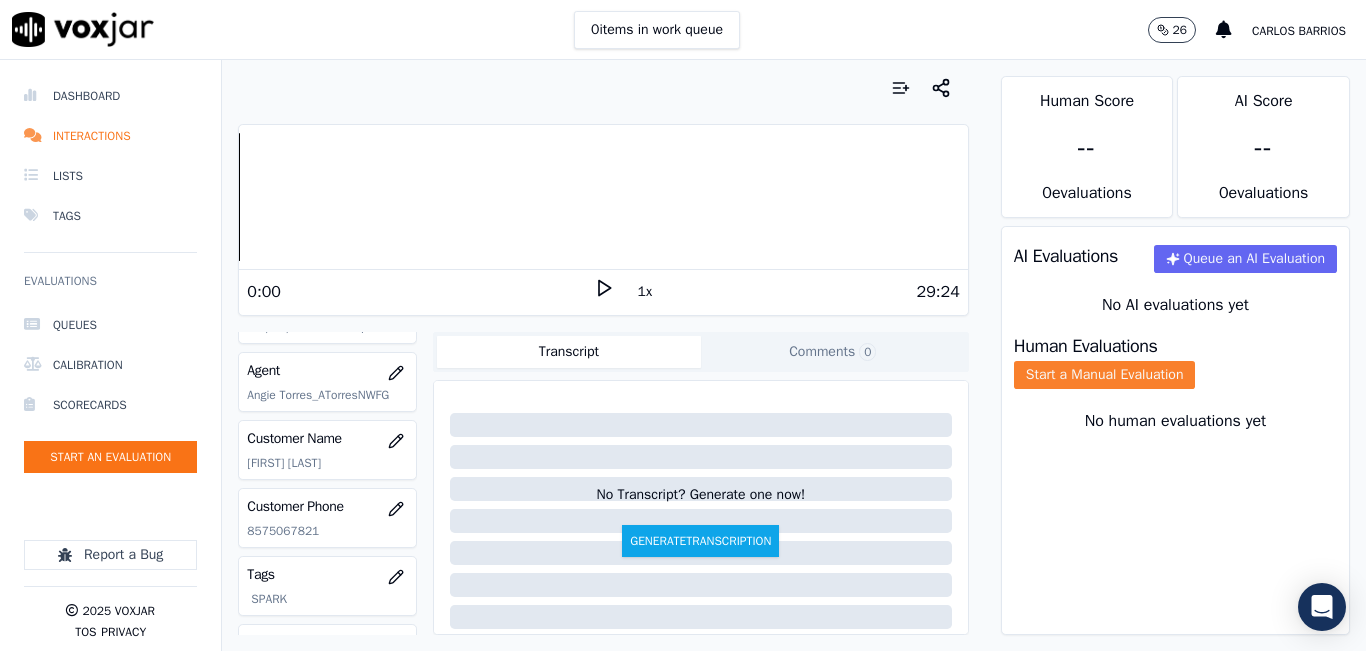 click on "Start a Manual Evaluation" 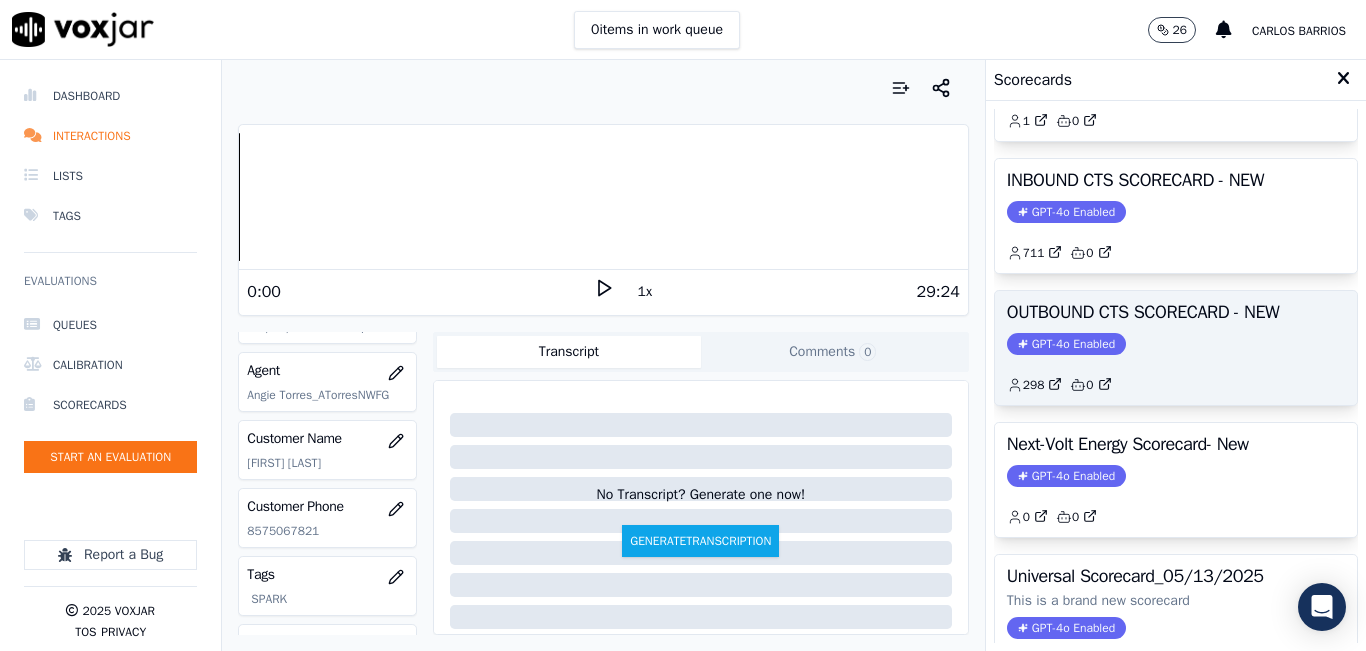 scroll, scrollTop: 300, scrollLeft: 0, axis: vertical 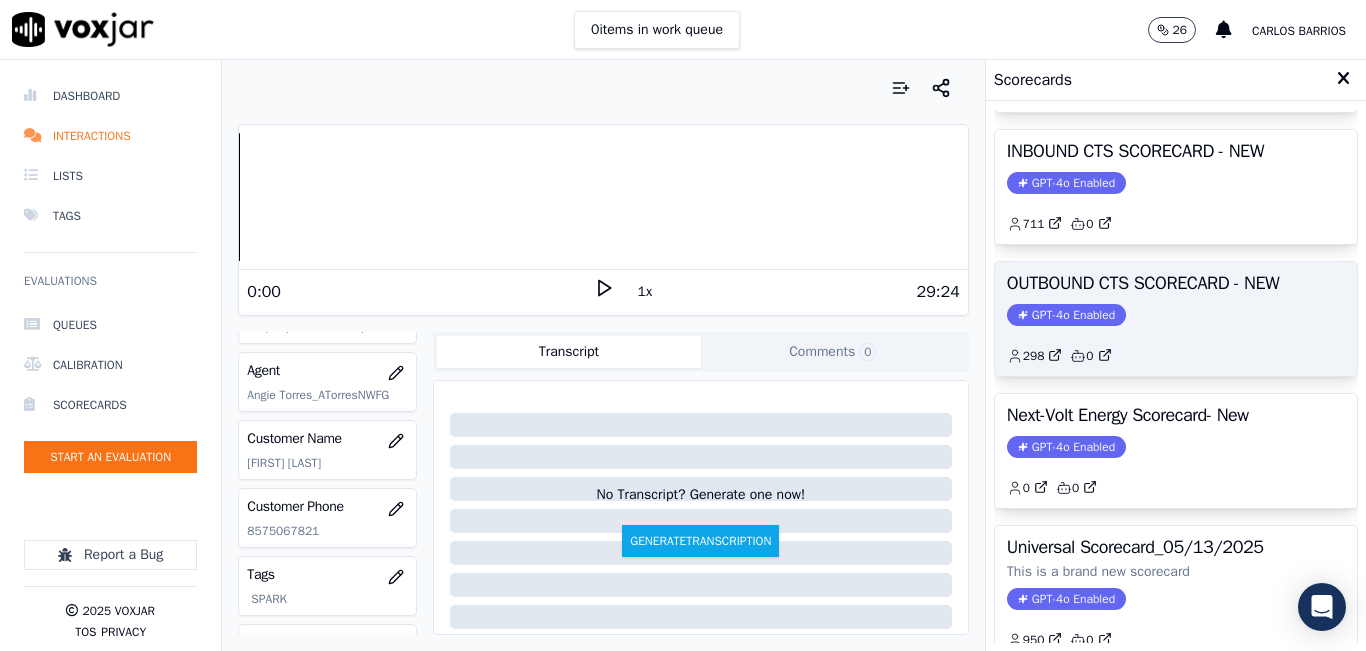 click on "298         0" 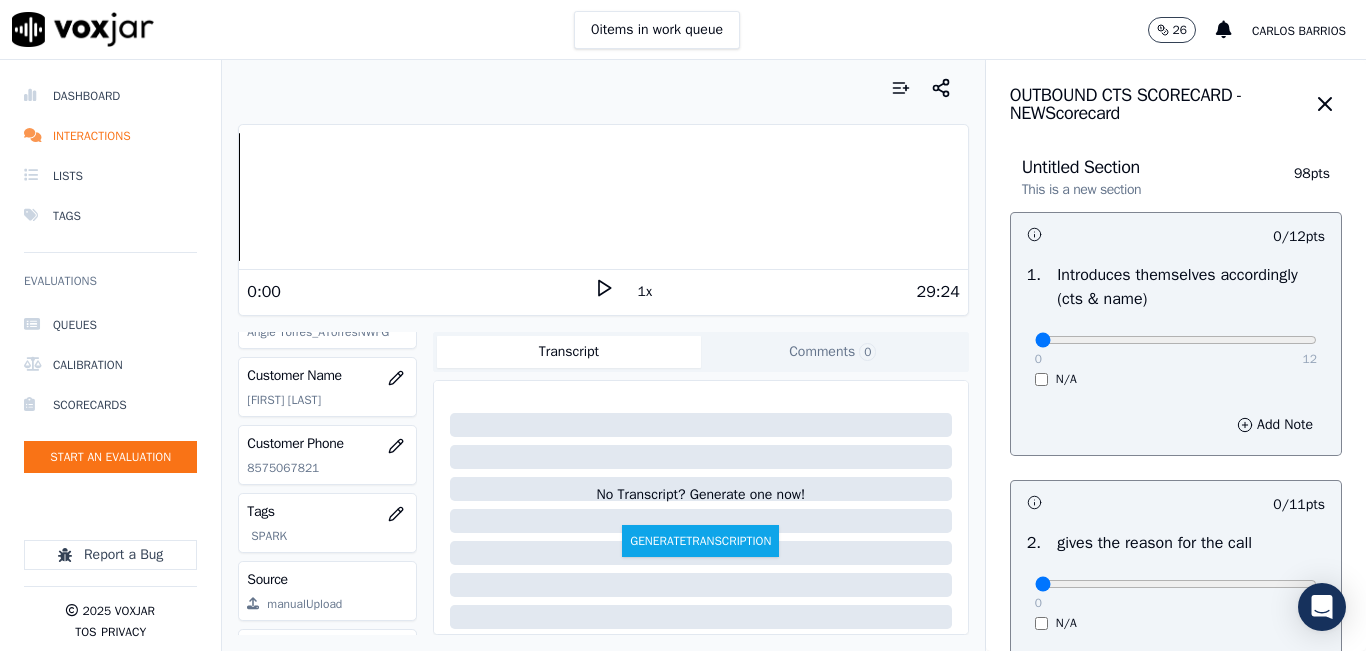 scroll, scrollTop: 300, scrollLeft: 0, axis: vertical 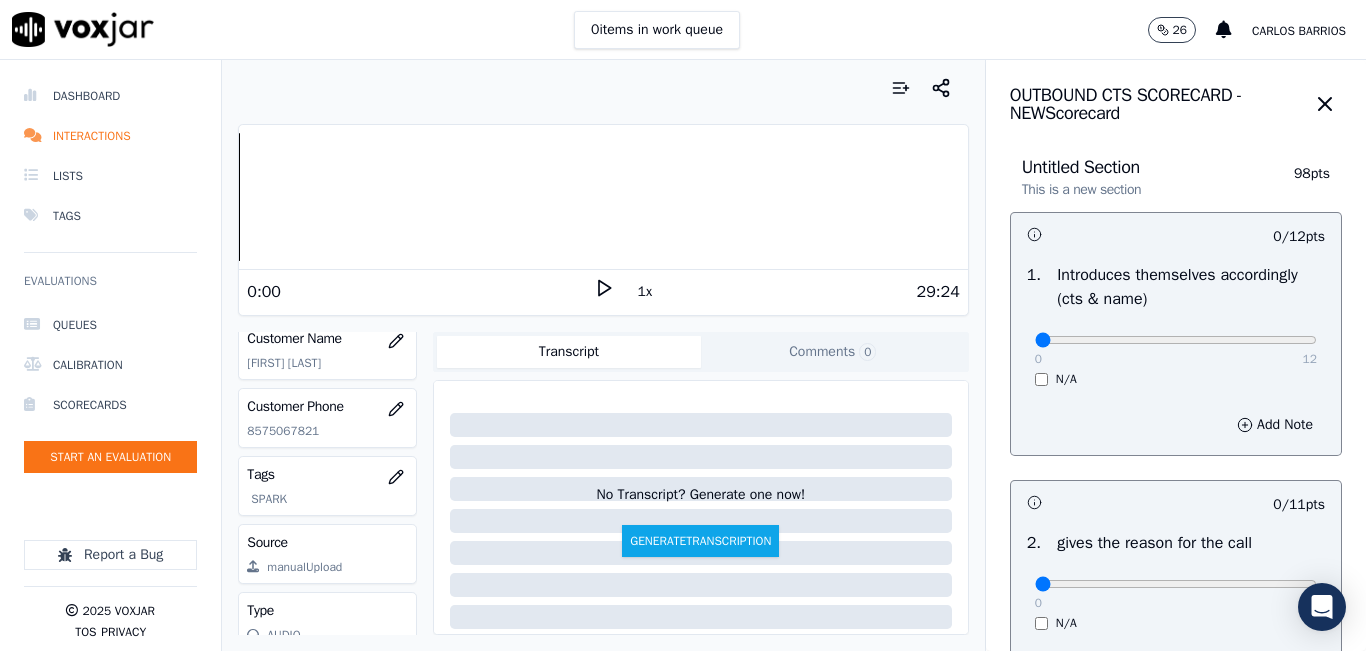 click 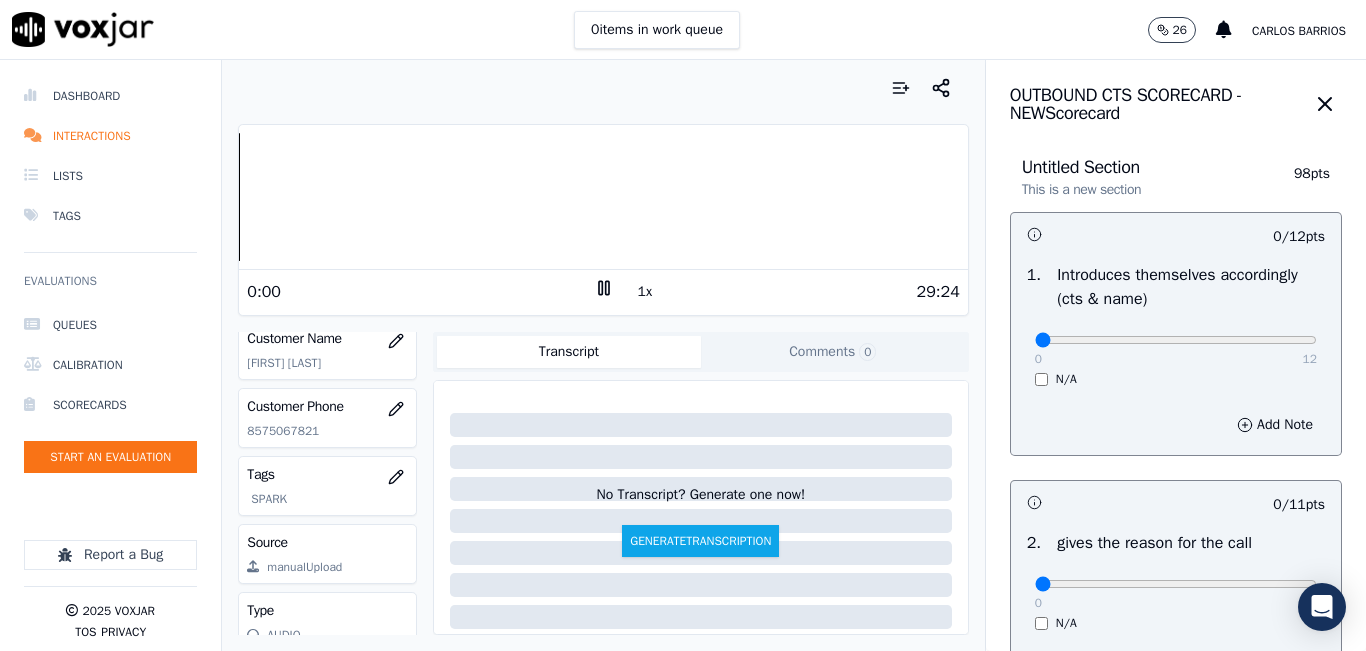 click on "1x" at bounding box center (645, 292) 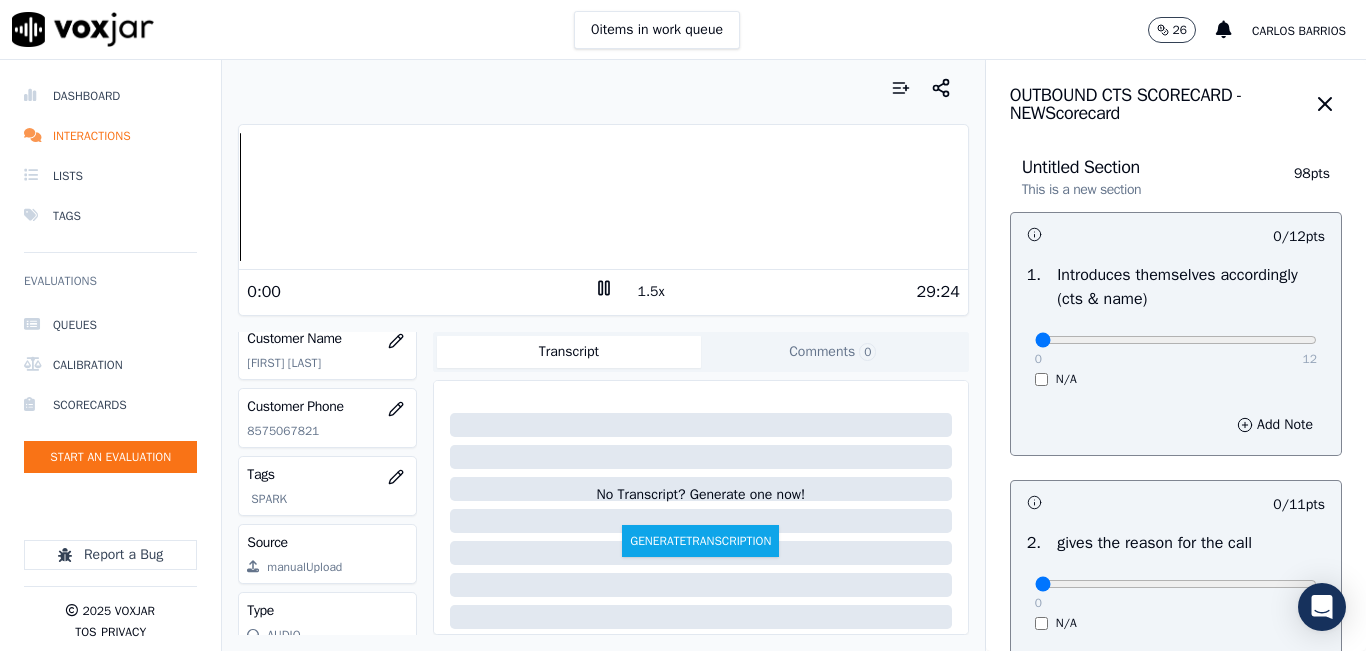 click on "1.5x" at bounding box center [651, 292] 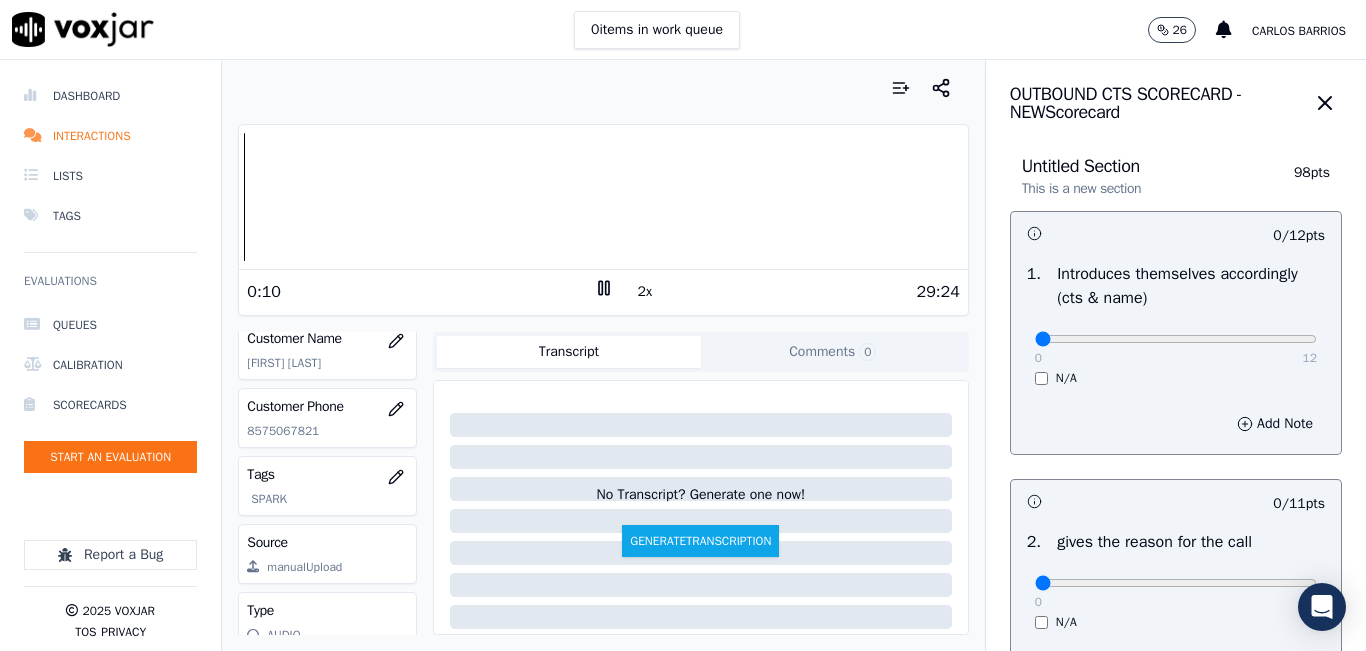 scroll, scrollTop: 0, scrollLeft: 0, axis: both 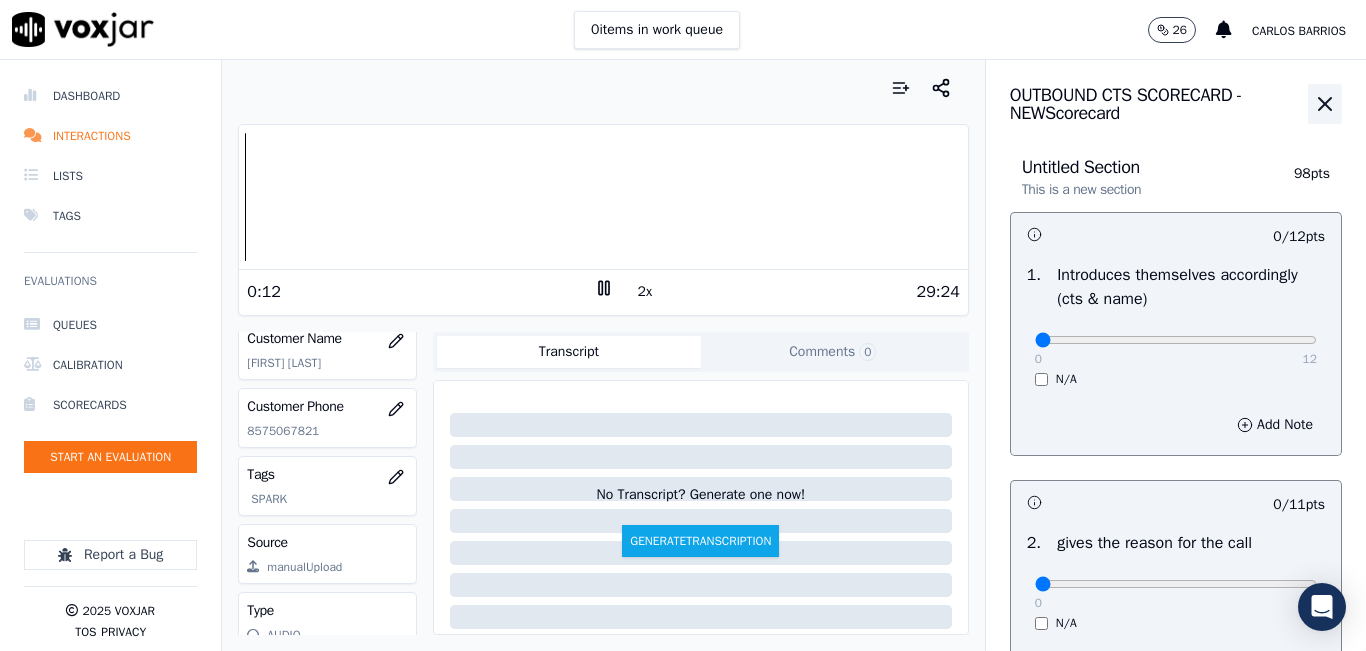 click 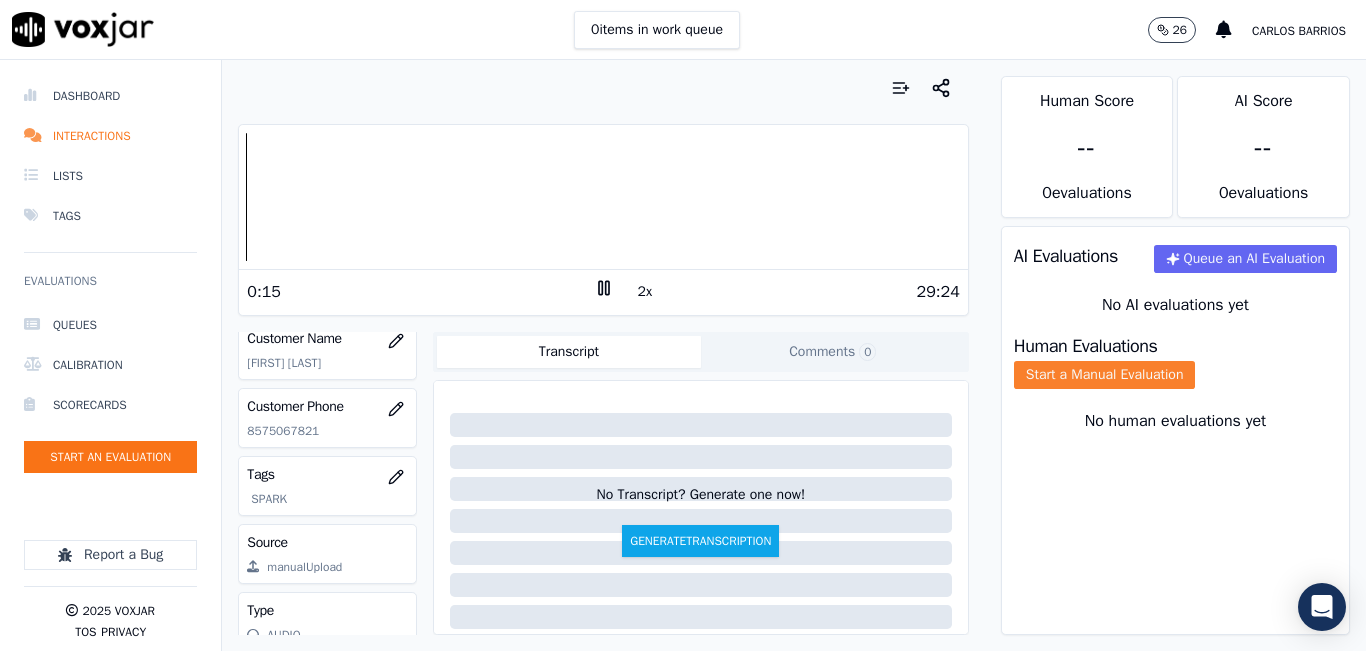 click on "Start a Manual Evaluation" 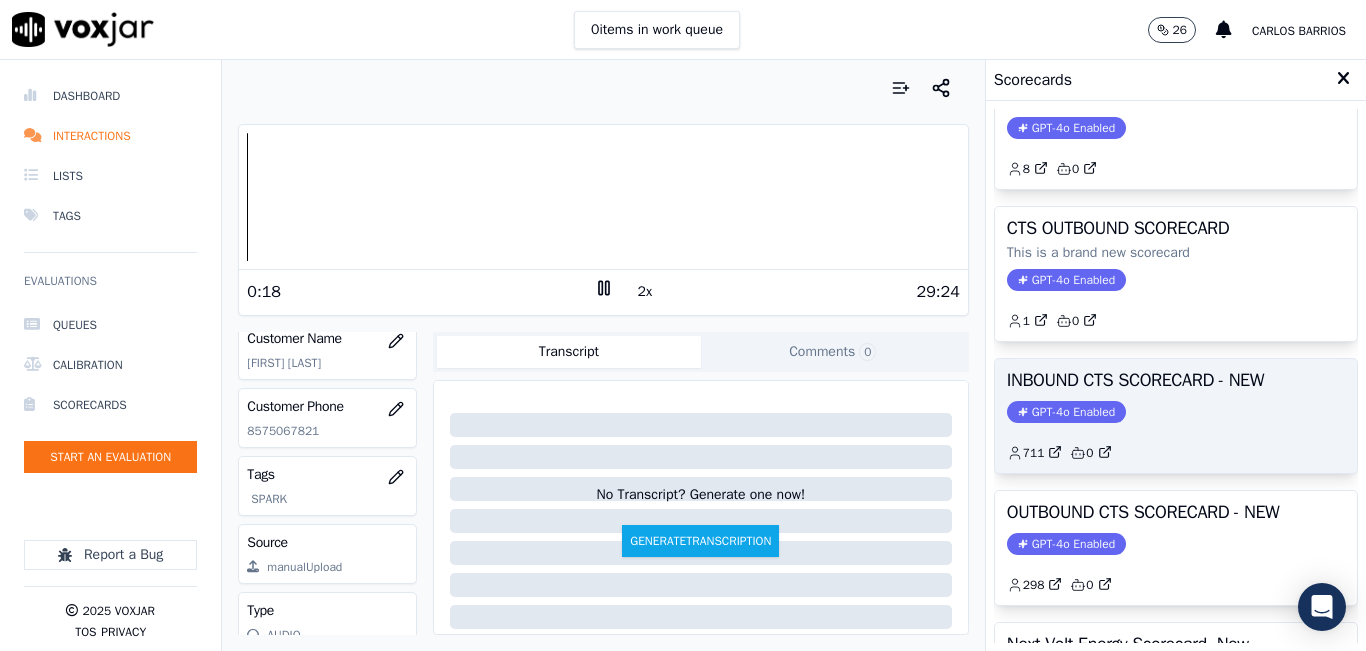 scroll, scrollTop: 100, scrollLeft: 0, axis: vertical 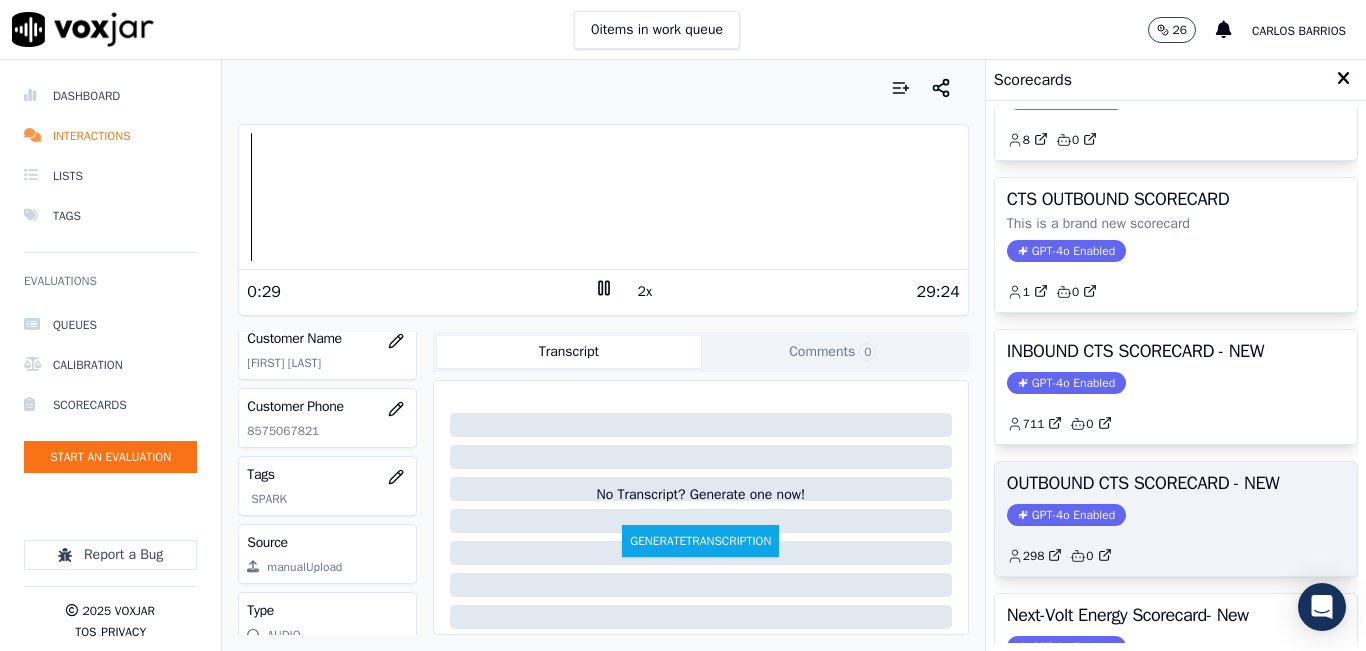 click on "OUTBOUND CTS SCORECARD - NEW" at bounding box center (1176, 483) 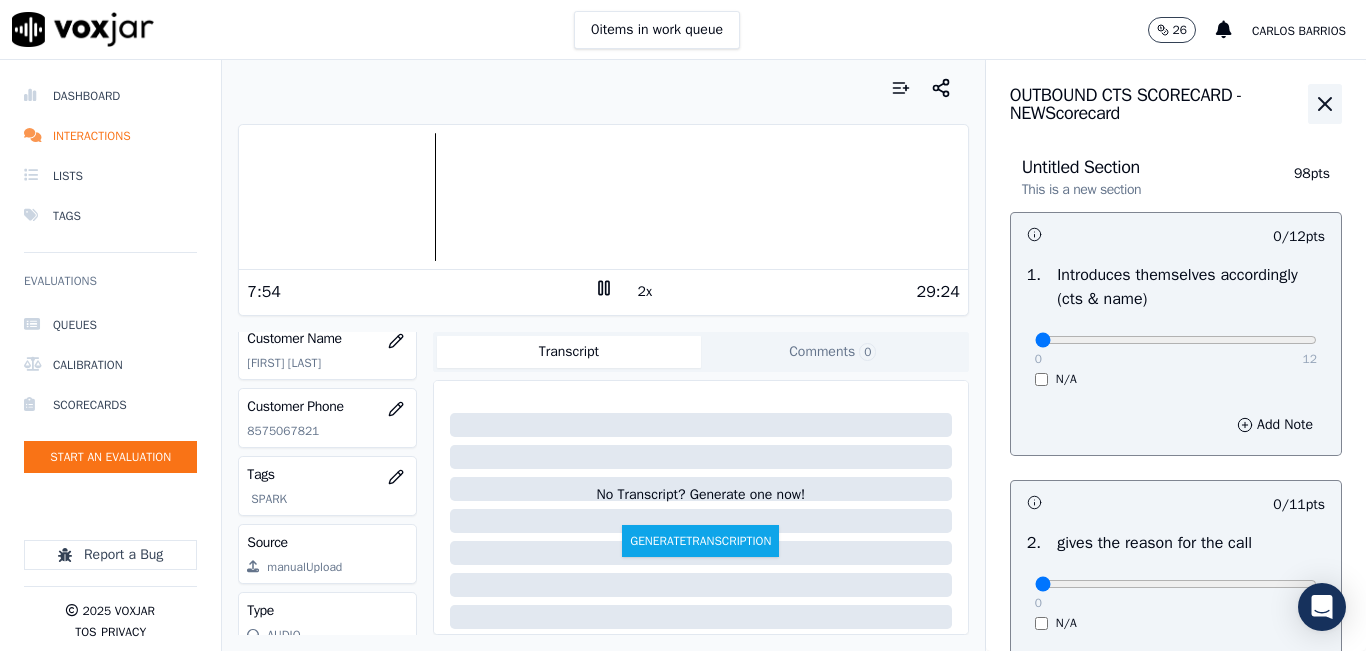 click 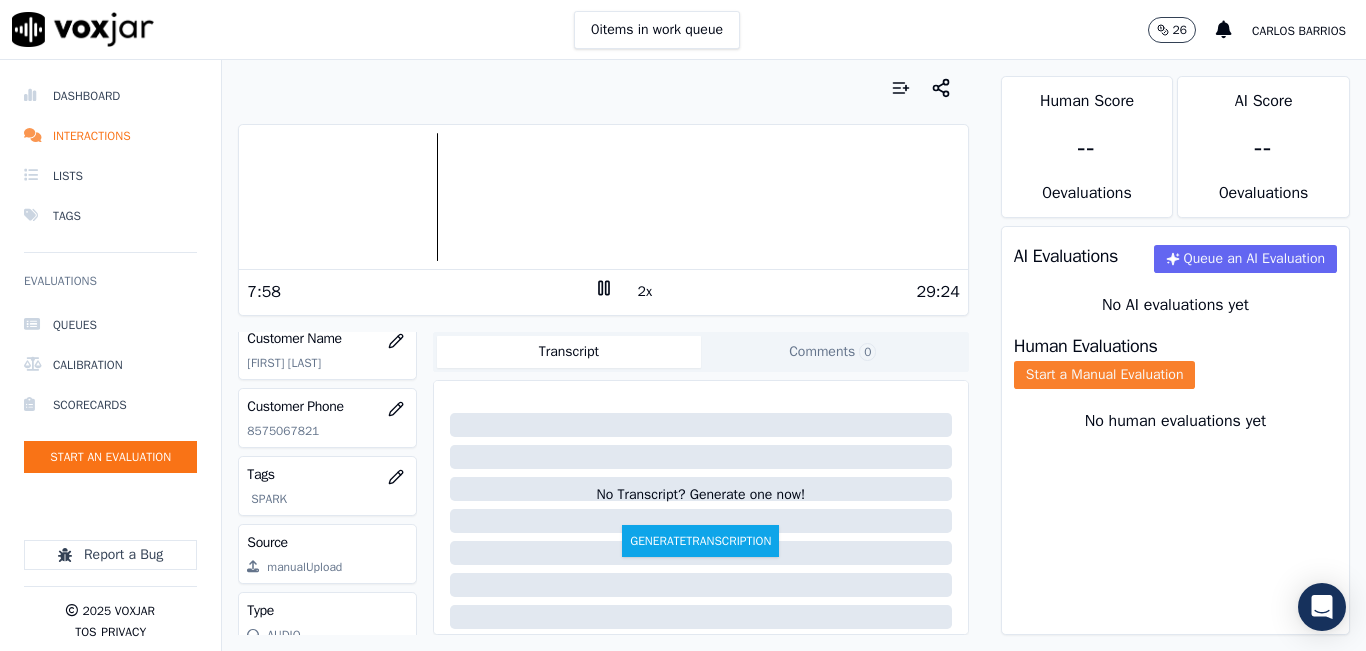 click on "Start a Manual Evaluation" 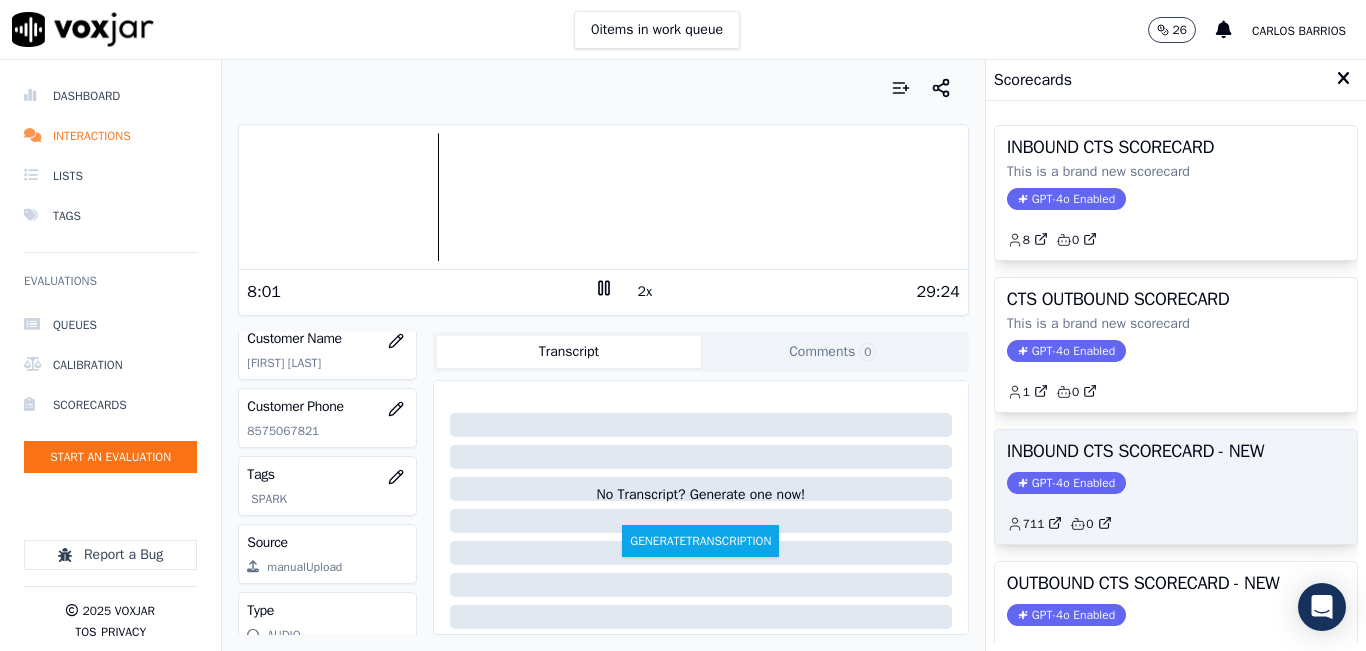 click on "INBOUND CTS SCORECARD - NEW" at bounding box center [1176, 451] 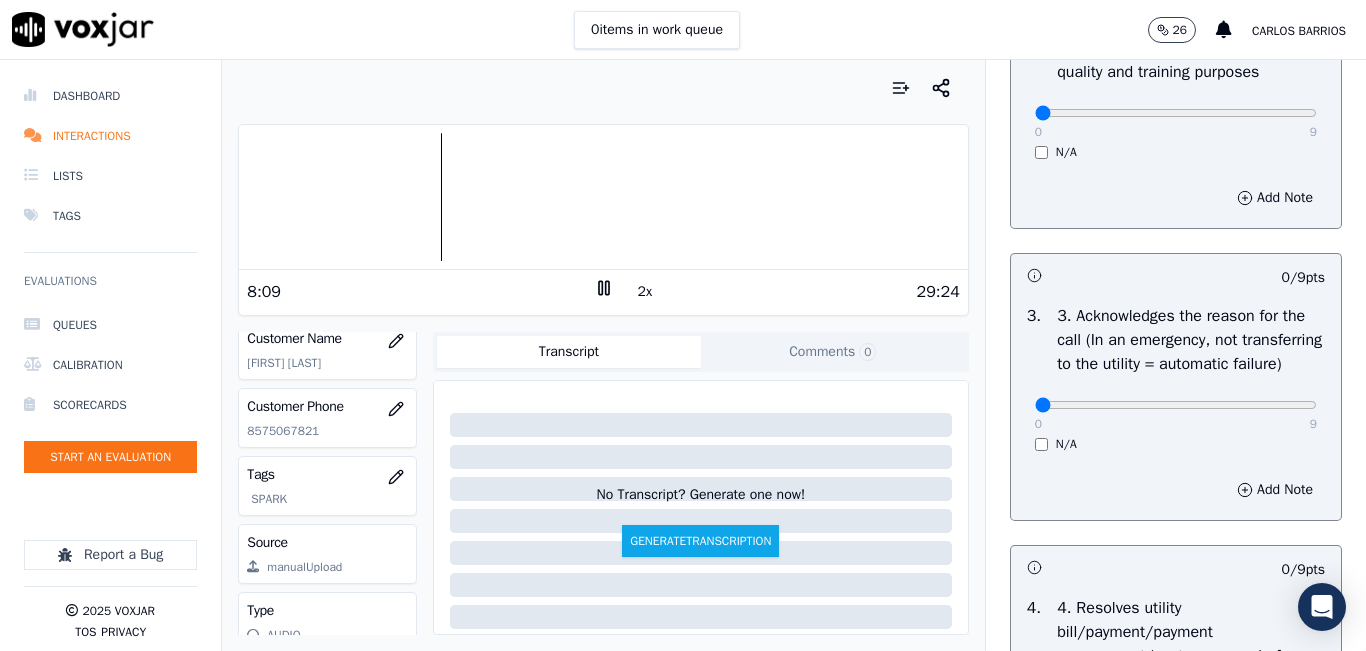 scroll, scrollTop: 500, scrollLeft: 0, axis: vertical 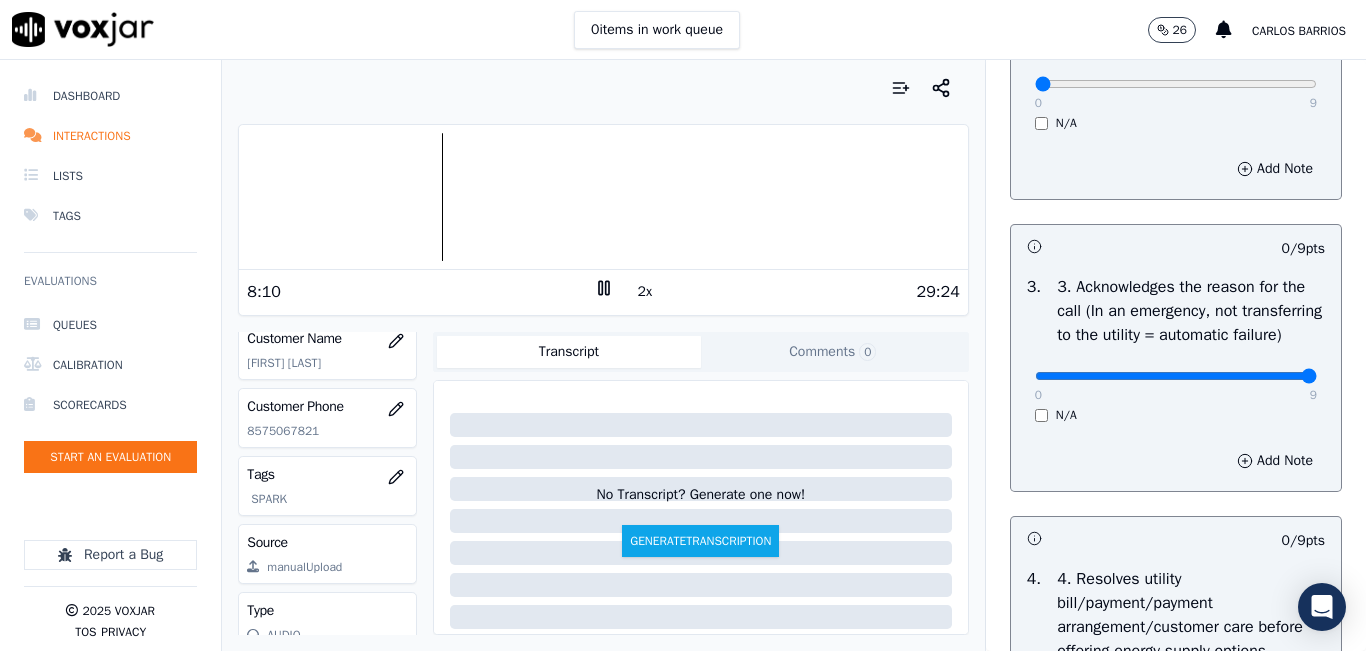 drag, startPoint x: 1268, startPoint y: 417, endPoint x: 1292, endPoint y: 386, distance: 39.20459 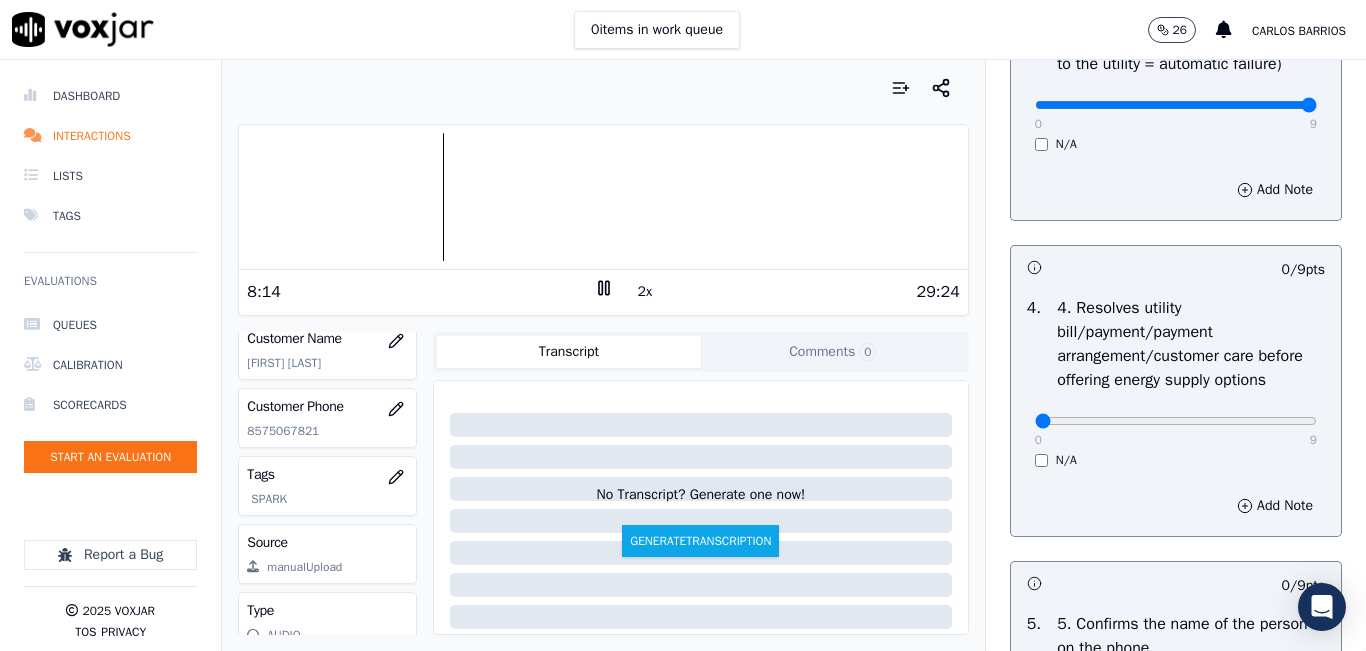scroll, scrollTop: 900, scrollLeft: 0, axis: vertical 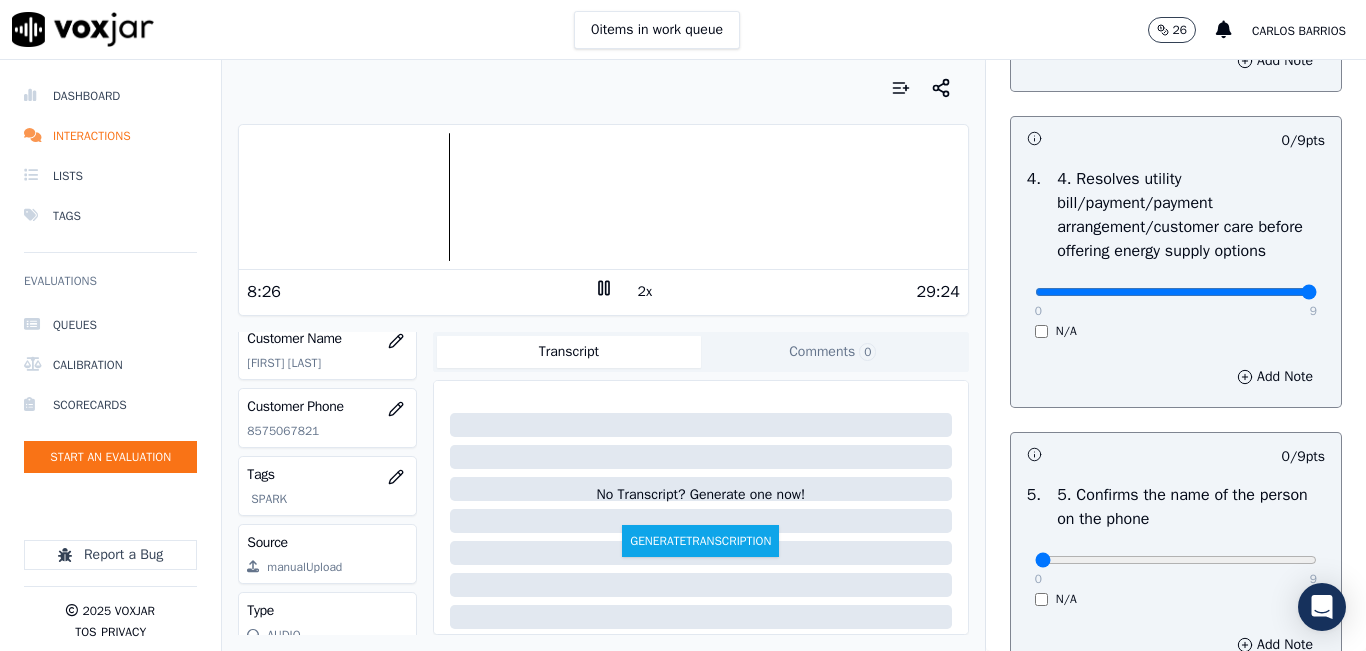 drag, startPoint x: 1257, startPoint y: 357, endPoint x: 1284, endPoint y: 353, distance: 27.294687 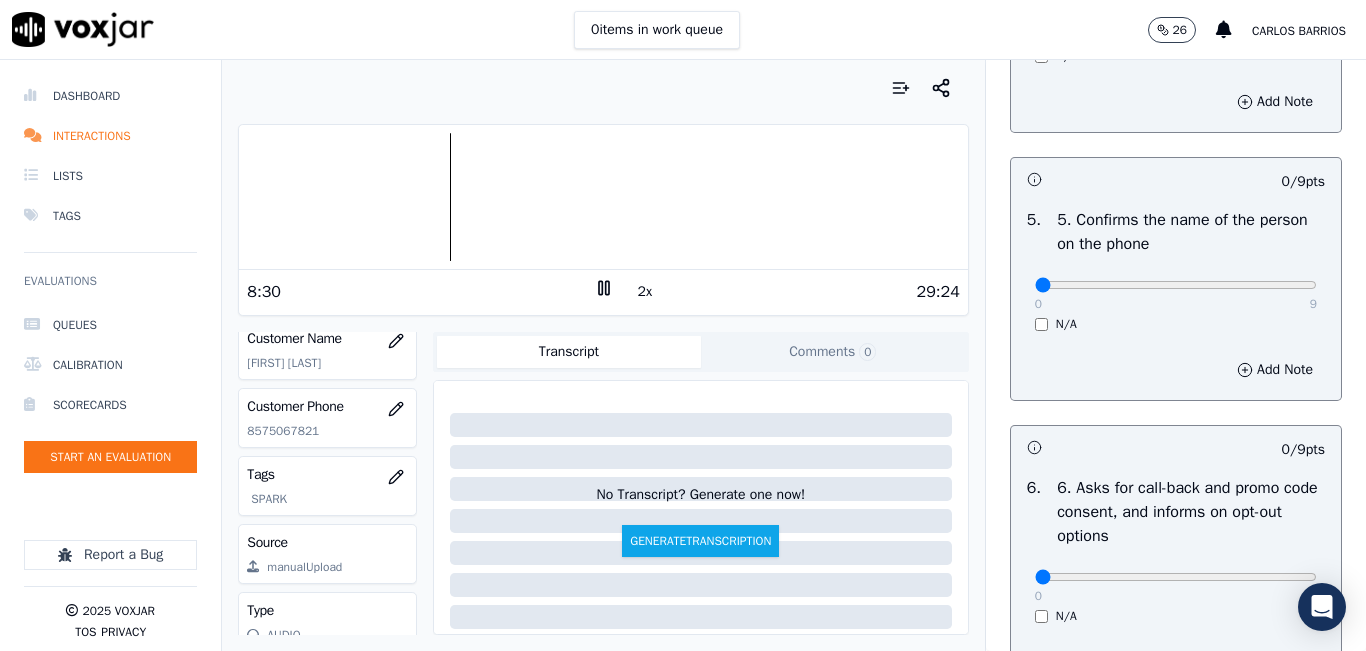 scroll, scrollTop: 1200, scrollLeft: 0, axis: vertical 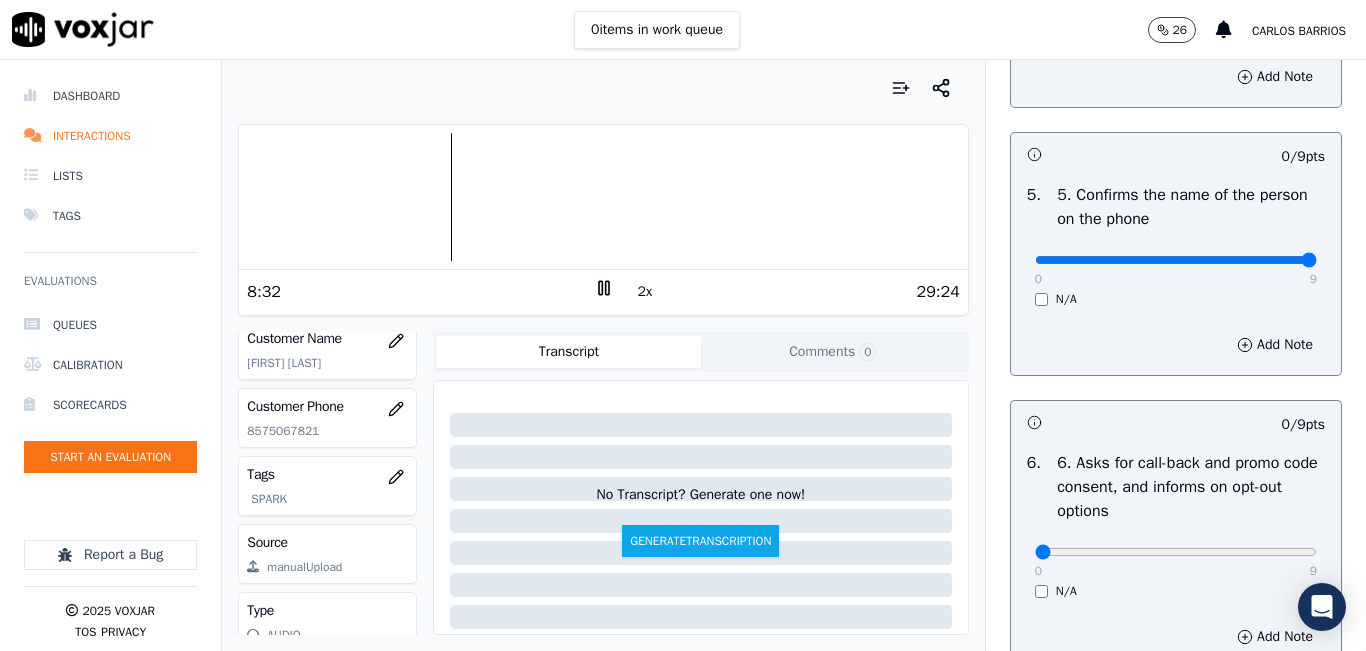drag, startPoint x: 1236, startPoint y: 326, endPoint x: 1272, endPoint y: 312, distance: 38.626415 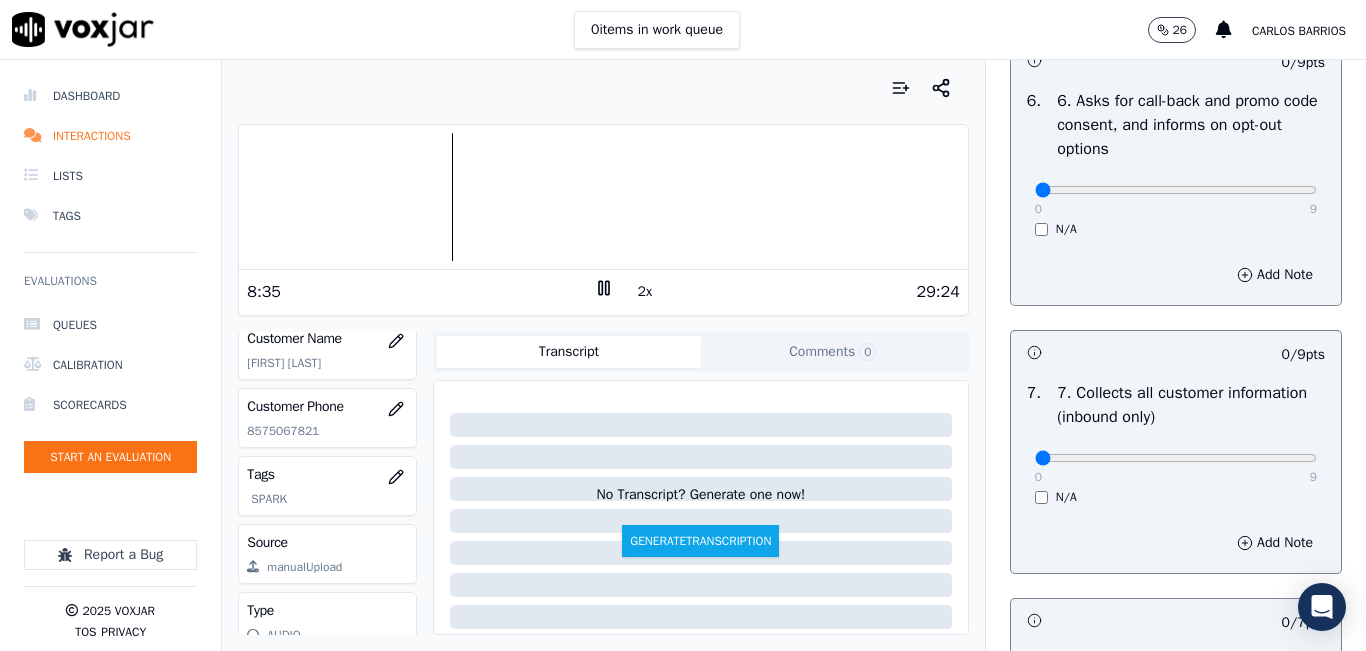 scroll, scrollTop: 1600, scrollLeft: 0, axis: vertical 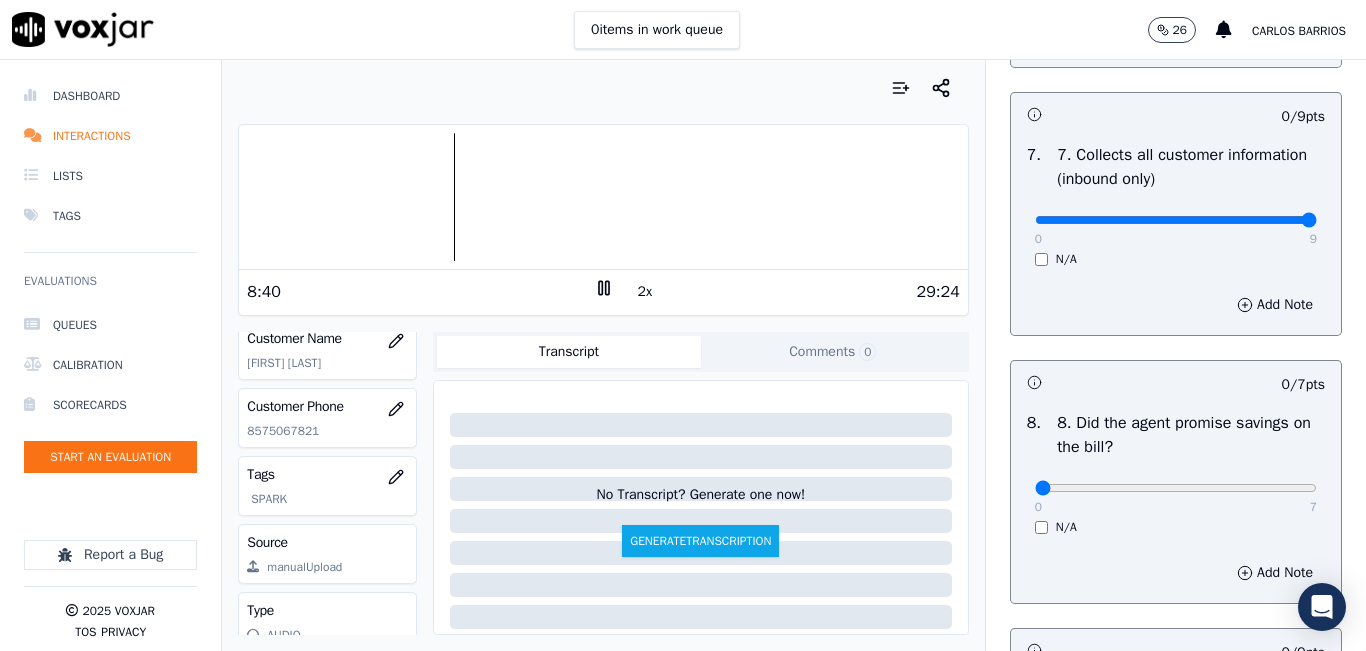 type on "9" 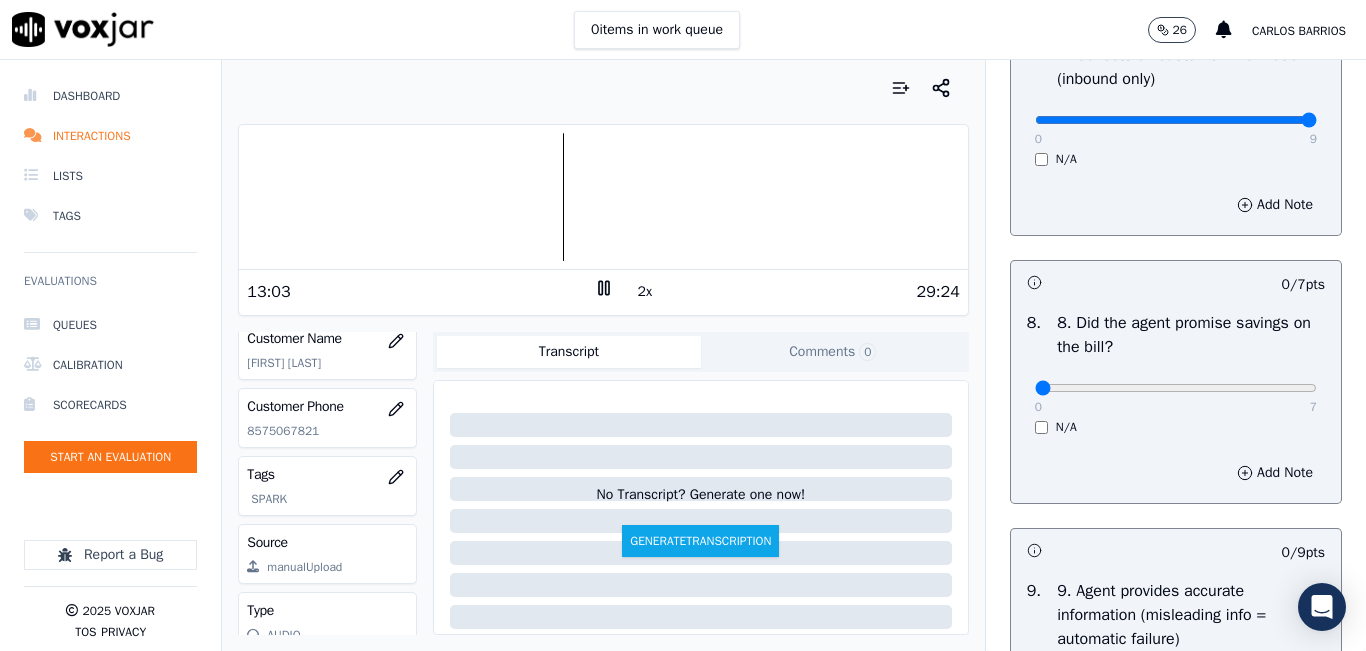 scroll, scrollTop: 2000, scrollLeft: 0, axis: vertical 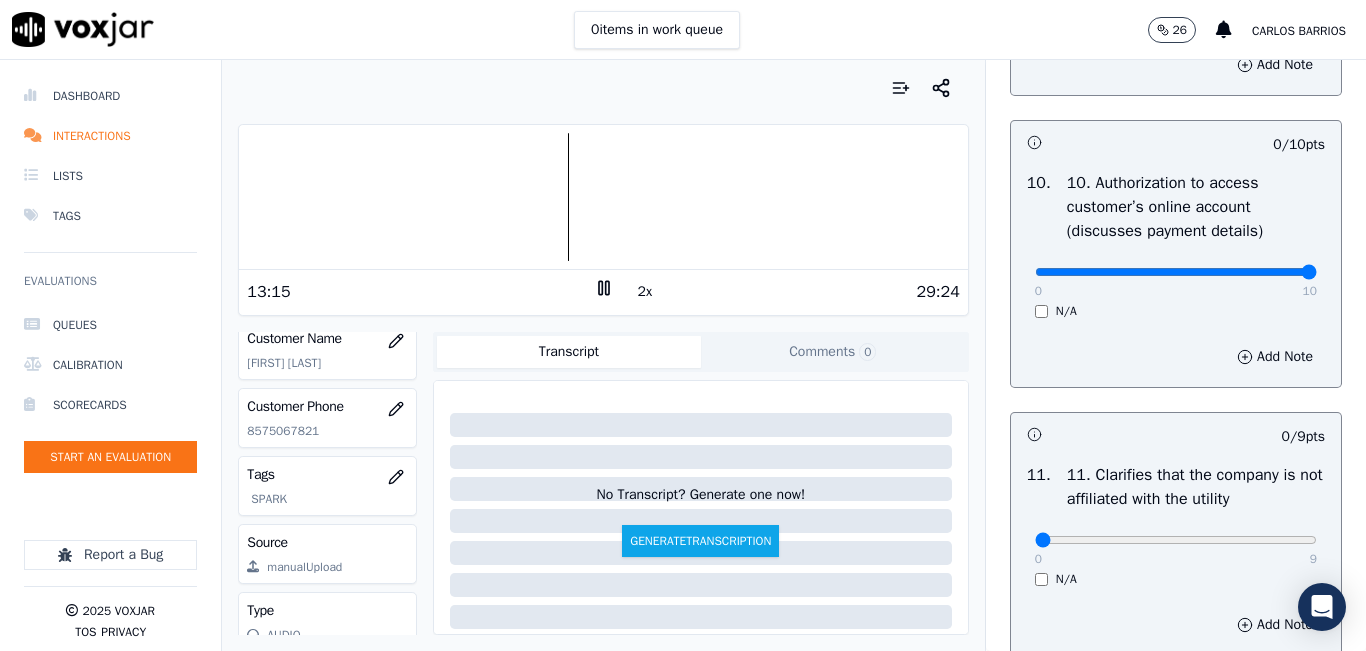 drag, startPoint x: 1218, startPoint y: 346, endPoint x: 1316, endPoint y: 326, distance: 100.02 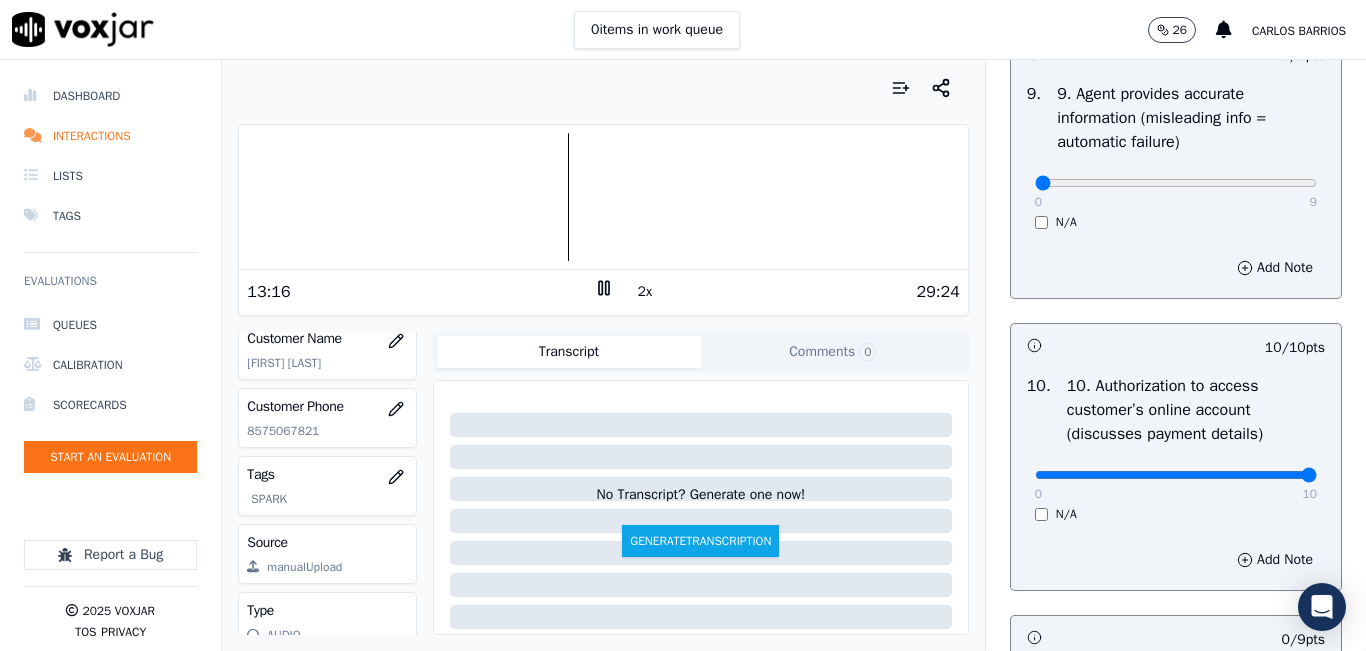scroll, scrollTop: 2300, scrollLeft: 0, axis: vertical 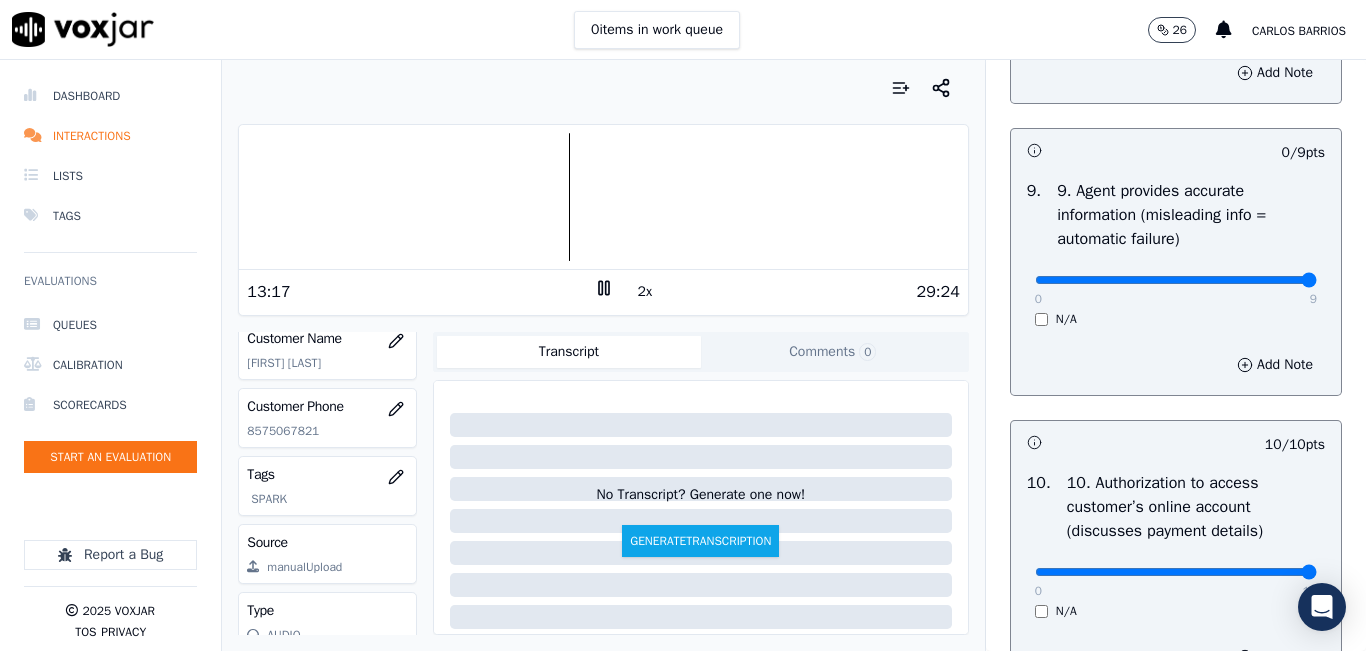 drag, startPoint x: 1259, startPoint y: 351, endPoint x: 1295, endPoint y: 344, distance: 36.67424 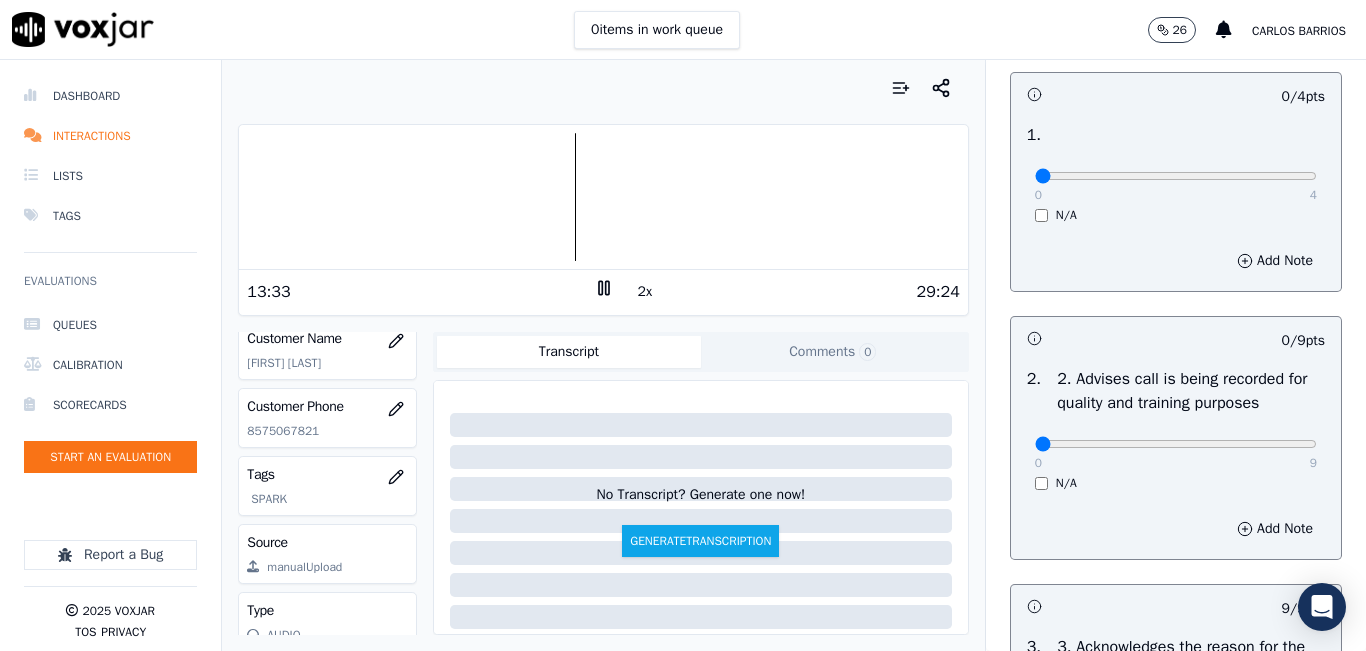 scroll, scrollTop: 100, scrollLeft: 0, axis: vertical 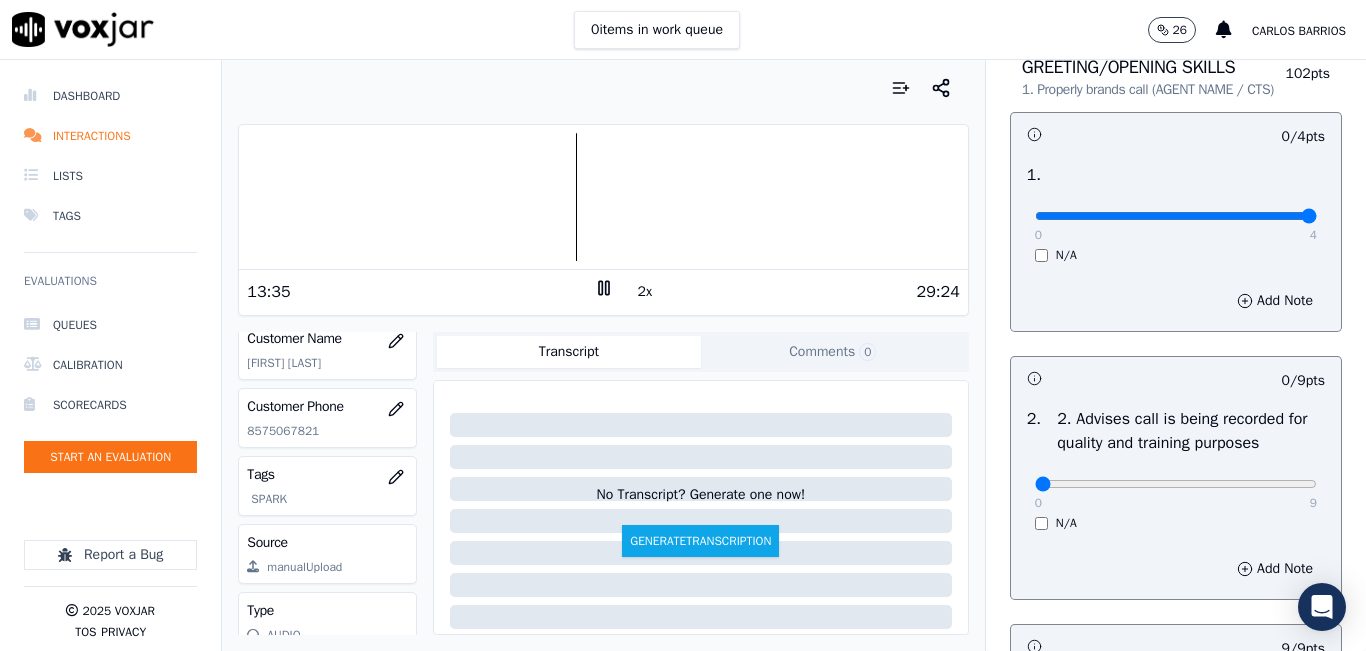 type on "4" 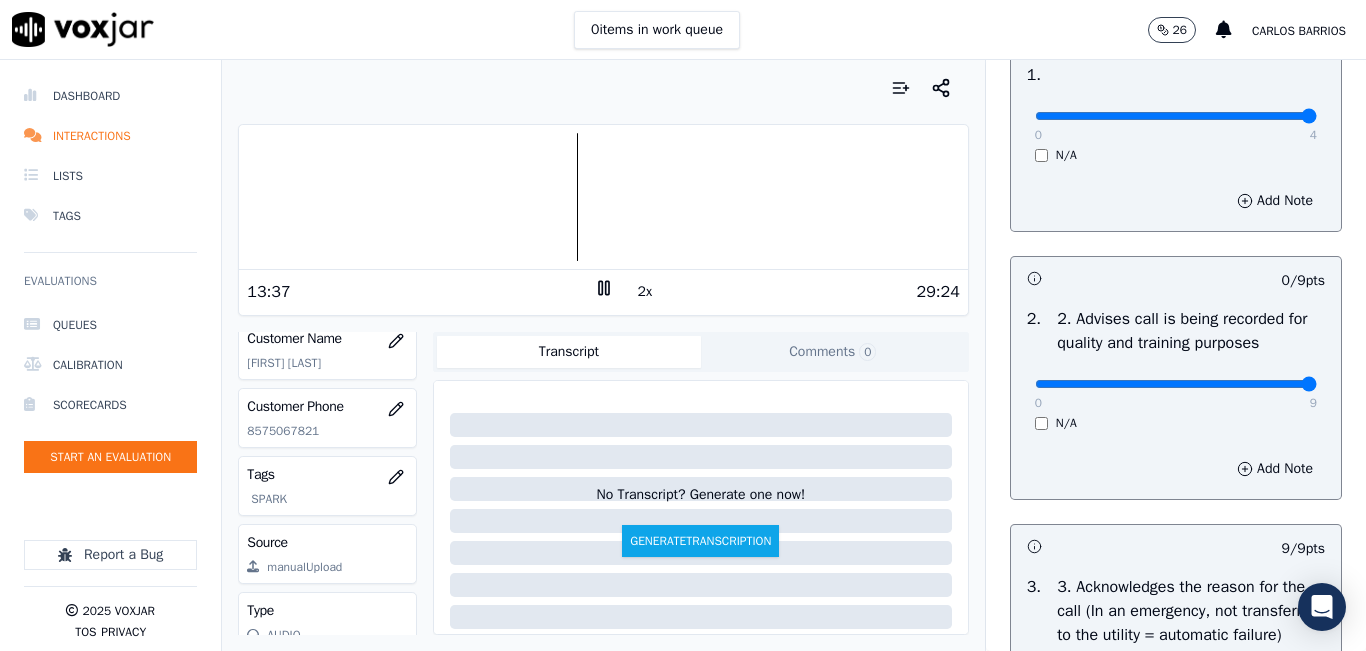 type on "9" 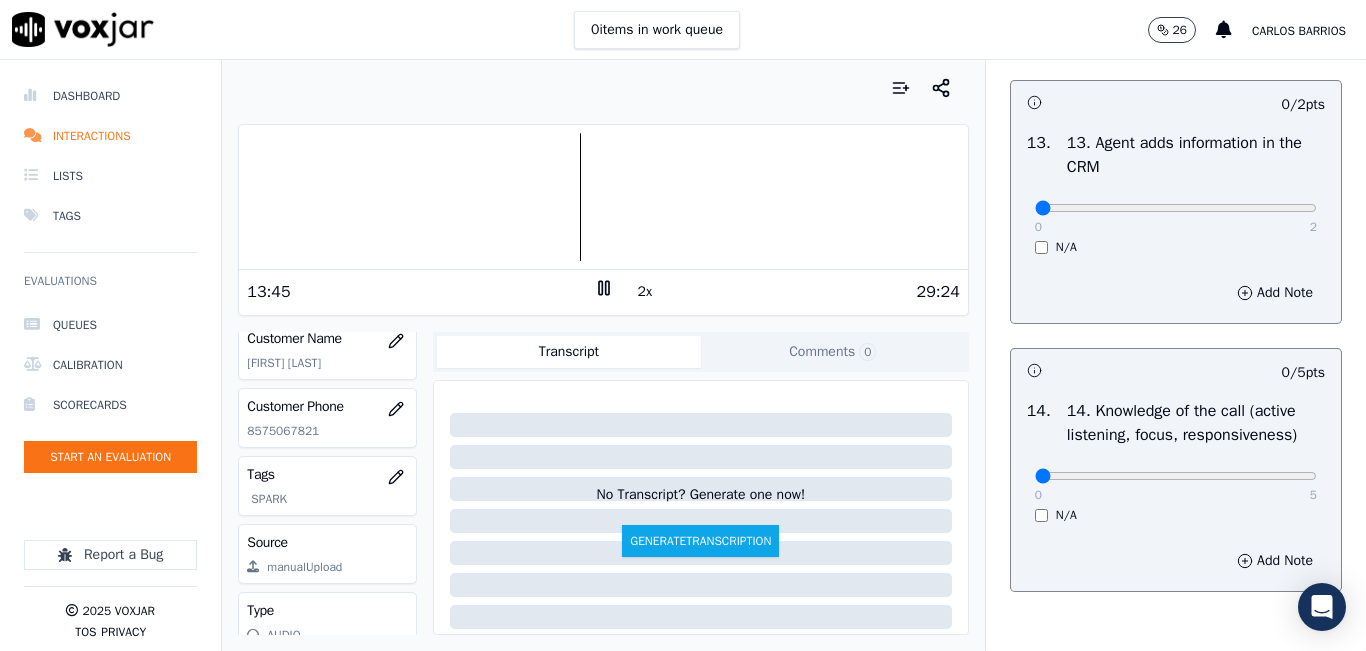 scroll, scrollTop: 3642, scrollLeft: 0, axis: vertical 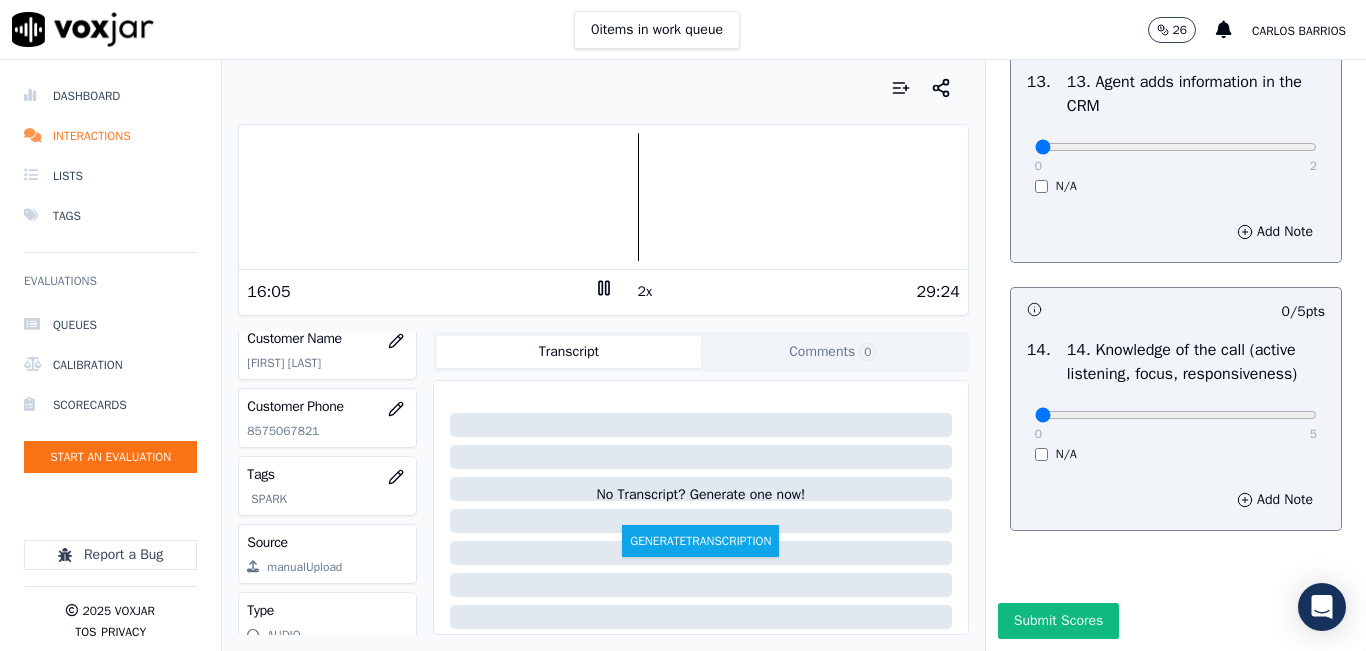 click on "0   5" at bounding box center (1176, 414) 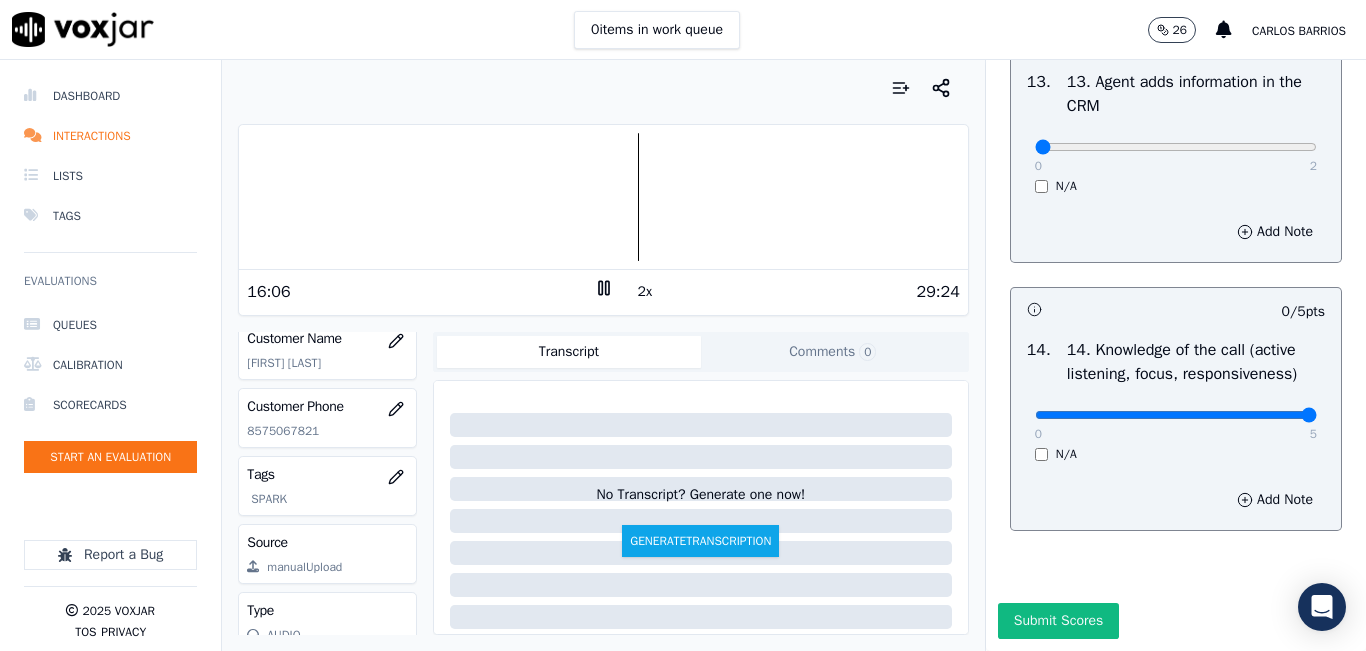 type on "5" 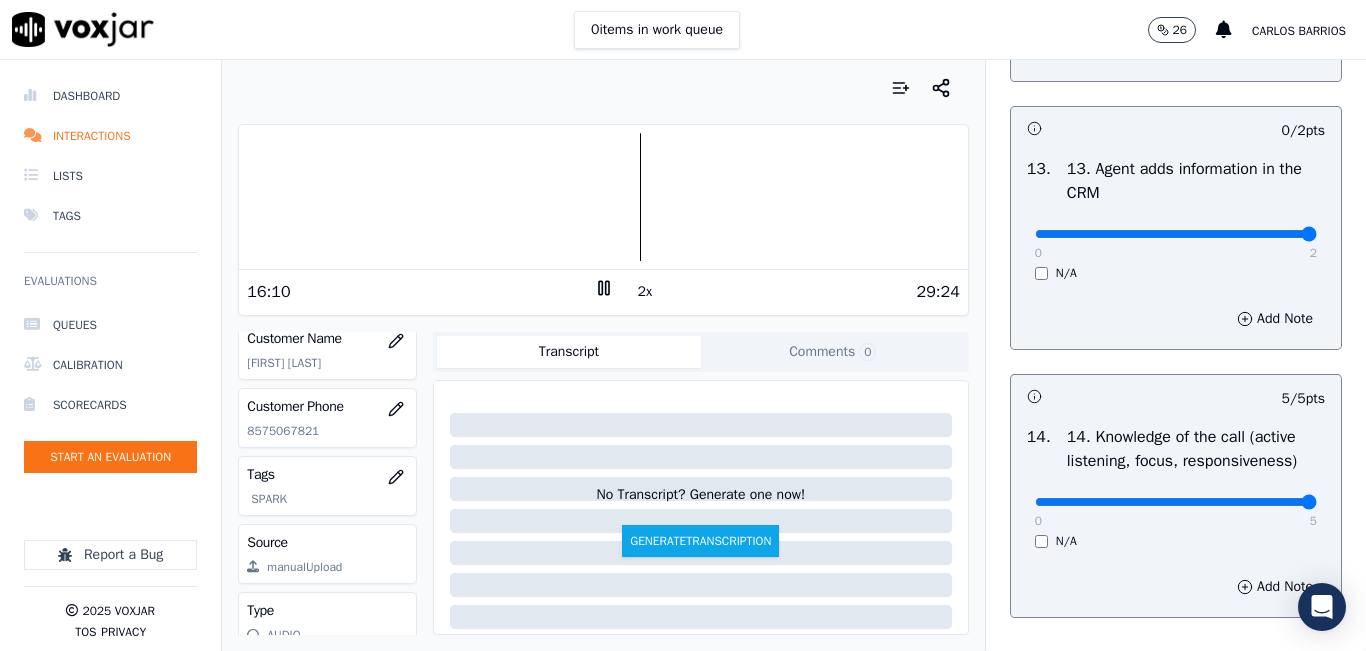 type on "2" 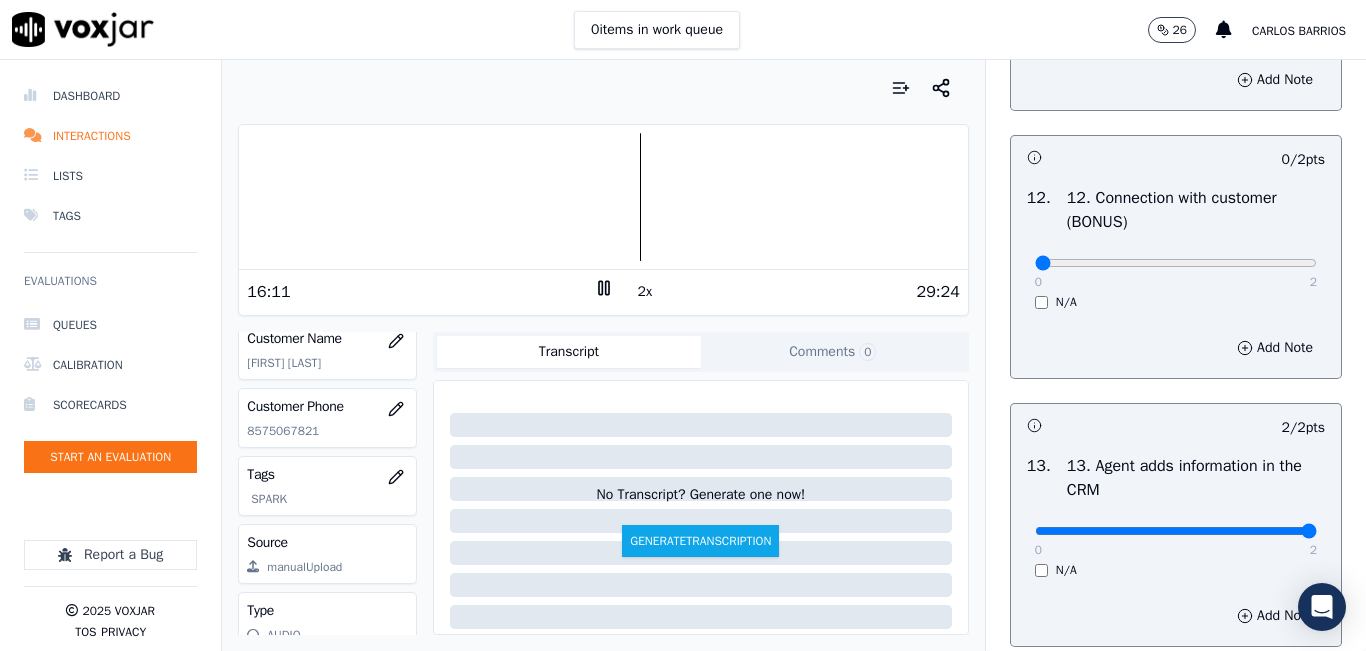 scroll, scrollTop: 3142, scrollLeft: 0, axis: vertical 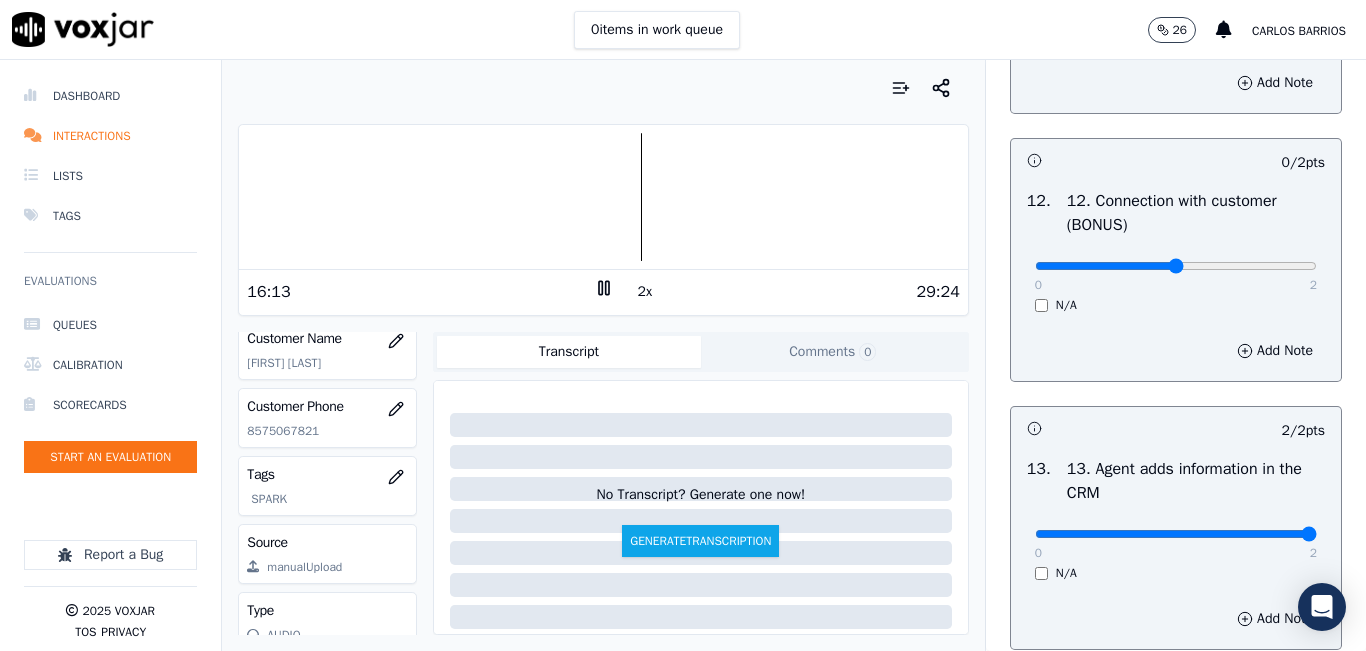 type on "1" 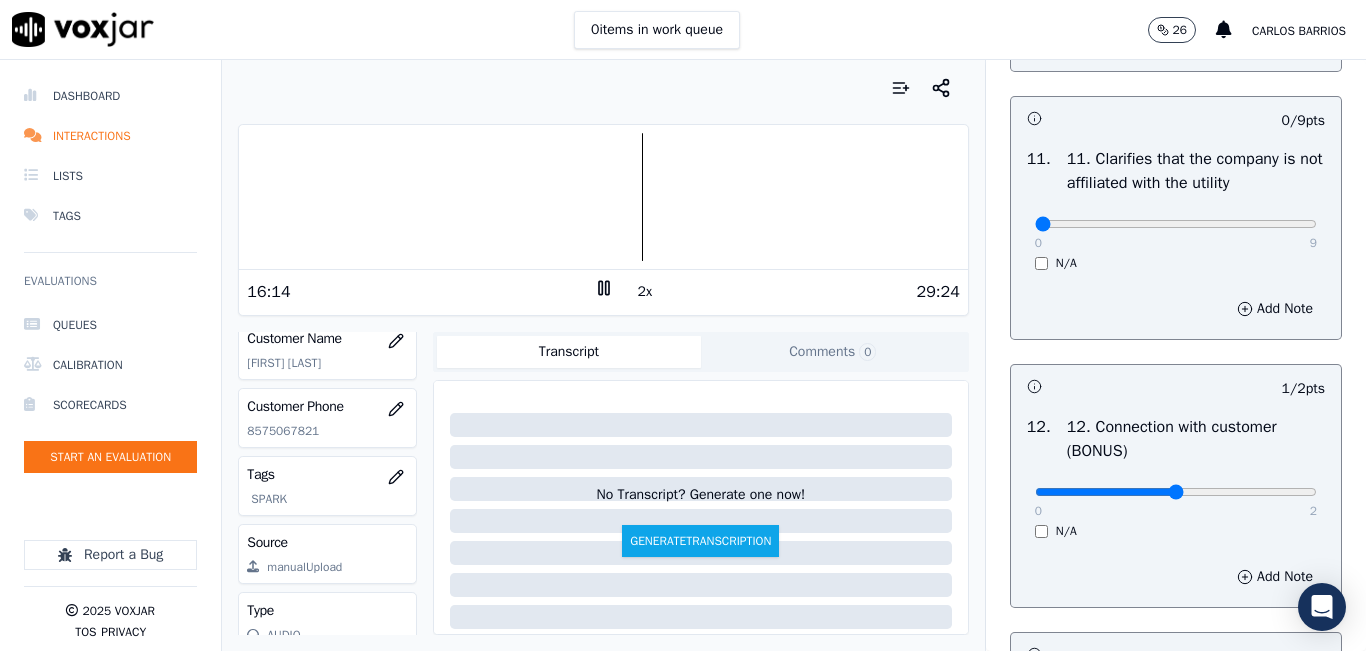 scroll, scrollTop: 2842, scrollLeft: 0, axis: vertical 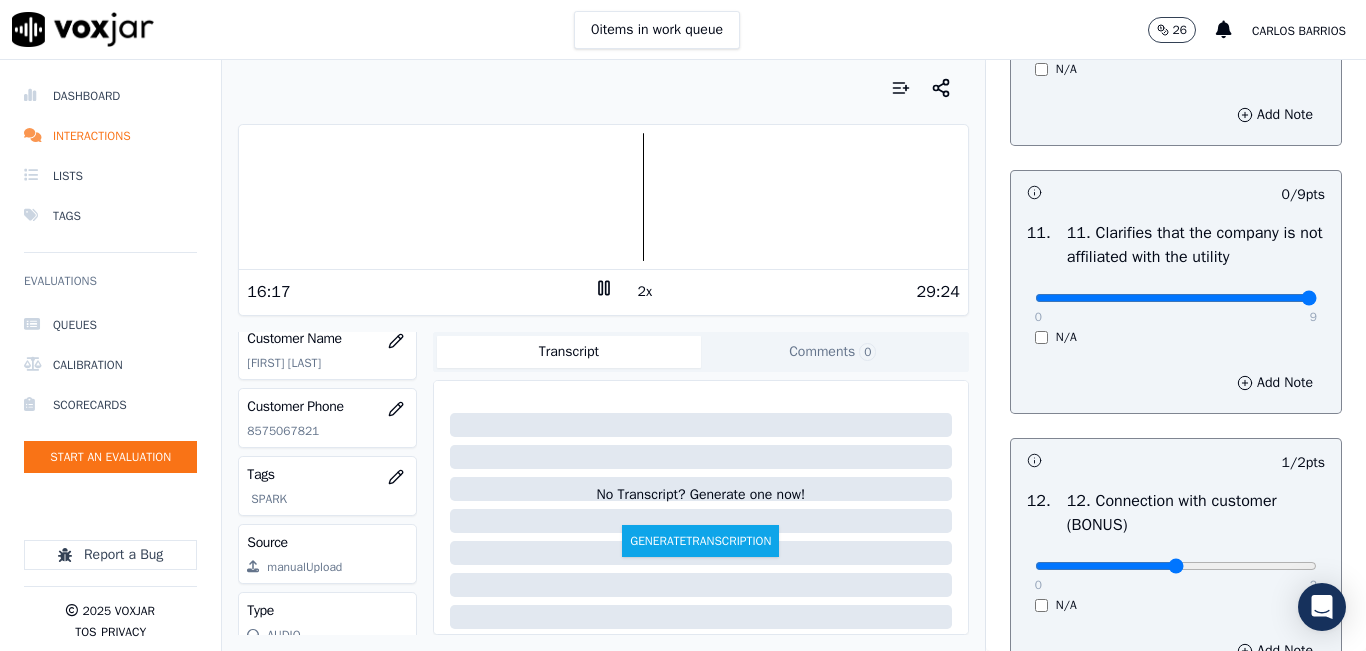 type on "9" 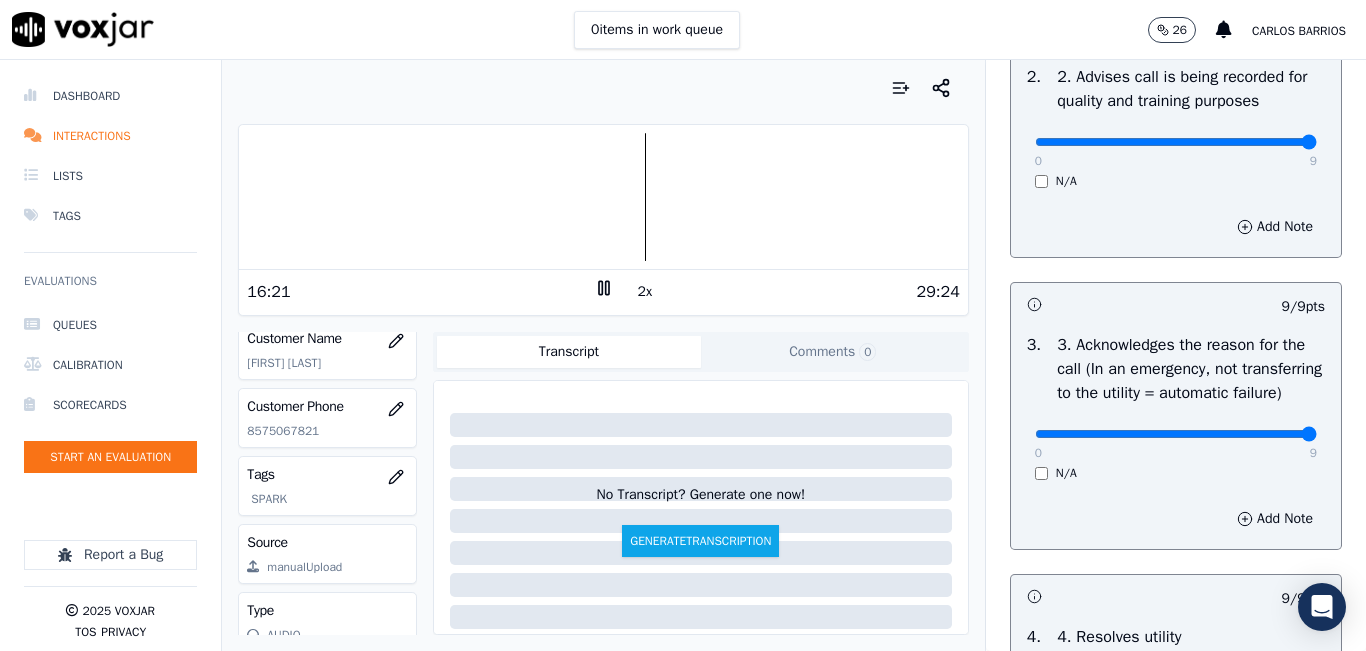 scroll, scrollTop: 0, scrollLeft: 0, axis: both 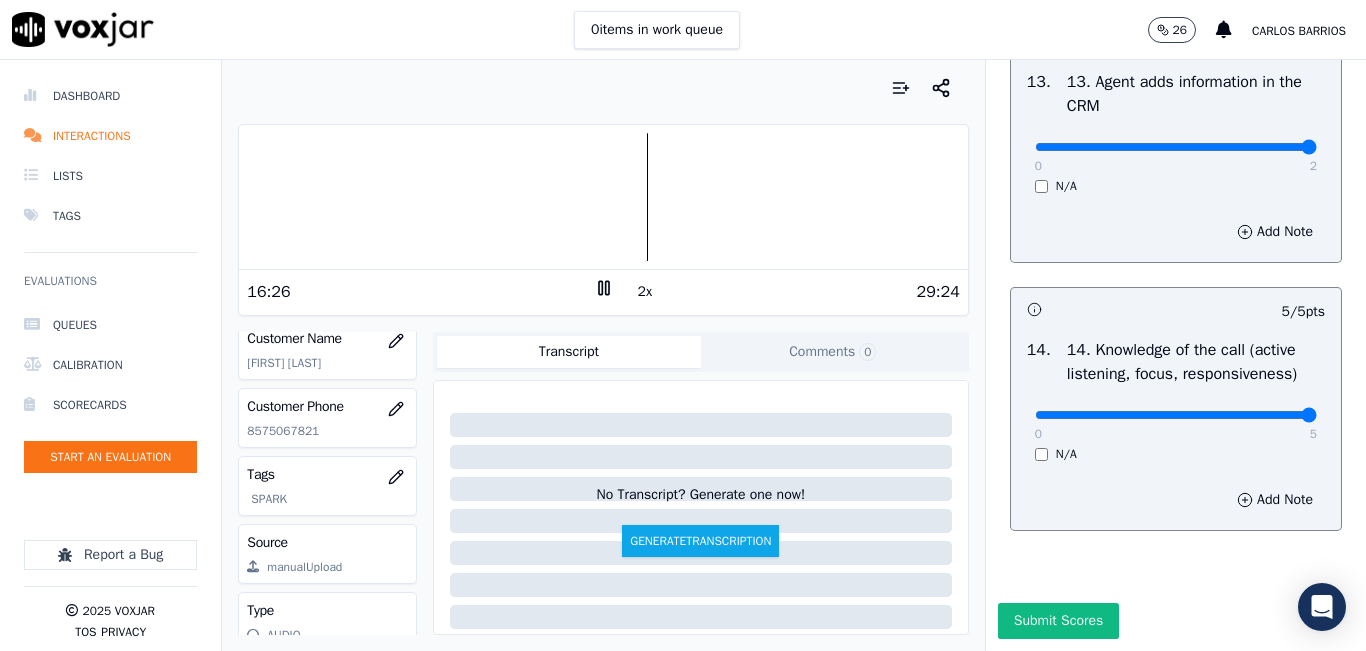 click on "GREETING/OPENING SKILLS   1. Properly brands call (AGENT NAME / CTS)   102  pts                 4 / 4  pts     1 .       0   4     N/A      Add Note                           9 / 9  pts     2 .   2. Advises call is being recorded for quality and training purposes     0   9     N/A      Add Note                           9 / 9  pts     3 .   3. Acknowledges the reason for the call (In an emergency, not transferring to the utility = automatic failure)     0   9     N/A      Add Note                           9 / 9  pts     4 .   4. Resolves utility bill/payment/payment arrangement/customer care before offering energy supply options     0   9     N/A      Add Note                           9 / 9  pts     5 .   5. Confirms the name of the person on the phone     0   9     N/A      Add Note                           -- / 9  pts     6 .   6. Asks for call-back and promo code consent, and informs on opt-out options     0   9     N/A      Add Note                           9 / 9  pts     7 .       0   9     N/A" at bounding box center (1176, -1398) 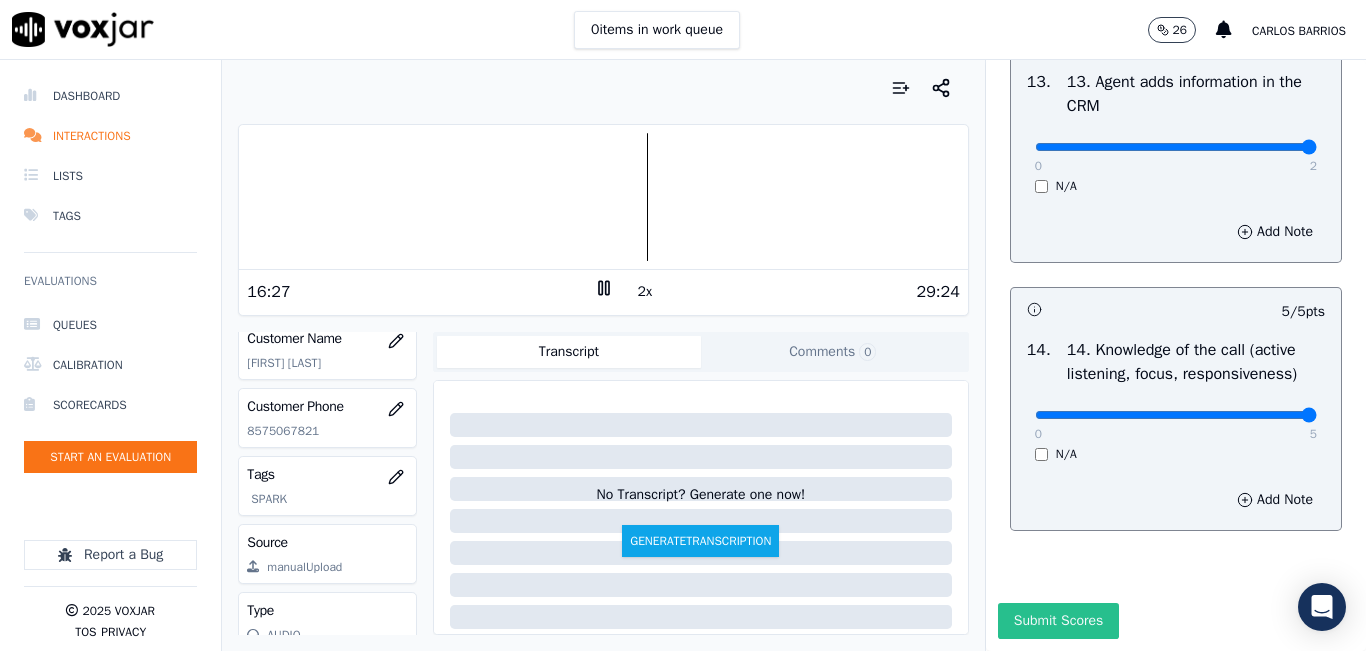 click on "Submit Scores" at bounding box center (1058, 621) 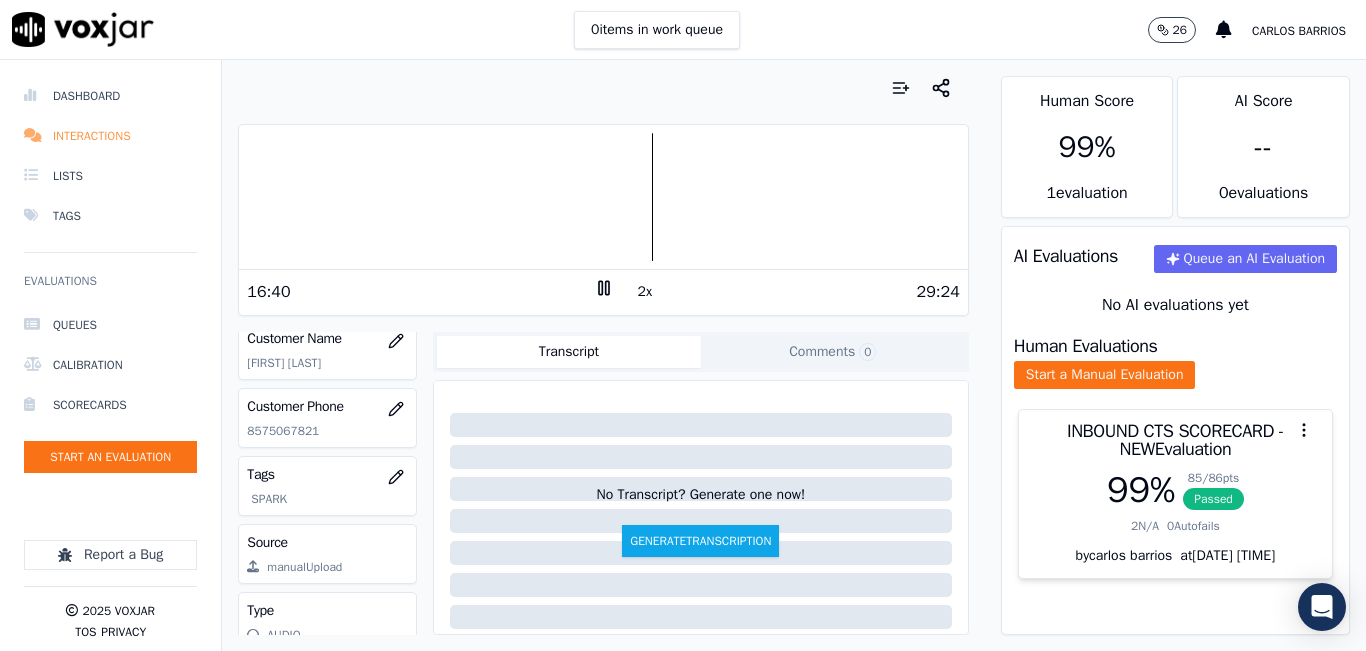 click on "Interactions" at bounding box center [110, 136] 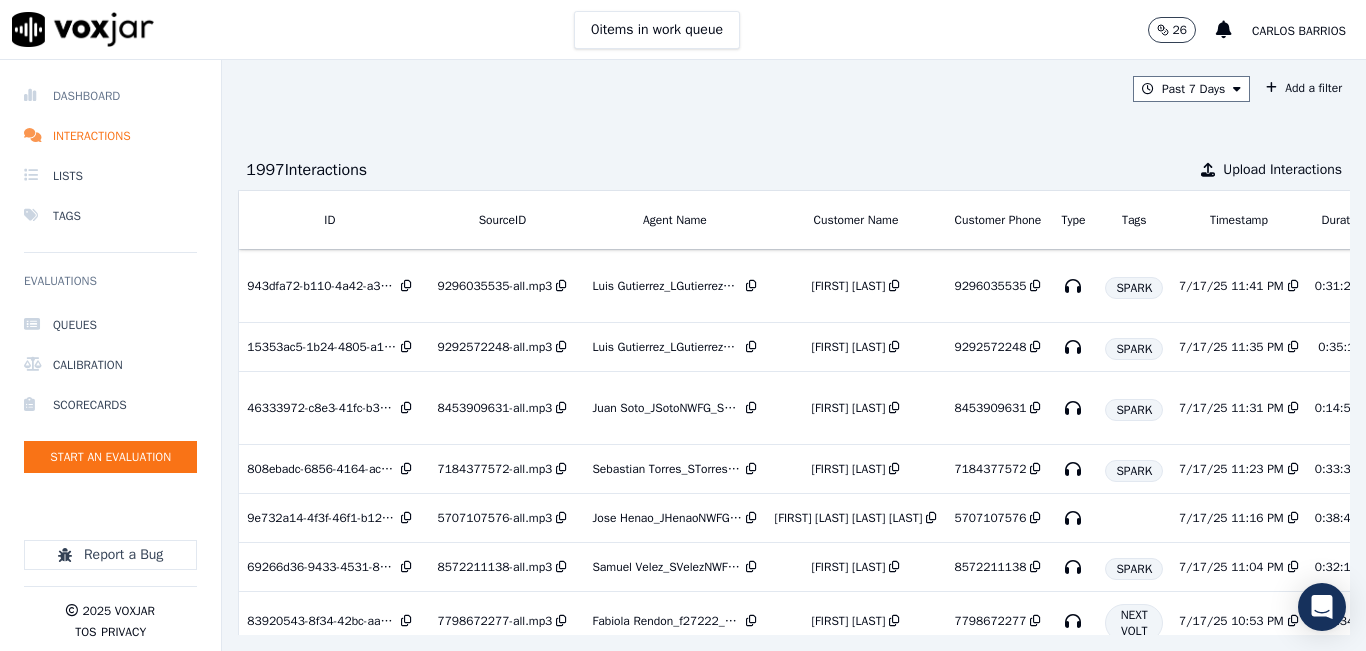 click on "Dashboard" at bounding box center (110, 96) 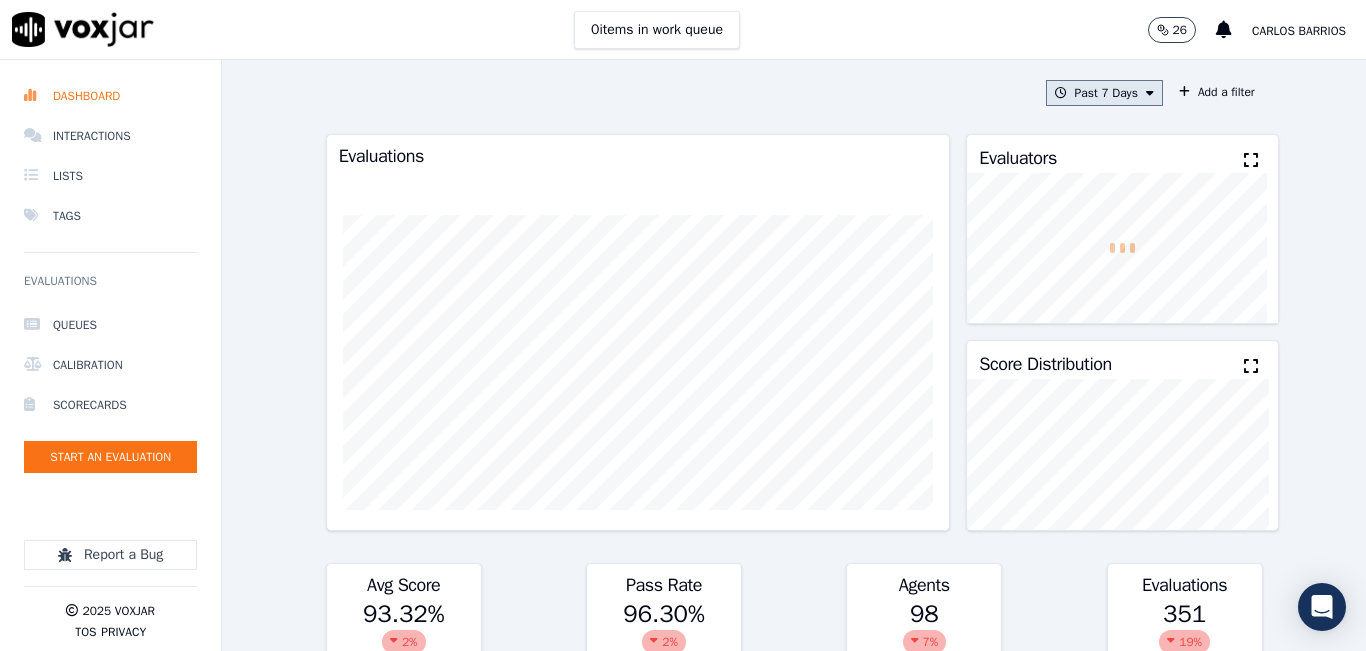 click on "Past 7 Days" at bounding box center (1104, 93) 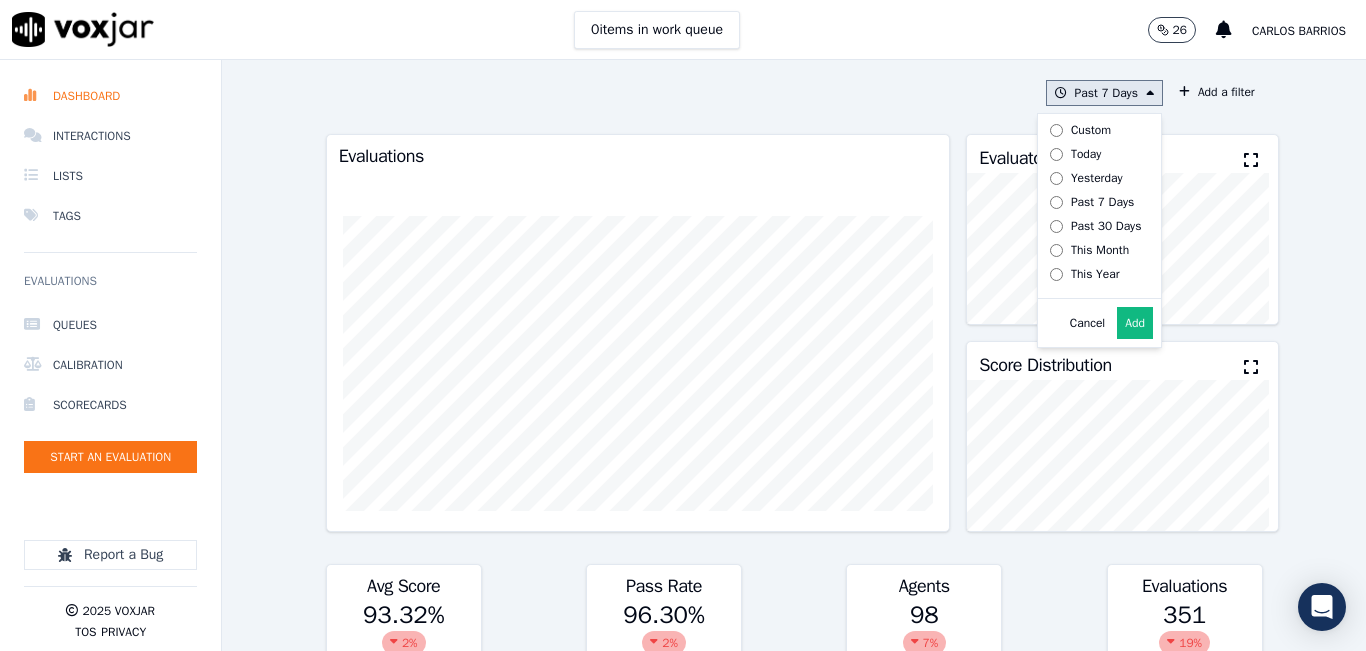 click on "Add" at bounding box center (1135, 323) 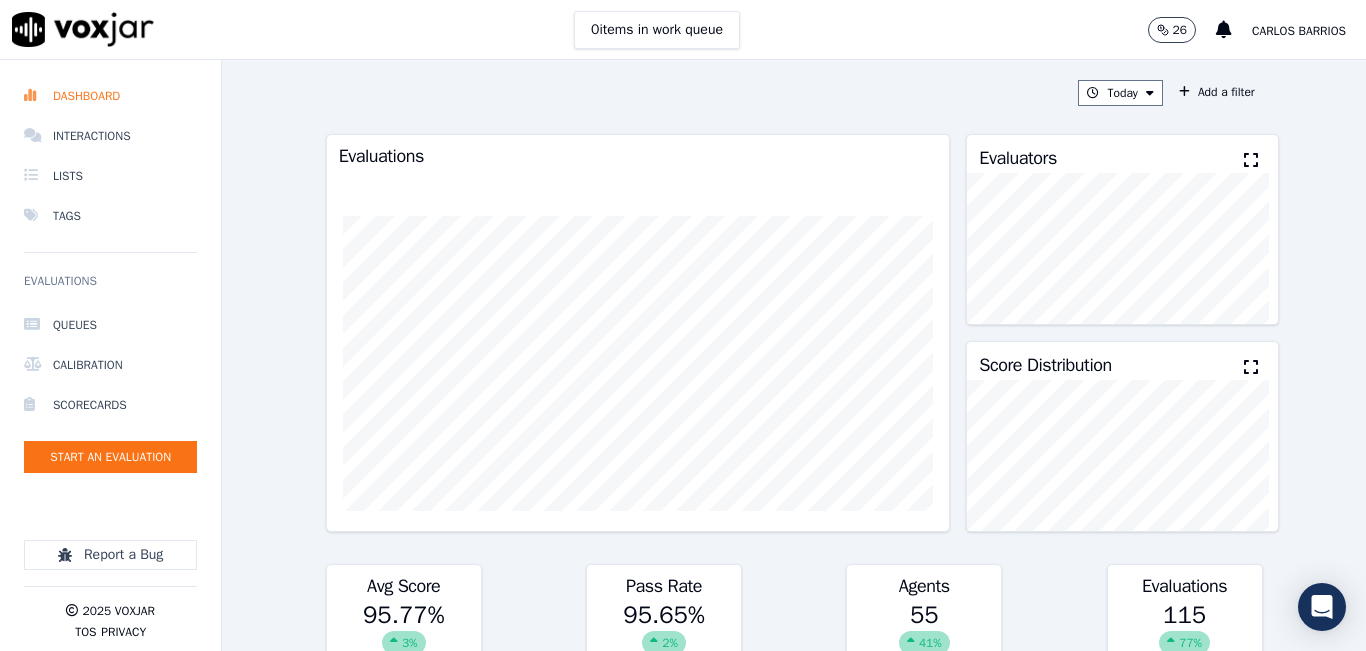 click at bounding box center (1251, 160) 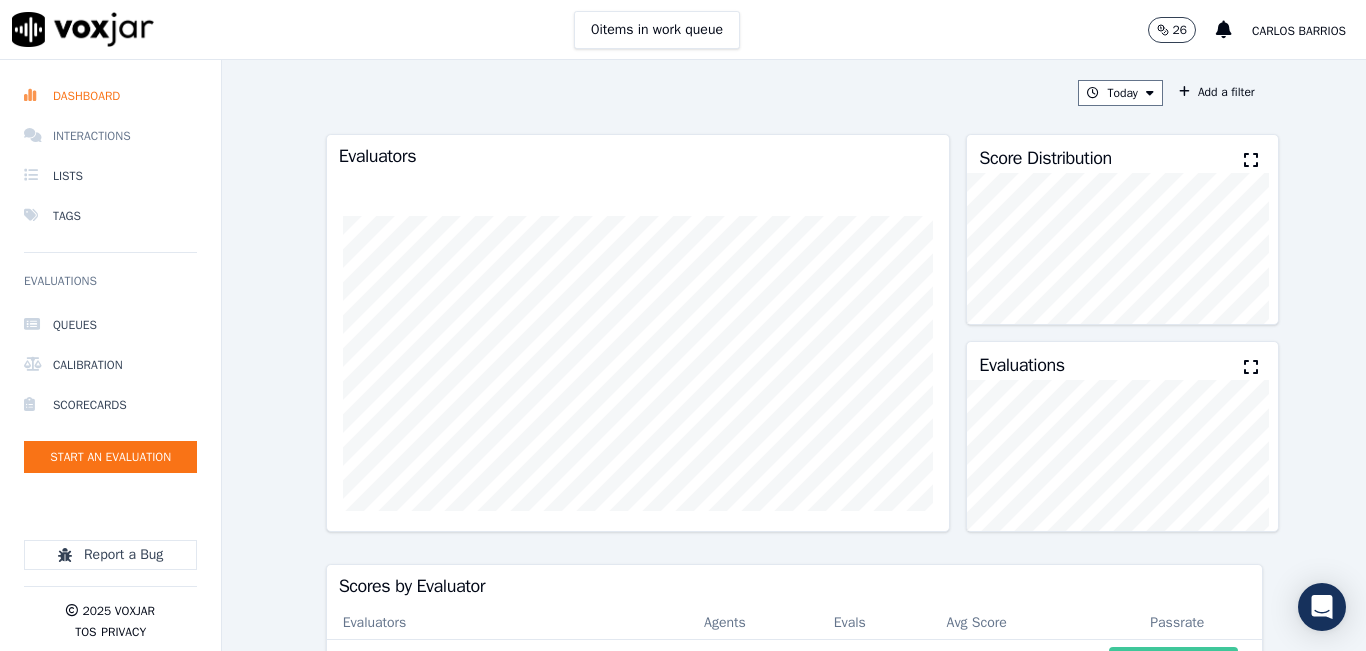 click on "Interactions" at bounding box center (110, 136) 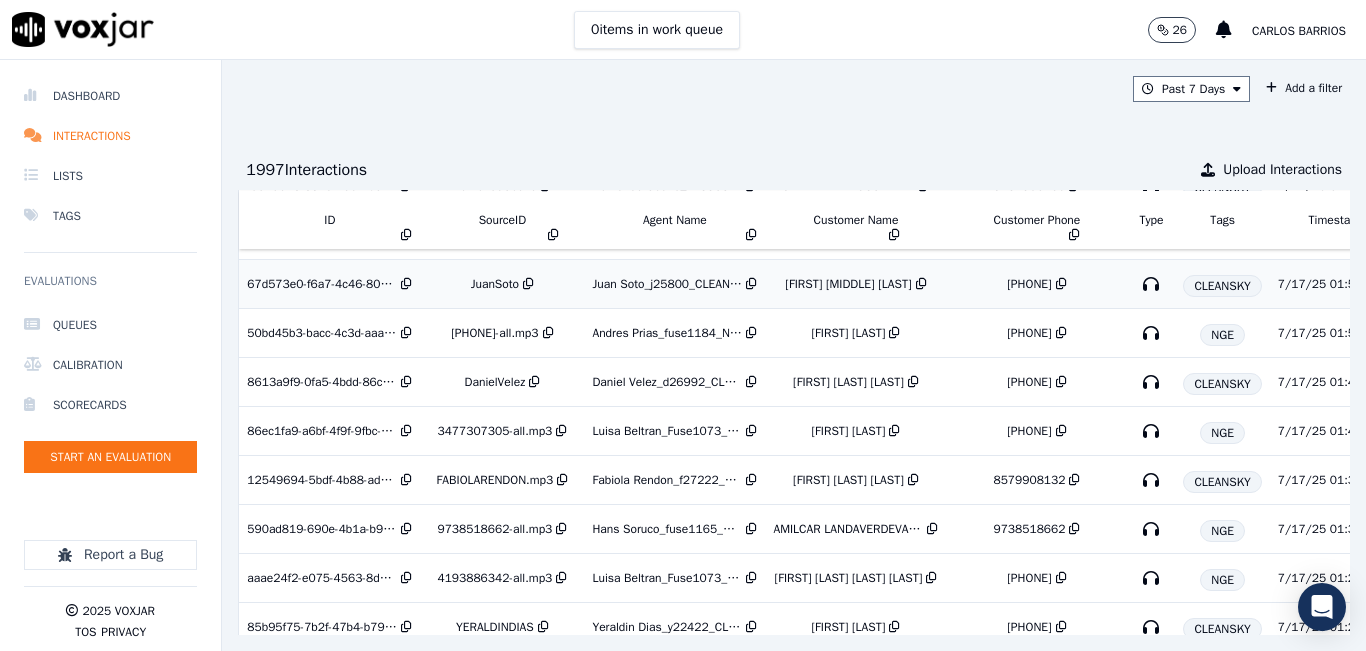 scroll, scrollTop: 5645, scrollLeft: 0, axis: vertical 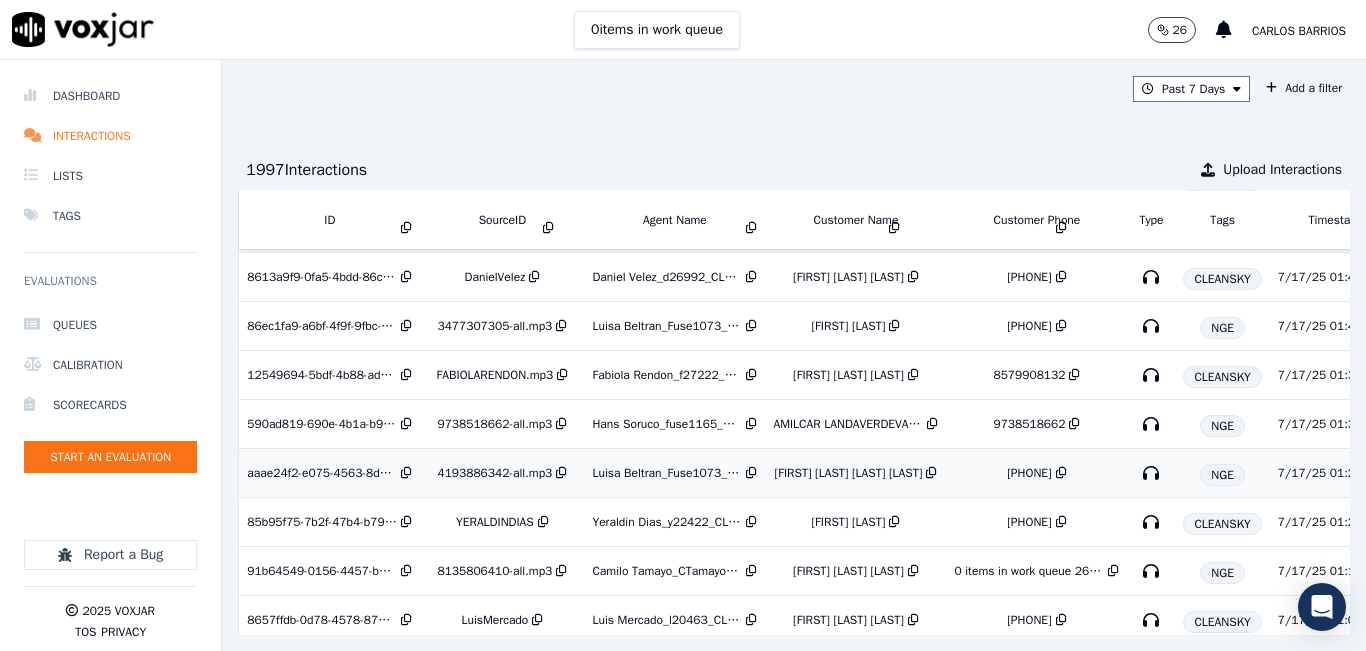 click on "Luisa Beltran_Fuse1073­_NGE" at bounding box center [674, 473] 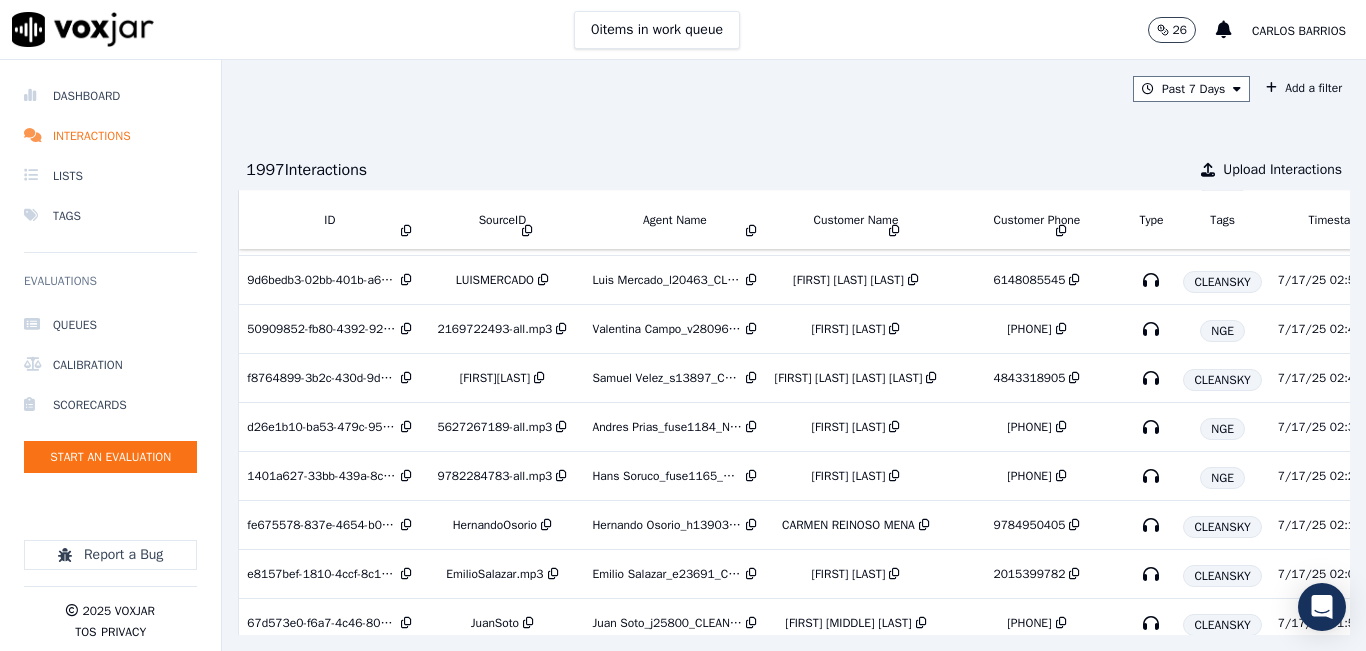 scroll, scrollTop: 5101, scrollLeft: 0, axis: vertical 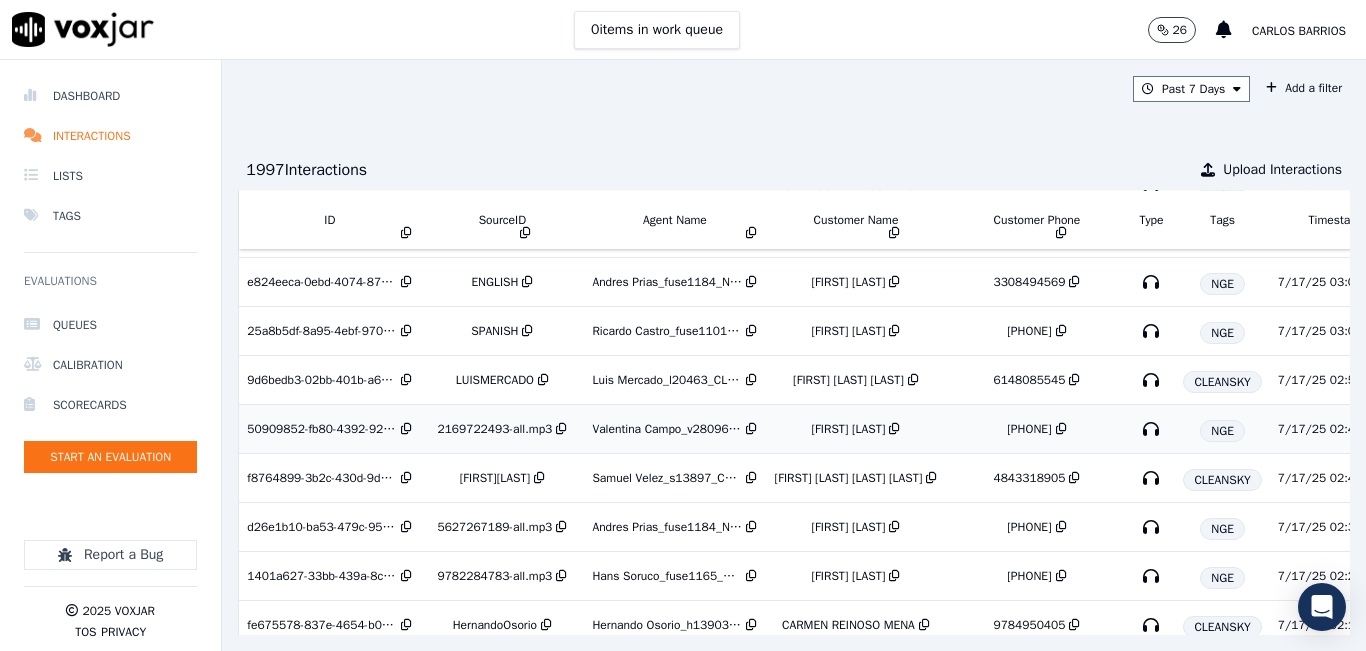 click on "NGE" at bounding box center [1222, 431] 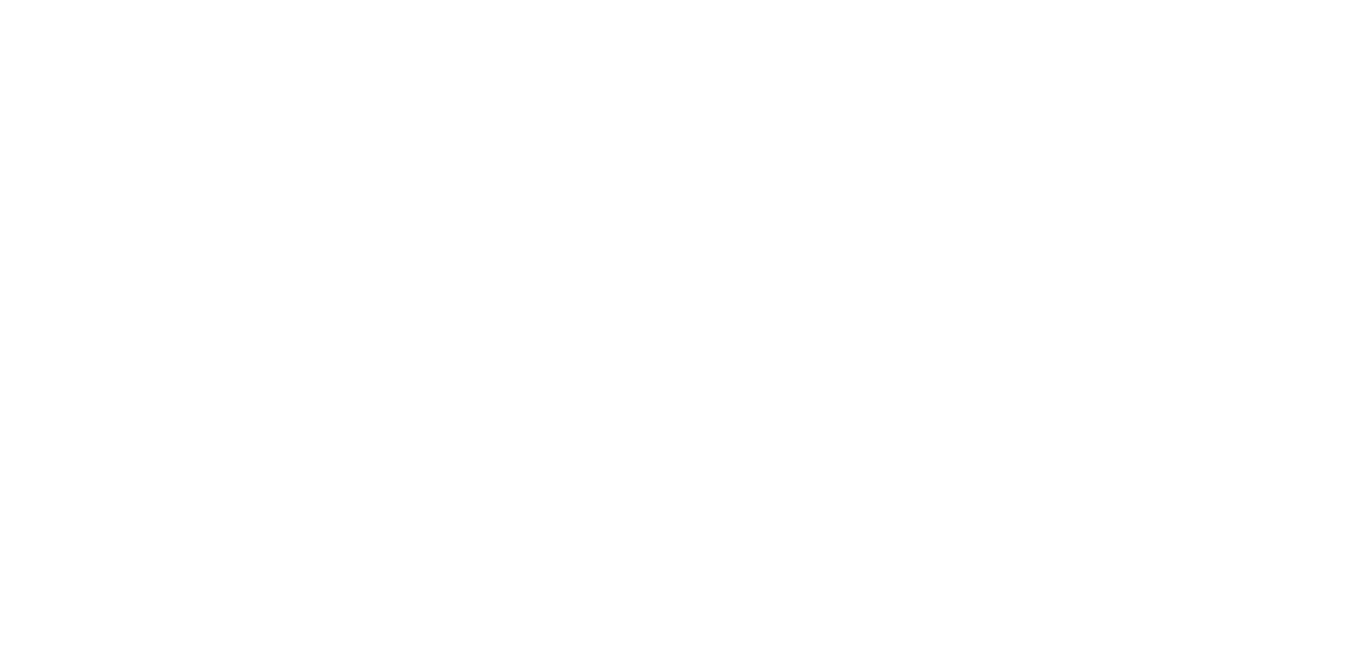 scroll, scrollTop: 0, scrollLeft: 0, axis: both 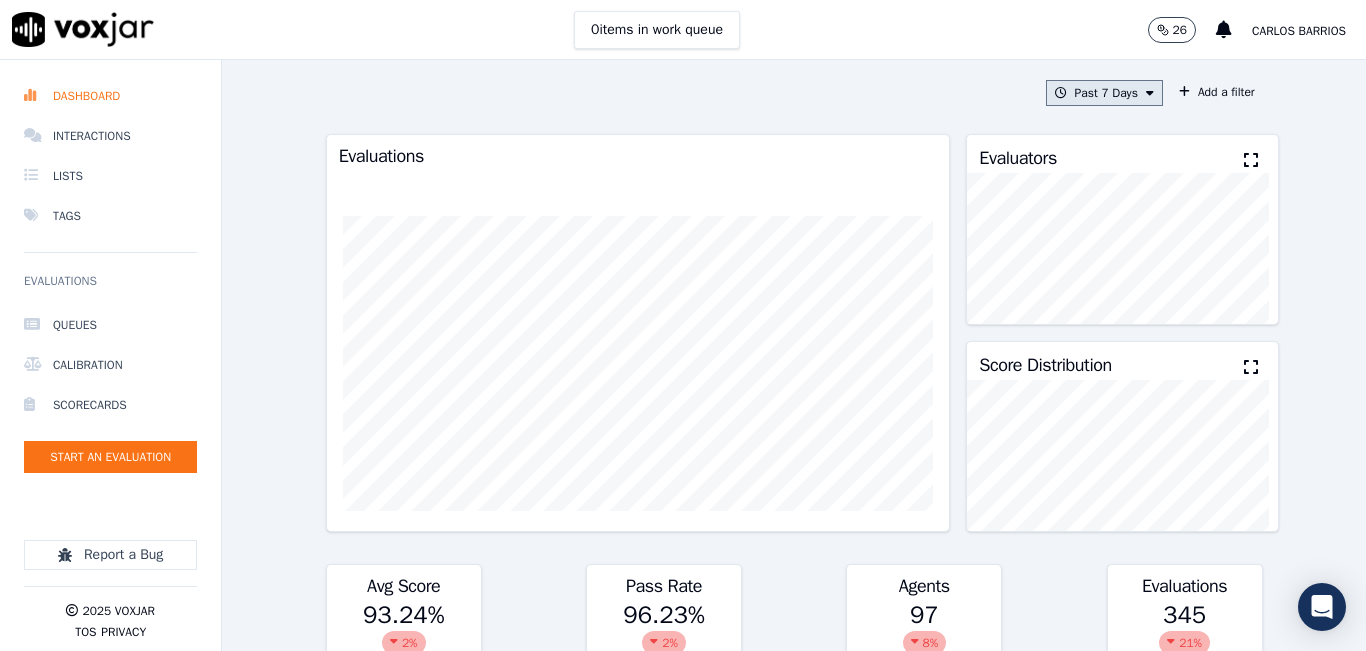 click on "Past 7 Days" at bounding box center (1104, 93) 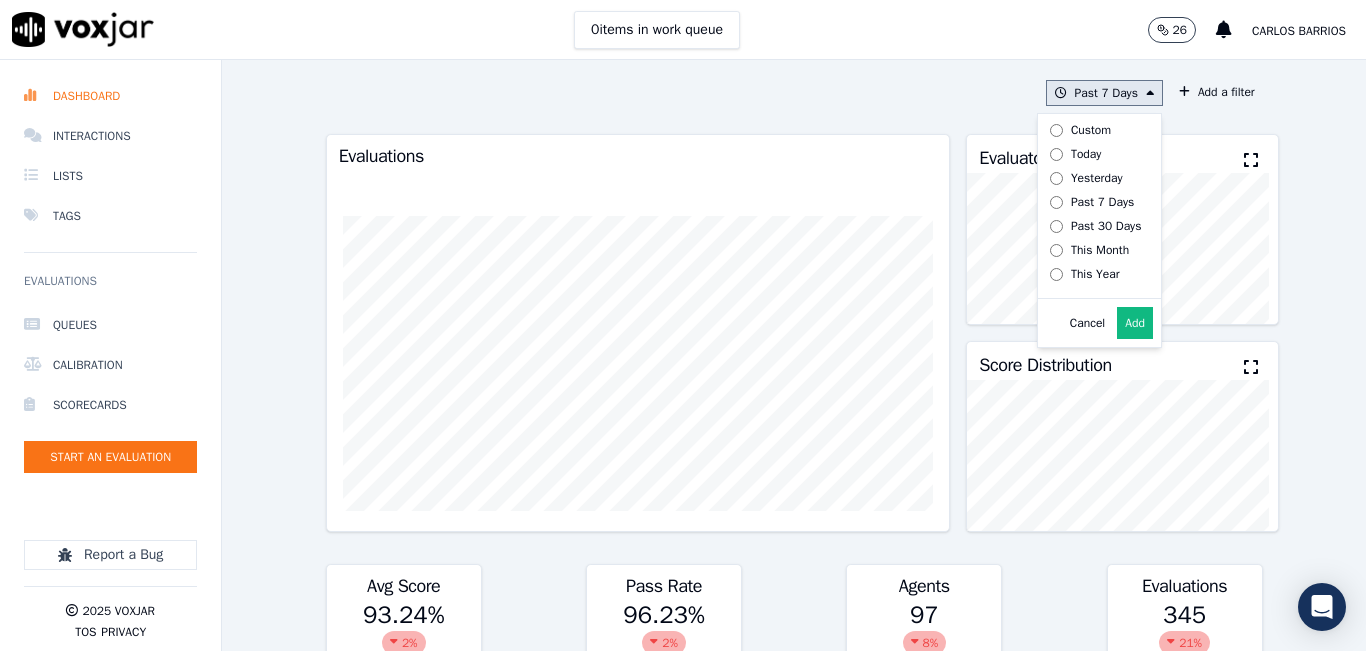 click on "Today" at bounding box center [1092, 154] 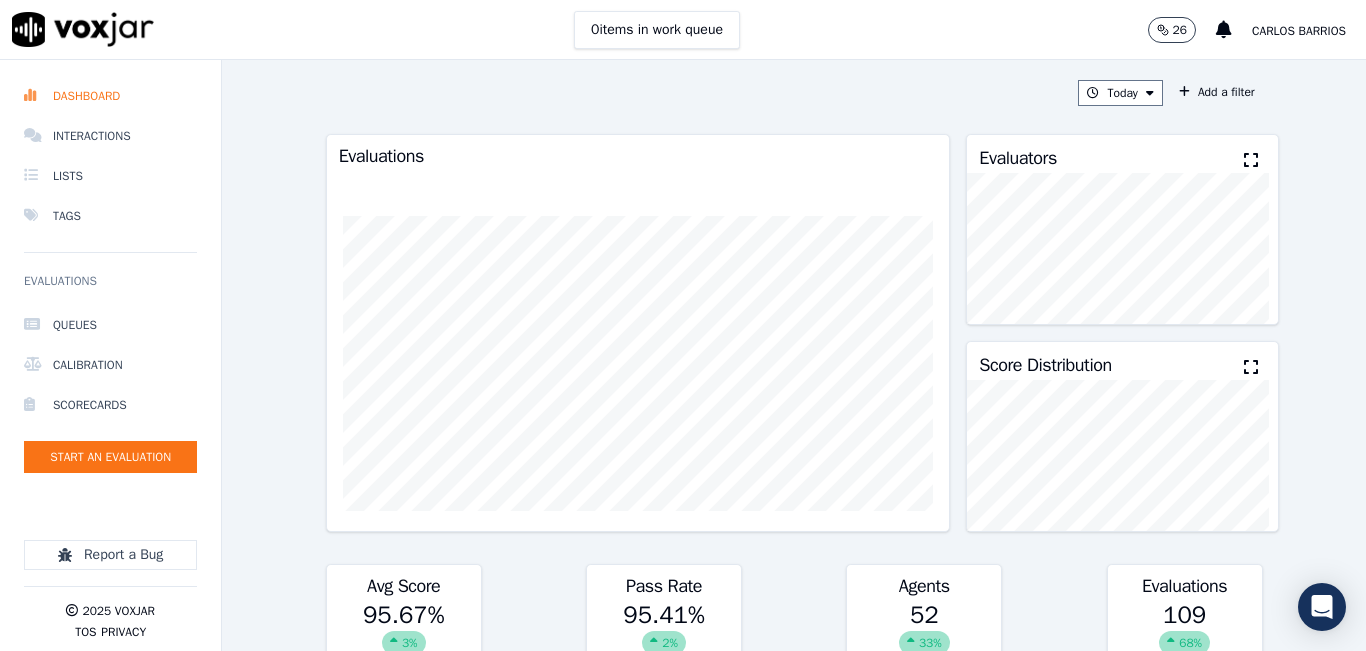 click at bounding box center [1251, 160] 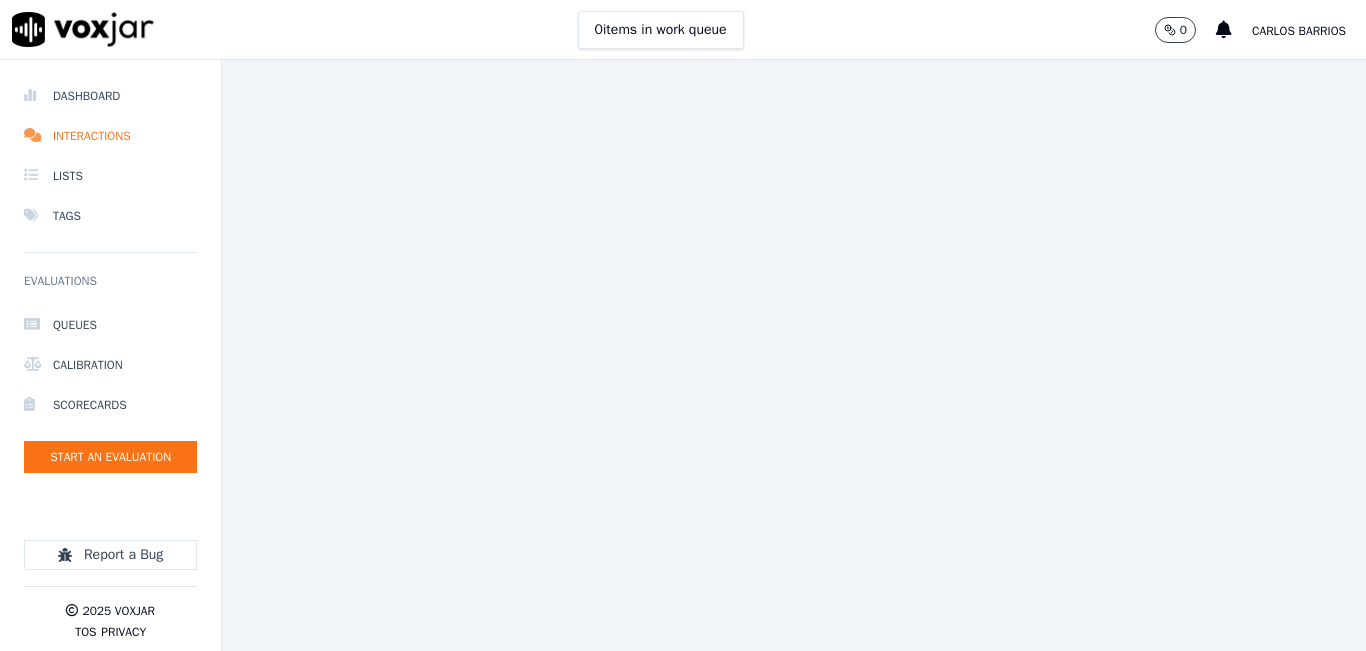 scroll, scrollTop: 0, scrollLeft: 0, axis: both 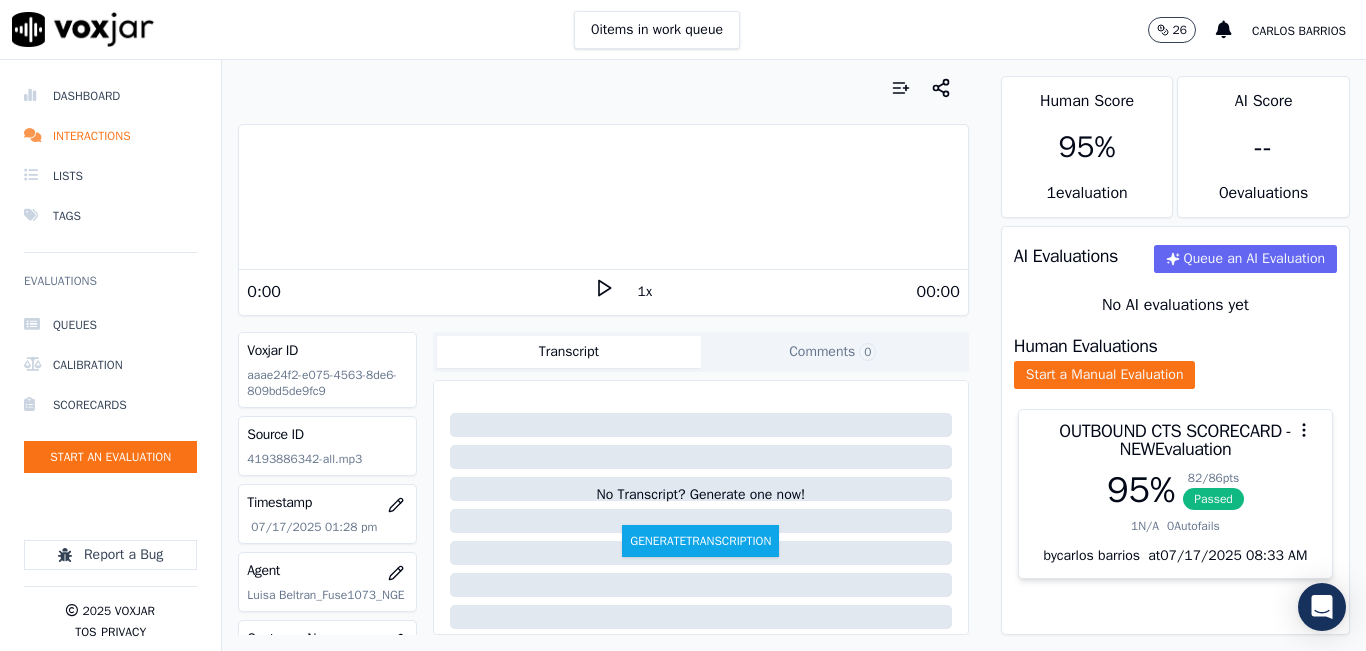 click 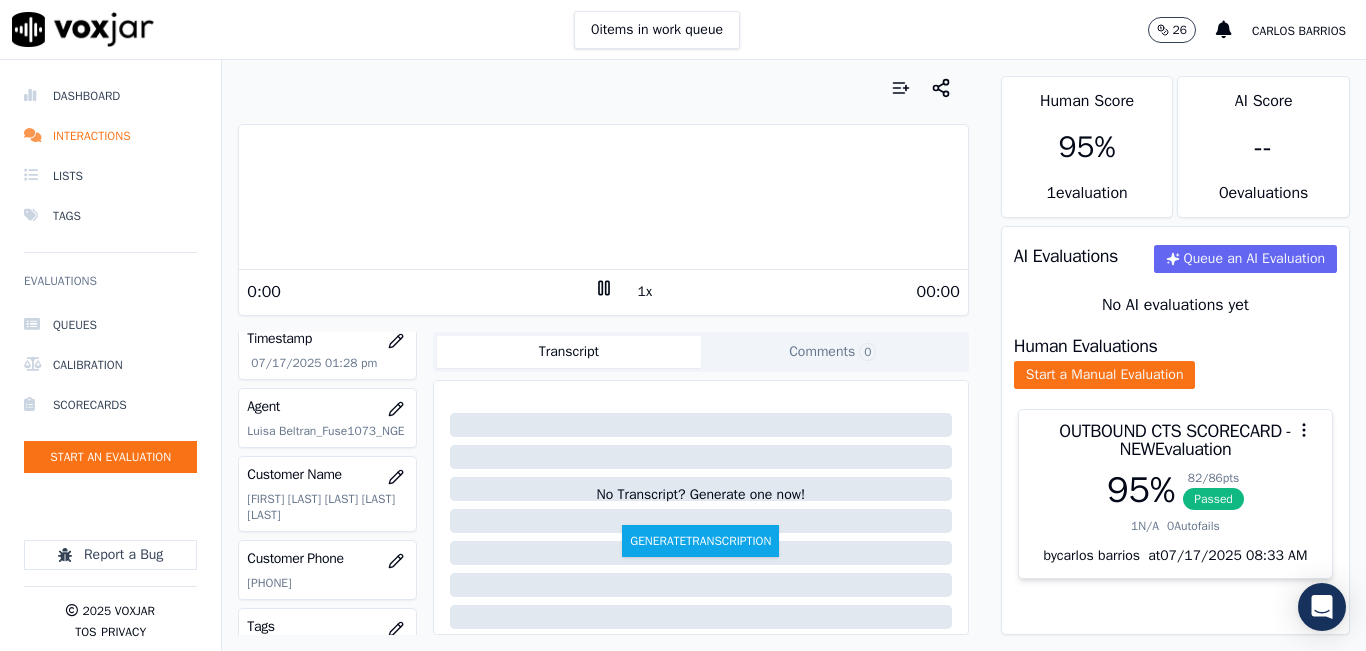 scroll, scrollTop: 200, scrollLeft: 0, axis: vertical 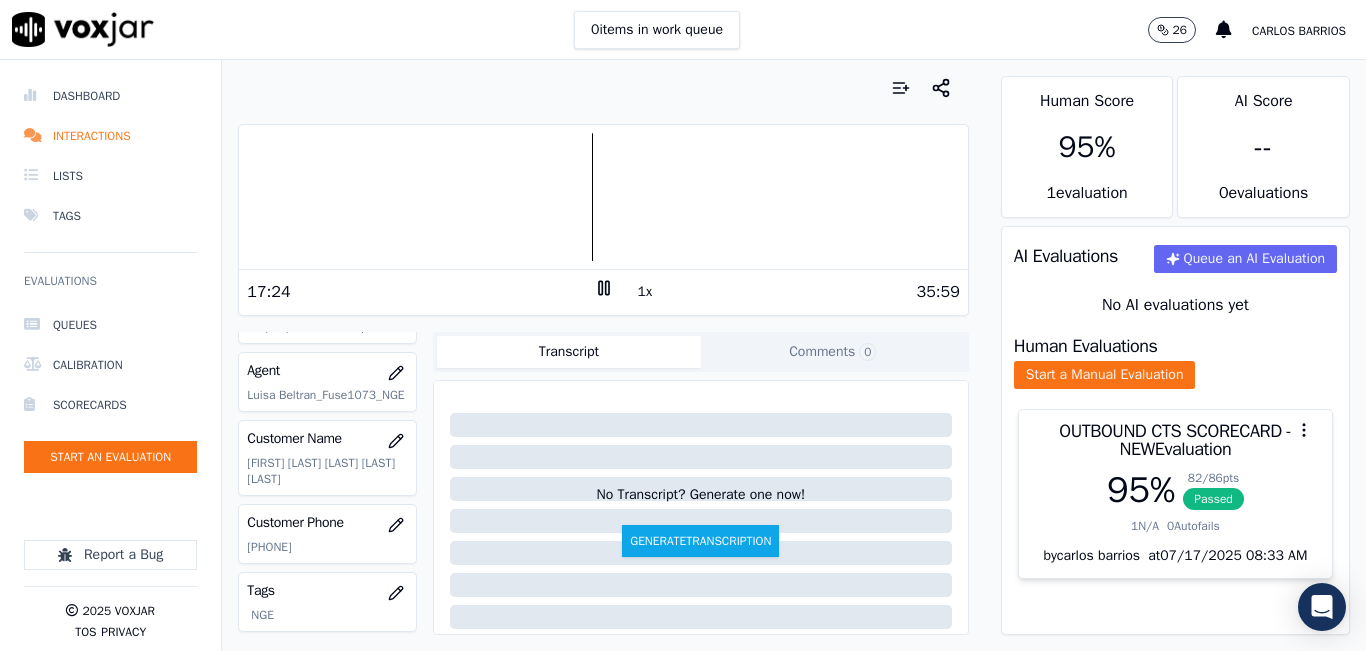 click on "0  items in work queue     26         carlos barrios" at bounding box center (683, 30) 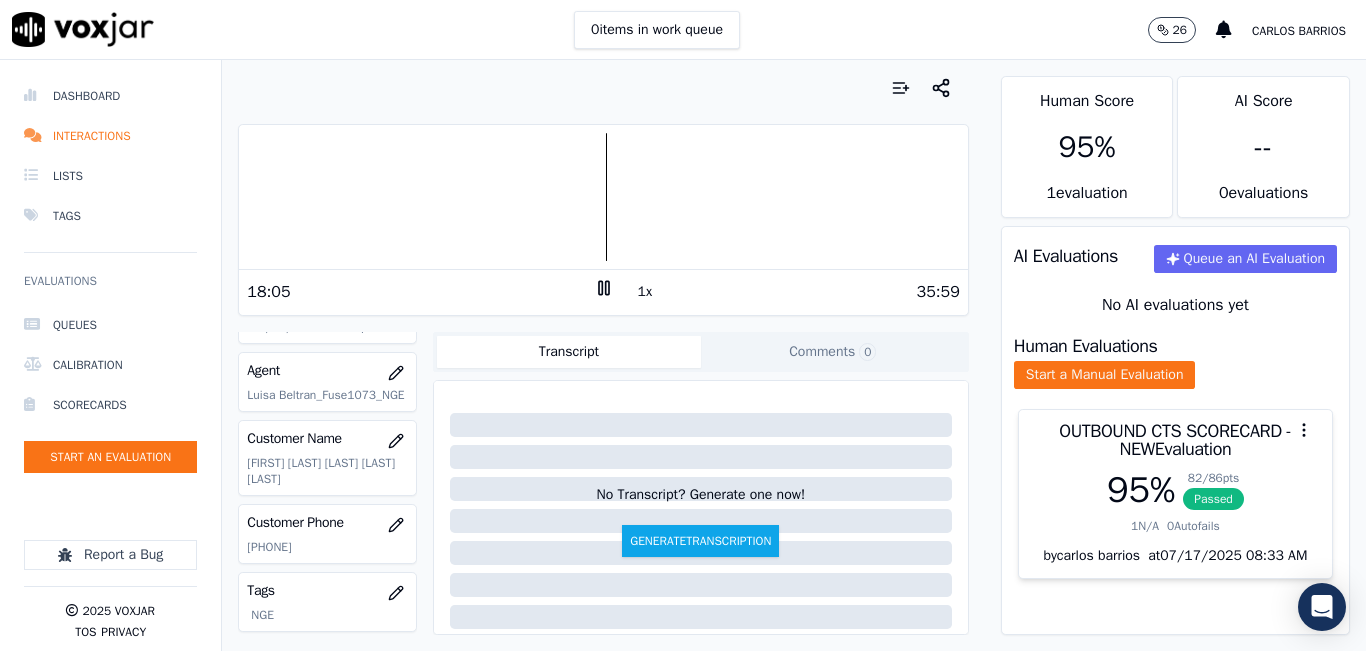 click 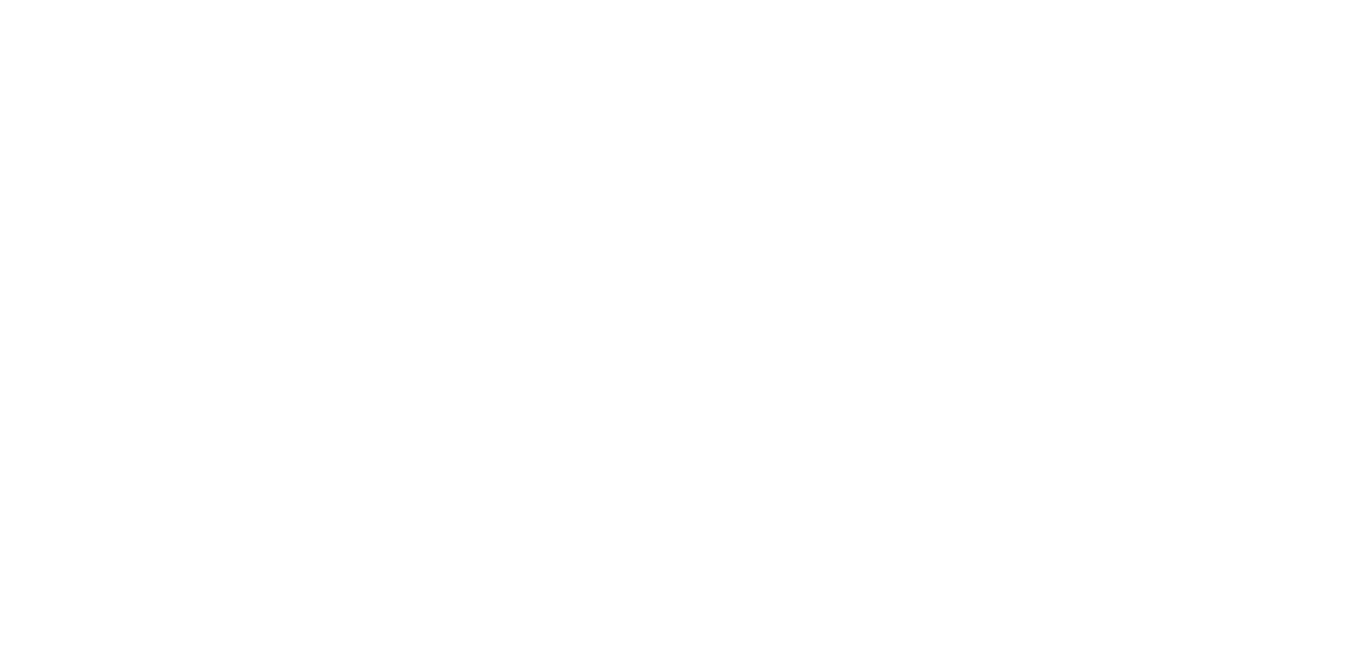 scroll, scrollTop: 0, scrollLeft: 0, axis: both 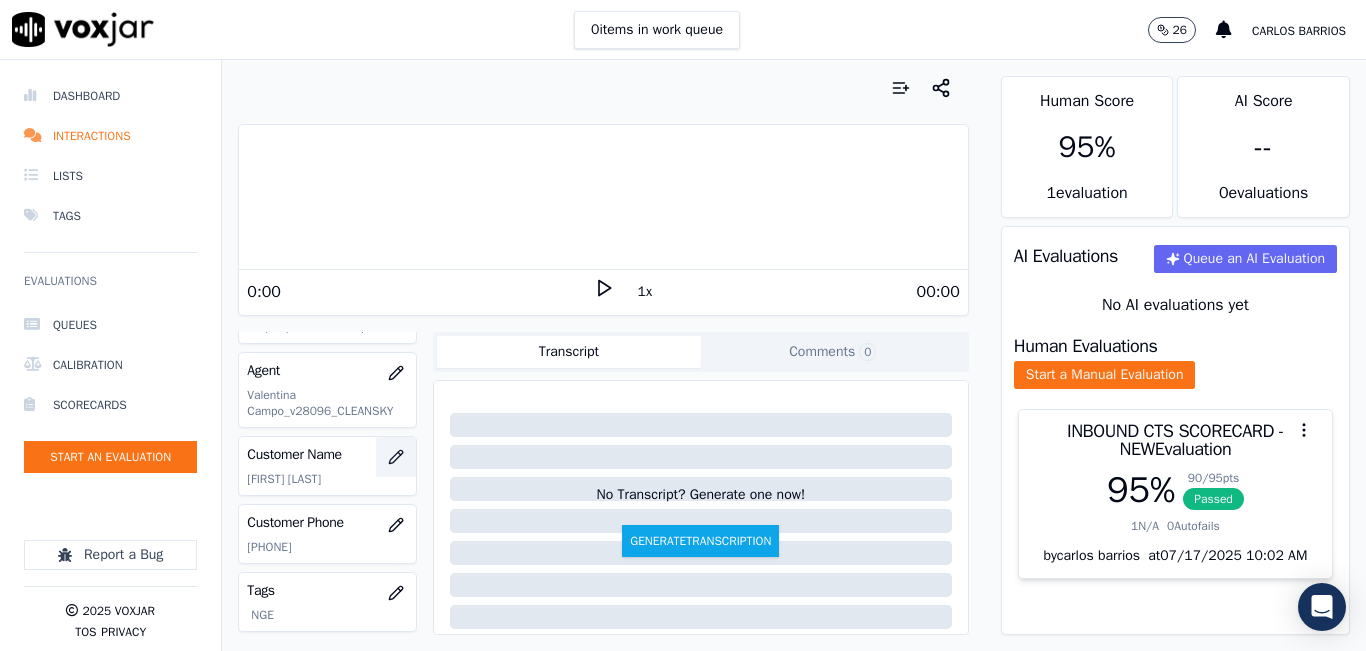 click 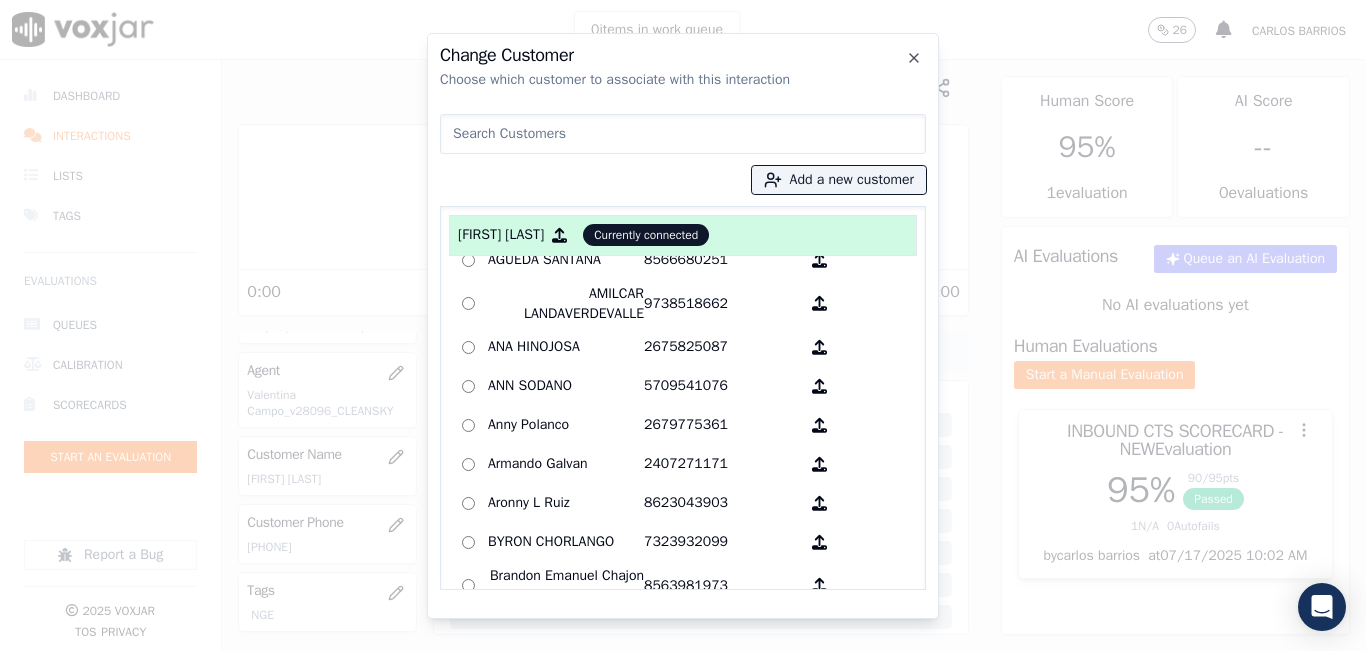 scroll, scrollTop: 0, scrollLeft: 0, axis: both 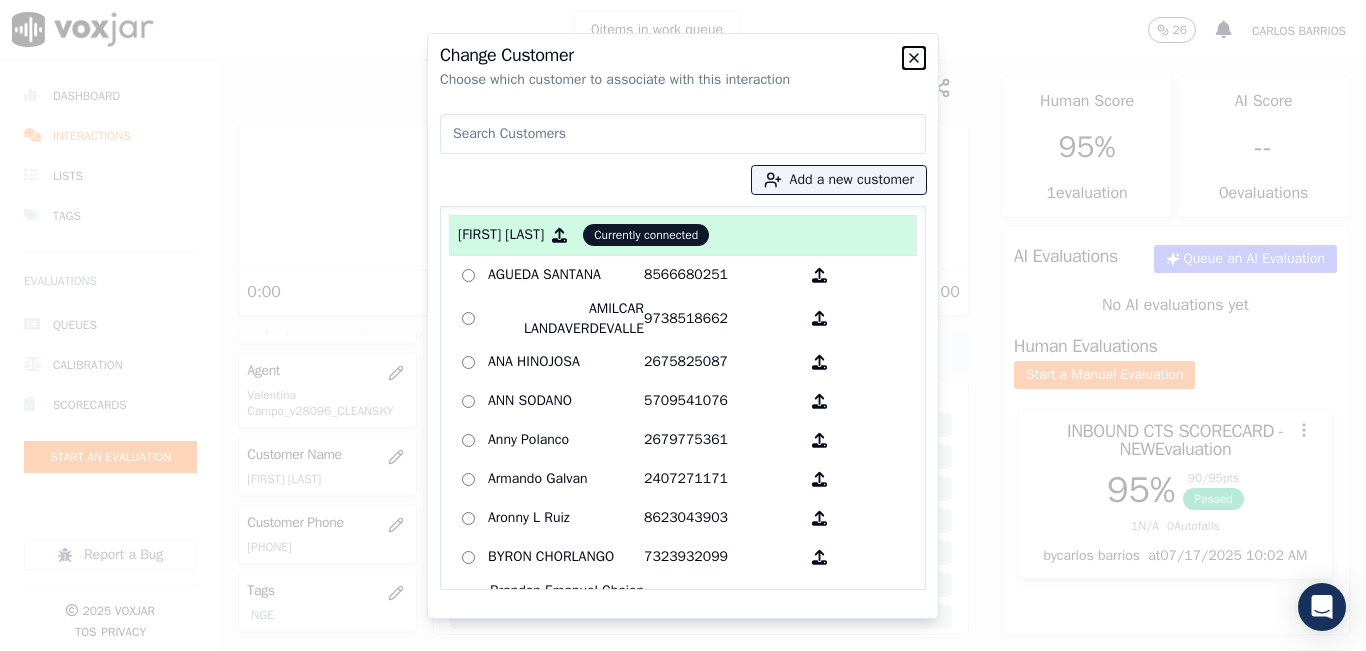 click 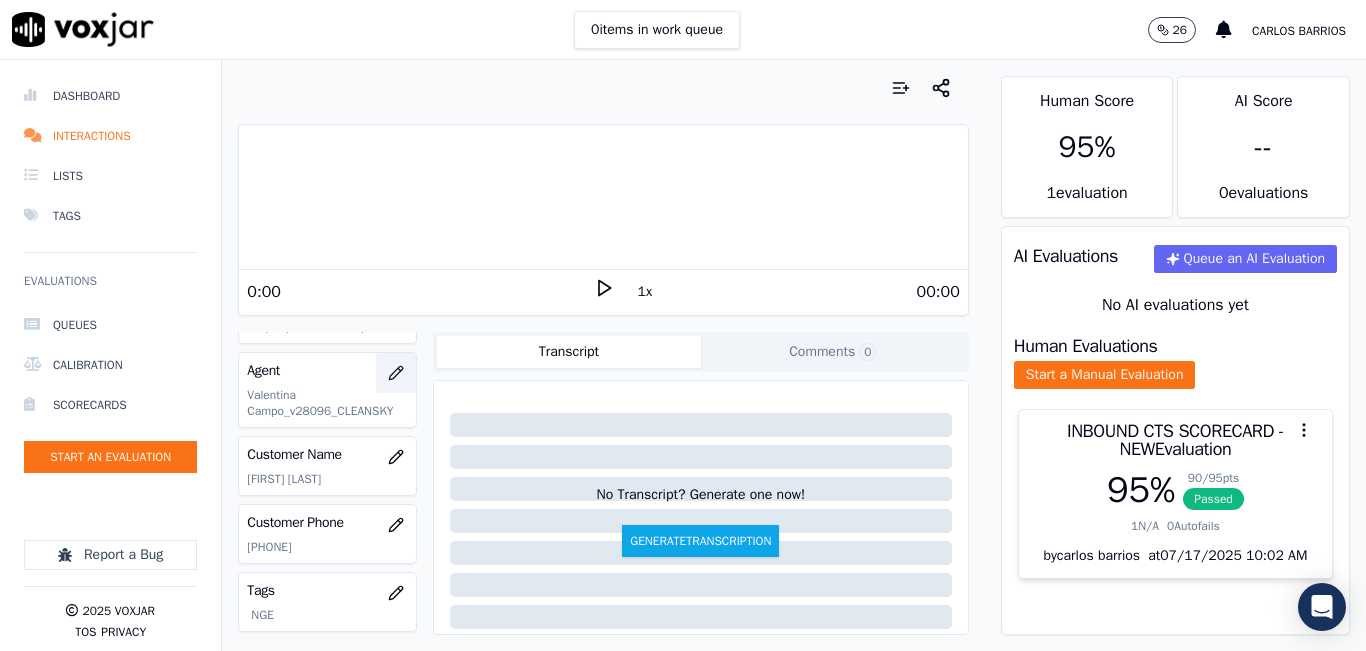 click 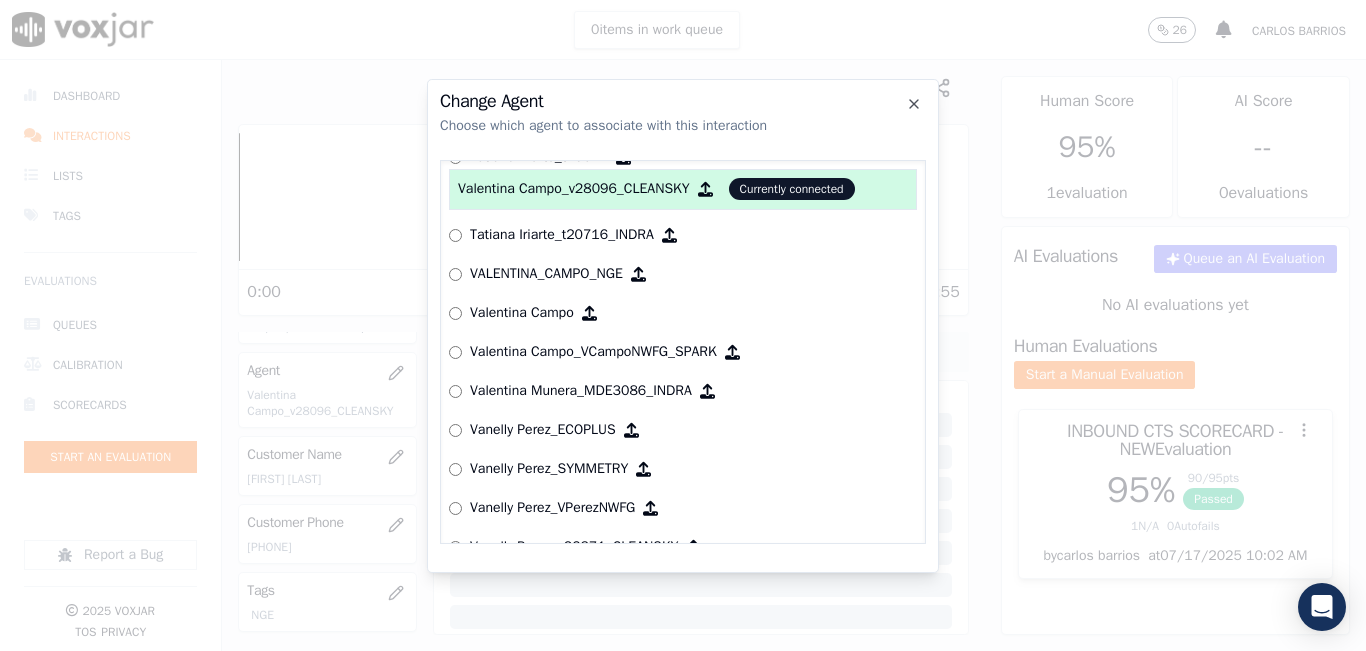 scroll, scrollTop: 8474, scrollLeft: 0, axis: vertical 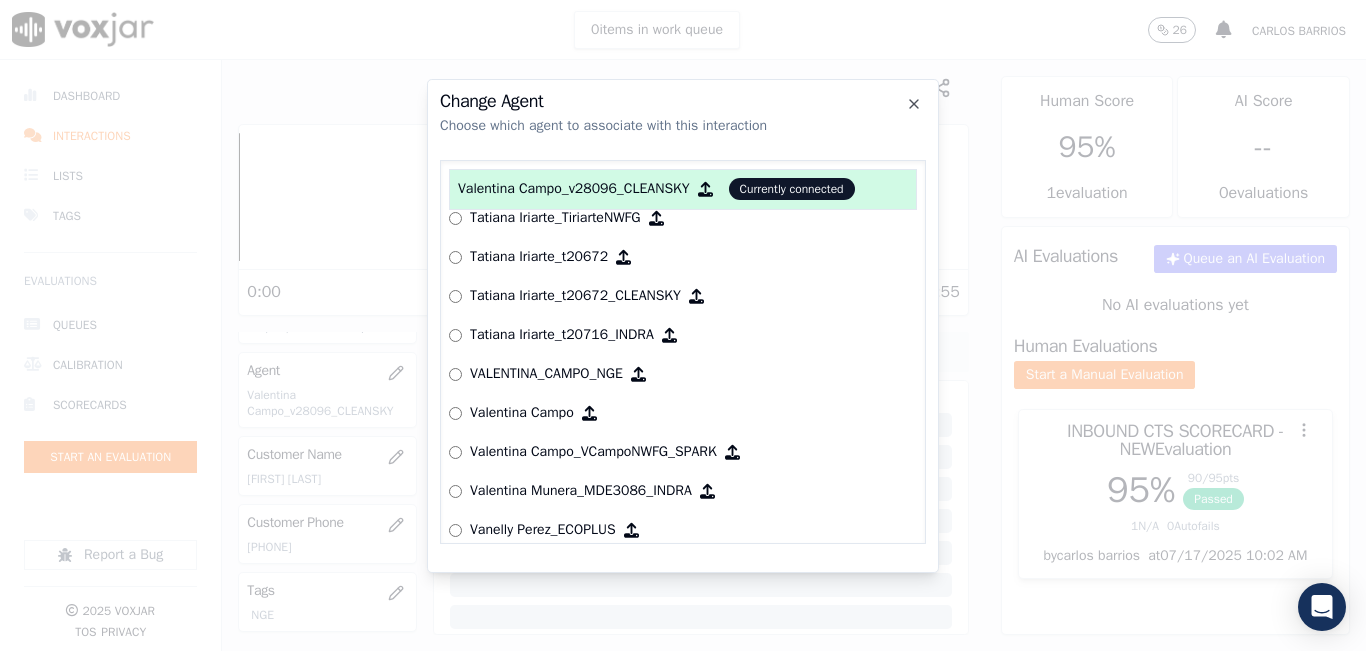 click on "VALENTINA_CAMPO_NGE" at bounding box center (546, 374) 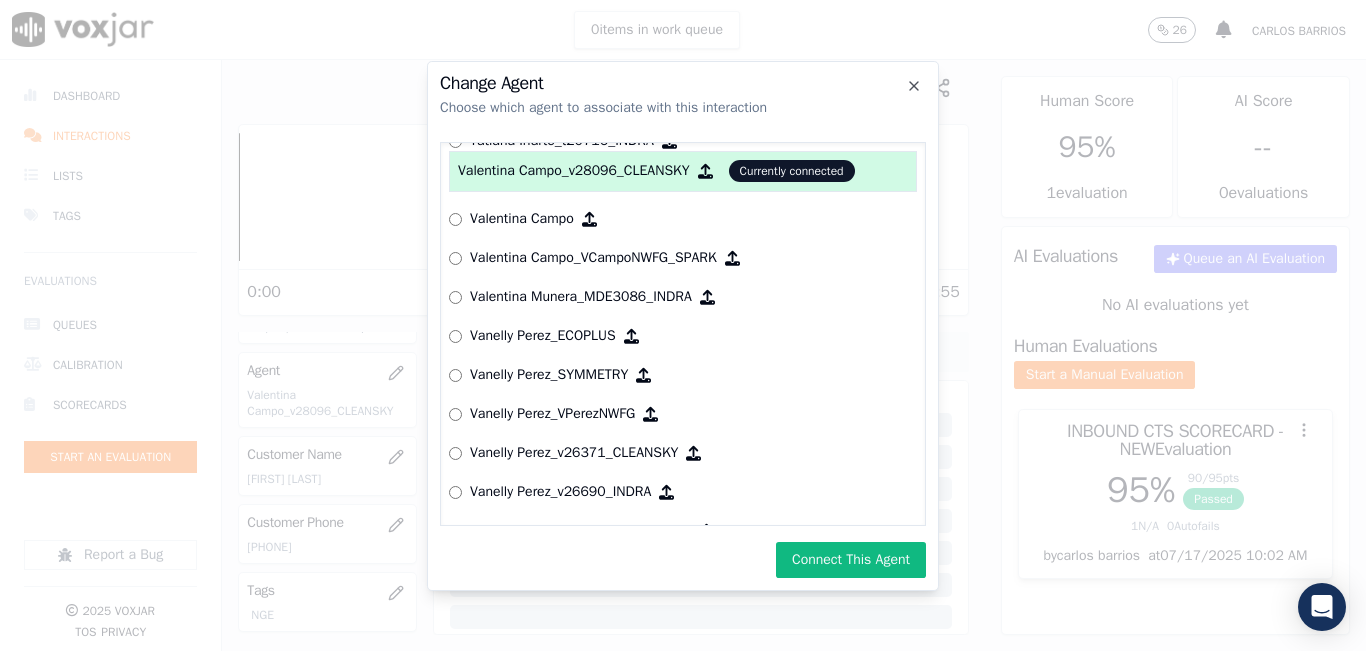 scroll, scrollTop: 8550, scrollLeft: 0, axis: vertical 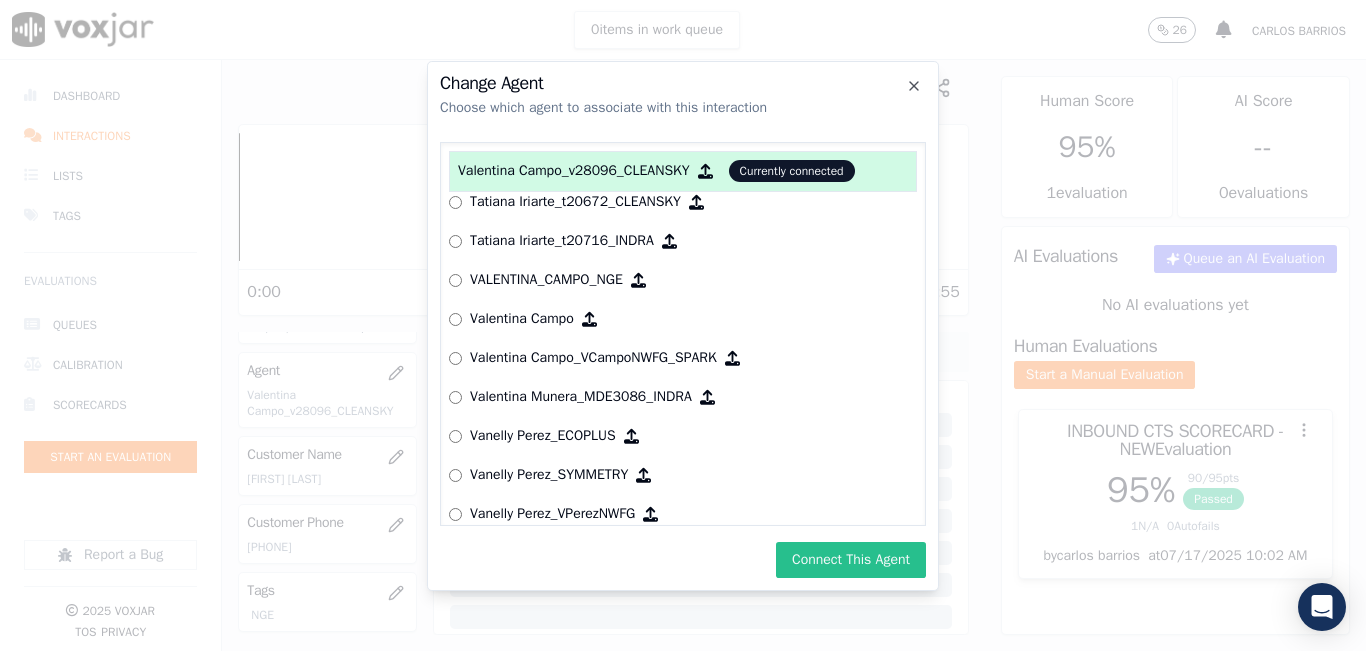 click on "Connect This Agent" at bounding box center [851, 560] 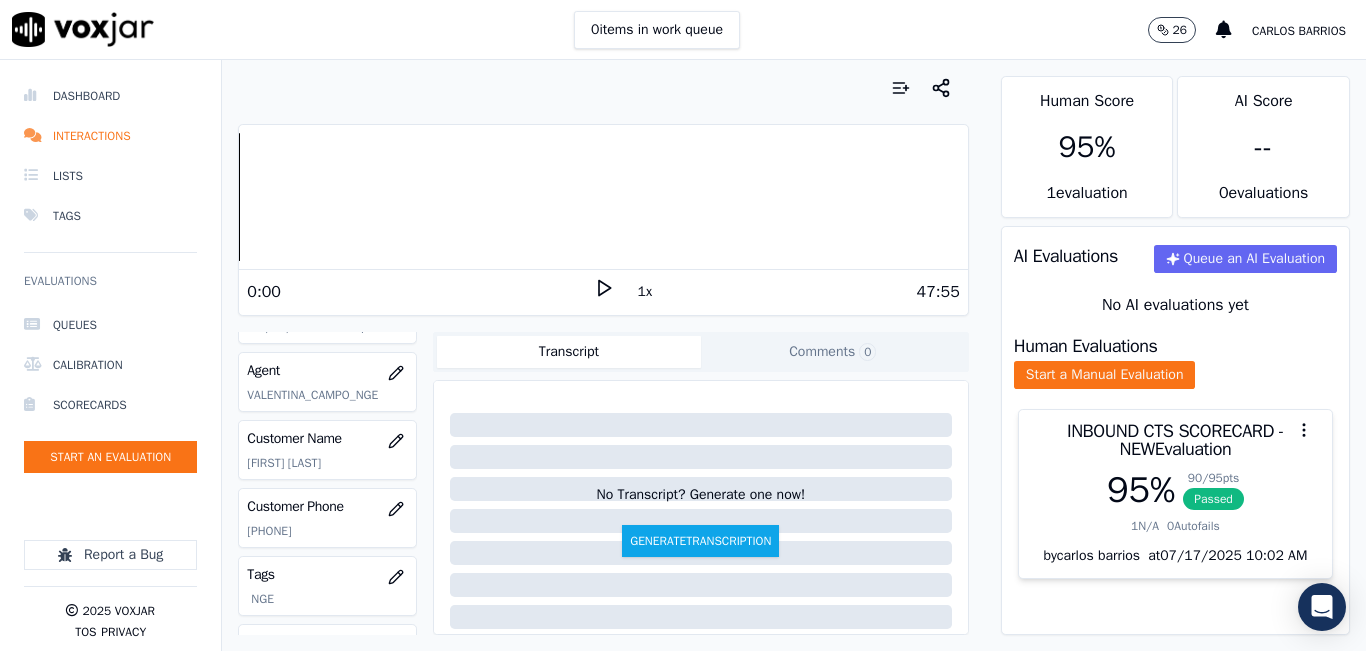 scroll, scrollTop: 100, scrollLeft: 0, axis: vertical 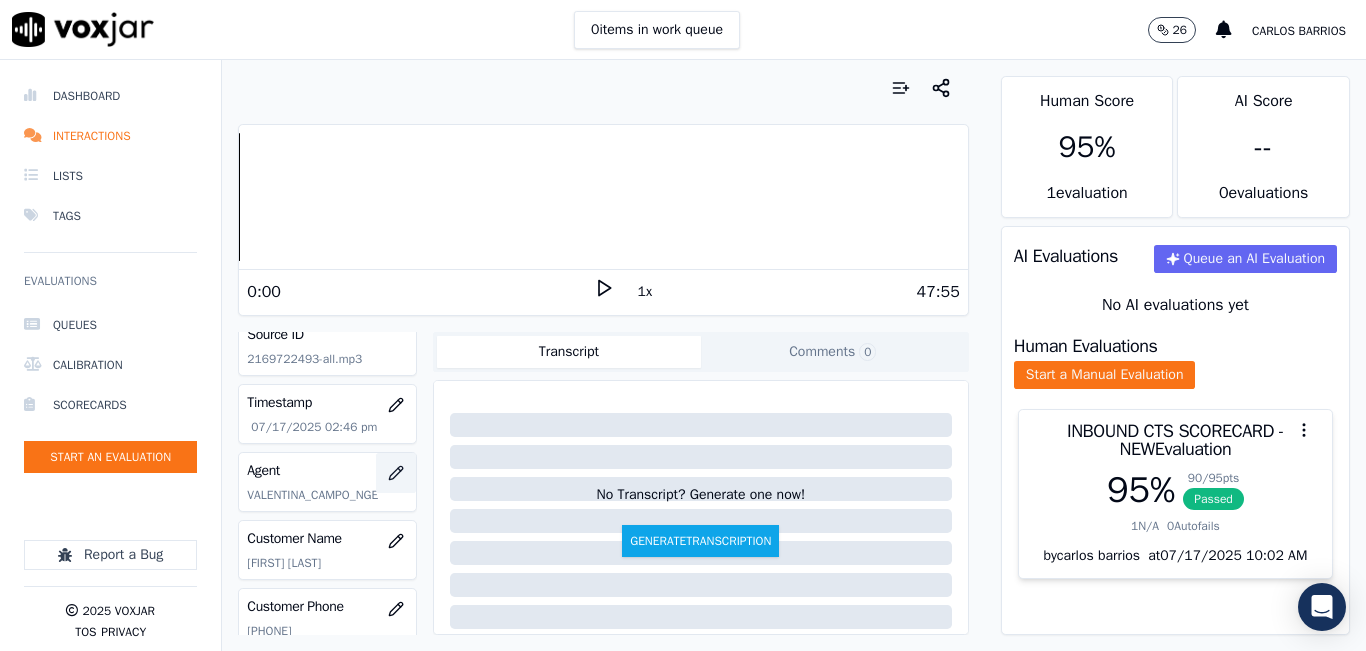 click 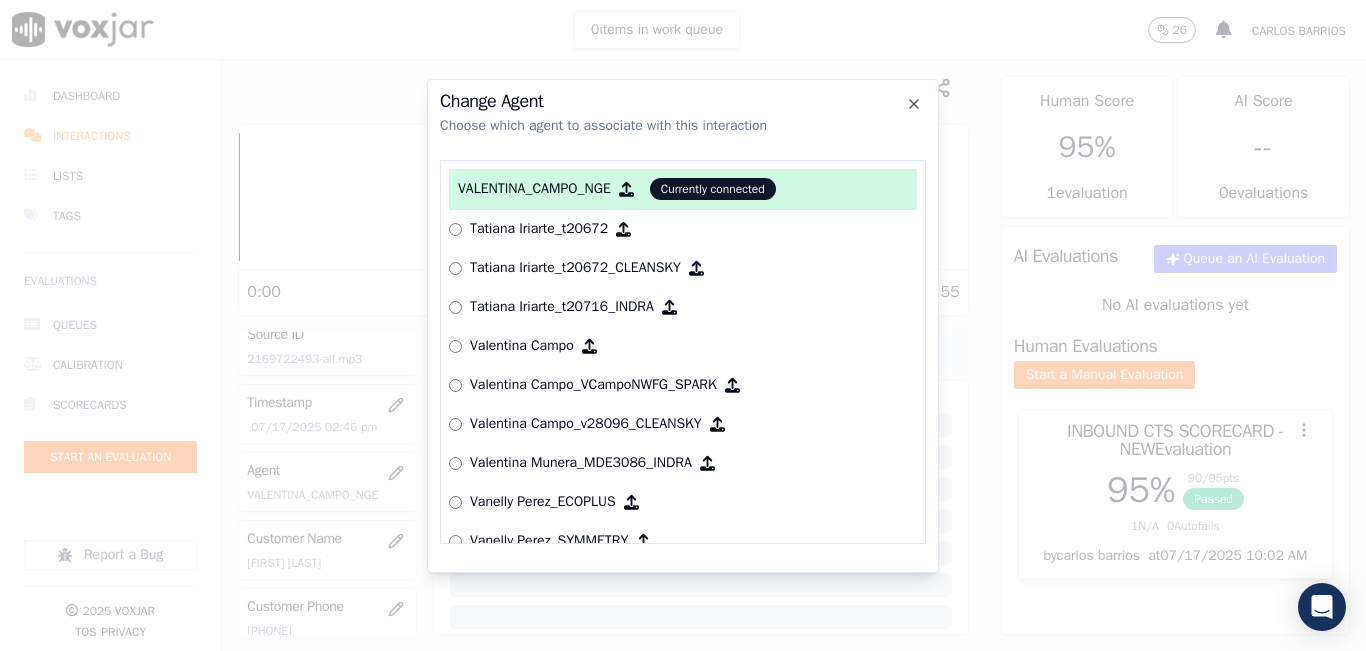 scroll, scrollTop: 8450, scrollLeft: 0, axis: vertical 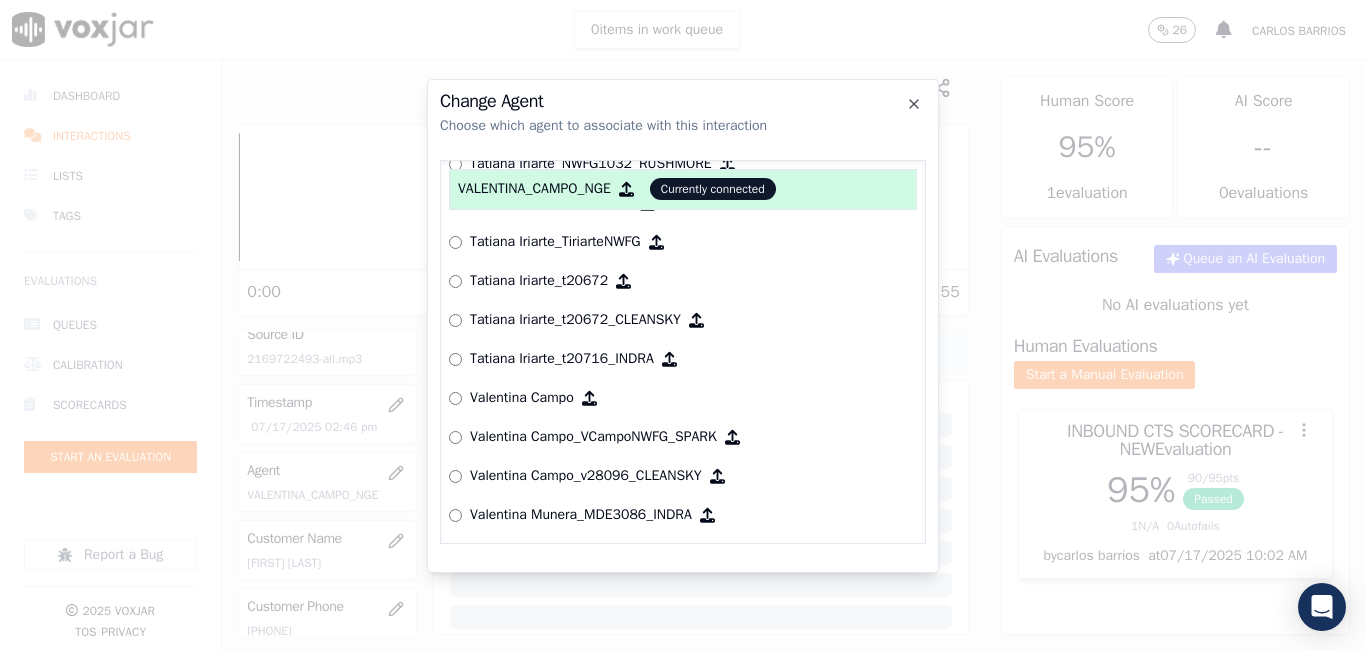 click on "Valentina Campo_v28096_CLEANSKY" at bounding box center [586, 476] 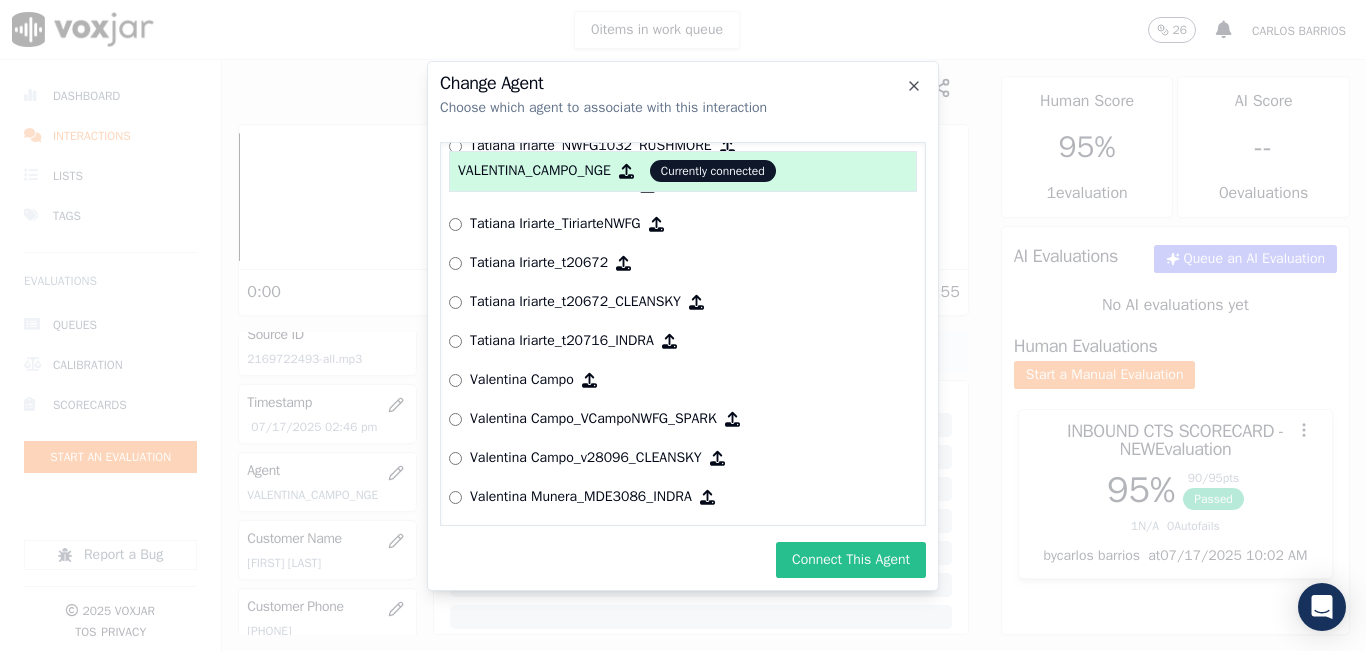 click on "Connect This Agent" at bounding box center [851, 560] 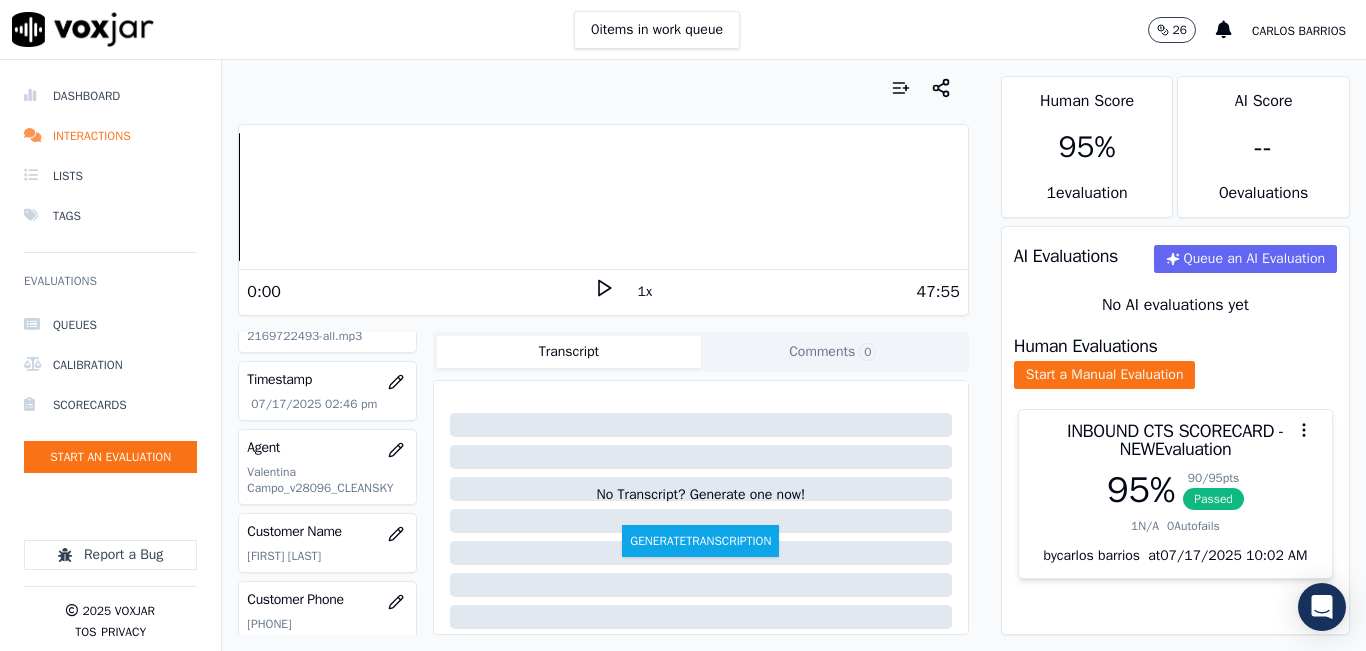 scroll, scrollTop: 78, scrollLeft: 0, axis: vertical 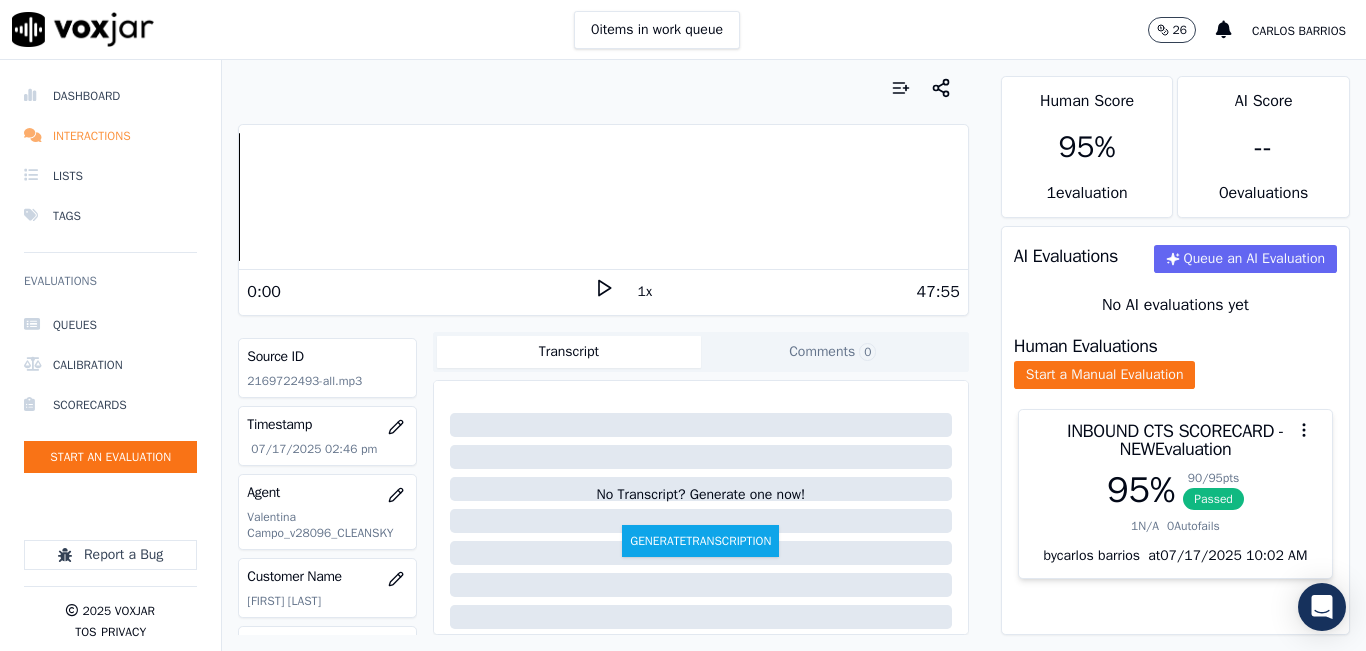 click on "Interactions" at bounding box center (110, 136) 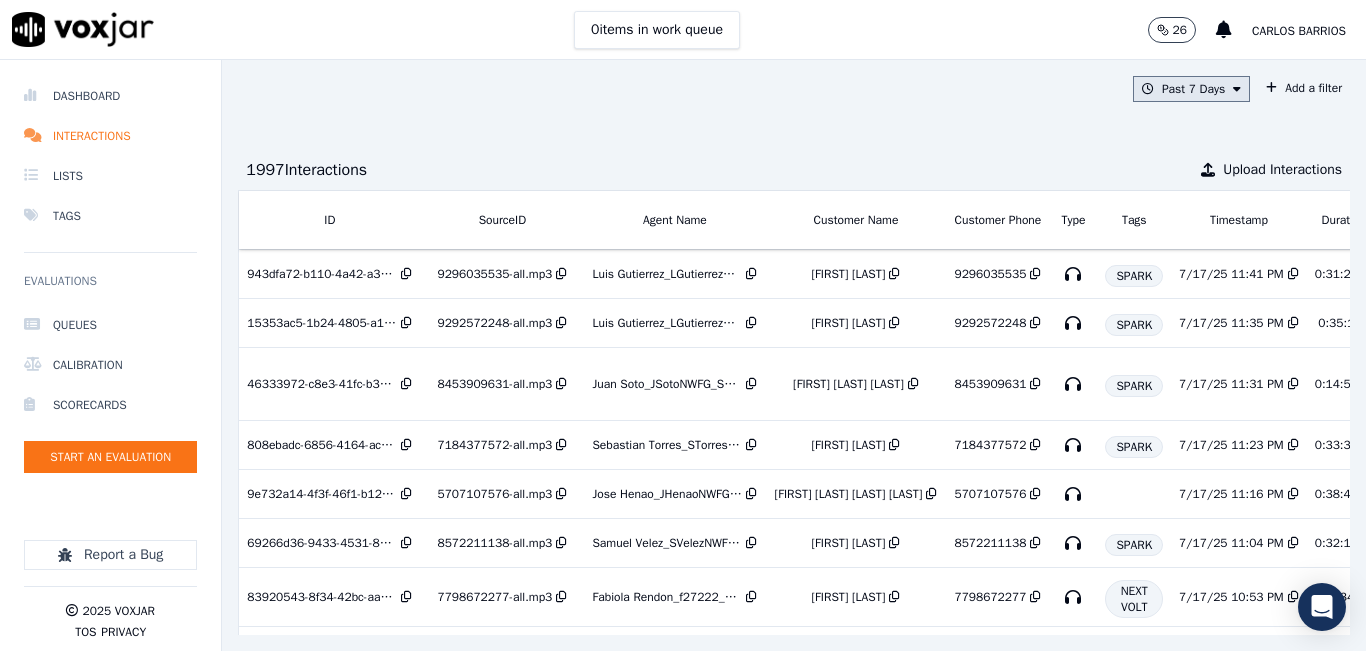 click on "Past 7 Days" at bounding box center [1191, 89] 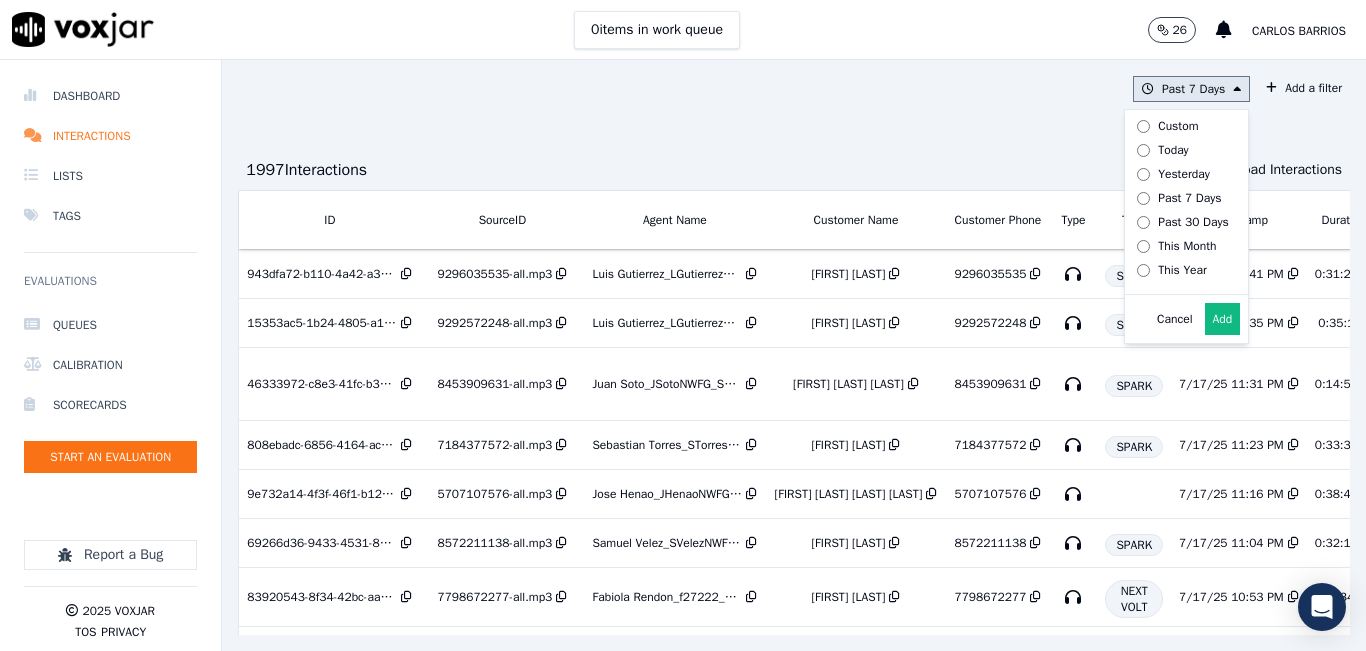 click on "Add" at bounding box center [1223, 319] 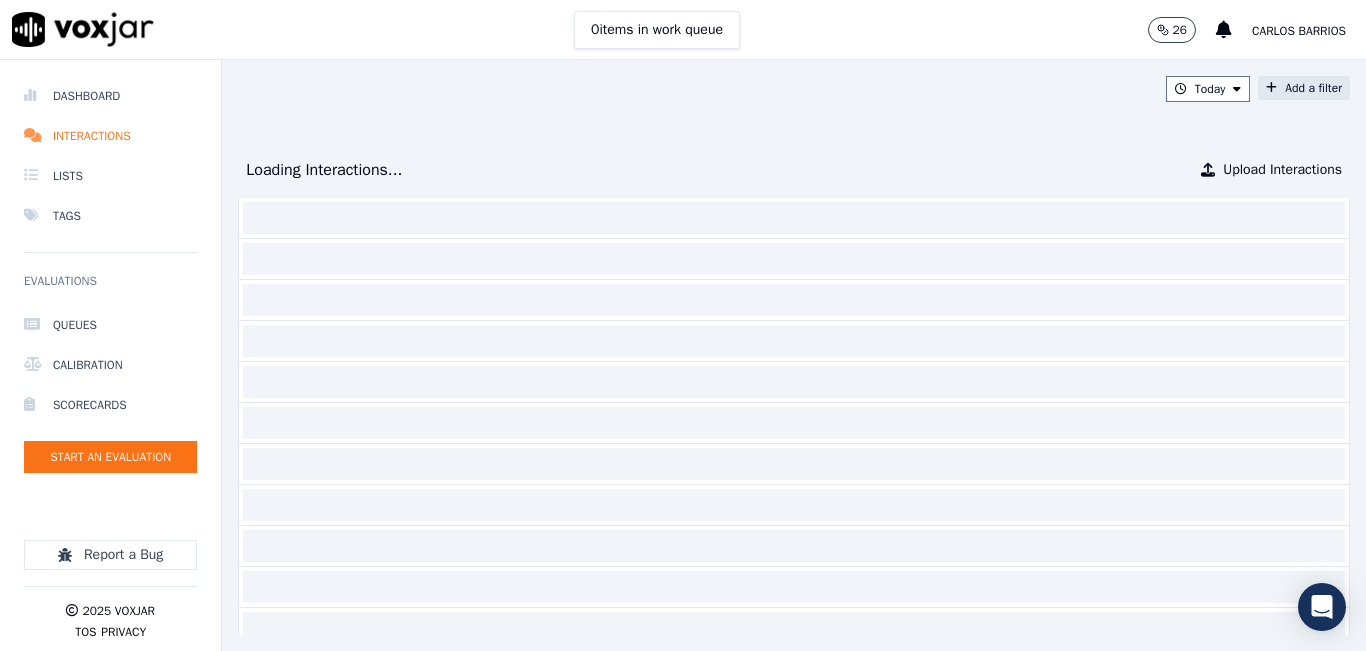 click on "Add a filter" at bounding box center [1304, 88] 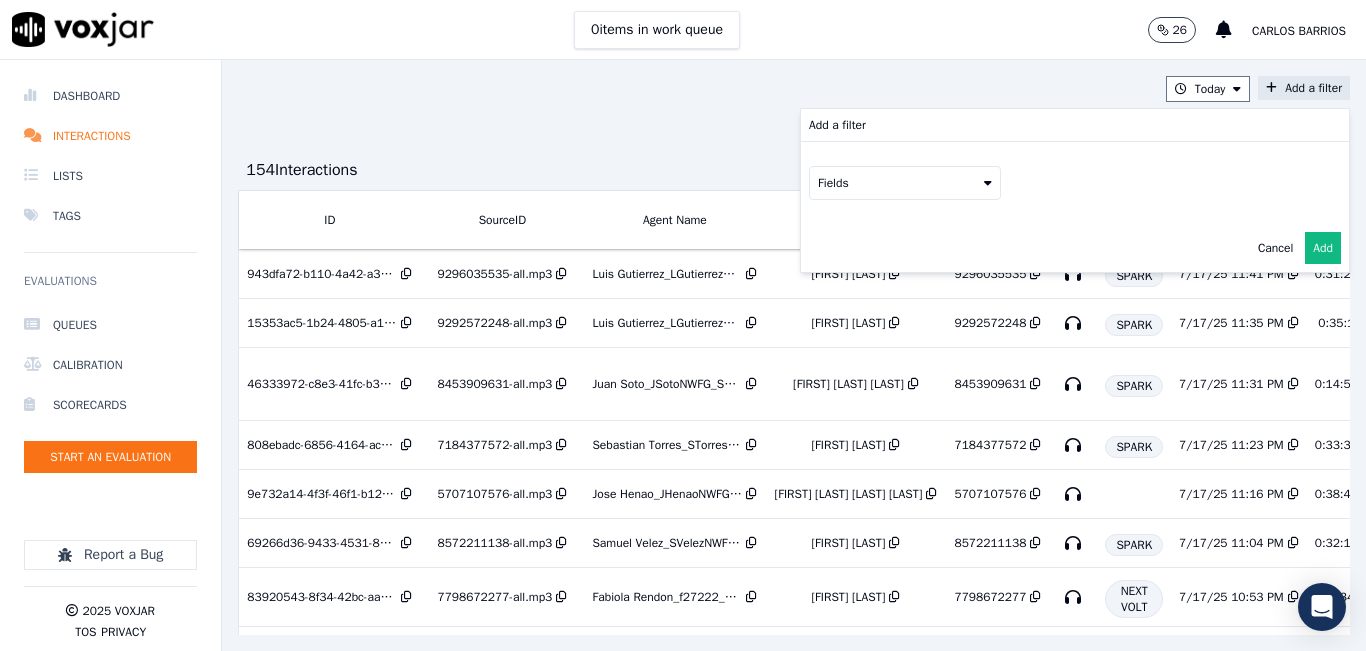 click on "Fields" at bounding box center (905, 183) 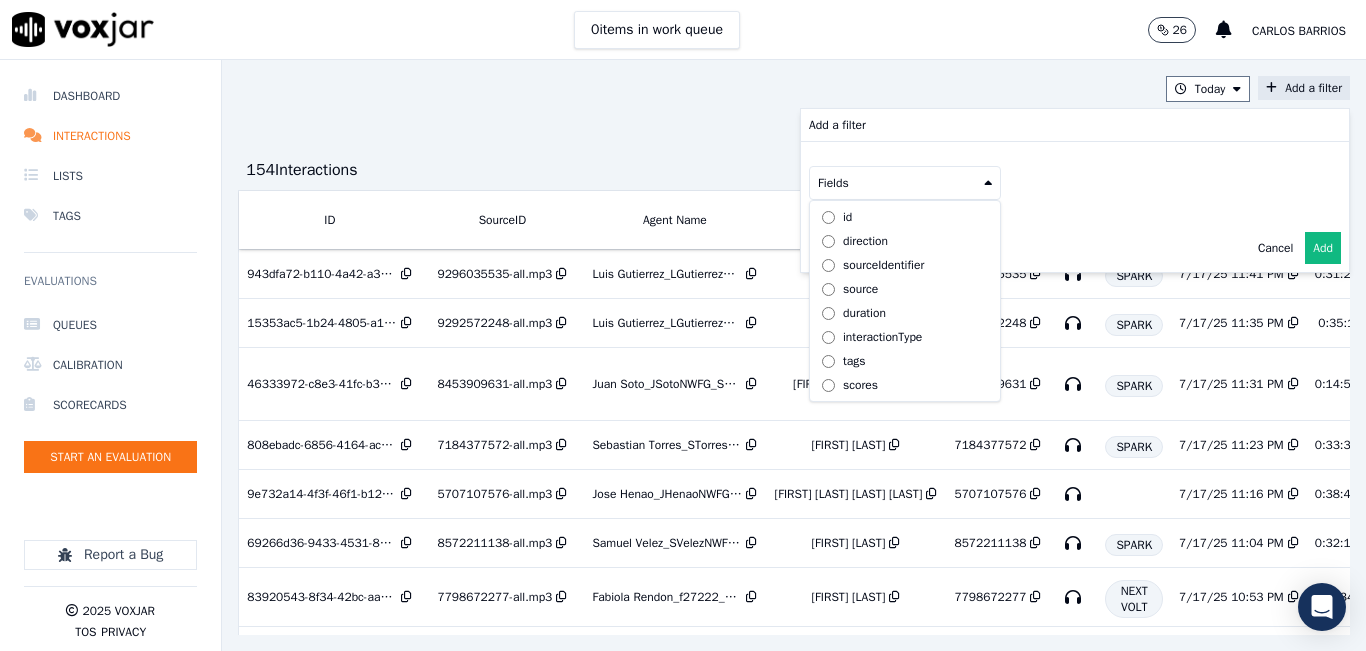 click on "source" at bounding box center [860, 289] 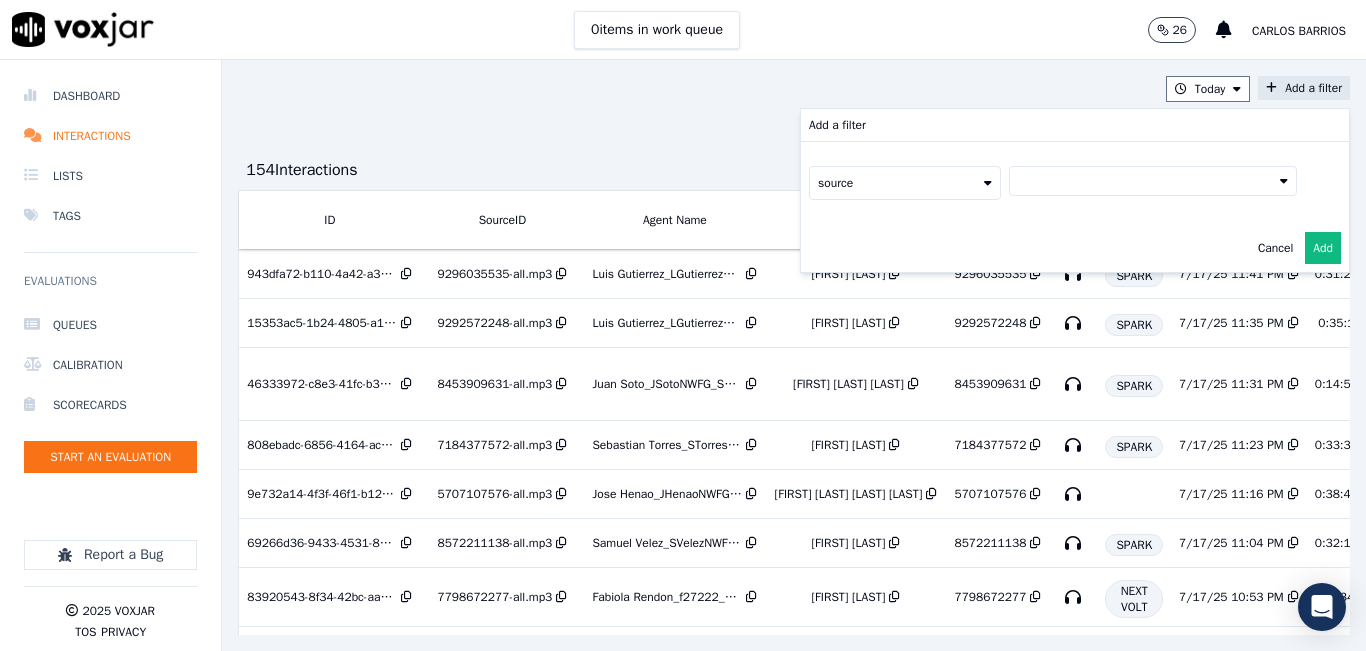 click at bounding box center [1153, 181] 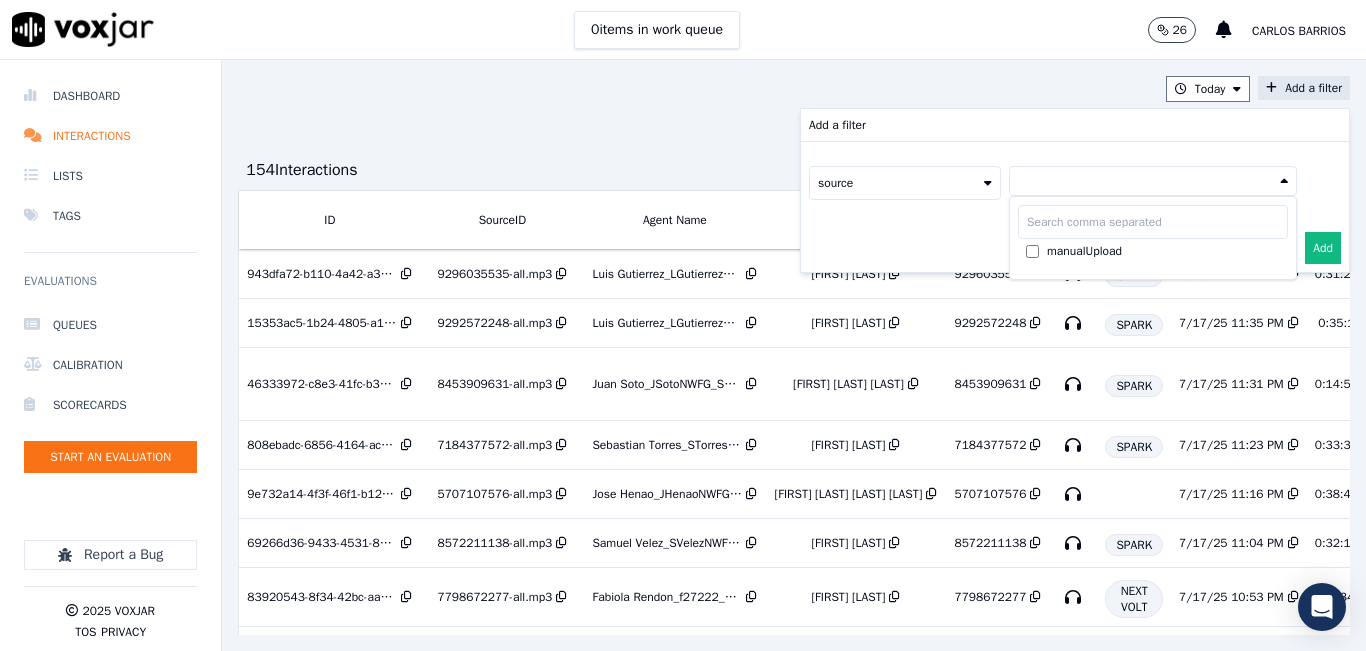 click at bounding box center (1153, 181) 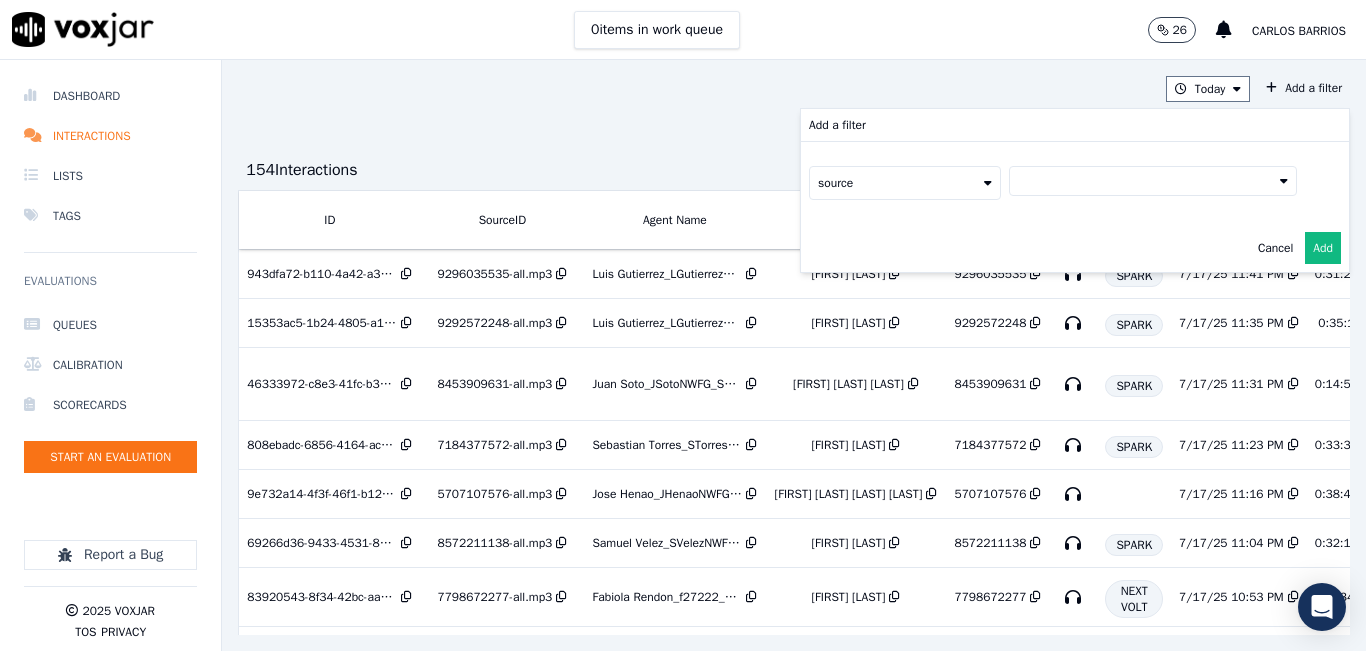 click on "source" at bounding box center [905, 183] 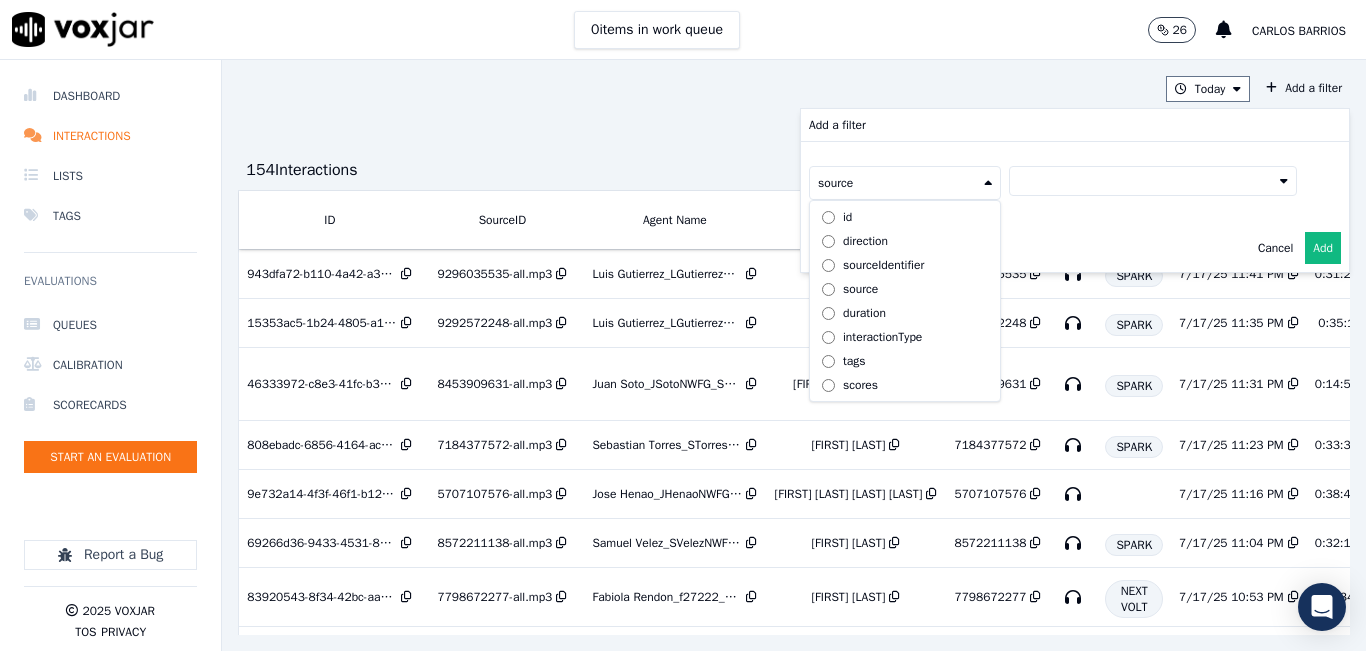 click on "tags" at bounding box center [905, 361] 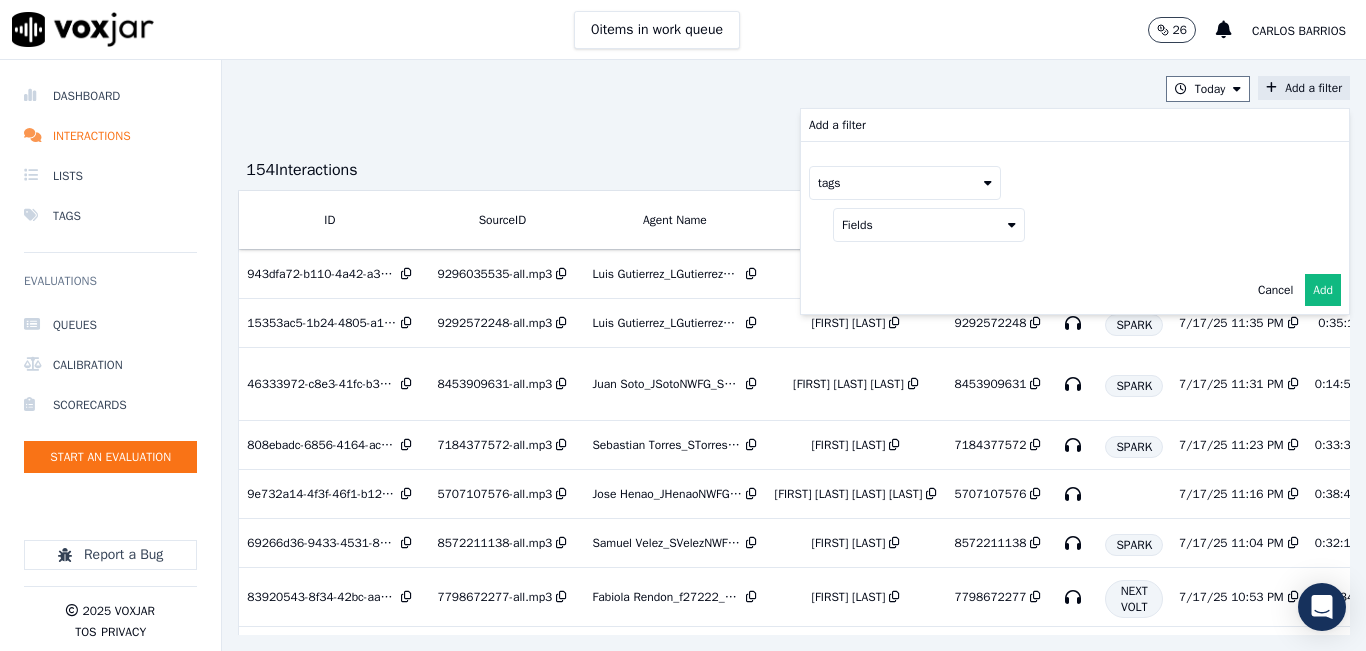 click on "Fields" at bounding box center (929, 225) 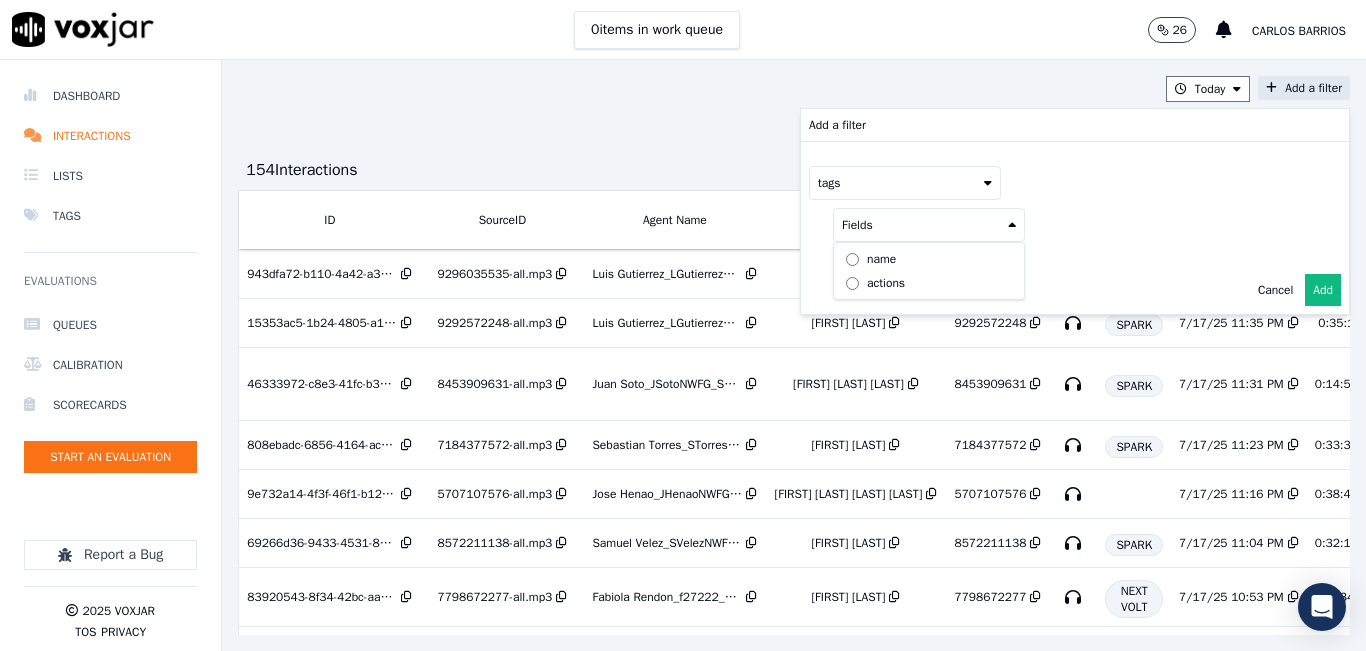 click on "name" at bounding box center (881, 259) 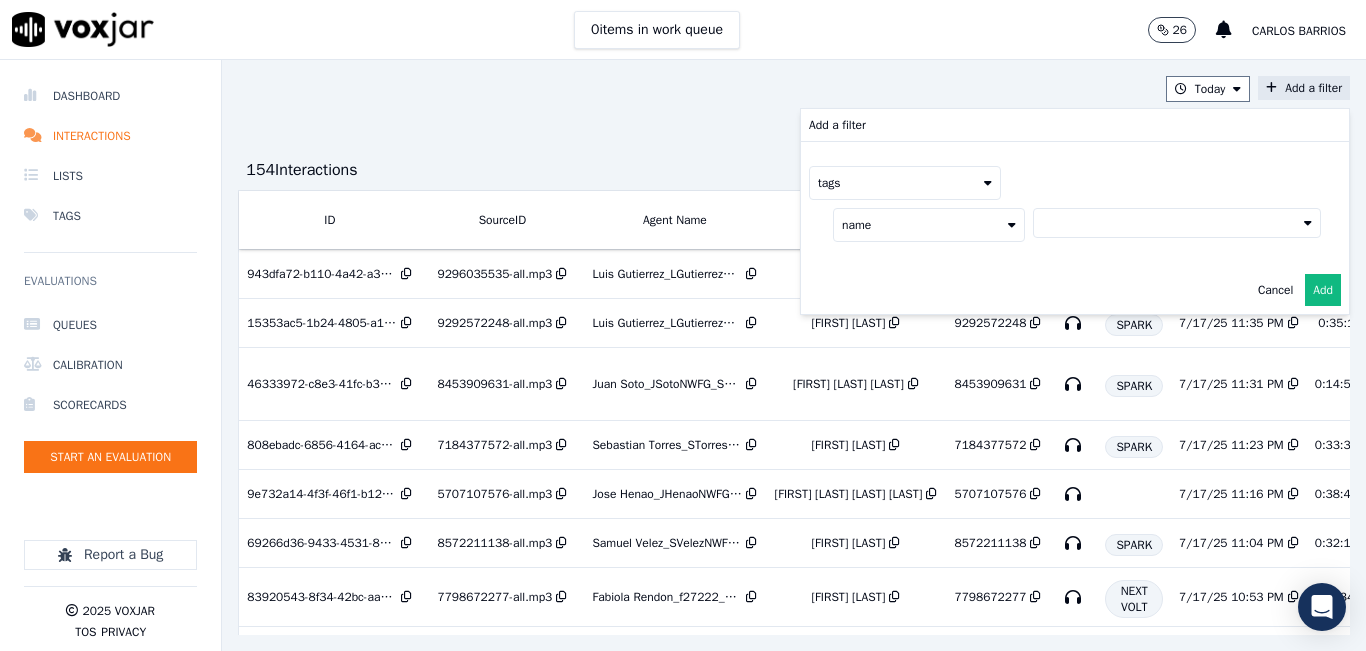 click at bounding box center (1177, 223) 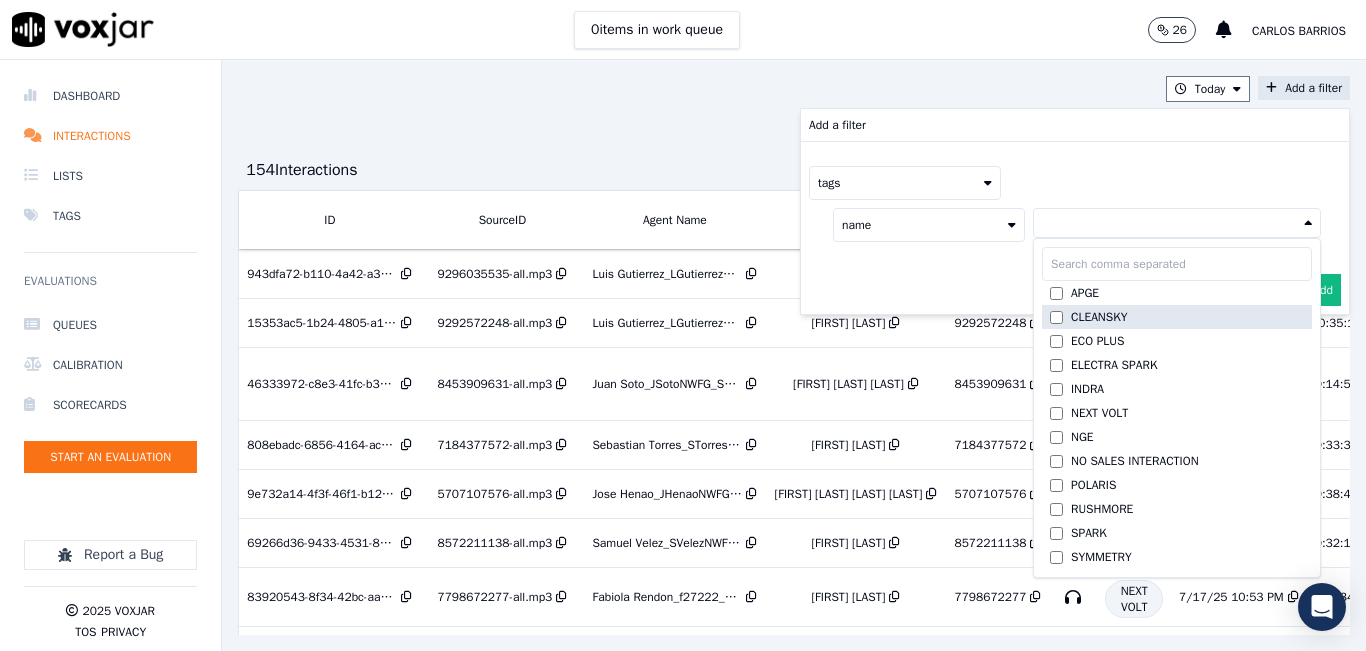 click on "CLEANSKY" at bounding box center [1099, 317] 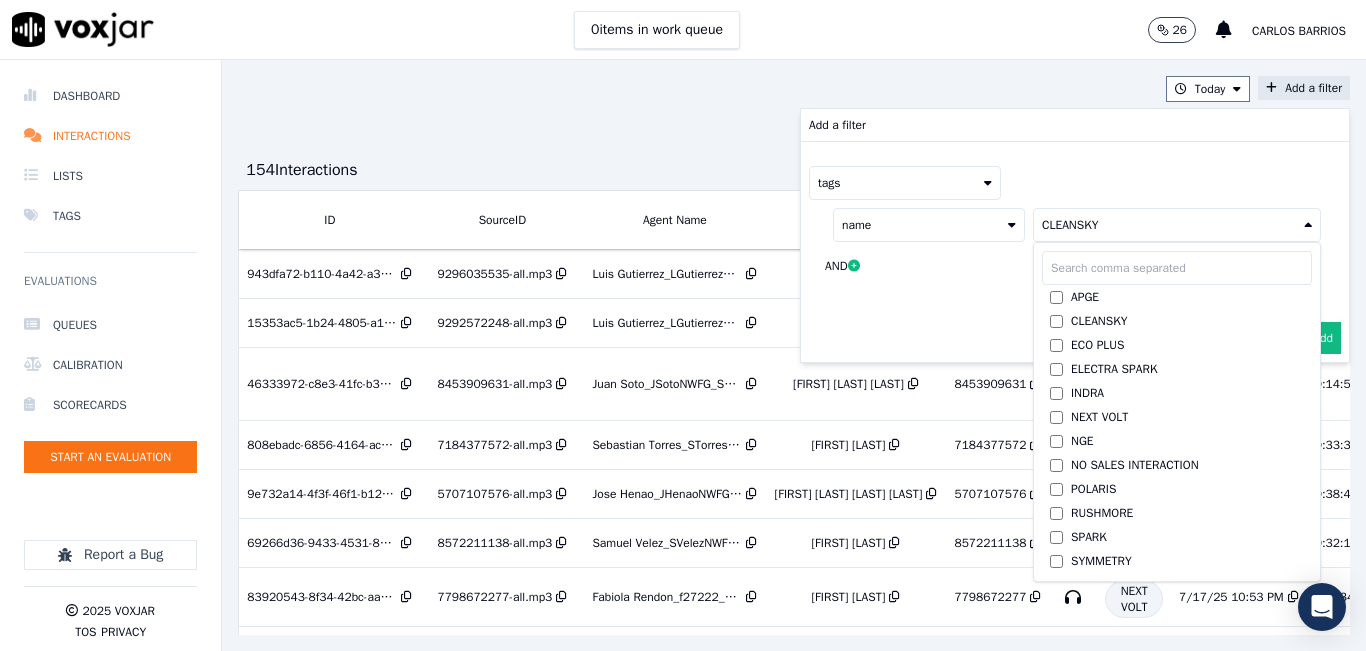 click on "tags           name       CLEANSKY         APGE   CLEANSKY   ECO PLUS   ELECTRA SPARK   INDRA   NEXT VOLT   NGE   NO SALES INTERACTION   POLARIS   RUSHMORE   SPARK   SYMMETRY   WGL         AND" at bounding box center (1075, 228) 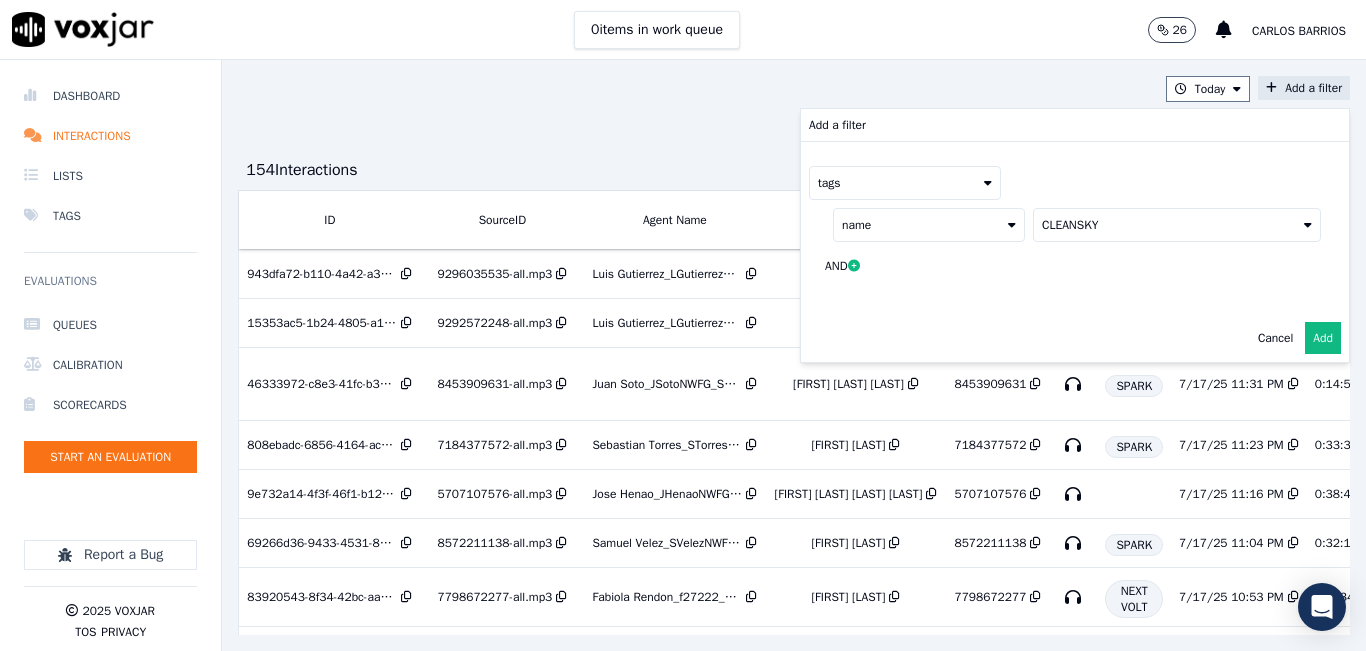 click on "Add" at bounding box center [1323, 338] 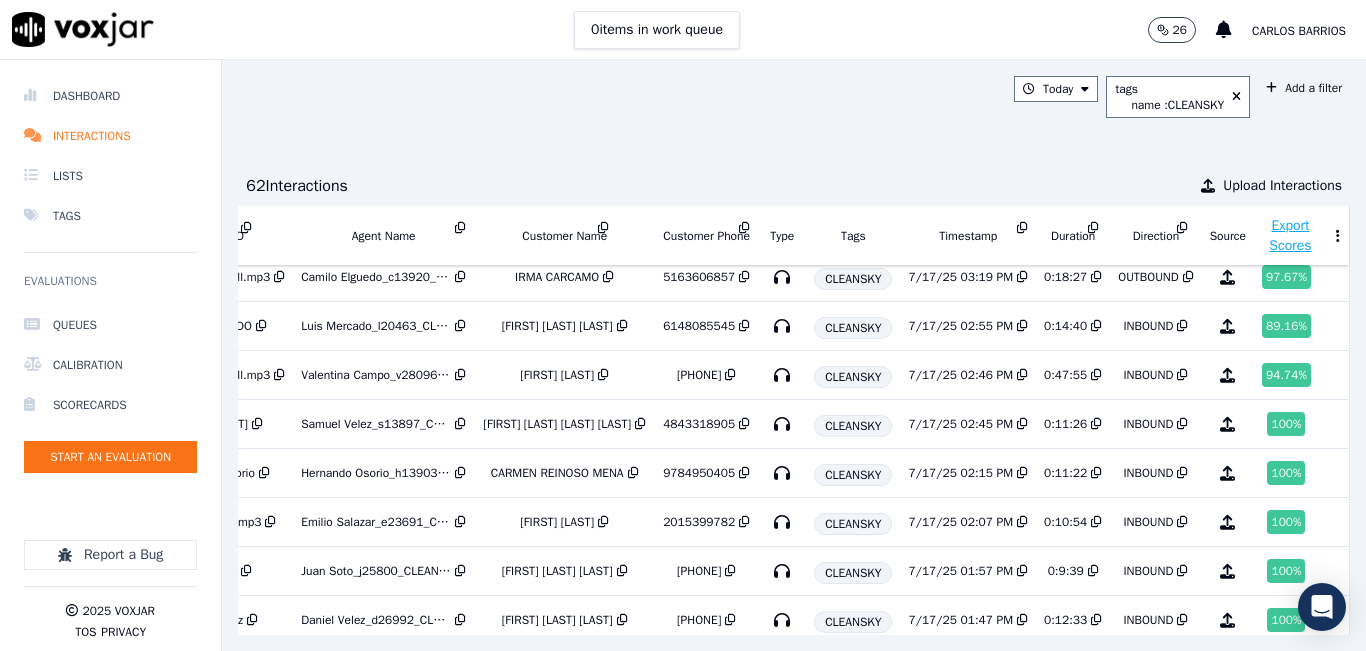 scroll, scrollTop: 1581, scrollLeft: 0, axis: vertical 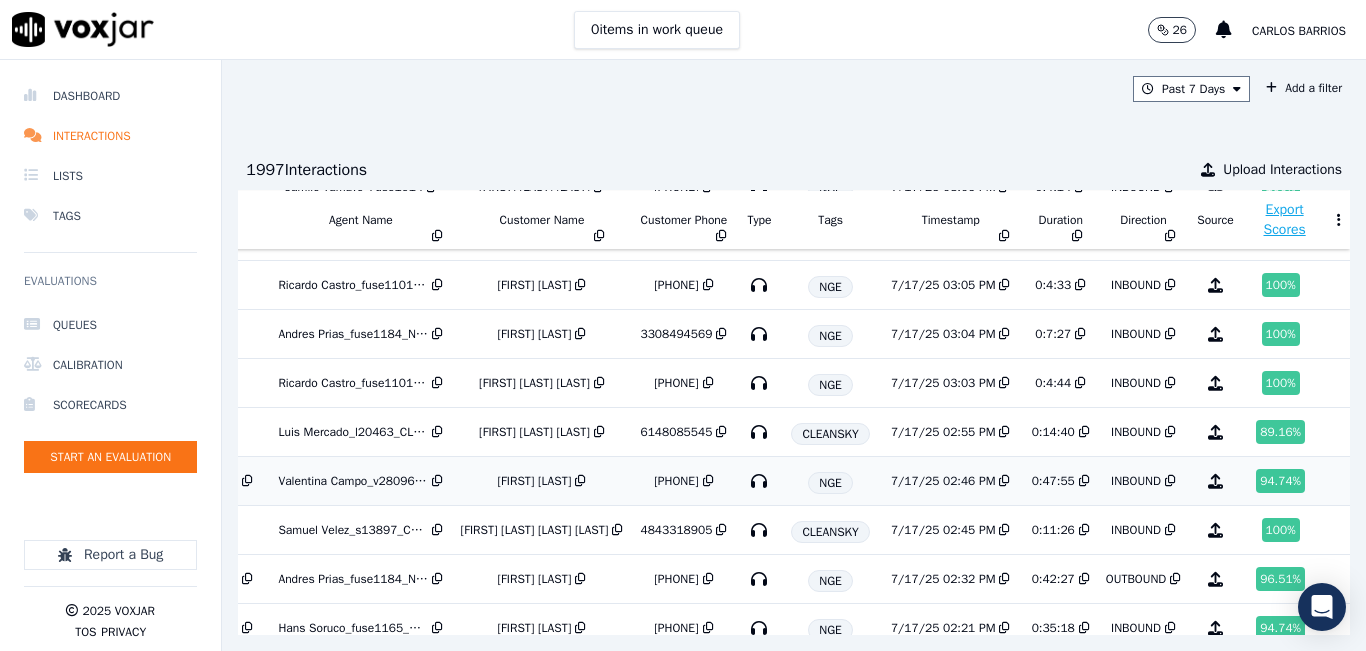 click on "INBOUND" at bounding box center [1143, 481] 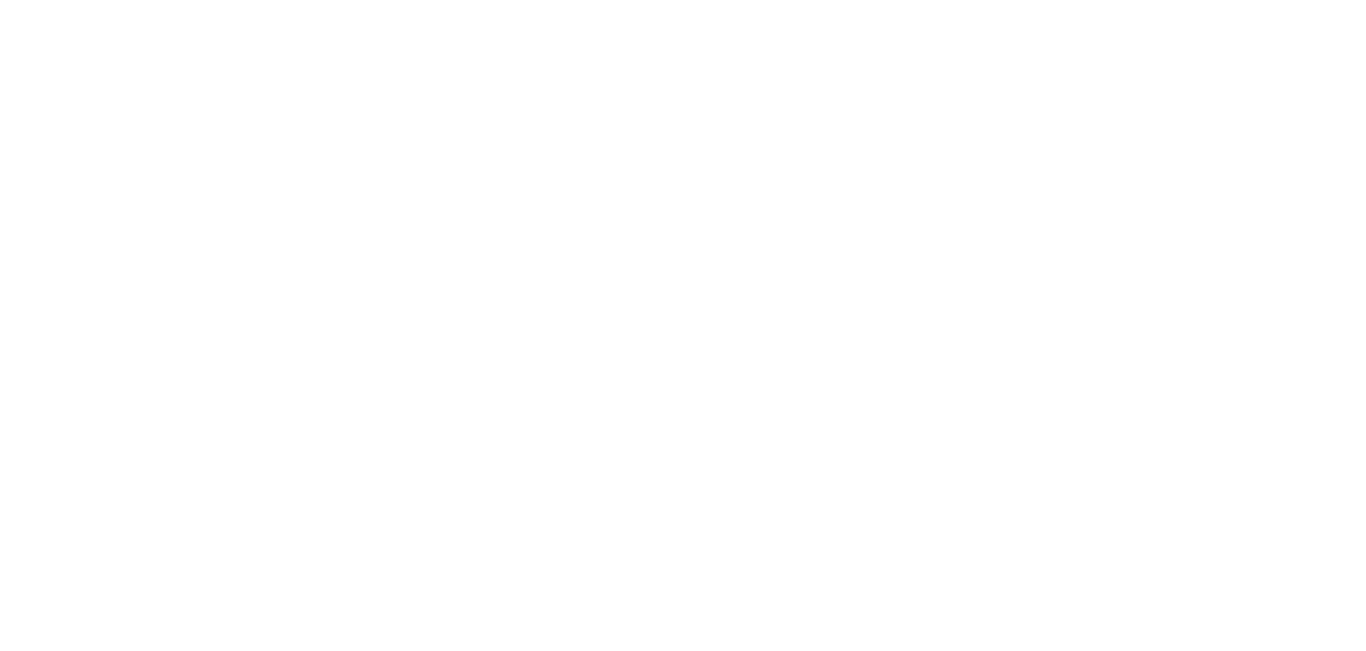 scroll, scrollTop: 0, scrollLeft: 0, axis: both 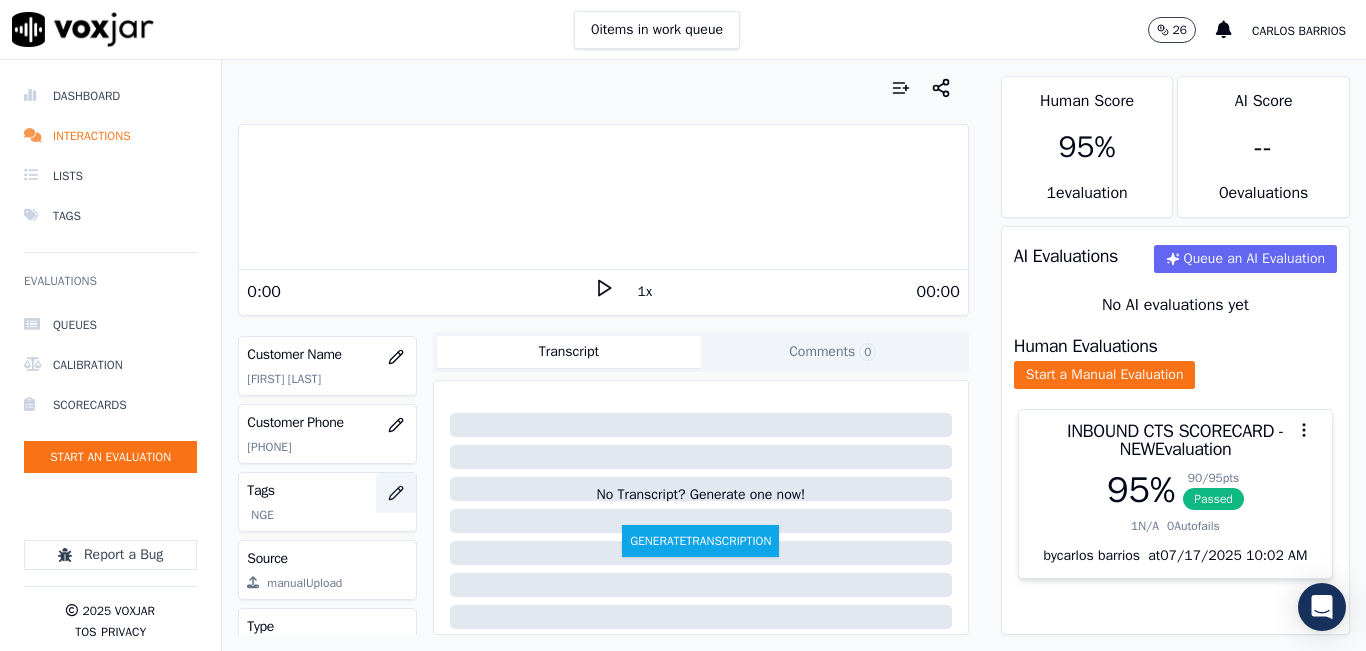 click at bounding box center [396, 493] 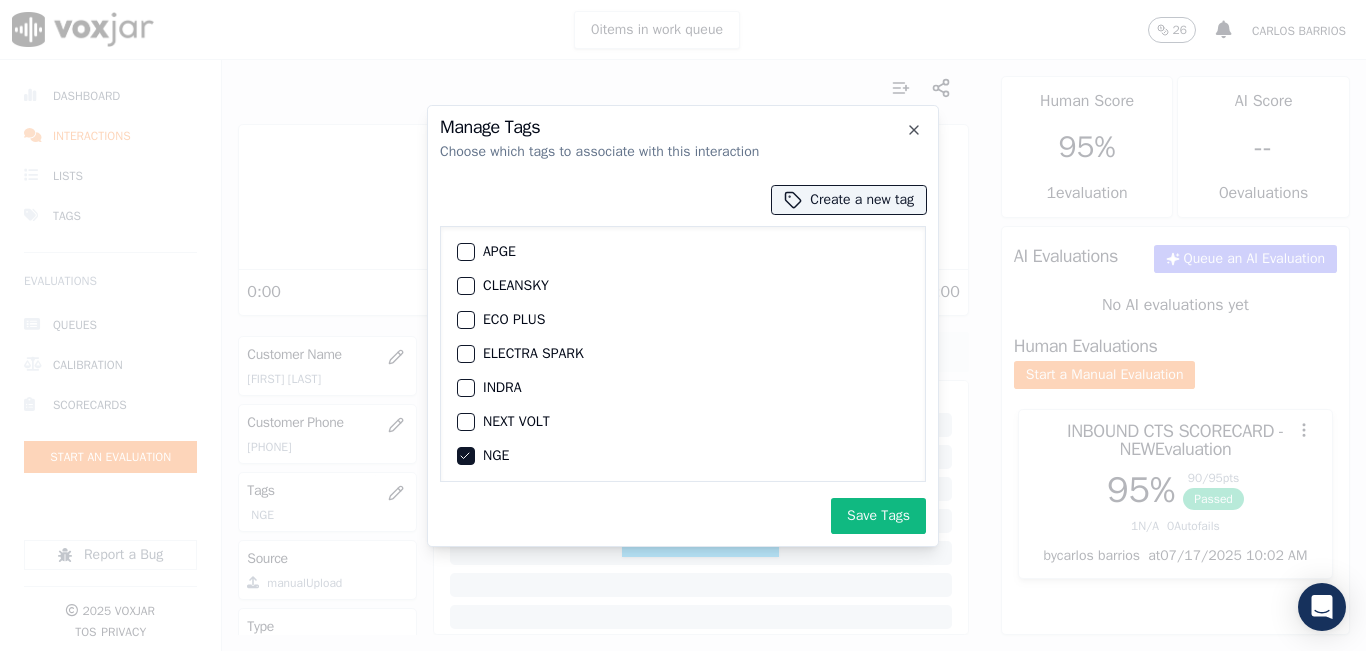 click at bounding box center [465, 286] 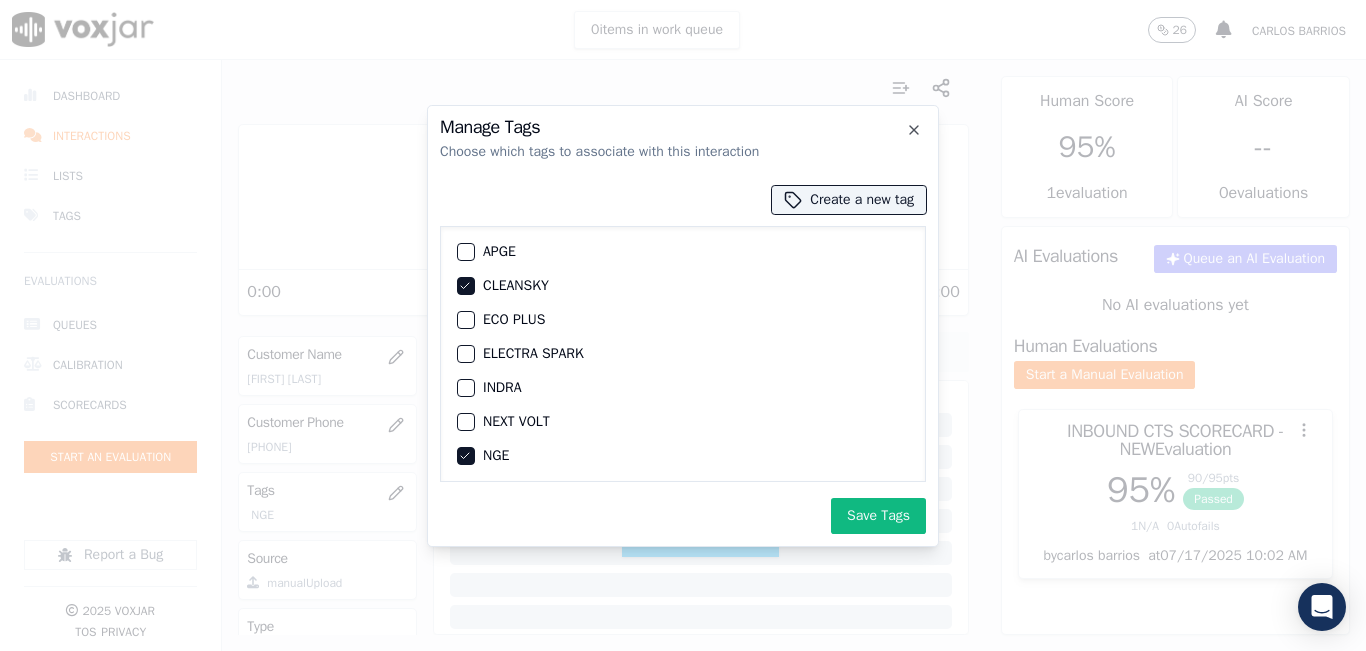 click at bounding box center [465, 456] 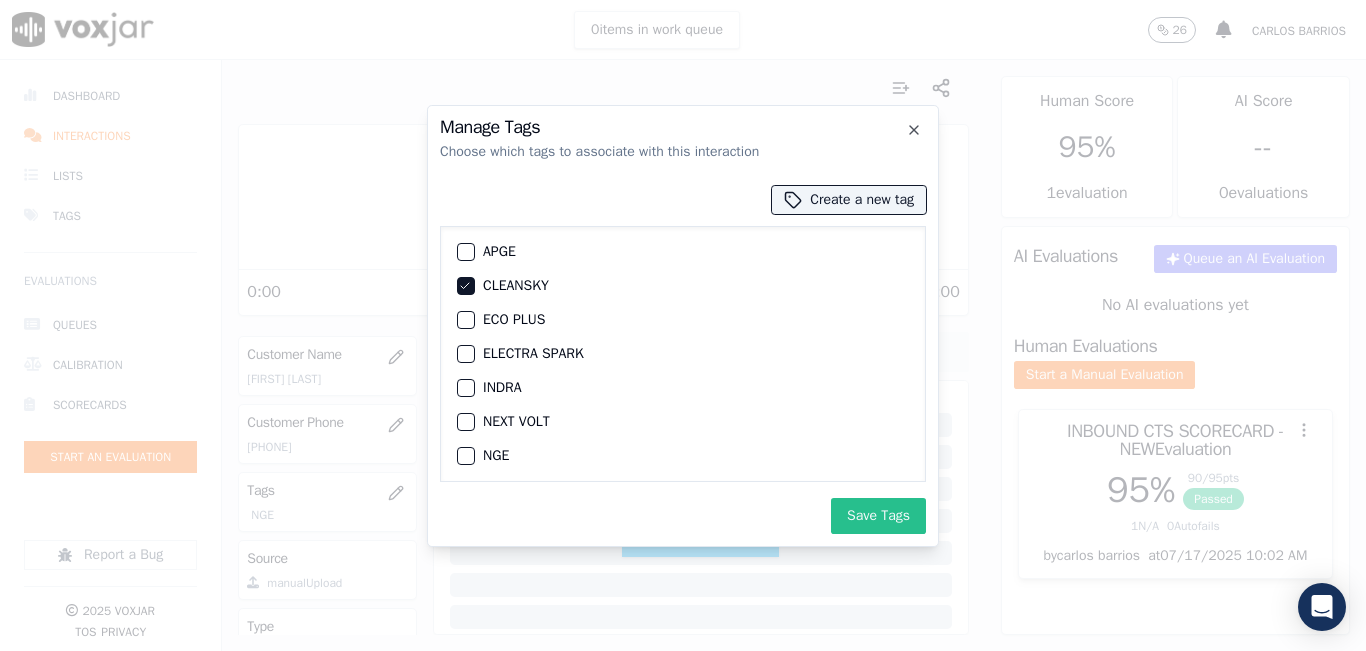 click on "Save Tags" at bounding box center [878, 516] 